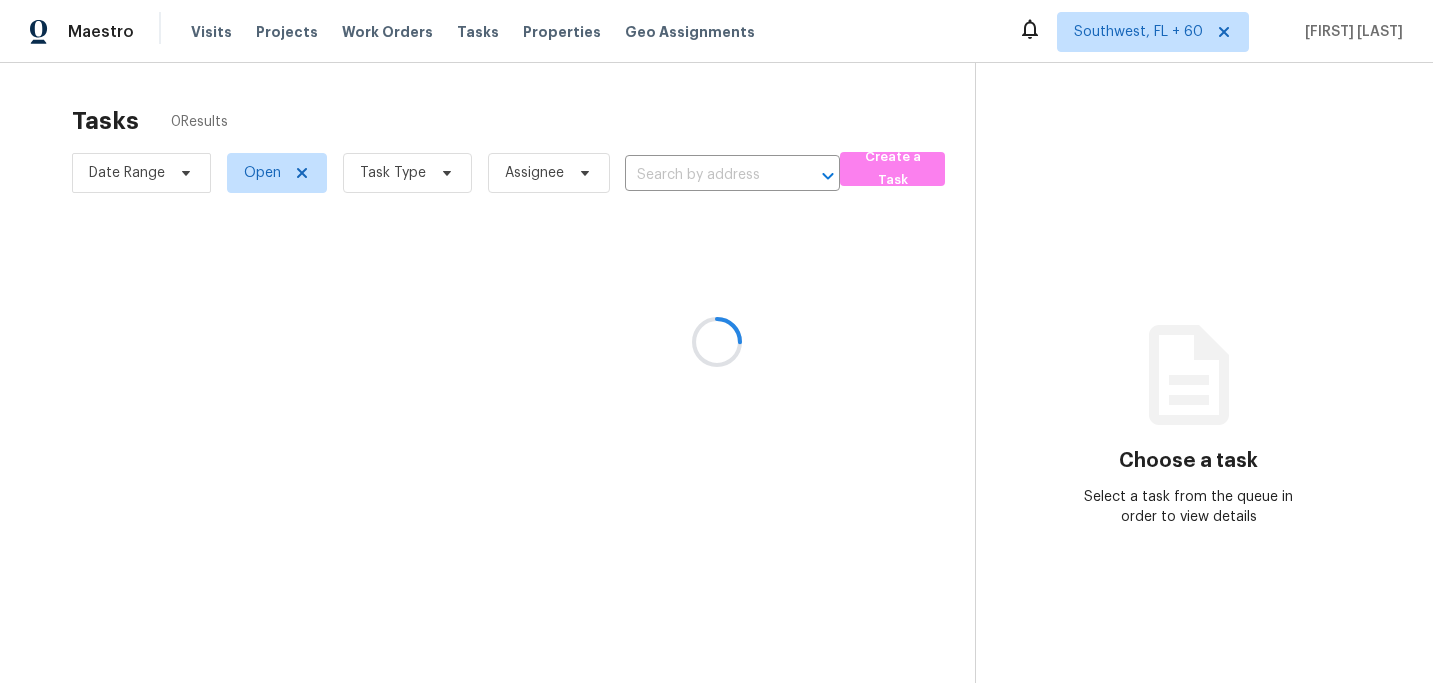 scroll, scrollTop: 0, scrollLeft: 0, axis: both 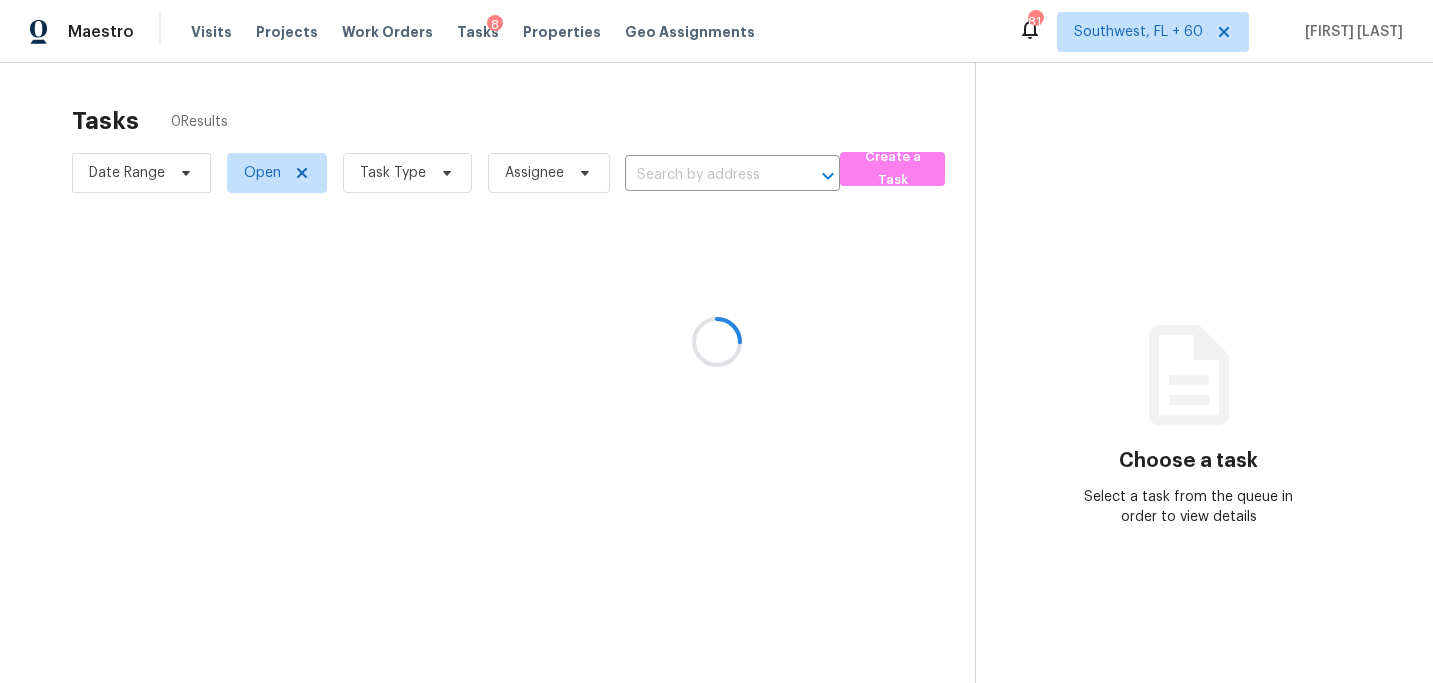 click at bounding box center [716, 341] 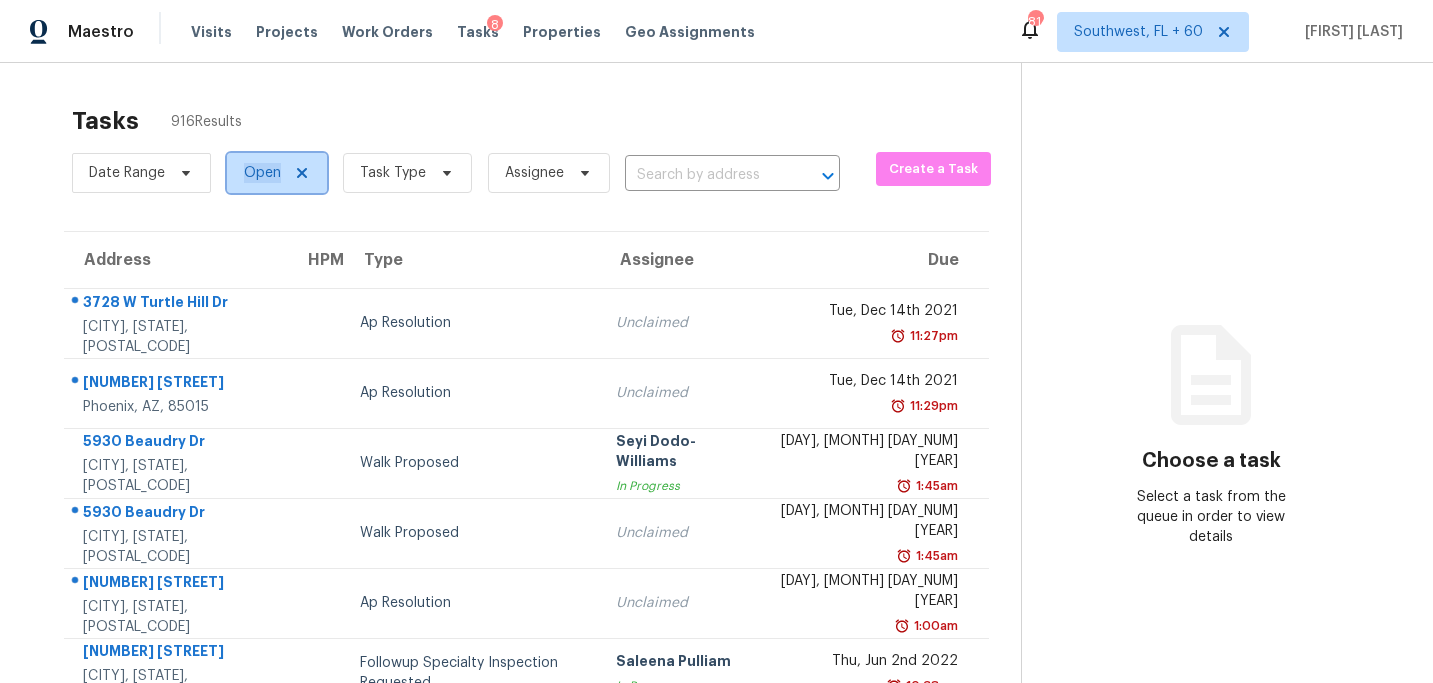 click on "Open" at bounding box center [262, 173] 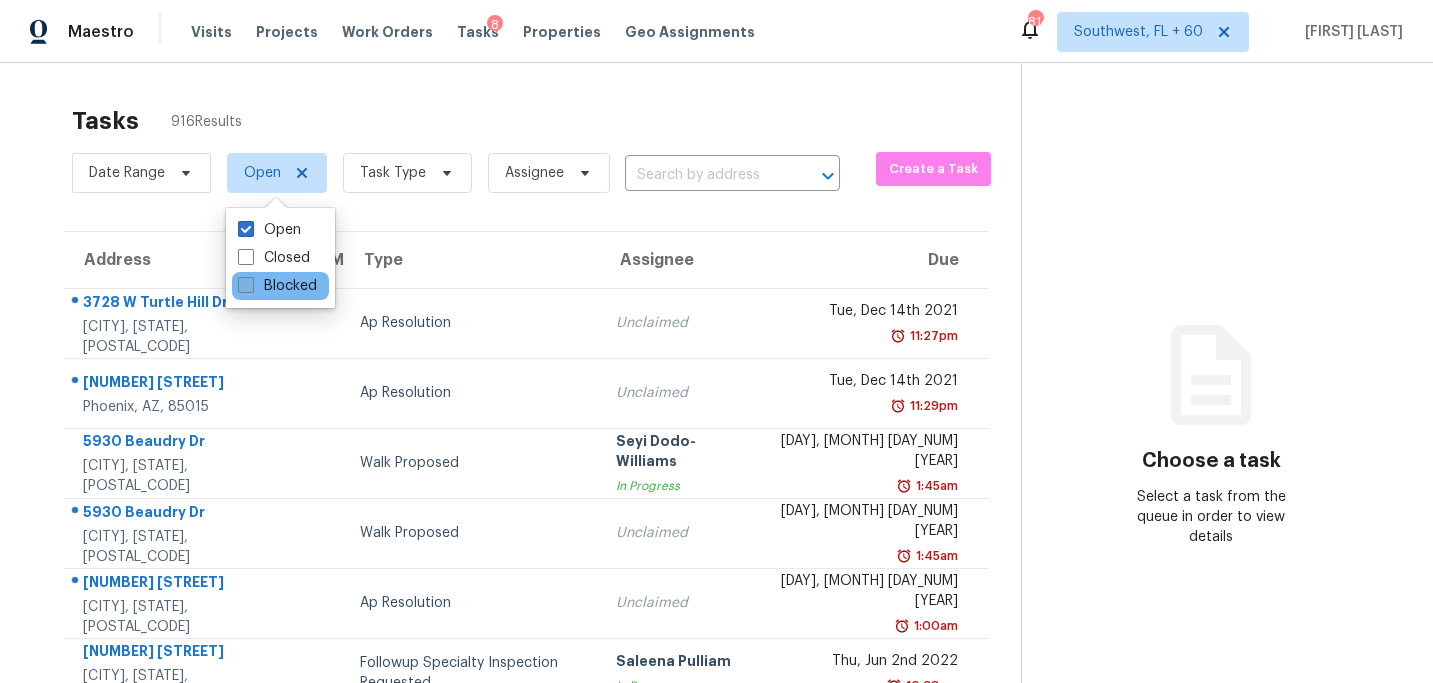 click on "Blocked" at bounding box center (277, 286) 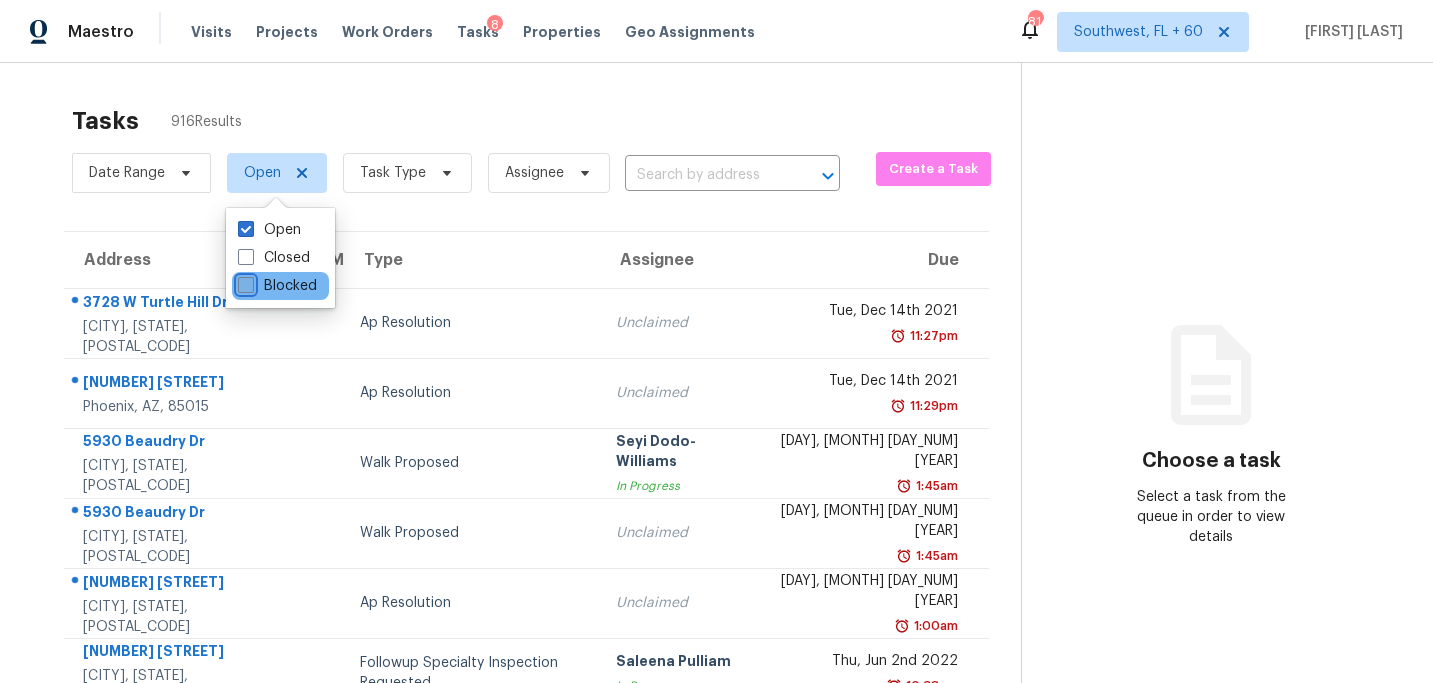 click on "Blocked" at bounding box center (244, 282) 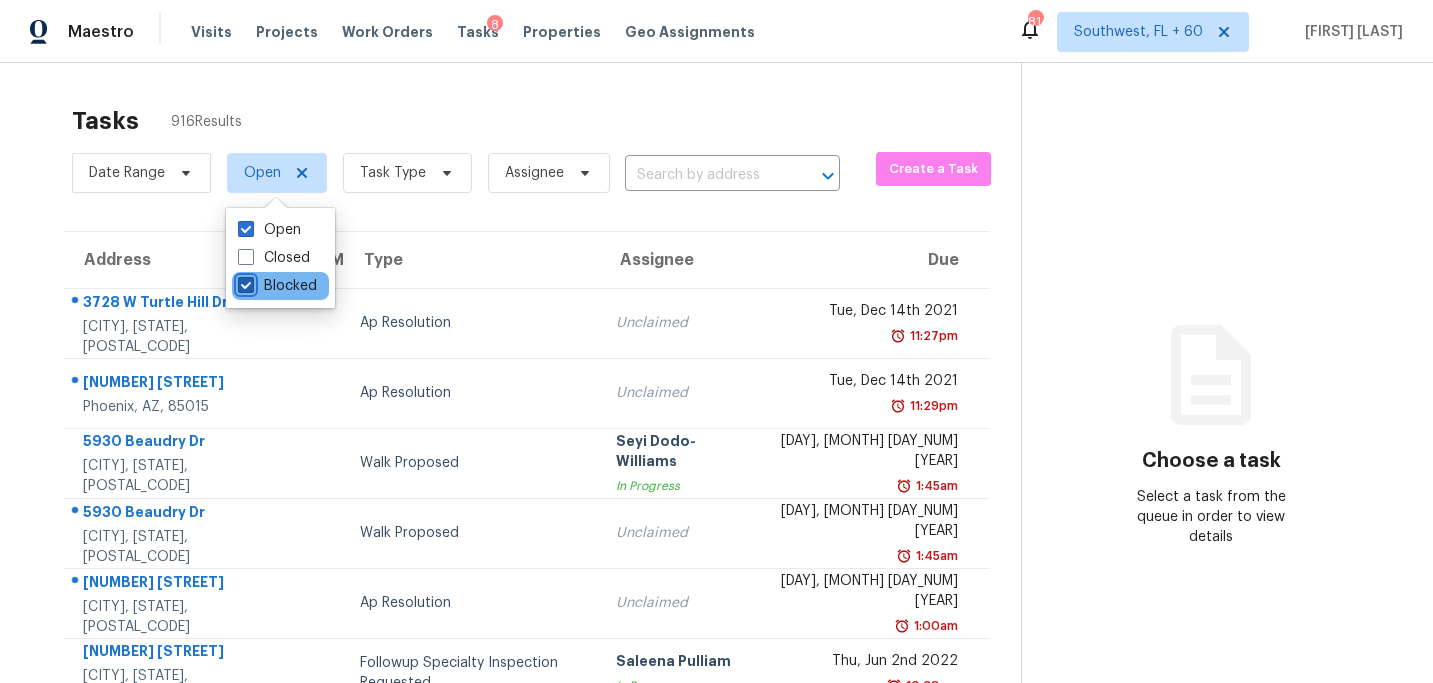checkbox on "true" 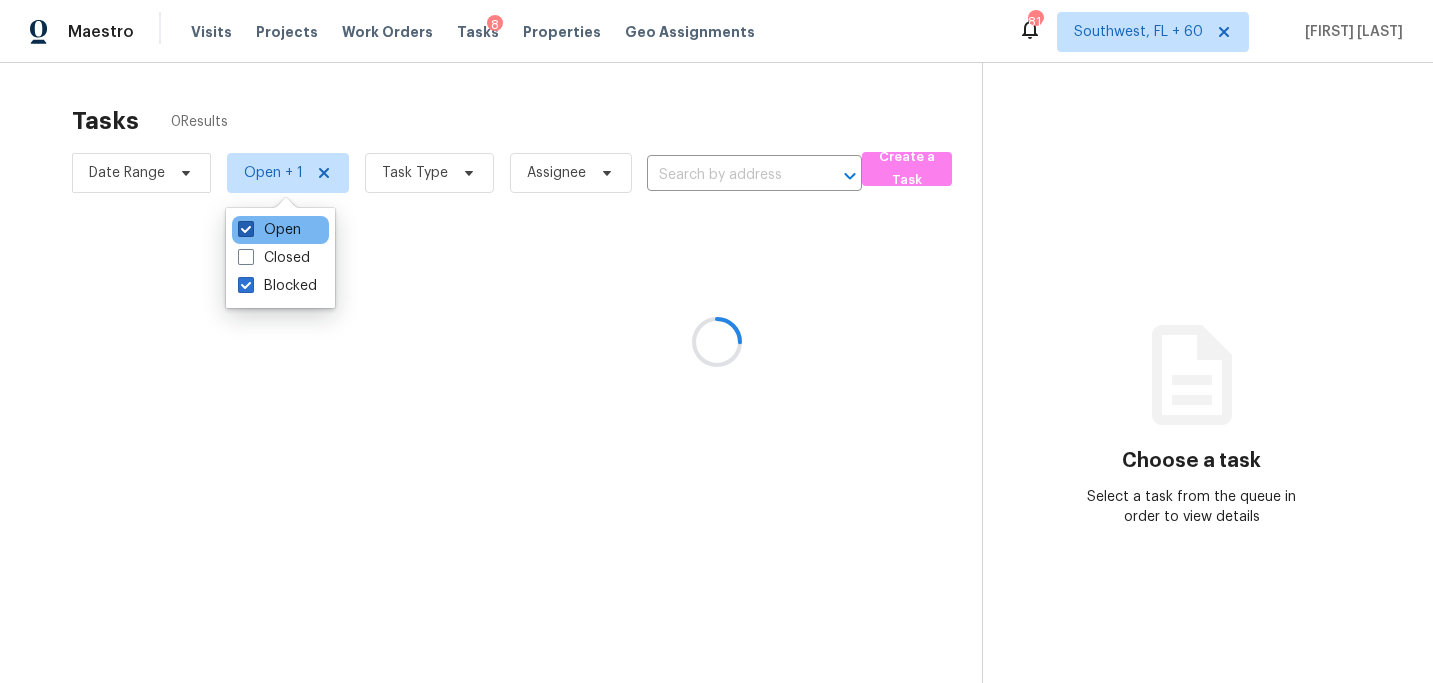 click on "Open" at bounding box center [269, 230] 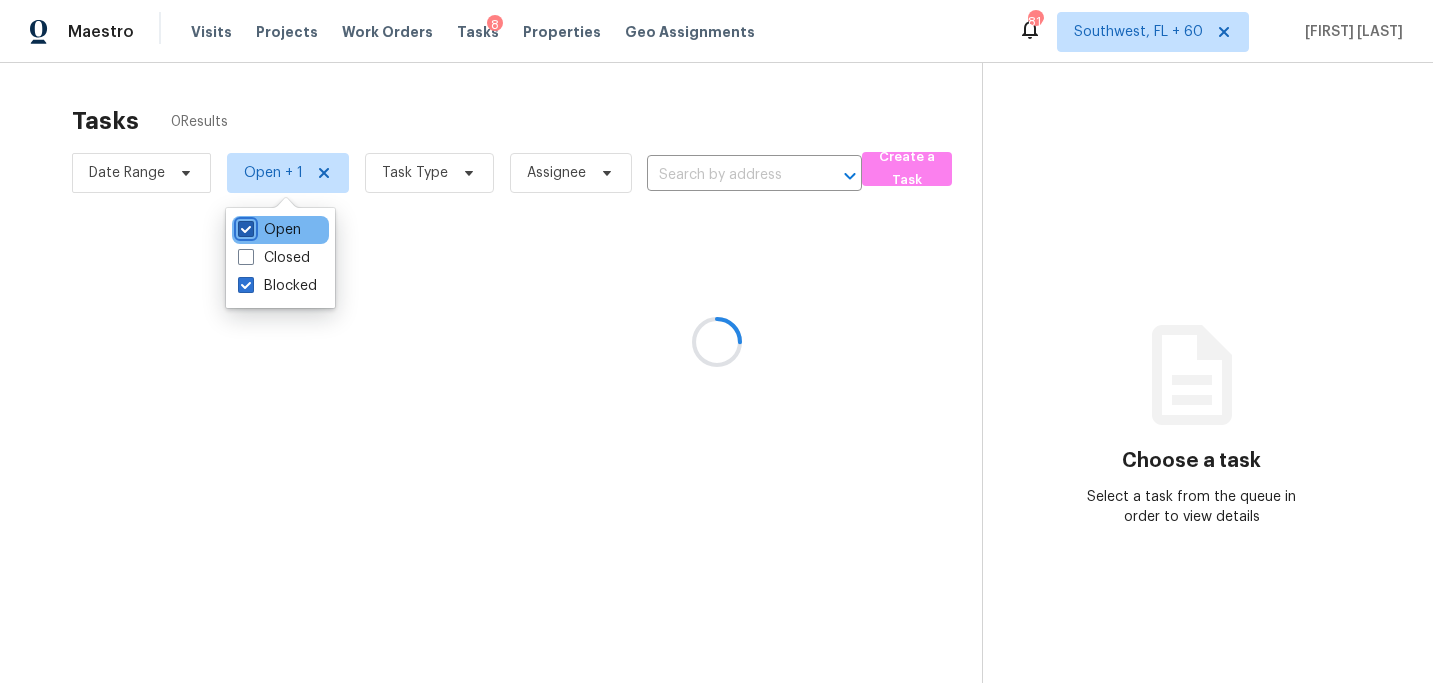 click on "Open" at bounding box center [244, 226] 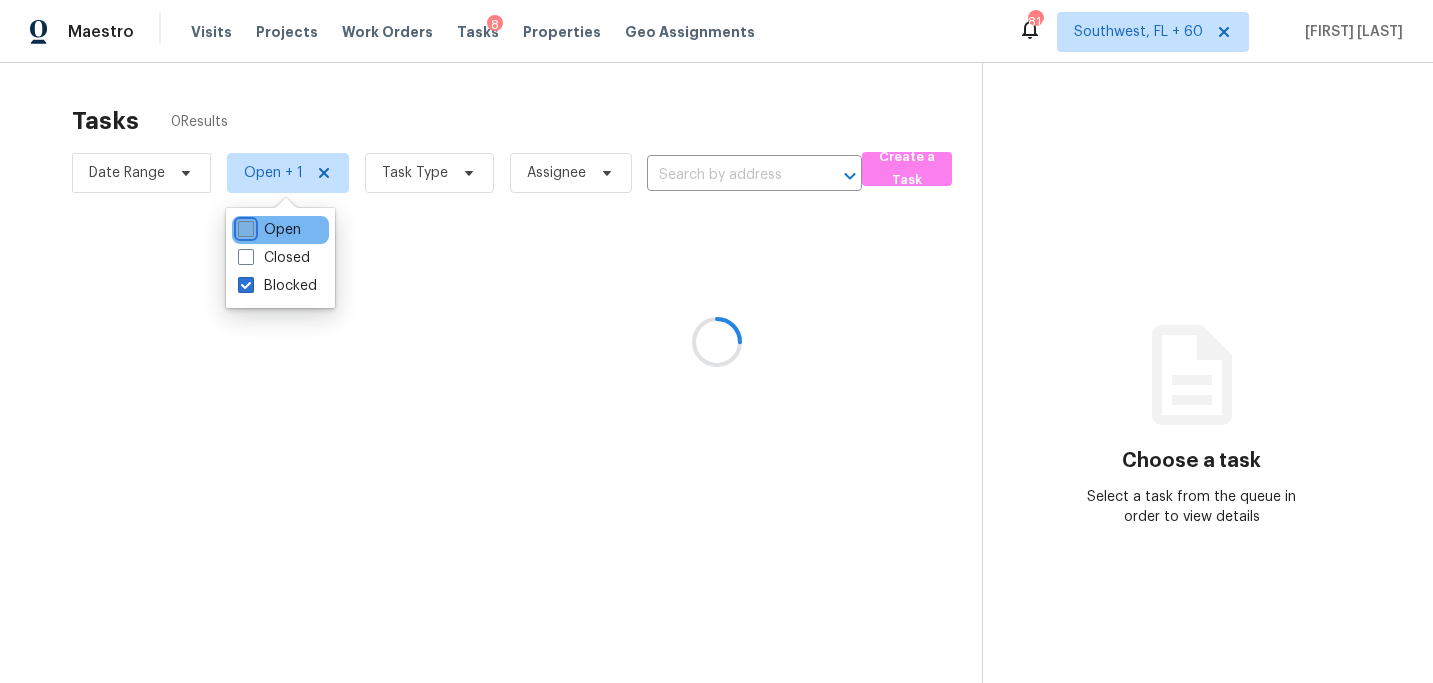 checkbox on "false" 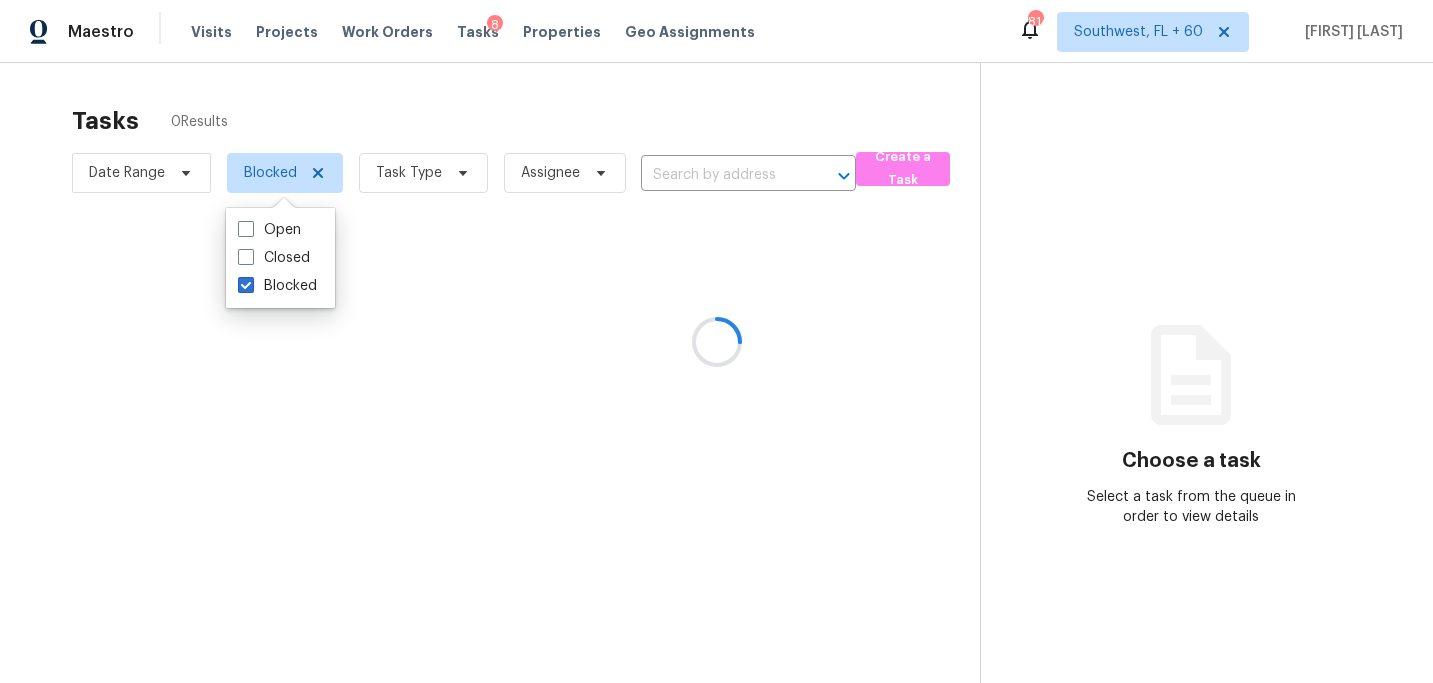 click at bounding box center [716, 341] 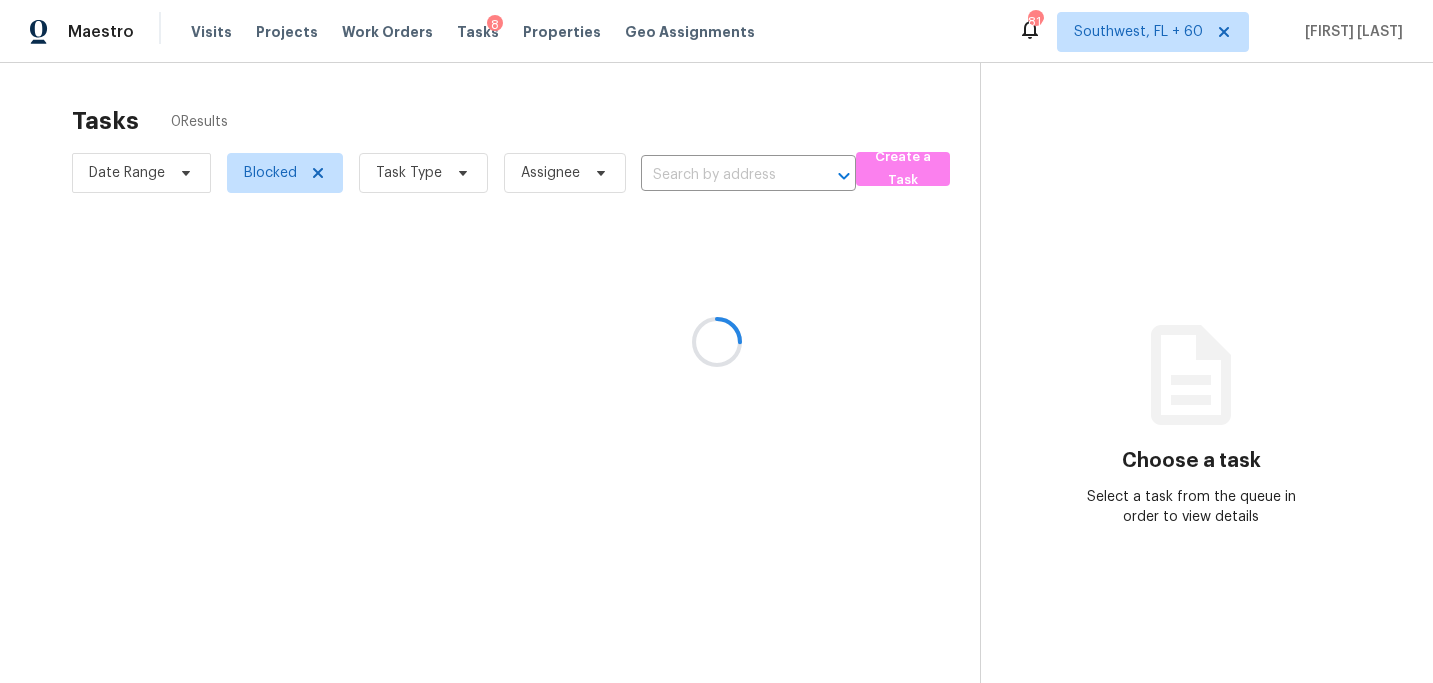 click at bounding box center [716, 341] 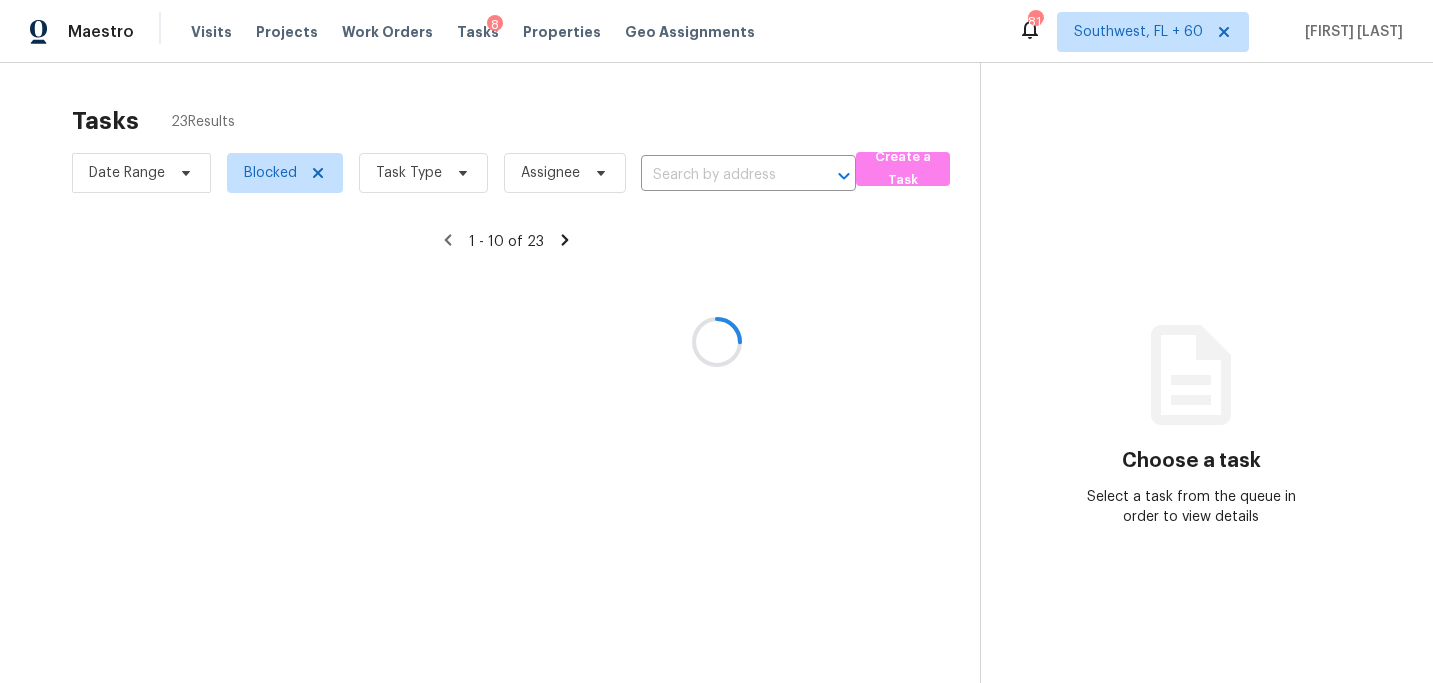 click at bounding box center [716, 341] 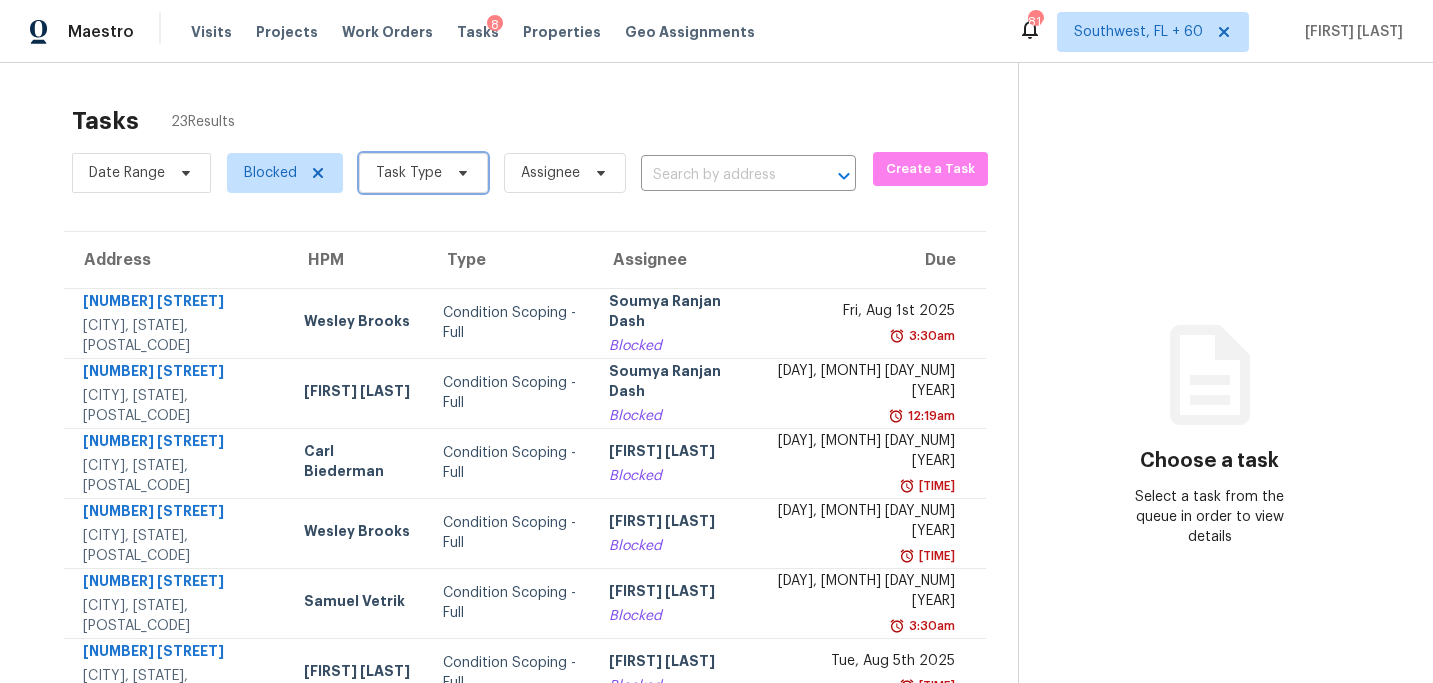 click on "Task Type" at bounding box center (423, 173) 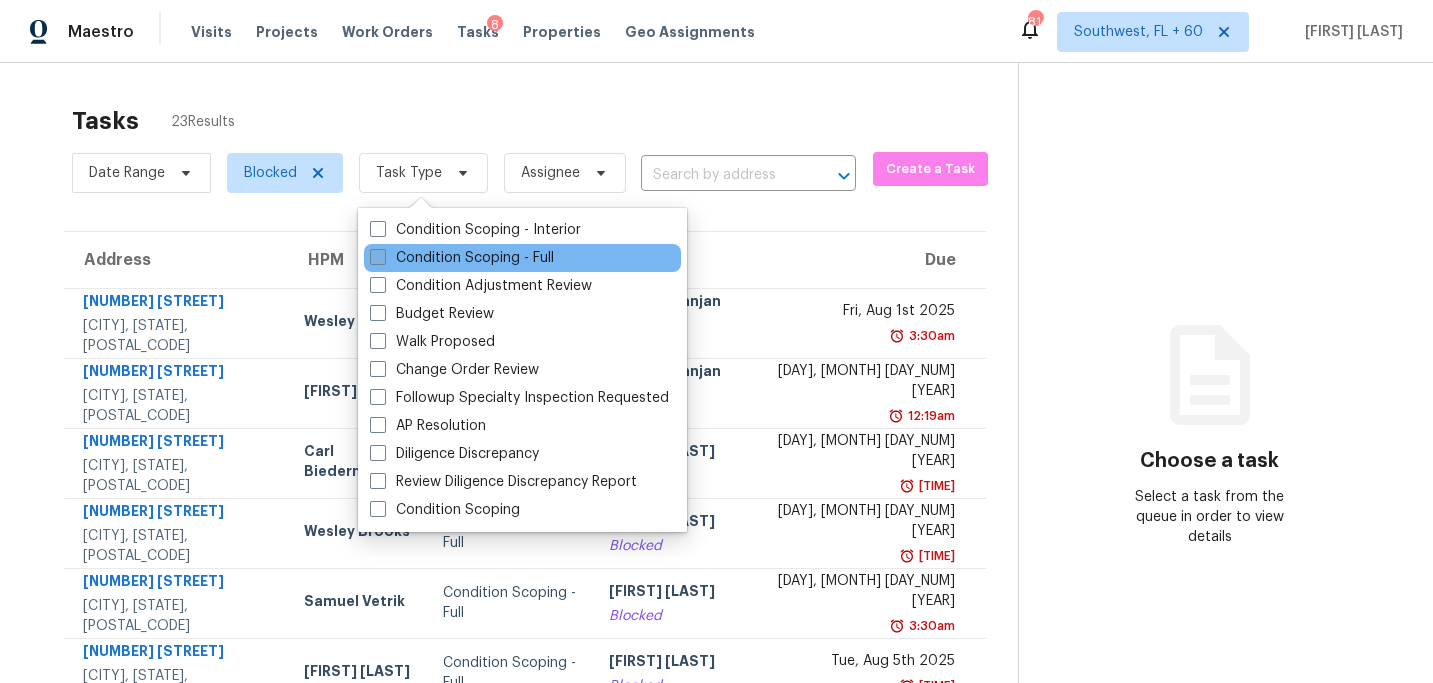 click on "Condition Scoping - Full" at bounding box center (462, 258) 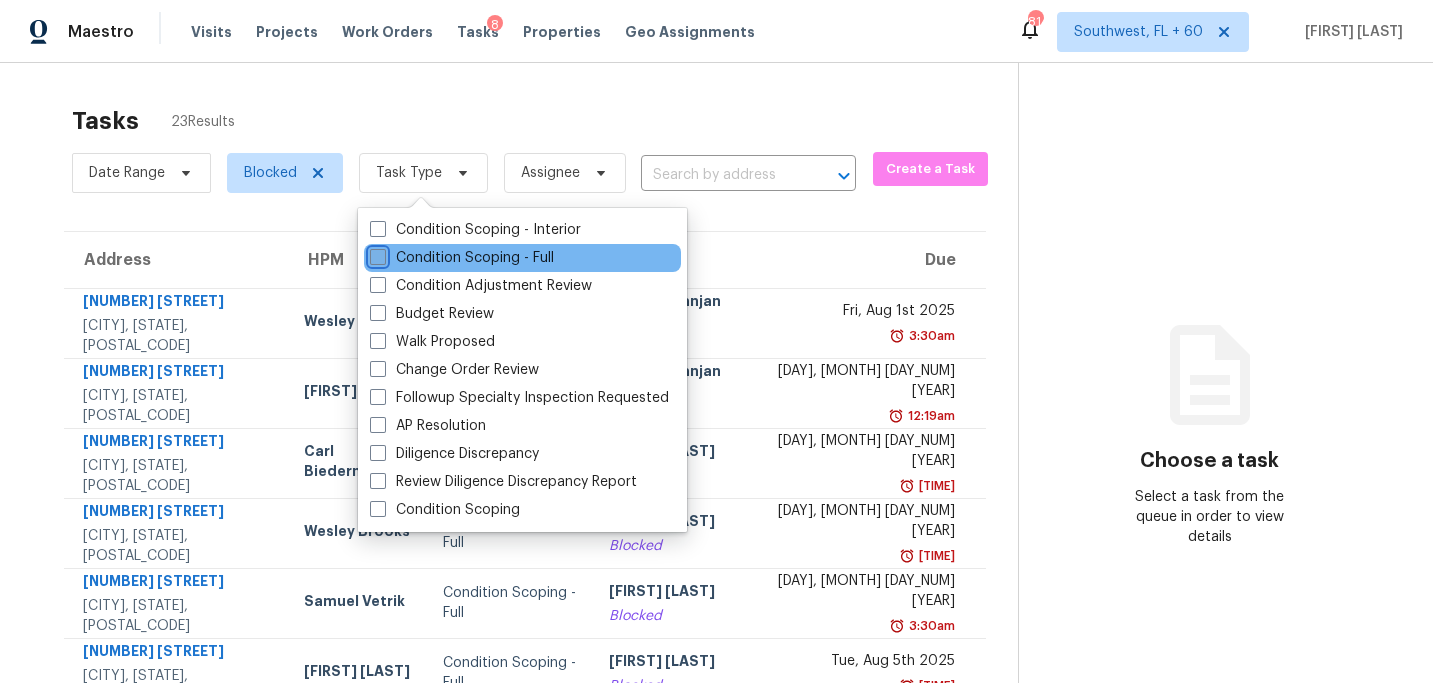 click on "Condition Scoping - Full" at bounding box center [376, 254] 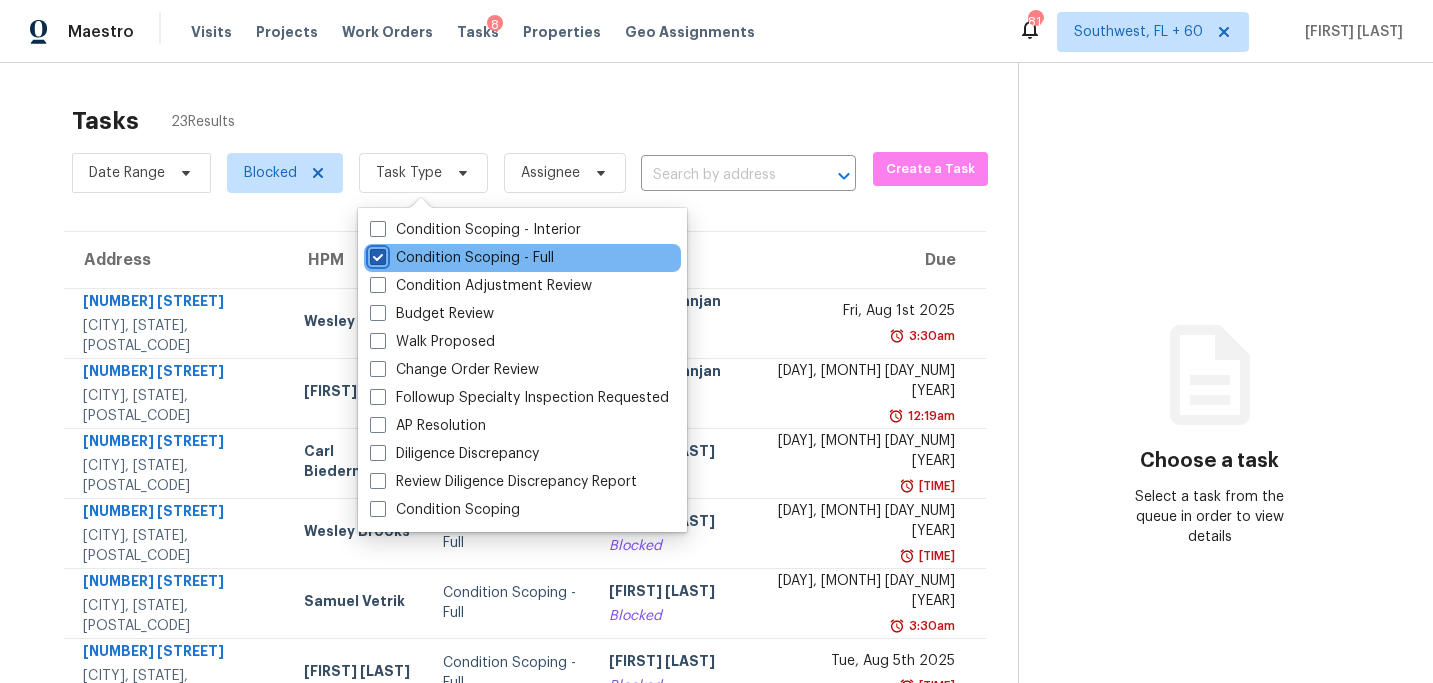 checkbox on "true" 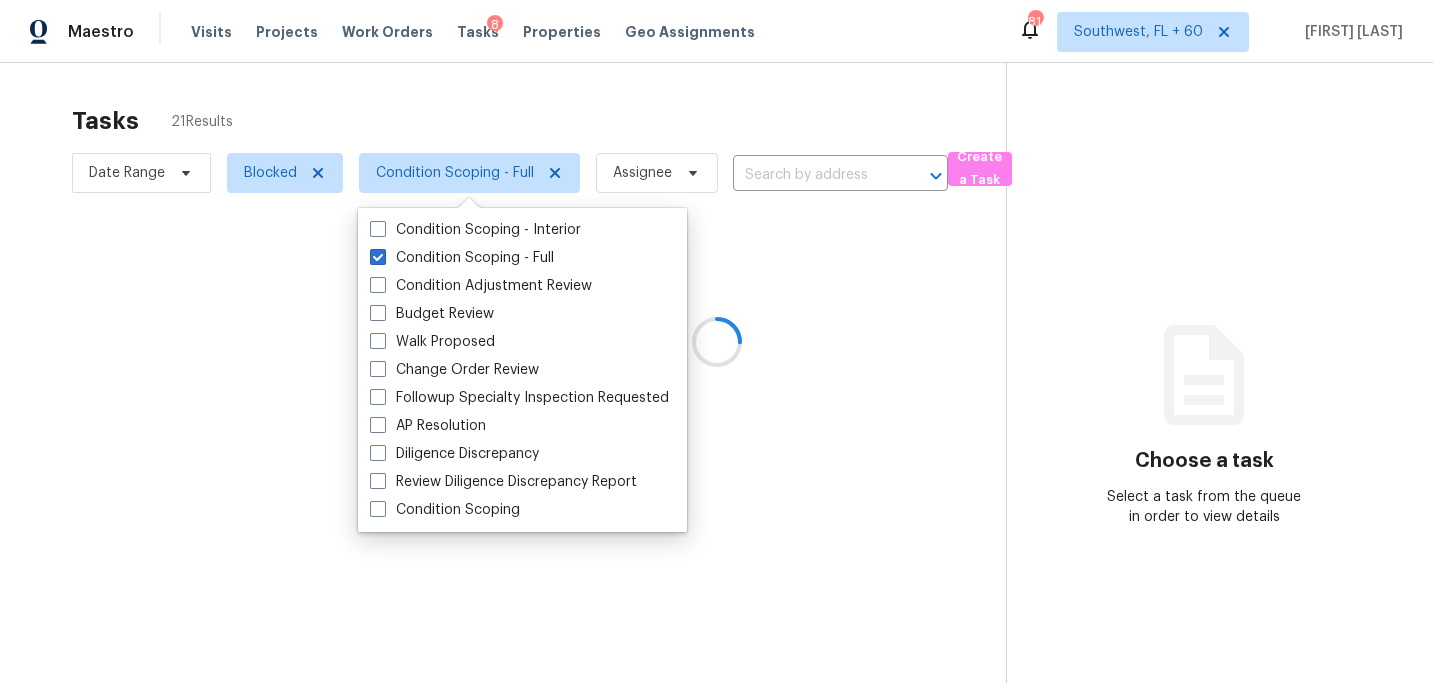 click at bounding box center (716, 341) 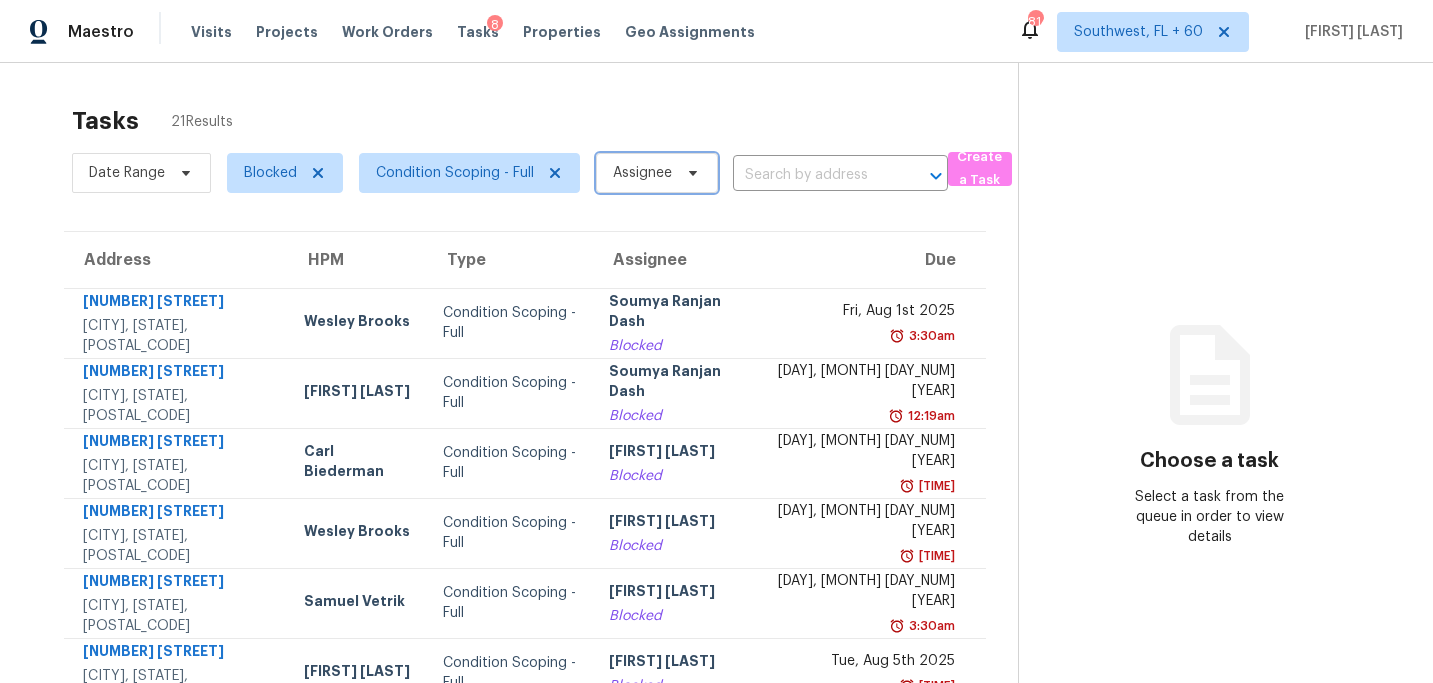 click on "Assignee" at bounding box center (642, 173) 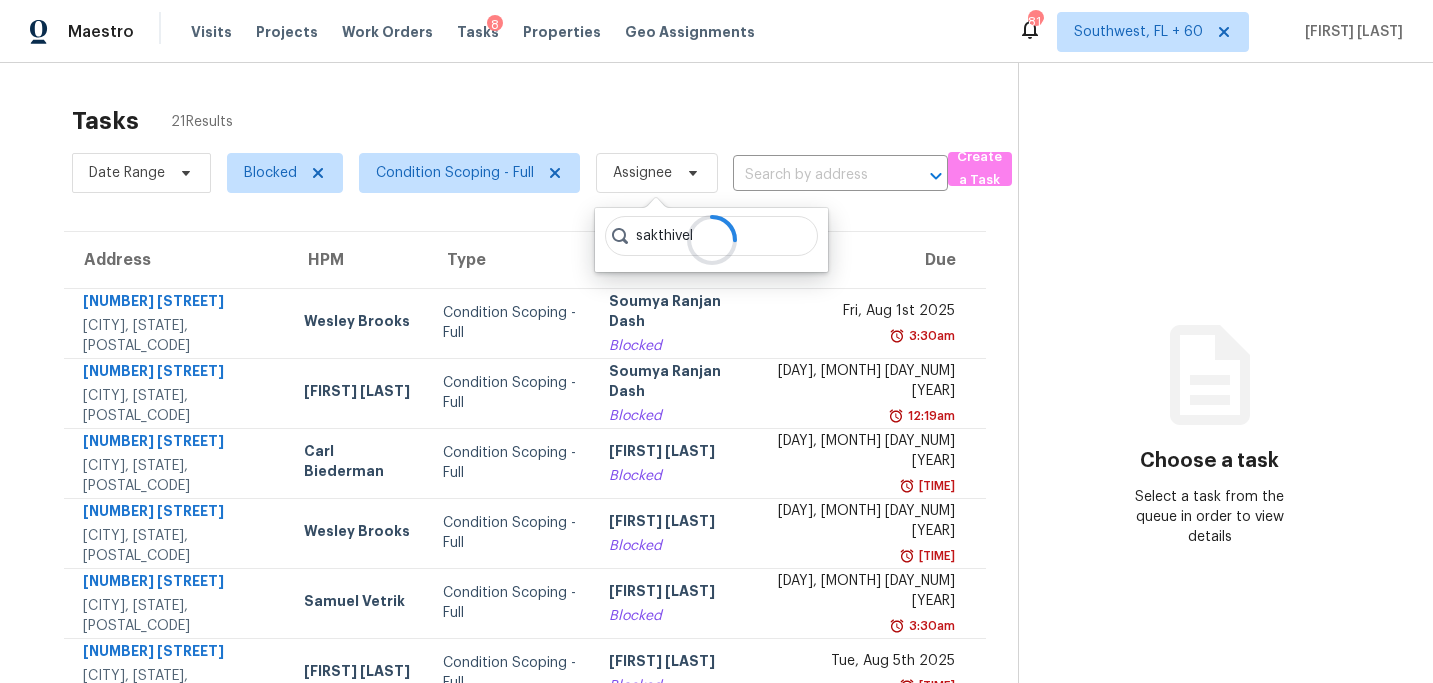 type on "sakthivel" 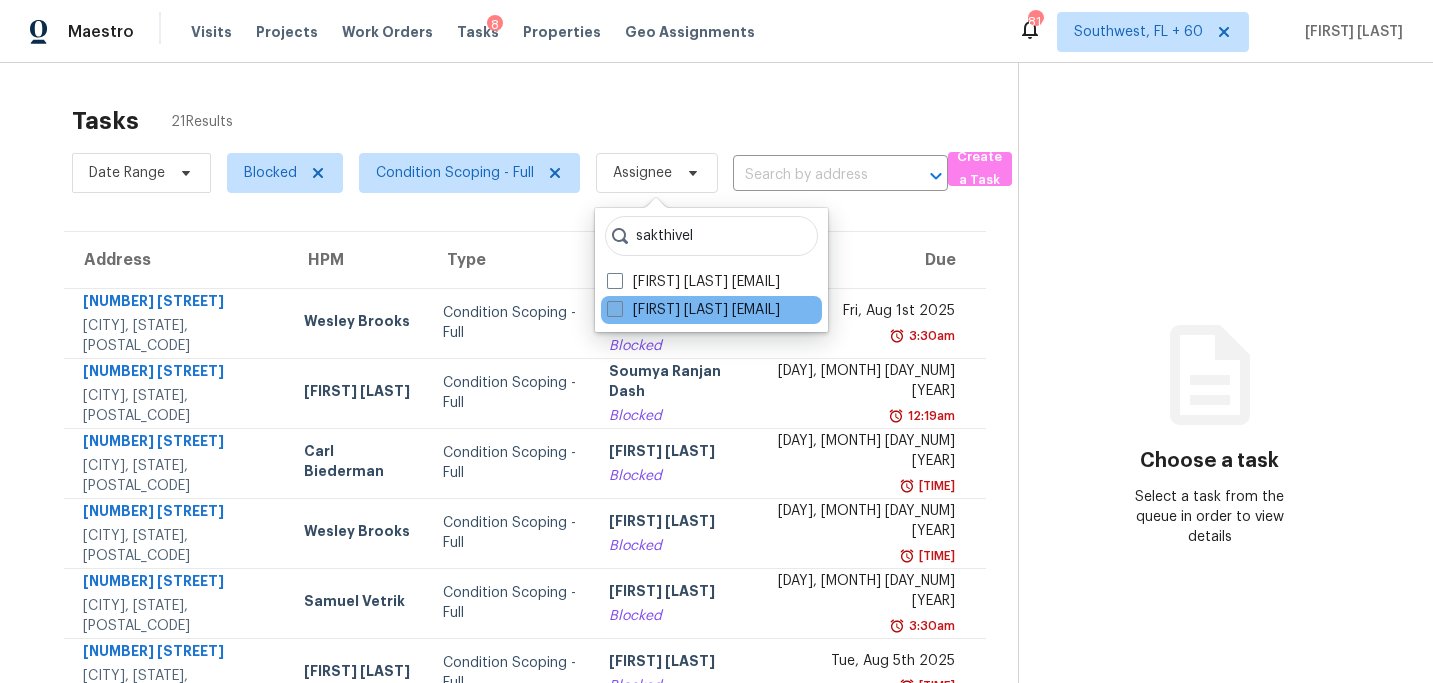 click on "Sakthivel Chandran
sakthivel.chandran@opendoor.com" at bounding box center [693, 310] 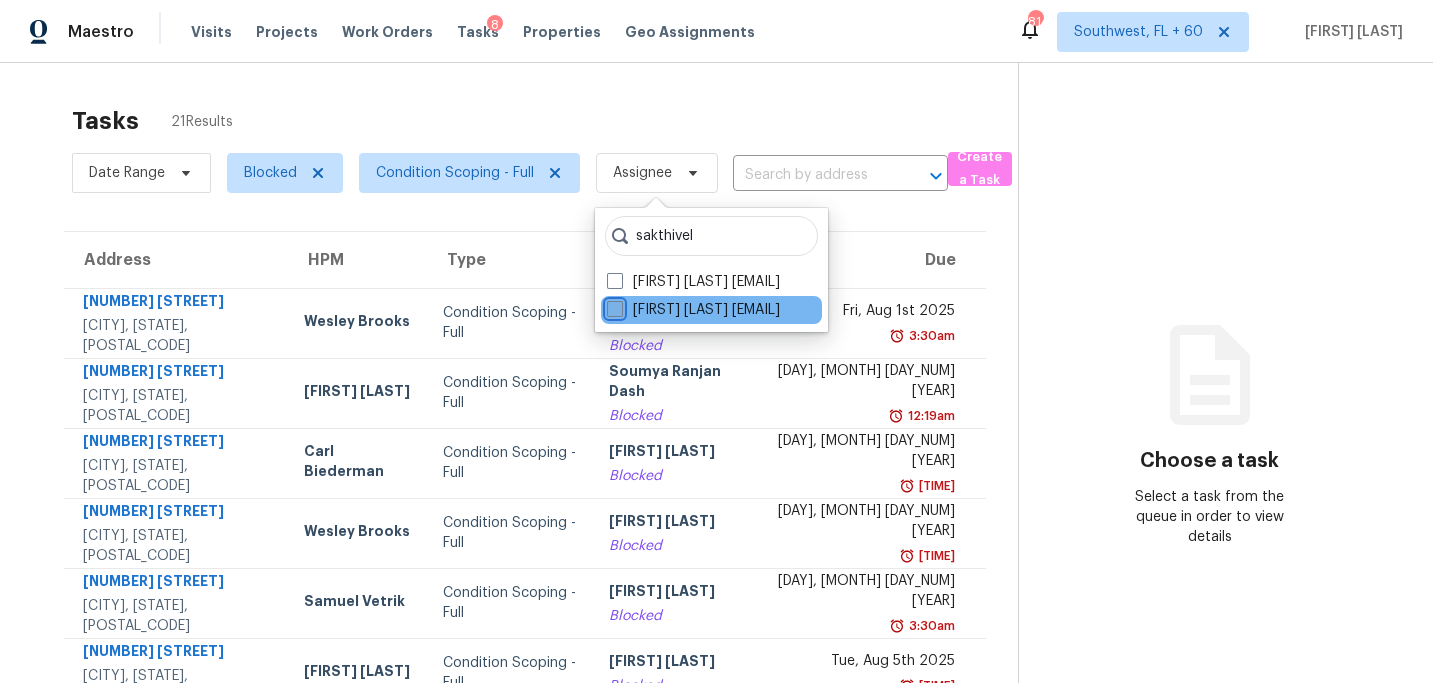 click on "Sakthivel Chandran
sakthivel.chandran@opendoor.com" at bounding box center (613, 306) 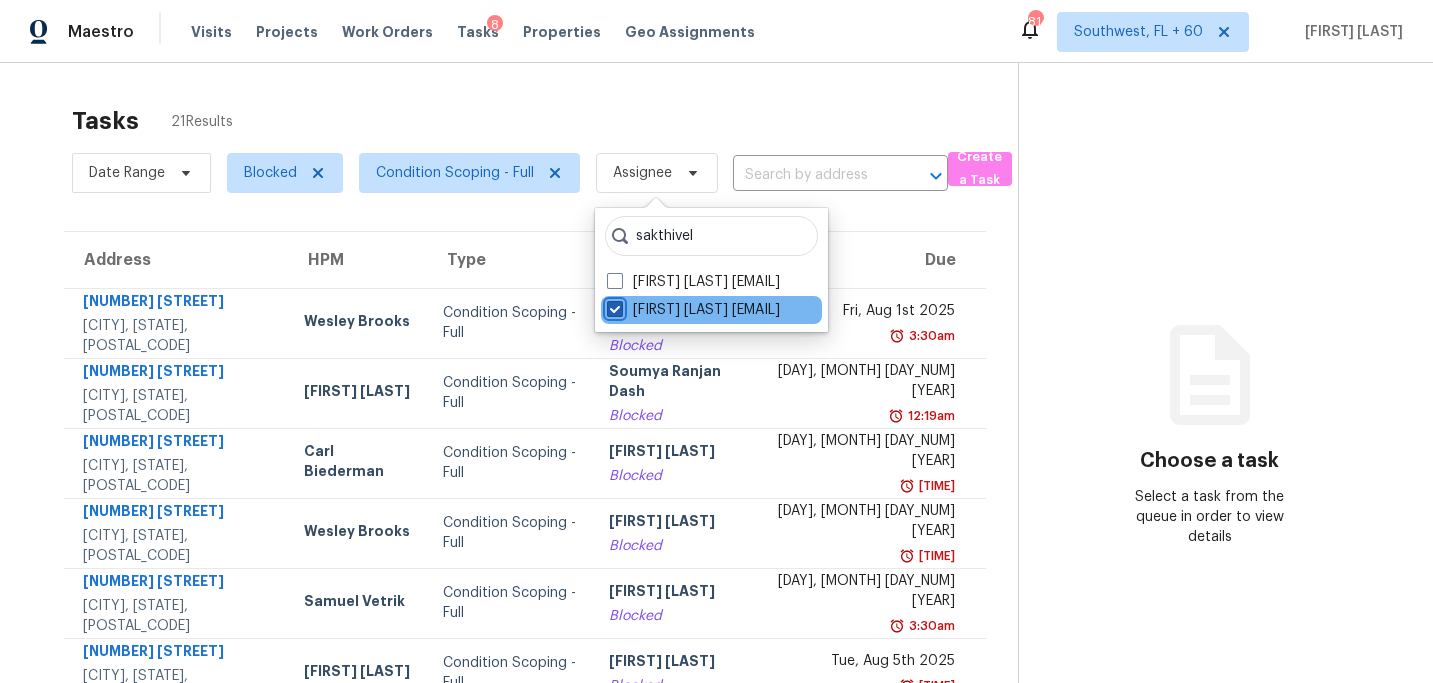 checkbox on "true" 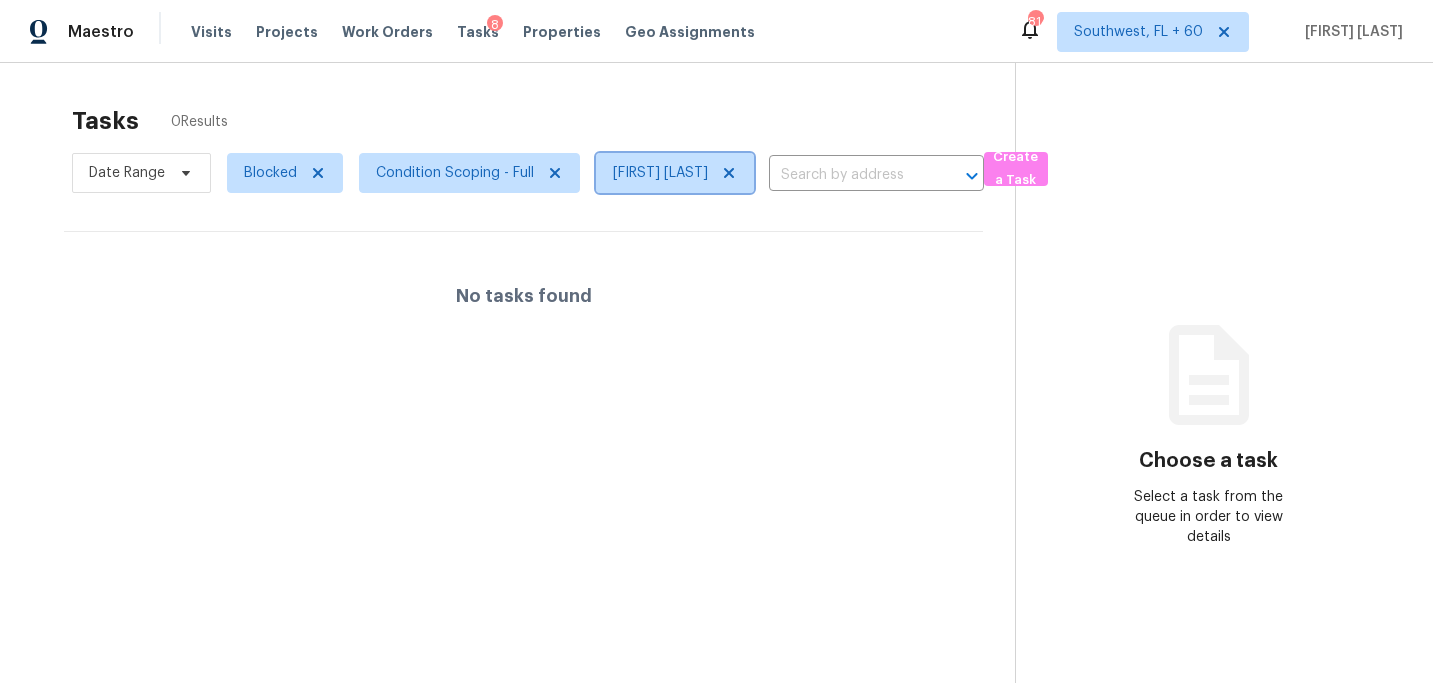 click 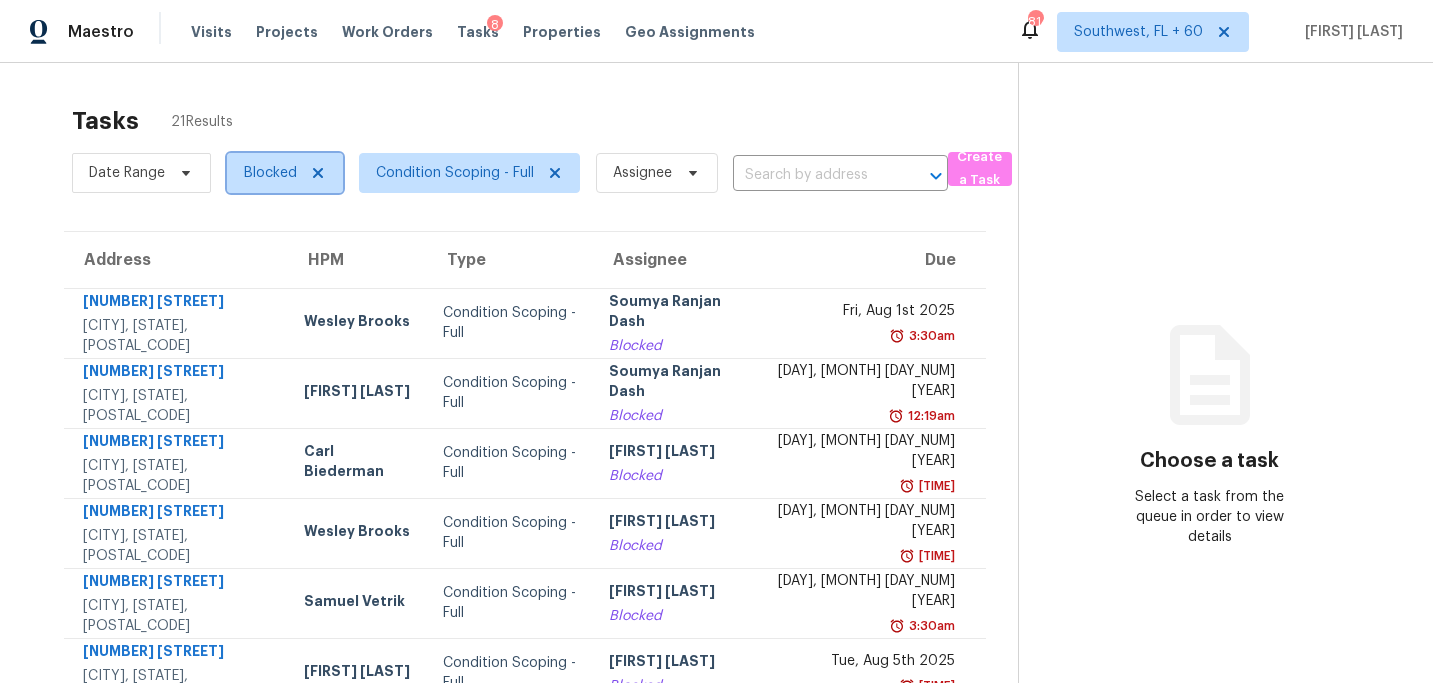 click on "Blocked" at bounding box center (270, 173) 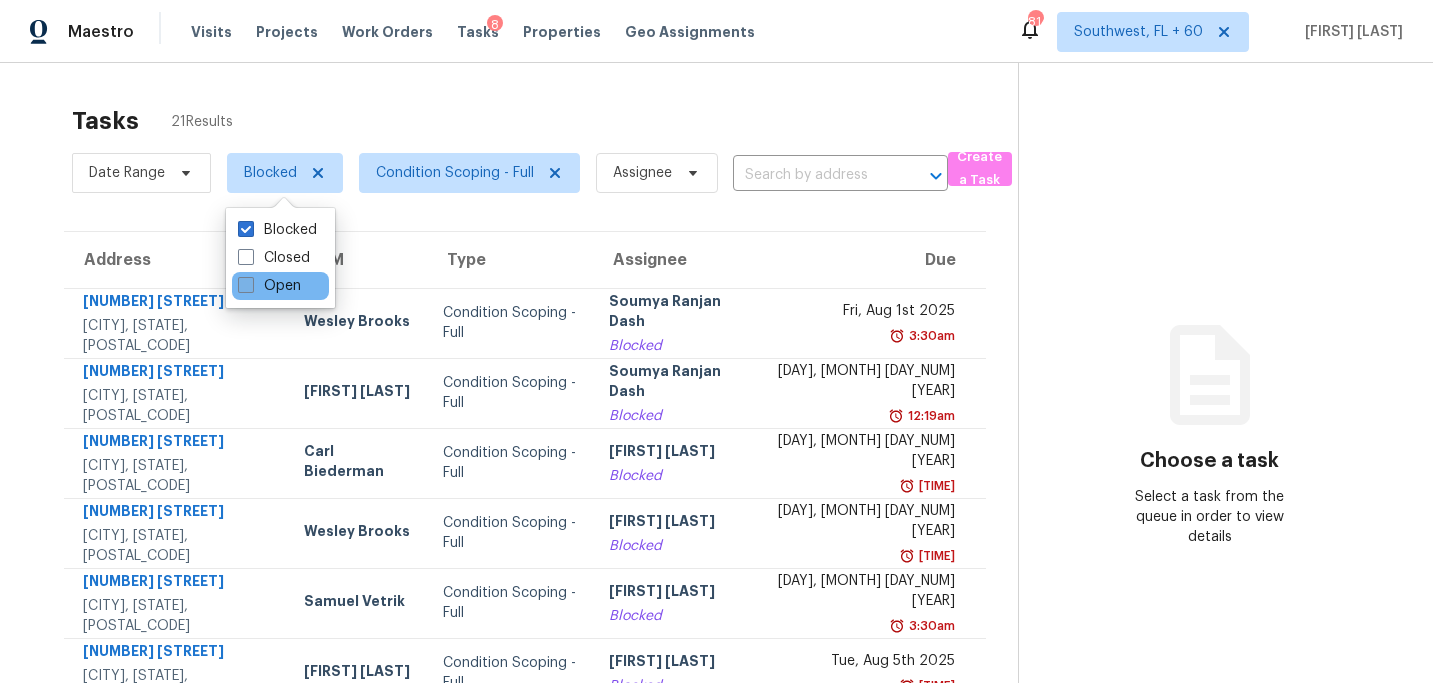 click on "Open" at bounding box center [269, 286] 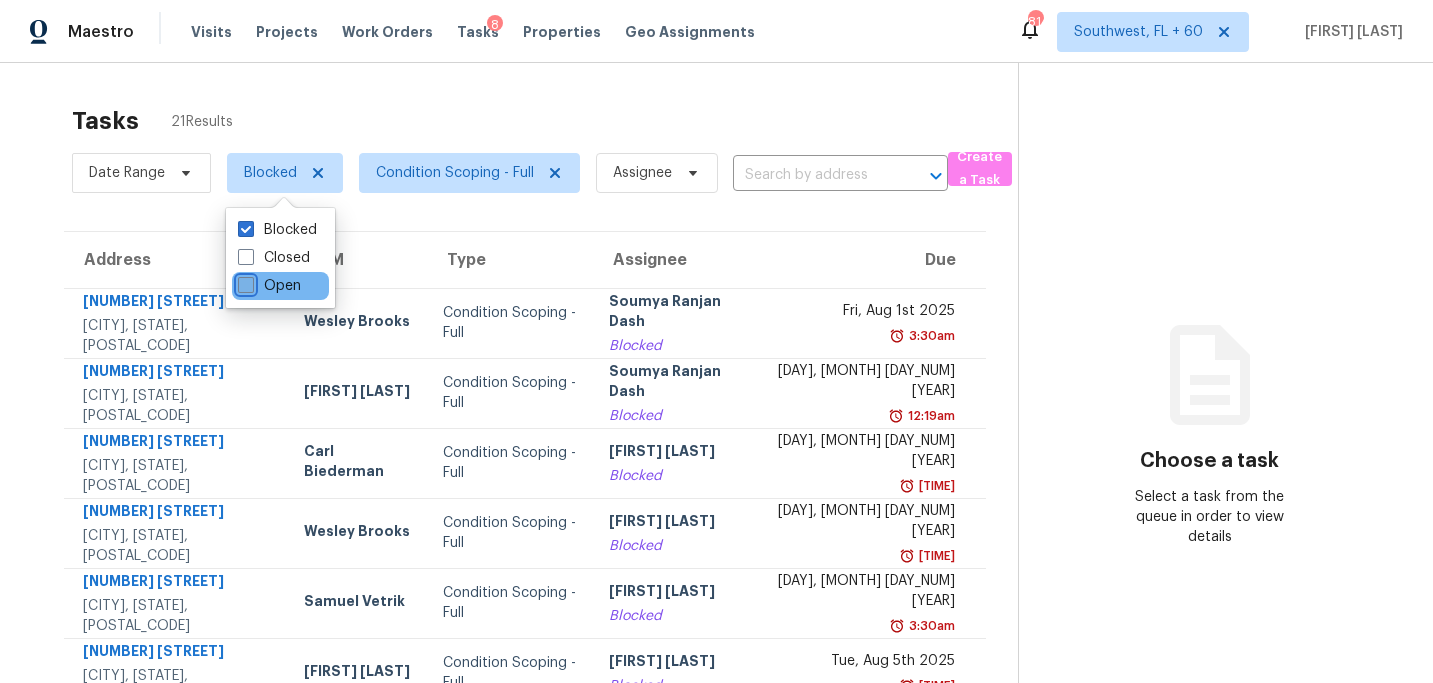 click on "Open" at bounding box center (244, 282) 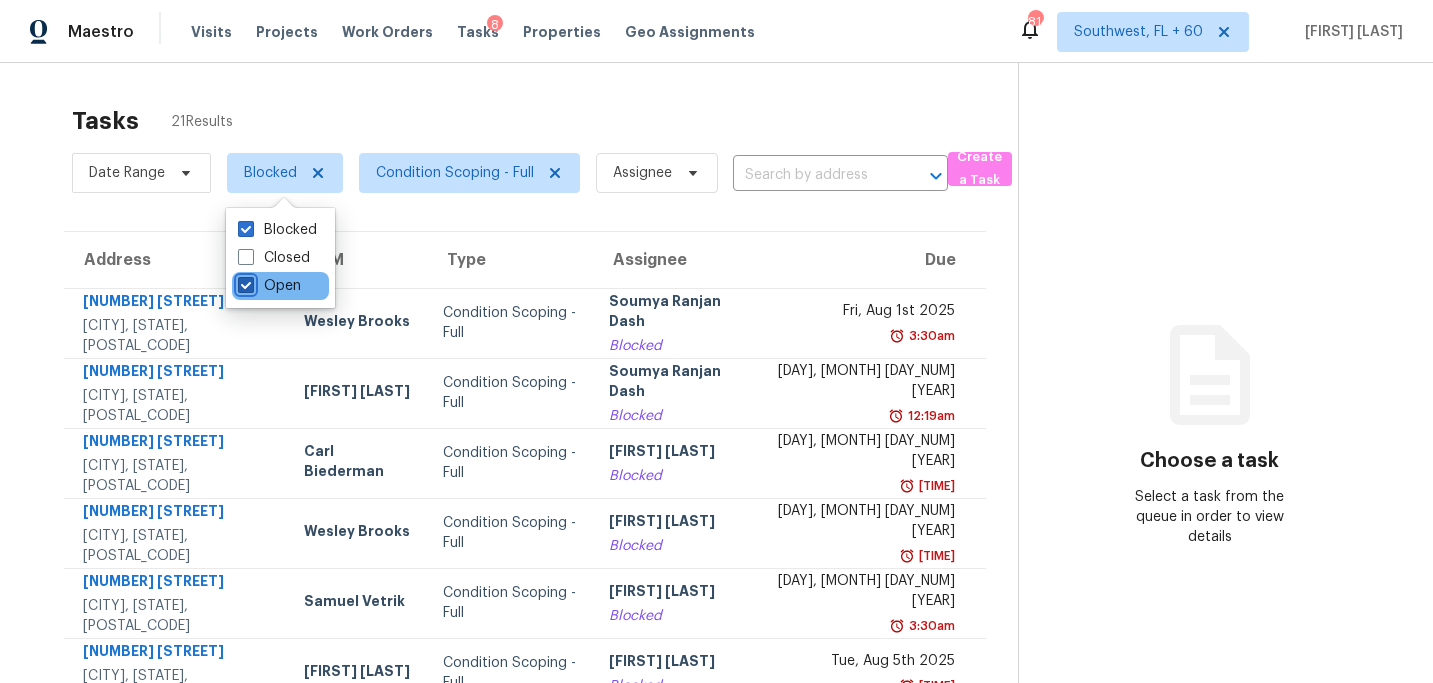 checkbox on "true" 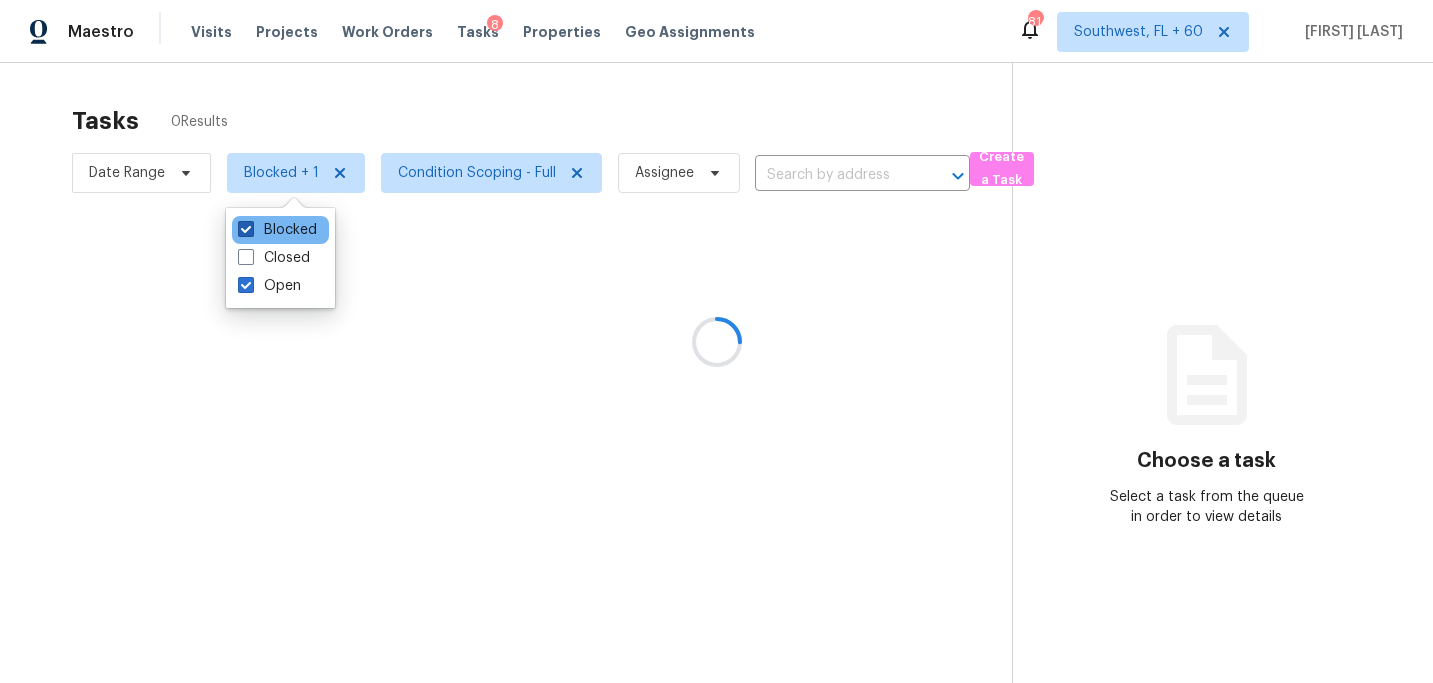 click on "Blocked" at bounding box center [277, 230] 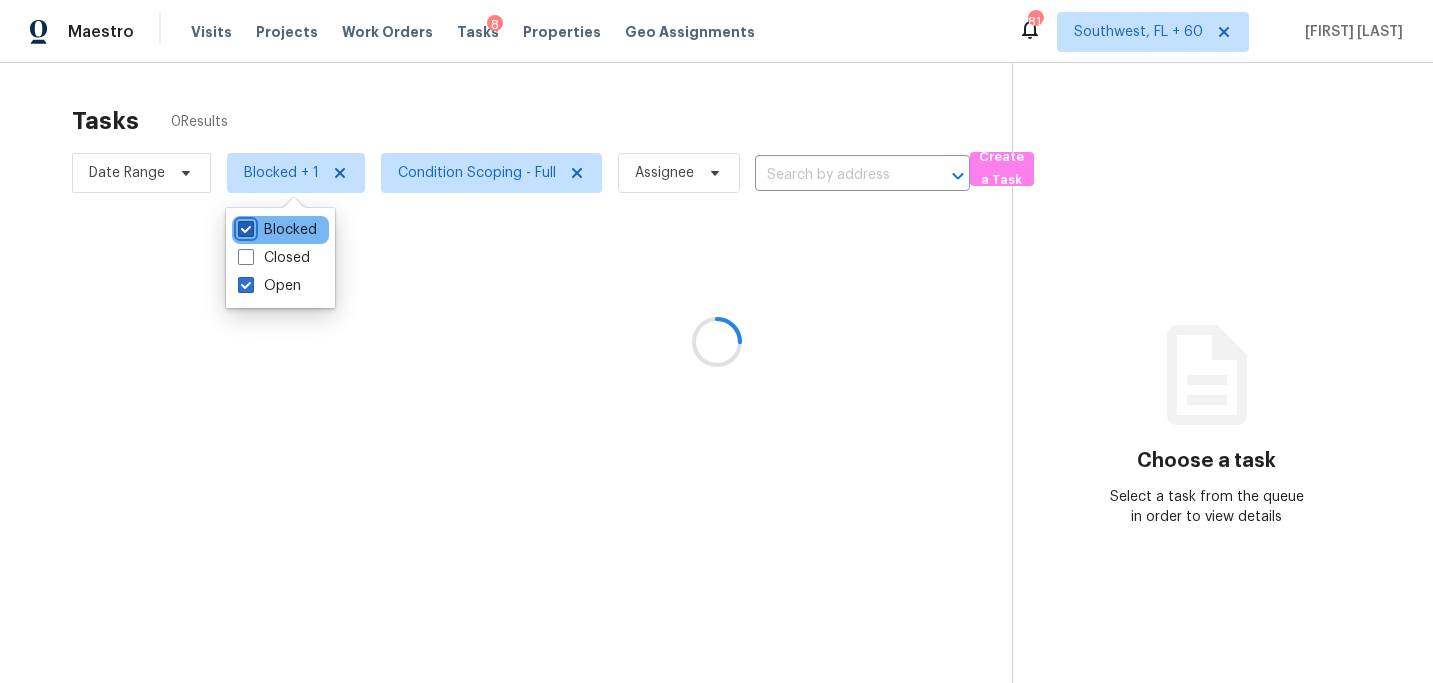 click on "Blocked" at bounding box center (244, 226) 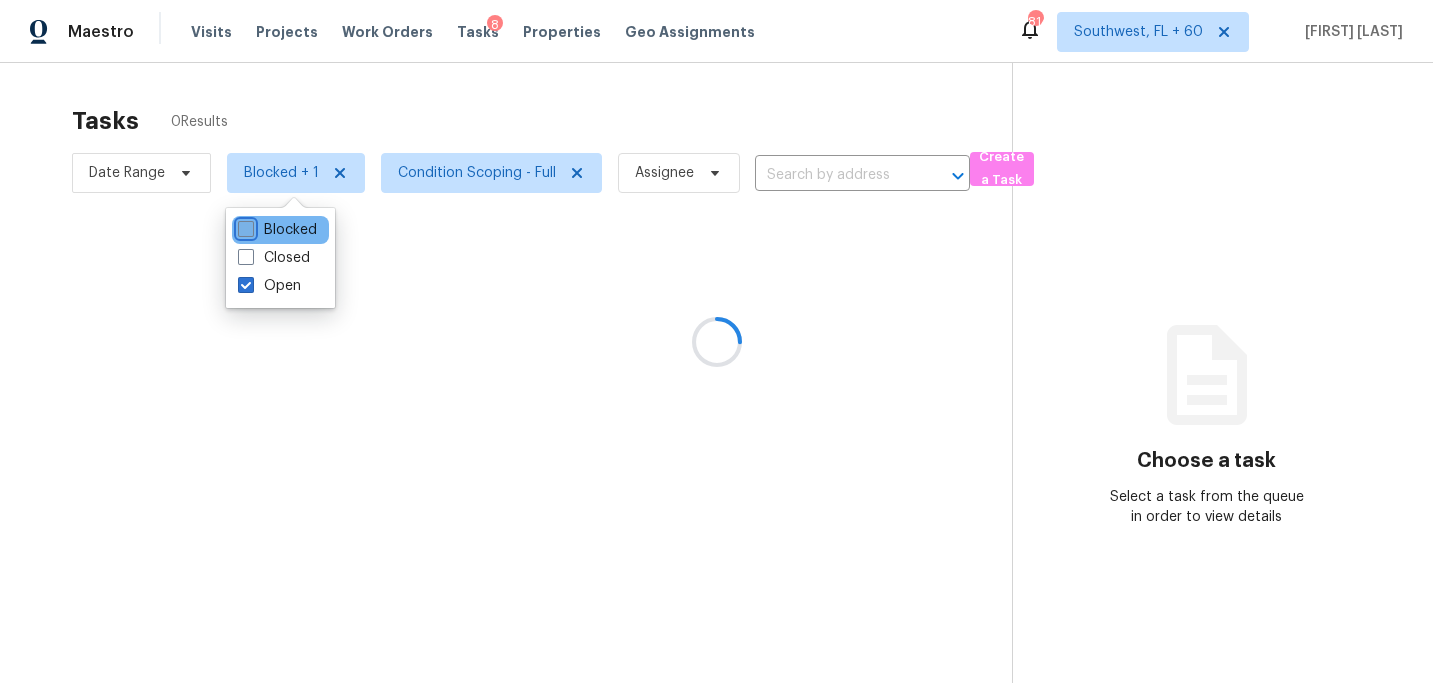 checkbox on "false" 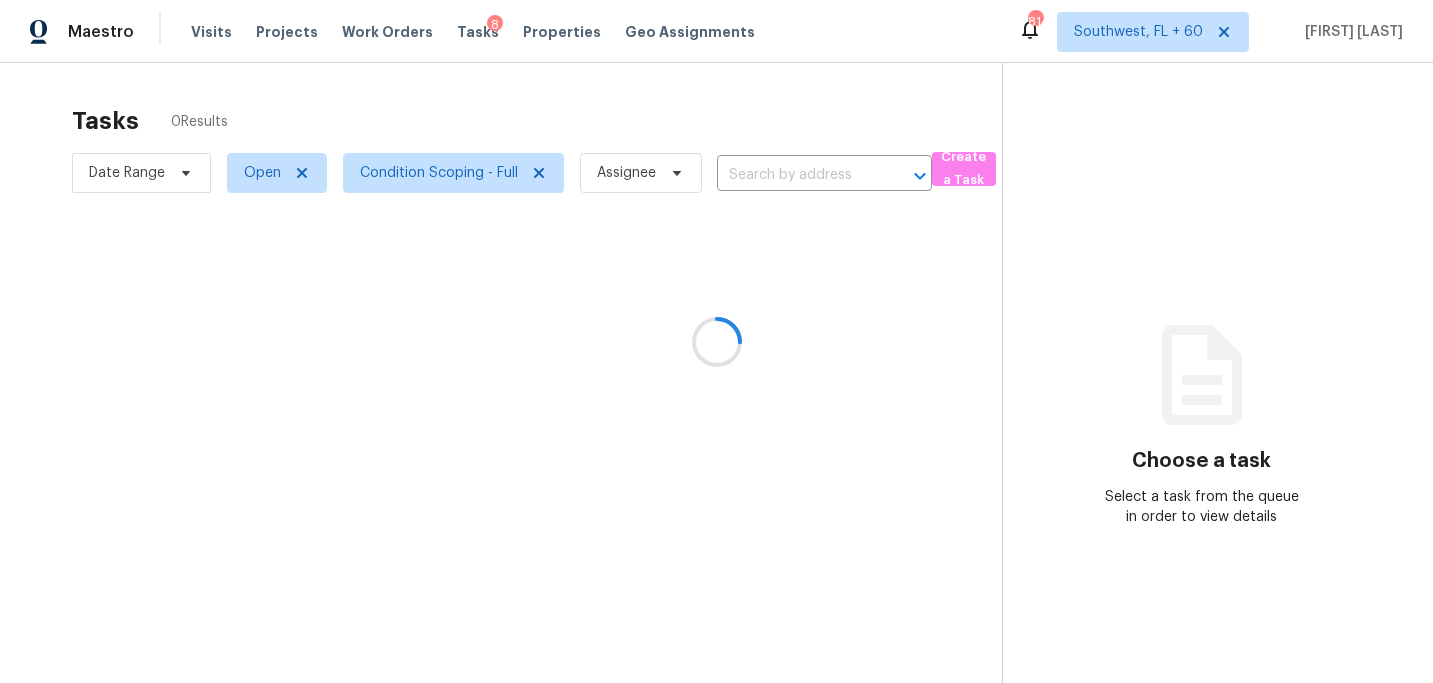 click at bounding box center [716, 341] 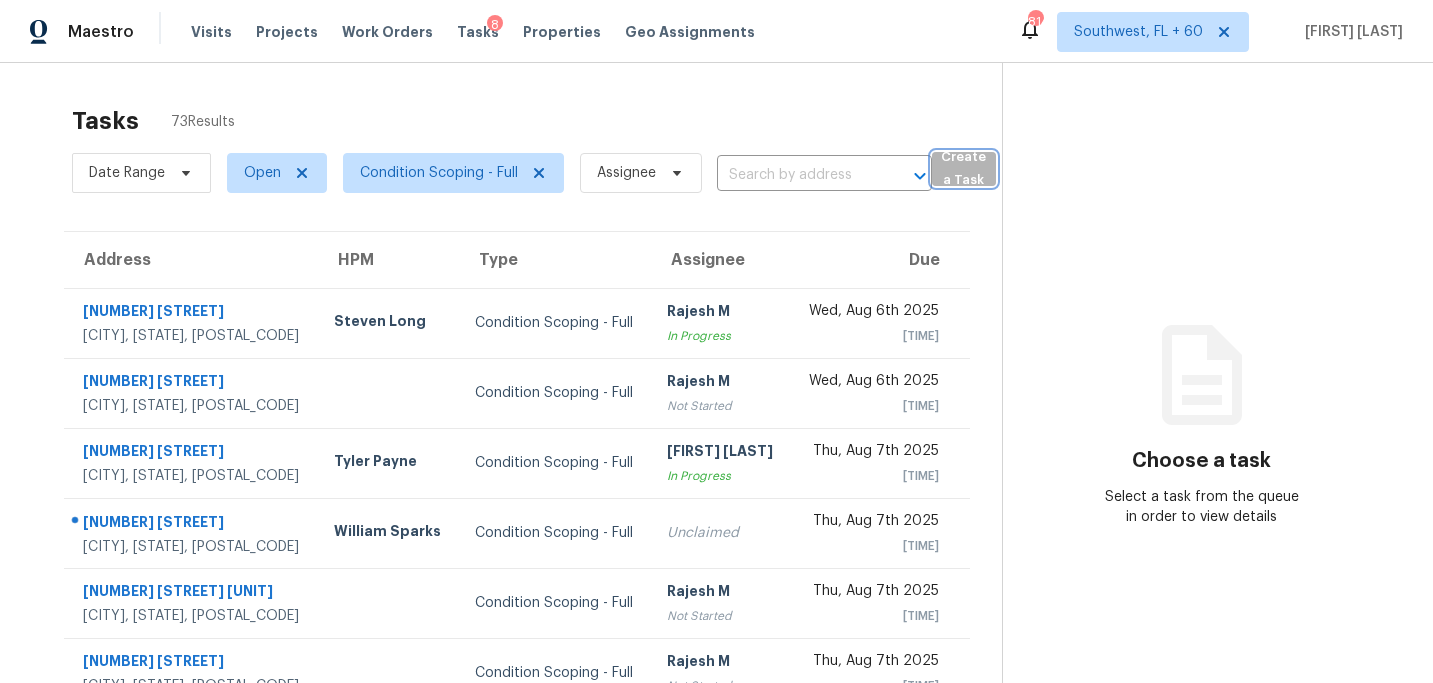 click on "Create a Task" at bounding box center (964, 169) 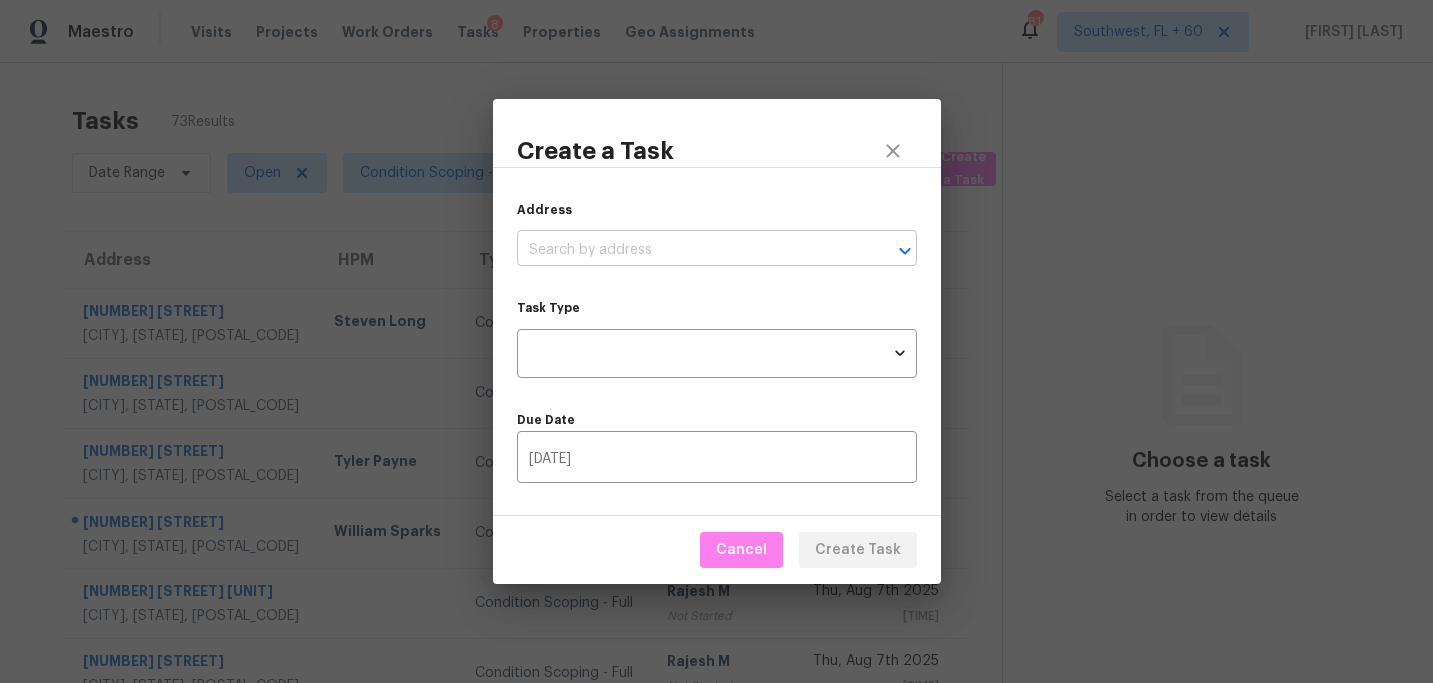 click at bounding box center (689, 250) 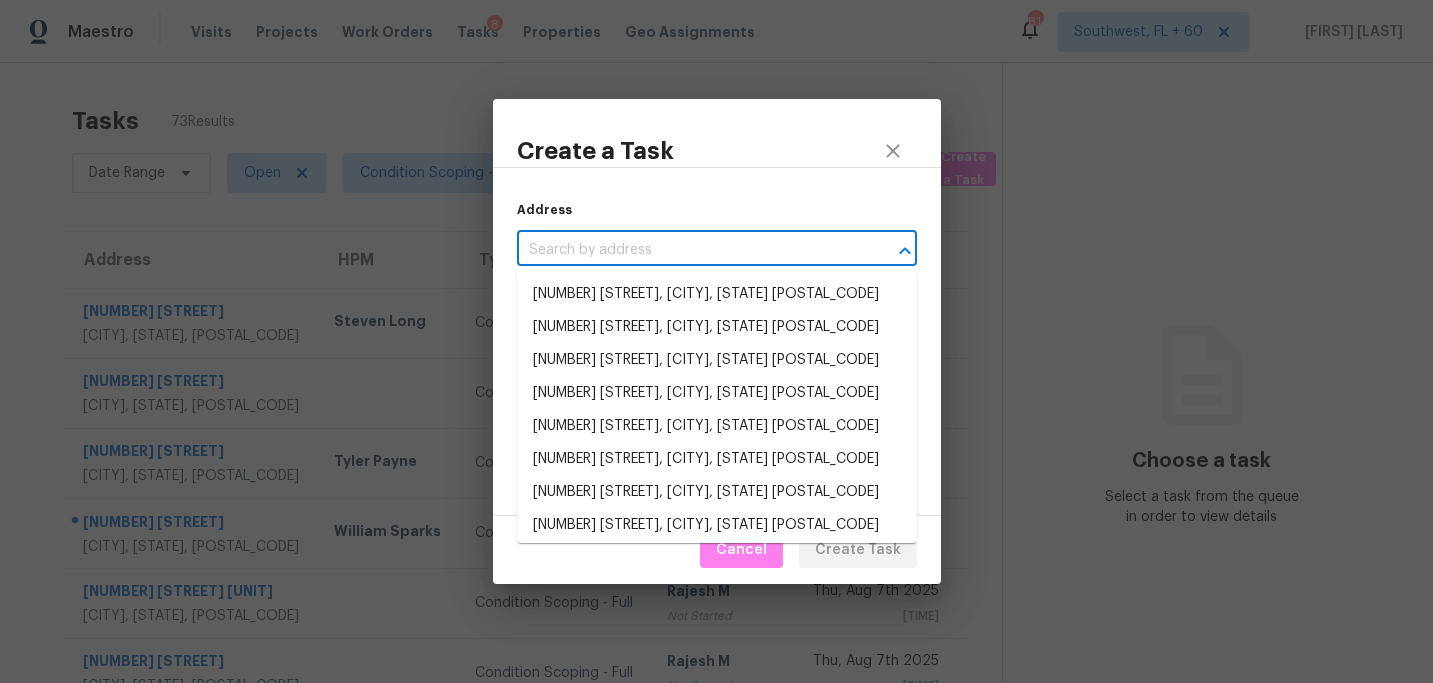 paste on "[NUMBER] [STREET], [CITY], [STATE] [POSTAL_CODE]" 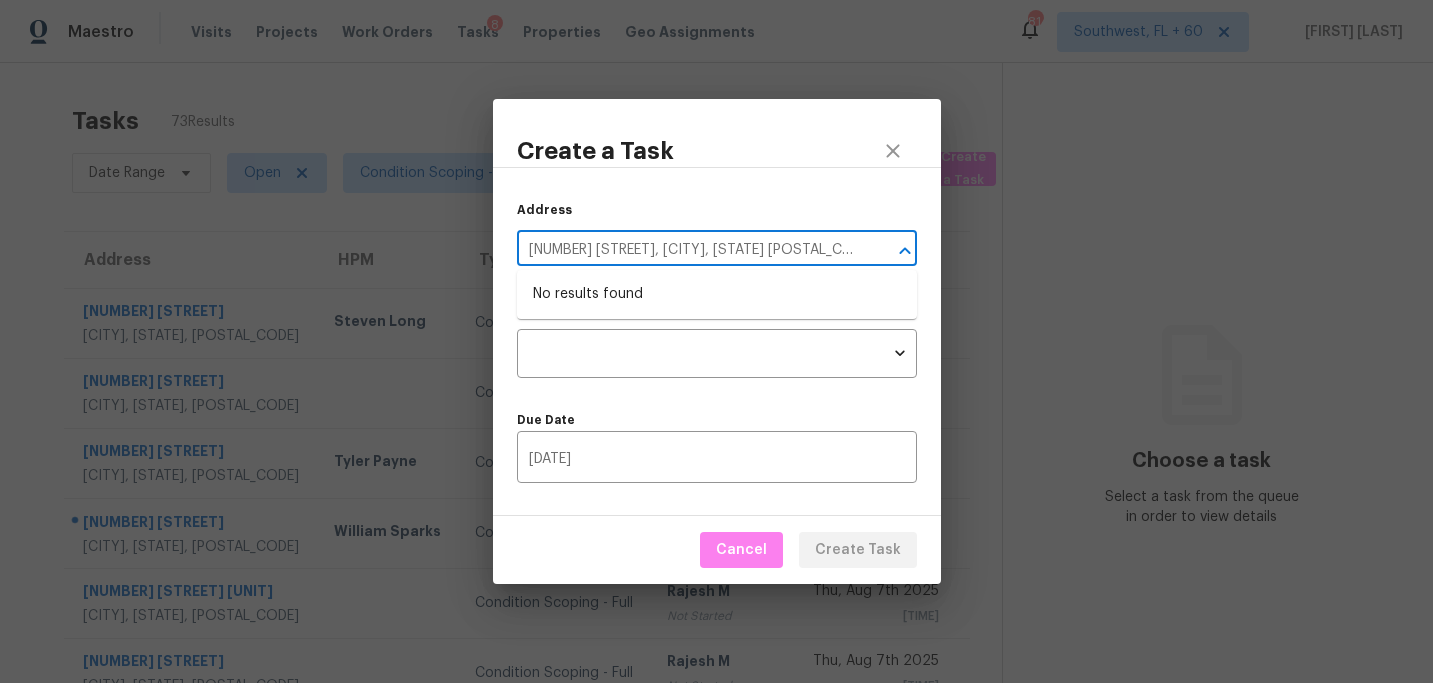 type on "[NUMBER] [STREET], [CITY], [STATE] [POSTAL_CODE]" 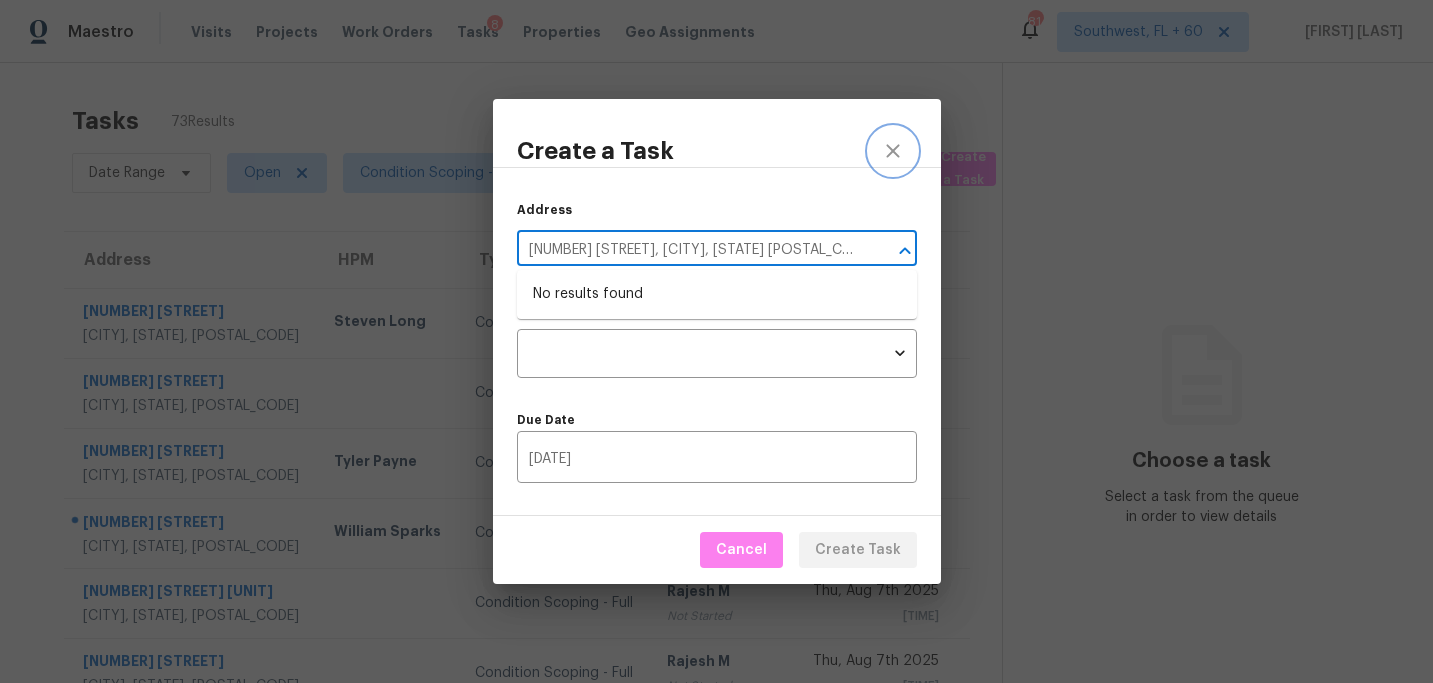 type 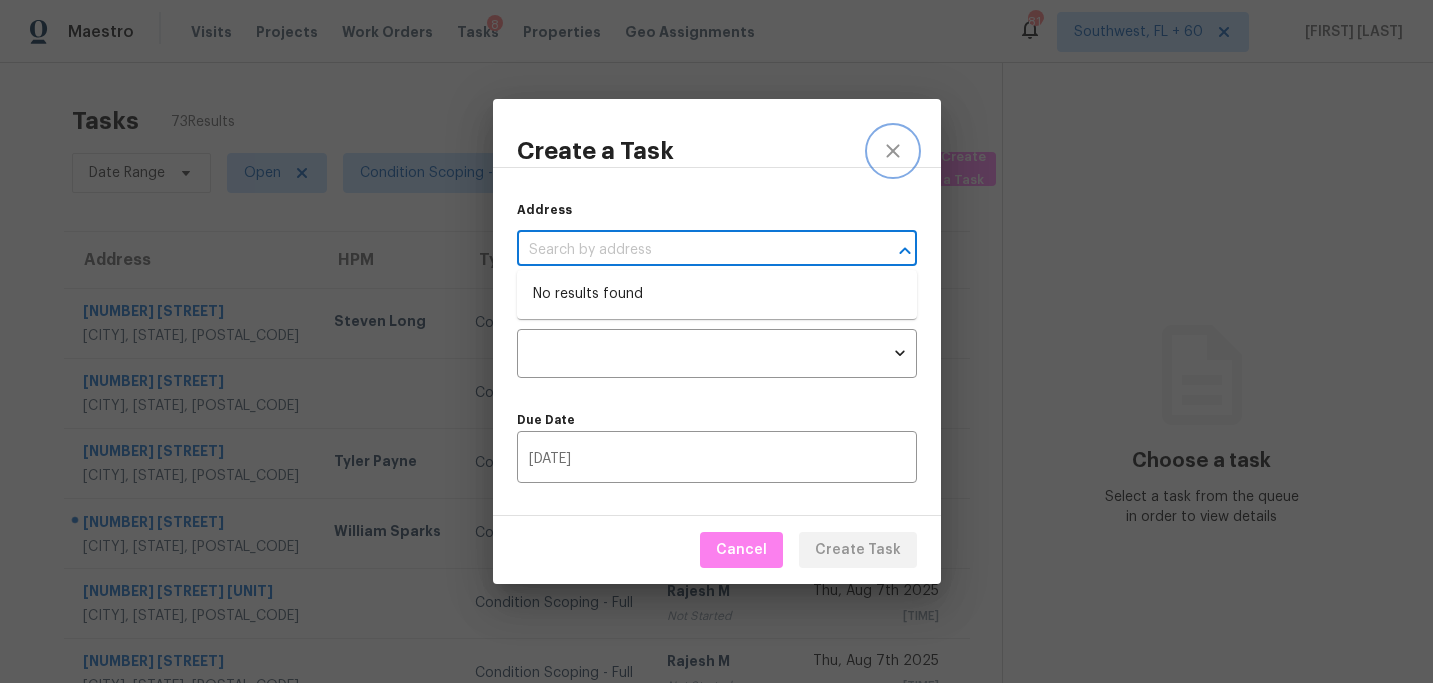 click 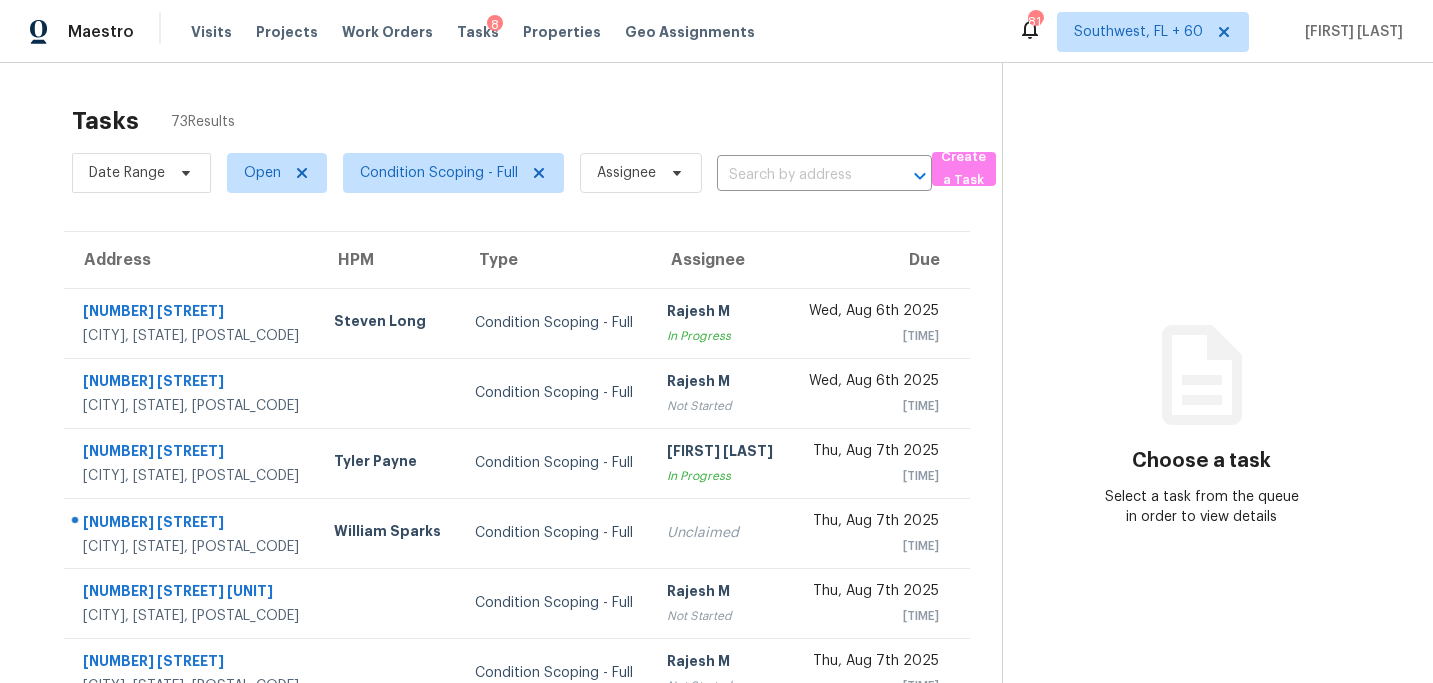 click on "Tasks 73  Results" at bounding box center (537, 121) 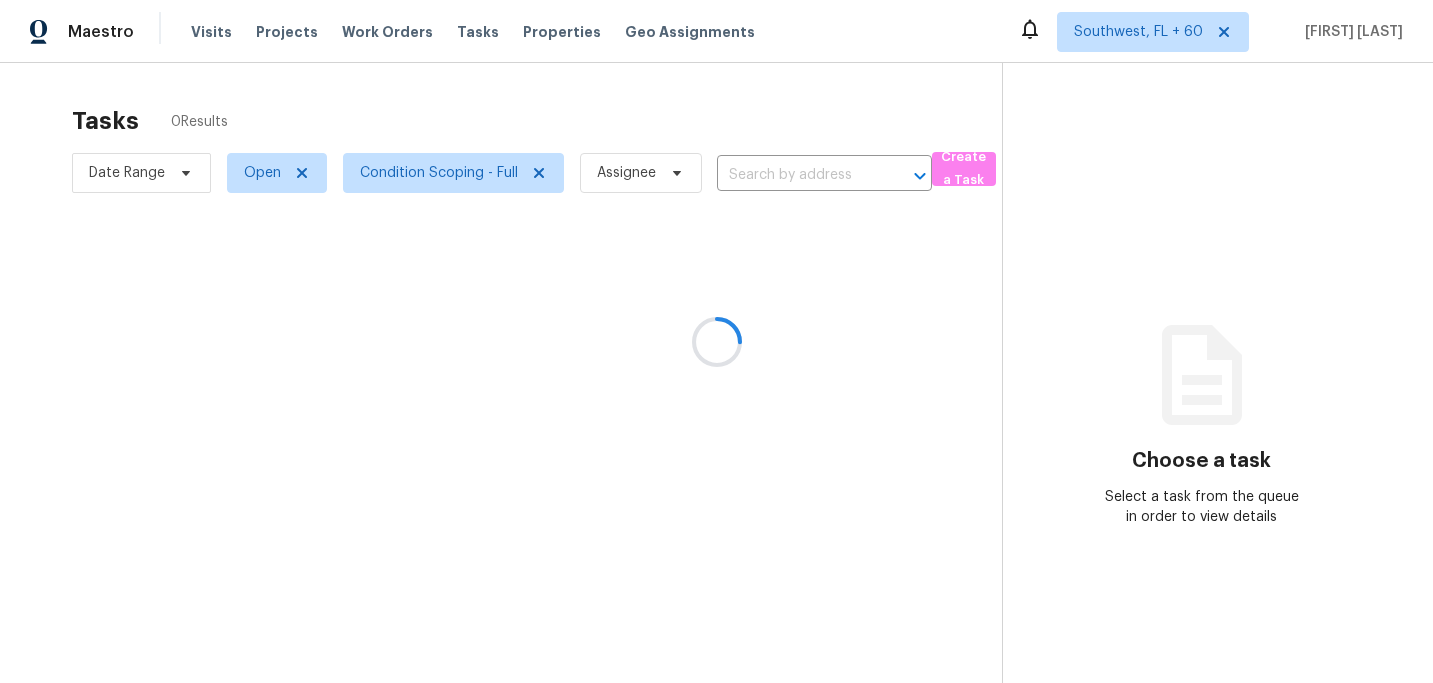 scroll, scrollTop: 0, scrollLeft: 0, axis: both 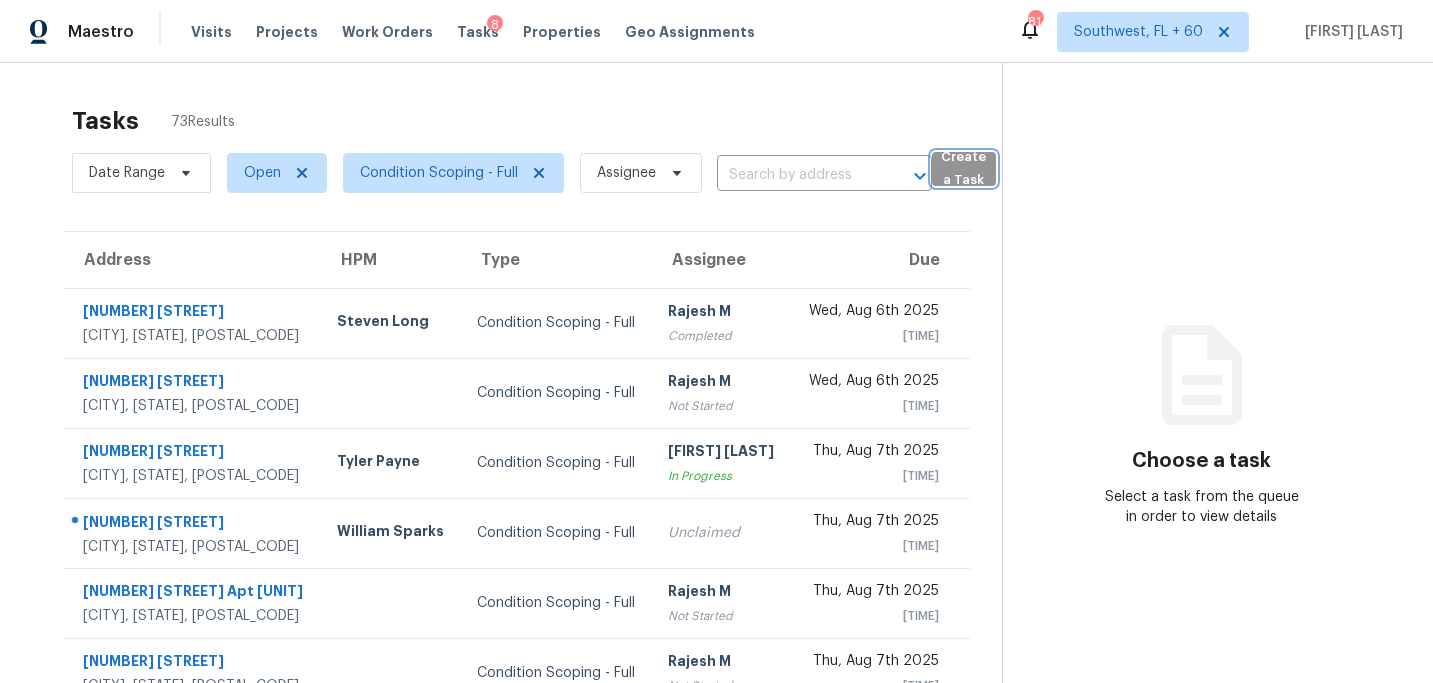 click on "Create a Task" at bounding box center (964, 169) 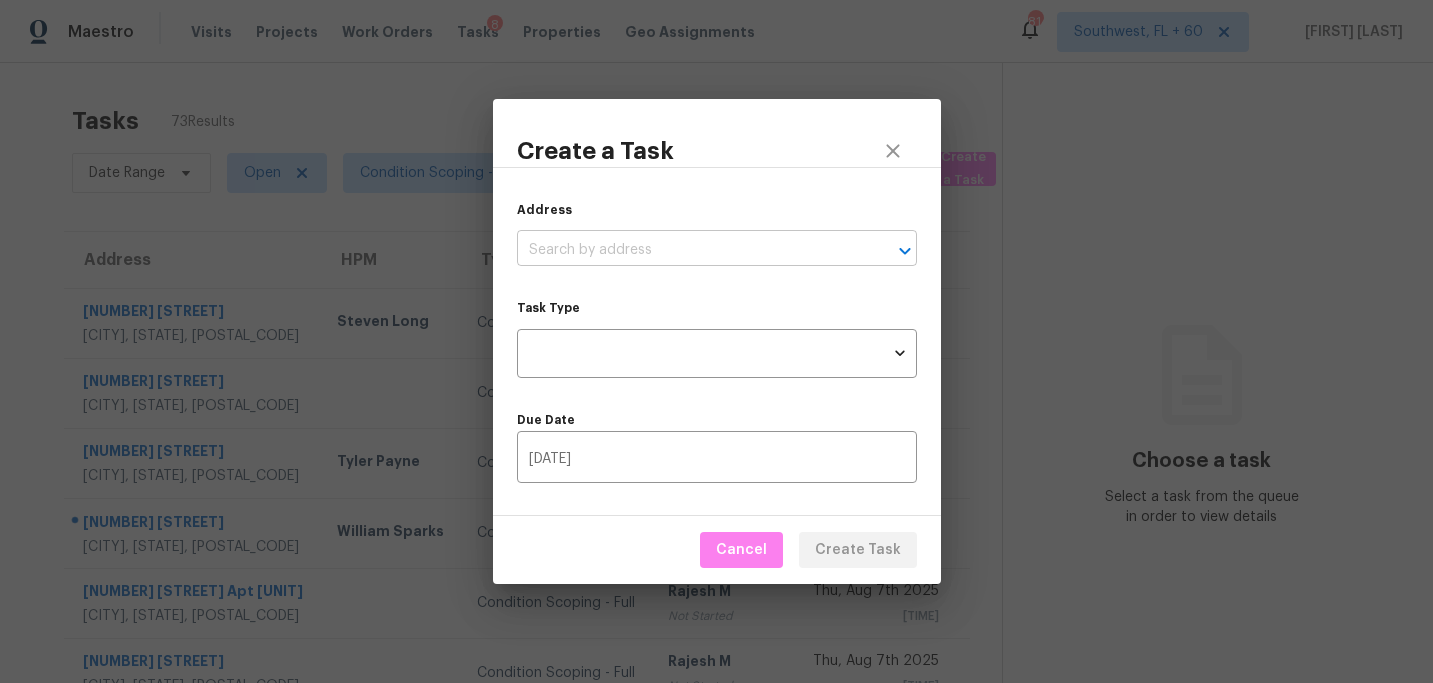 click at bounding box center [689, 250] 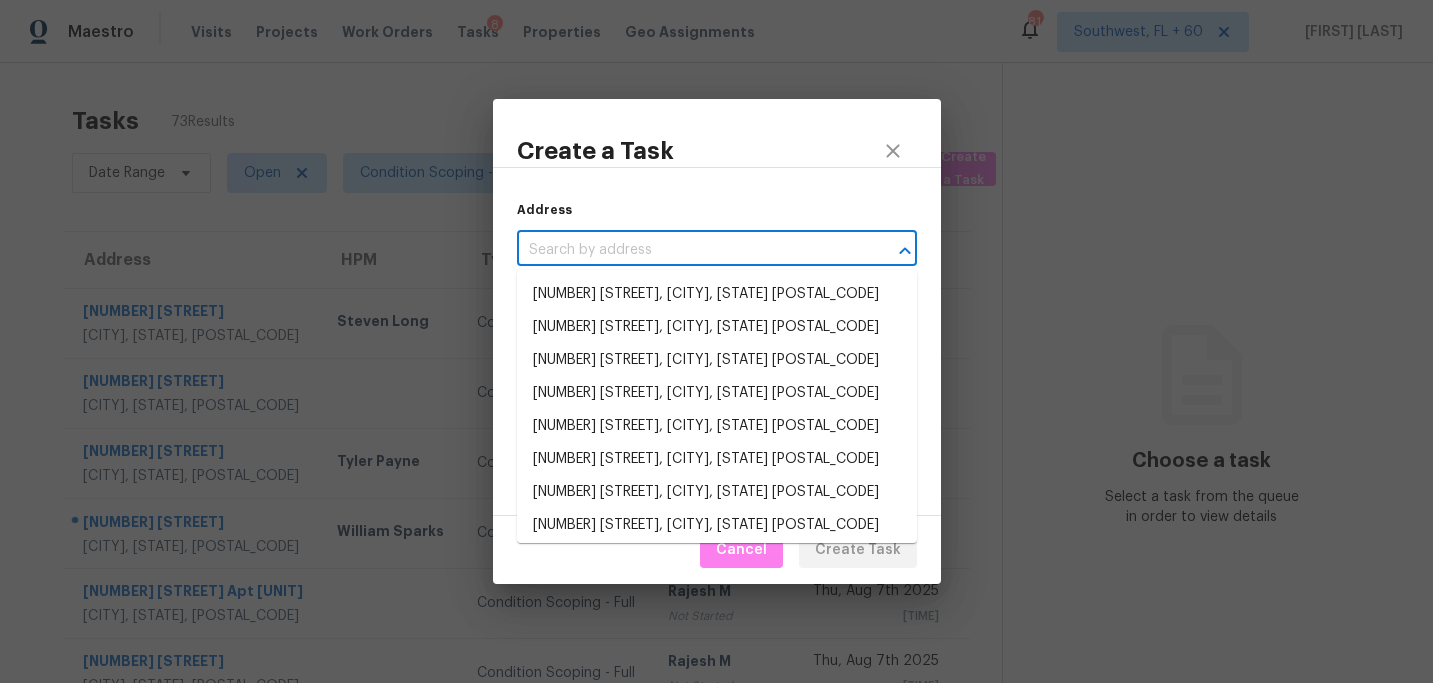 paste on "[NUMBER] [STREET], [CITY], [STATE] [POSTAL_CODE]" 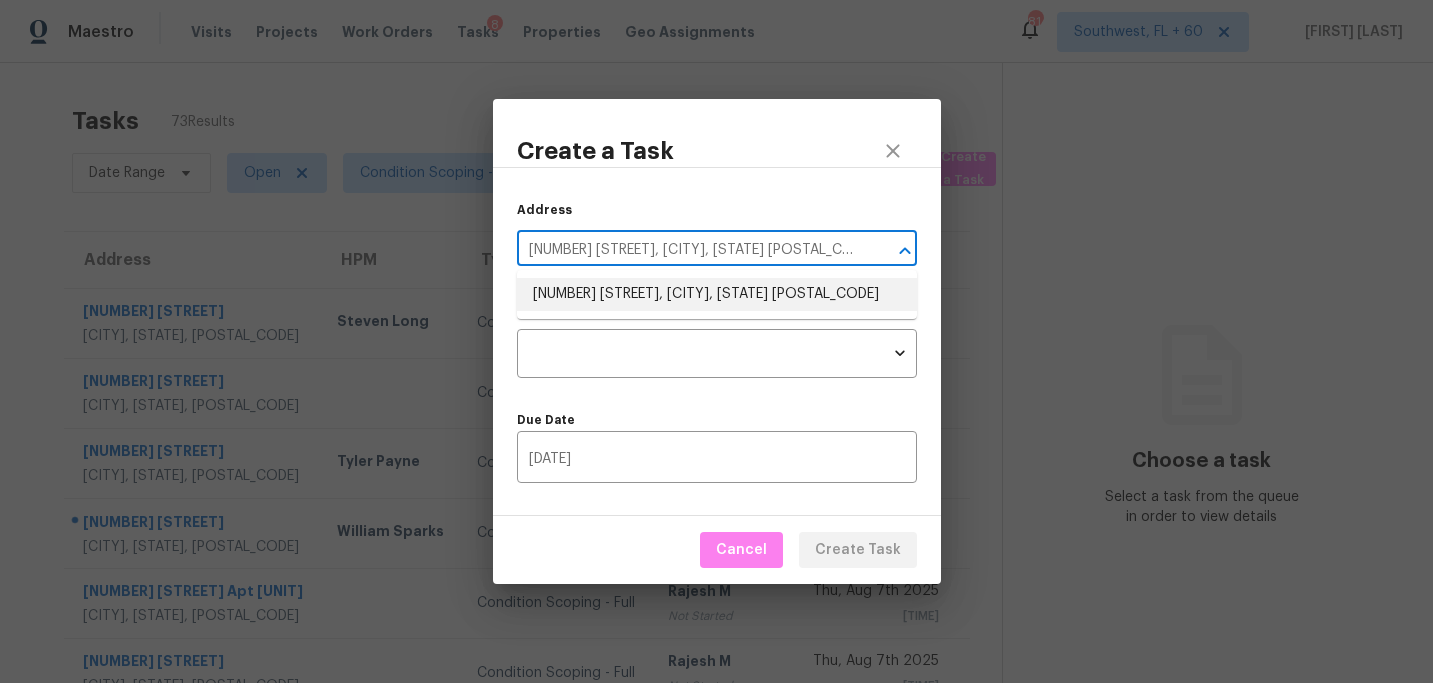 click on "[NUMBER] [STREET], [CITY], [STATE] [POSTAL_CODE]" at bounding box center [717, 294] 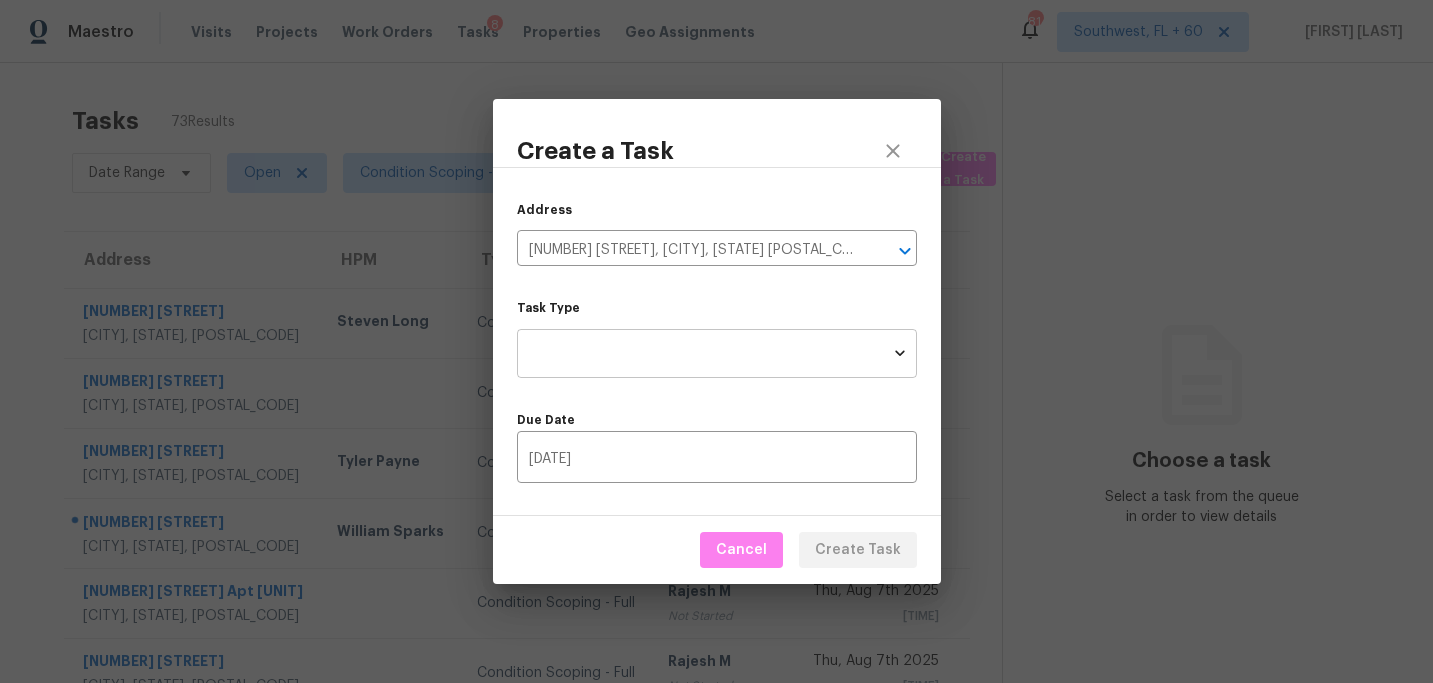 click on "Maestro Visits Projects Work Orders Tasks [NUMBER] Properties Geo Assignments [NUMBER] Southwest, [STATE] + [NUMBER] [NAME] Tasks [NUMBER] Results Date Range Open Condition Scoping - Full Assignee ​ Create a Task Address [NUMBER] [STREET] [CITY], [STATE] [POSTAL_CODE] HPM Type Assignee Due [DATE] Condition Scoping - Full [NAME] Completed [DATE] [TIME] [NUMBER] [STREET] [CITY], [STATE] [POSTAL_CODE] Condition Scoping - Full [NAME] Not Started [DATE] [TIME] [NUMBER] [STREET] [CITY], [STATE] [POSTAL_CODE] [NAME] Condition Scoping - Full [NAME] In Progress [DATE] [TIME] [NUMBER] [STREET] [CITY], [STATE] [POSTAL_CODE] [NAME] Condition Scoping - Full Unclaimed [DATE] [TIME] [NUMBER] [STREET] Apt [UNIT] [CITY], [STATE] [POSTAL_CODE] Condition Scoping - Full [NAME] Not Started [DATE] [TIME] [NUMBER] [STREET] [CITY], [STATE] [POSTAL_CODE] Condition Scoping - Full [NAME] Not Started" at bounding box center [716, 341] 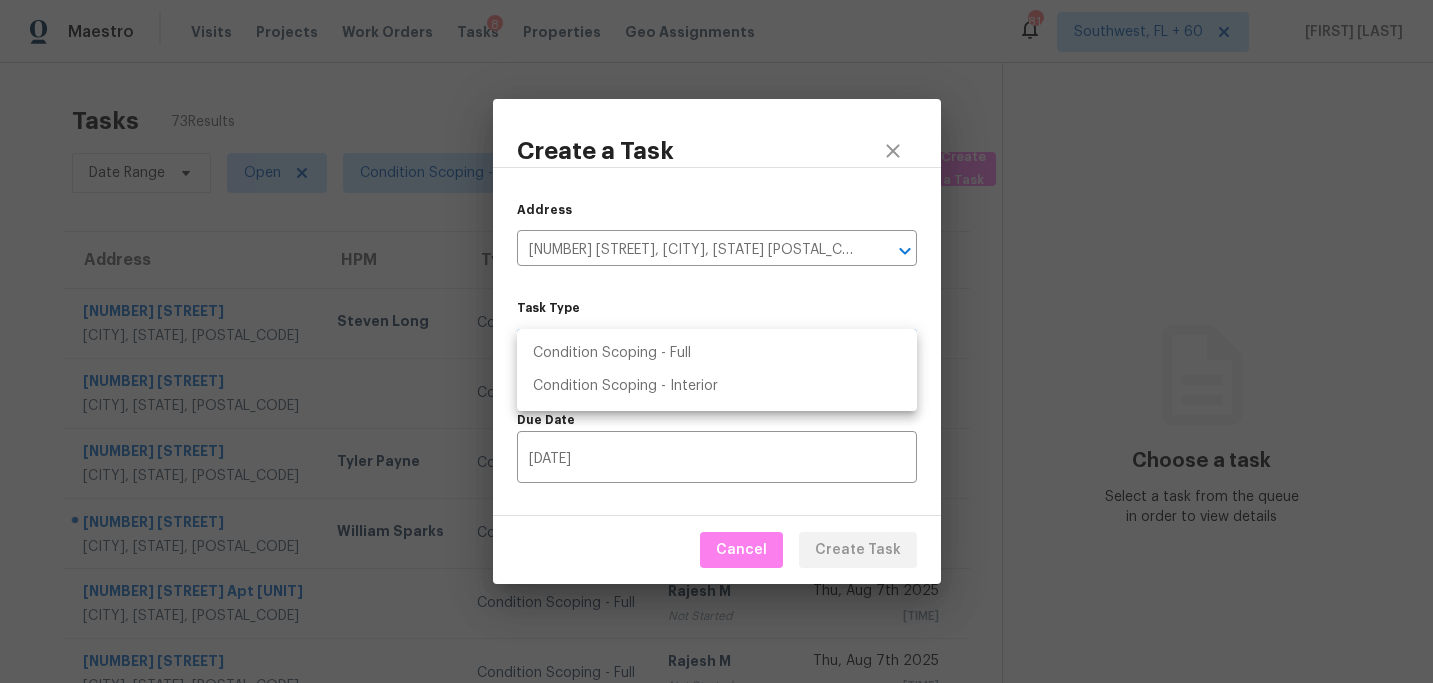 click on "Condition Scoping - Full" at bounding box center (717, 353) 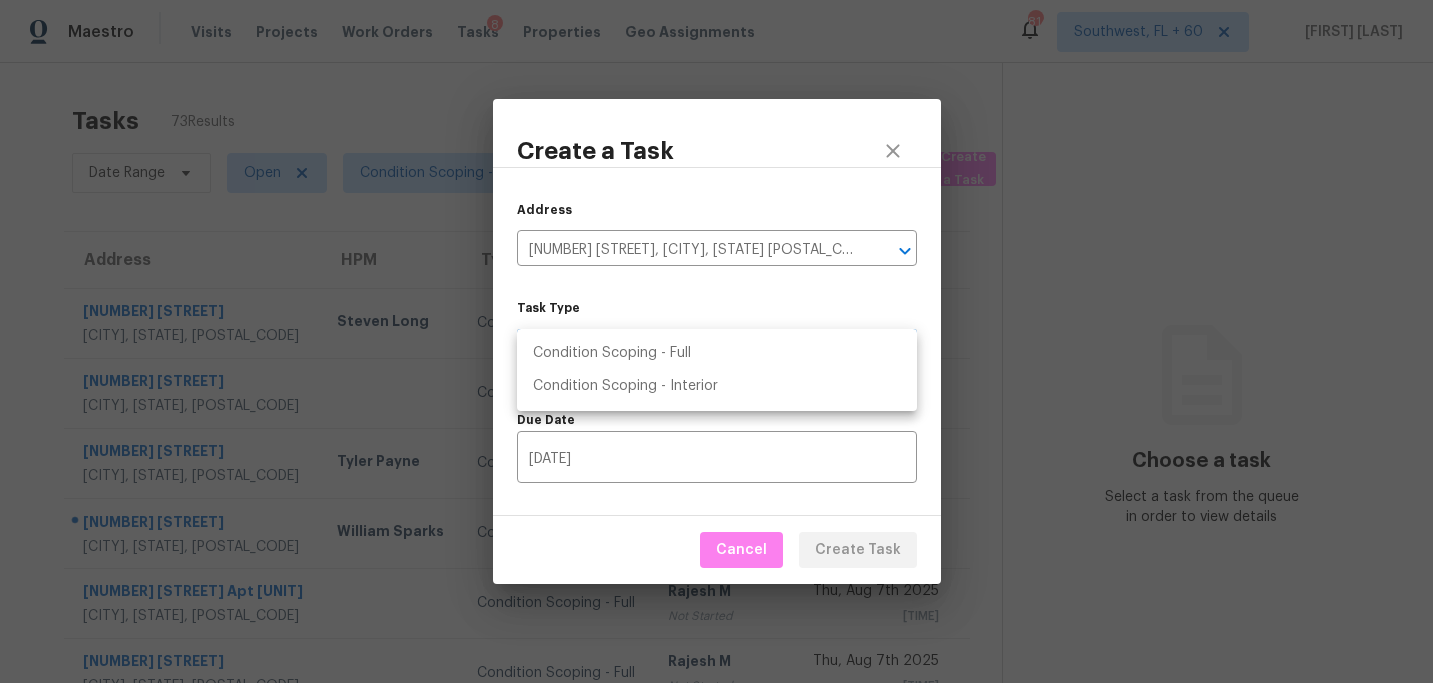 type on "virtual_full_assessment" 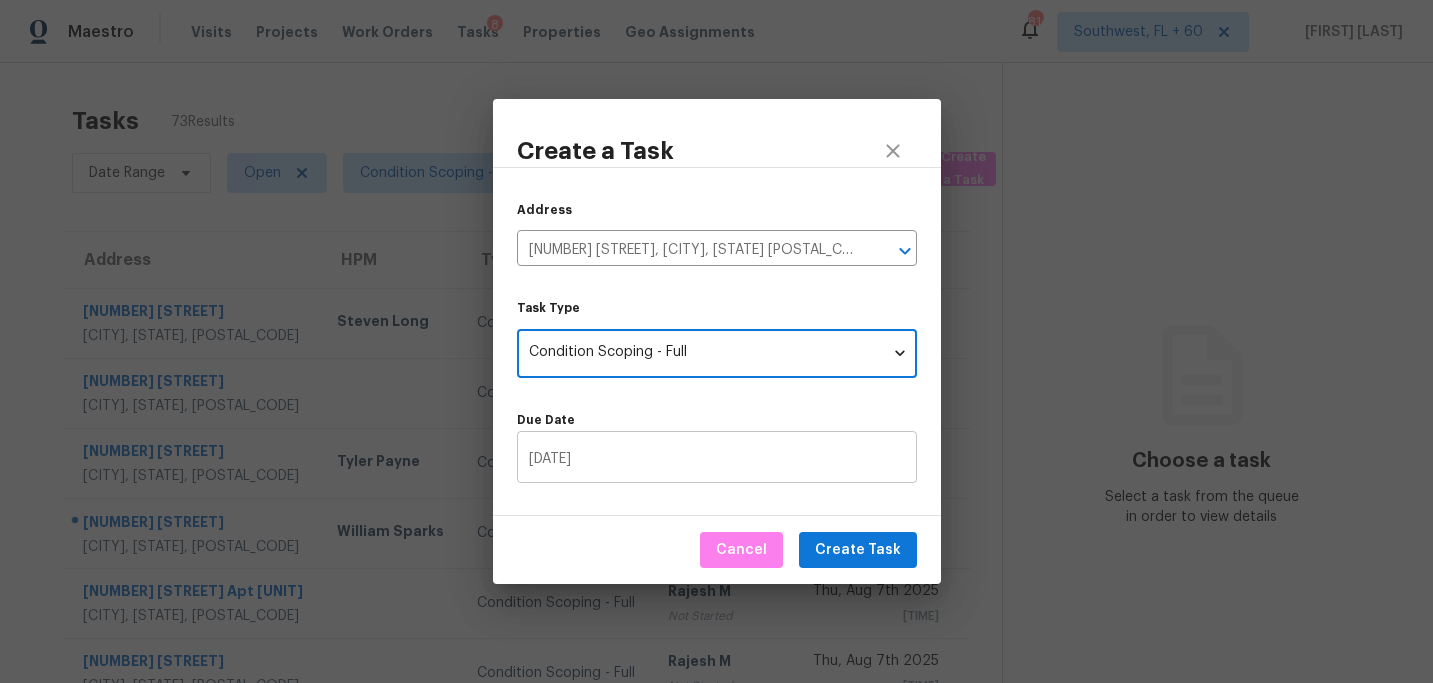 click on "[DATE]" at bounding box center (717, 459) 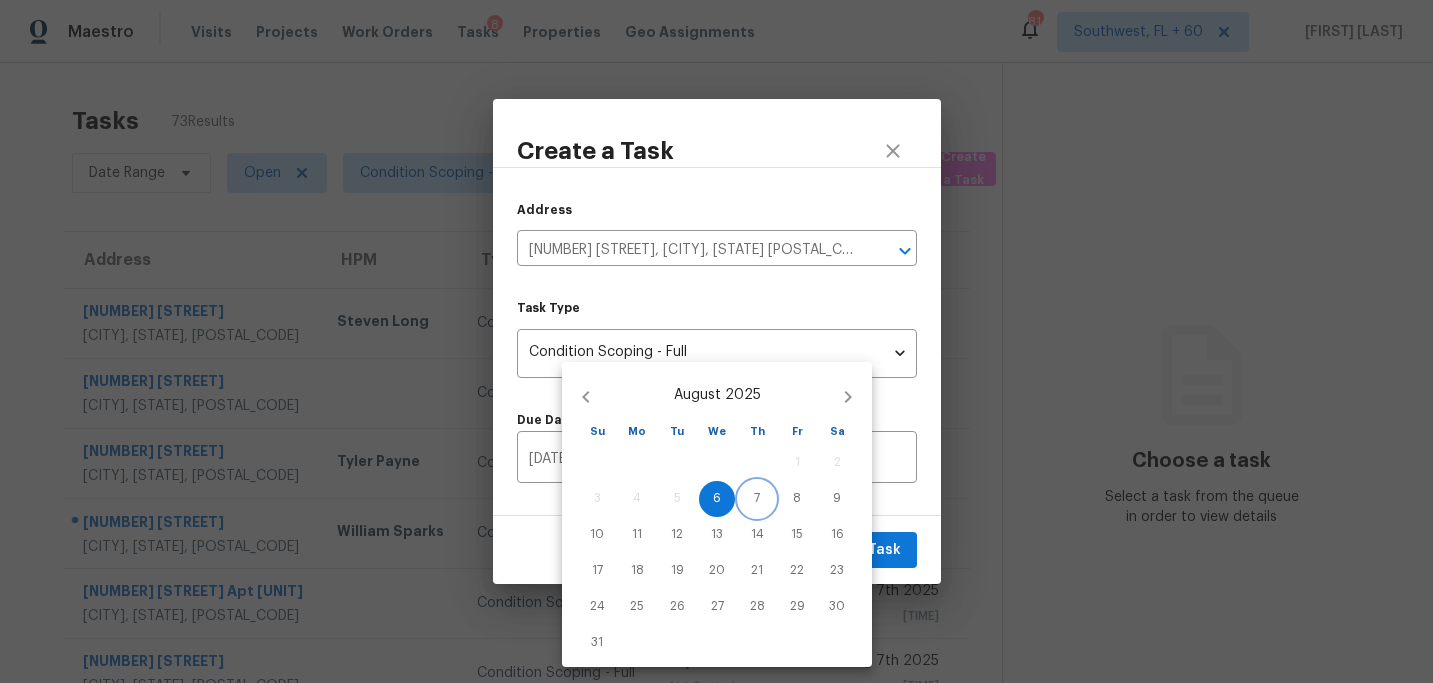 click on "7" at bounding box center (757, 498) 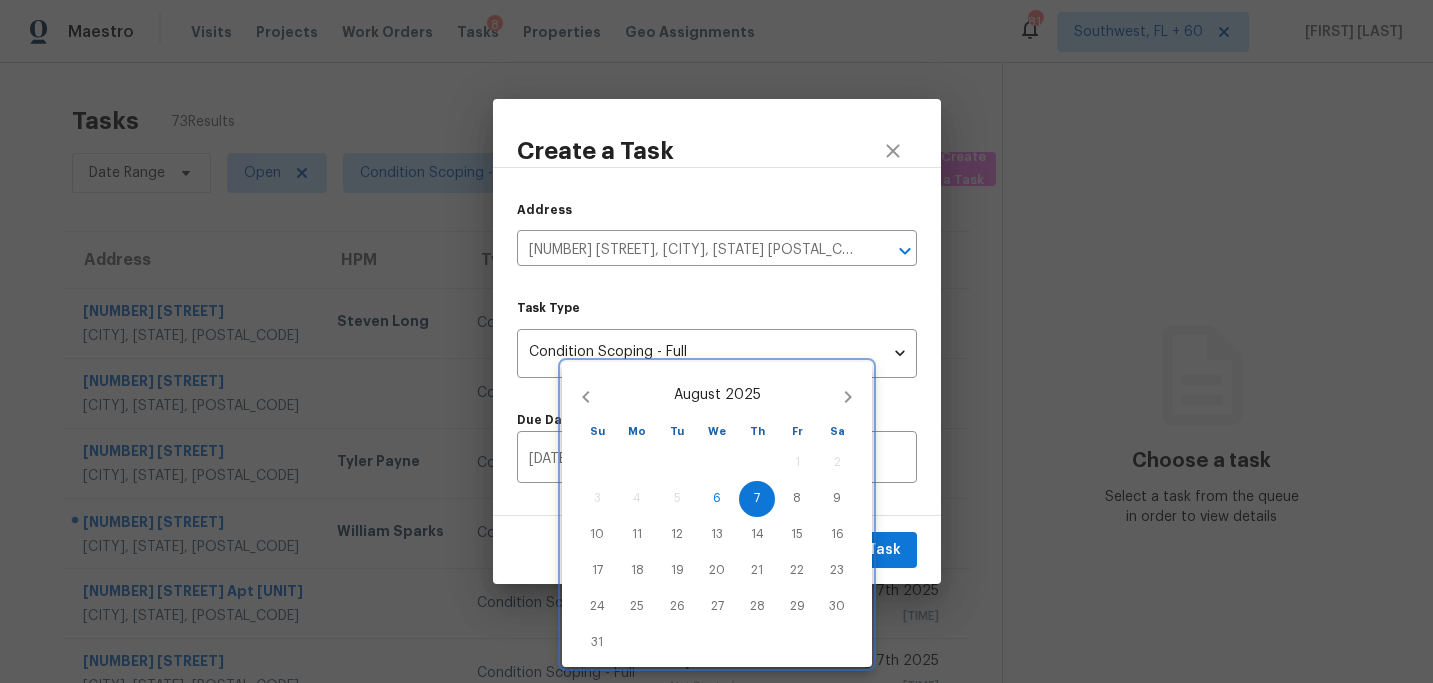 click at bounding box center [716, 341] 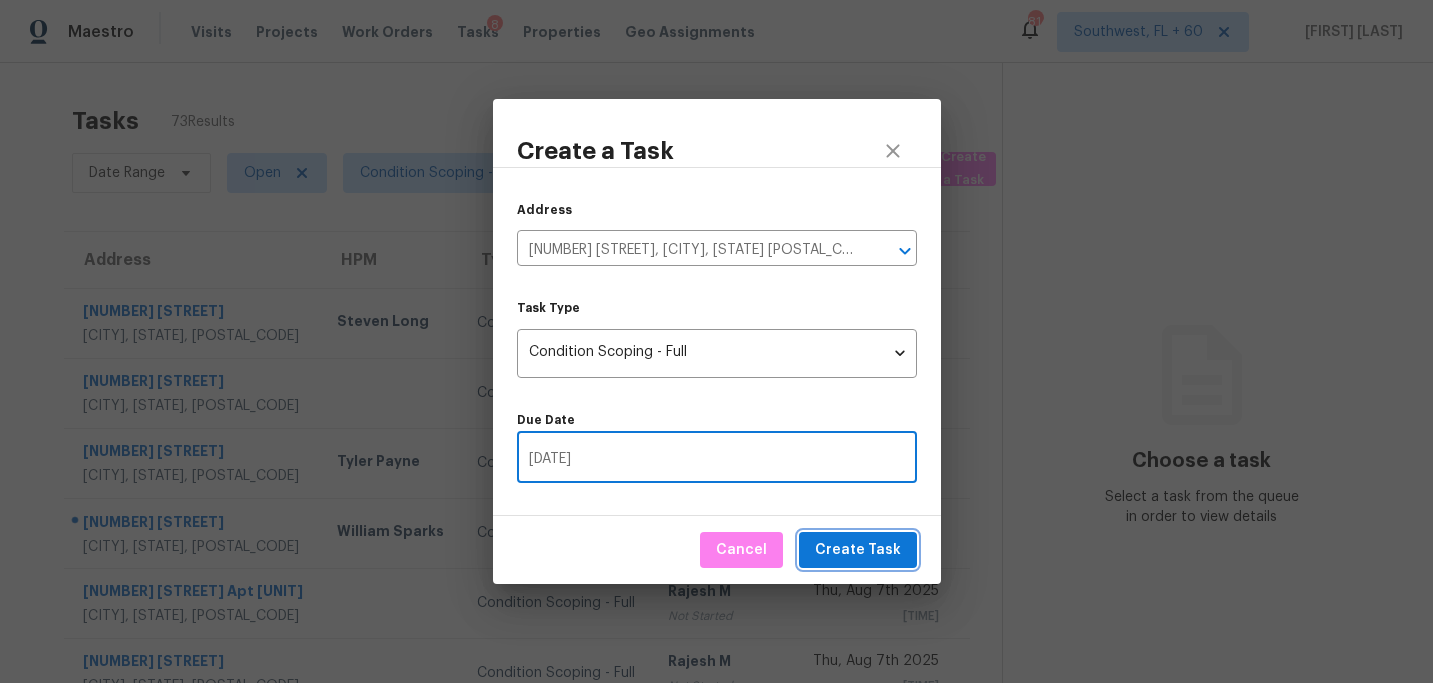 click on "Create Task" at bounding box center [858, 550] 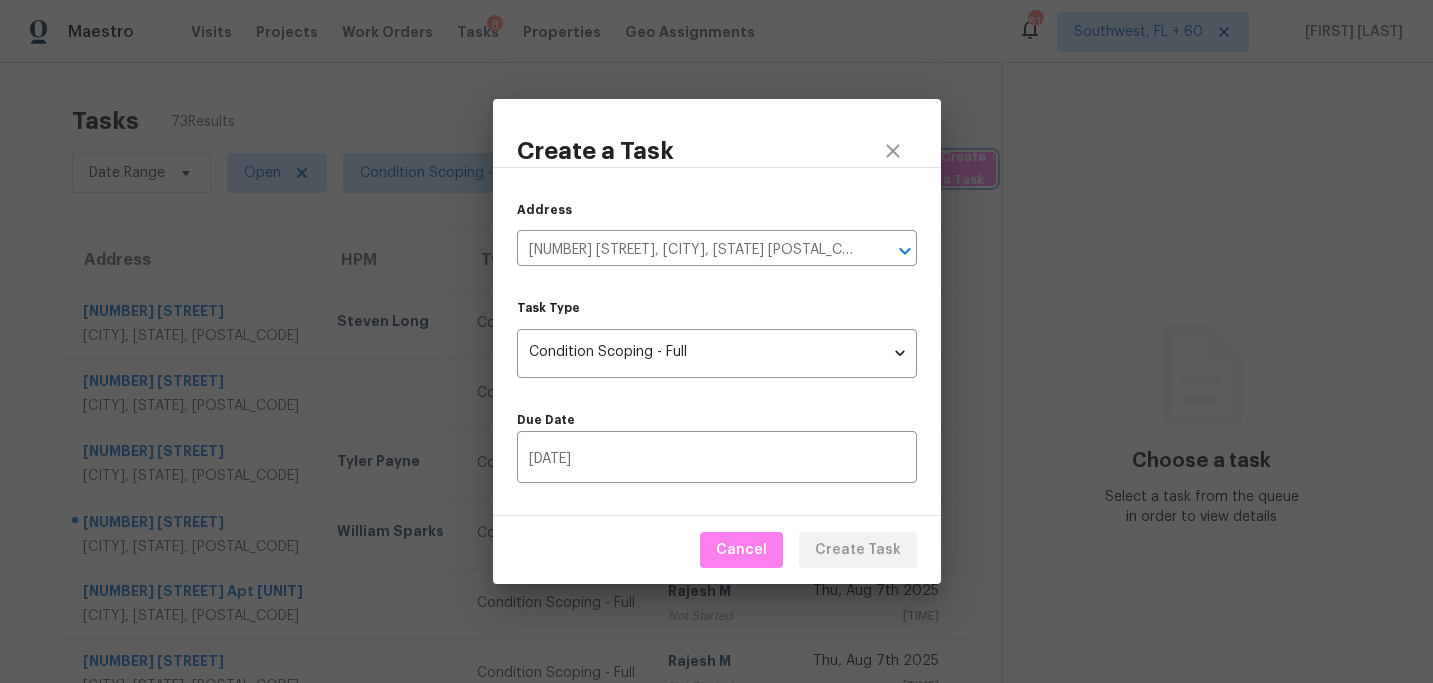 type 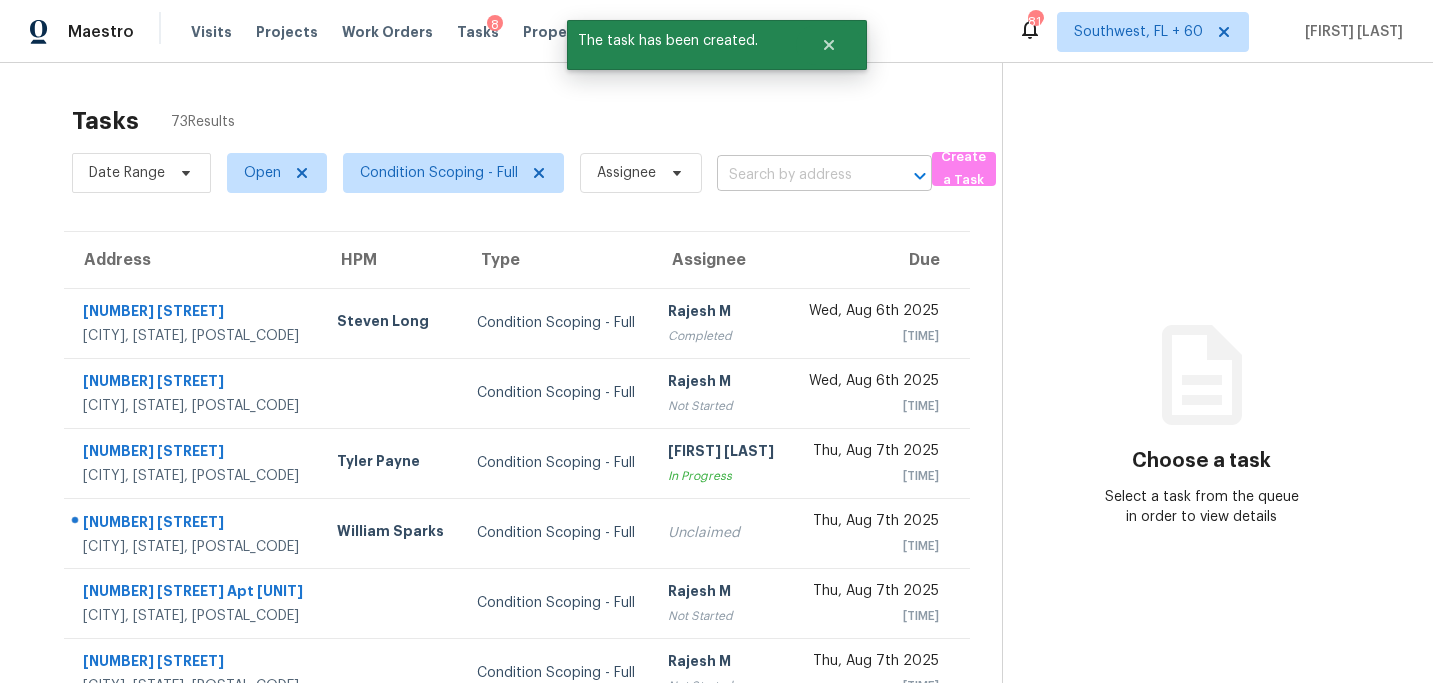 click at bounding box center (796, 175) 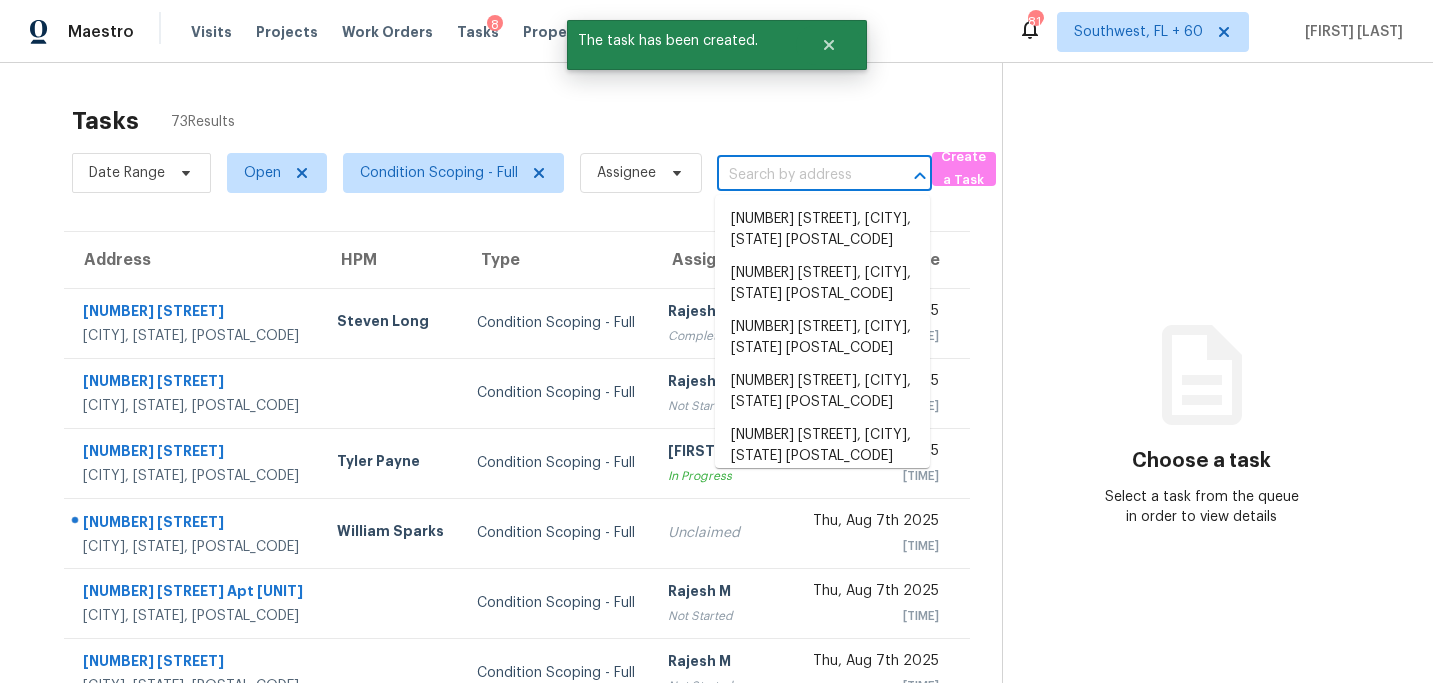 paste on "[NUMBER] [STREET], [CITY], [STATE] [POSTAL_CODE]" 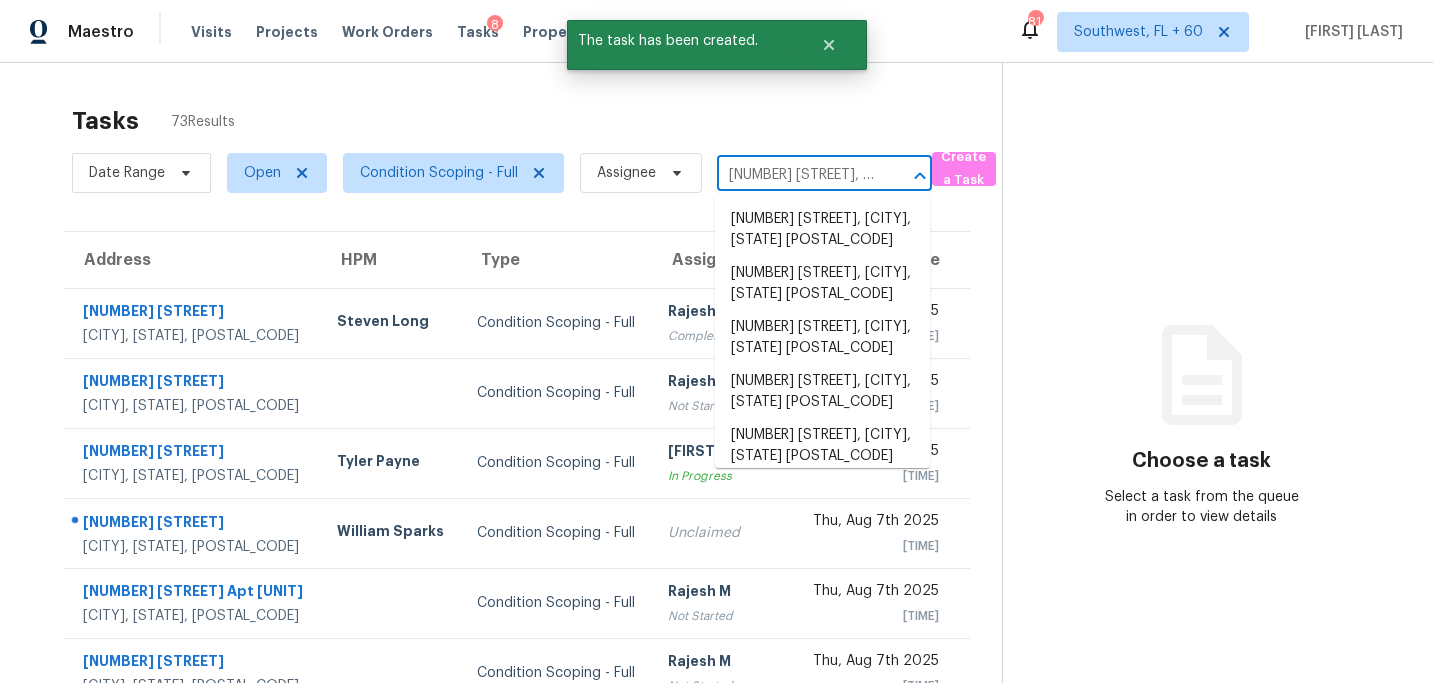 scroll, scrollTop: 0, scrollLeft: 98, axis: horizontal 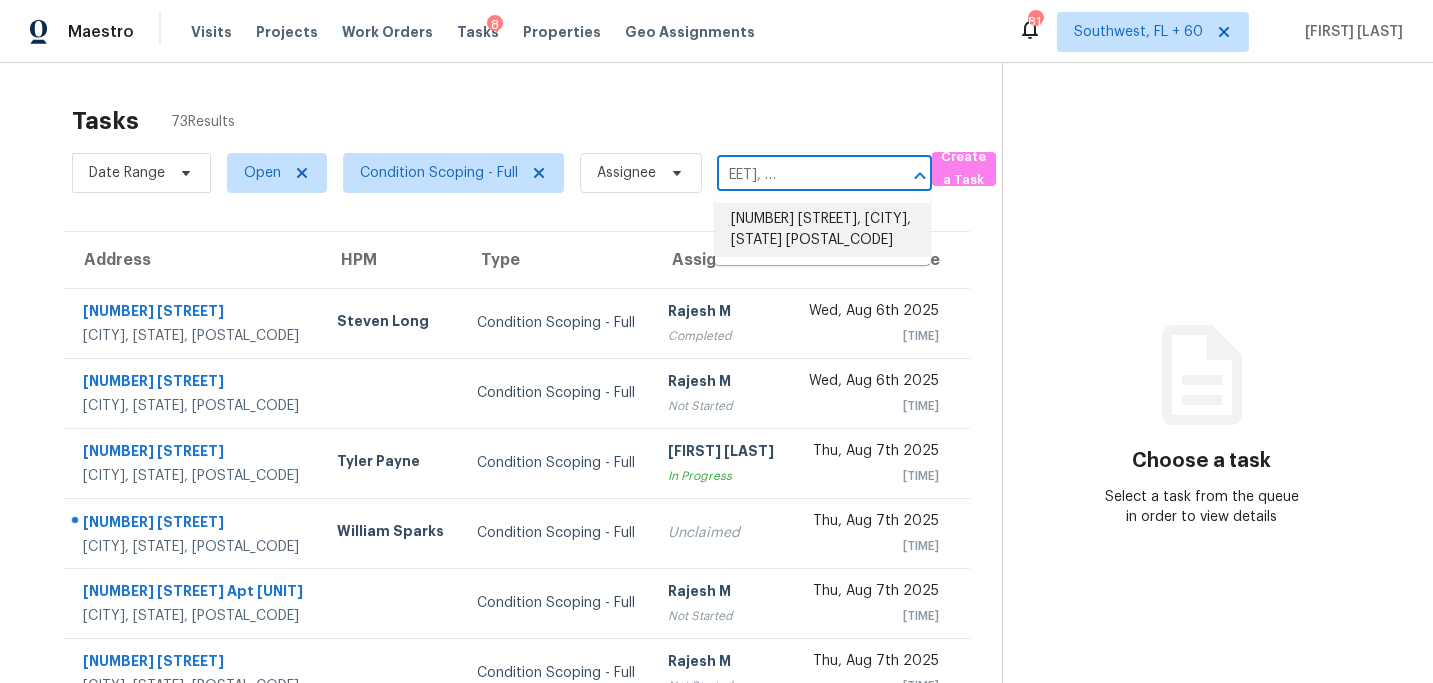 click on "[NUMBER] [STREET], [CITY], [STATE] [POSTAL_CODE]" at bounding box center [822, 230] 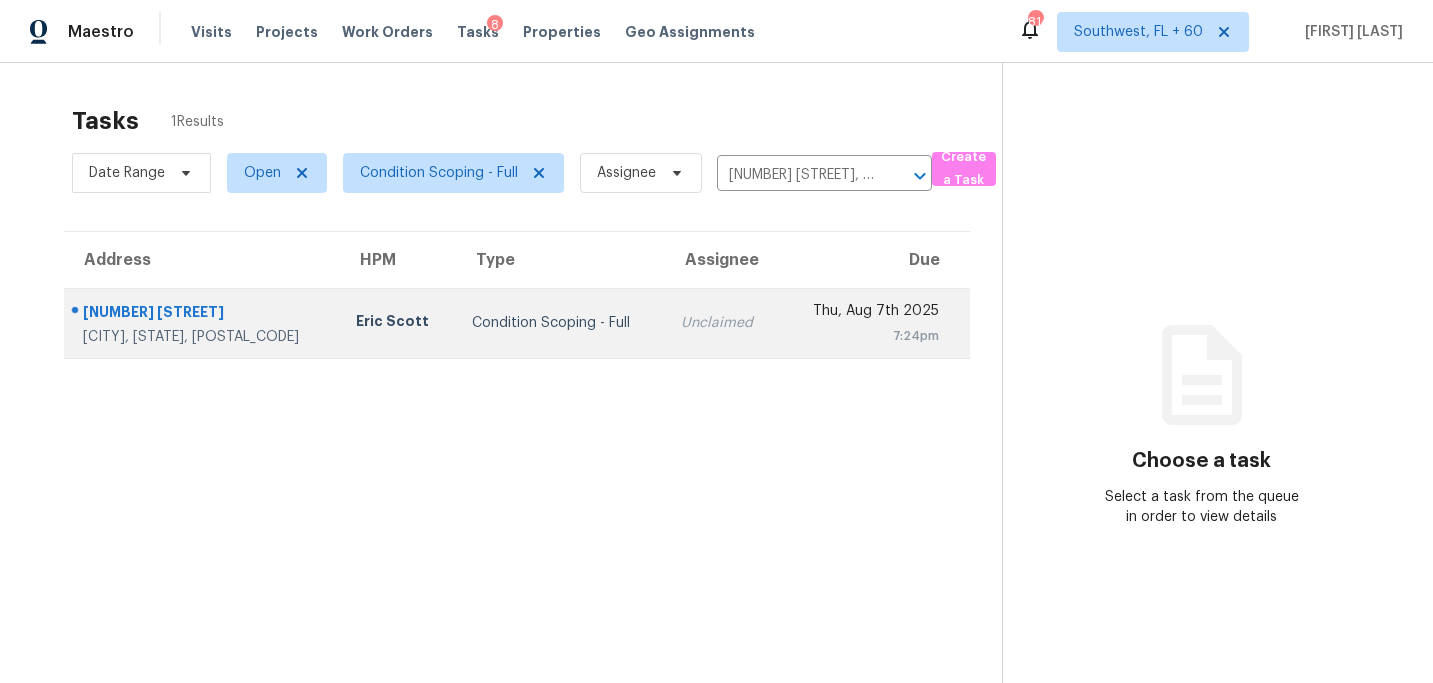 click on "Unclaimed" at bounding box center [722, 323] 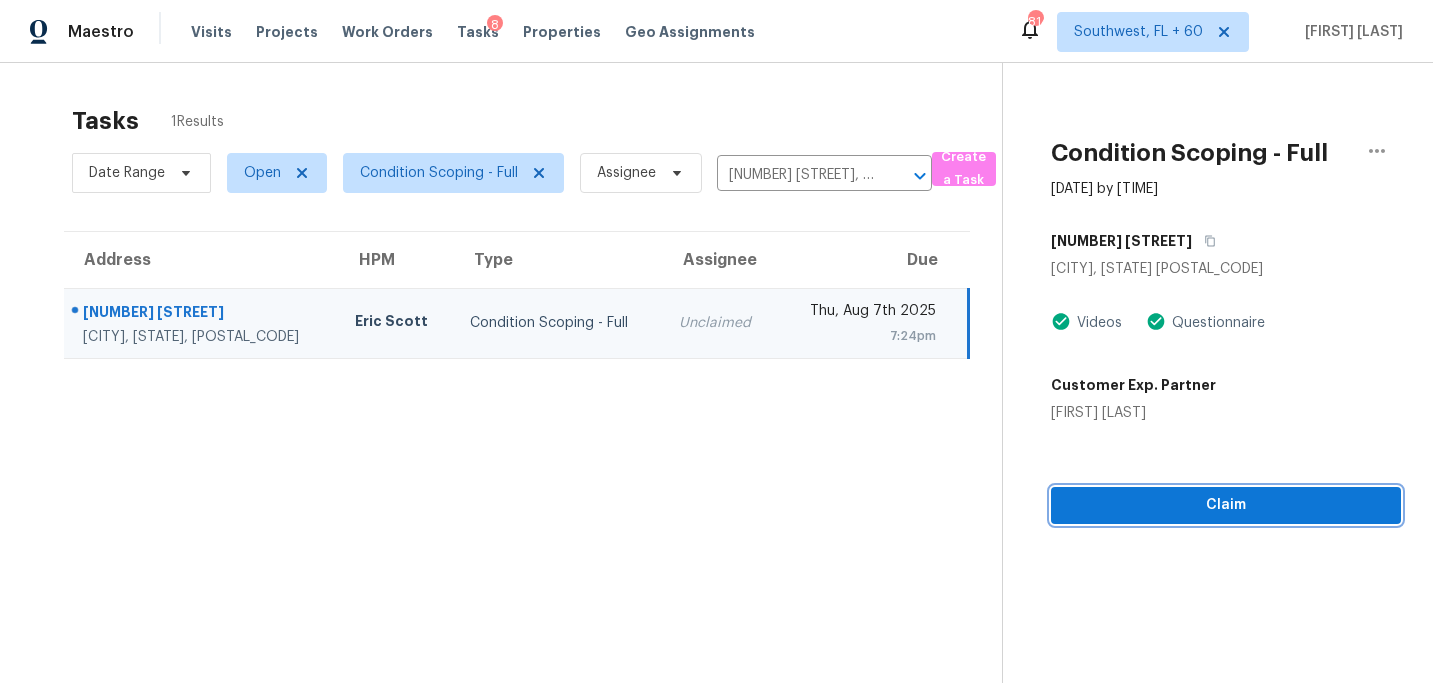 click on "Claim" at bounding box center (1226, 505) 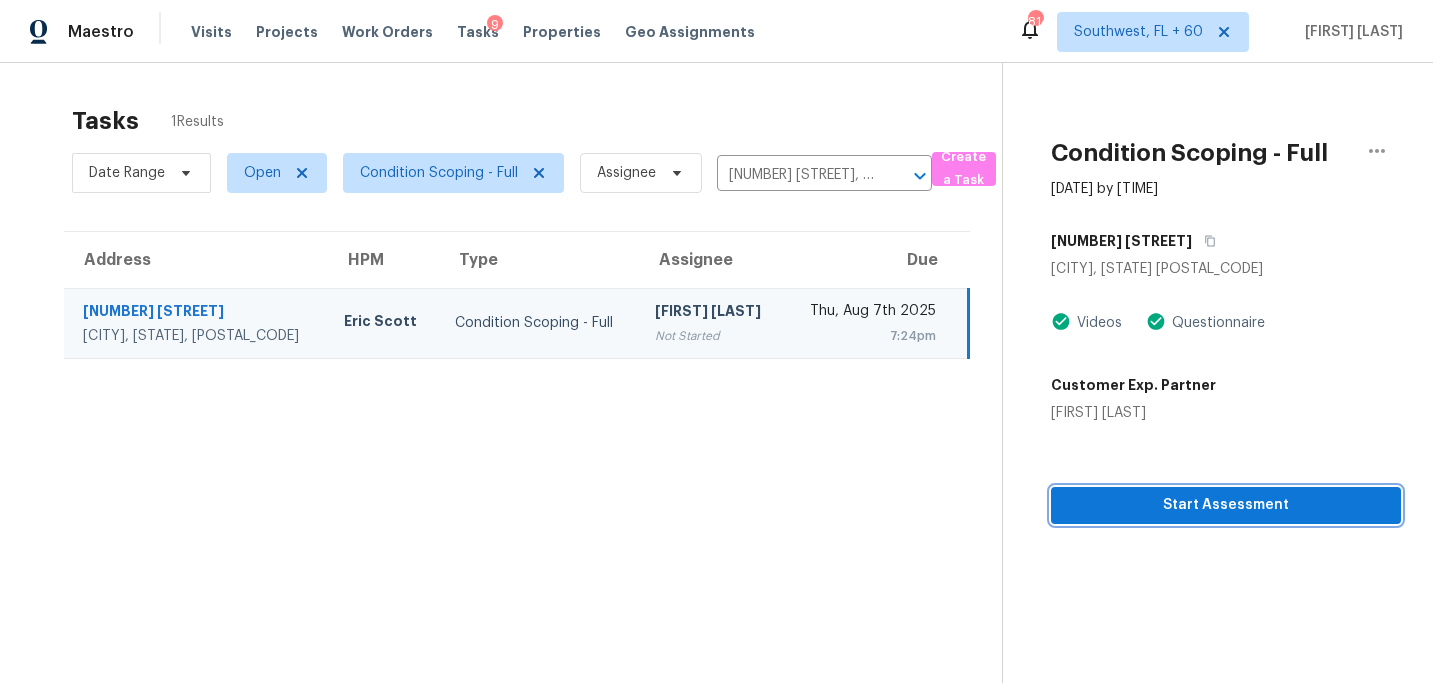 click on "Start Assessment" at bounding box center (1226, 505) 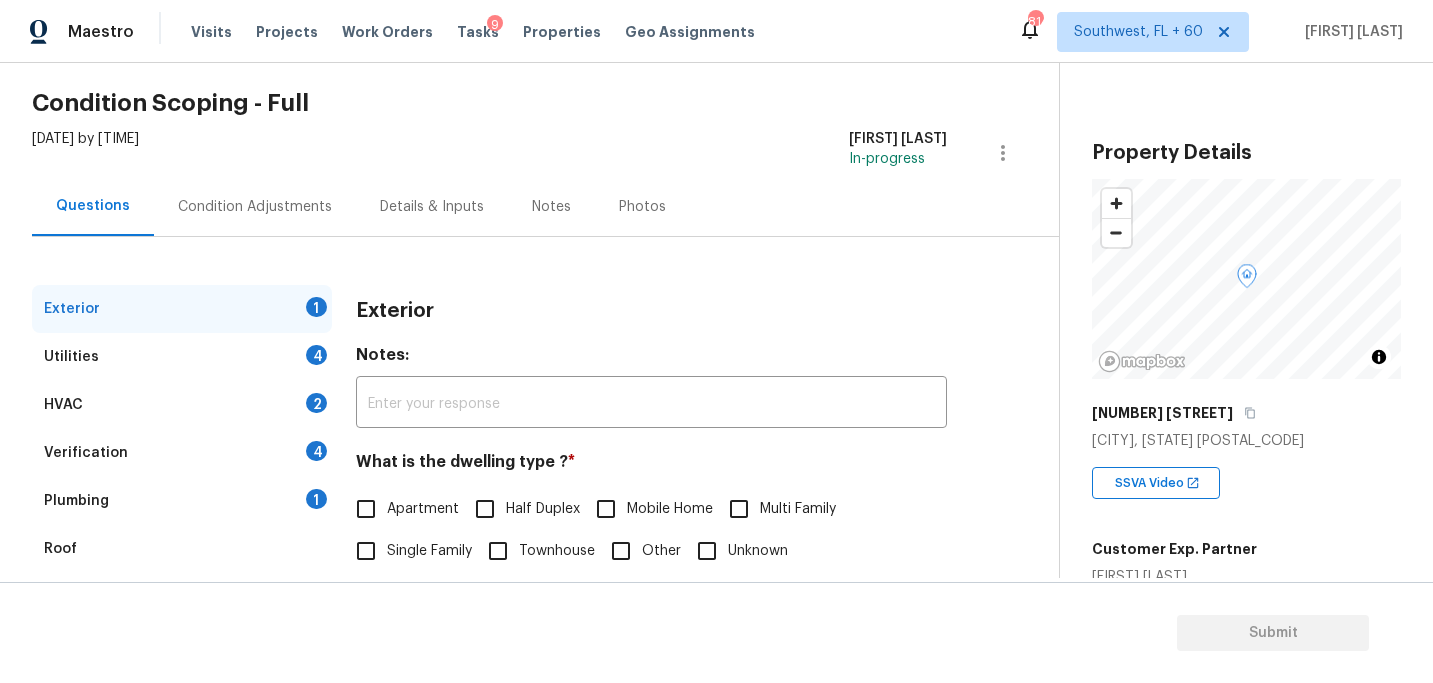 scroll, scrollTop: 111, scrollLeft: 0, axis: vertical 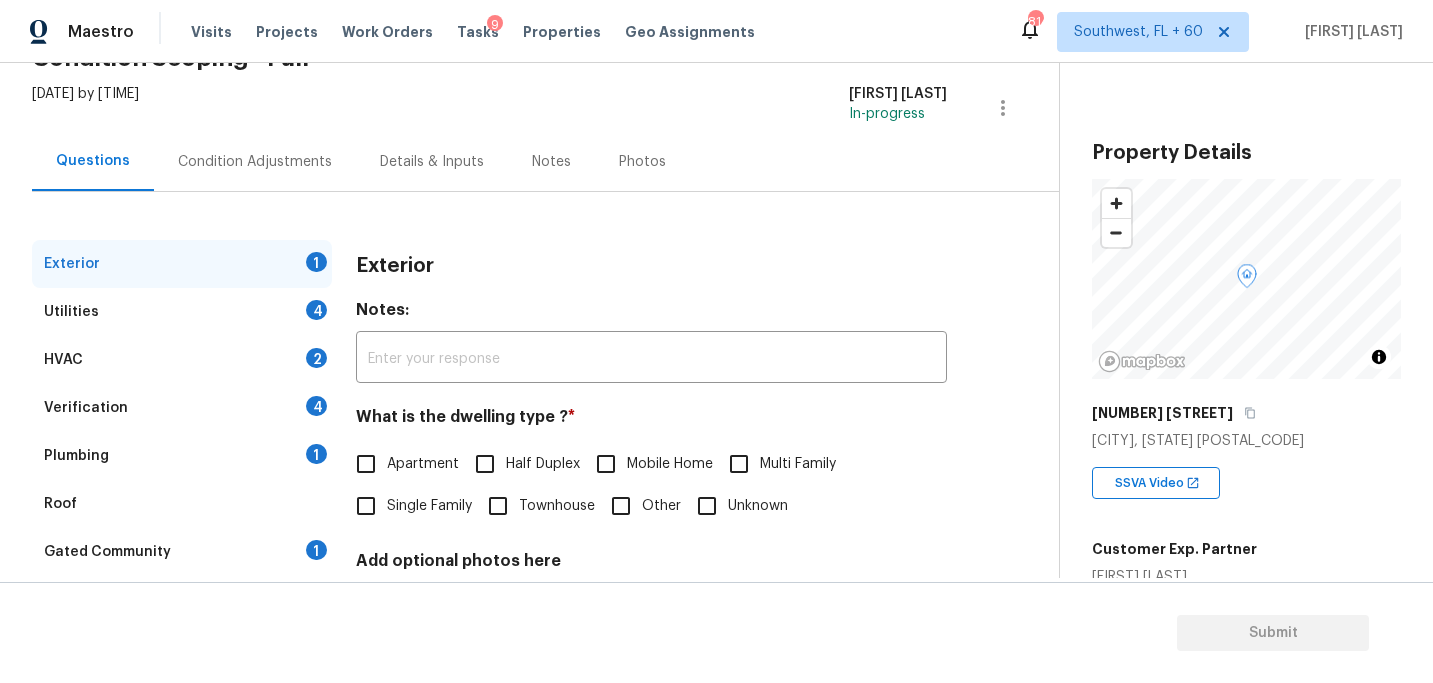 click on "Single Family" at bounding box center [408, 506] 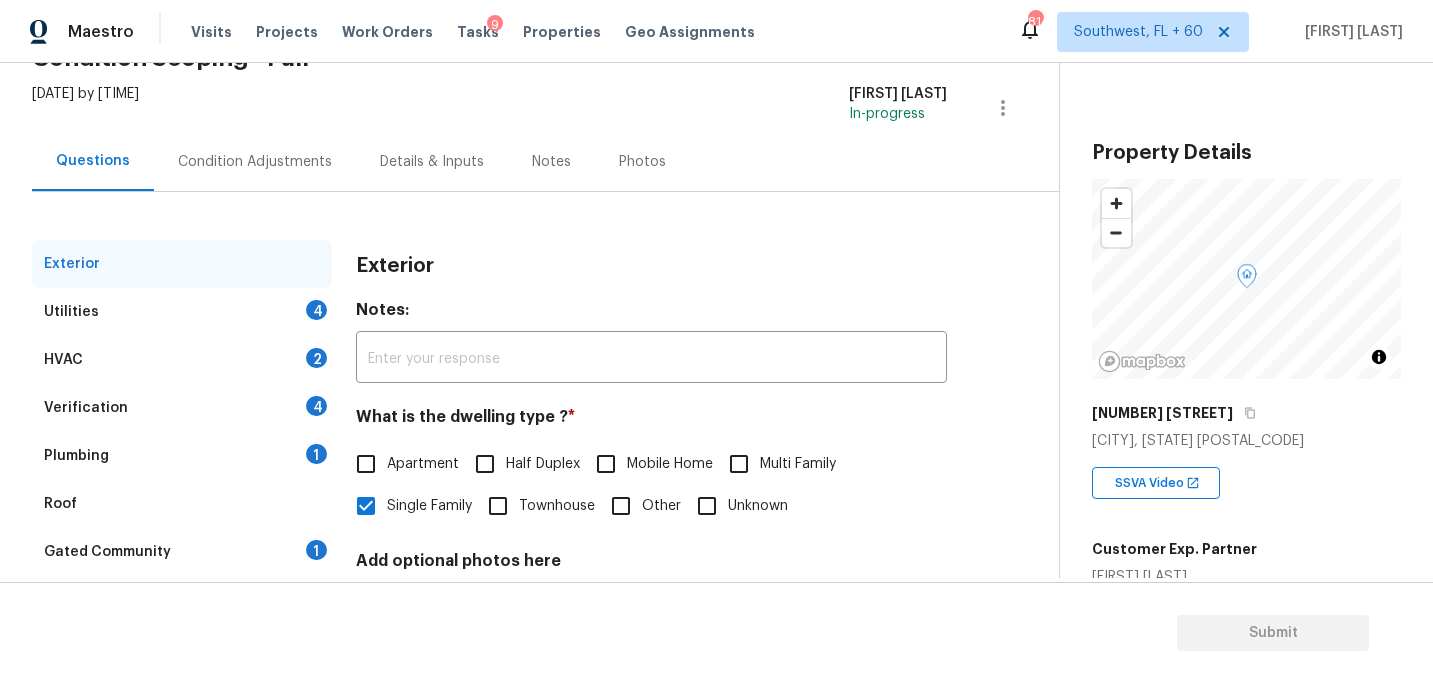 click on "Utilities 4" at bounding box center [182, 312] 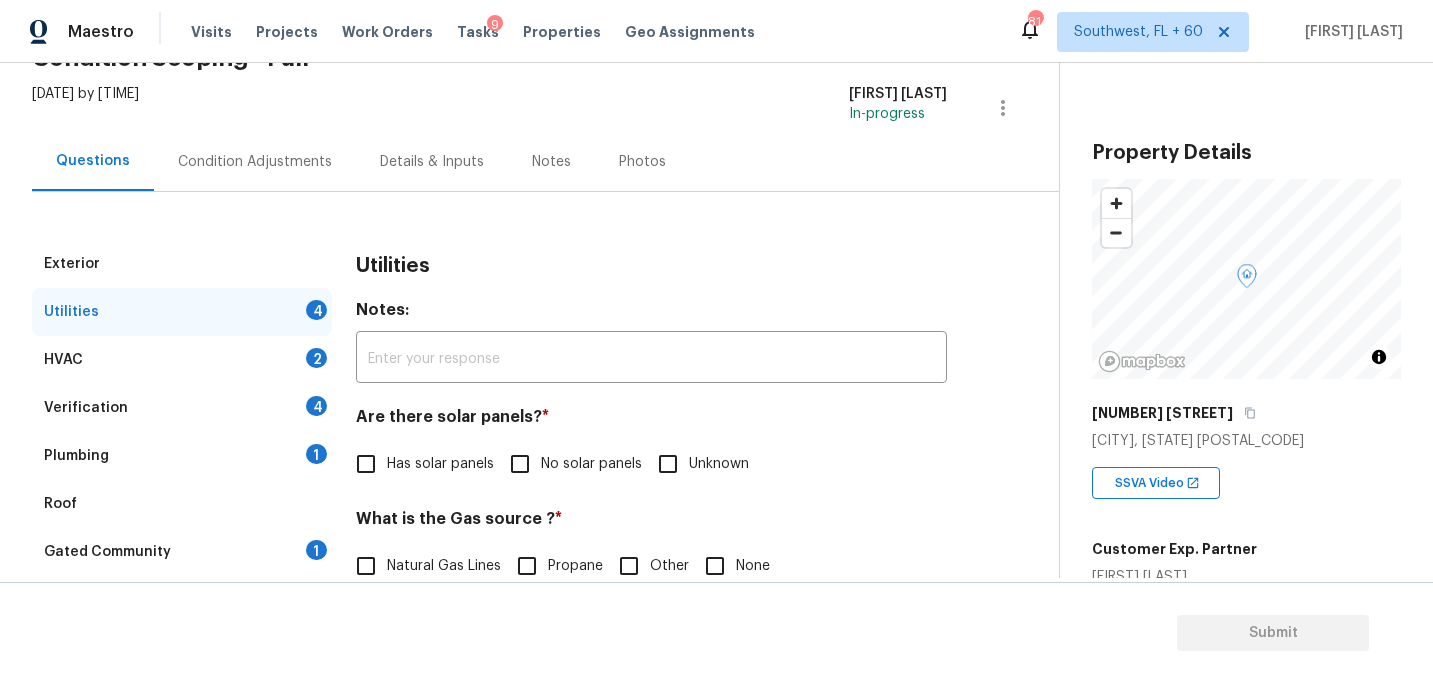 click on "Utilities" at bounding box center (651, 266) 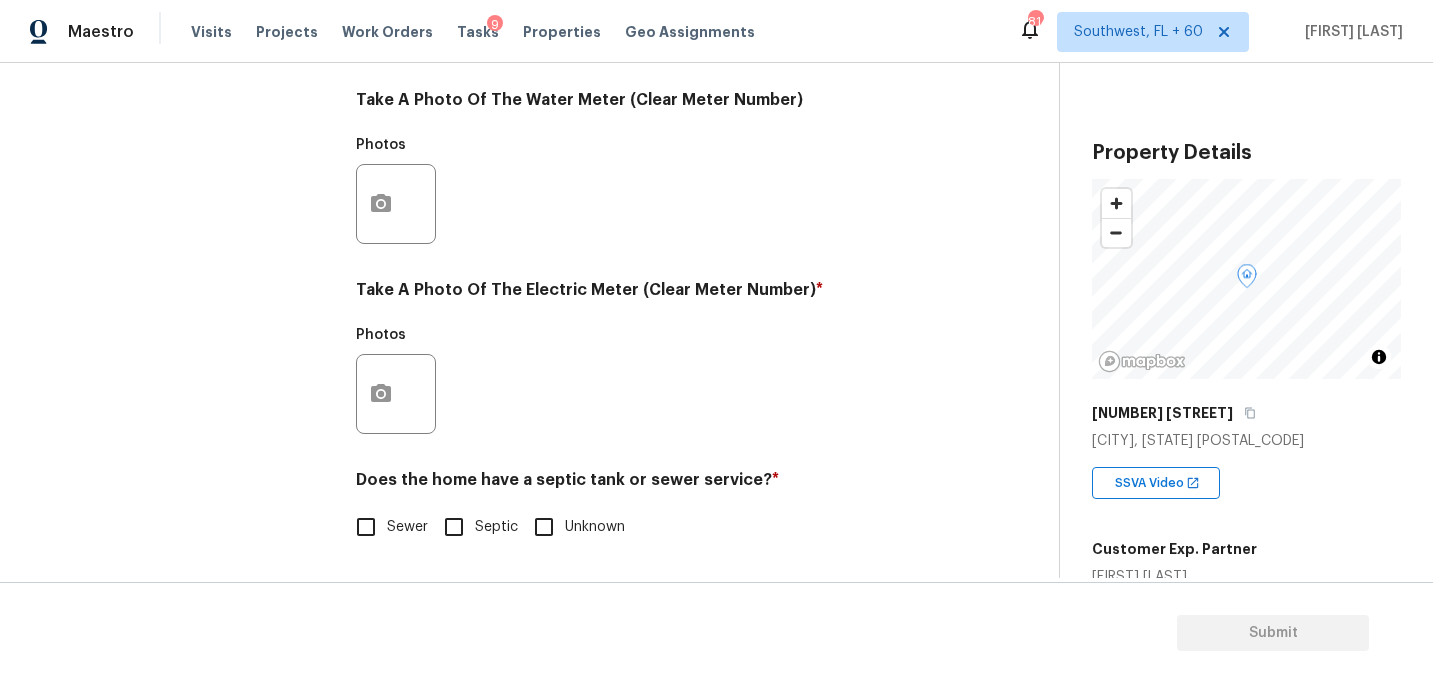 click on "Sewer" at bounding box center [386, 527] 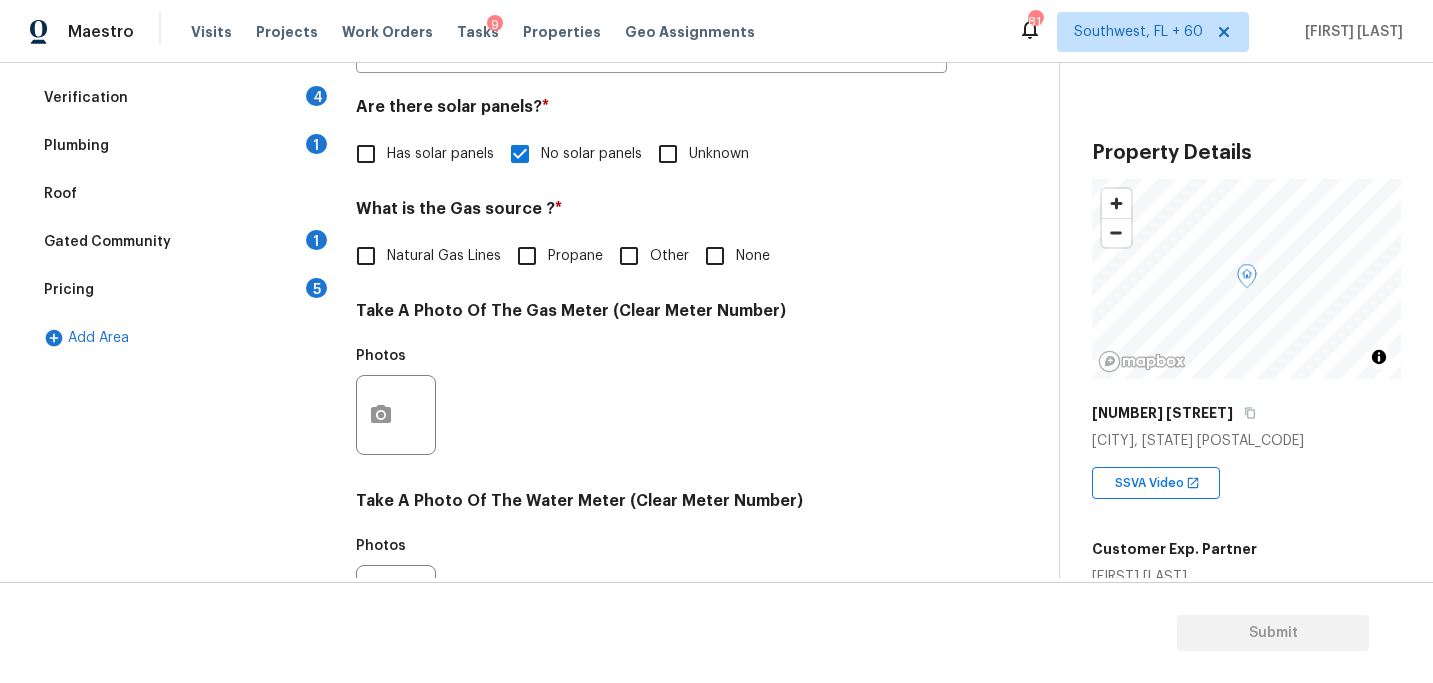 scroll, scrollTop: 128, scrollLeft: 0, axis: vertical 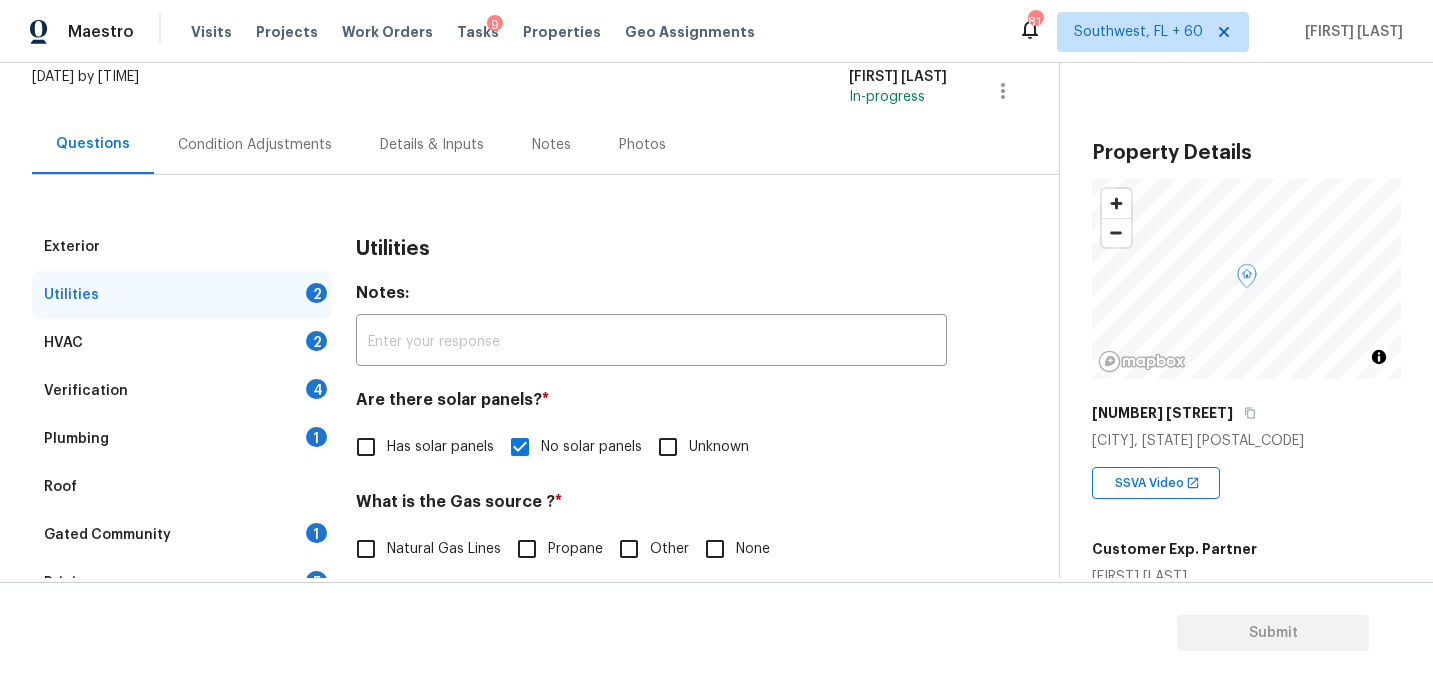click on "Plumbing 1" at bounding box center [182, 439] 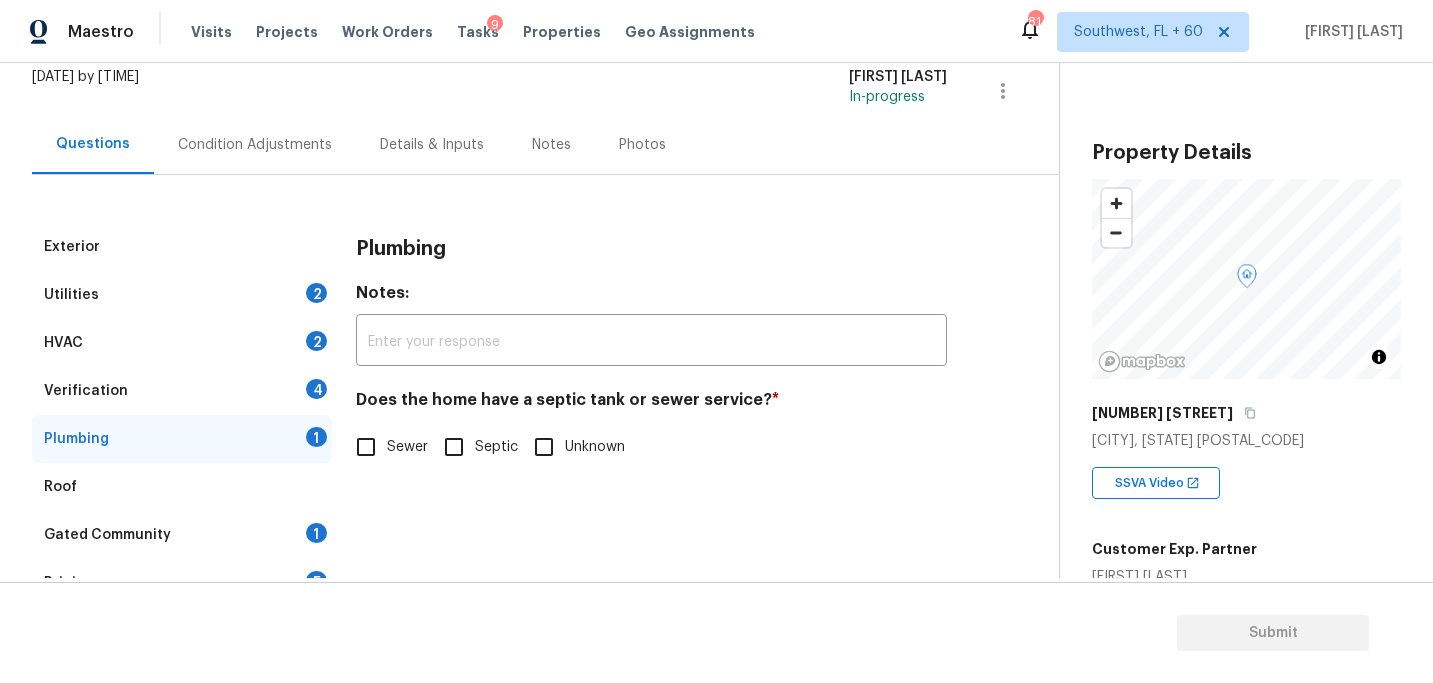 click on "Sewer" at bounding box center [366, 447] 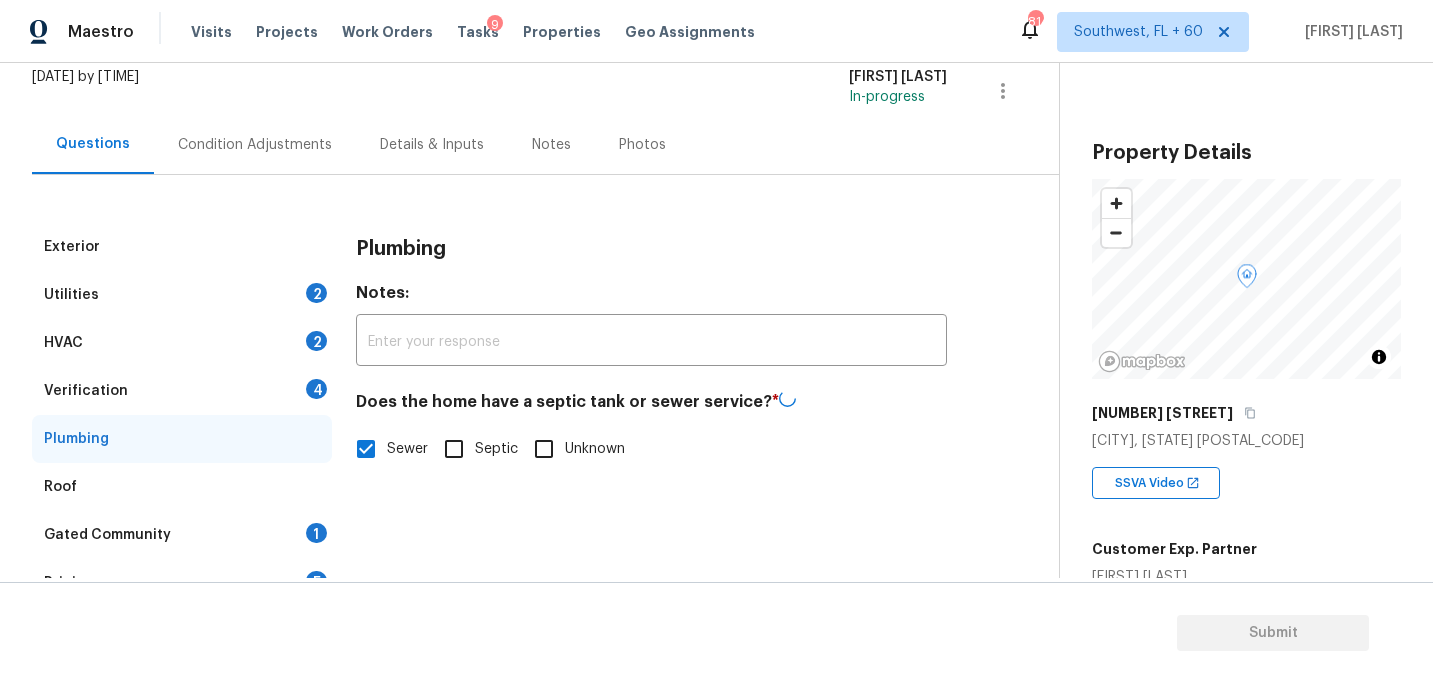 scroll, scrollTop: 211, scrollLeft: 0, axis: vertical 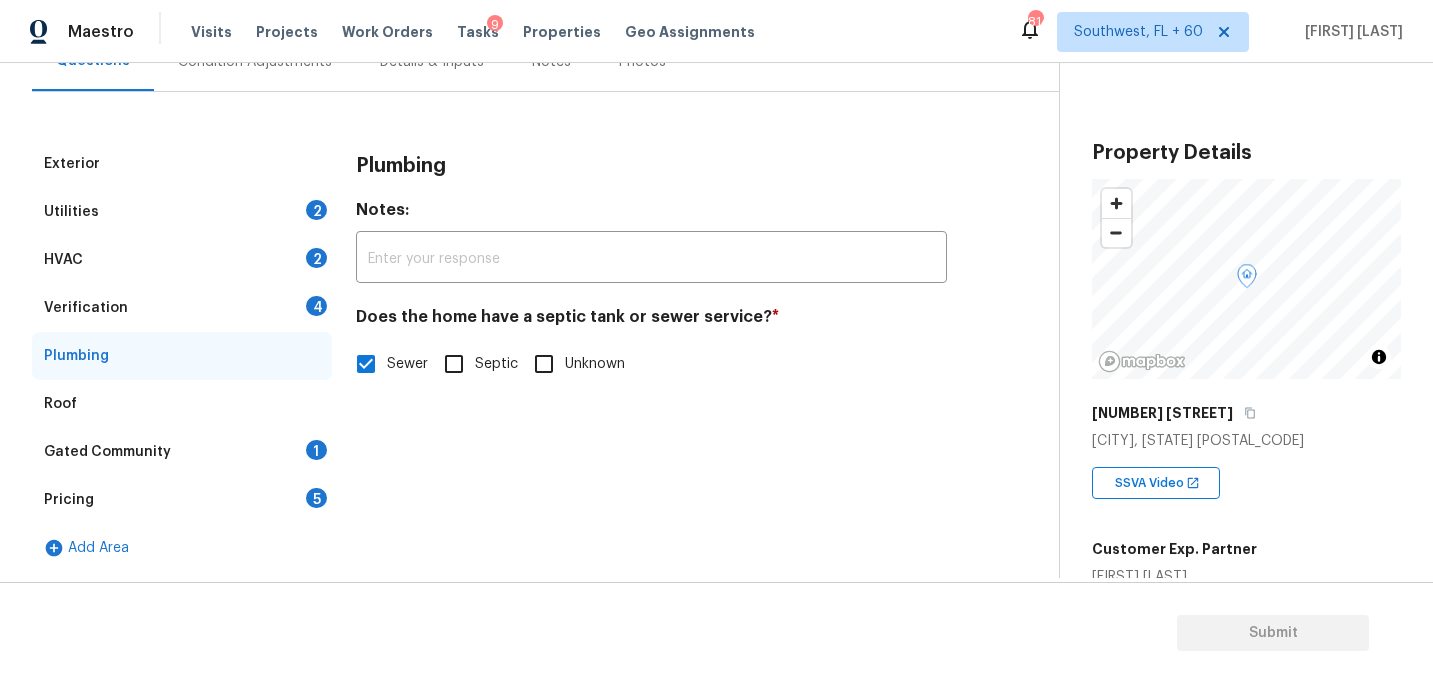 click on "Gated Community 1" at bounding box center (182, 452) 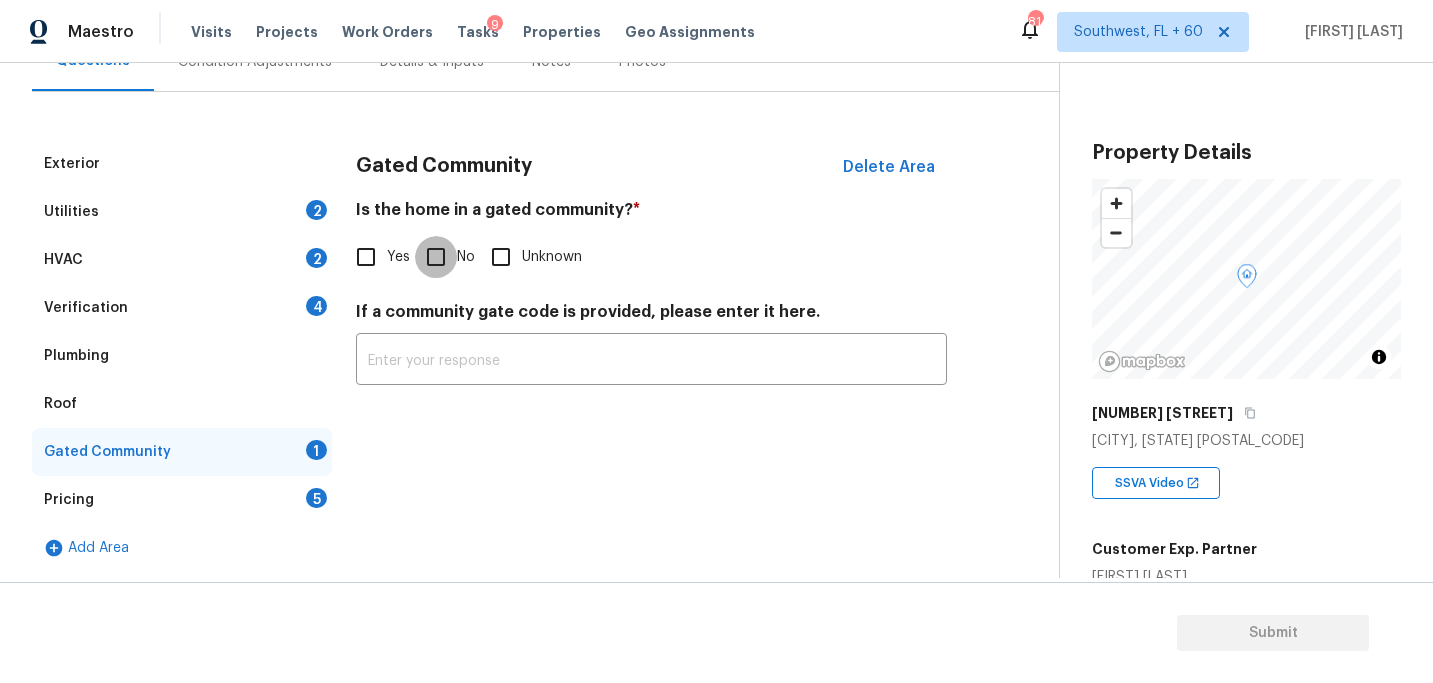 click on "No" at bounding box center [436, 257] 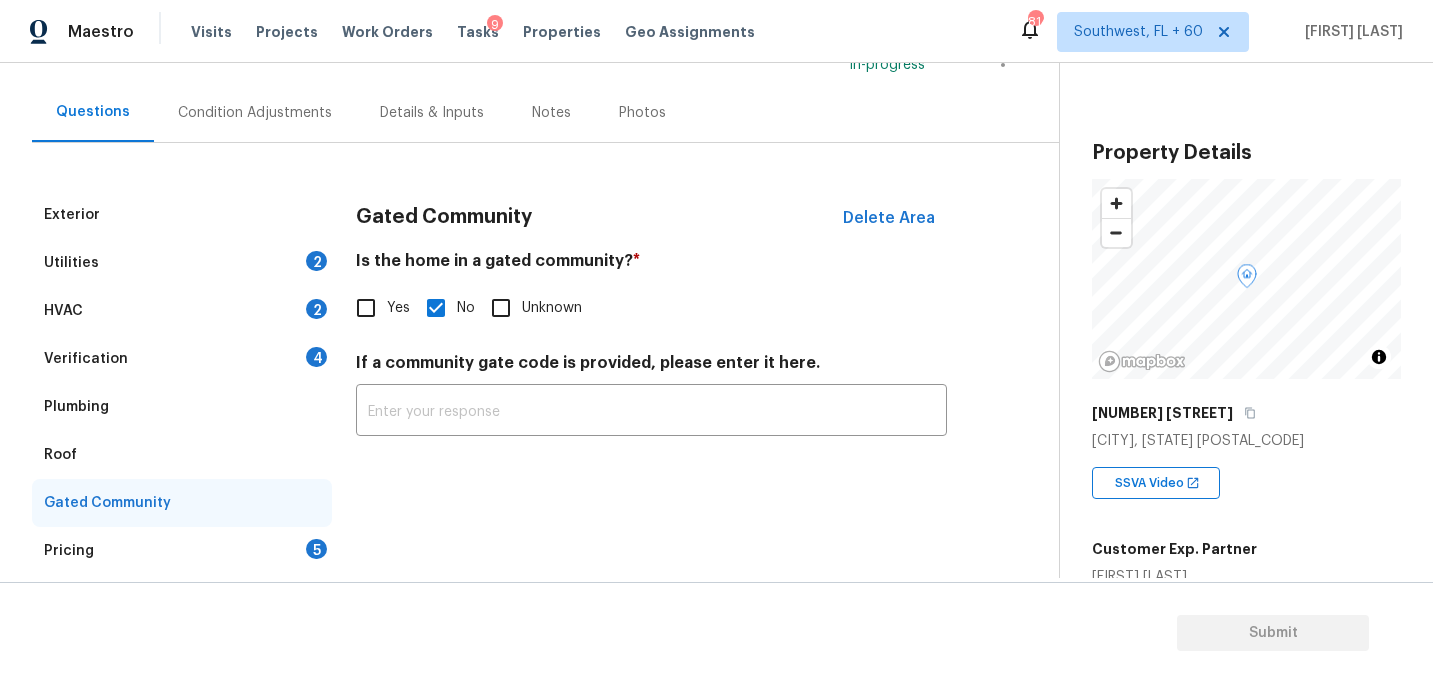 scroll, scrollTop: 144, scrollLeft: 0, axis: vertical 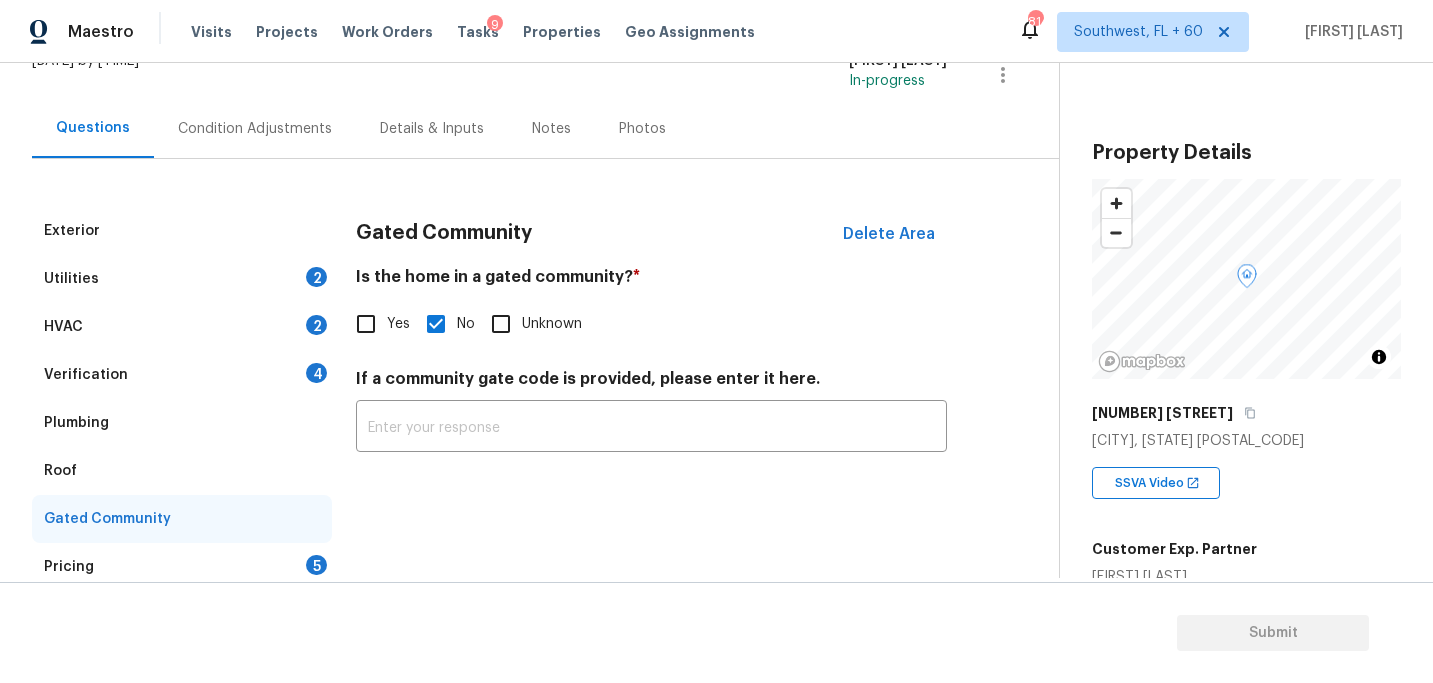 click on "Questions Condition Adjustments Details & Inputs Notes Photos" at bounding box center (545, 129) 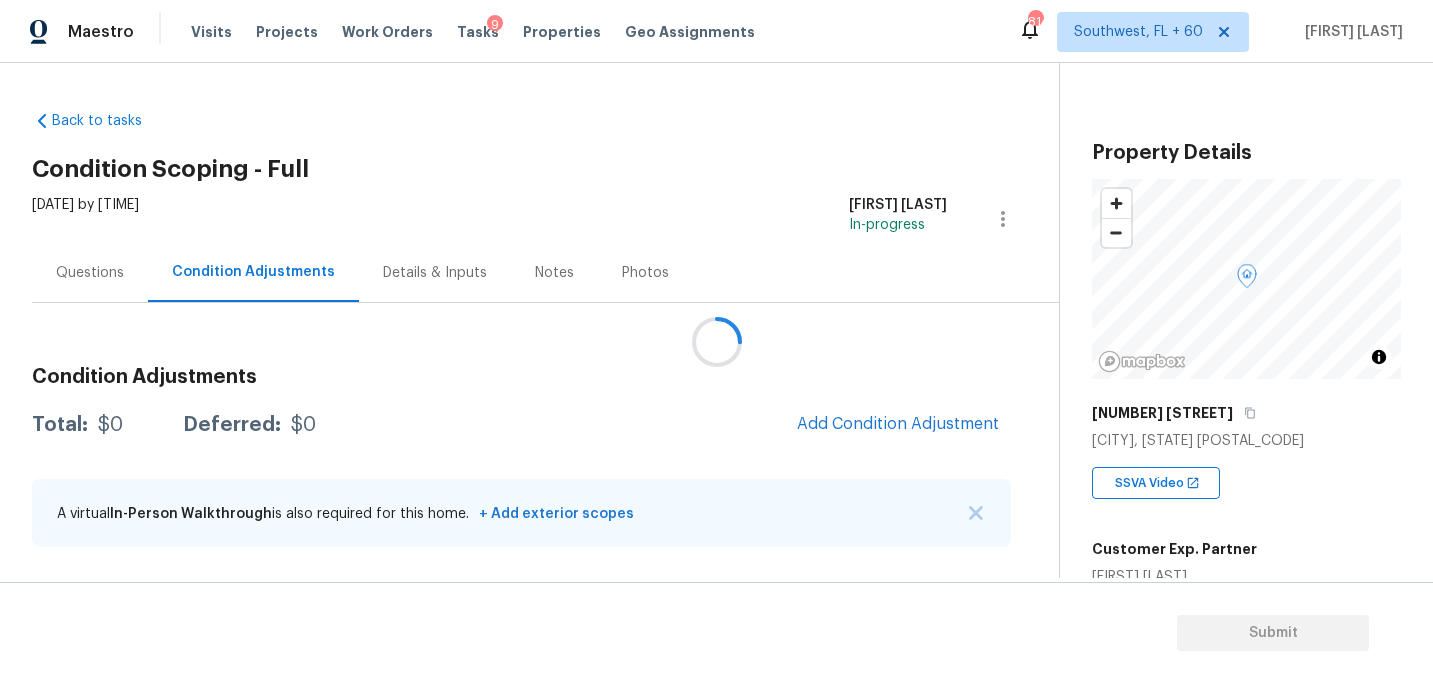 scroll, scrollTop: 0, scrollLeft: 0, axis: both 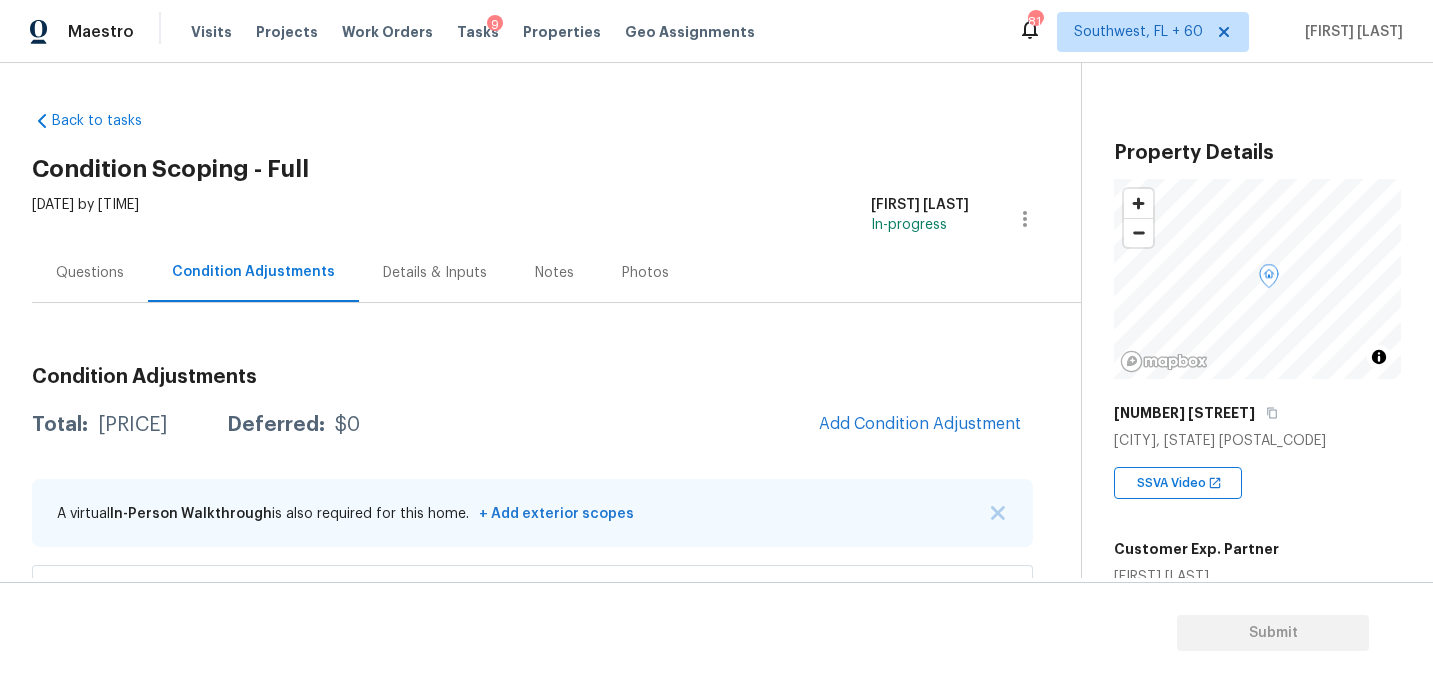 click on "Condition Scoping - Full" at bounding box center [556, 169] 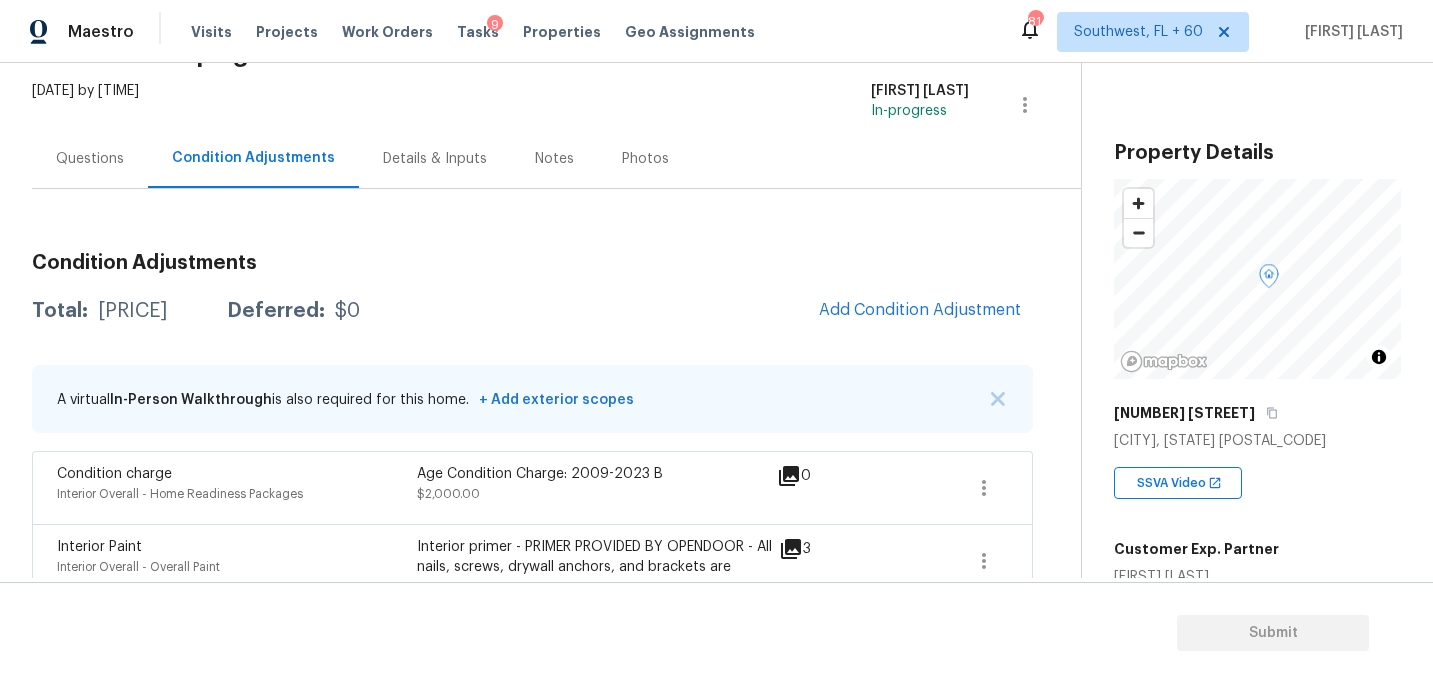 scroll, scrollTop: 133, scrollLeft: 0, axis: vertical 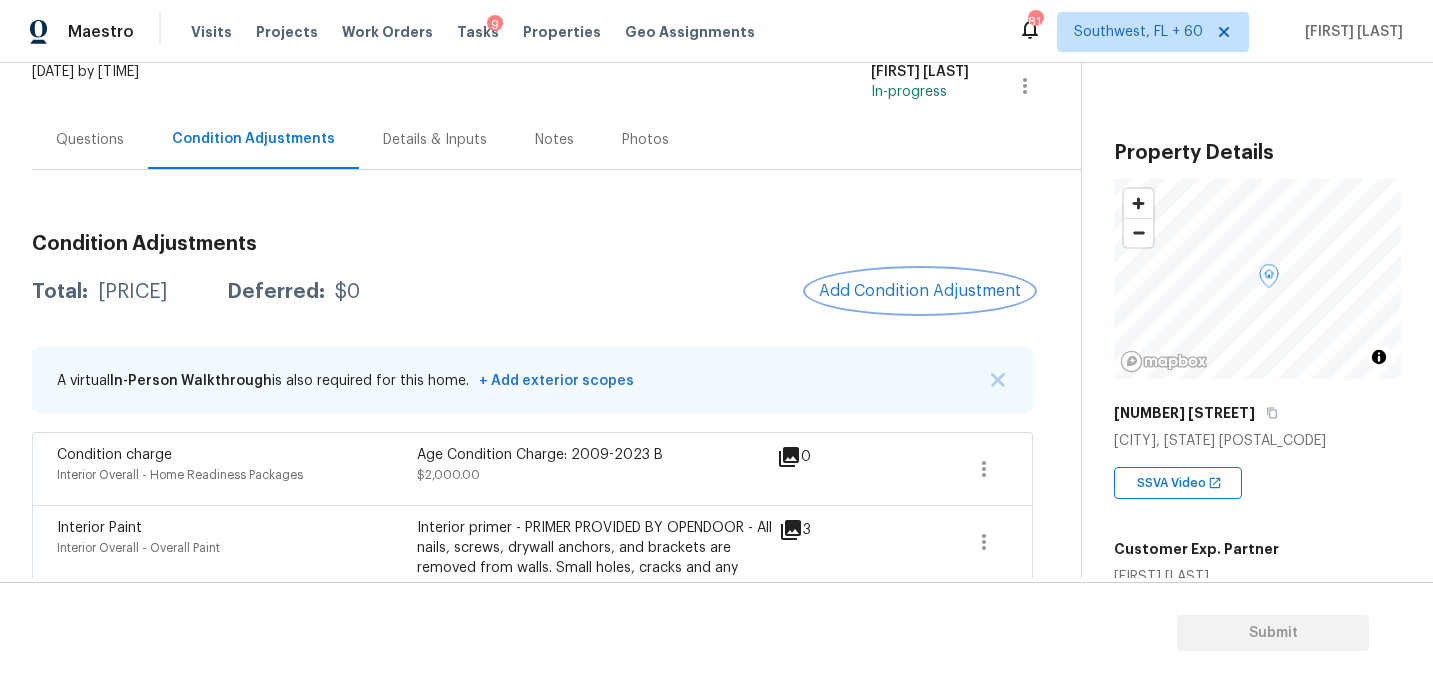 click on "Add Condition Adjustment" at bounding box center (920, 291) 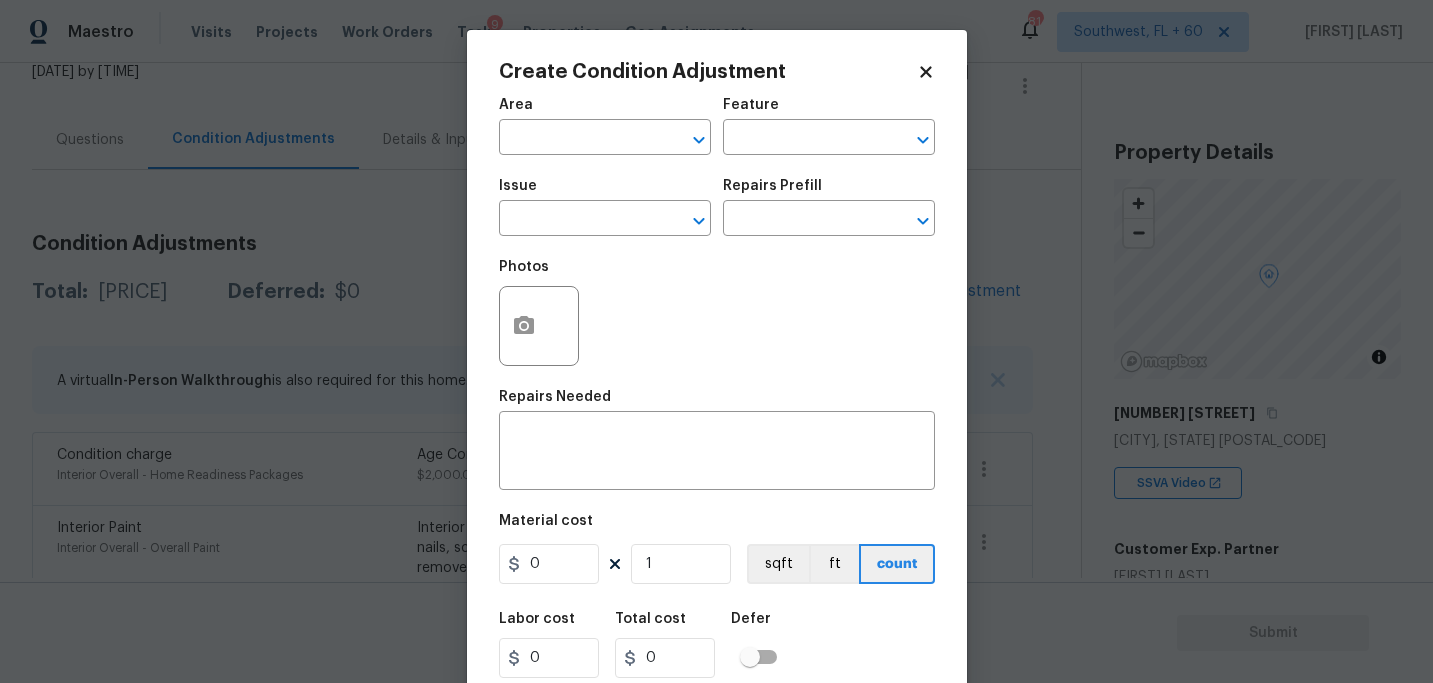 click on "Maestro Visits Projects Work Orders Tasks 9 Properties Geo Assignments 814 Southwest, FL + 60 Sakthivel Chandran Back to tasks Condition Scoping - Full Thu, Aug 07 2025 by 7:24 pm   Sakthivel Chandran In-progress Questions Condition Adjustments Details & Inputs Notes Photos Condition Adjustments Total:  $9148.22 Deferred:  $0 Add Condition Adjustment A virtual  In-Person Walkthrough  is also required for this home.   + Add exterior scopes Condition charge Interior Overall - Home Readiness Packages Age Condition Charge: 2009-2023 B	 $2,000.00   0 Interior Paint Interior Overall - Overall Paint Interior primer - PRIMER PROVIDED BY OPENDOOR - All nails, screws, drywall anchors, and brackets are removed from walls. Small holes, cracks and any previously existing imperfections are repaired, sanded and textured to match surrounding texture prior to painting. Caulk all edges/corners, windows, doors, counters, tubs/showers and baseboards. $200.00   3 ACQ: Flooring Interior Overall - Acquisition $752.44   6 ACQ: Paint" at bounding box center [716, 341] 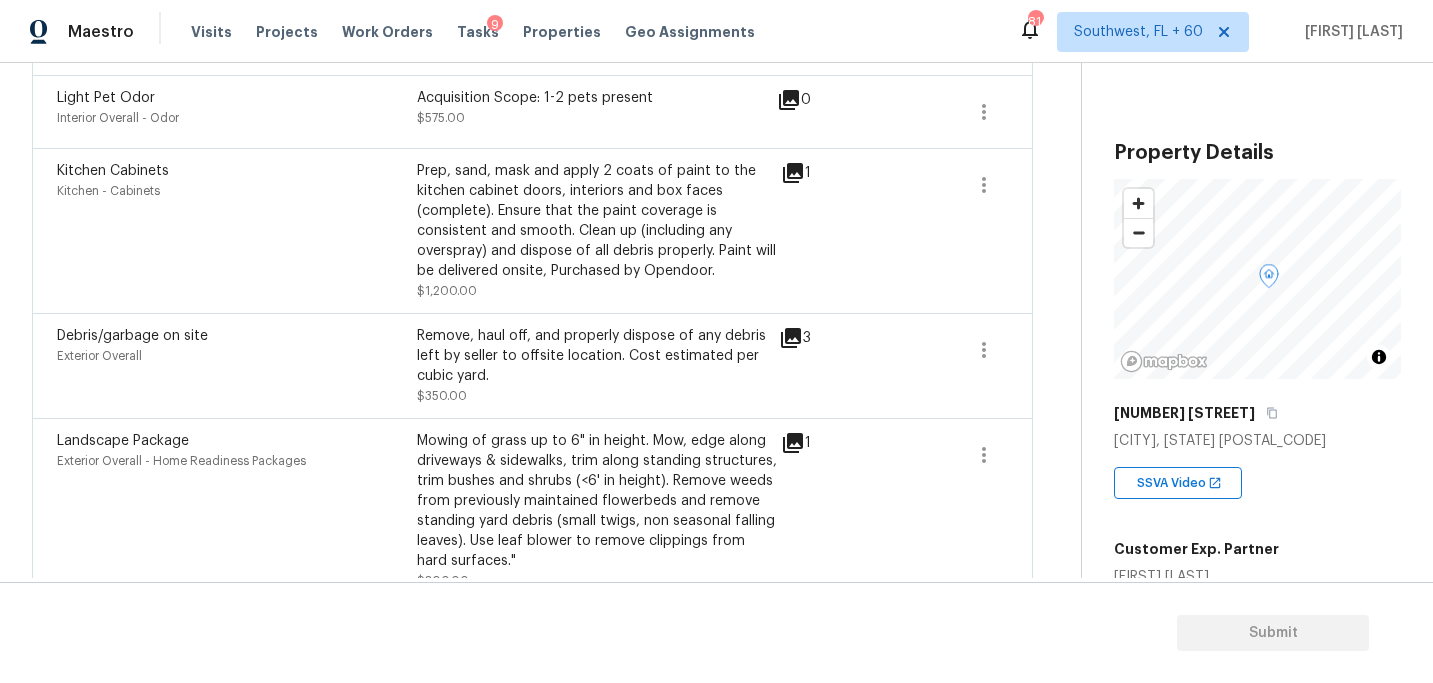scroll, scrollTop: 1006, scrollLeft: 0, axis: vertical 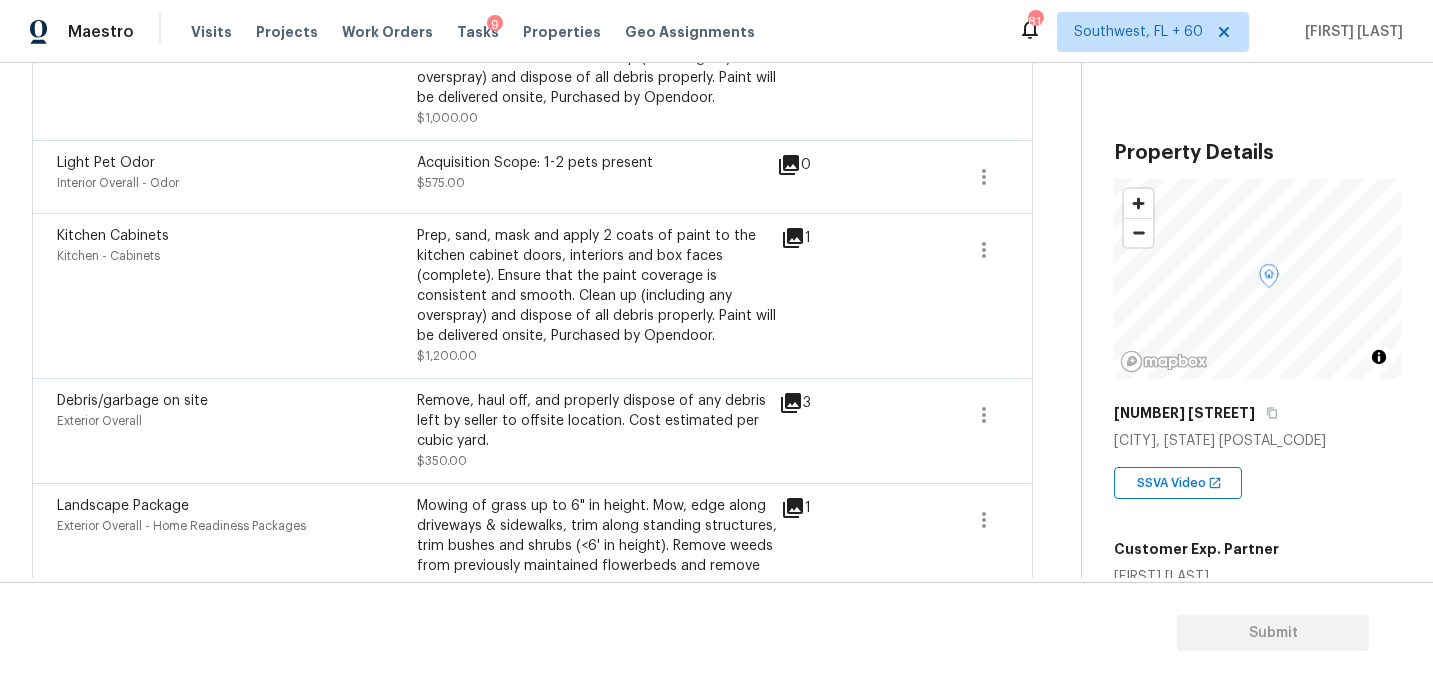 click on "Prep, sand, mask and apply 2 coats of paint to the kitchen cabinet doors, interiors and box faces (complete). Ensure that the paint coverage is consistent and smooth. Clean up (including any overspray) and dispose of all debris properly. Paint will be delivered onsite, Purchased by Opendoor." at bounding box center (597, 286) 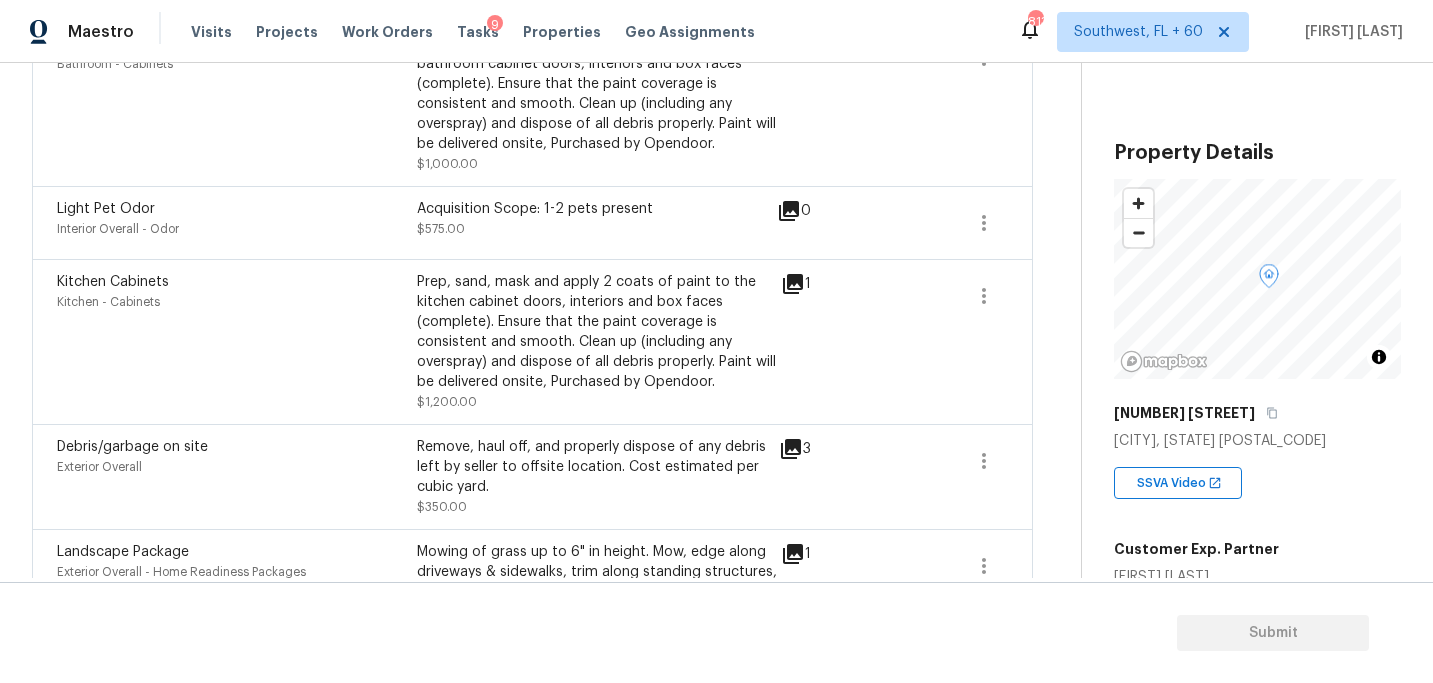 scroll, scrollTop: 1019, scrollLeft: 0, axis: vertical 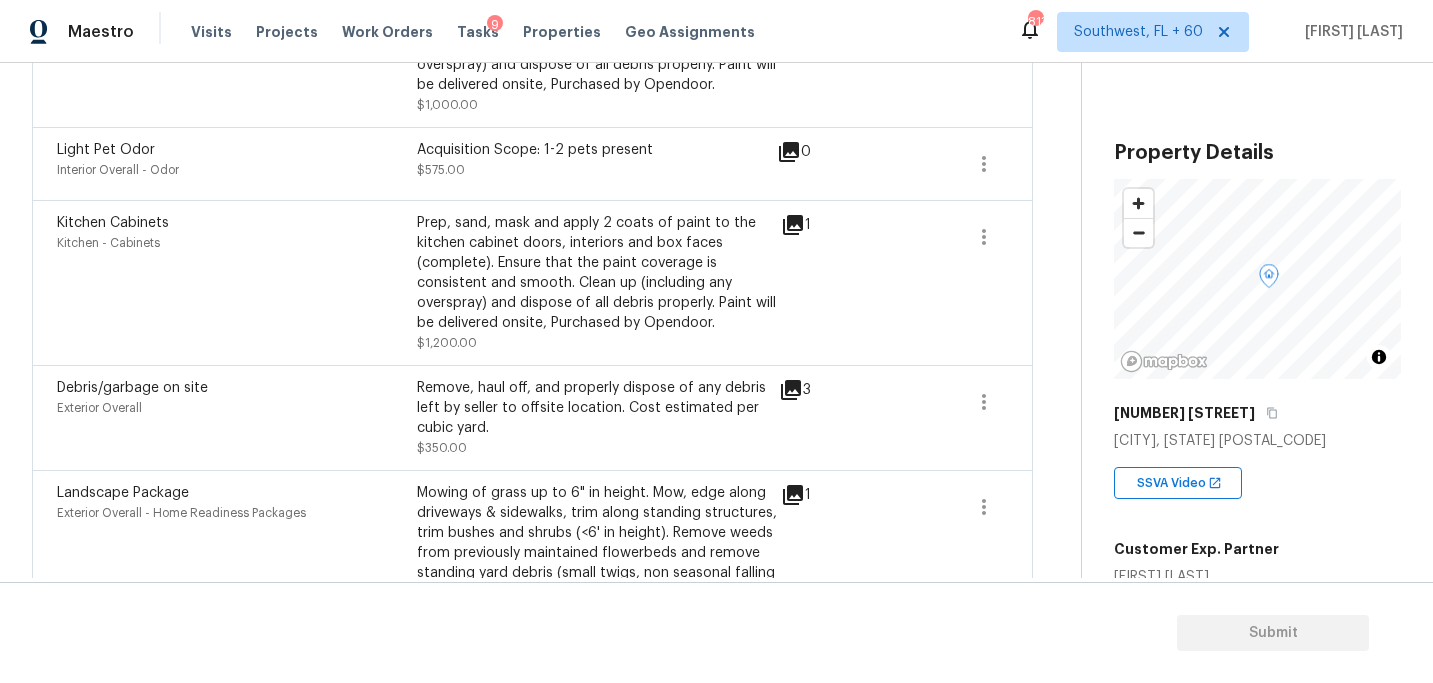 click 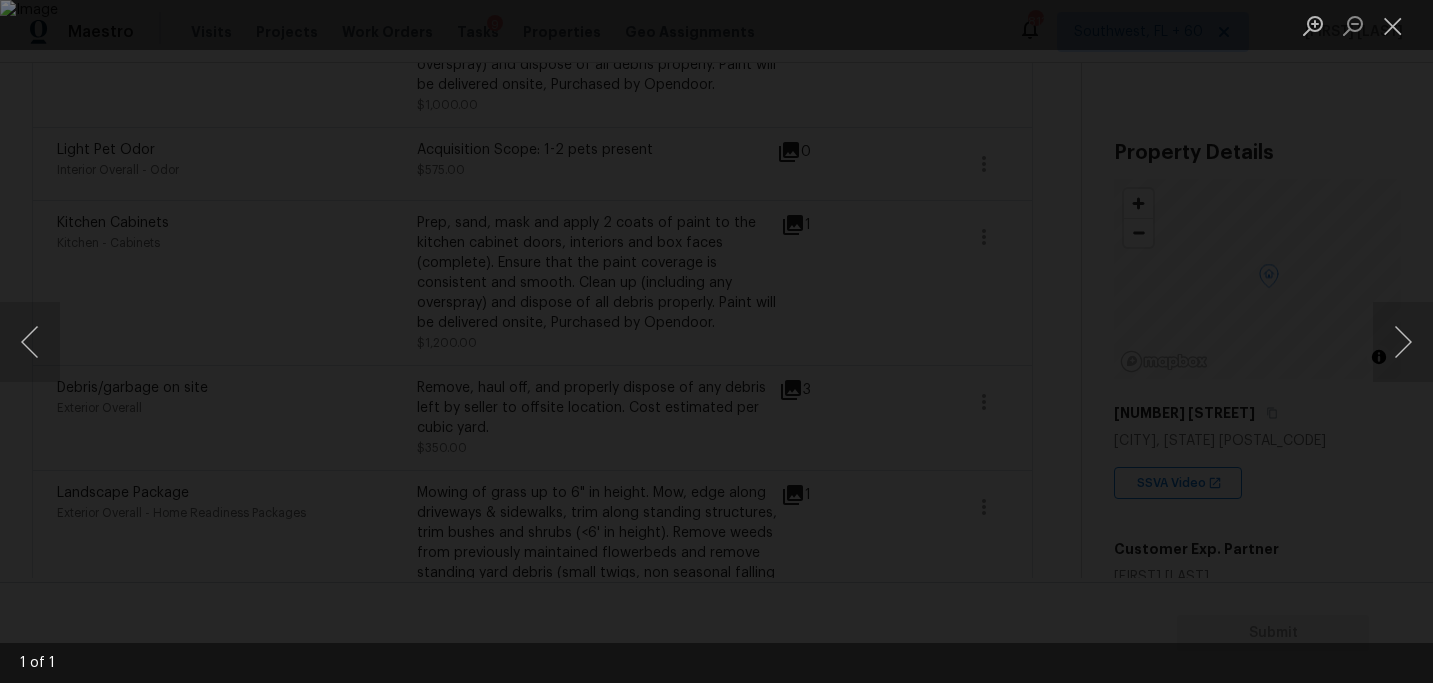 click at bounding box center [716, 341] 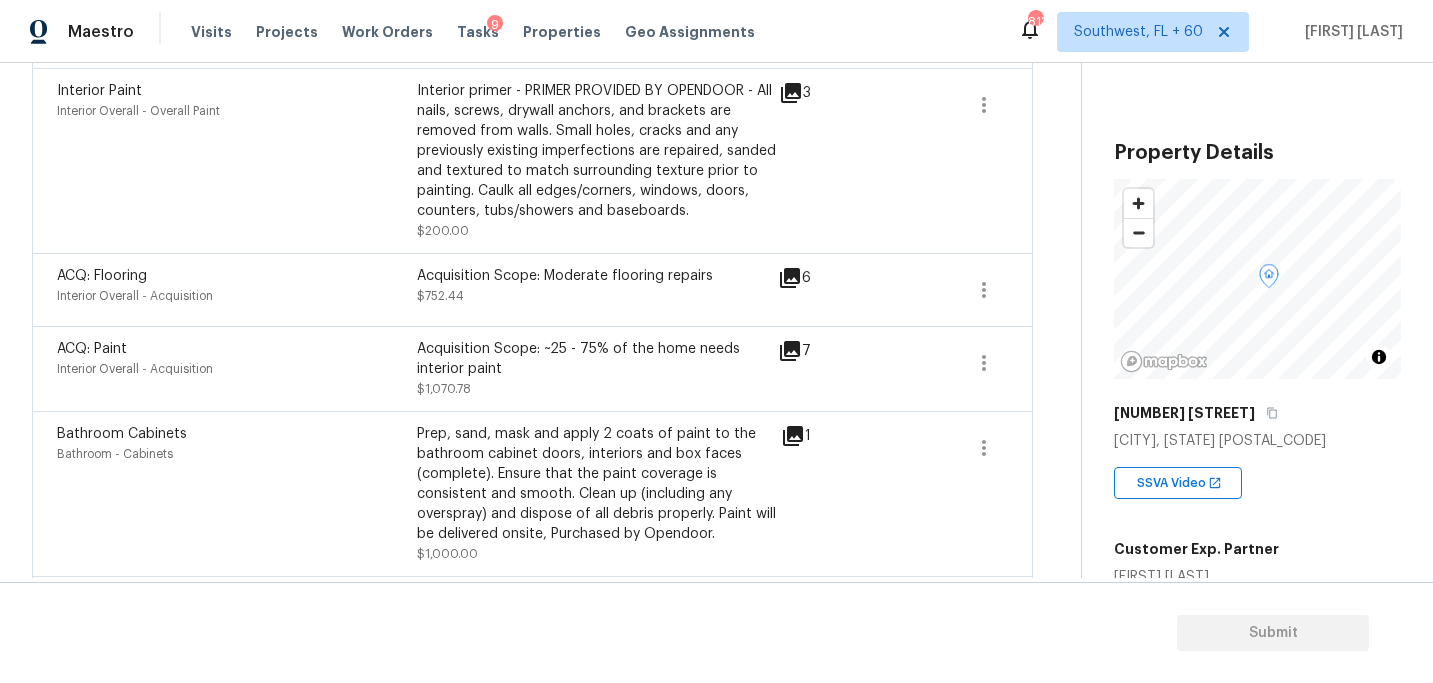 scroll, scrollTop: 553, scrollLeft: 0, axis: vertical 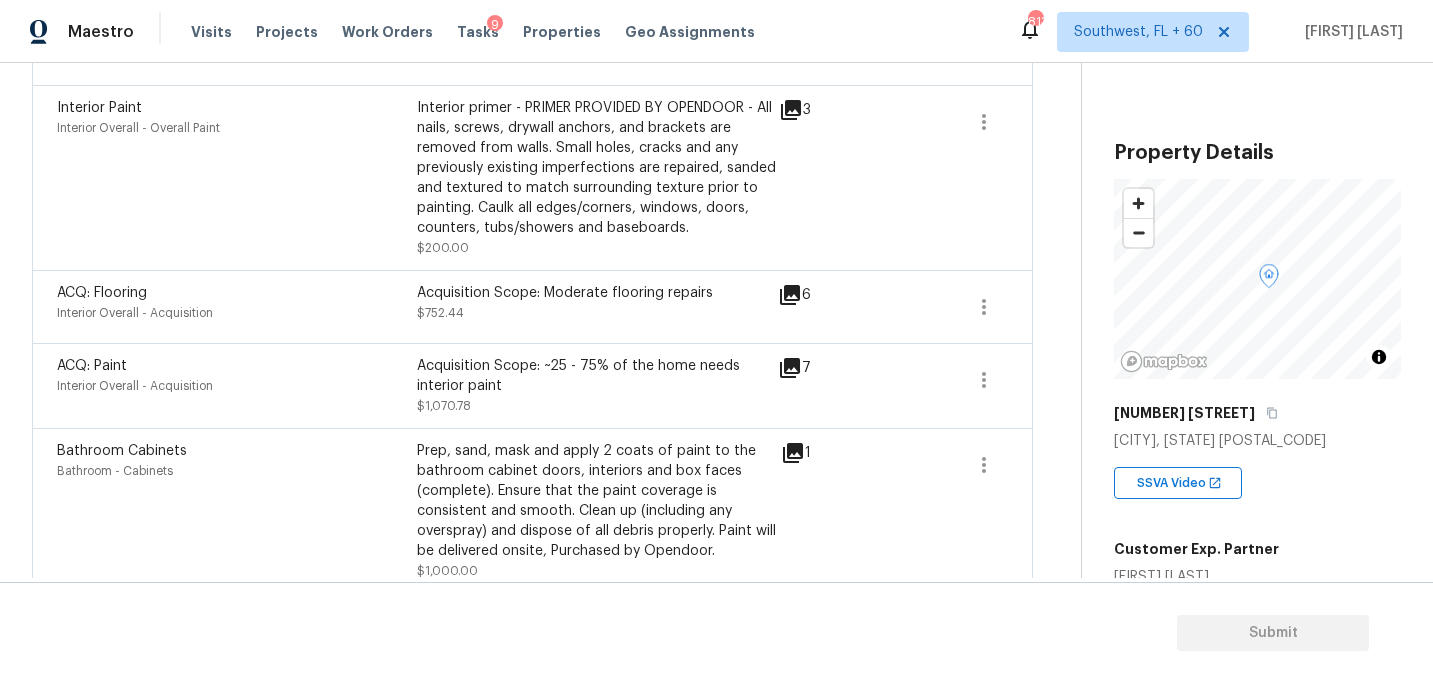 click on "Acquisition Scope: ~25 - 75% of the home needs interior paint" at bounding box center [597, 376] 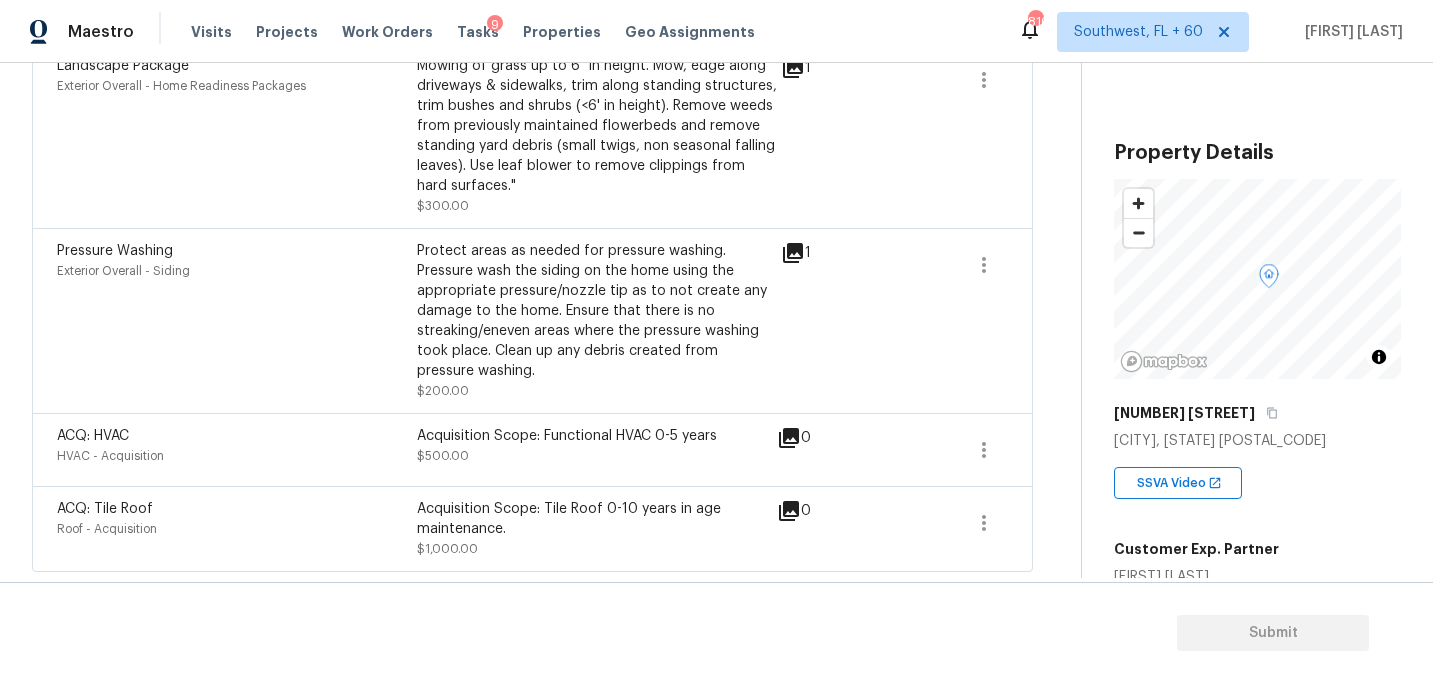 scroll, scrollTop: 1436, scrollLeft: 0, axis: vertical 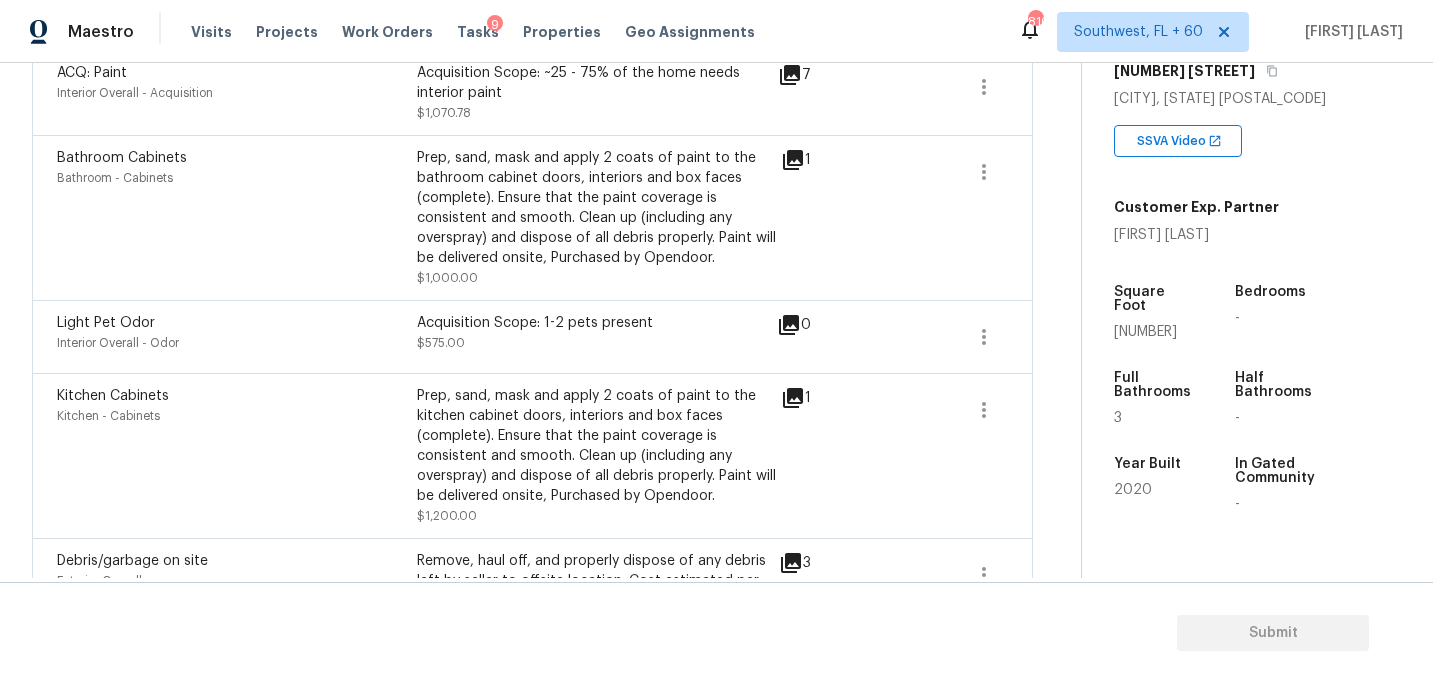 click 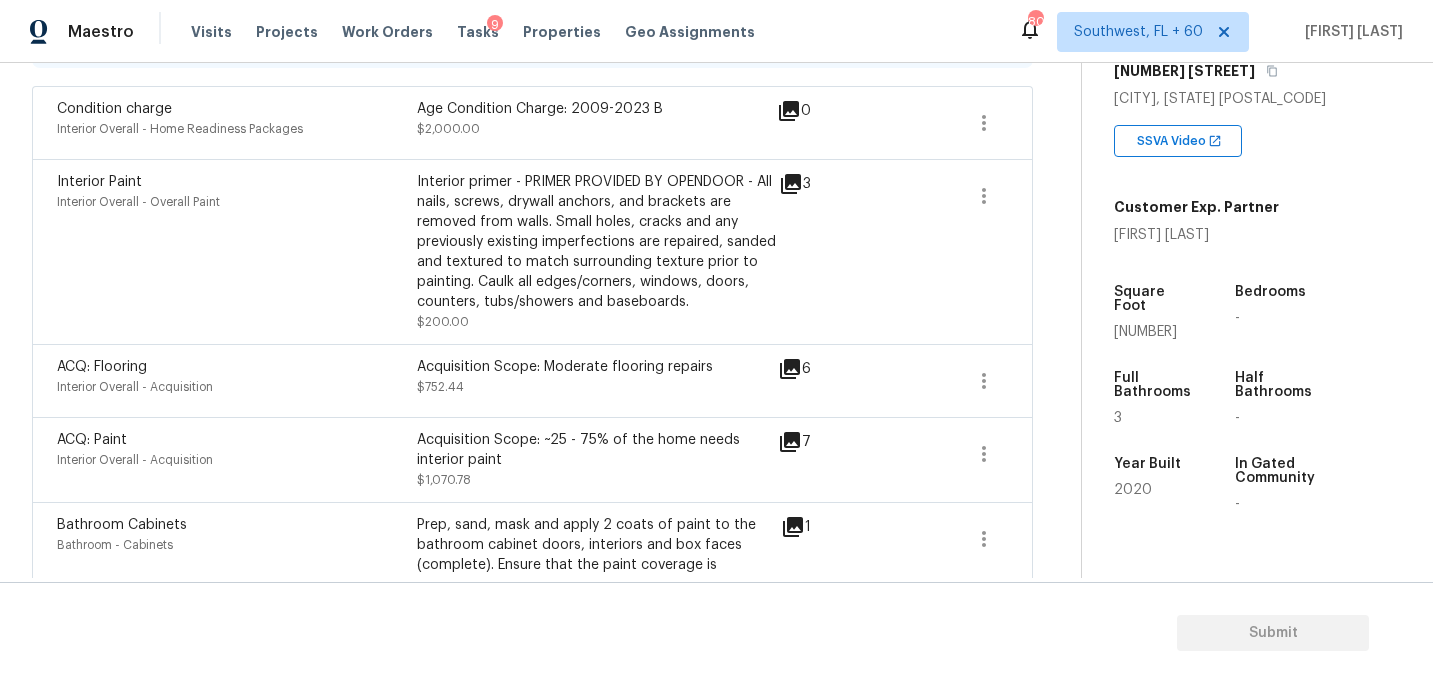 scroll, scrollTop: 486, scrollLeft: 0, axis: vertical 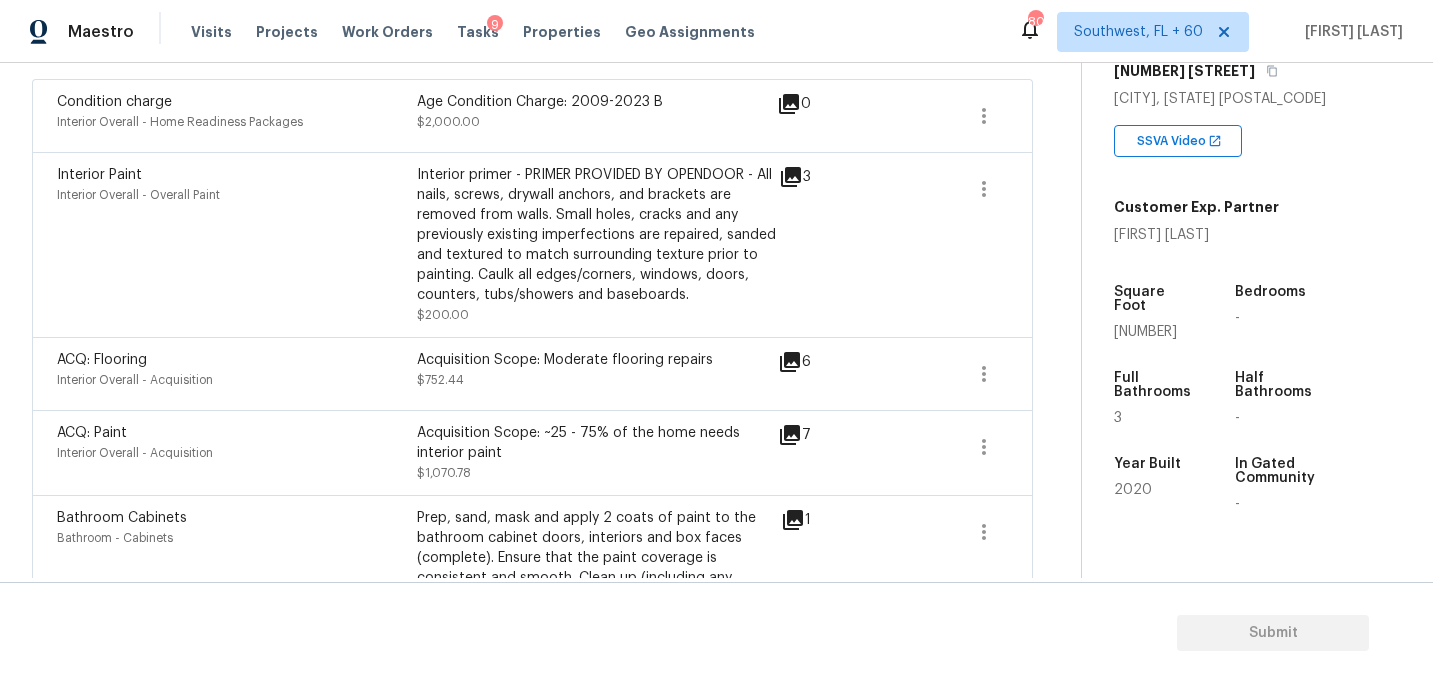 click 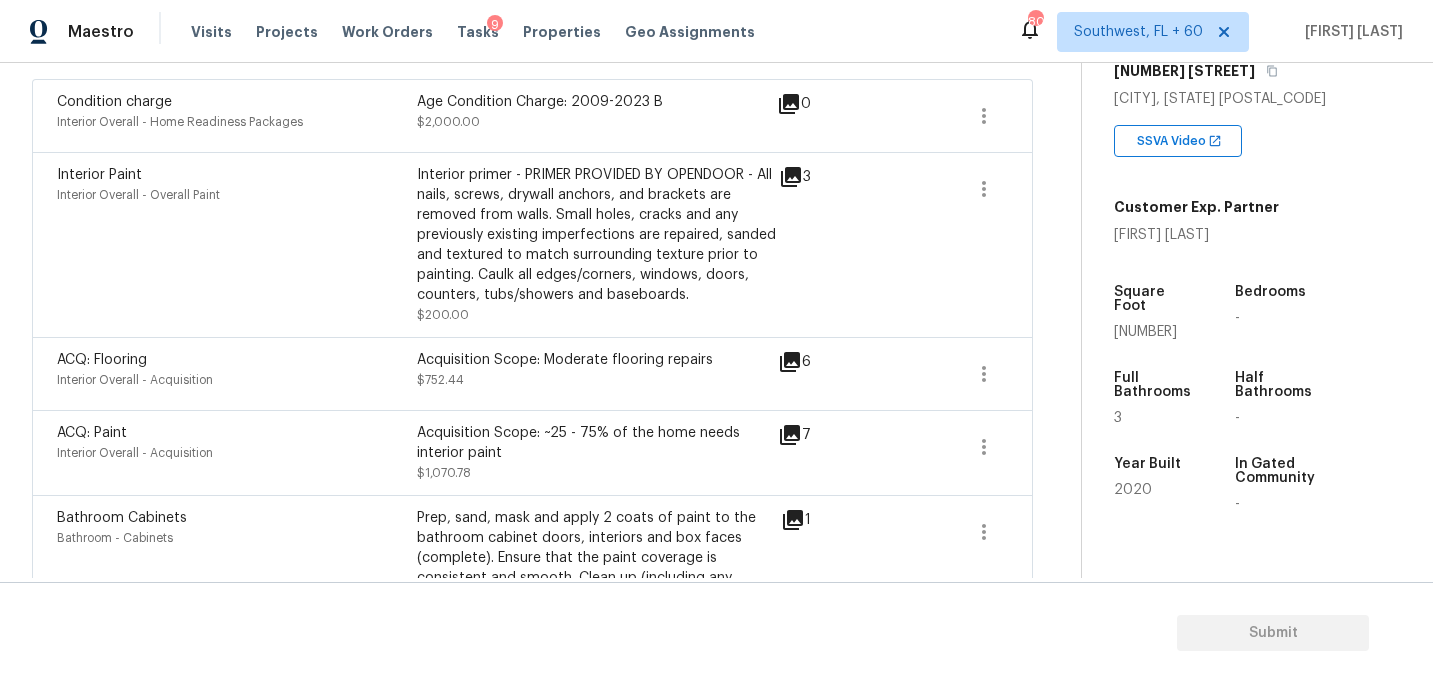 scroll, scrollTop: 471, scrollLeft: 0, axis: vertical 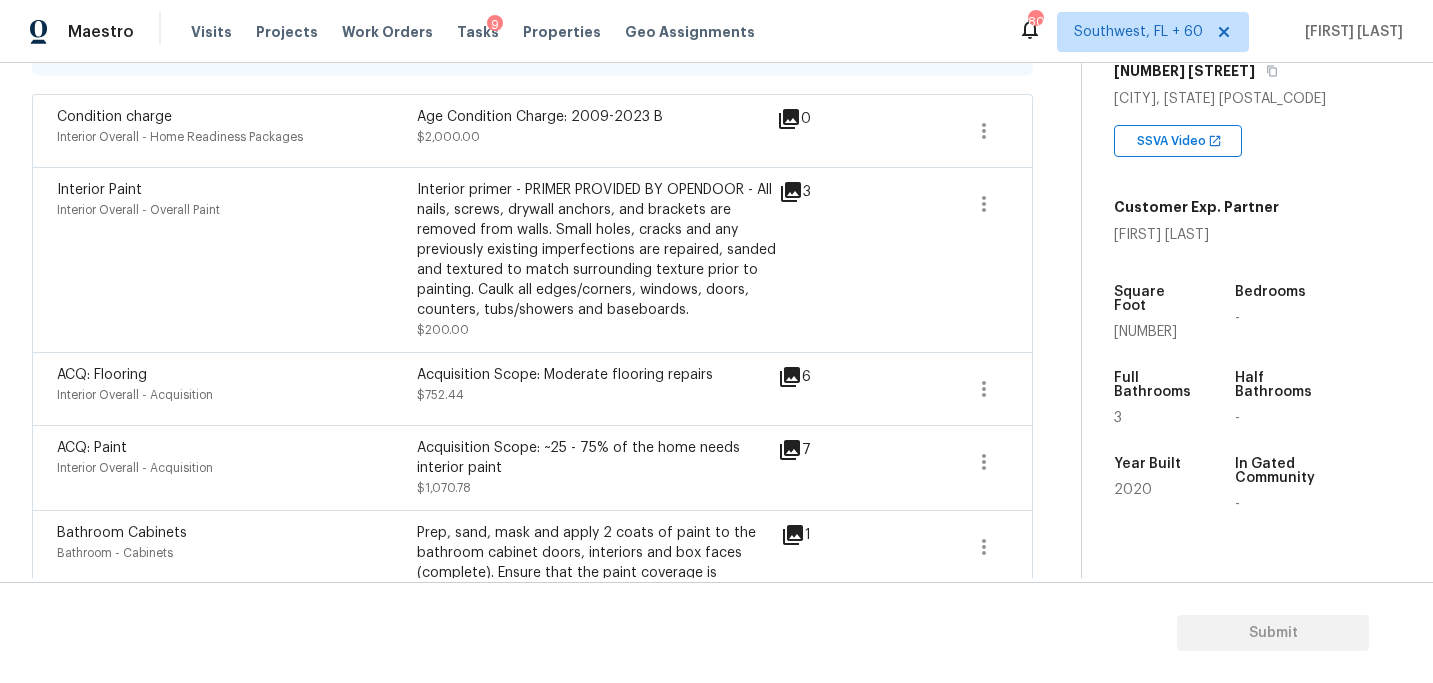 click 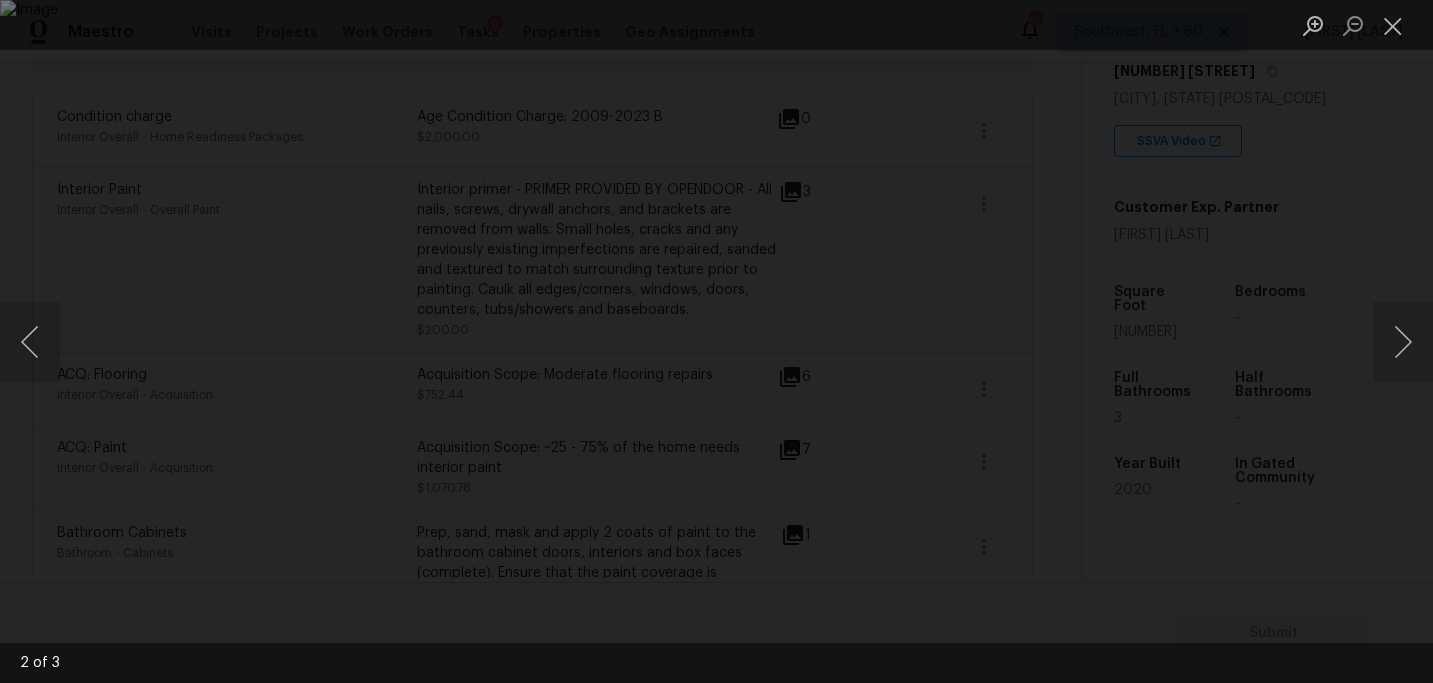 click at bounding box center (716, 341) 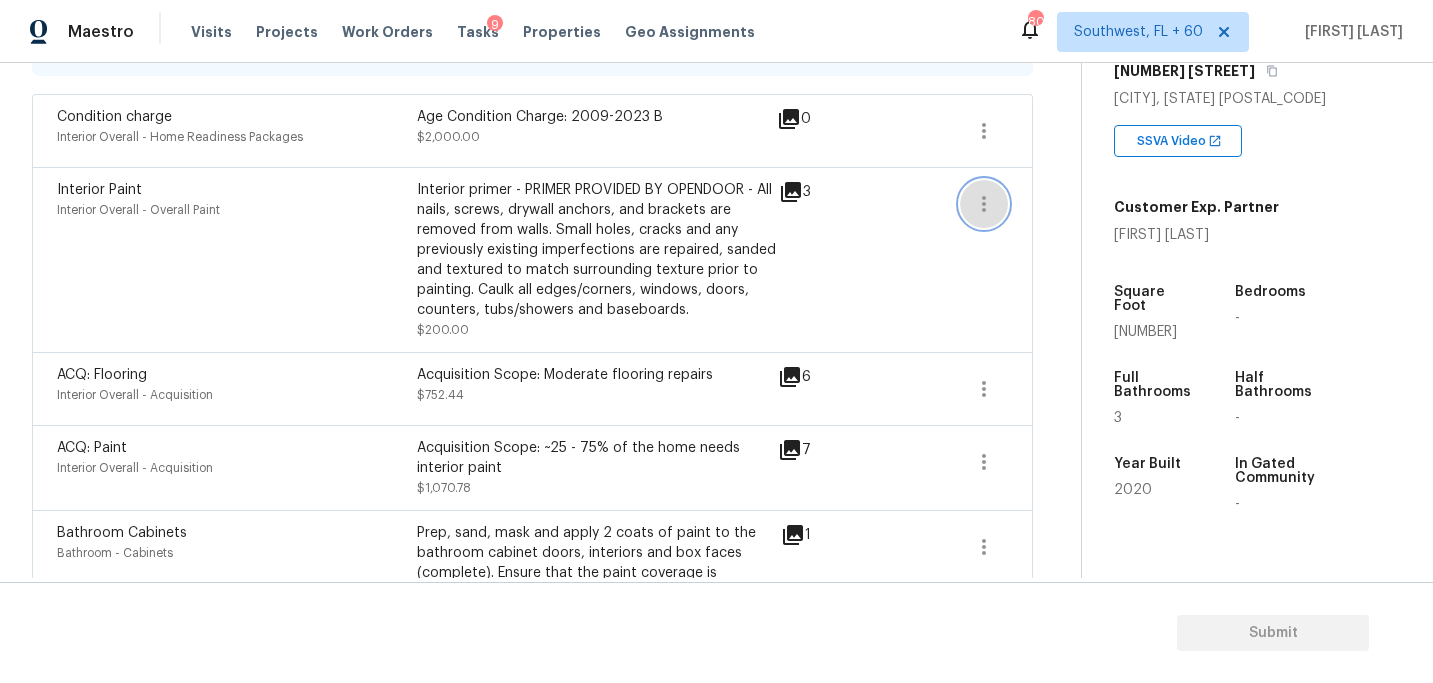 click 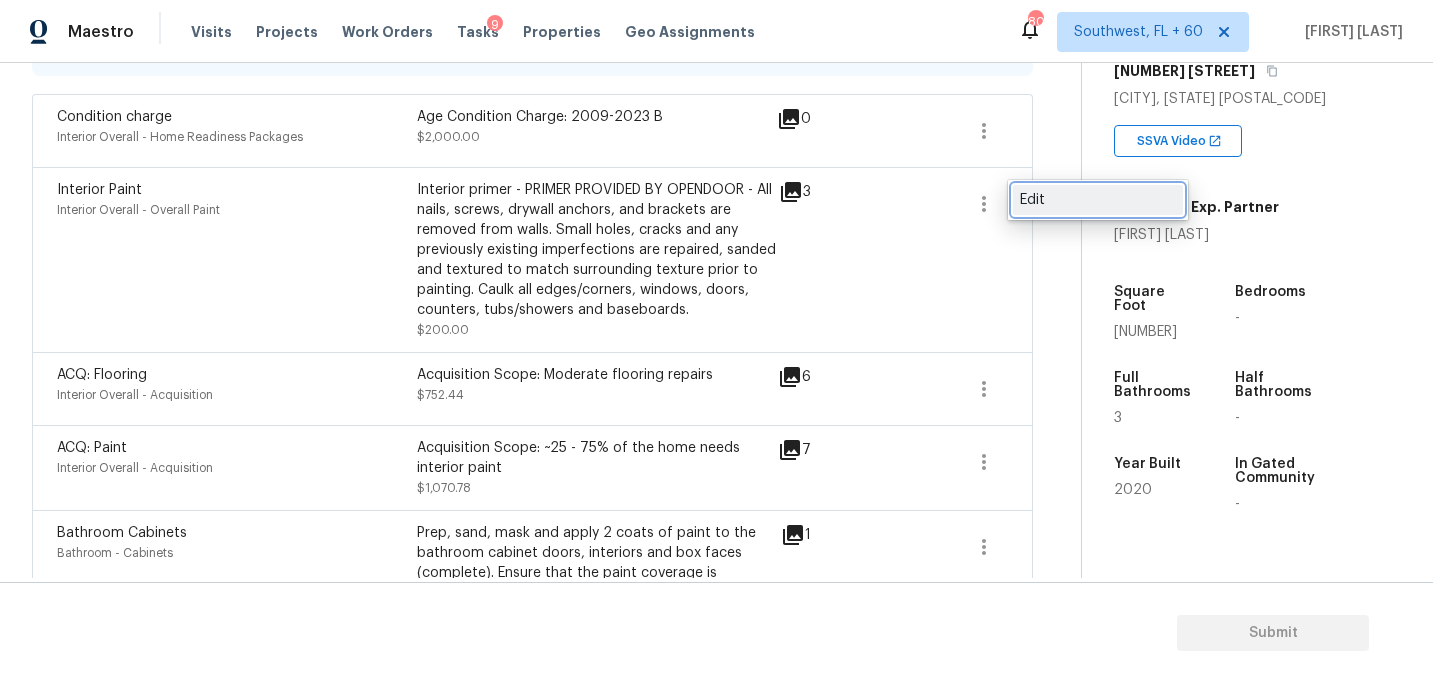 drag, startPoint x: 997, startPoint y: 212, endPoint x: 1076, endPoint y: 212, distance: 79 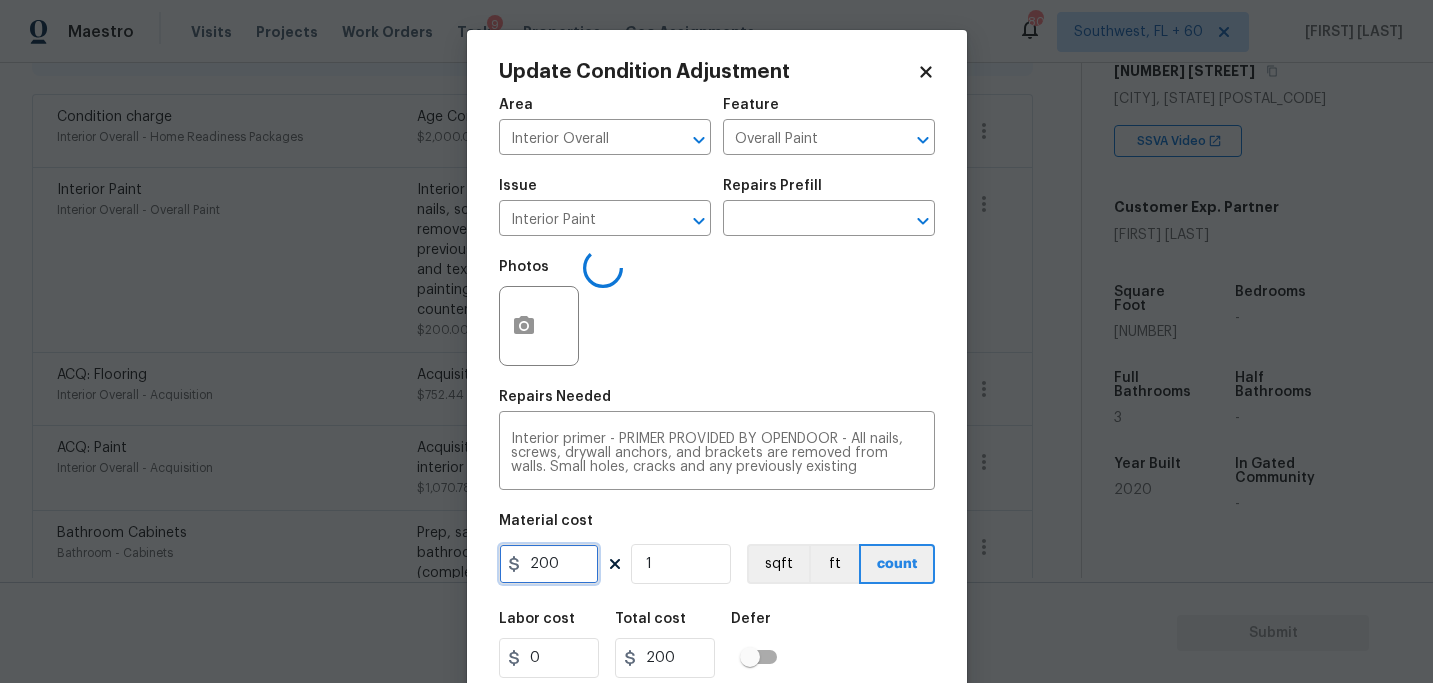 drag, startPoint x: 563, startPoint y: 560, endPoint x: 390, endPoint y: 572, distance: 173.41568 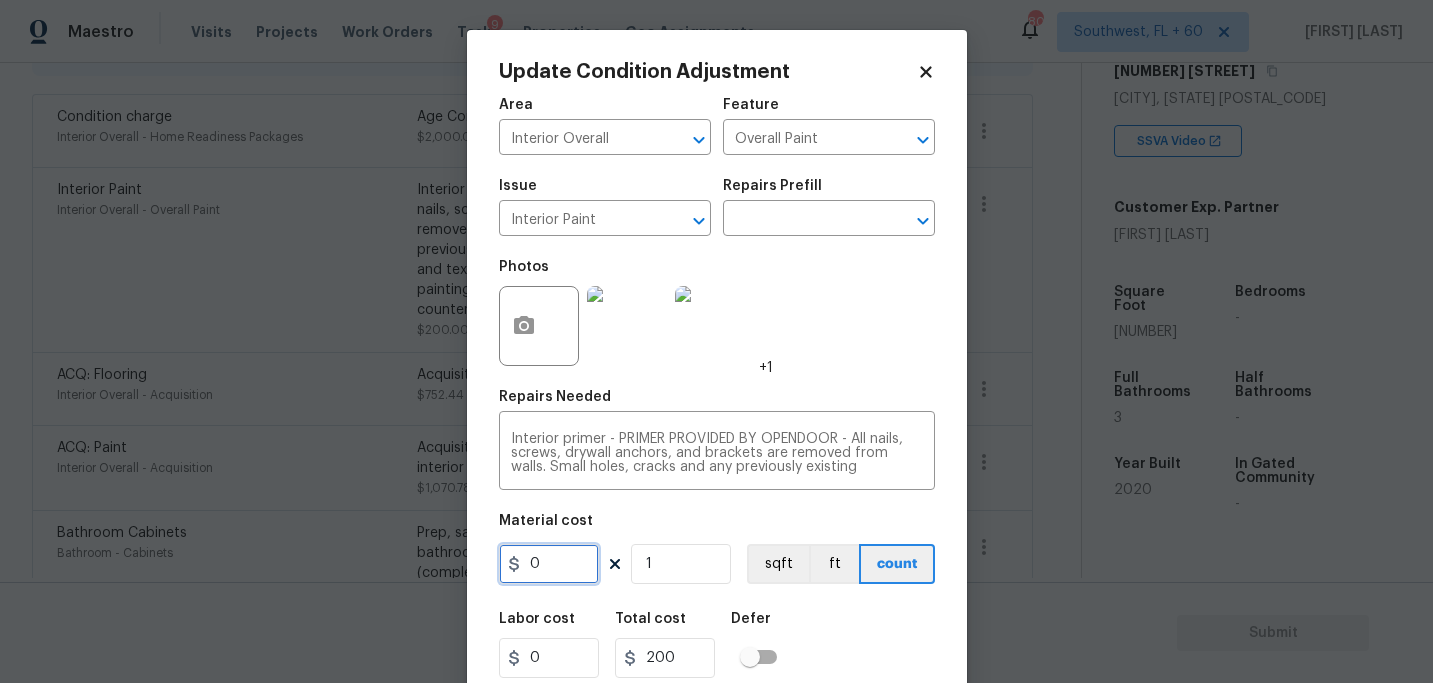 type on "0" 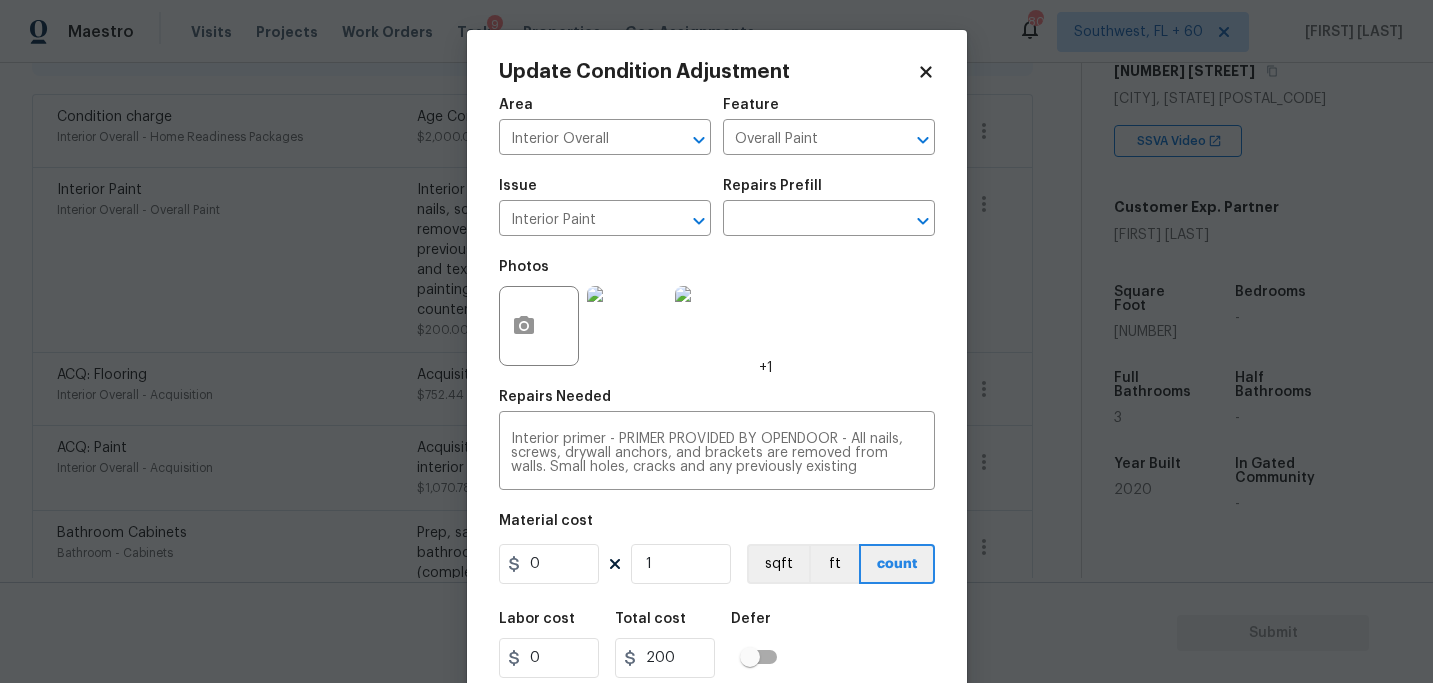 type on "0" 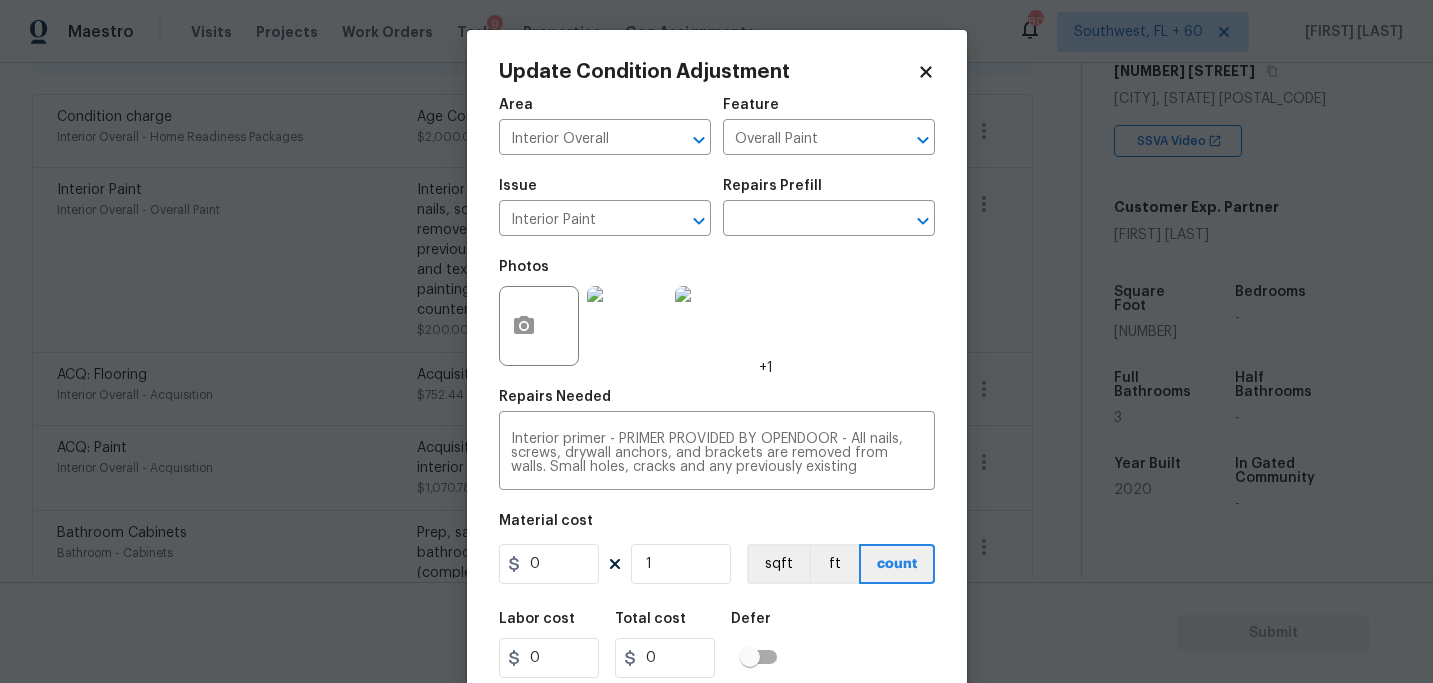 click on "Labor cost 0 Total cost 0 Defer" at bounding box center [717, 645] 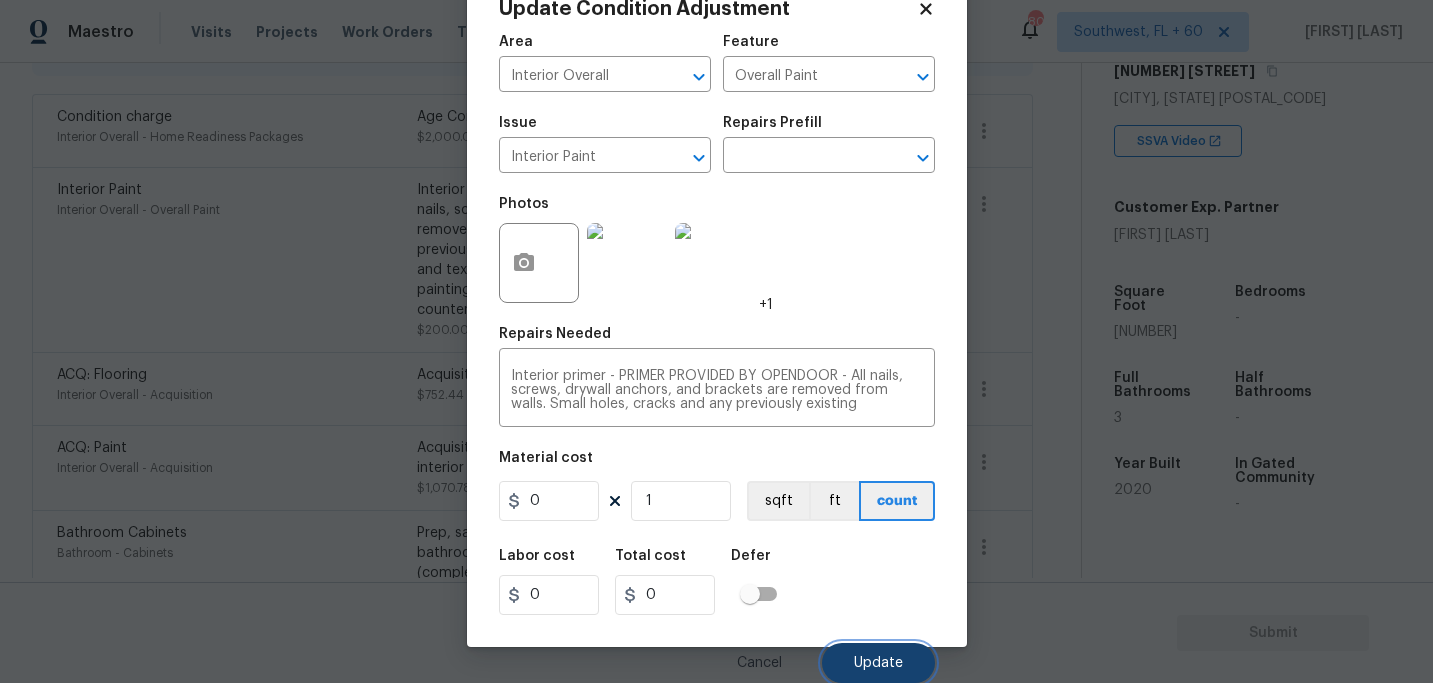 click on "Update" at bounding box center [878, 663] 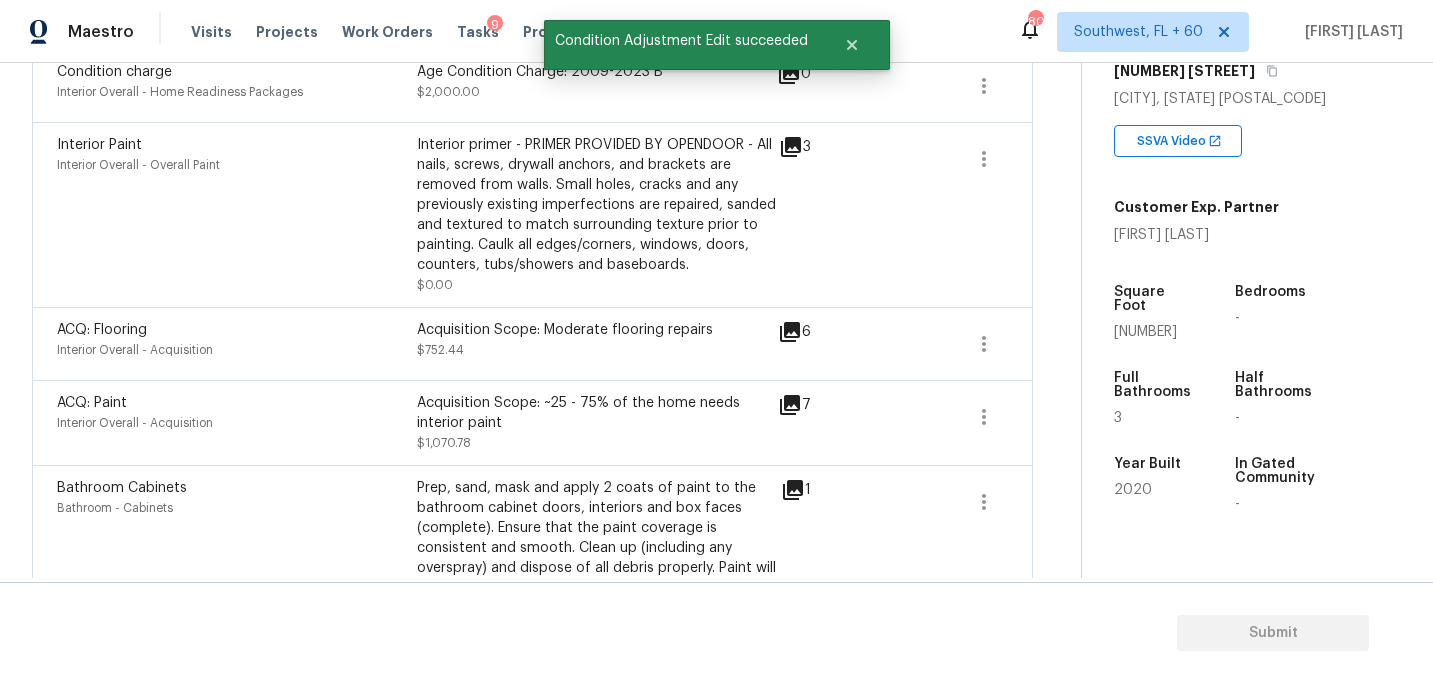 scroll, scrollTop: 471, scrollLeft: 0, axis: vertical 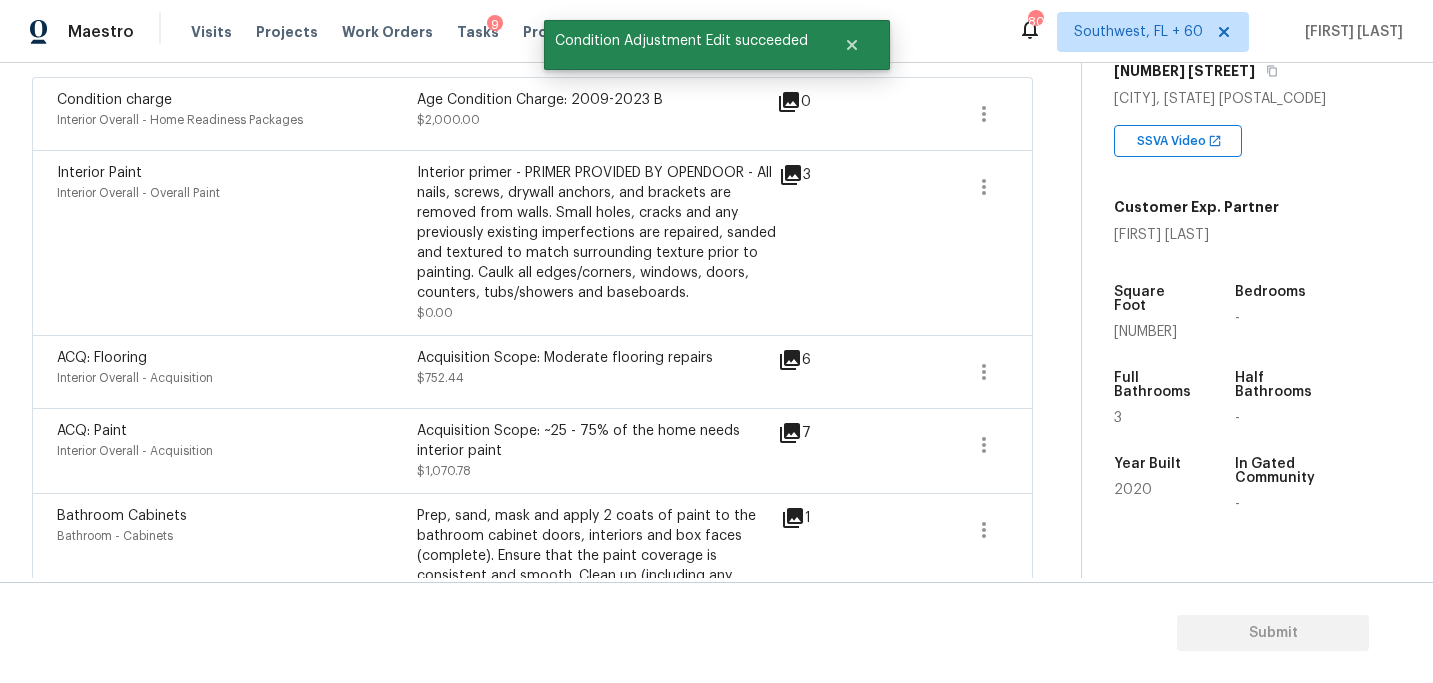 click 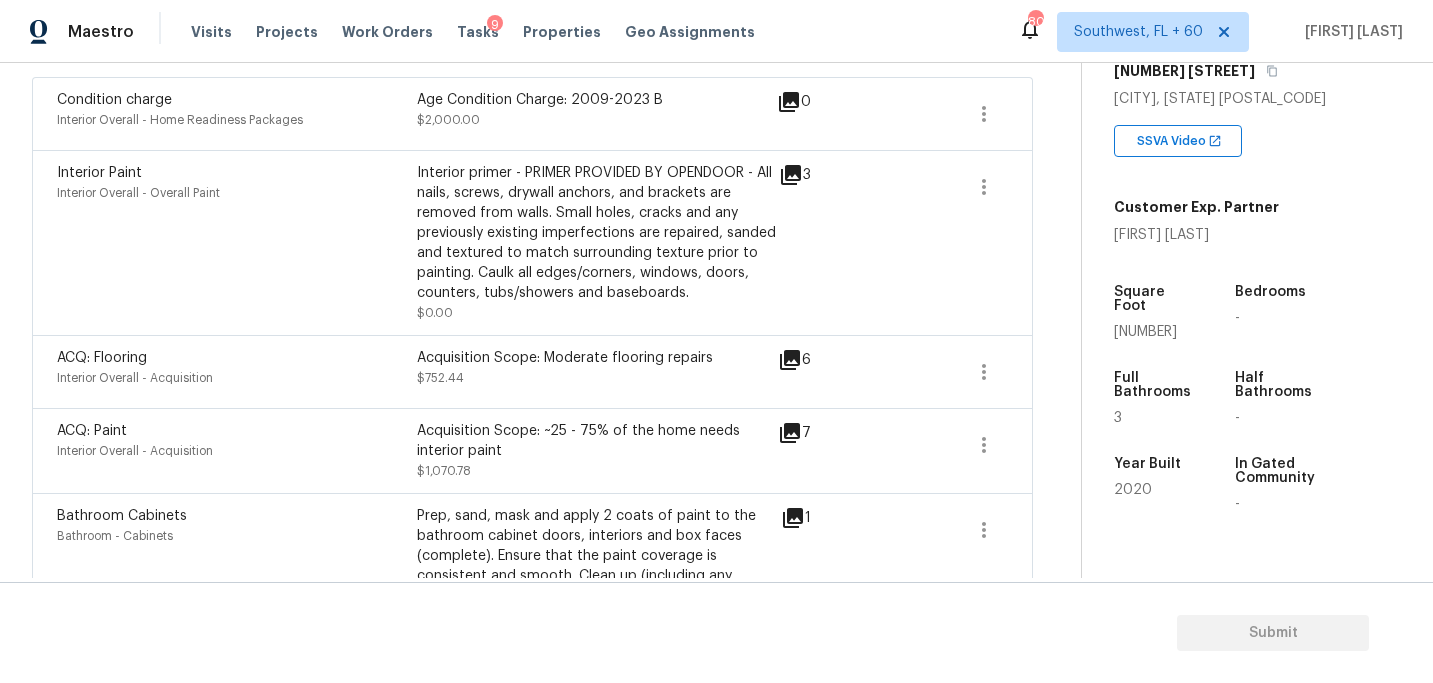 click 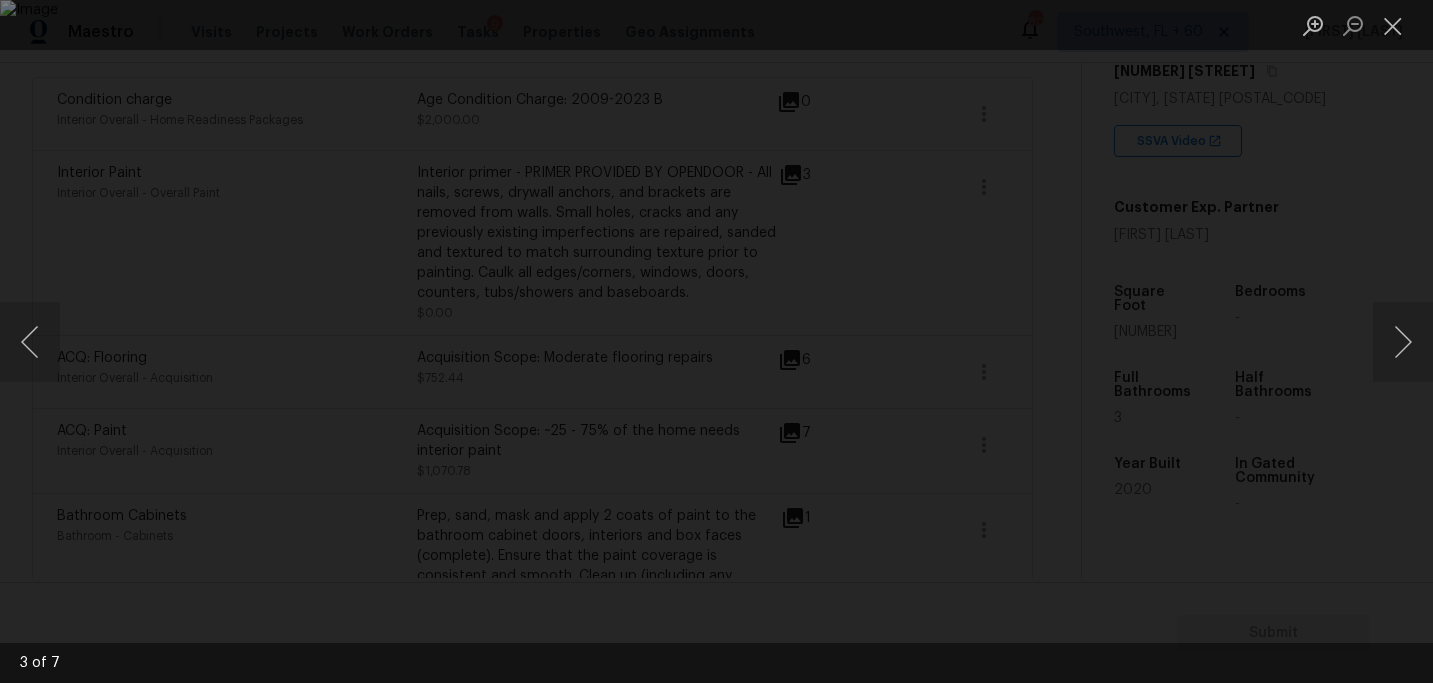 click at bounding box center [716, 341] 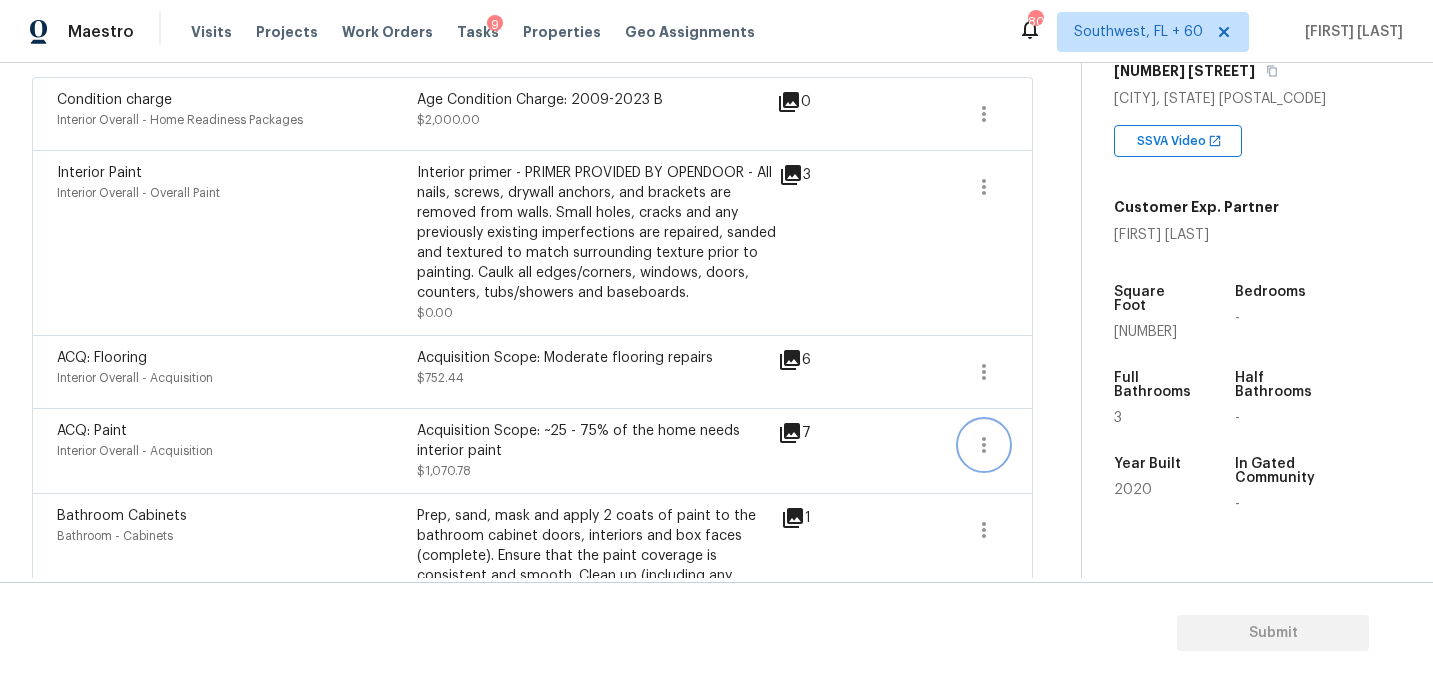 click 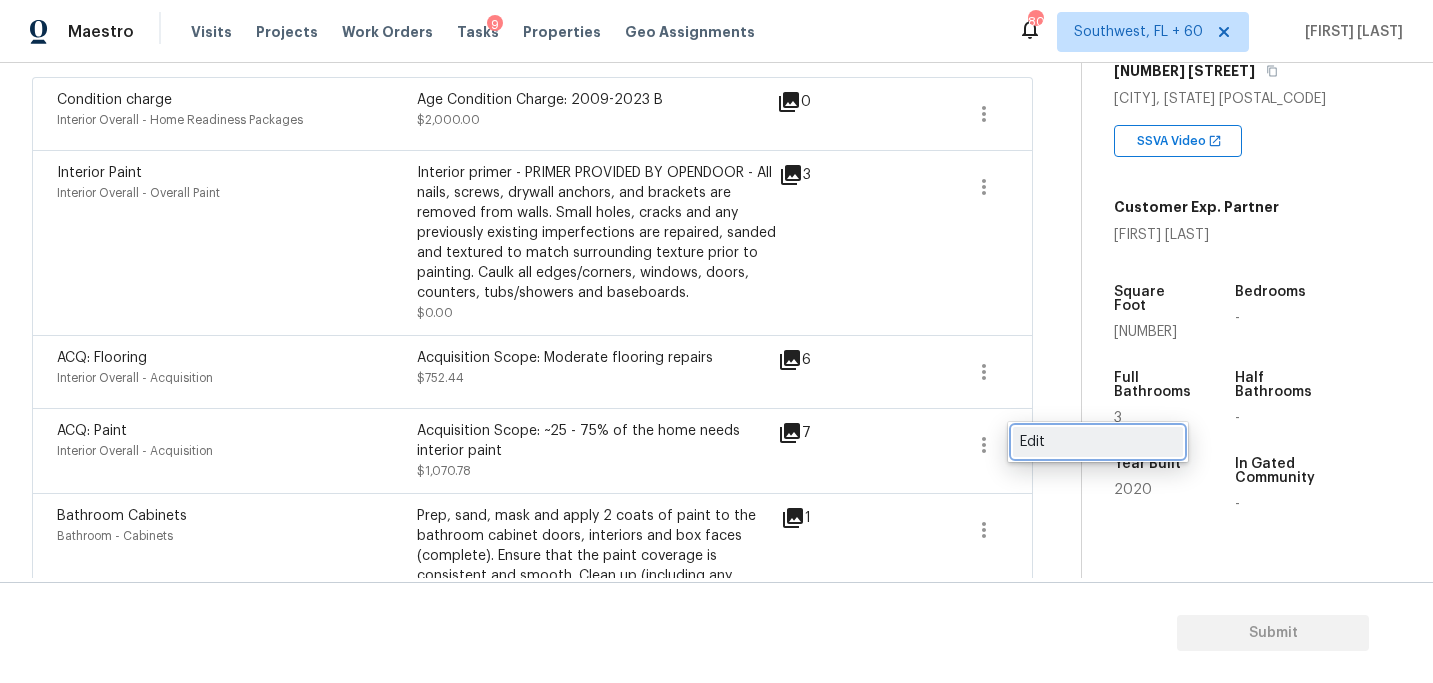 click on "Edit" at bounding box center [1098, 442] 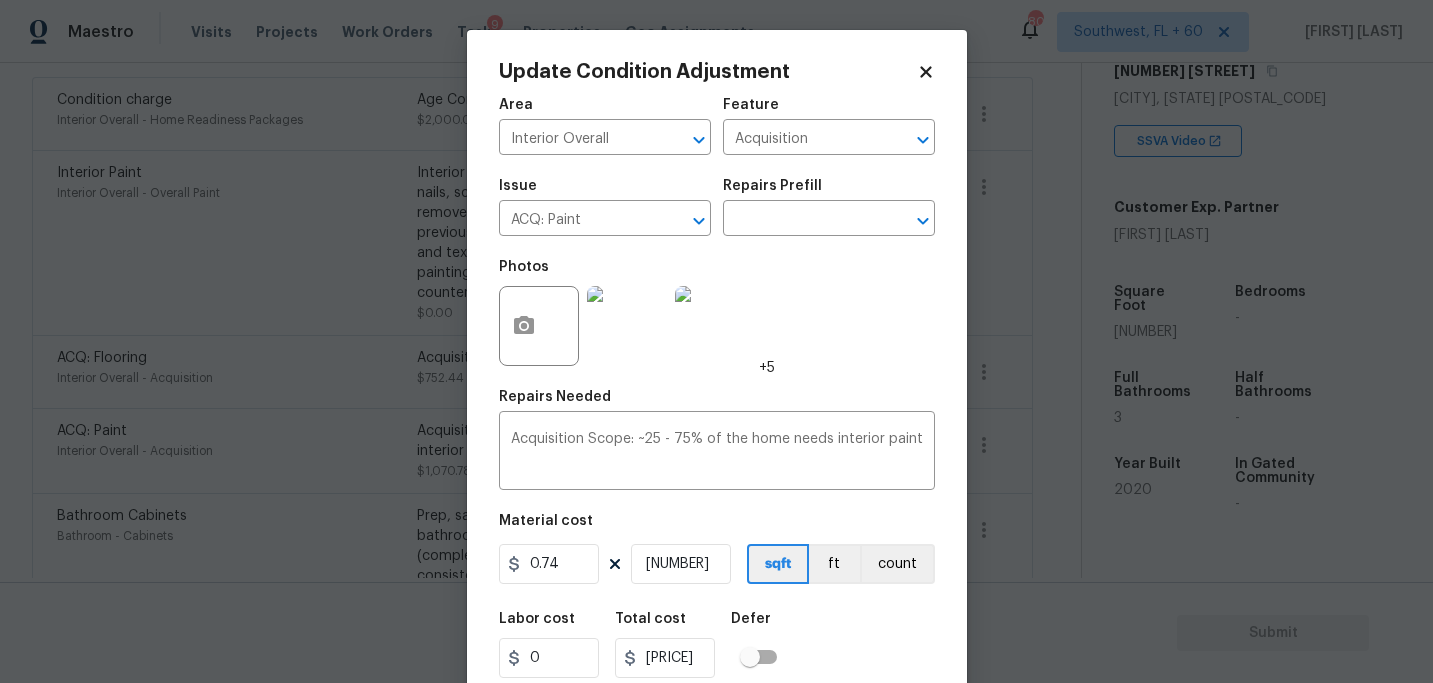 click at bounding box center [715, 326] 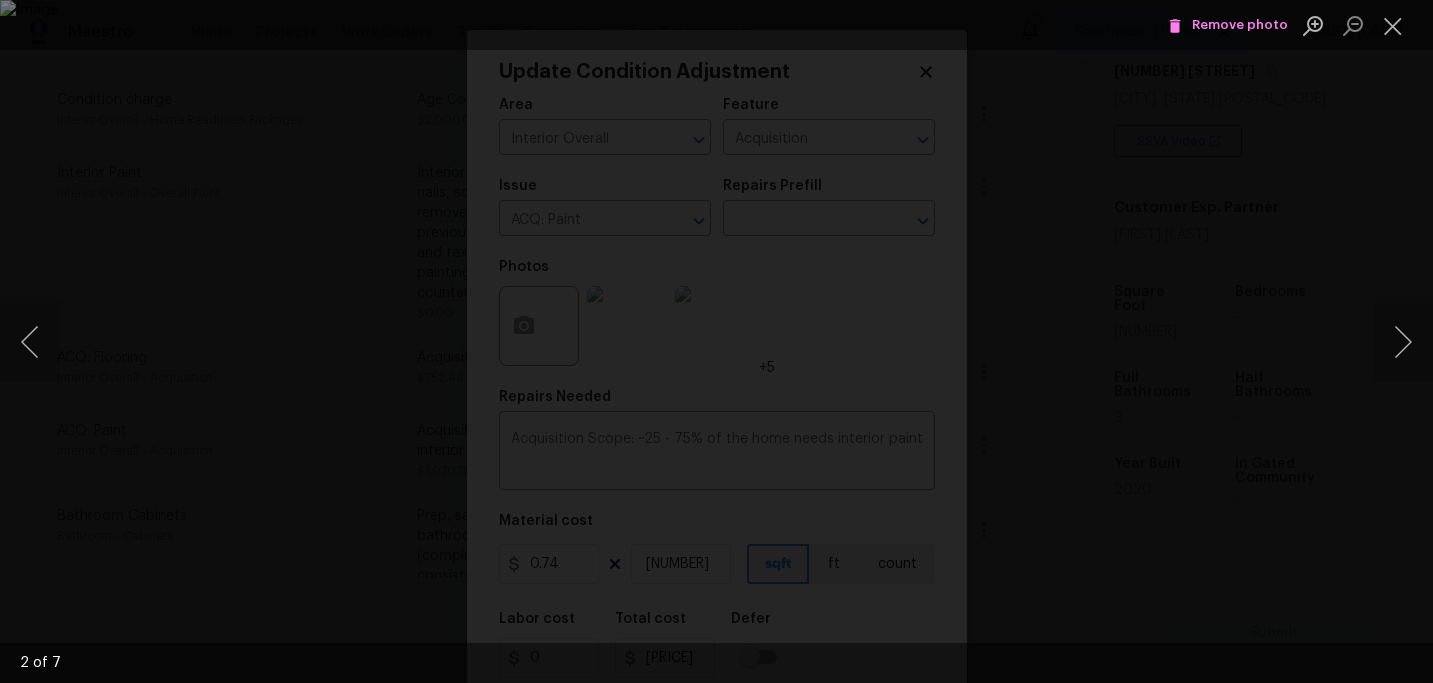 click on "Remove photo" at bounding box center (1228, 25) 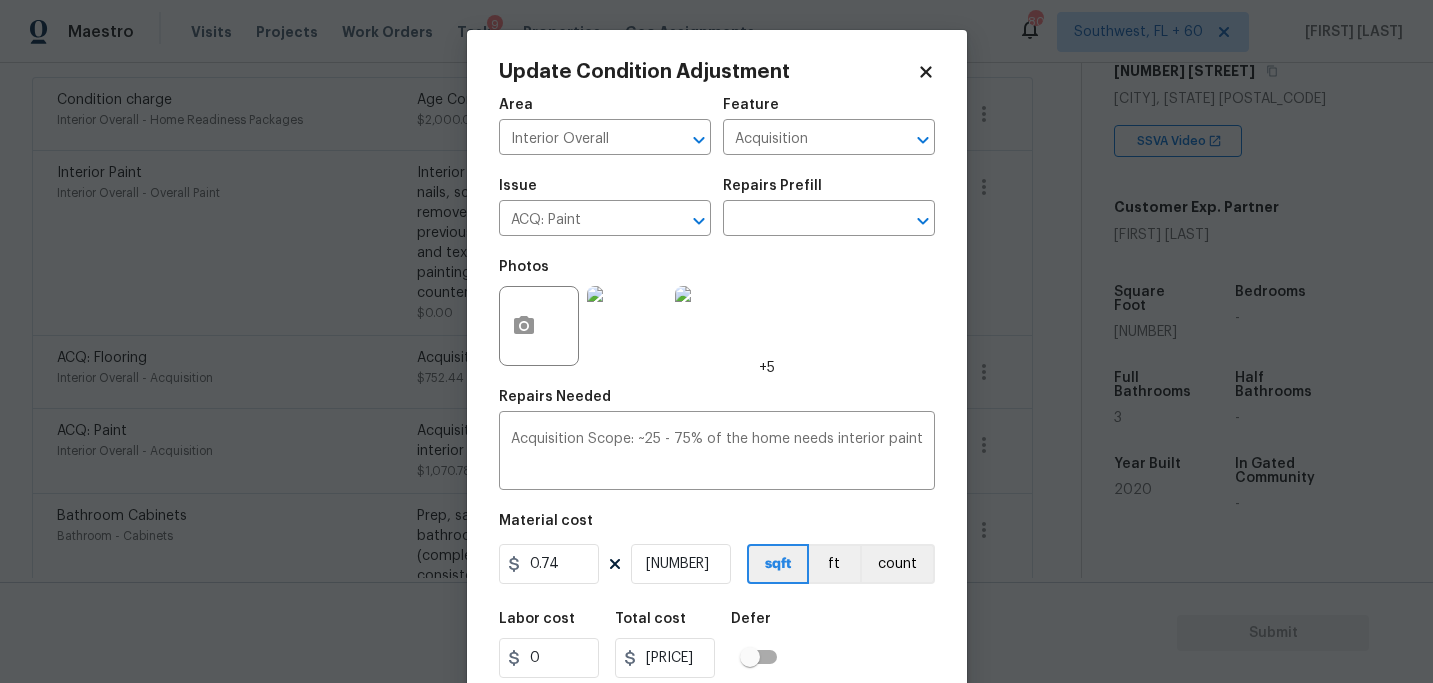 click at bounding box center (715, 326) 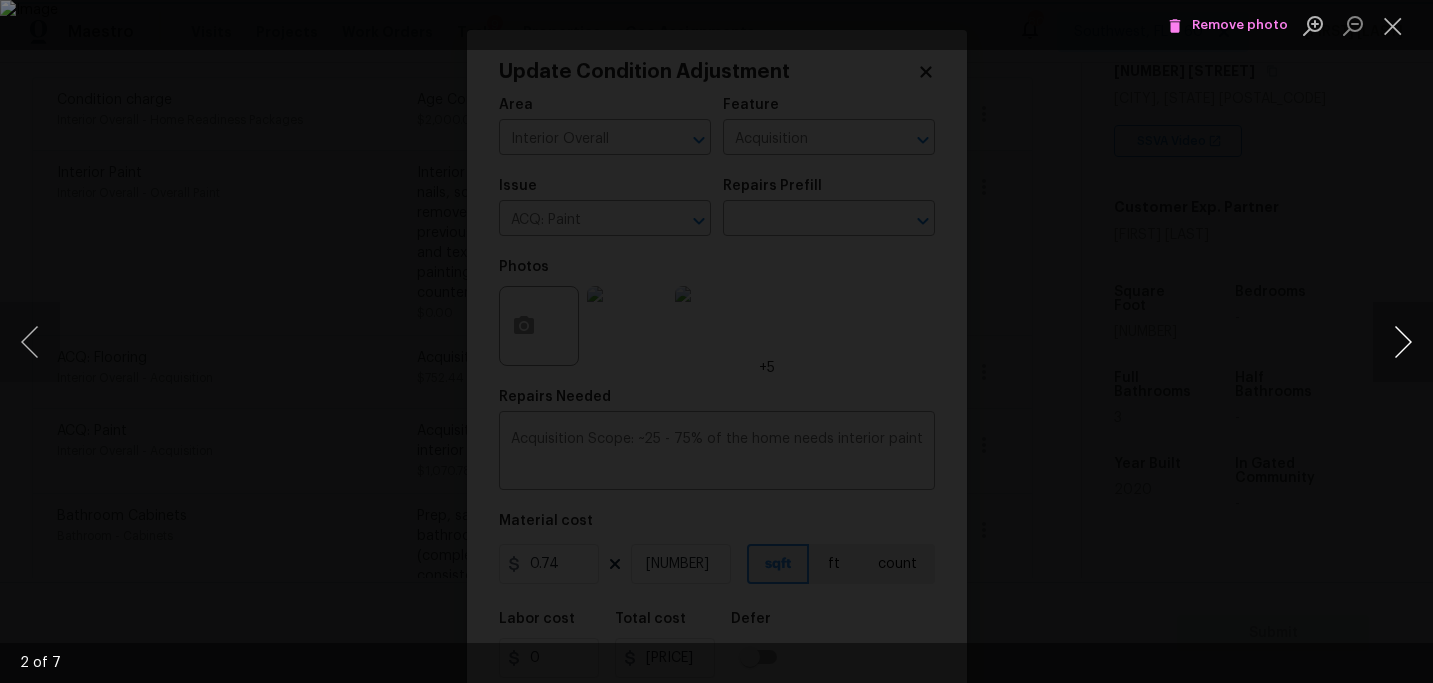 click at bounding box center [1403, 342] 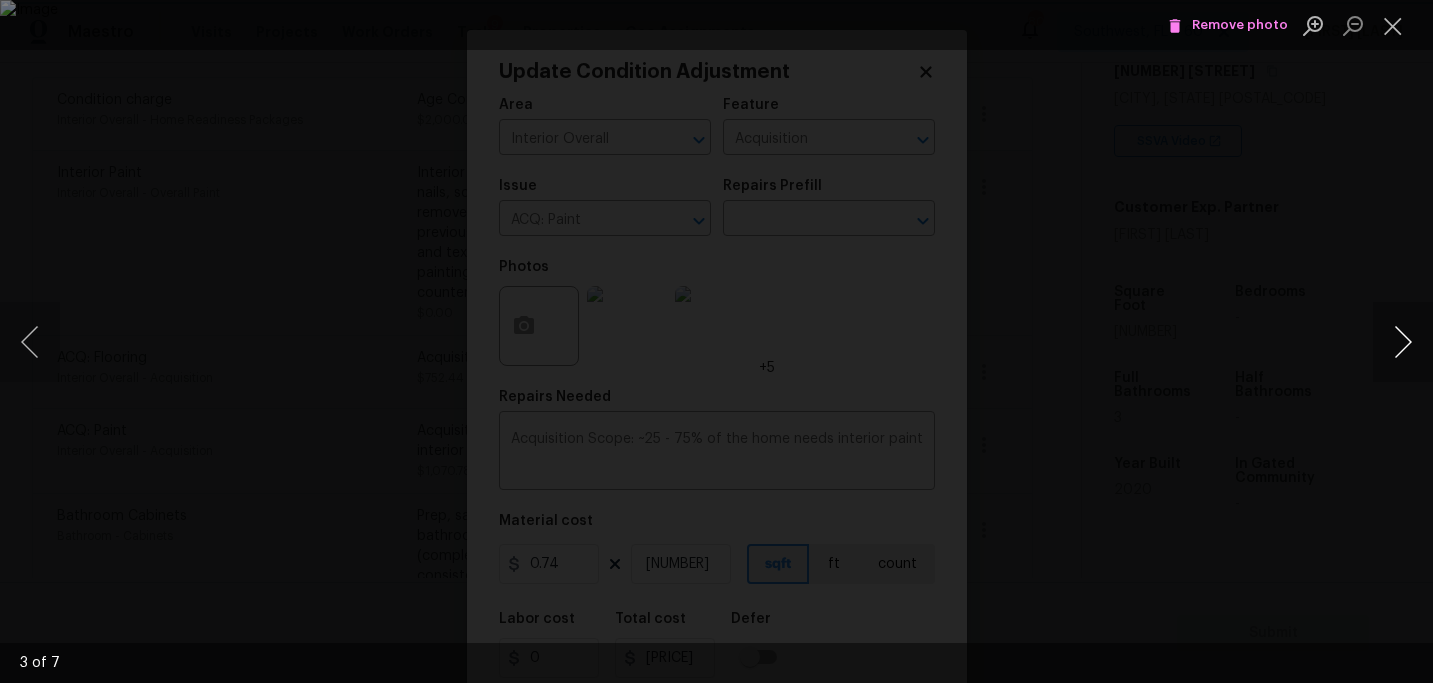 click at bounding box center [1403, 342] 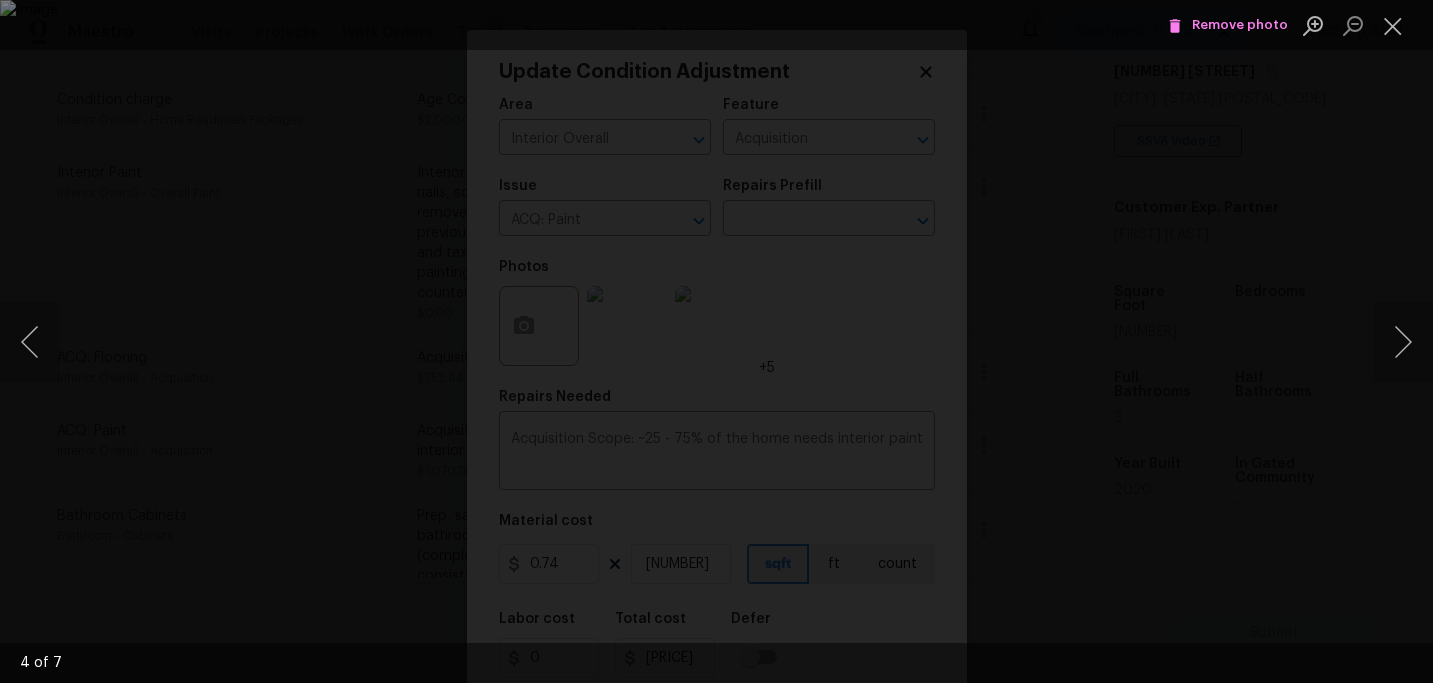 click 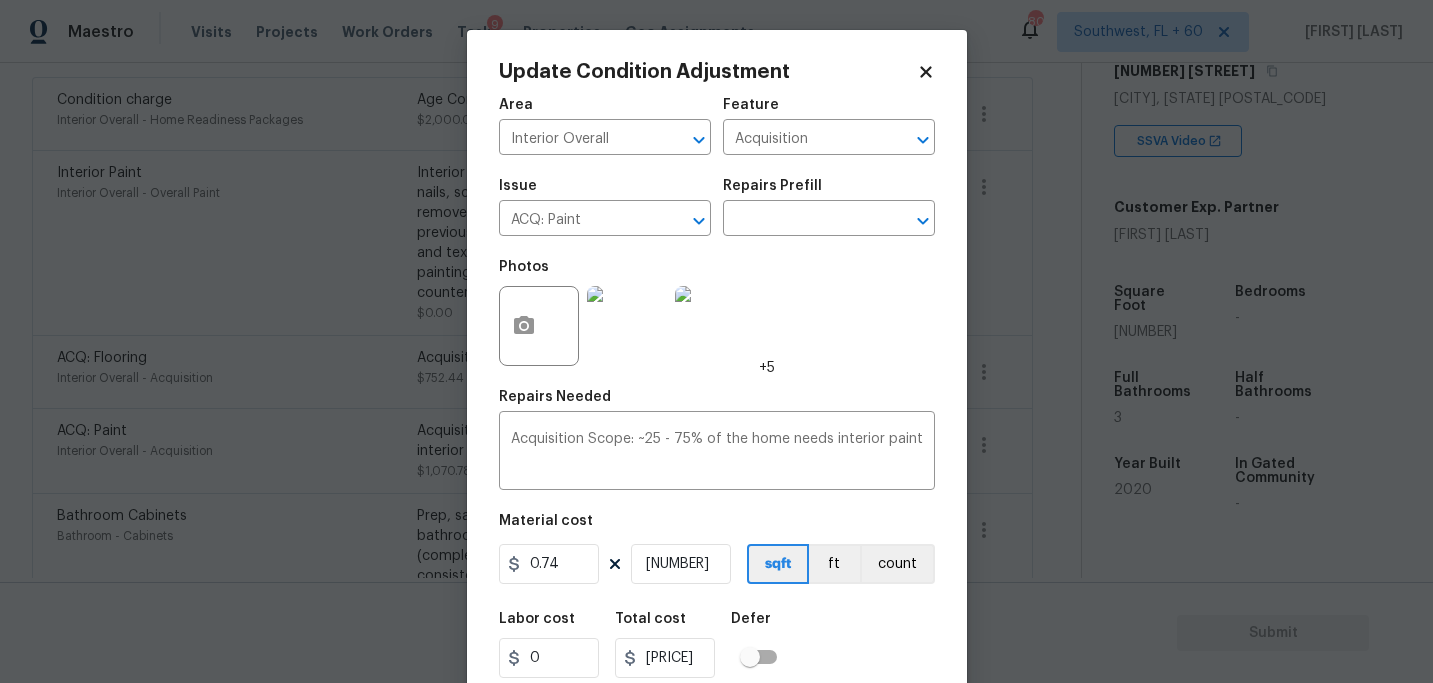 click on "Maestro Visits Projects Work Orders Tasks 9 Properties Geo Assignments 807 Southwest, FL + 60 Sakthivel Chandran Back to tasks Condition Scoping - Full Thu, Aug 07 2025 by 7:24 pm   Sakthivel Chandran In-progress Questions Condition Adjustments Details & Inputs Notes Photos Condition Adjustments Total:  $8948.22 Deferred:  $0 Add Condition Adjustment A virtual  In-Person Walkthrough  is also required for this home.   + Add exterior scopes Condition charge Interior Overall - Home Readiness Packages Age Condition Charge: 2009-2023 B	 $2,000.00   0 Interior Paint Interior Overall - Overall Paint Interior primer - PRIMER PROVIDED BY OPENDOOR - All nails, screws, drywall anchors, and brackets are removed from walls. Small holes, cracks and any previously existing imperfections are repaired, sanded and textured to match surrounding texture prior to painting. Caulk all edges/corners, windows, doors, counters, tubs/showers and baseboards. $0.00   3 ACQ: Flooring Interior Overall - Acquisition $752.44   6 ACQ: Paint" at bounding box center [716, 341] 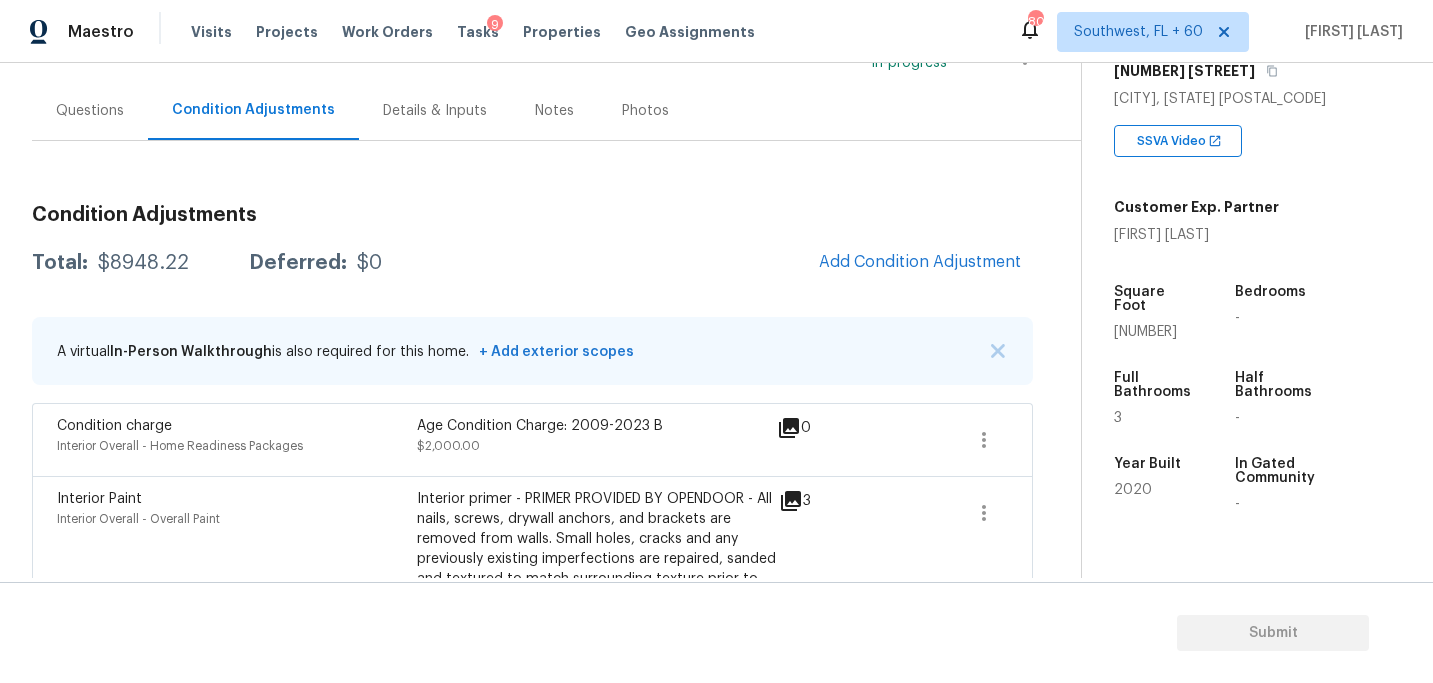 scroll, scrollTop: 161, scrollLeft: 0, axis: vertical 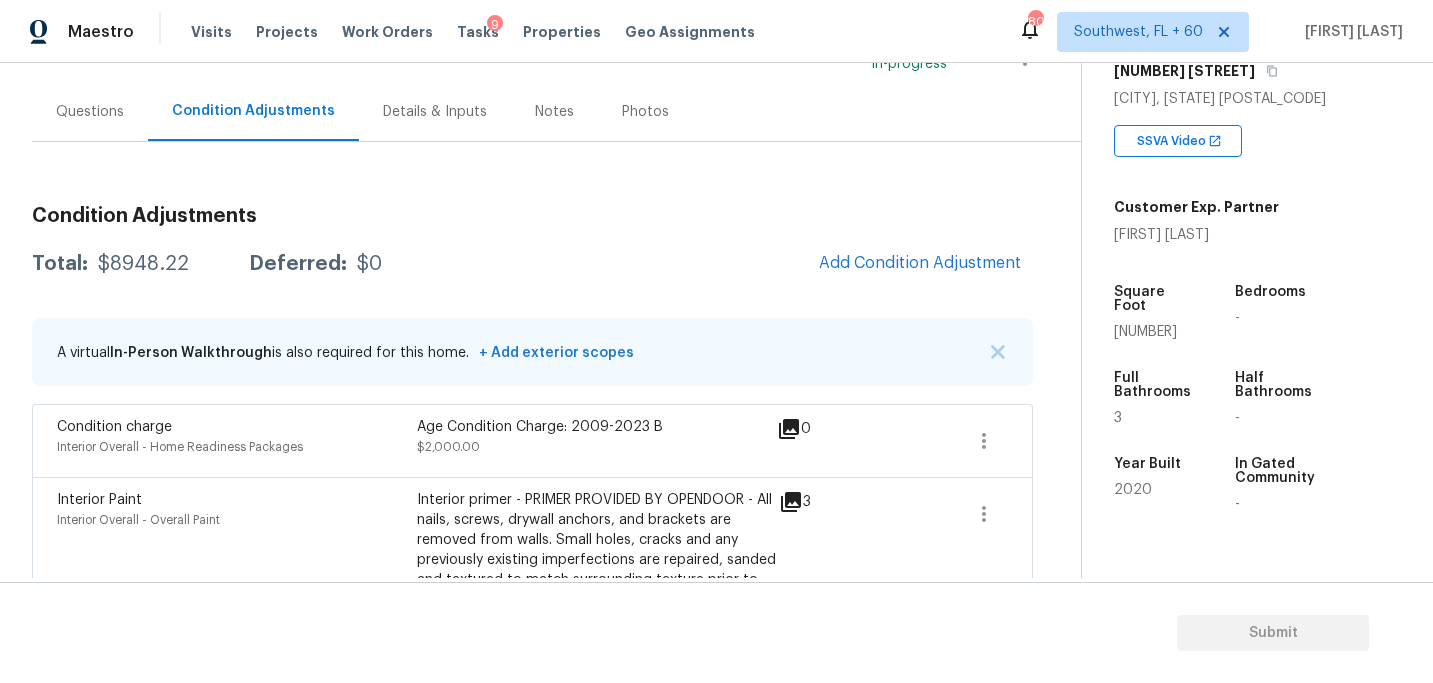 click on "Questions" at bounding box center (90, 112) 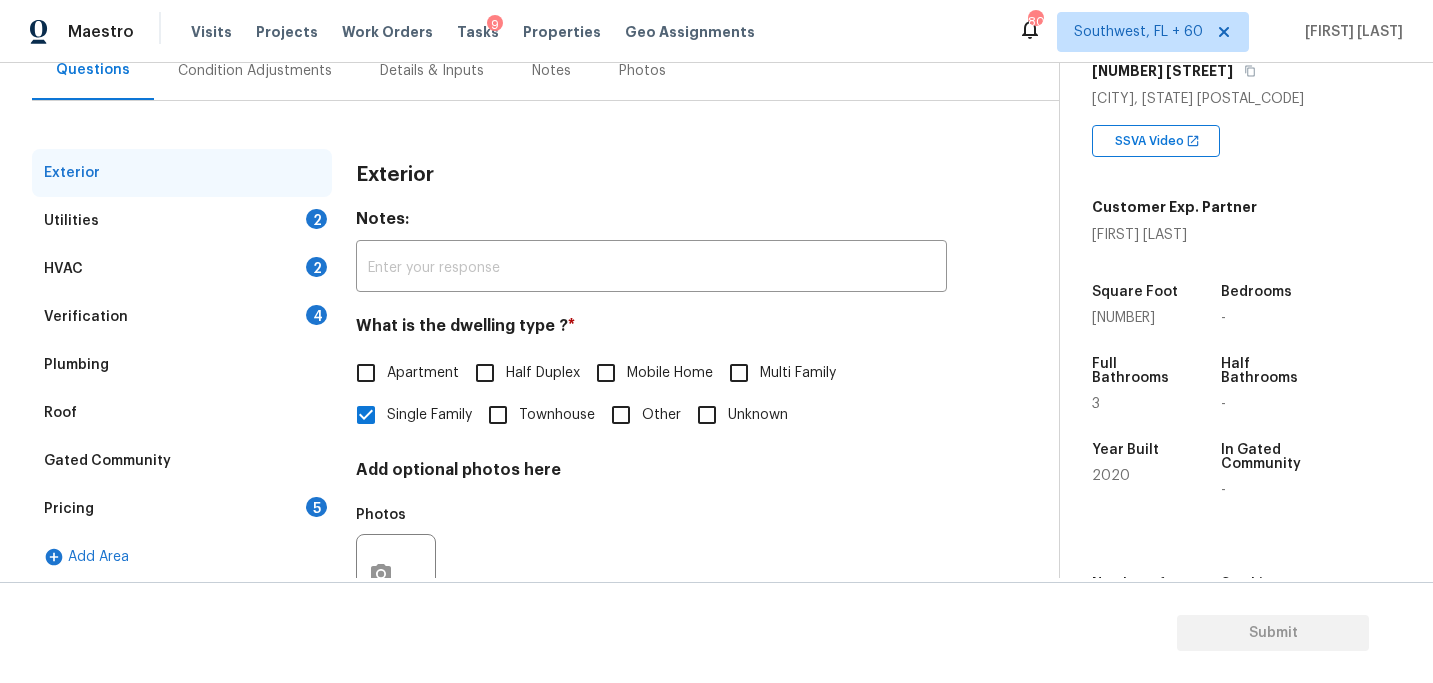 scroll, scrollTop: 211, scrollLeft: 0, axis: vertical 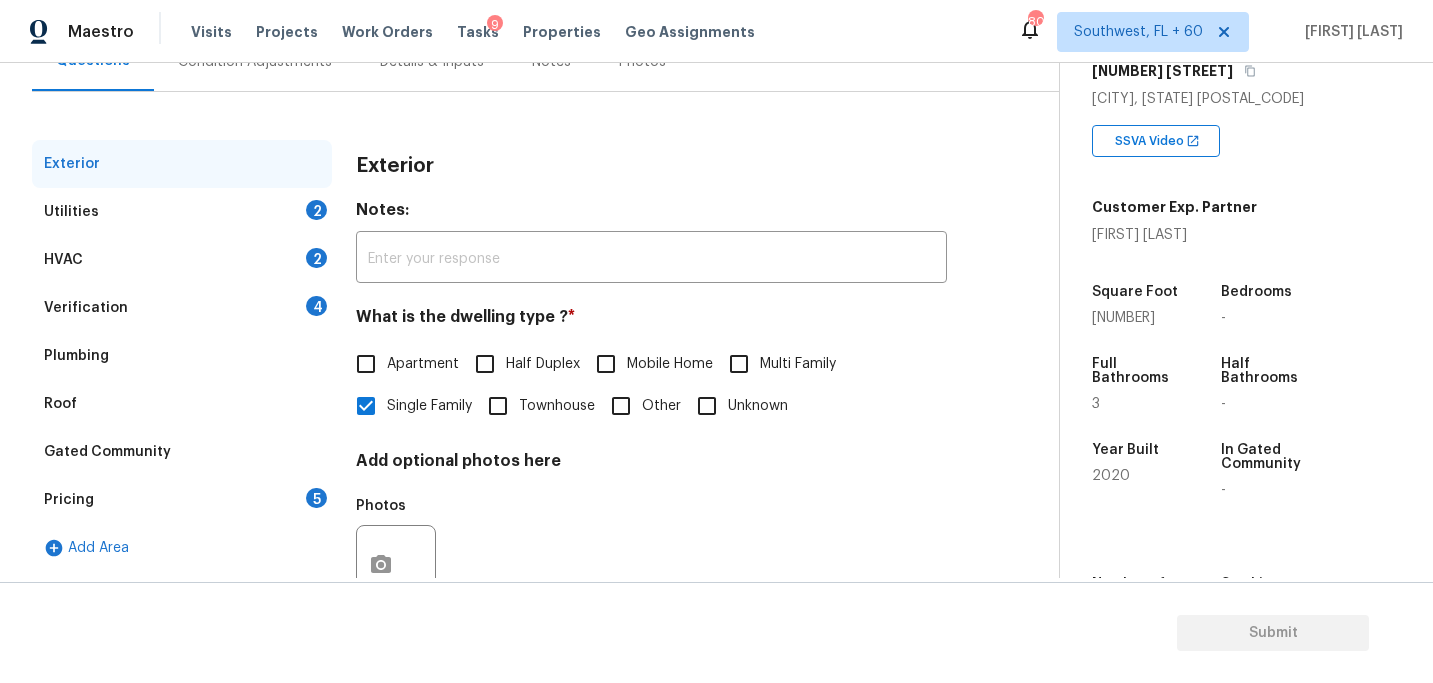 click on "Utilities 2" at bounding box center (182, 212) 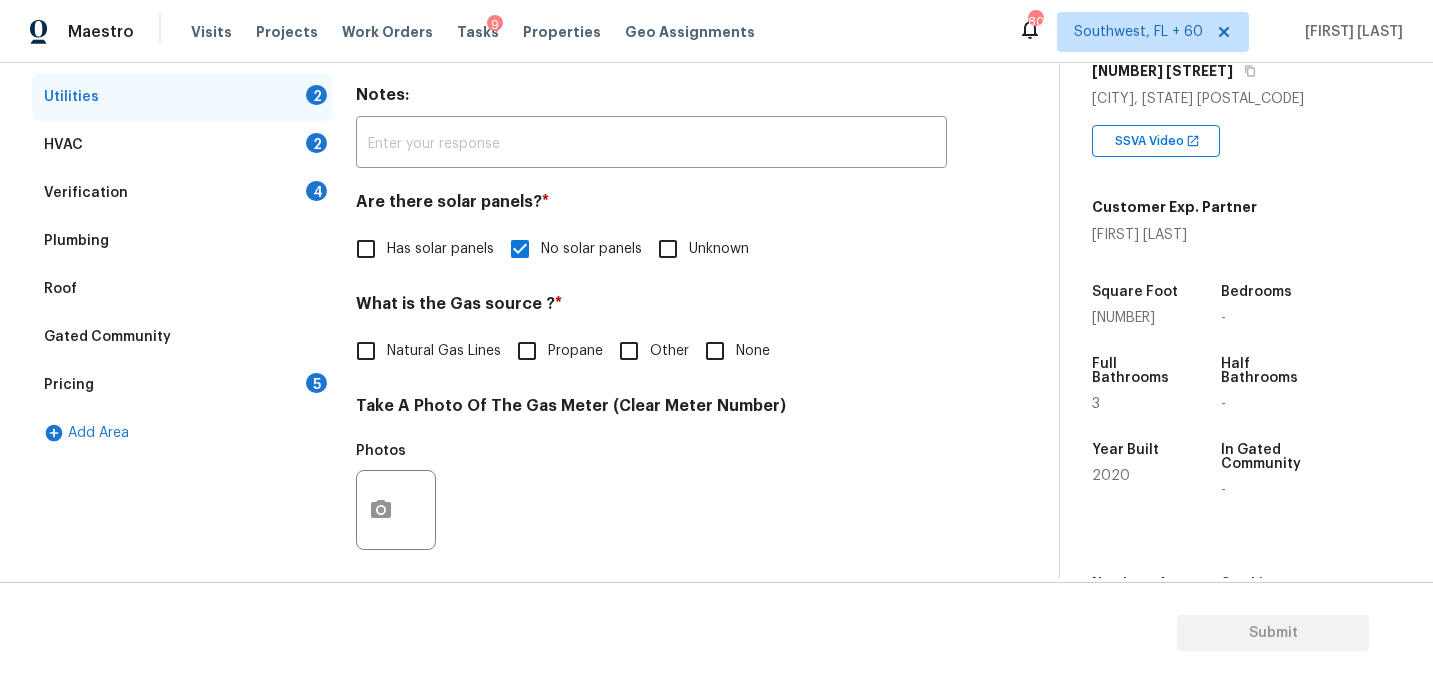 scroll, scrollTop: 355, scrollLeft: 0, axis: vertical 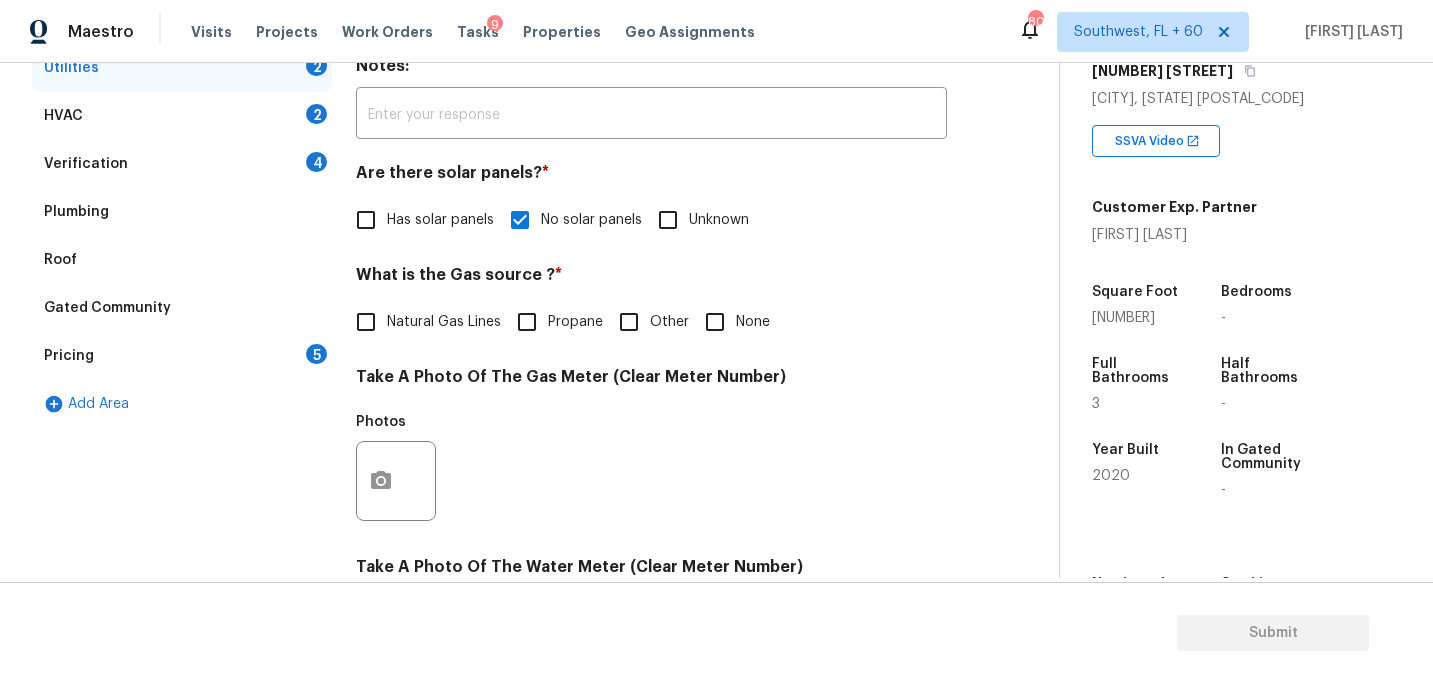 click on "None" at bounding box center (715, 322) 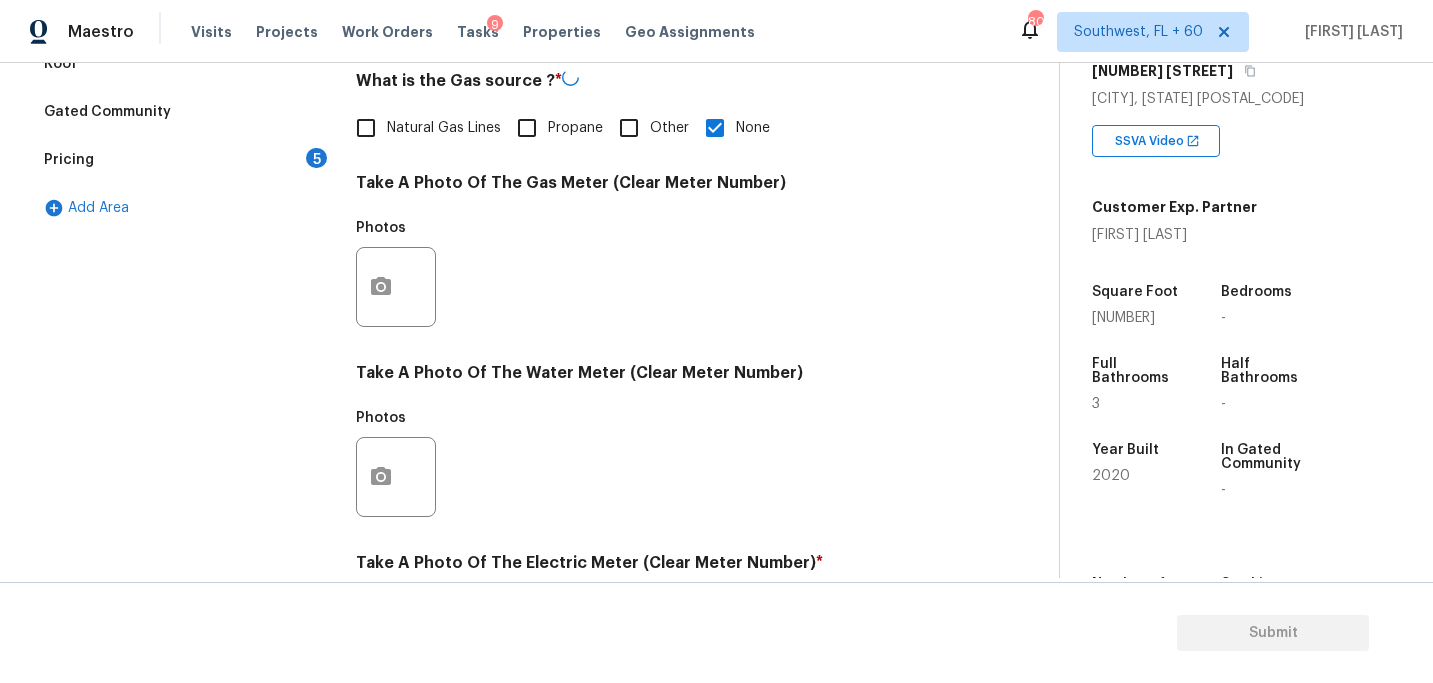 scroll, scrollTop: 796, scrollLeft: 0, axis: vertical 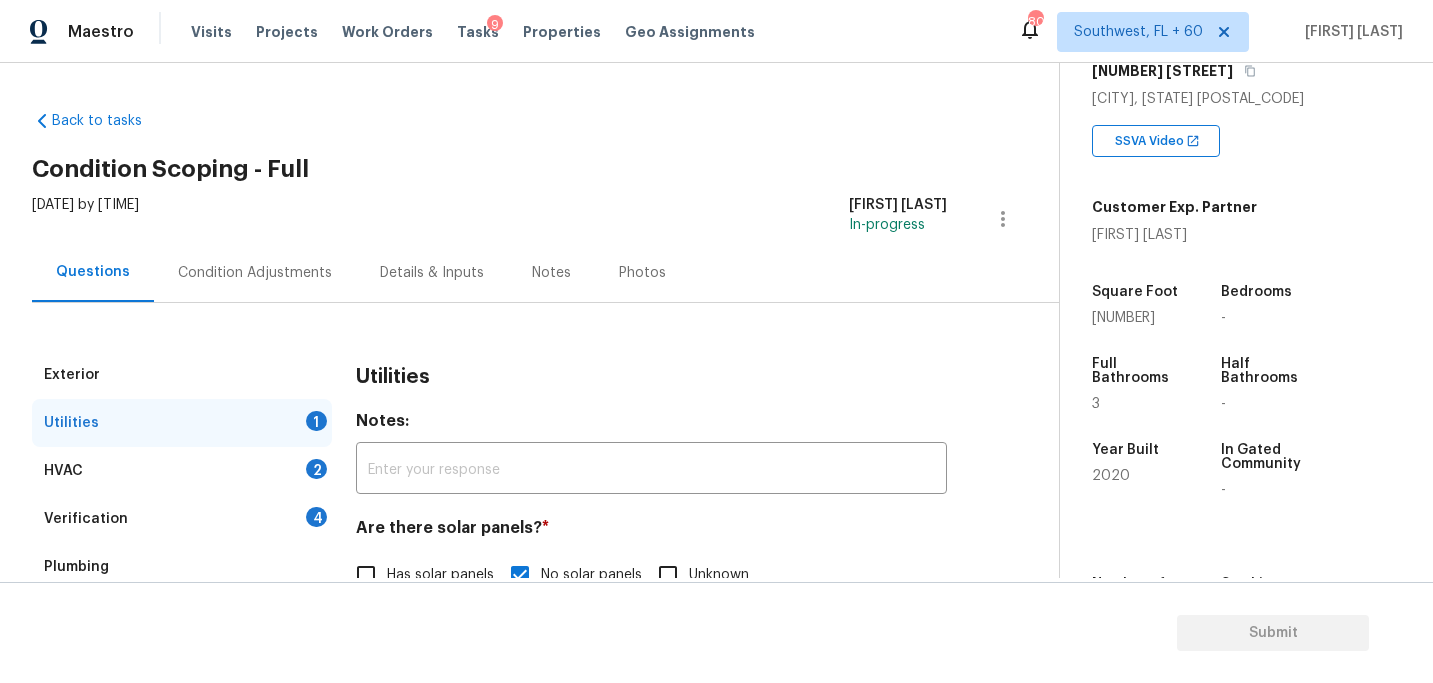click on "Condition Adjustments" at bounding box center [255, 273] 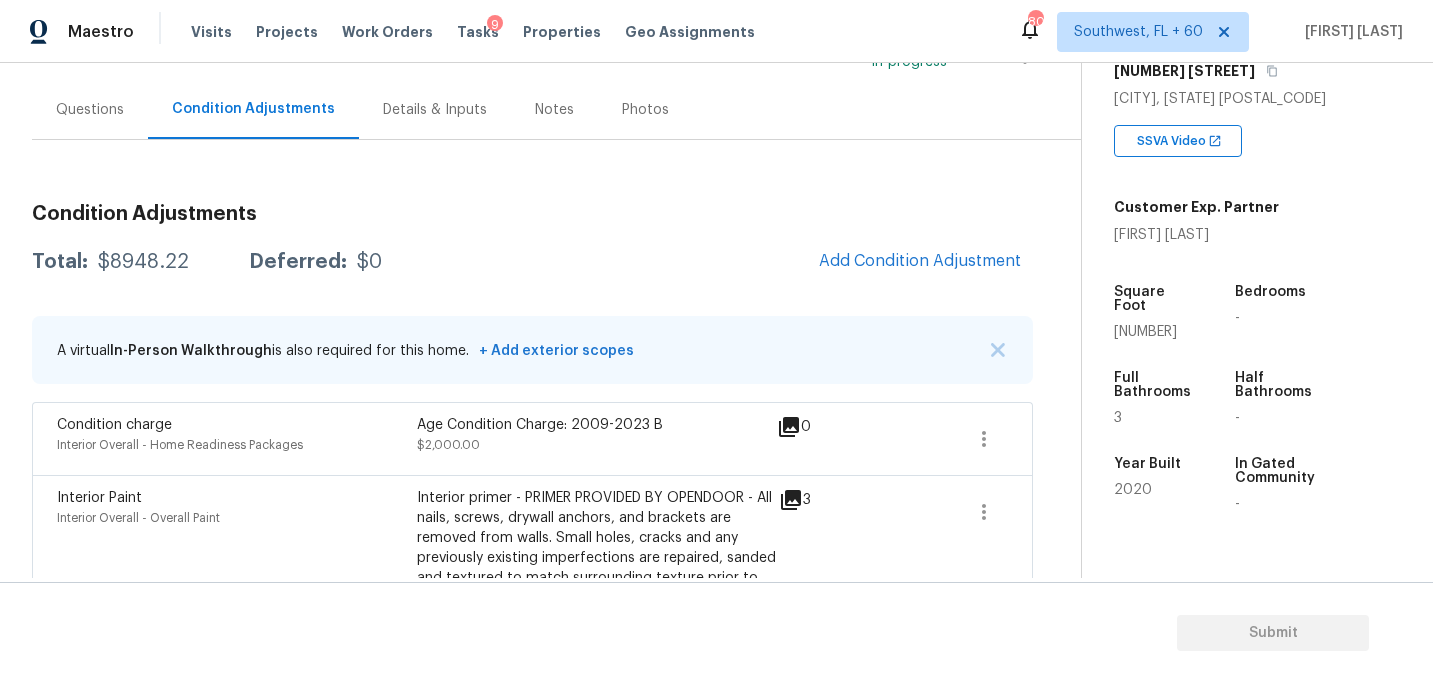 scroll, scrollTop: 347, scrollLeft: 0, axis: vertical 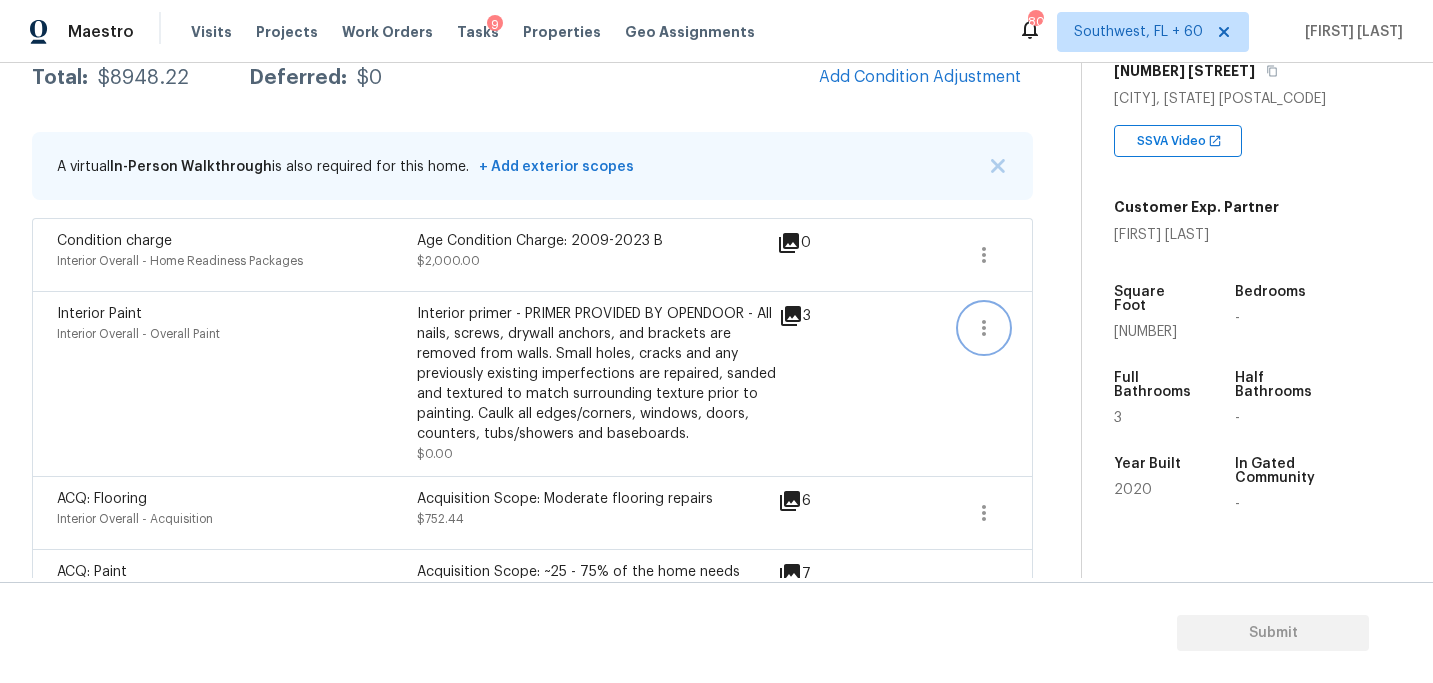 click 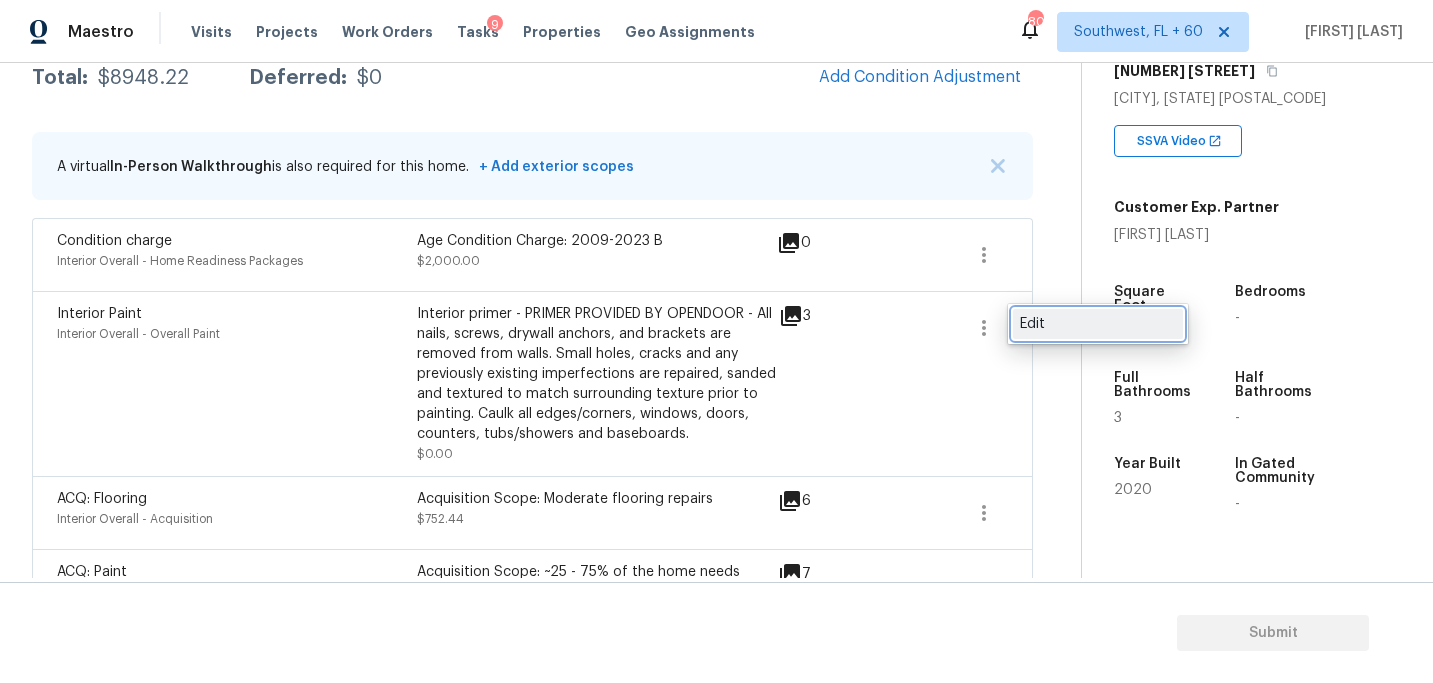 click on "Edit" at bounding box center [1098, 324] 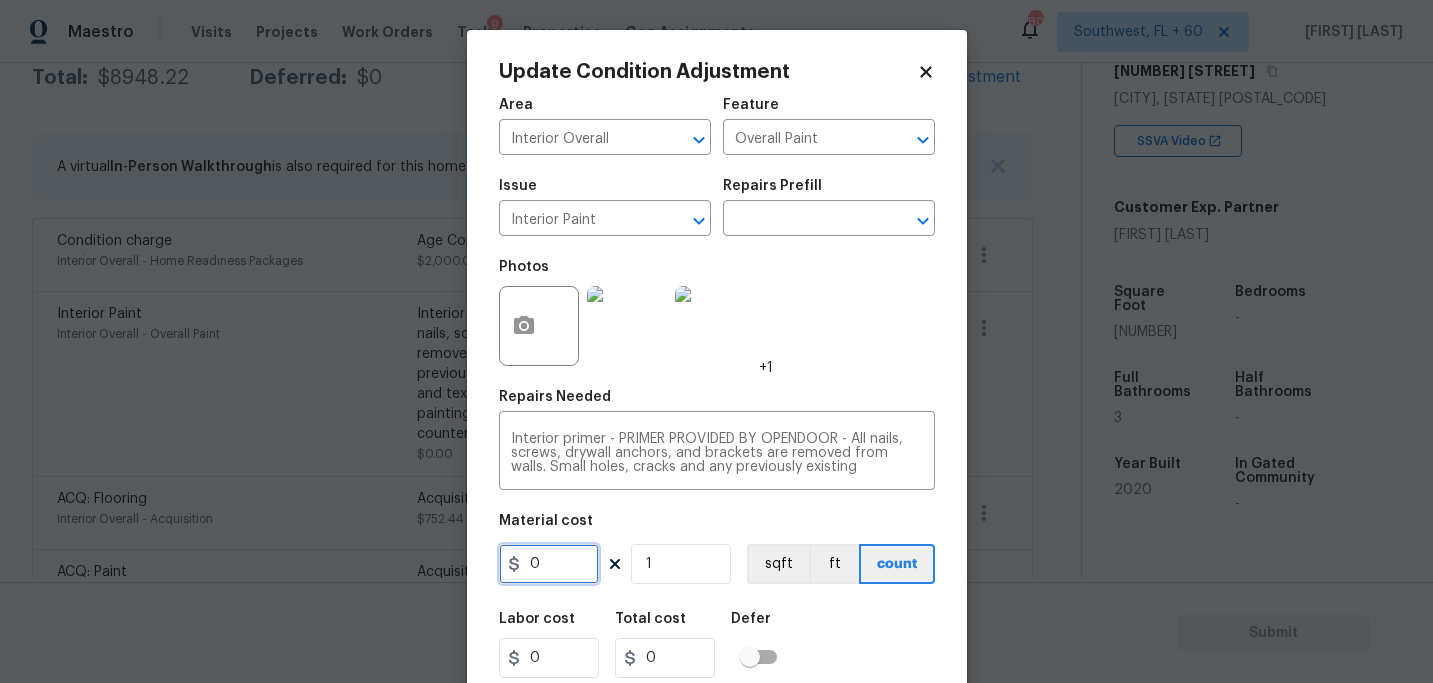 drag, startPoint x: 558, startPoint y: 576, endPoint x: 467, endPoint y: 576, distance: 91 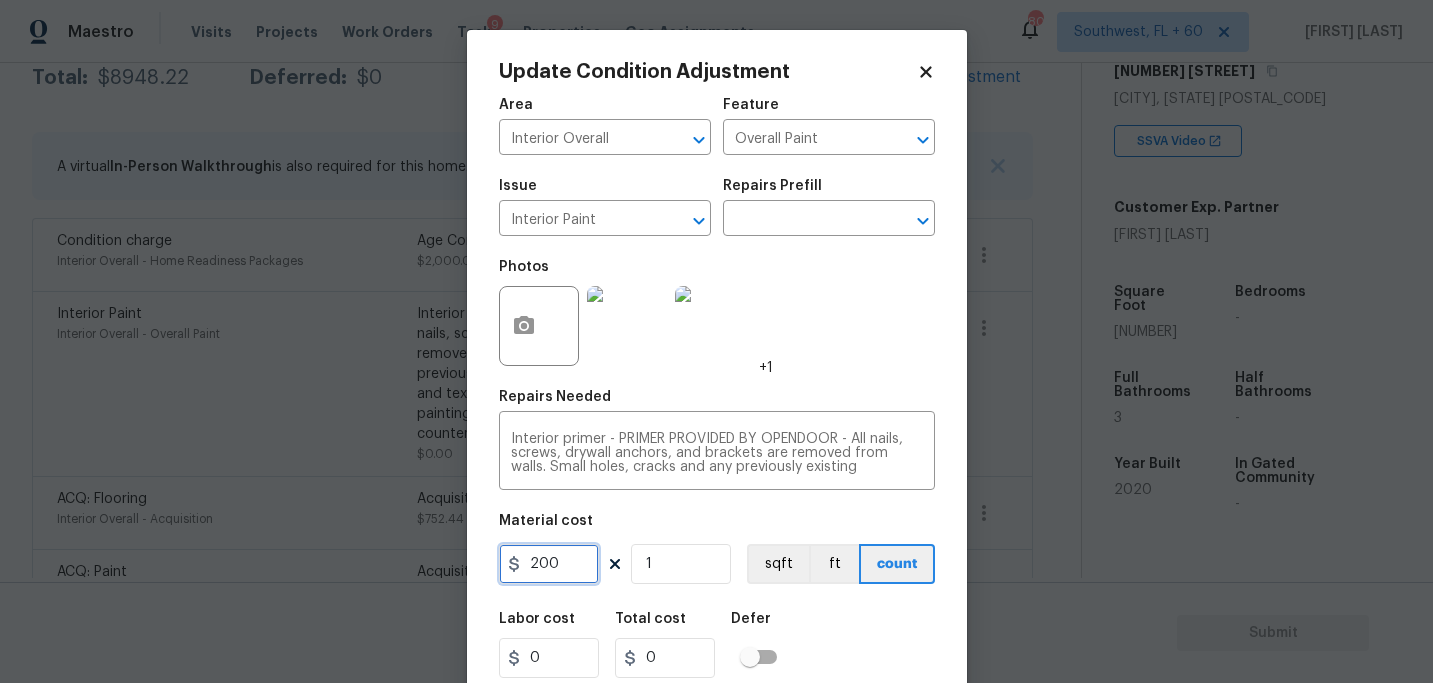 type on "200" 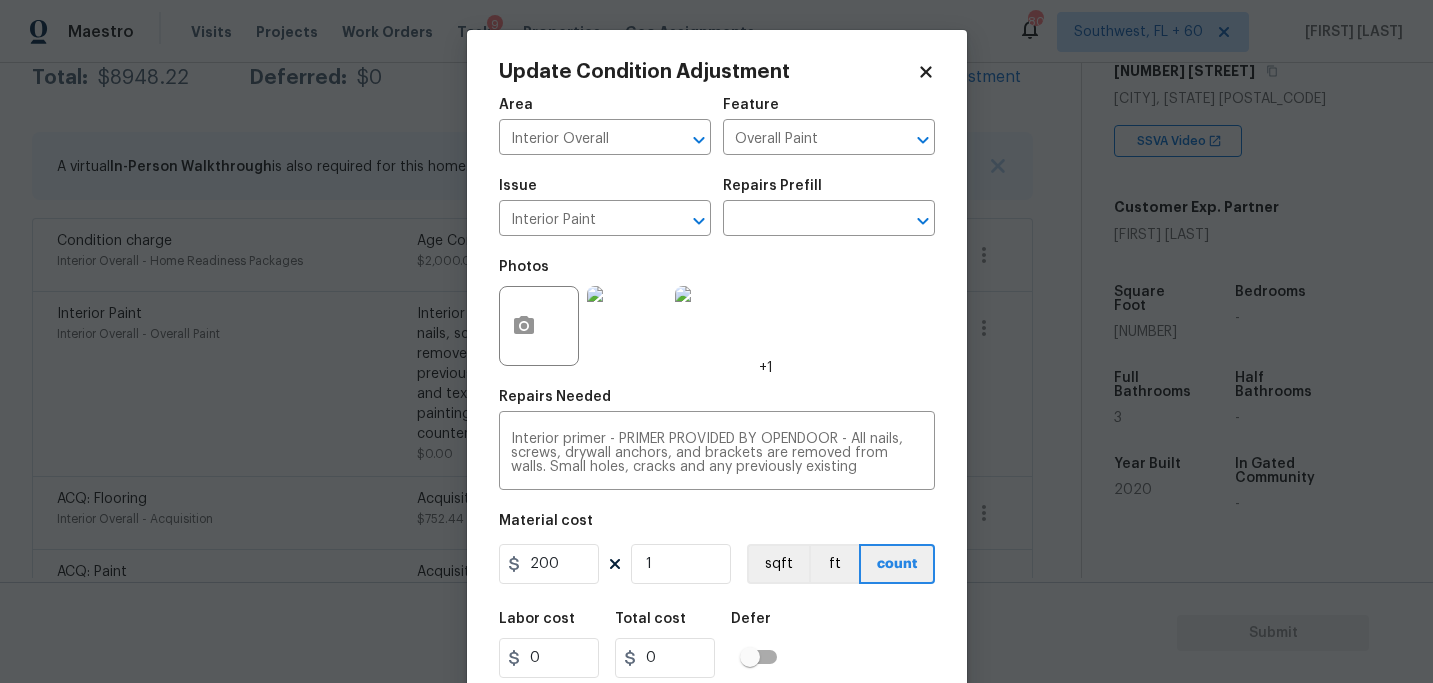 type on "200" 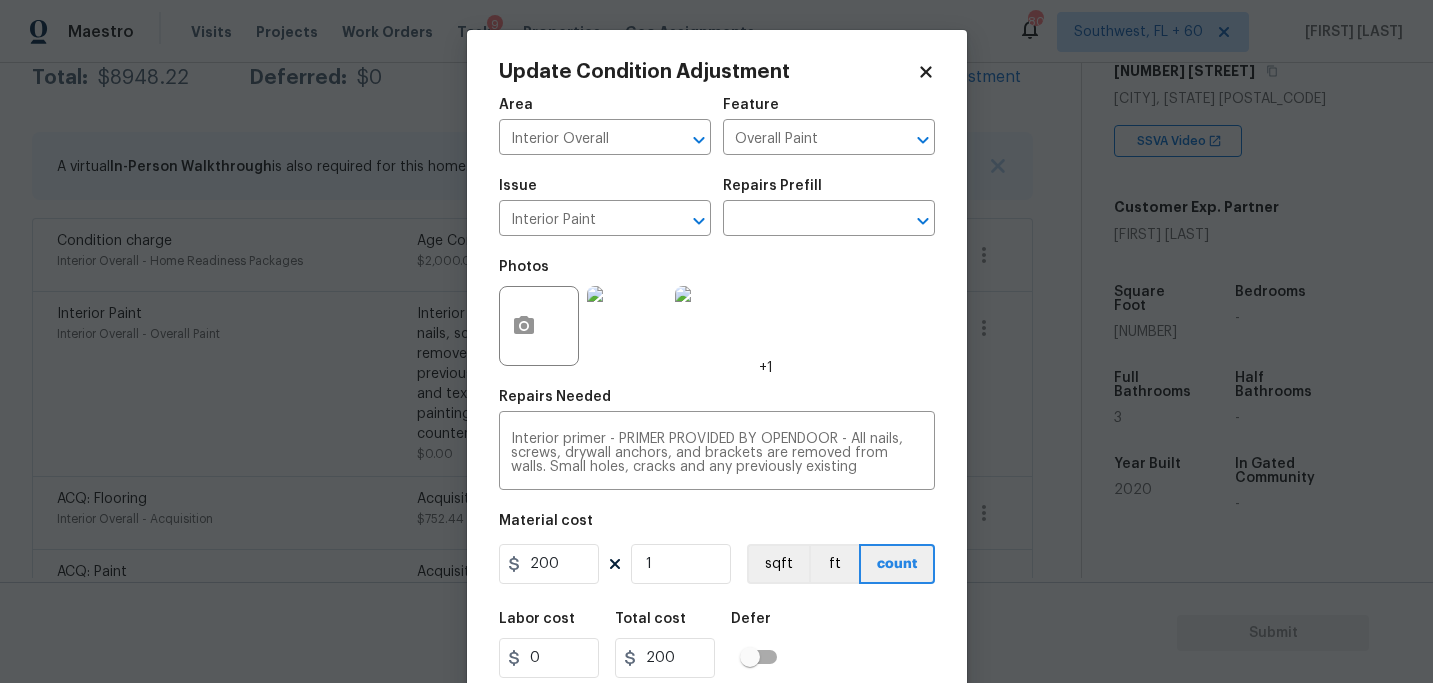 click on "Area Interior Overall ​ Feature Overall Paint ​ Issue Interior Paint ​ Repairs Prefill ​ Photos  +1 Repairs Needed Interior primer - PRIMER PROVIDED BY OPENDOOR - All nails, screws, drywall anchors, and brackets are removed from walls. Small holes, cracks and any previously existing imperfections are repaired, sanded and textured to match surrounding texture prior to painting. Caulk all edges/corners, windows, doors, counters, tubs/showers and baseboards. x ​ Material cost 200 1 sqft ft count Labor cost 0 Total cost 200 Defer Cancel Update" at bounding box center (717, 416) 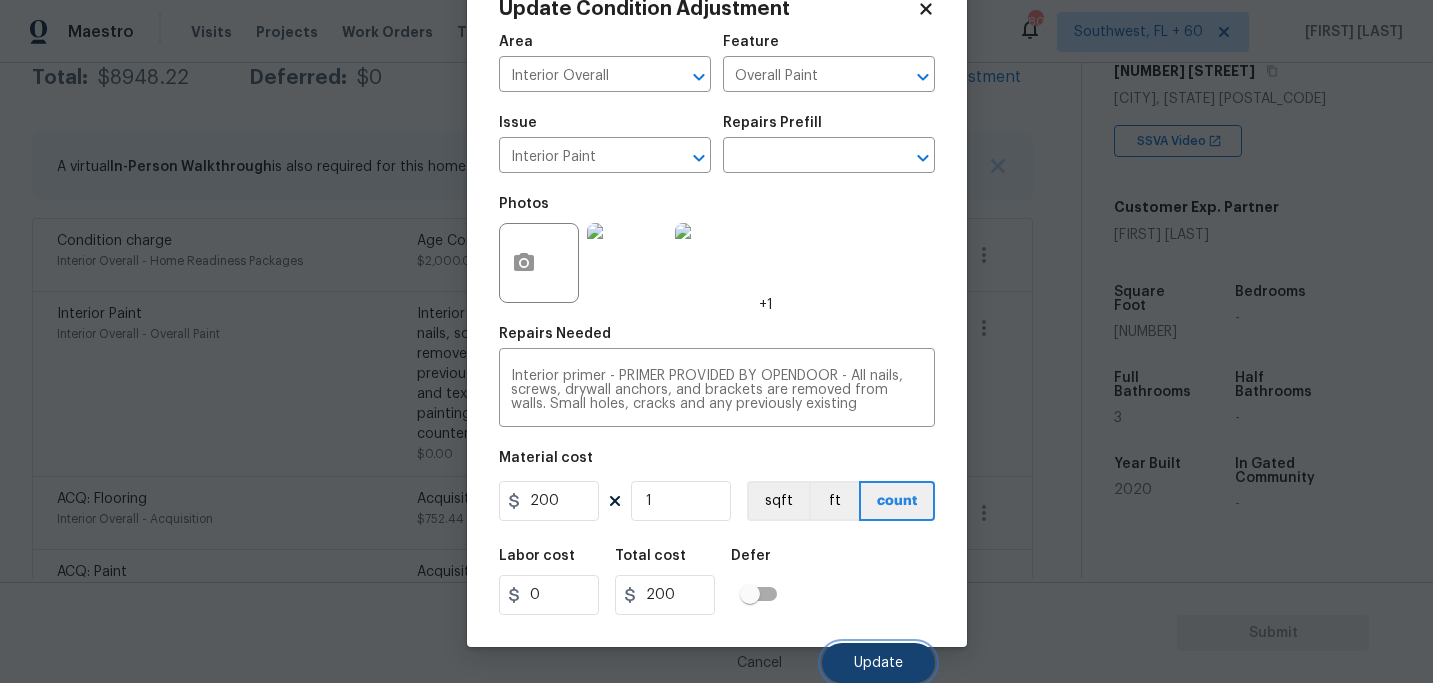 click on "Update" at bounding box center (878, 663) 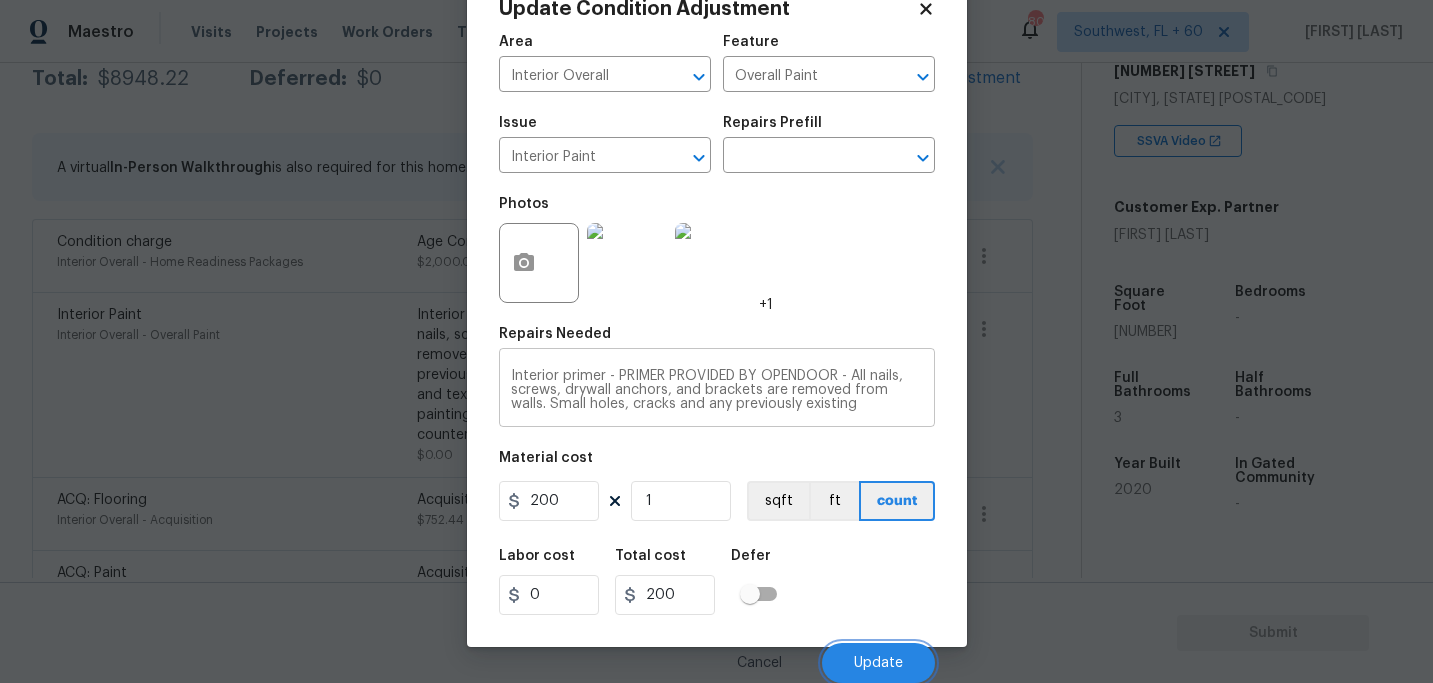 scroll, scrollTop: 347, scrollLeft: 0, axis: vertical 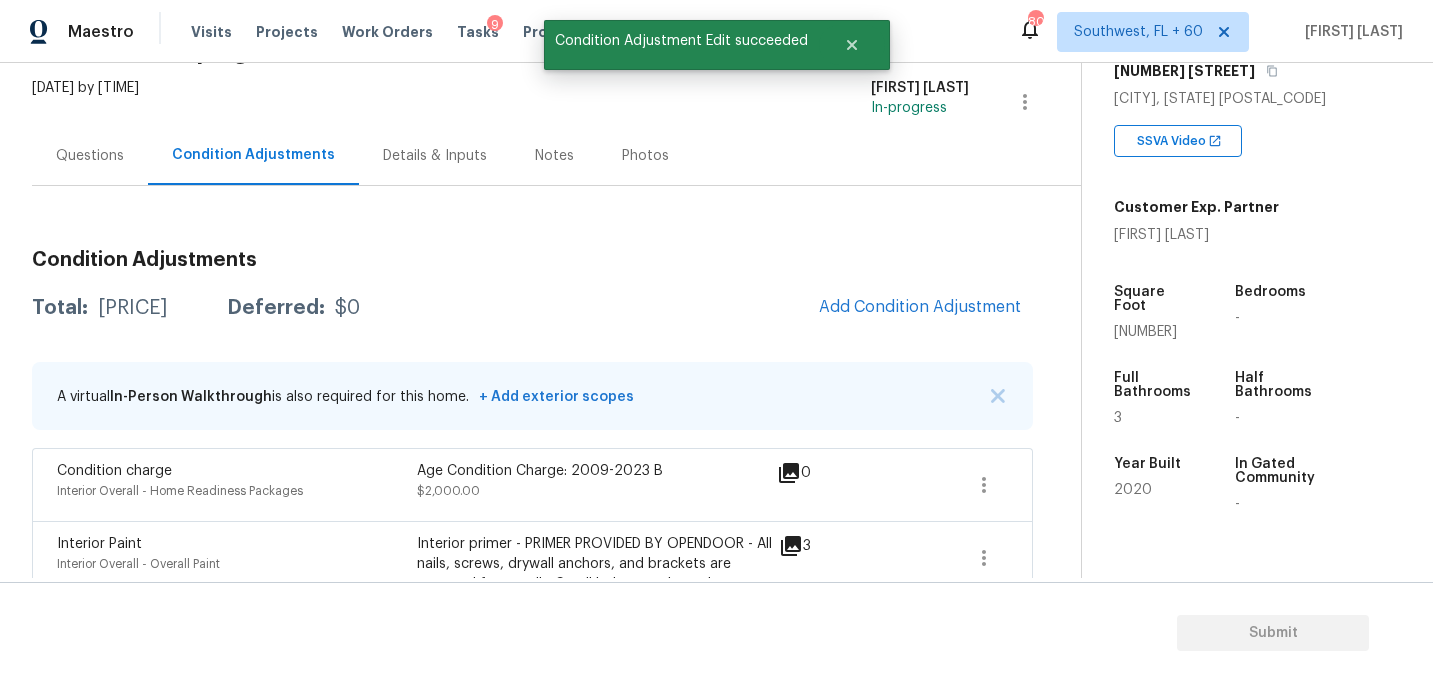 click on "Questions" at bounding box center (90, 156) 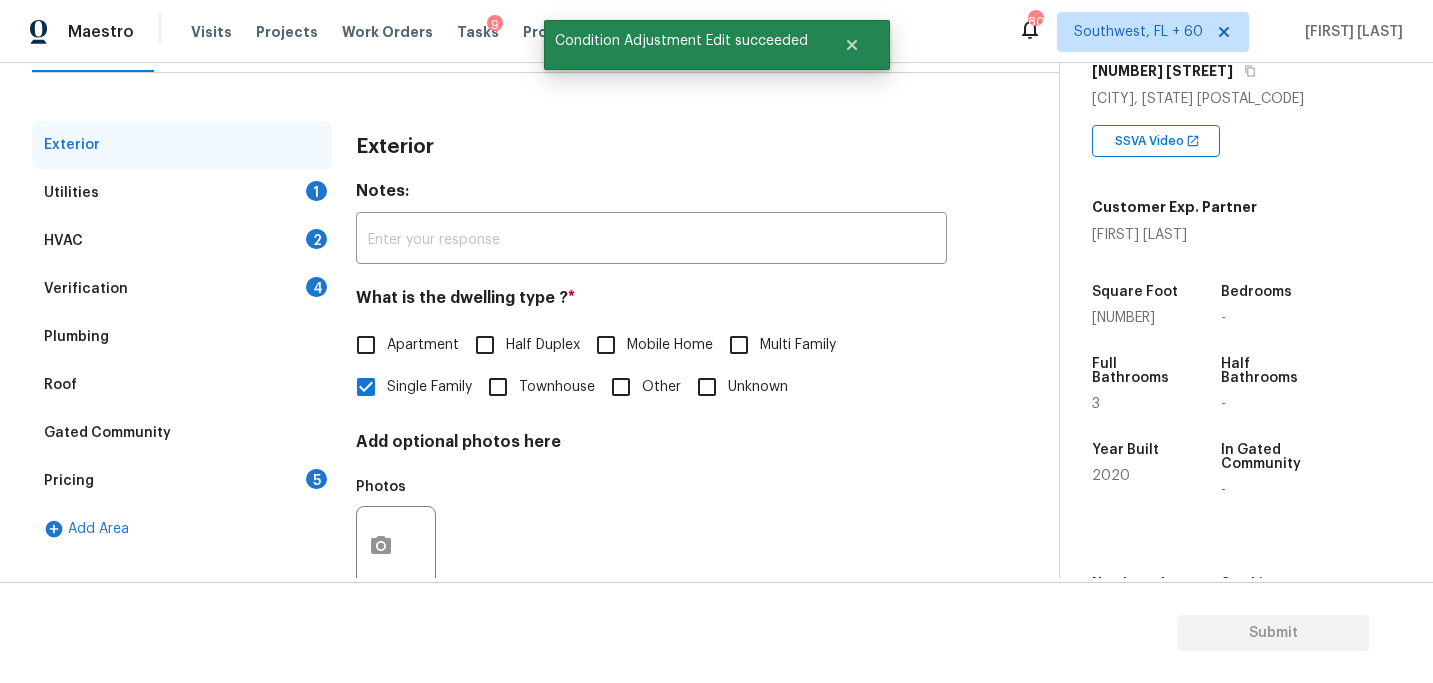 scroll, scrollTop: 249, scrollLeft: 0, axis: vertical 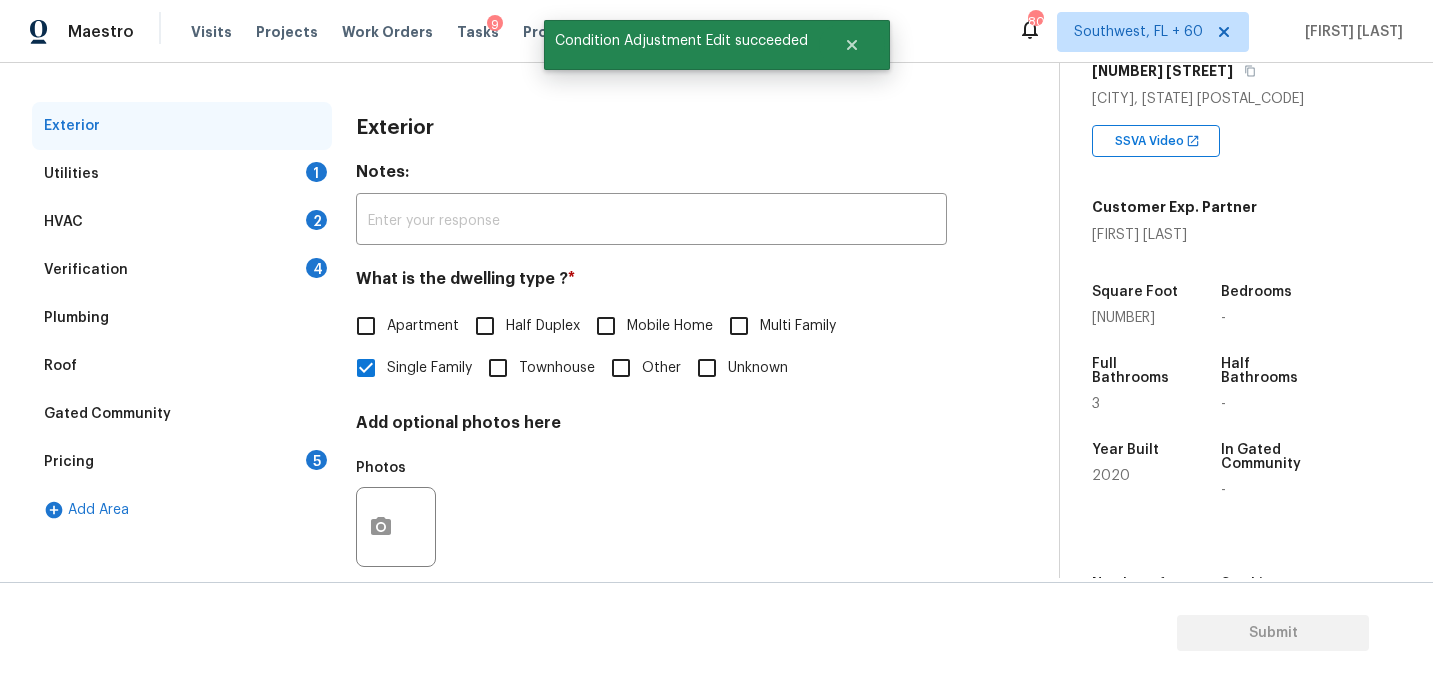 drag, startPoint x: 212, startPoint y: 177, endPoint x: 230, endPoint y: 182, distance: 18.681541 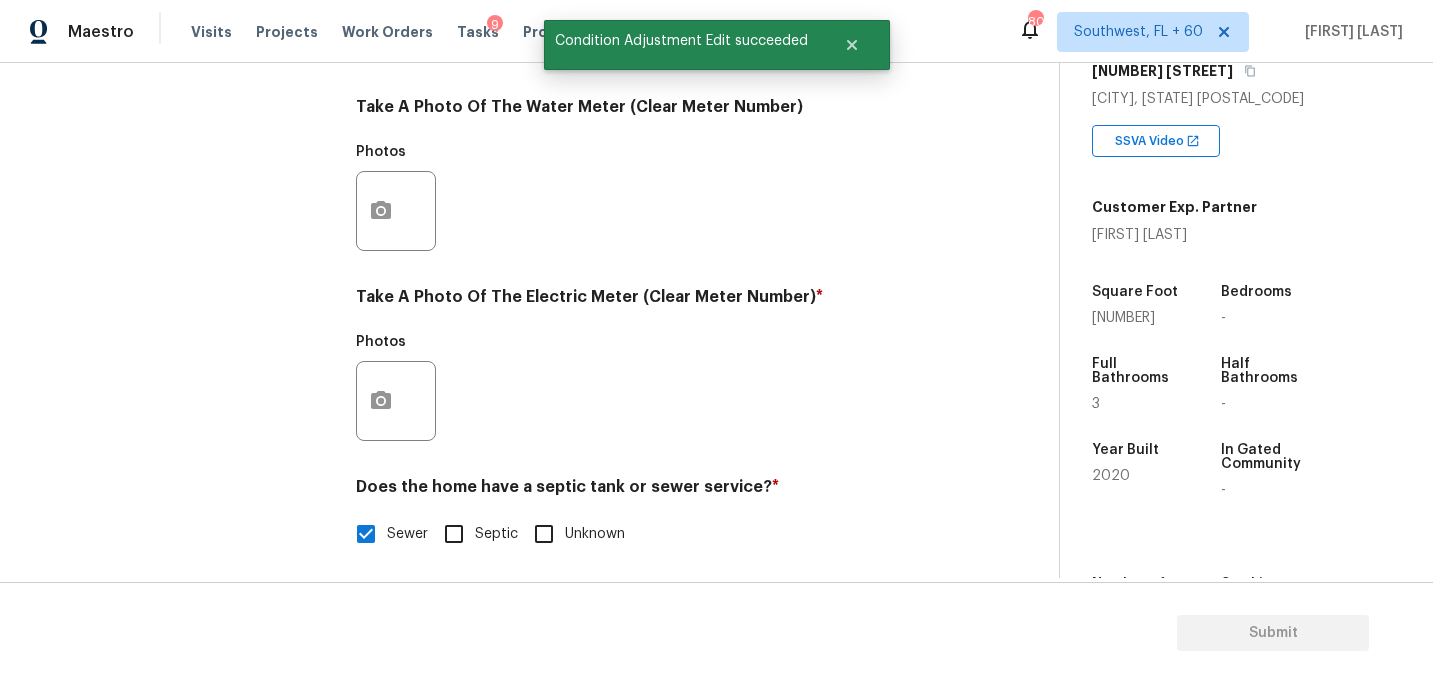 scroll, scrollTop: 822, scrollLeft: 0, axis: vertical 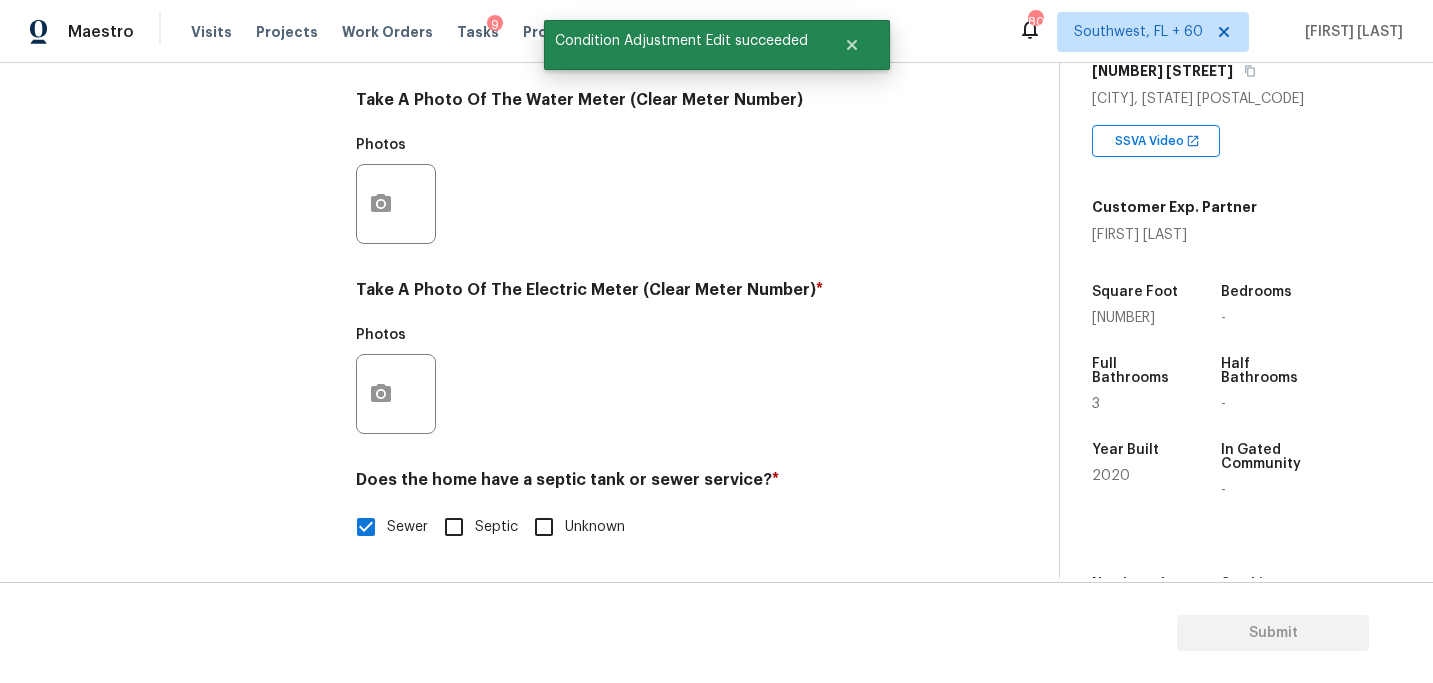 click on "Exterior Utilities 1 HVAC 2 Verification 4 Plumbing Roof Gated Community Pricing 5 Add Area Utilities Notes: ​ Are there solar panels?  * Has solar panels No solar panels Unknown What is the Gas source ?  * Natural Gas Lines Propane Other None Take A Photo Of The Gas Meter (Clear Meter Number) Photos Take A Photo Of The Water Meter (Clear Meter Number) Photos Take A Photo Of The Electric Meter (Clear Meter Number)  * Photos Does the home have a septic tank or sewer service?  * Sewer Septic Unknown" at bounding box center (521, 50) 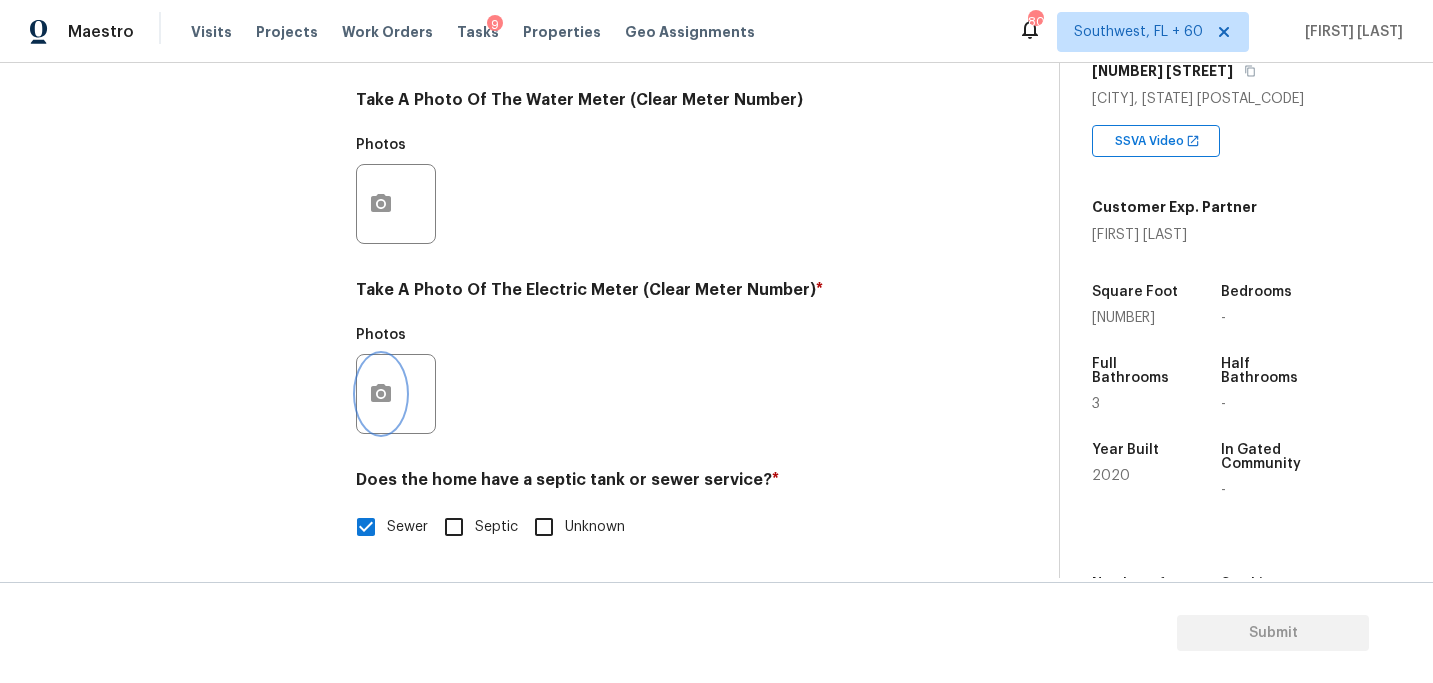 click 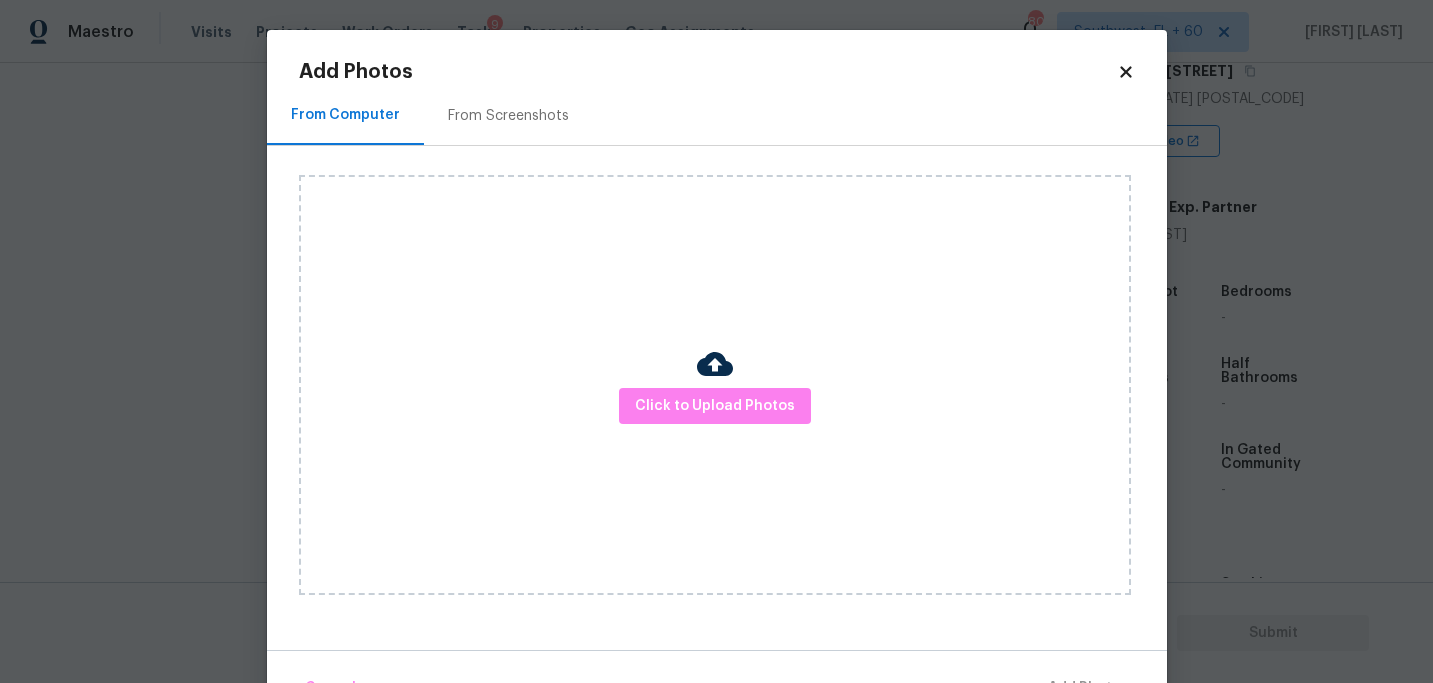 click on "Click to Upload Photos" at bounding box center (715, 385) 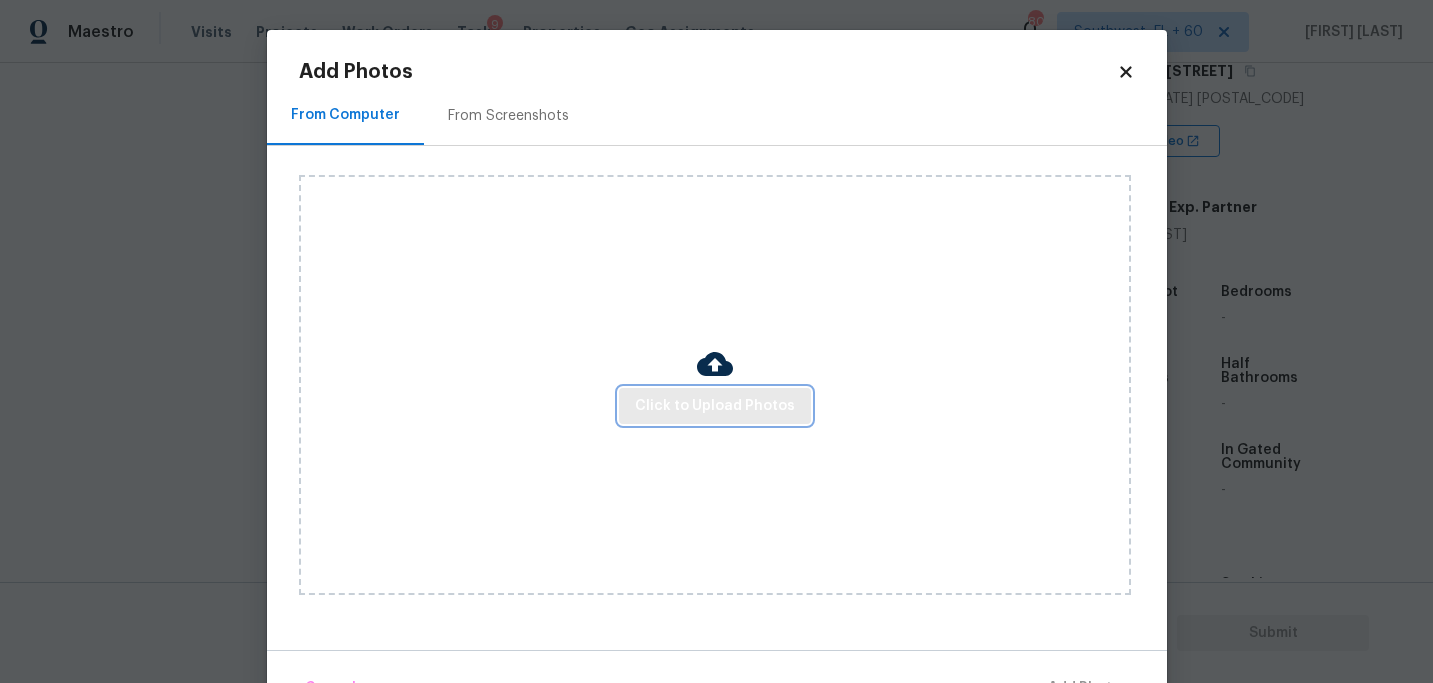 click on "Click to Upload Photos" at bounding box center (715, 406) 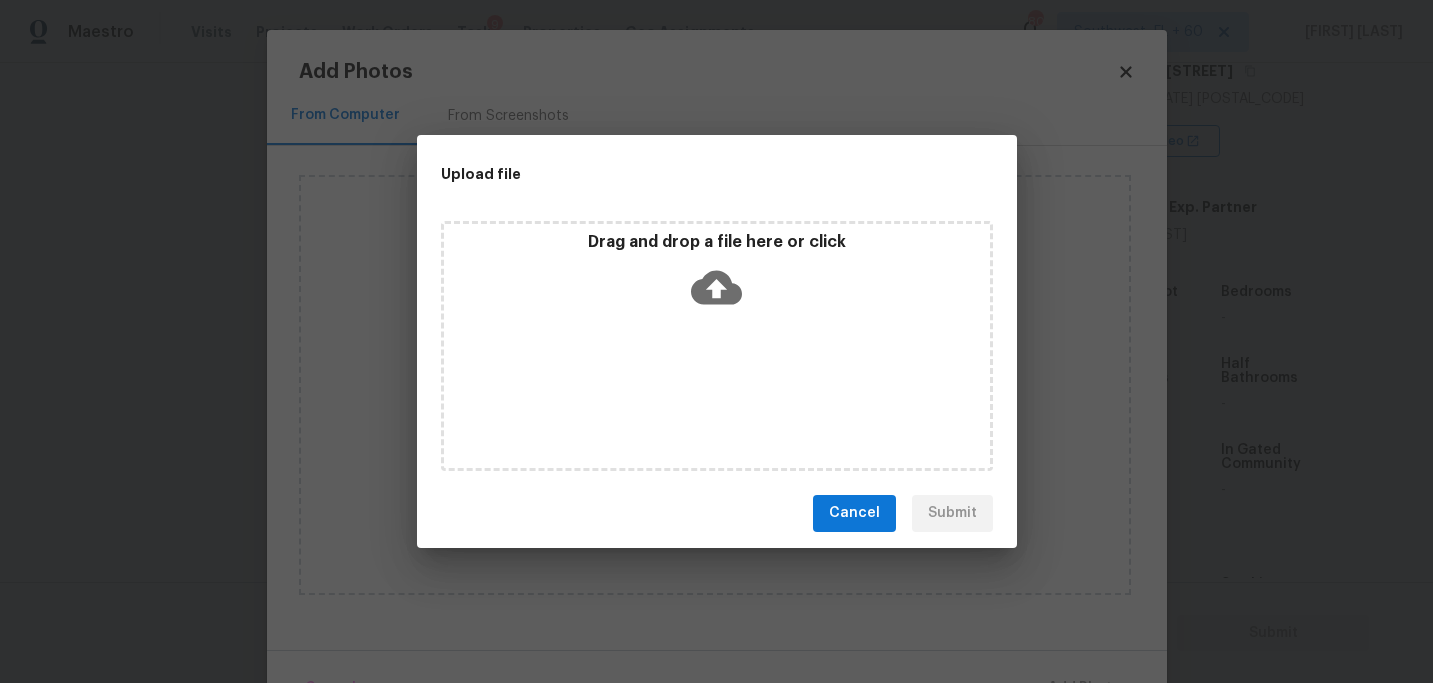 click on "Drag and drop a file here or click" at bounding box center (717, 346) 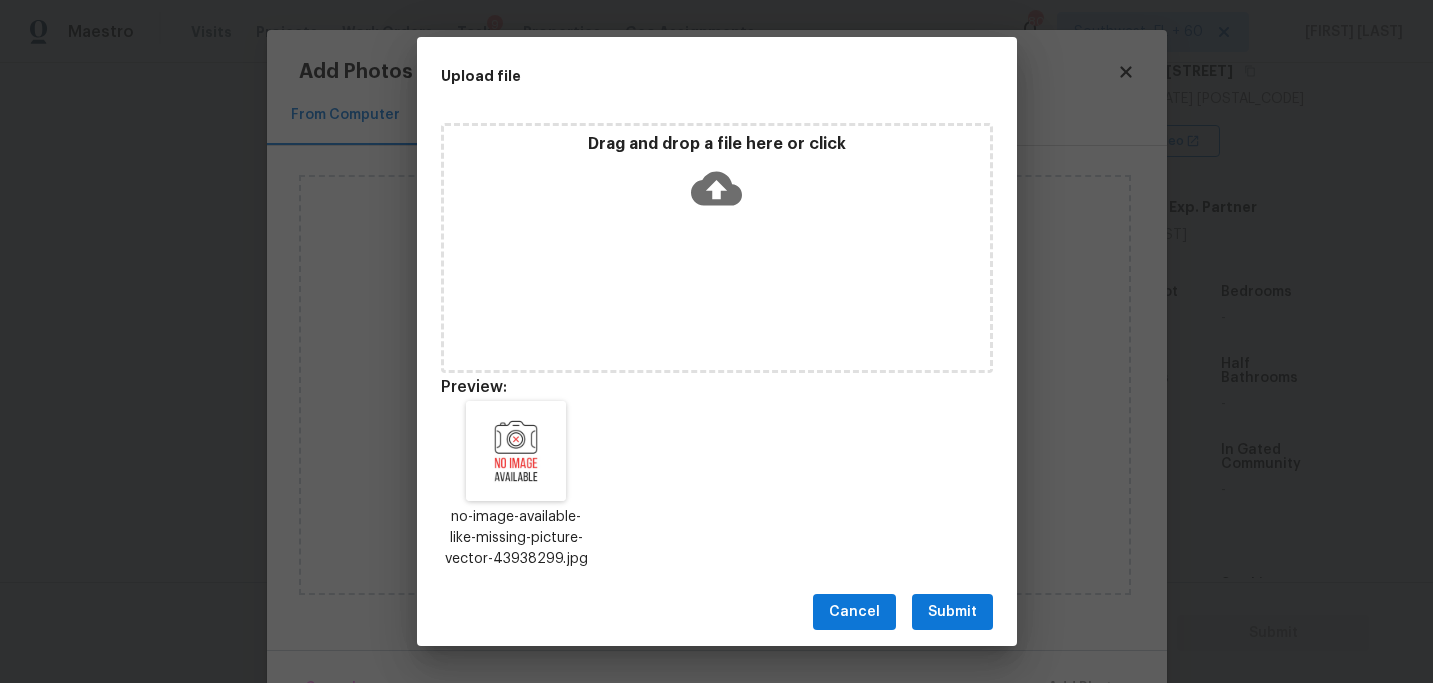 click on "Submit" at bounding box center [952, 612] 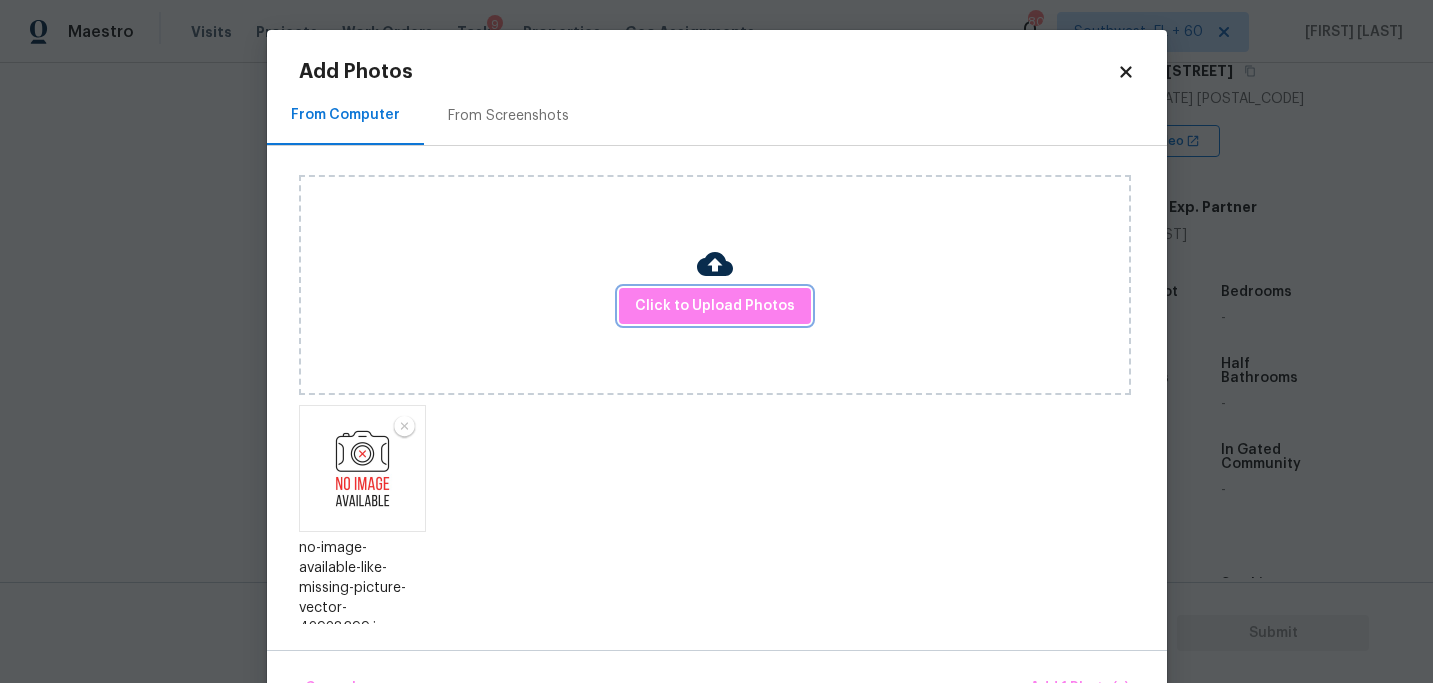 scroll, scrollTop: 13, scrollLeft: 0, axis: vertical 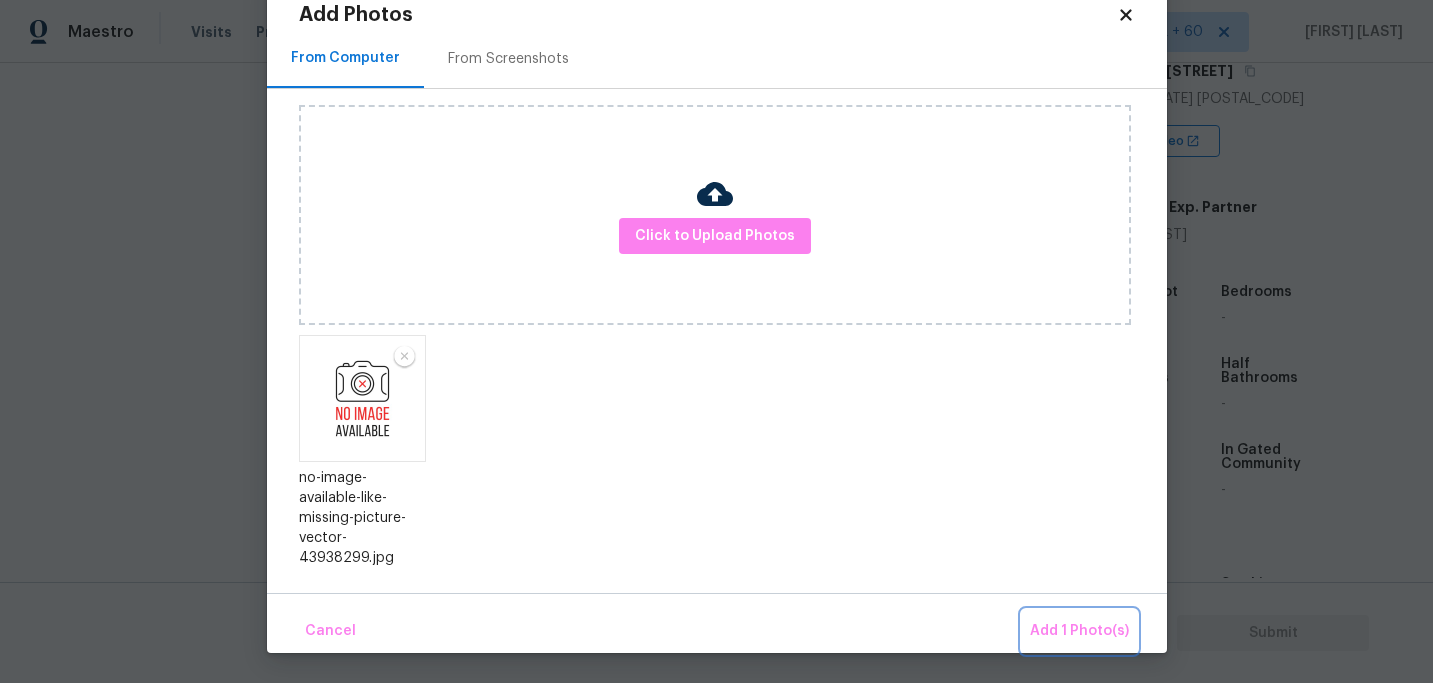 click on "Add 1 Photo(s)" at bounding box center [1079, 631] 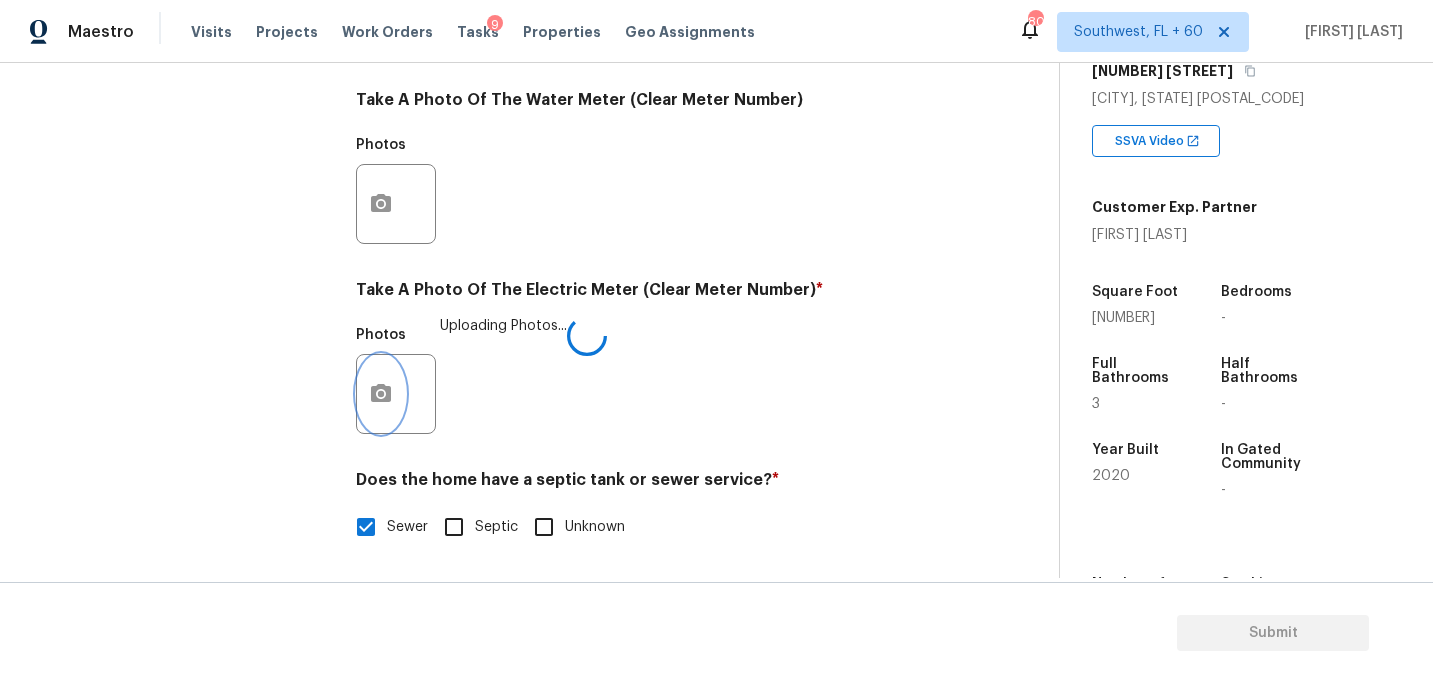 scroll, scrollTop: 0, scrollLeft: 0, axis: both 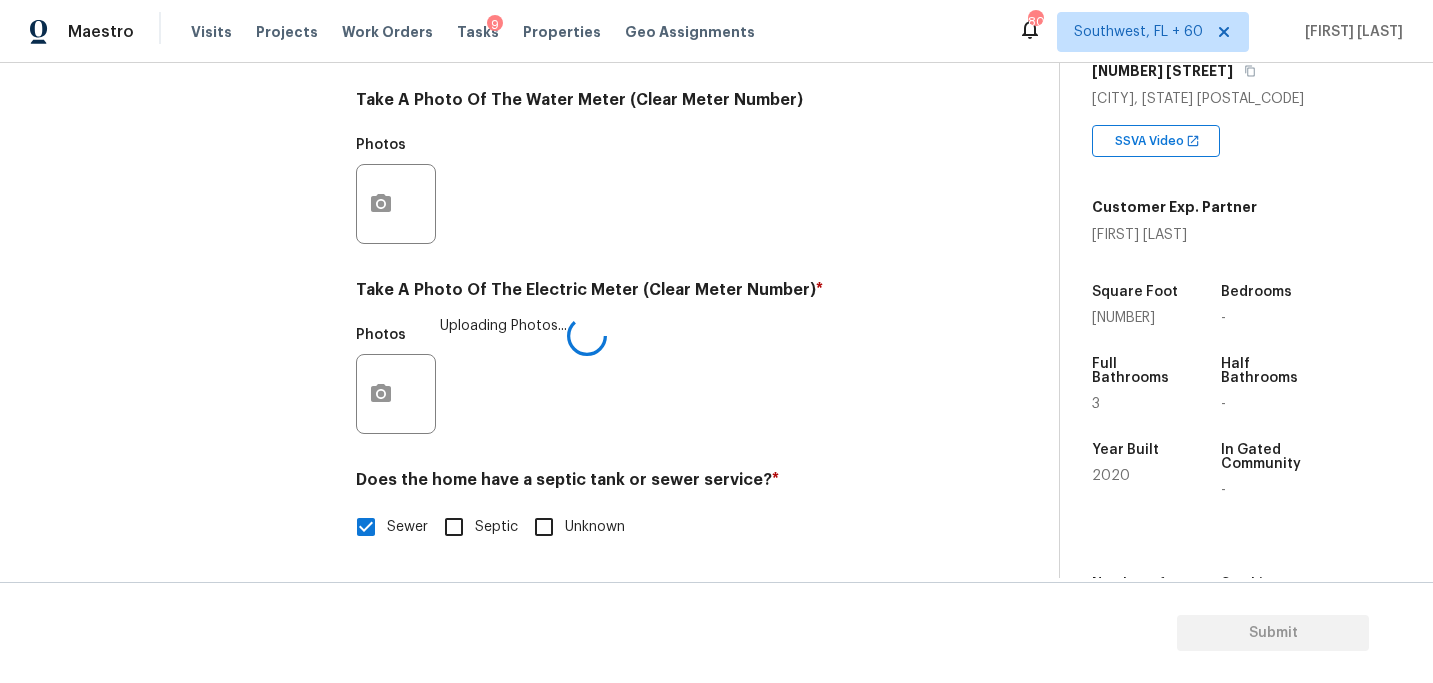 click on "Photos Uploading Photos..." at bounding box center [651, 381] 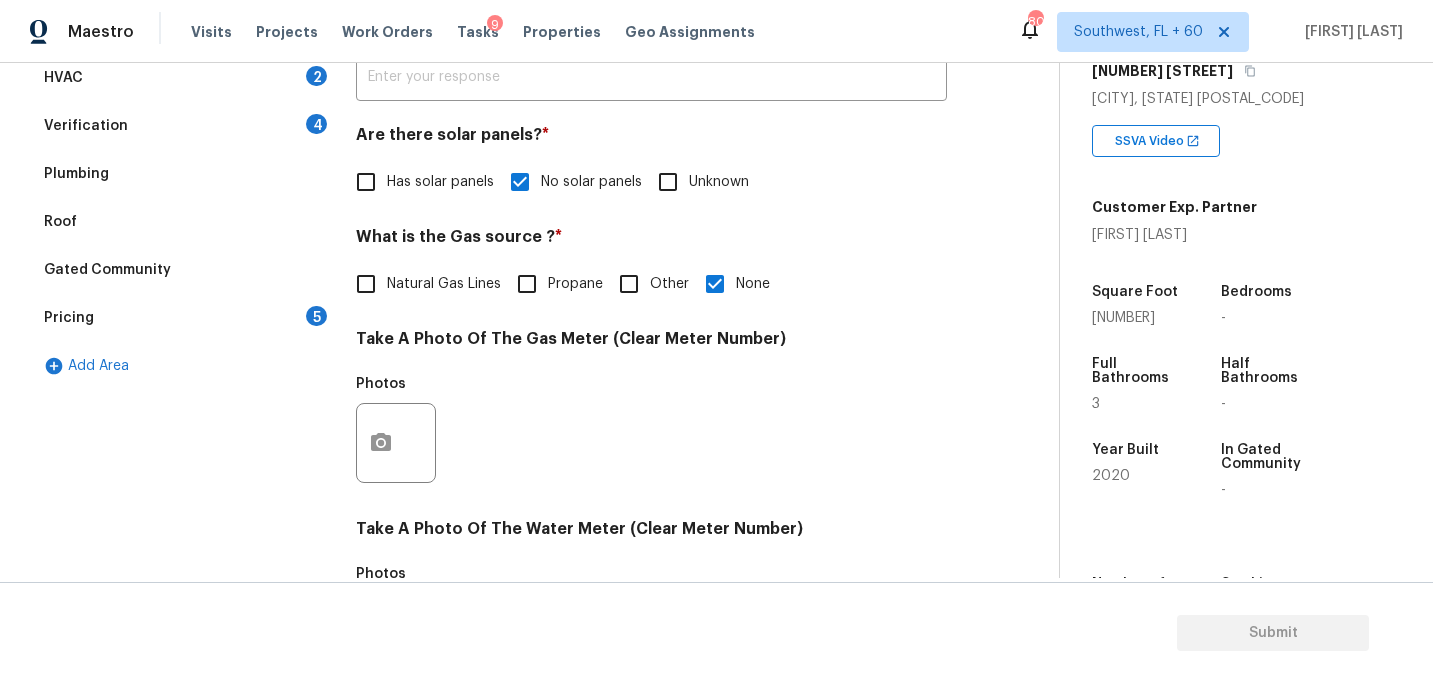 scroll, scrollTop: 257, scrollLeft: 0, axis: vertical 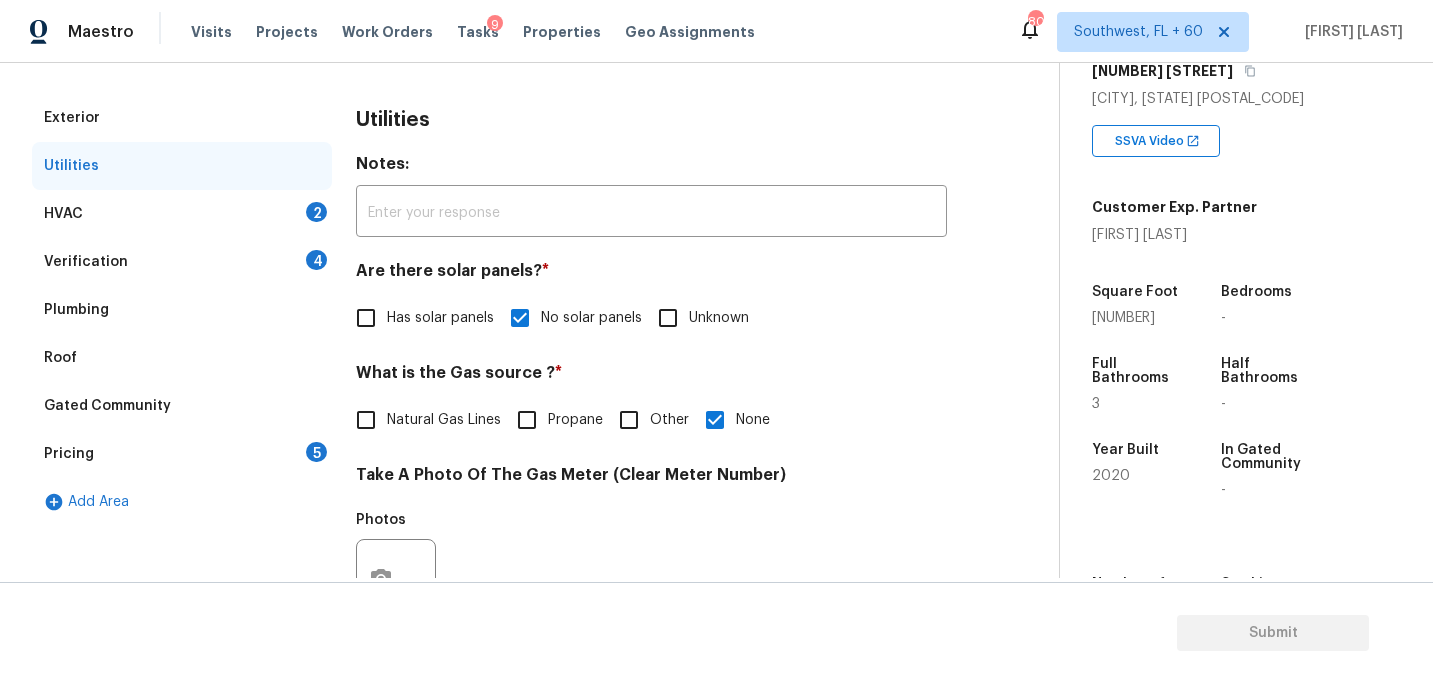 click on "HVAC 2" at bounding box center [182, 214] 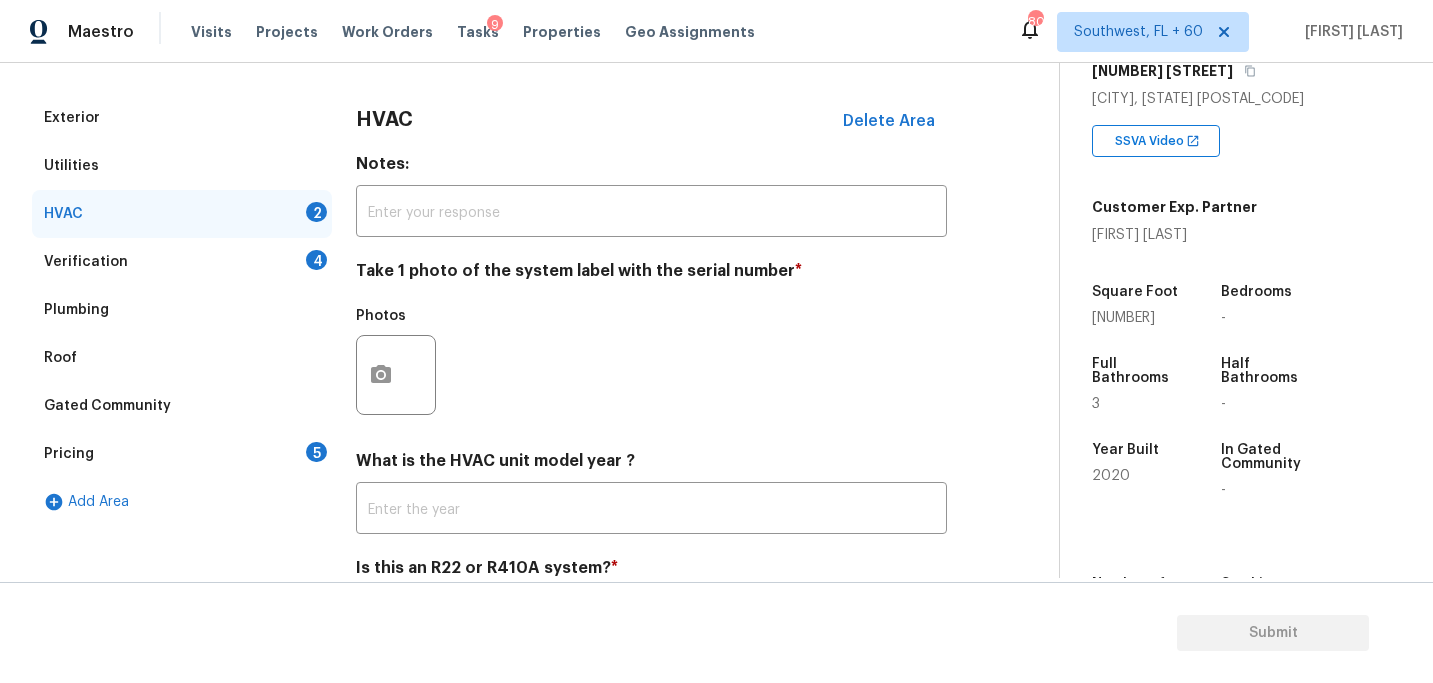 scroll, scrollTop: 327, scrollLeft: 0, axis: vertical 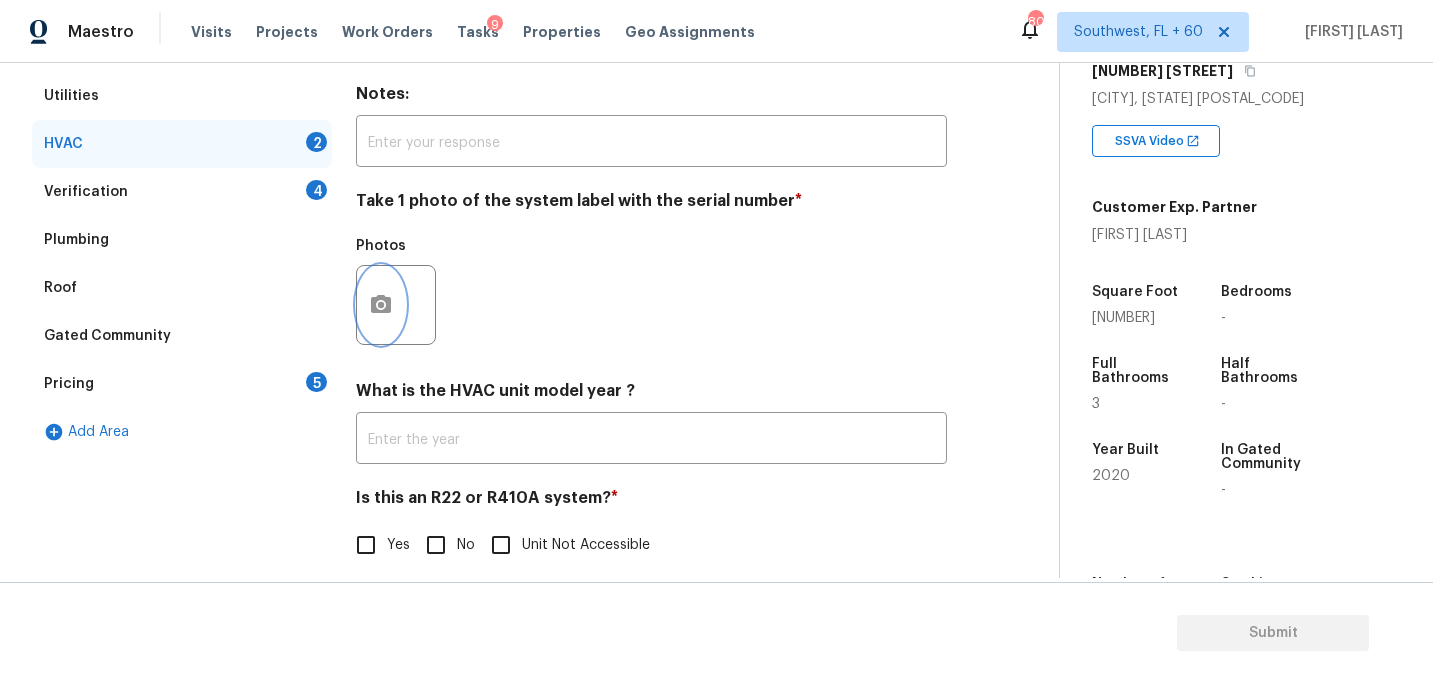 click at bounding box center [381, 305] 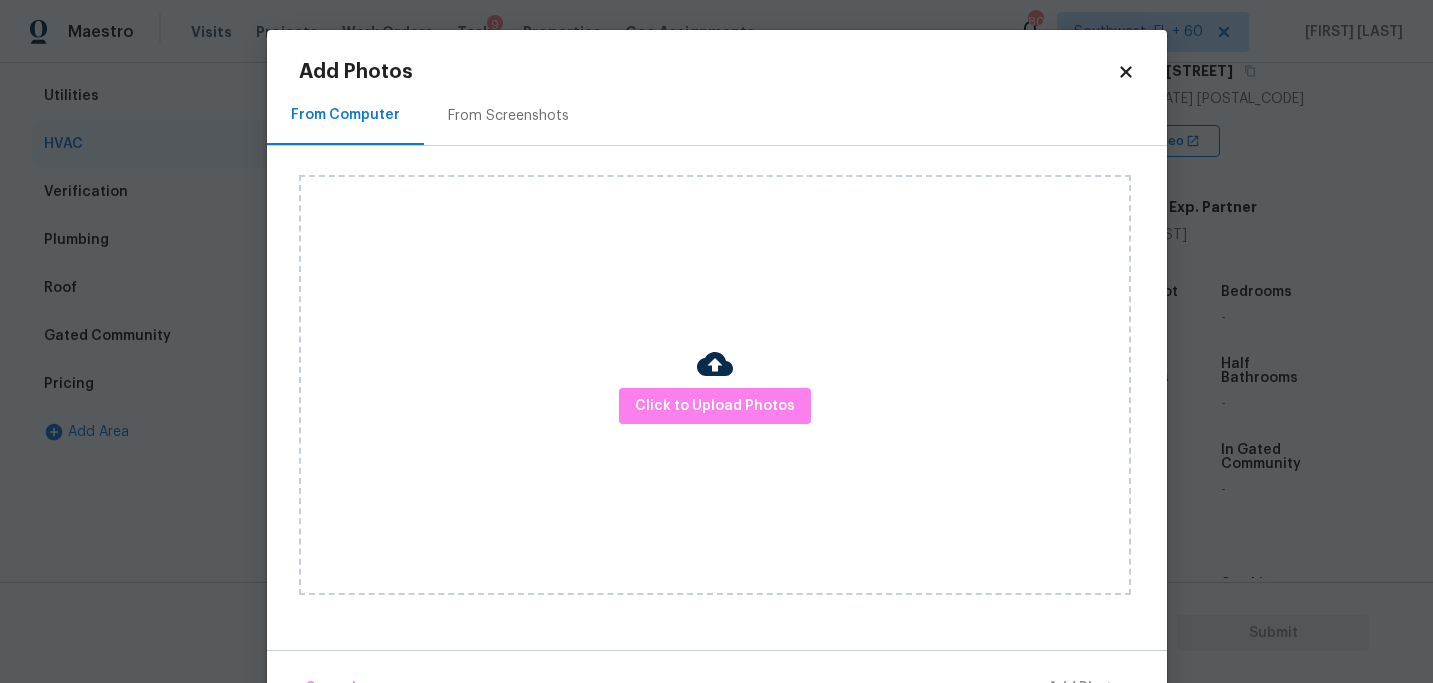 click on "Click to Upload Photos" at bounding box center [715, 385] 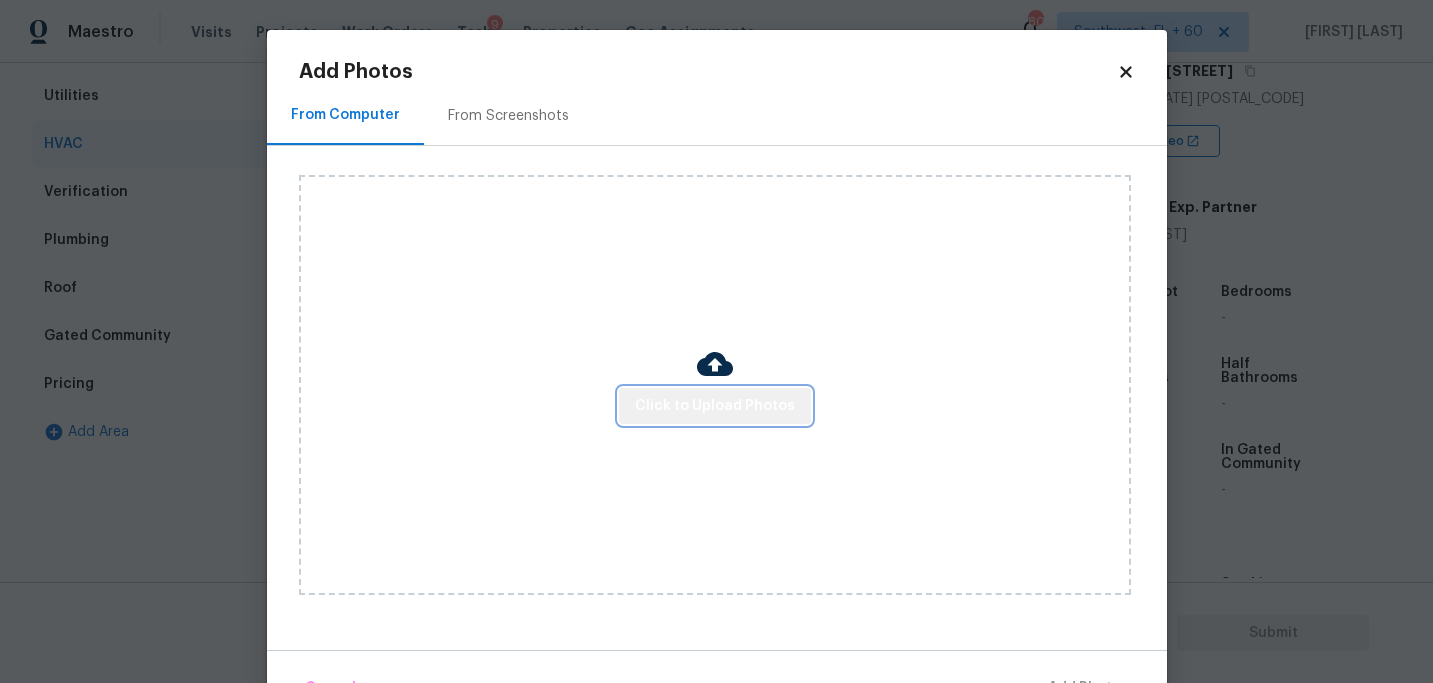 click on "Click to Upload Photos" at bounding box center [715, 406] 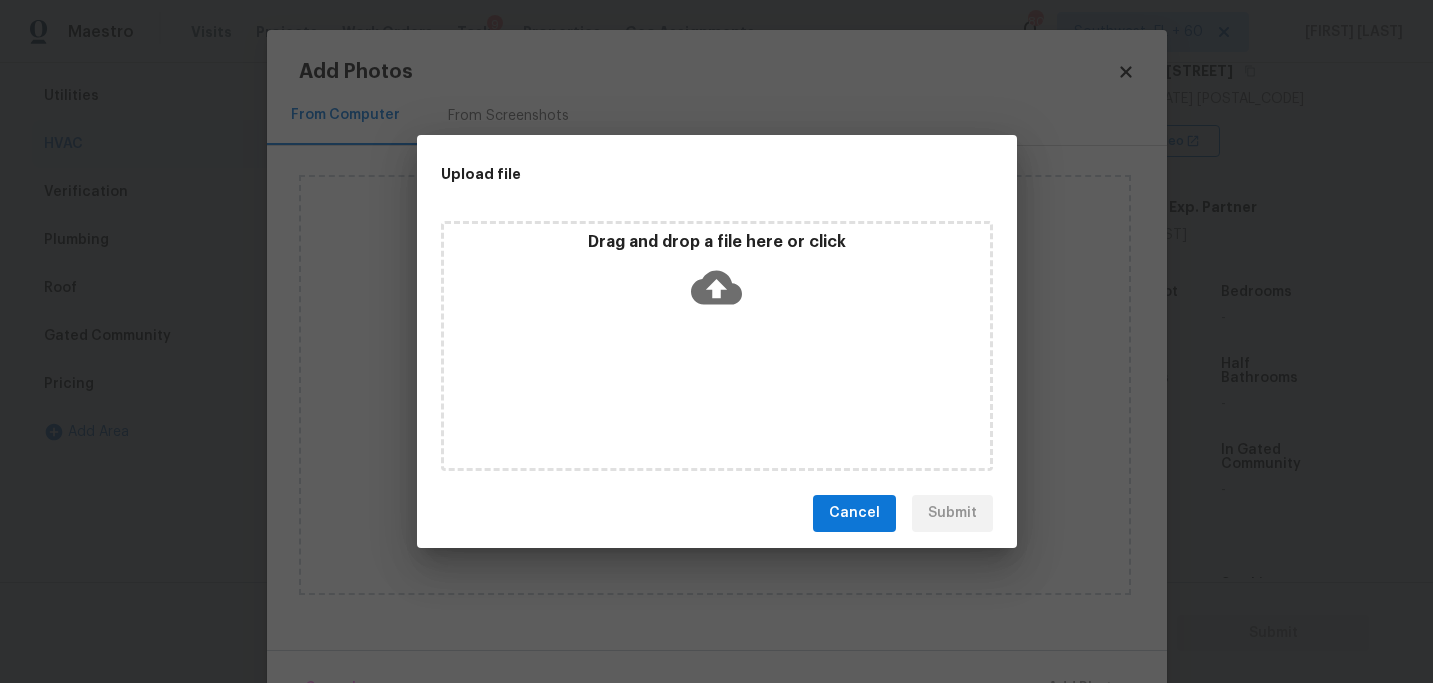 click on "Drag and drop a file here or click" at bounding box center [717, 346] 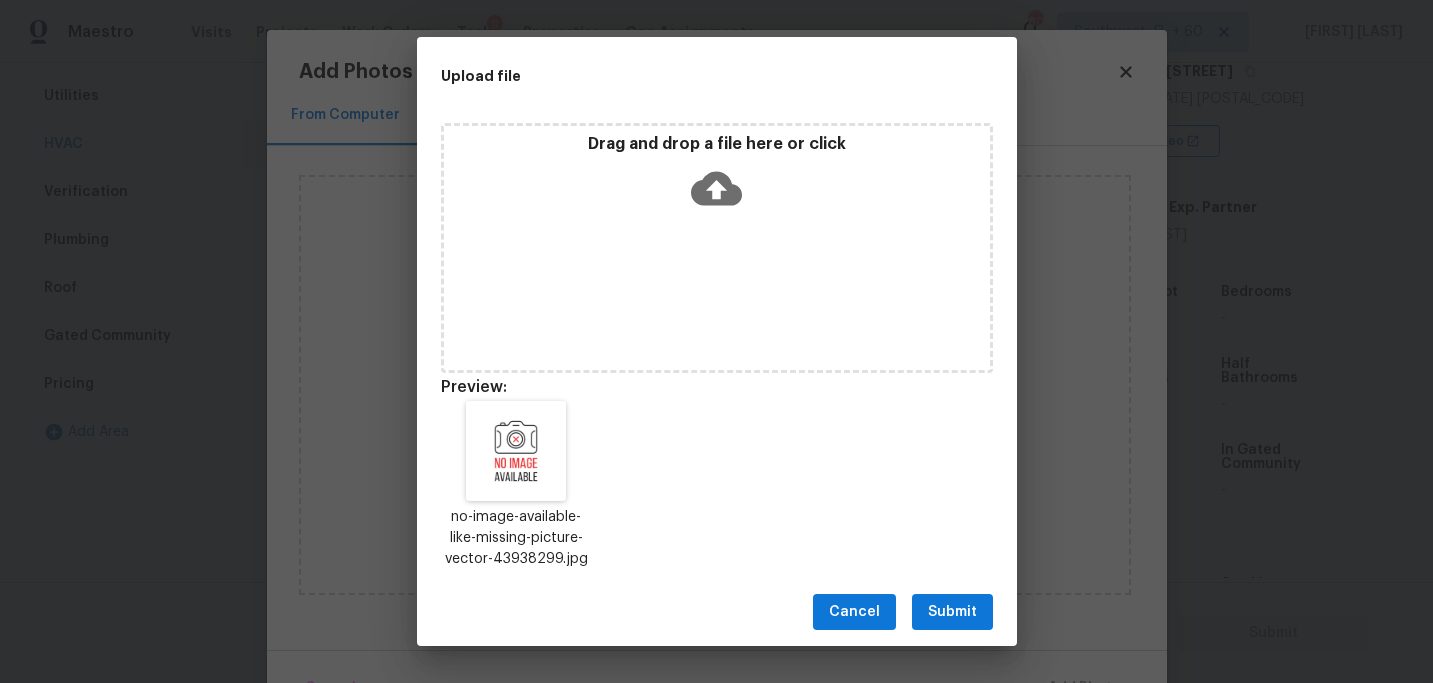 click on "Submit" at bounding box center [952, 612] 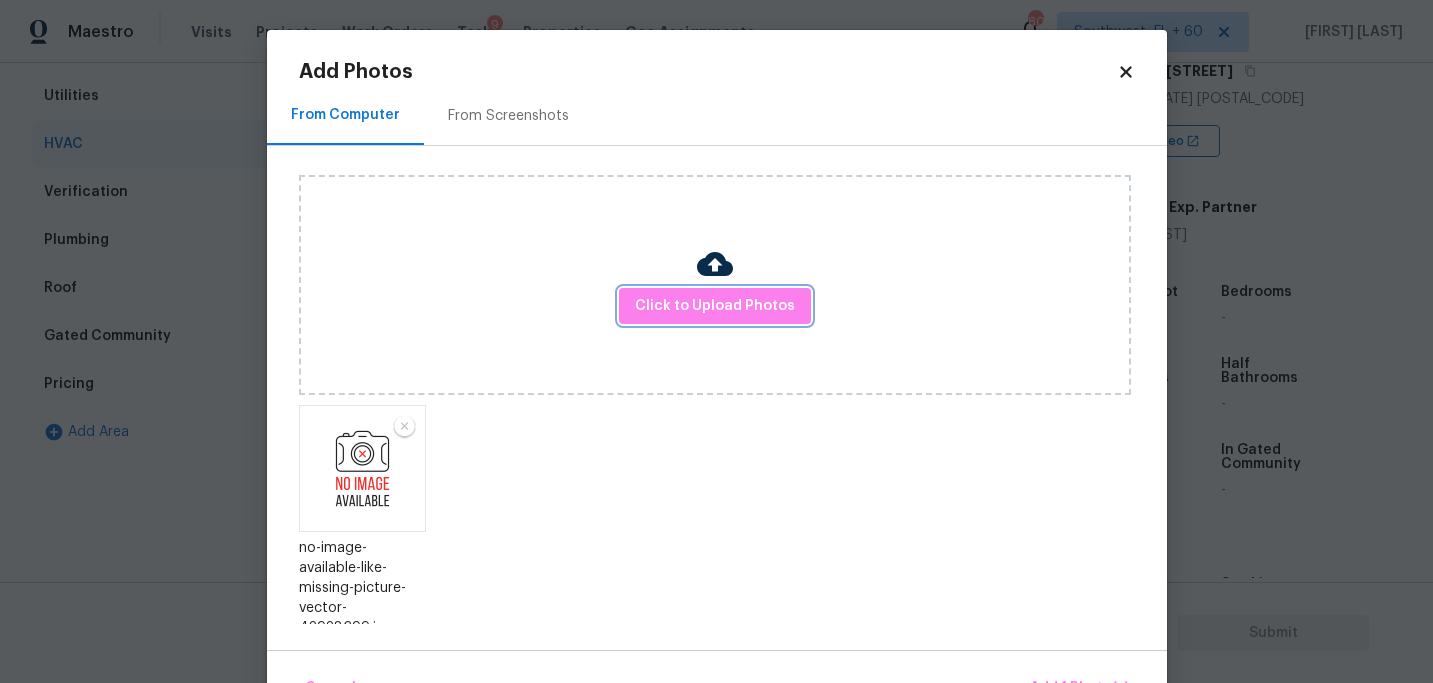 scroll, scrollTop: 13, scrollLeft: 0, axis: vertical 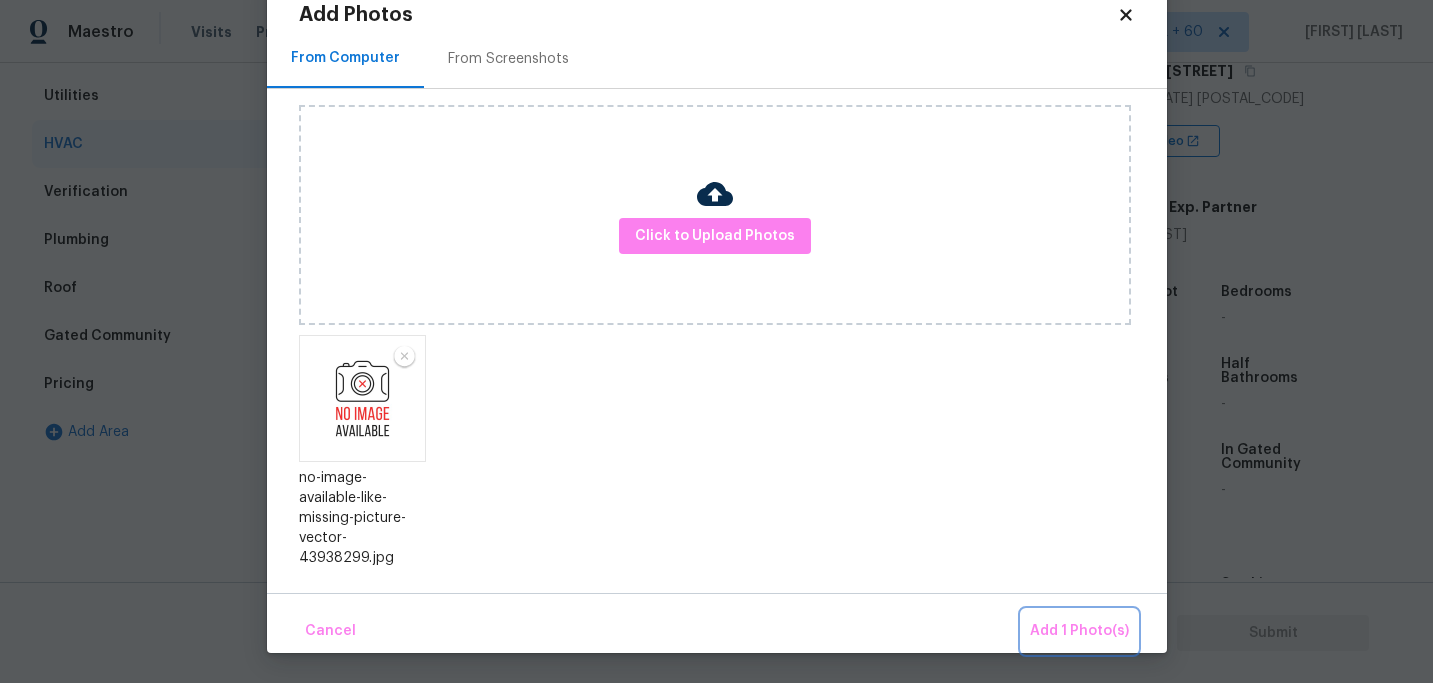 click on "Add 1 Photo(s)" at bounding box center [1079, 631] 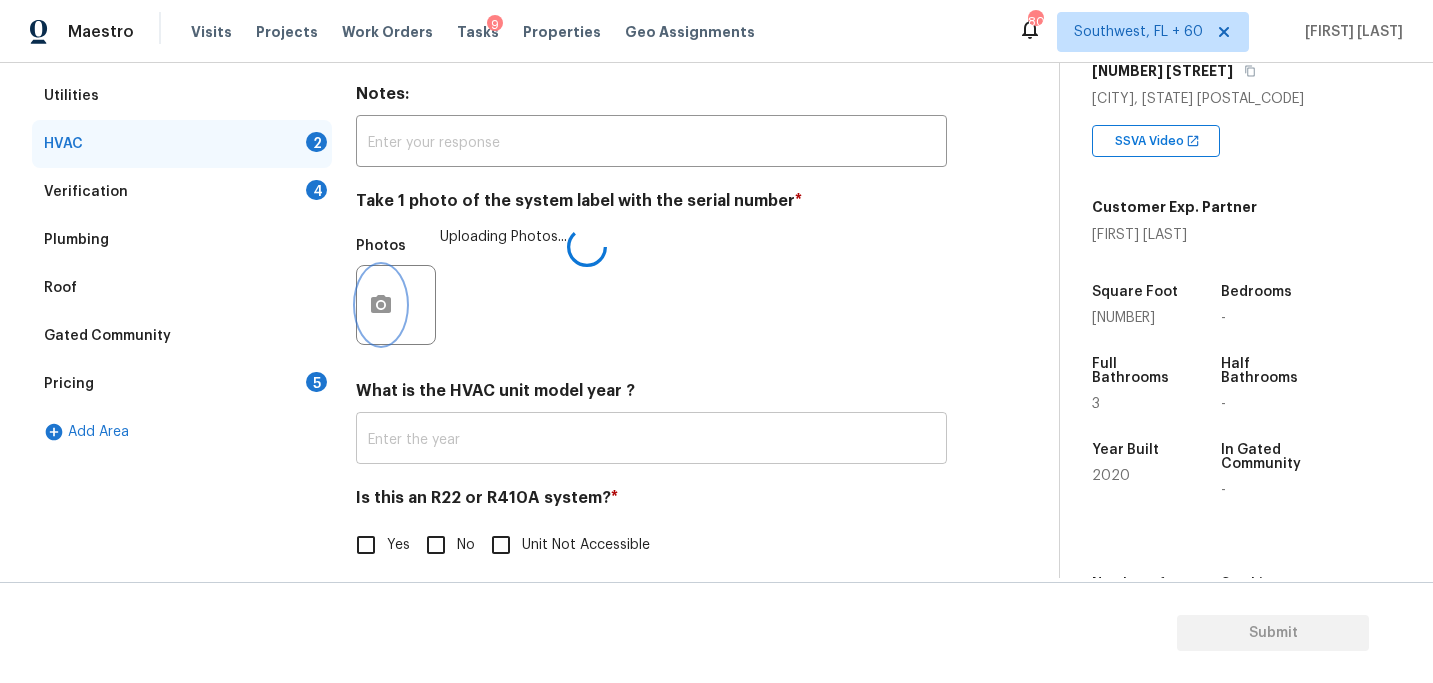 scroll, scrollTop: 0, scrollLeft: 0, axis: both 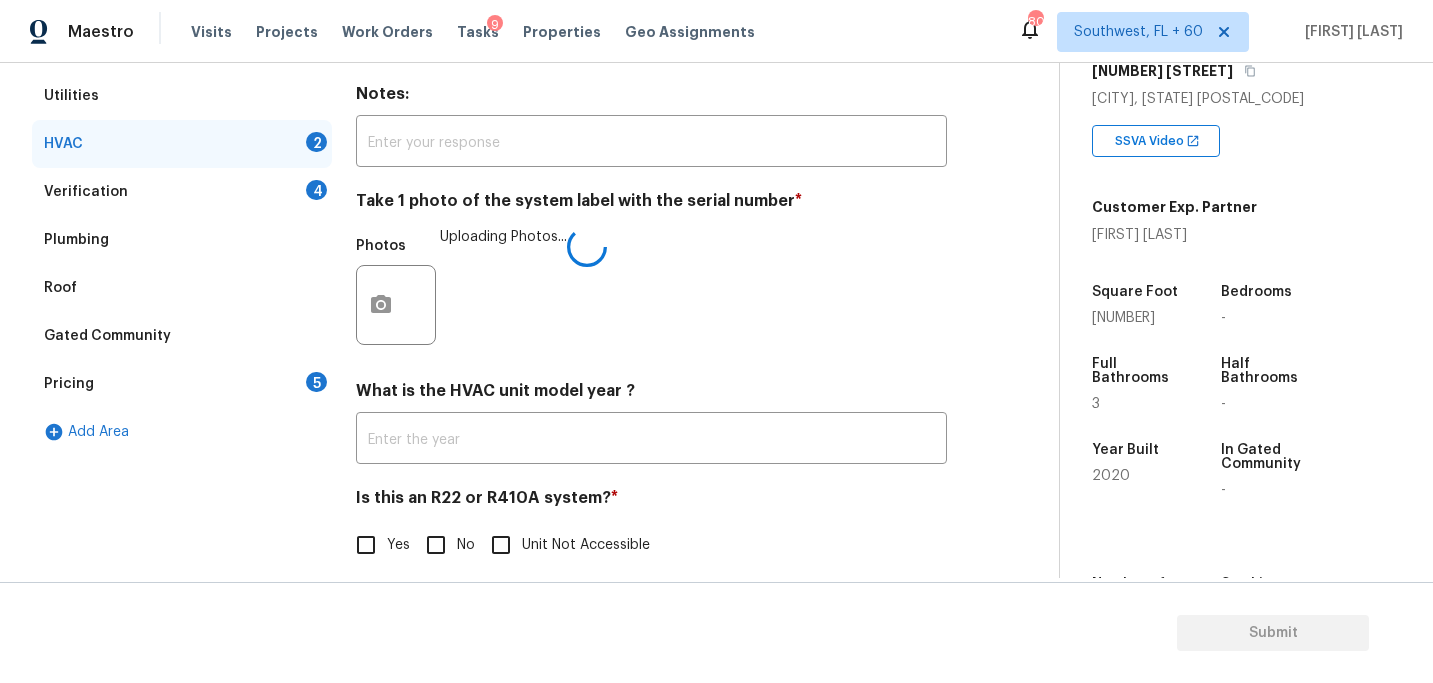 click on "No" at bounding box center (436, 545) 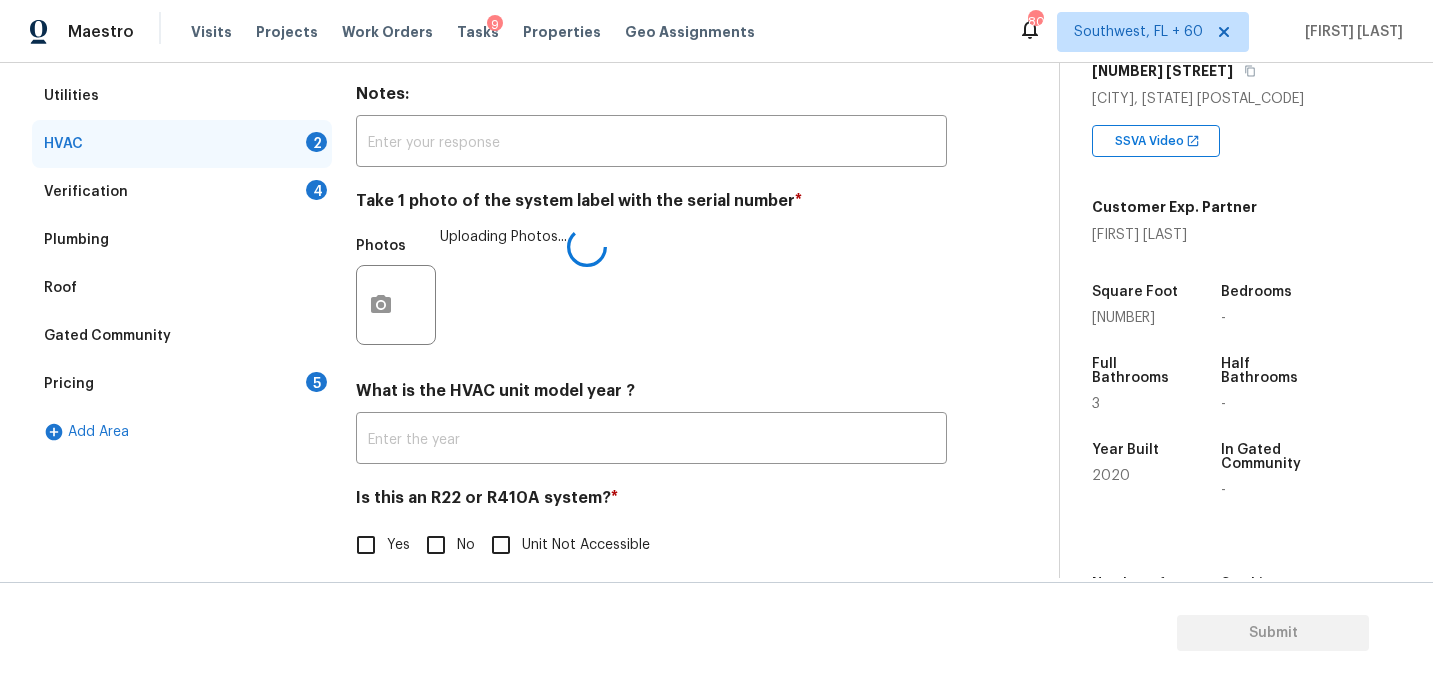 checkbox on "true" 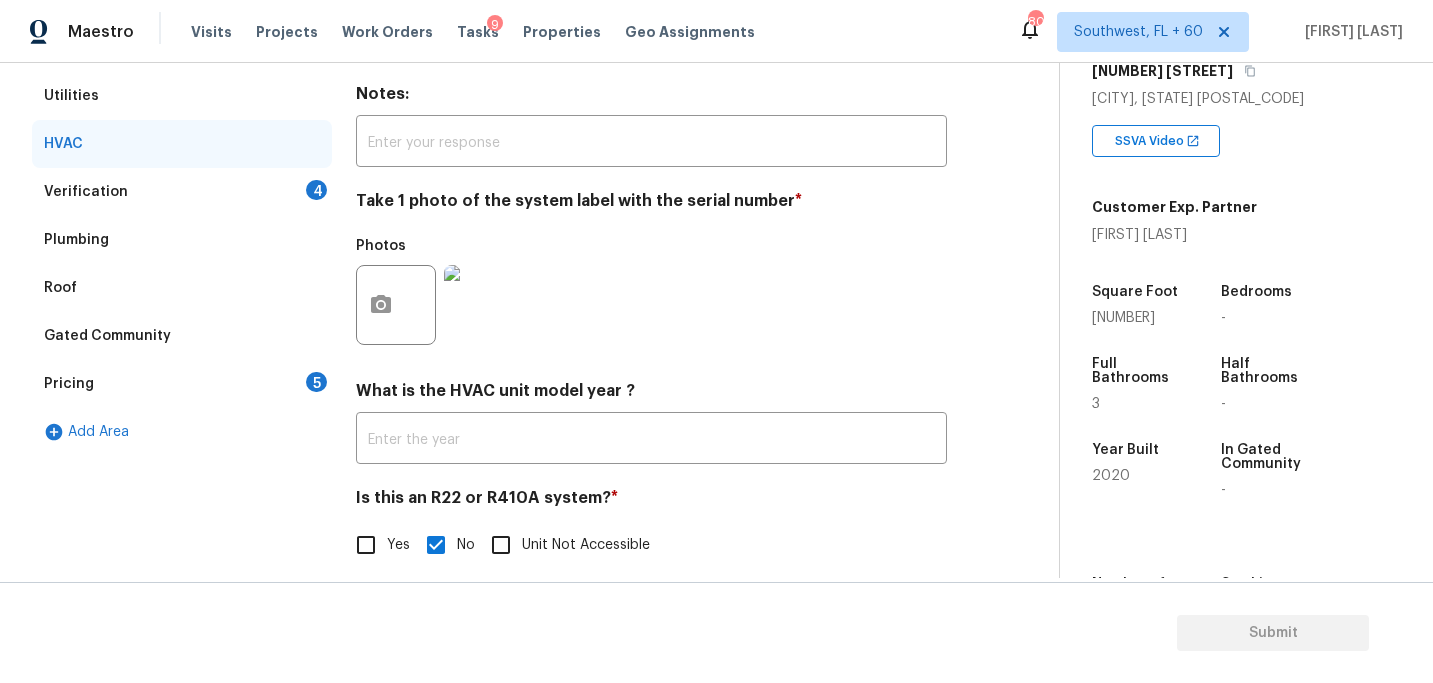 click on "Verification 4" at bounding box center (182, 192) 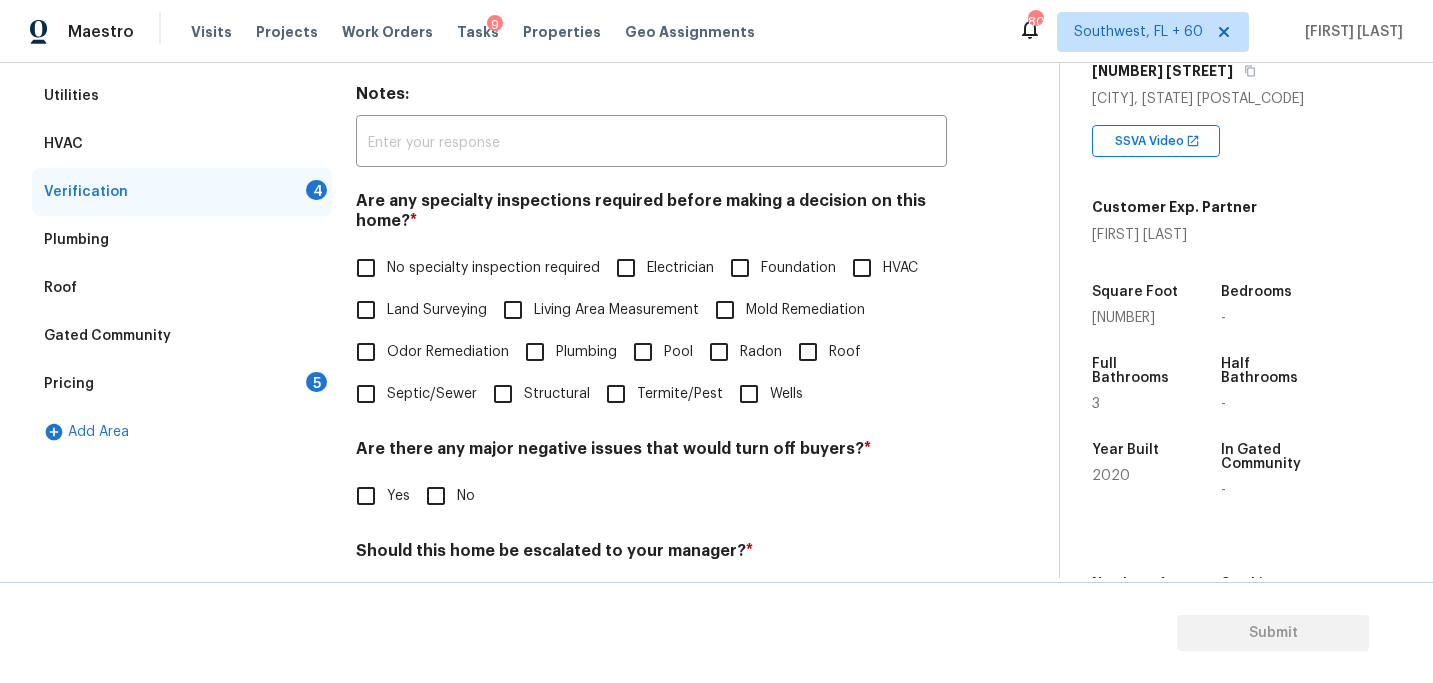 click on "No specialty inspection required" at bounding box center (493, 268) 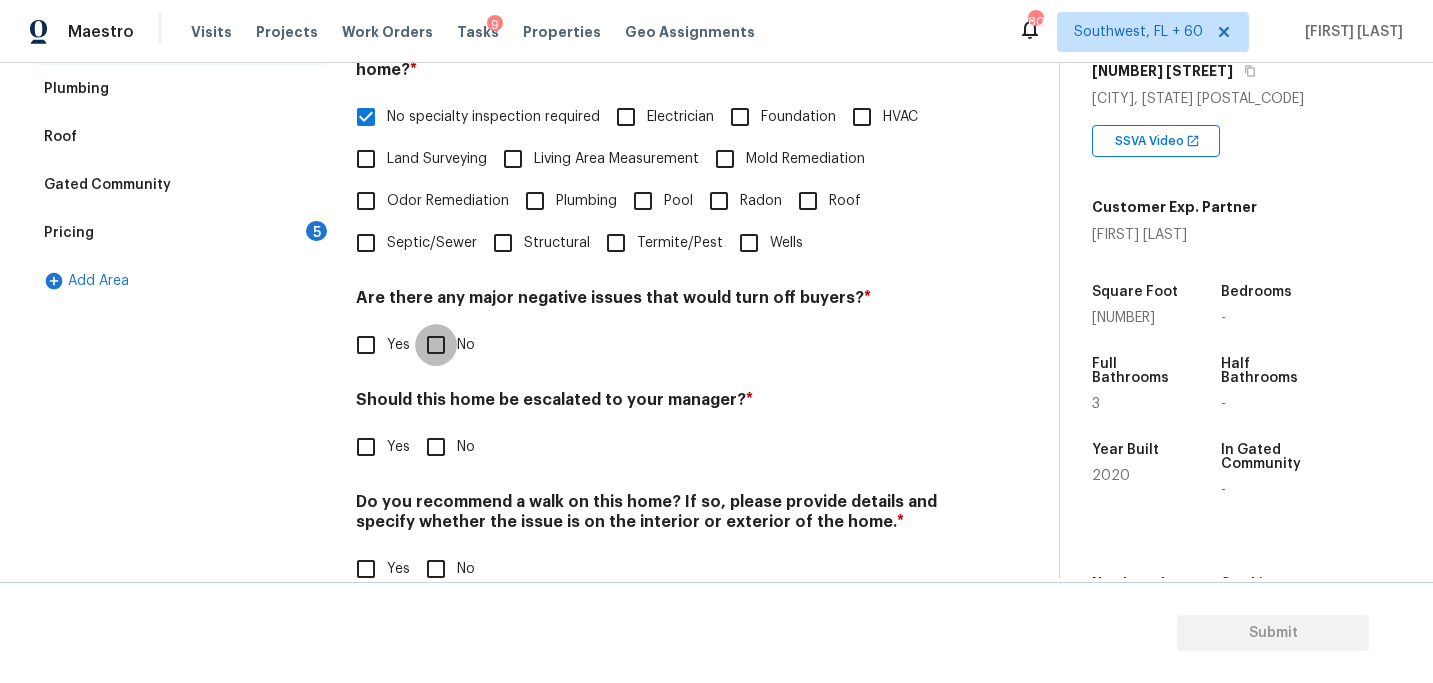 click on "No" at bounding box center (436, 345) 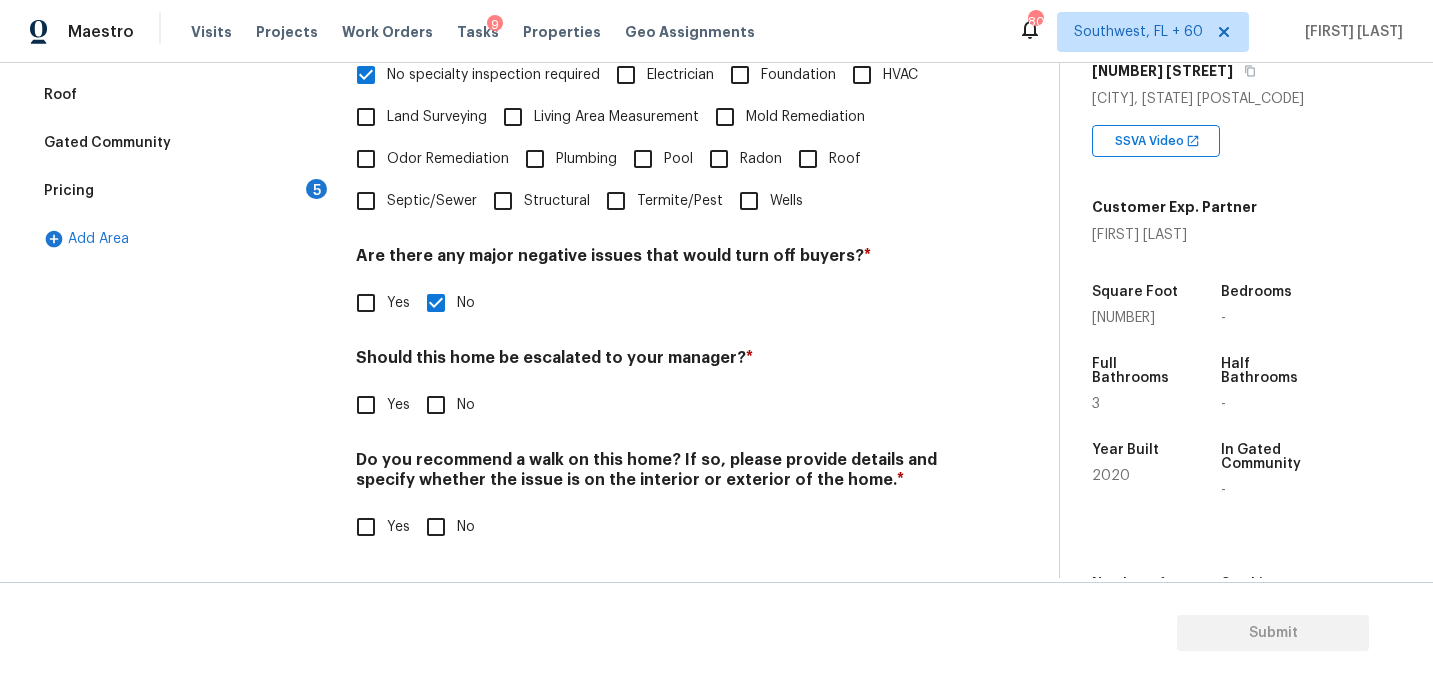 scroll, scrollTop: 520, scrollLeft: 0, axis: vertical 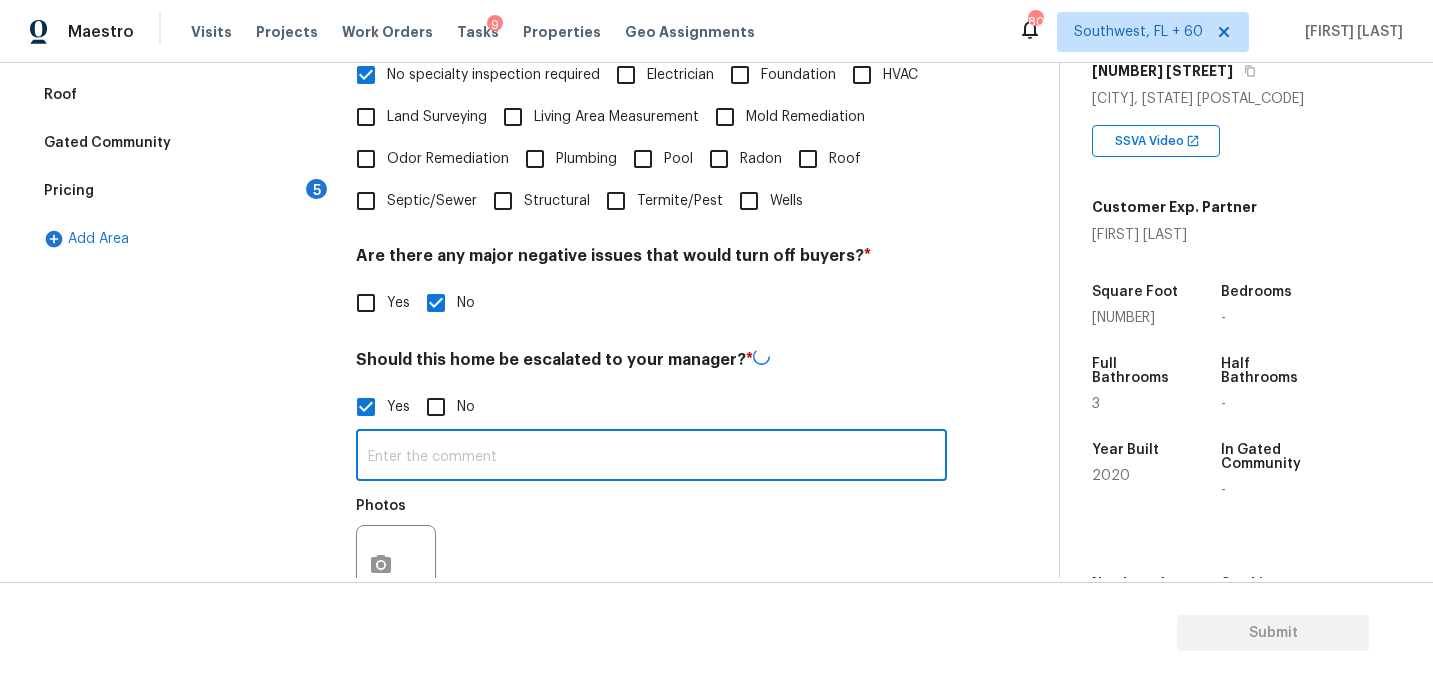 click at bounding box center [651, 457] 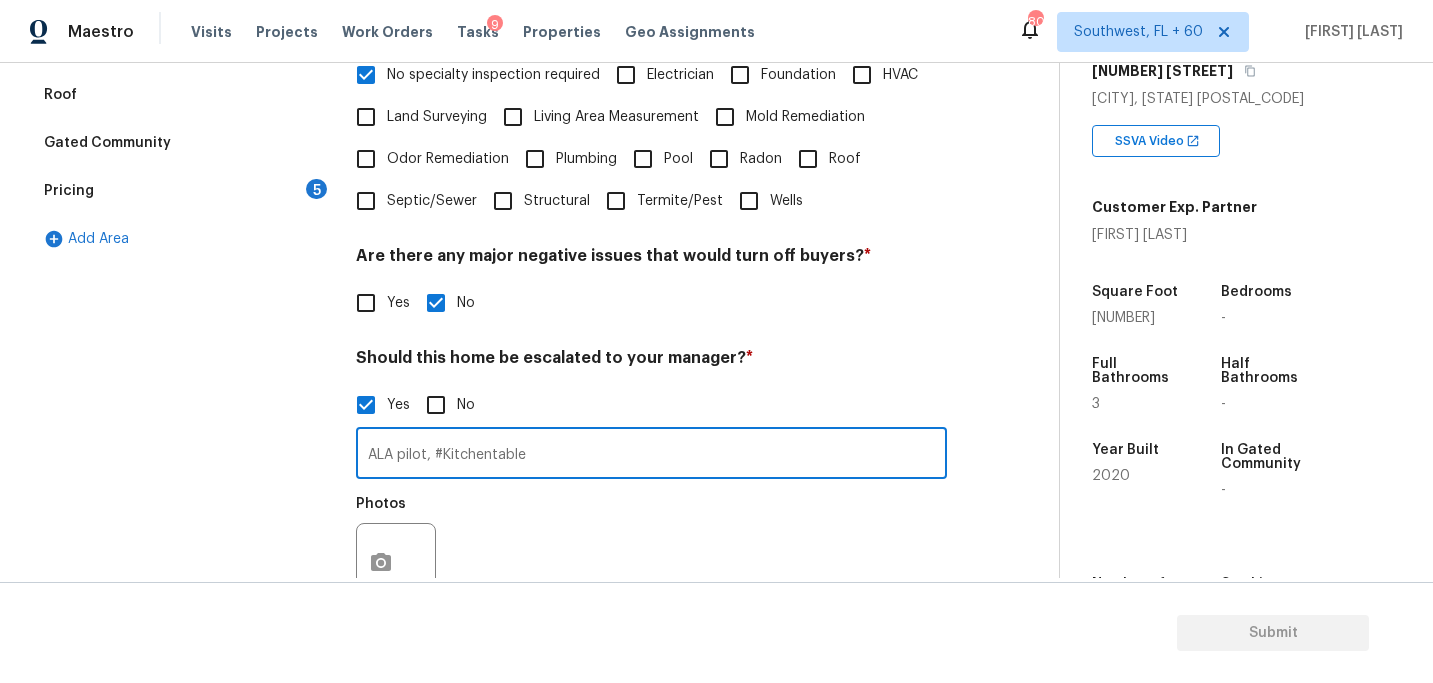 scroll, scrollTop: 683, scrollLeft: 0, axis: vertical 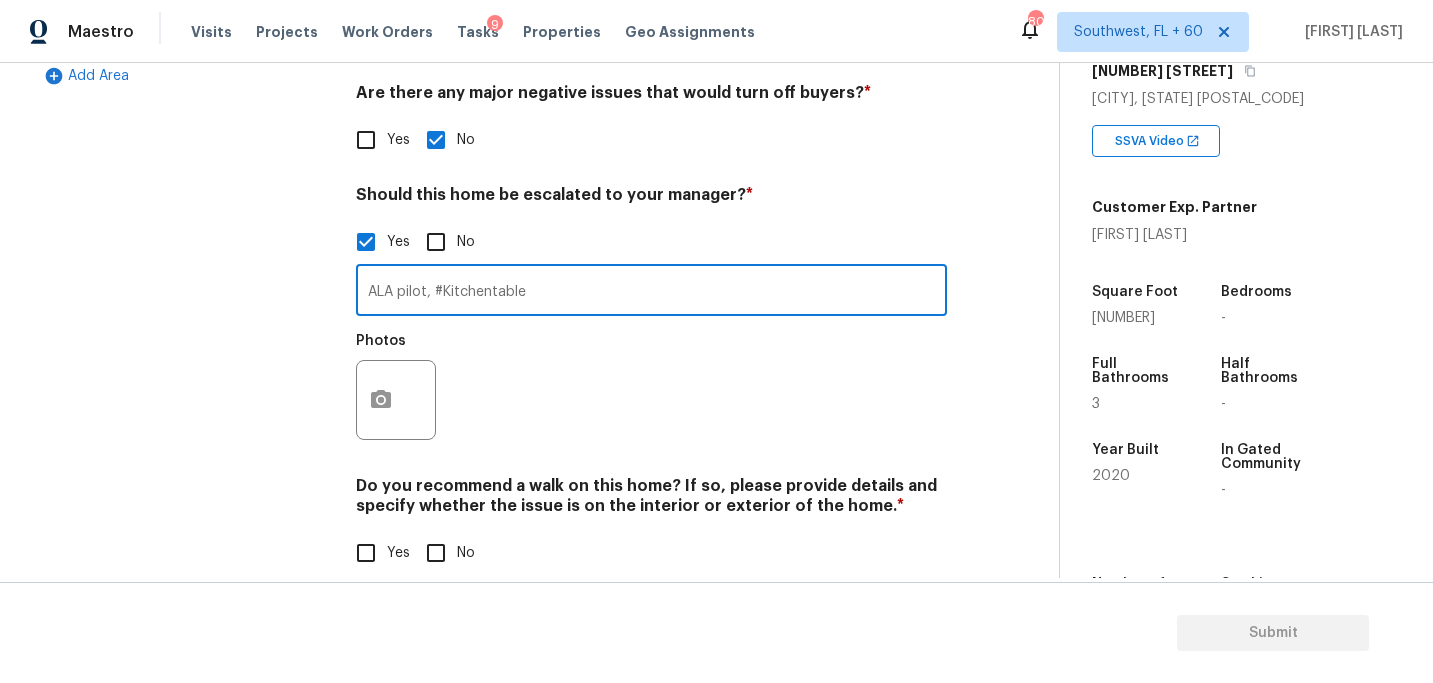 type on "ALA pilot, #Kitchentable" 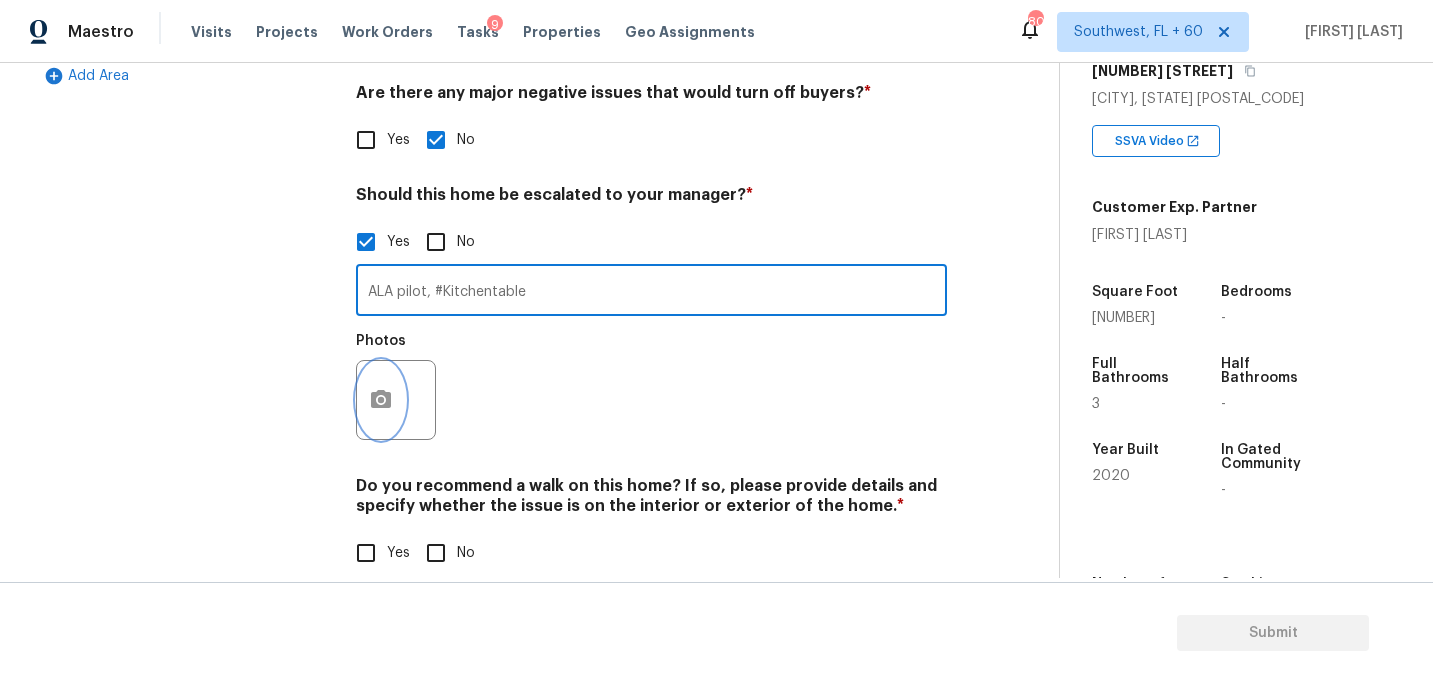 click at bounding box center [381, 400] 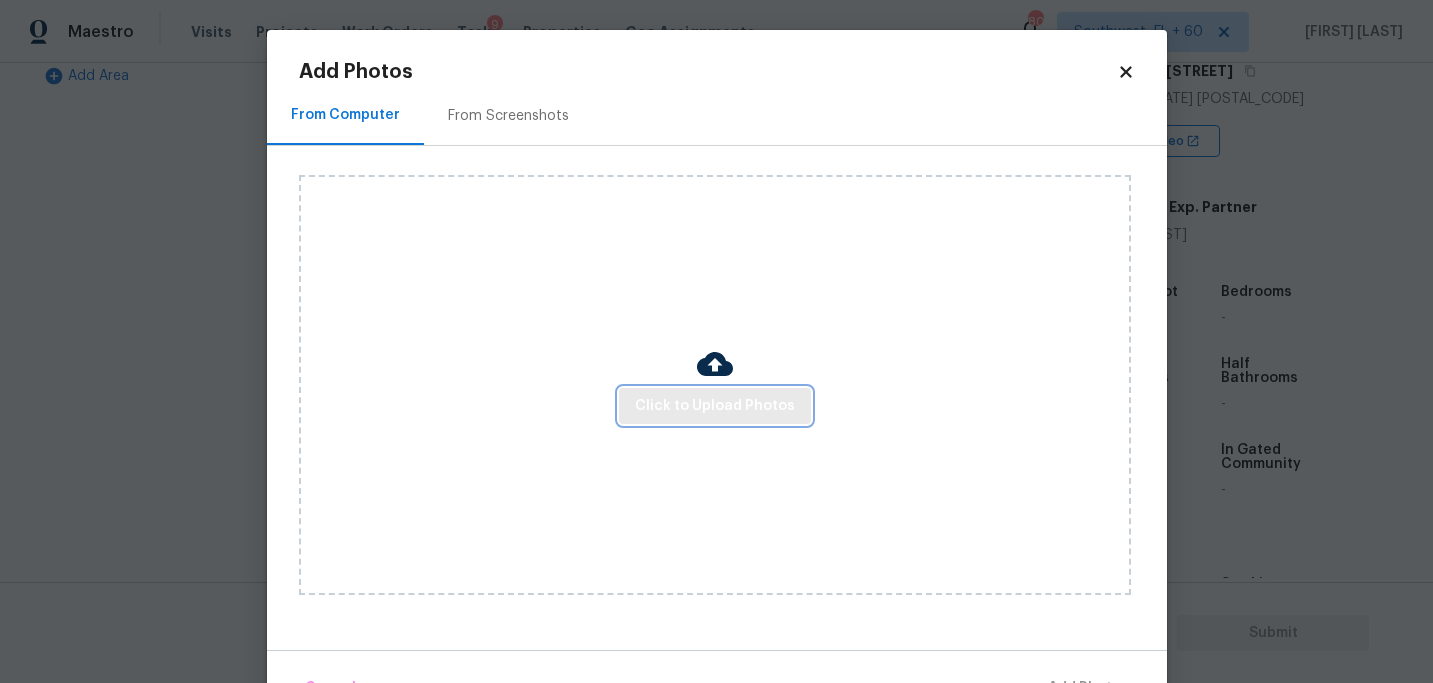 click on "Click to Upload Photos" at bounding box center (715, 406) 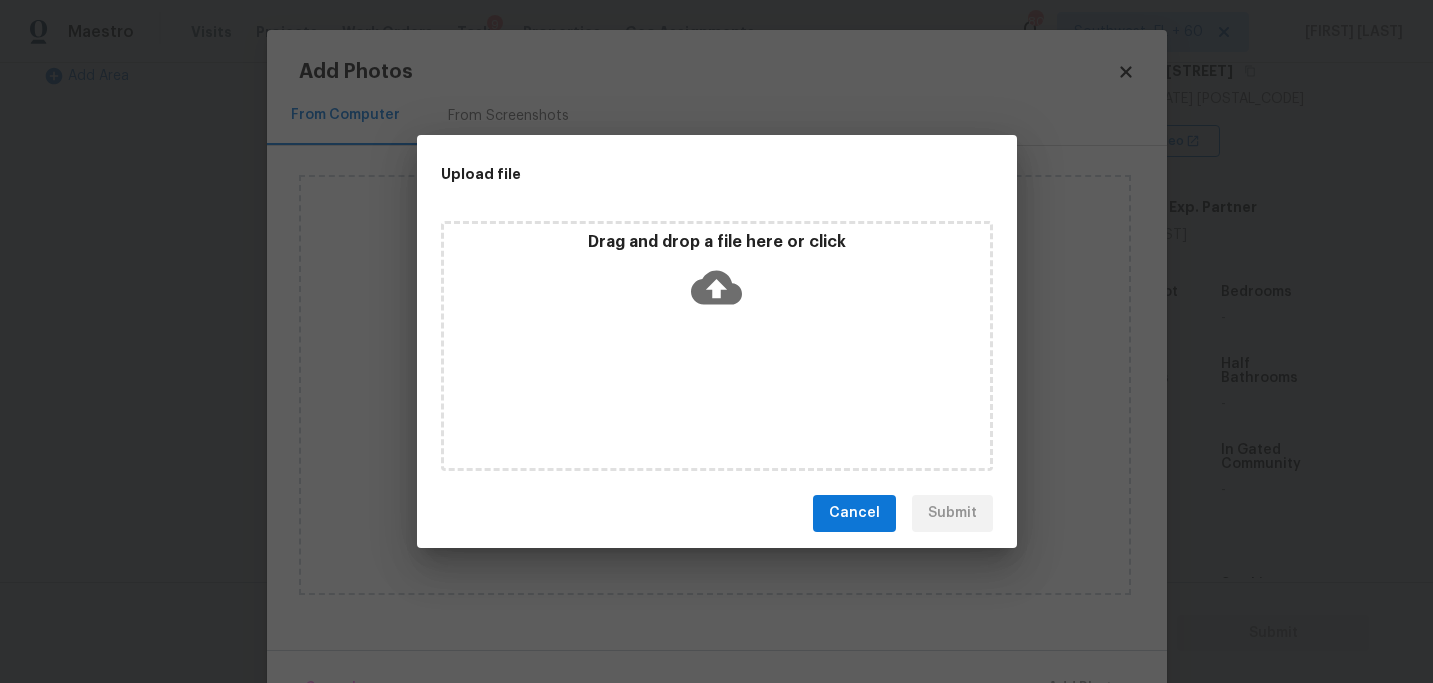 click on "Drag and drop a file here or click" at bounding box center (717, 346) 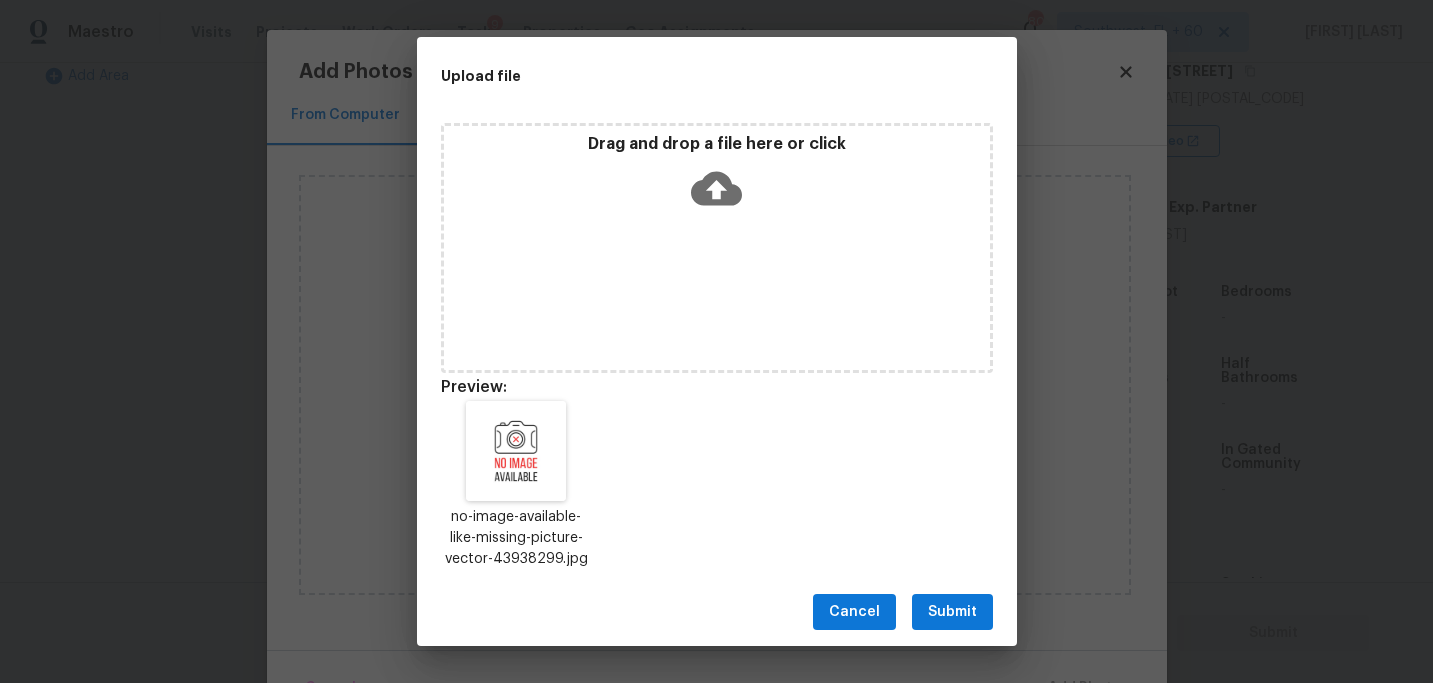 click on "Submit" at bounding box center (952, 612) 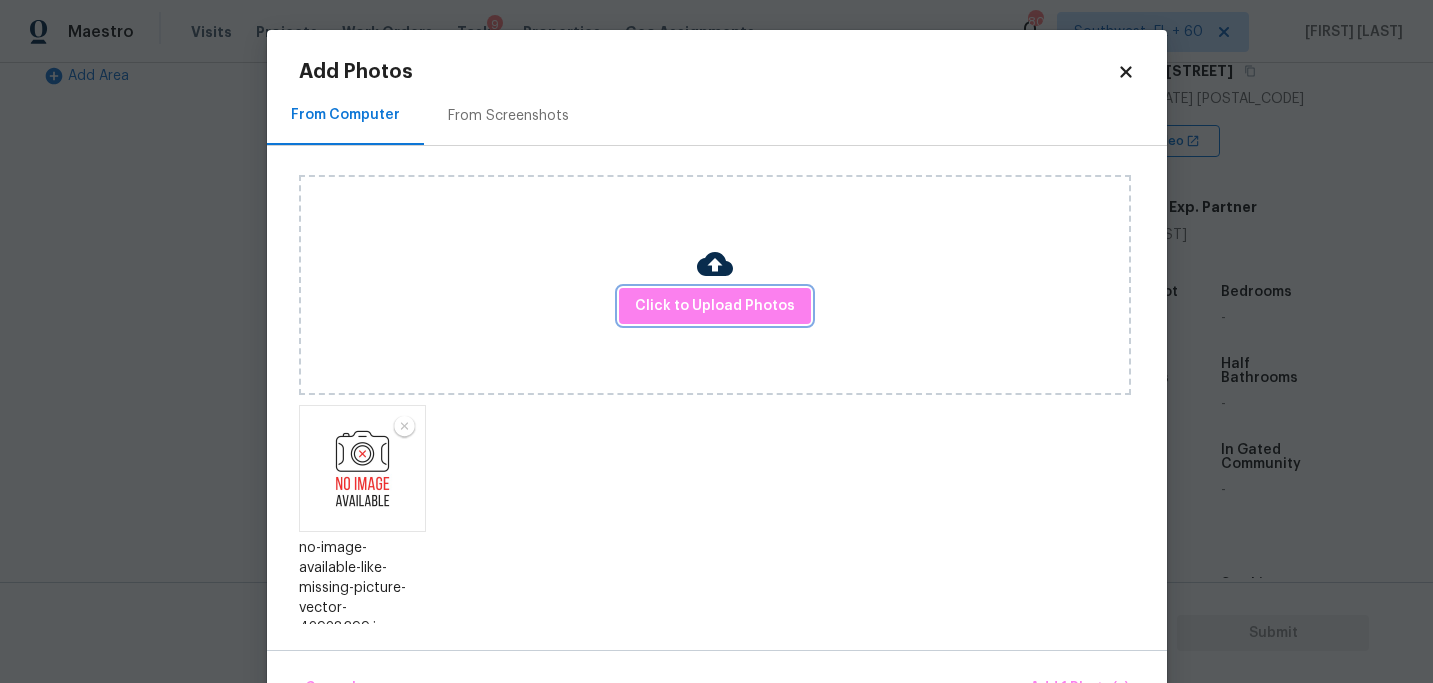 scroll, scrollTop: 13, scrollLeft: 0, axis: vertical 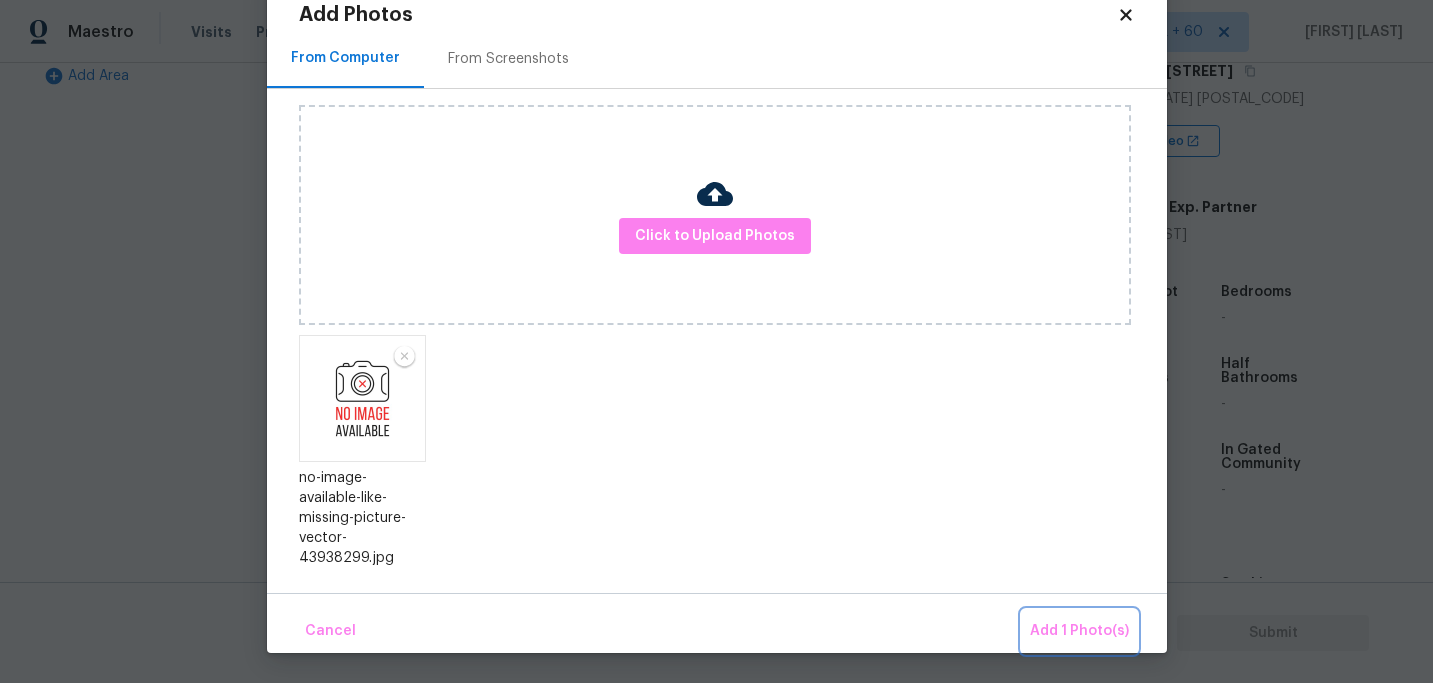 click on "Add 1 Photo(s)" at bounding box center [1079, 631] 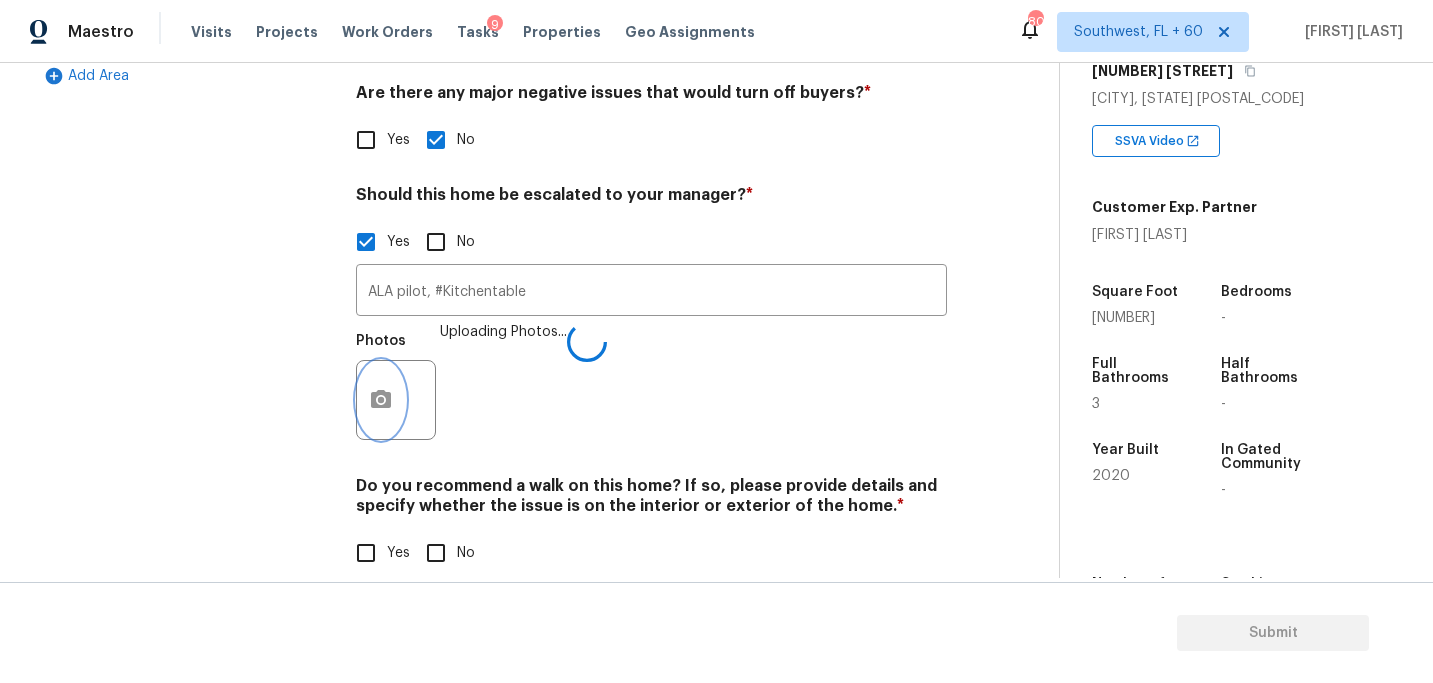 scroll, scrollTop: 0, scrollLeft: 0, axis: both 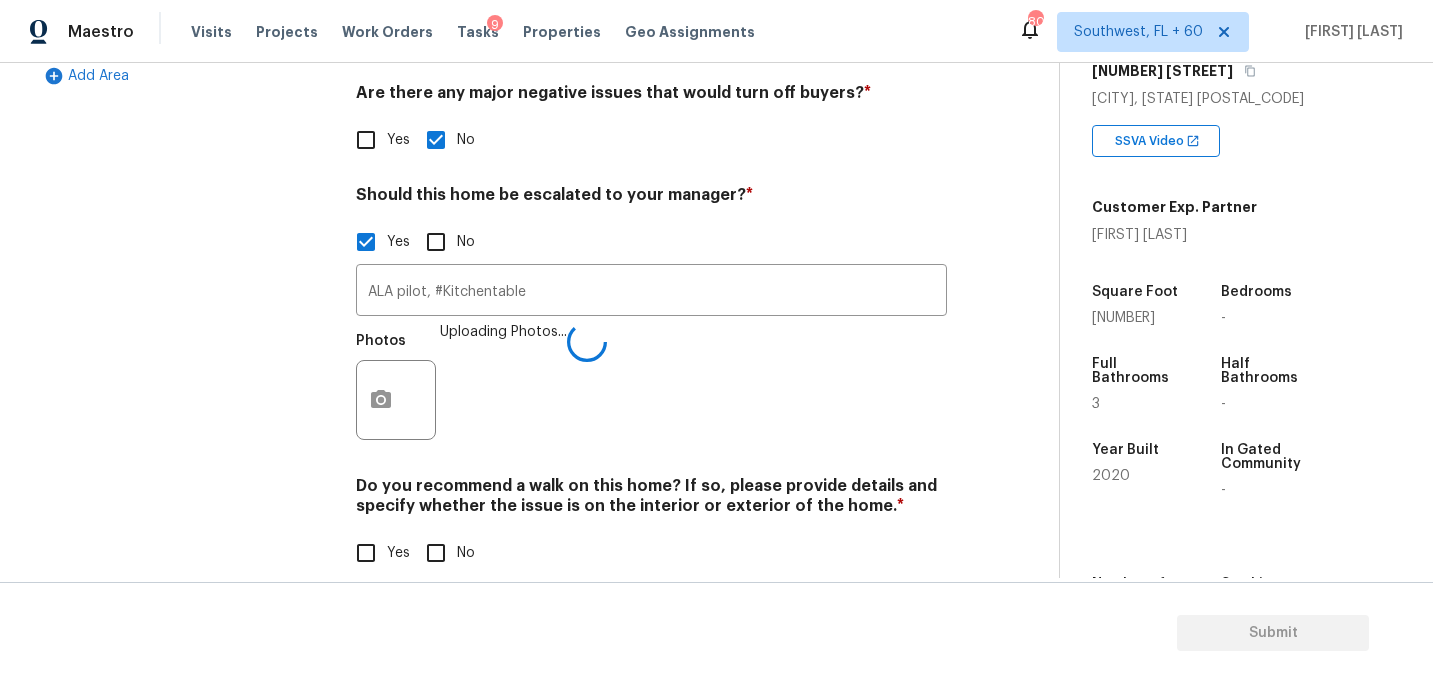 click on "No" at bounding box center (436, 553) 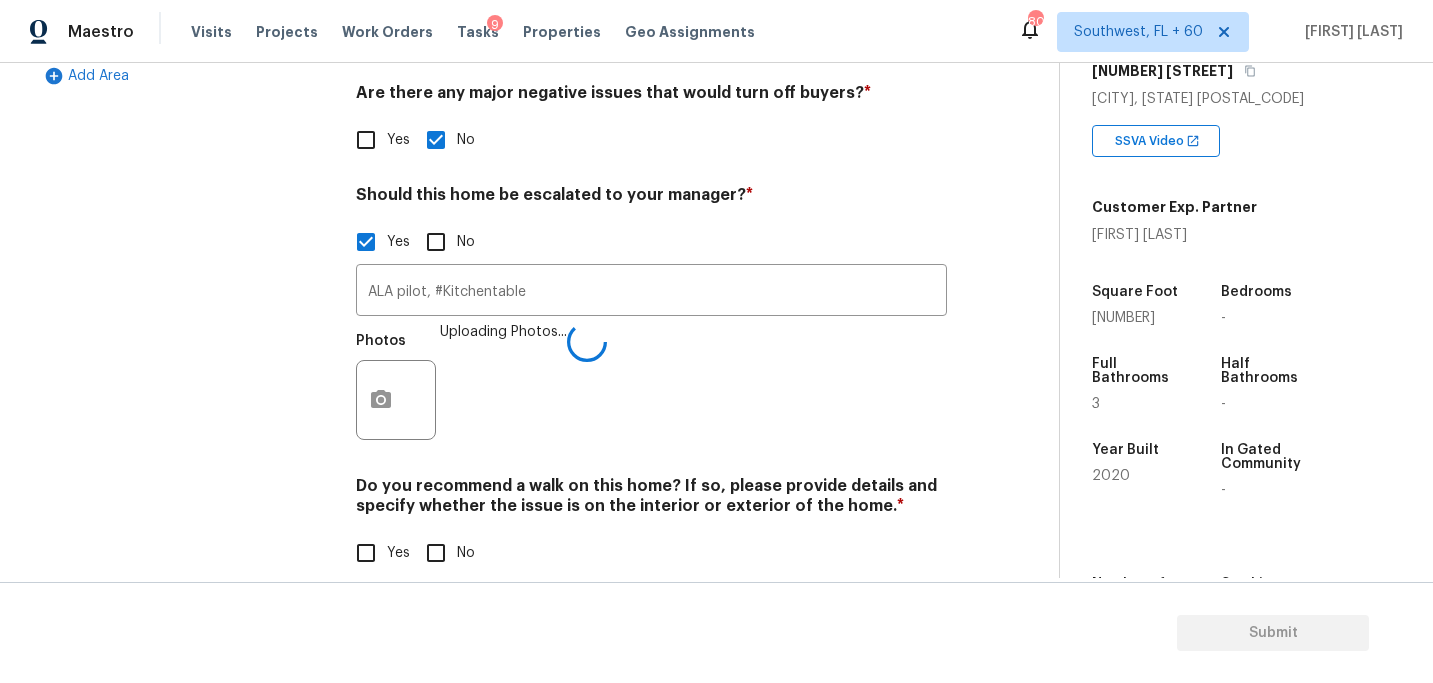 checkbox on "true" 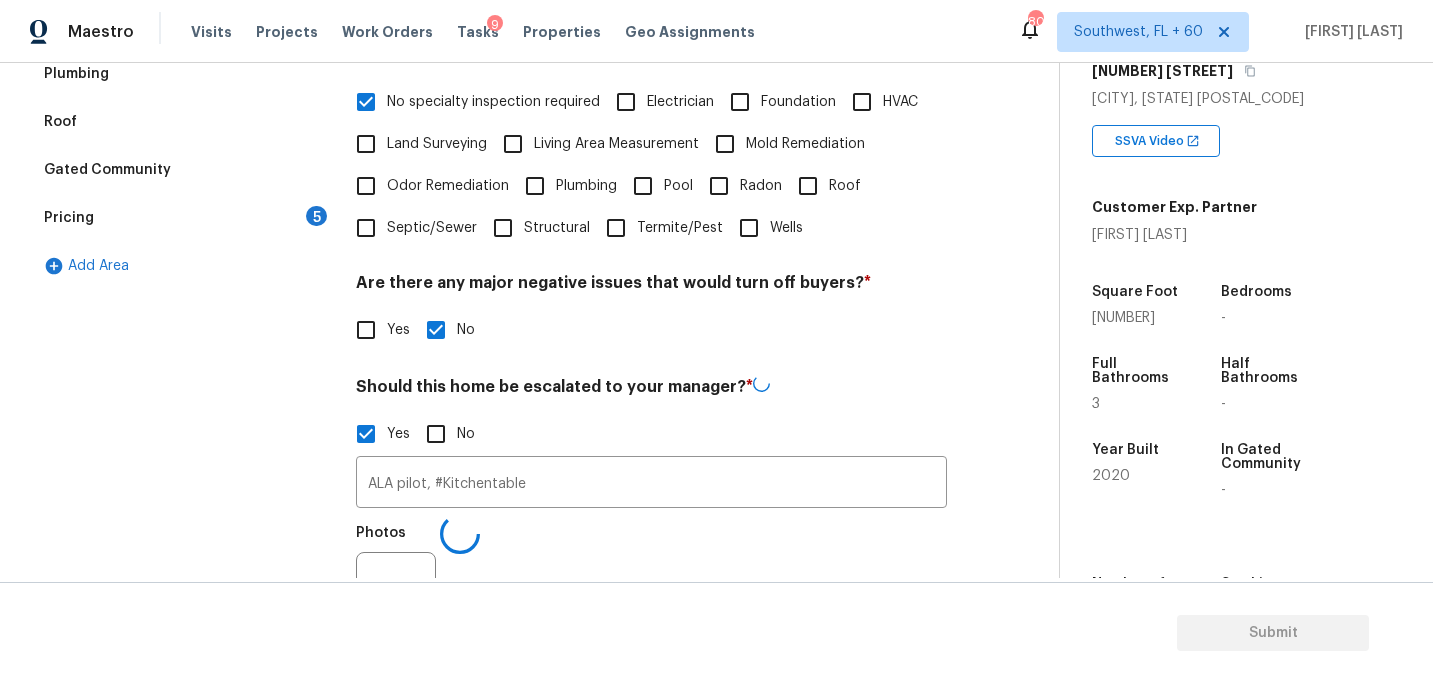 scroll, scrollTop: 380, scrollLeft: 0, axis: vertical 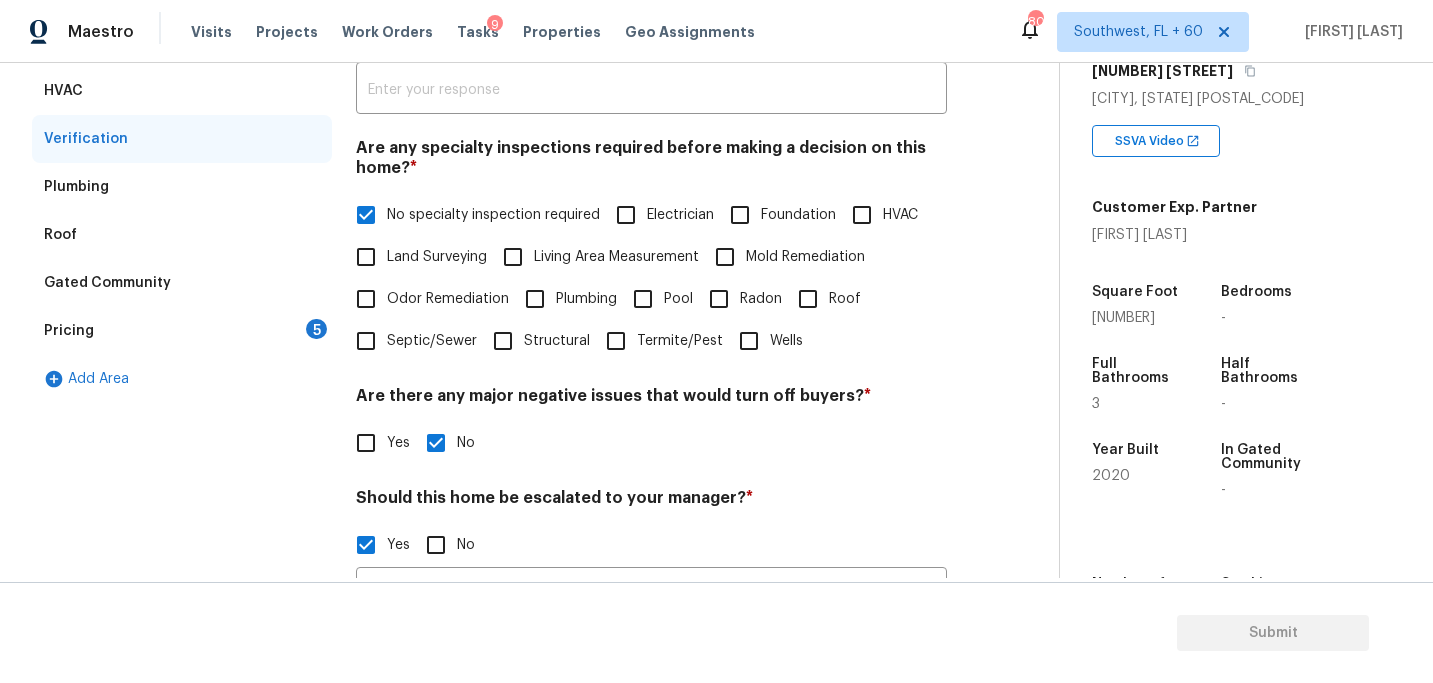 click on "Pricing 5" at bounding box center [182, 331] 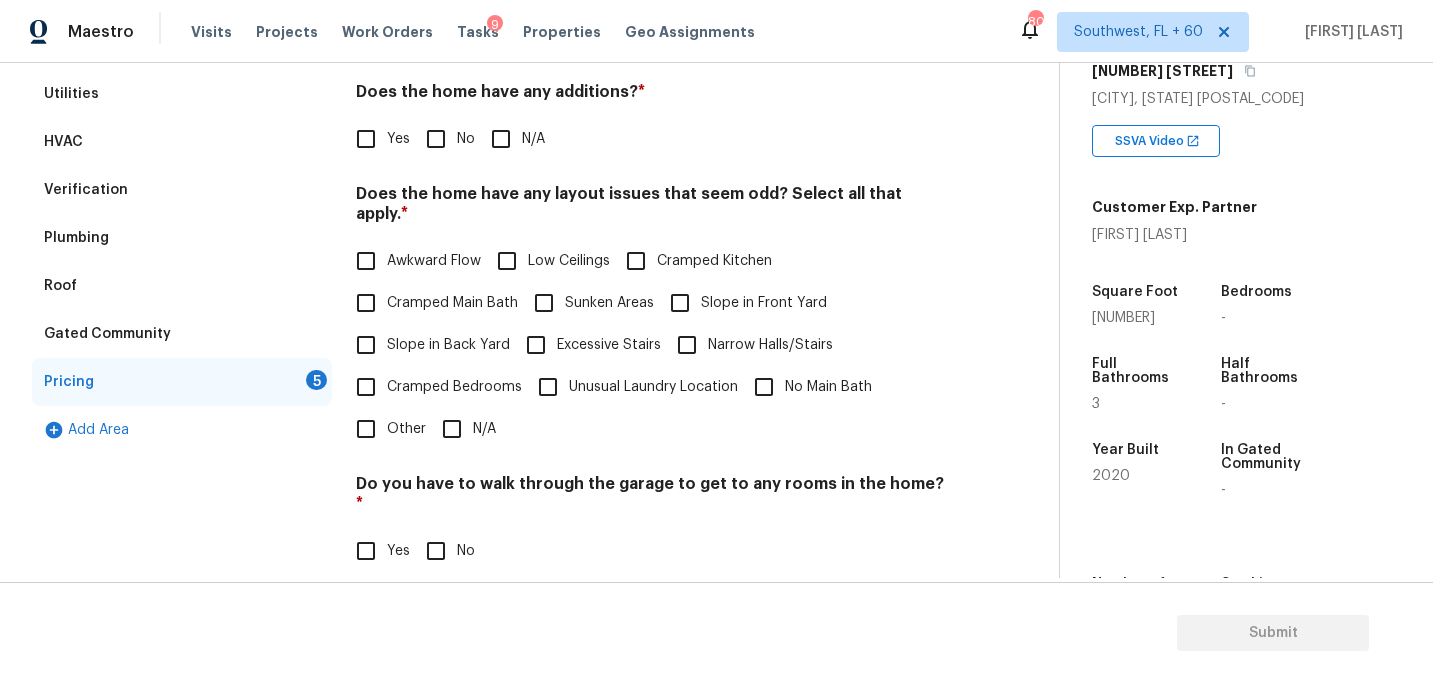 scroll, scrollTop: 290, scrollLeft: 0, axis: vertical 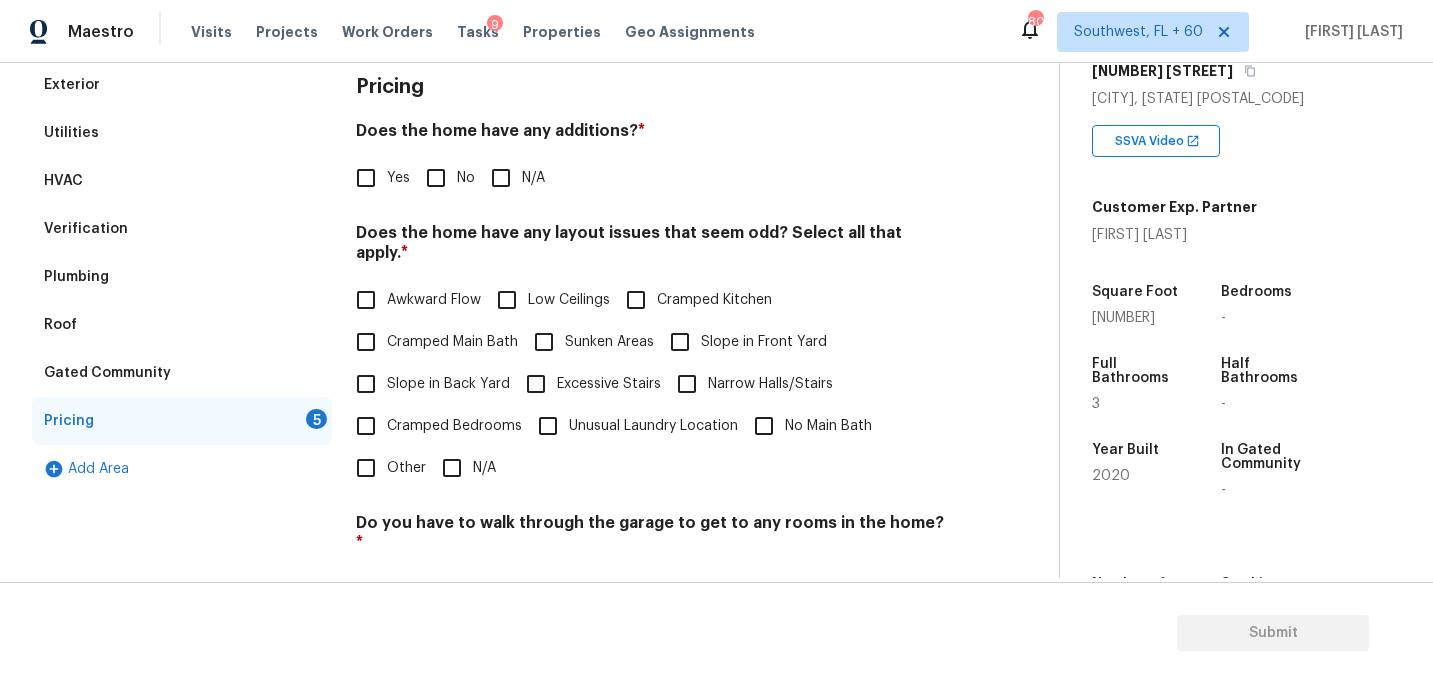click on "N/A" at bounding box center [533, 178] 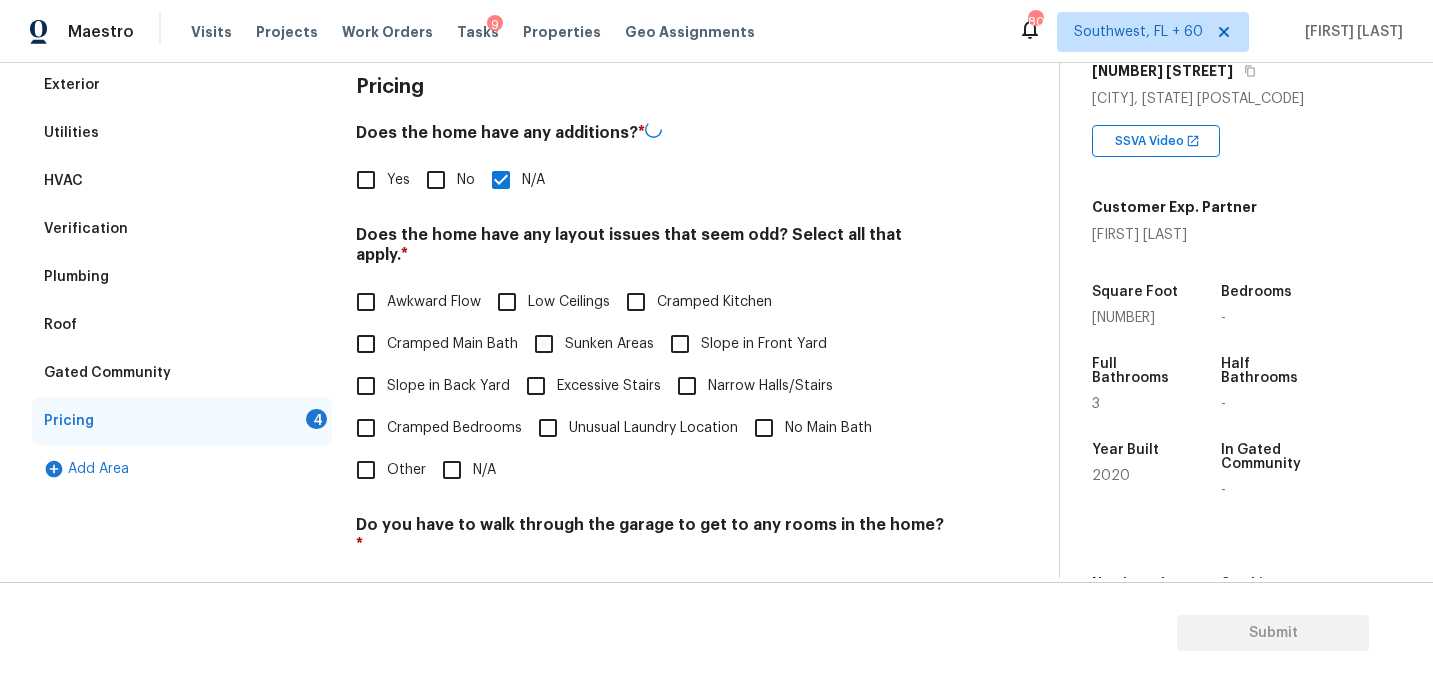 click on "Slope in Front Yard" at bounding box center [680, 344] 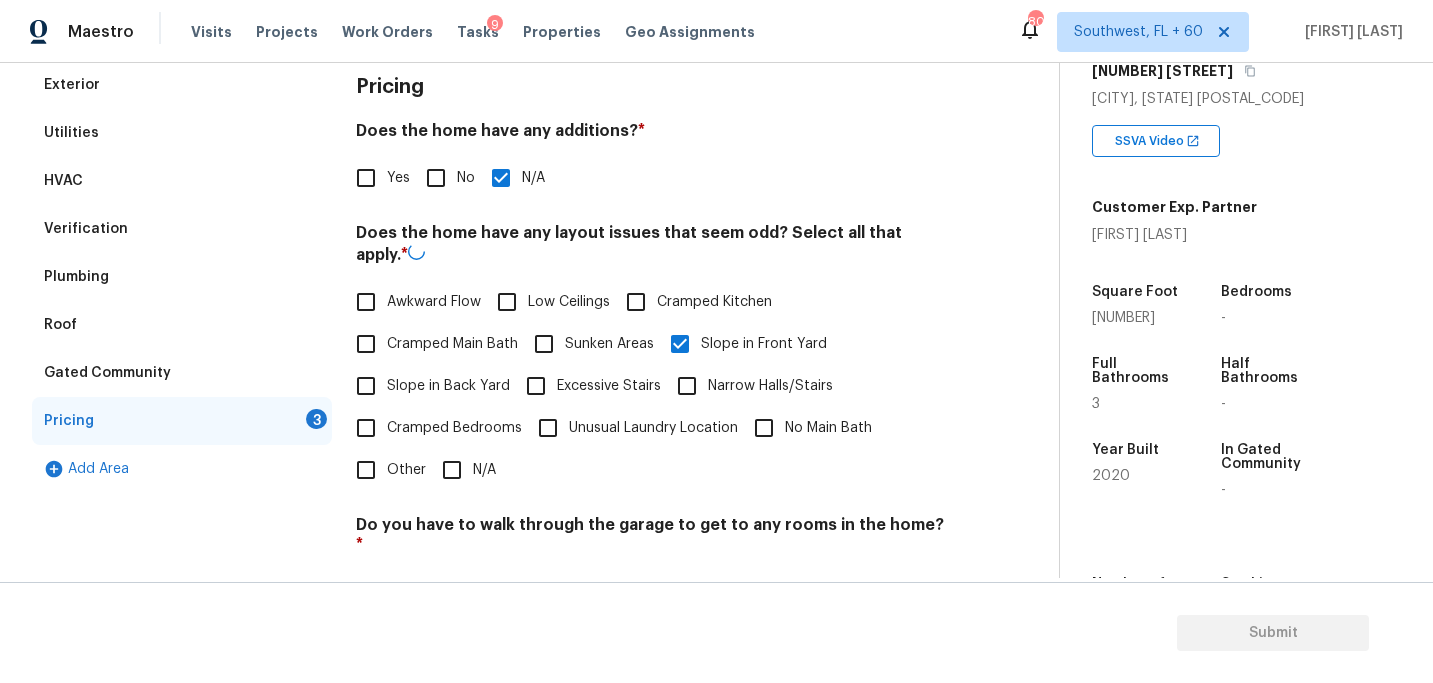 scroll, scrollTop: 517, scrollLeft: 0, axis: vertical 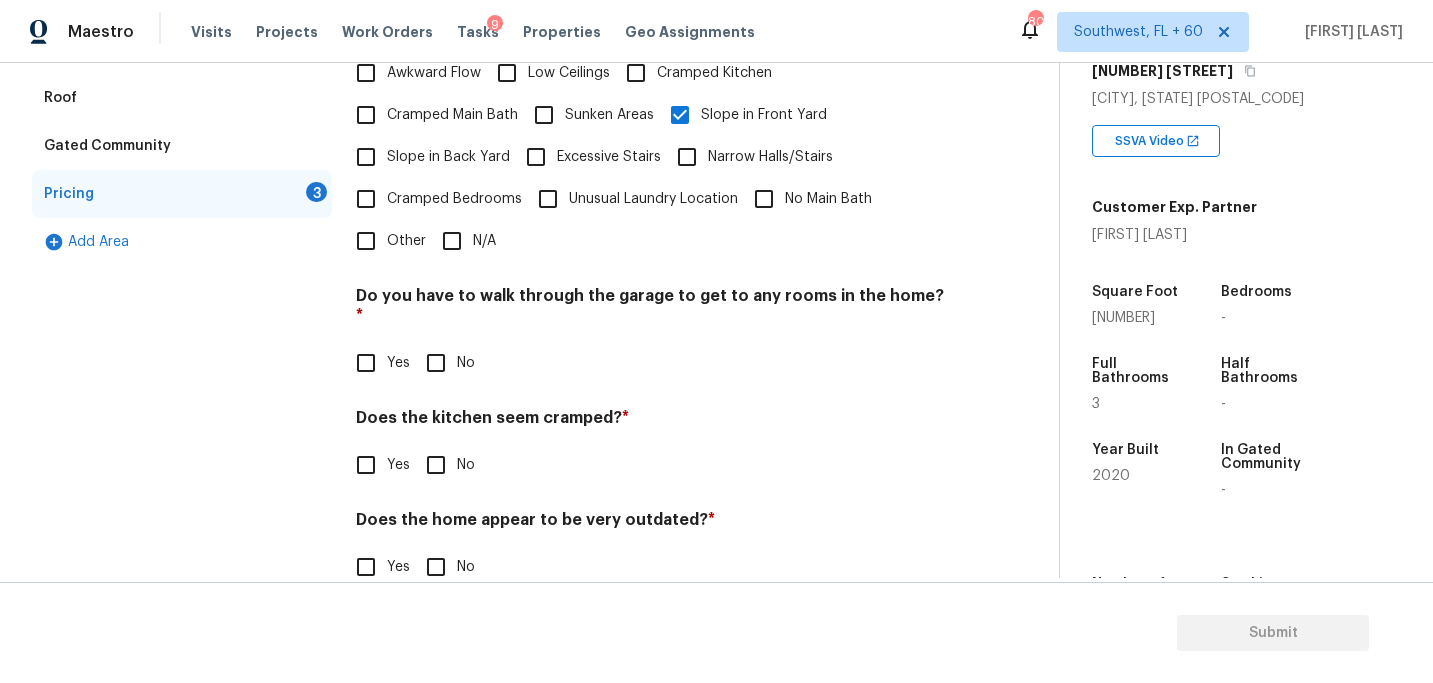 click on "Do you have to walk through the garage to get to any rooms in the home?  * Yes No" at bounding box center [651, 335] 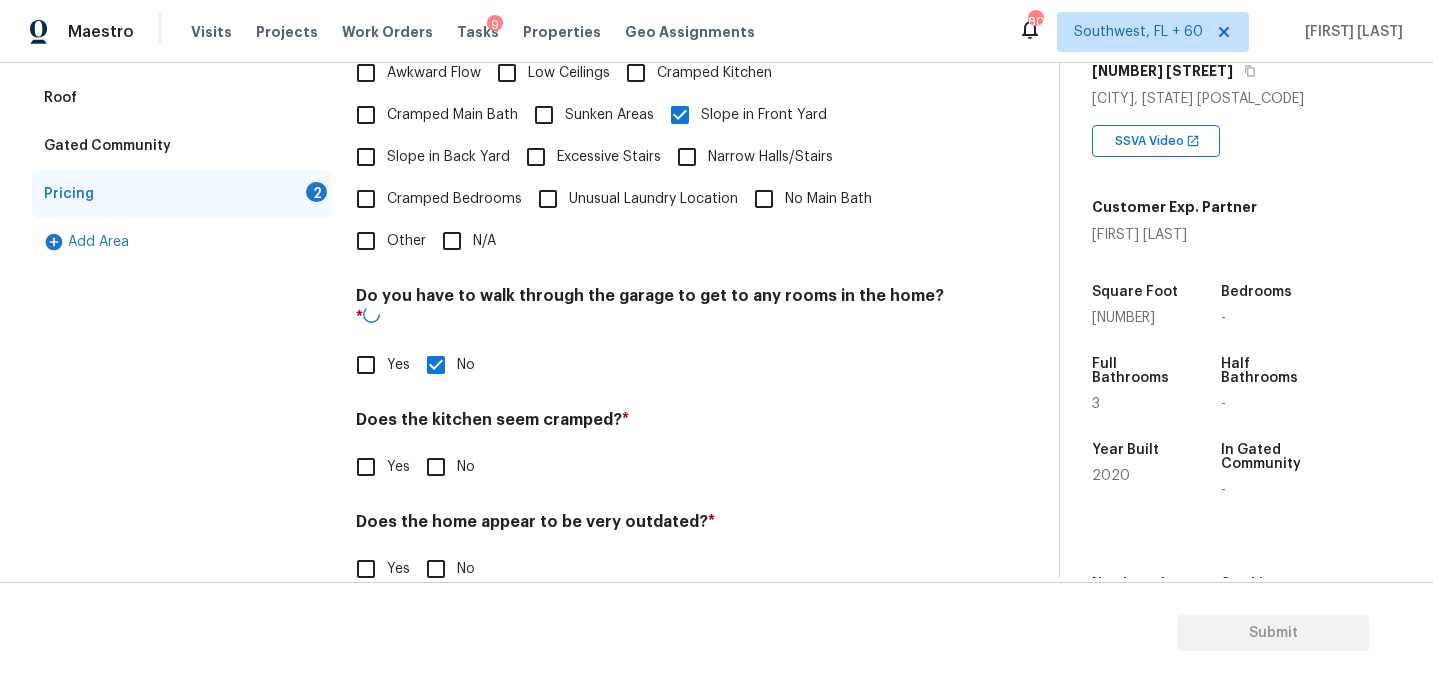 click on "No" at bounding box center (436, 467) 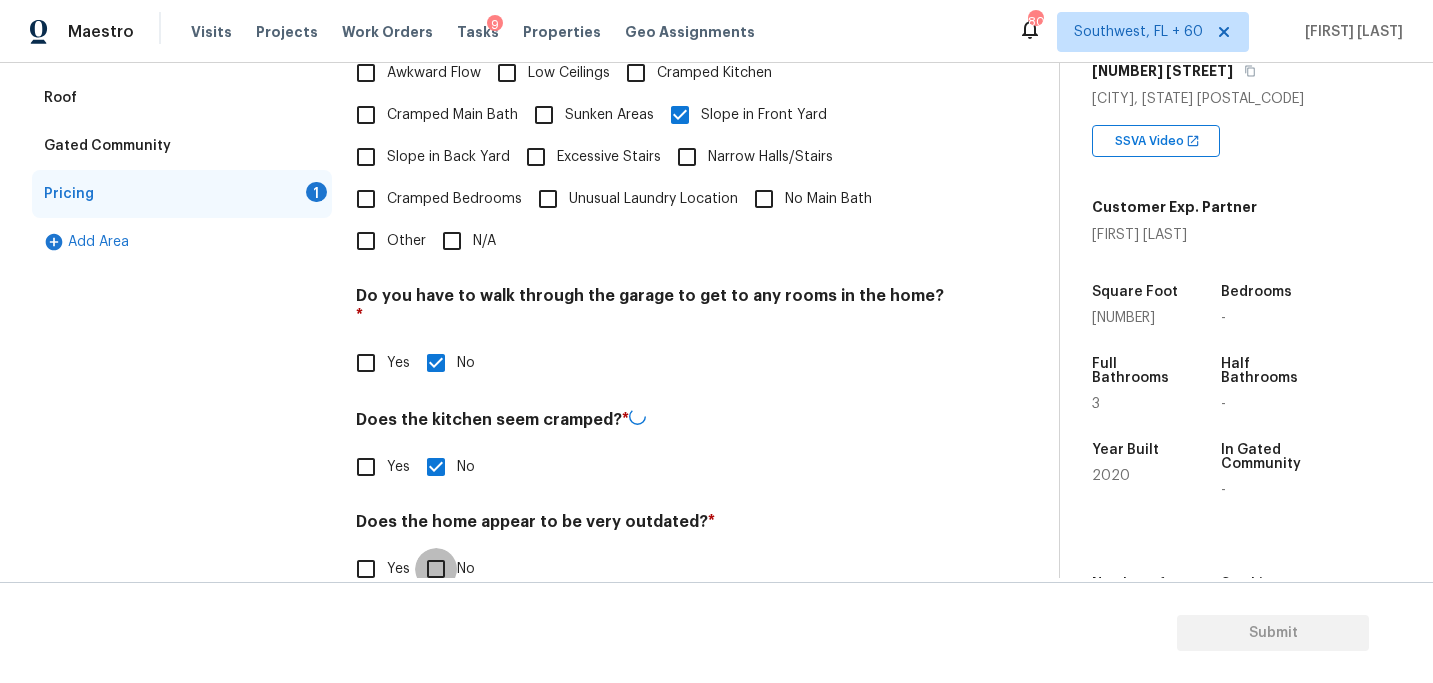 click on "No" at bounding box center (436, 569) 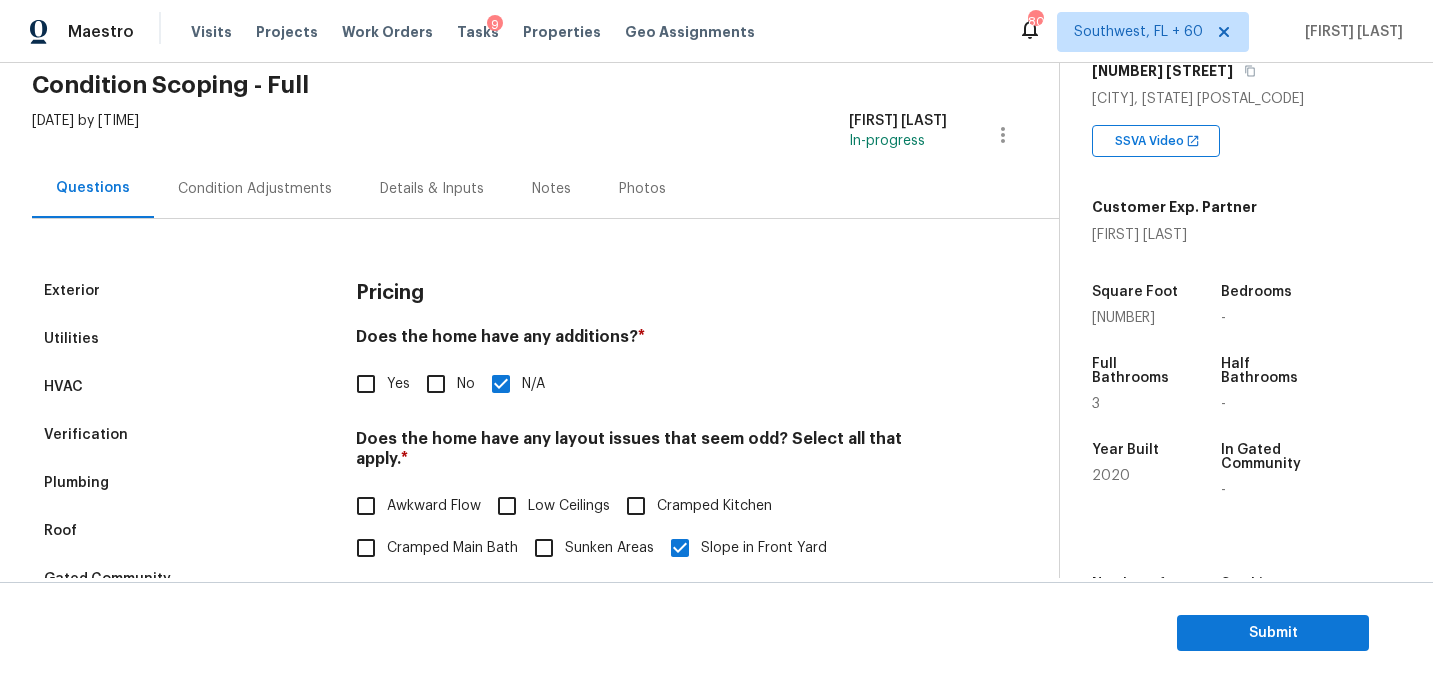 scroll, scrollTop: 55, scrollLeft: 0, axis: vertical 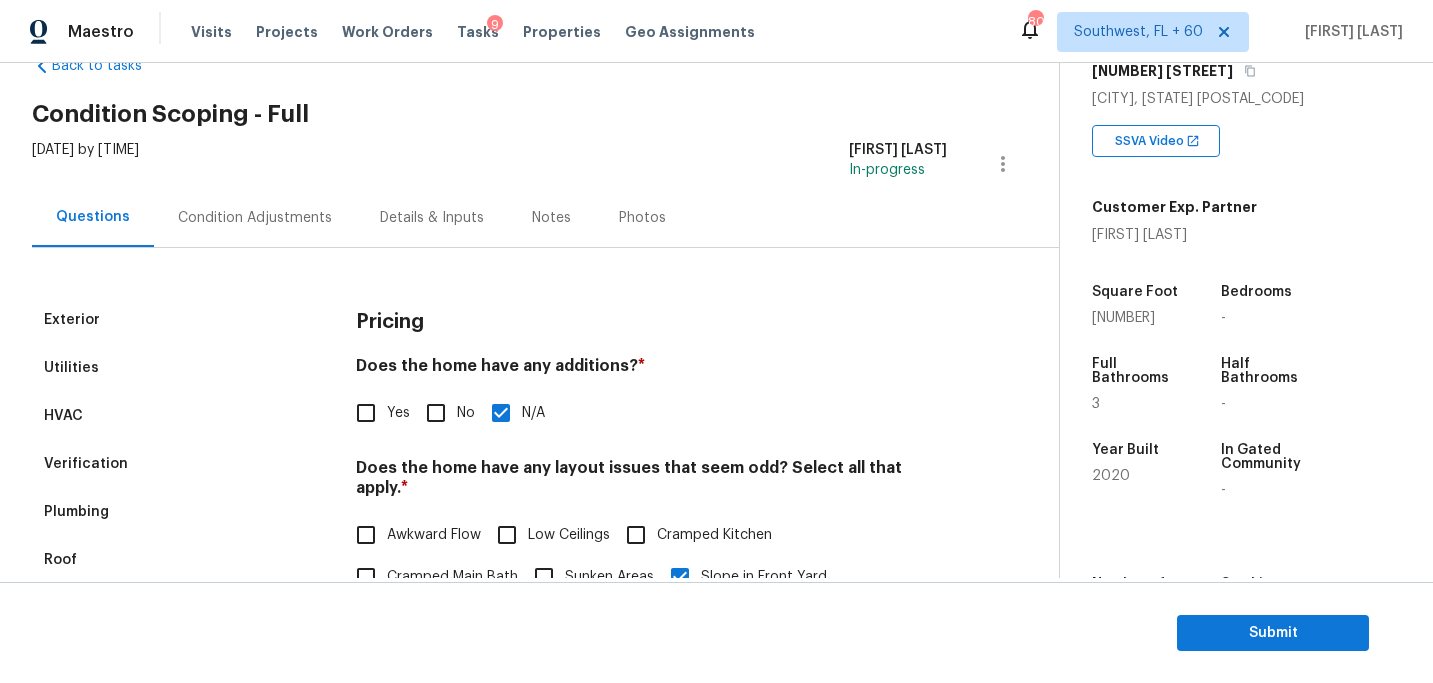 click on "Condition Adjustments" at bounding box center (255, 217) 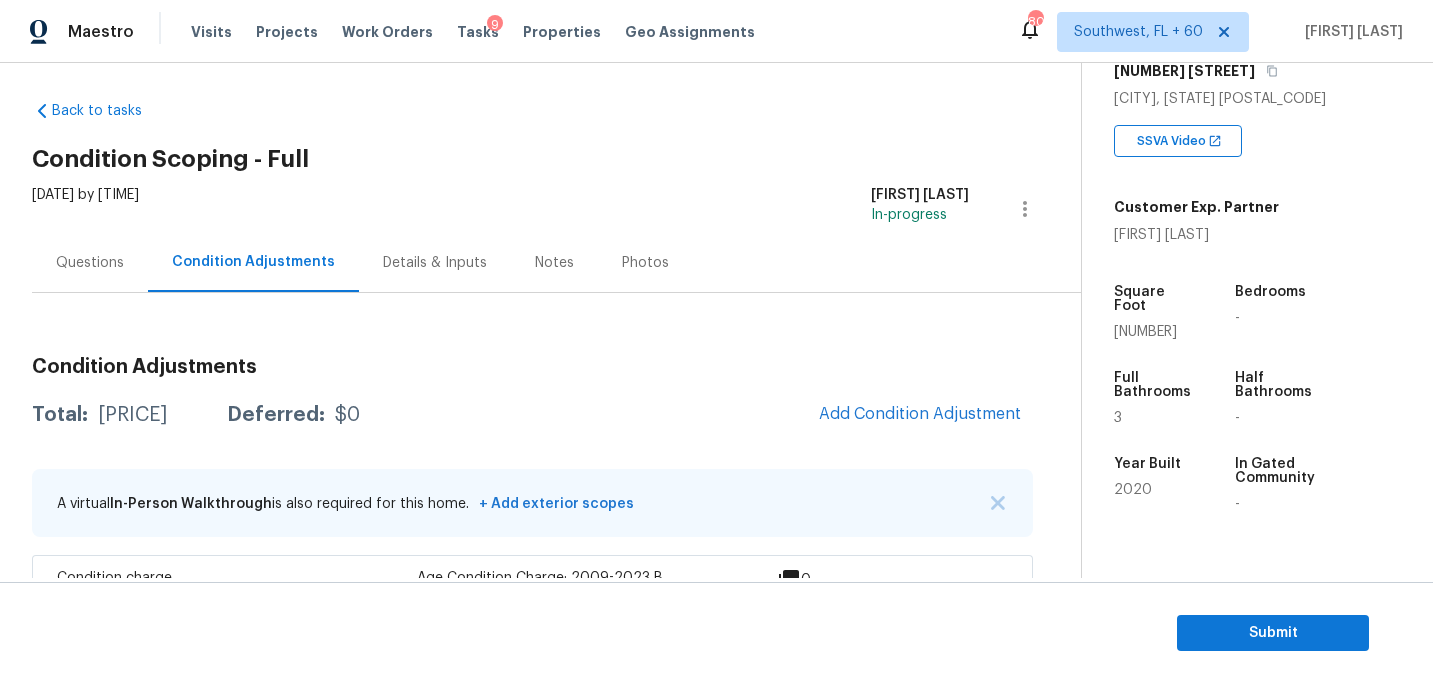 scroll, scrollTop: 127, scrollLeft: 0, axis: vertical 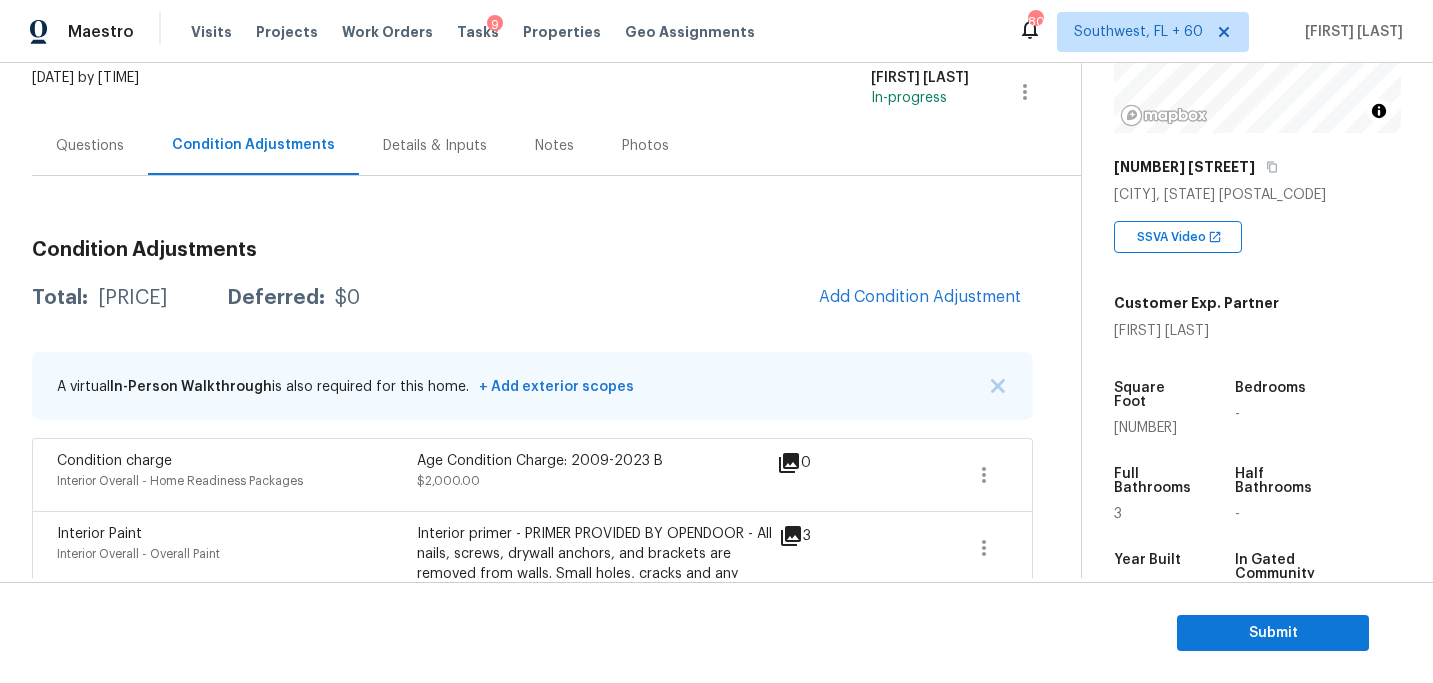 click on "23204 N 175th Ln" at bounding box center [1257, 167] 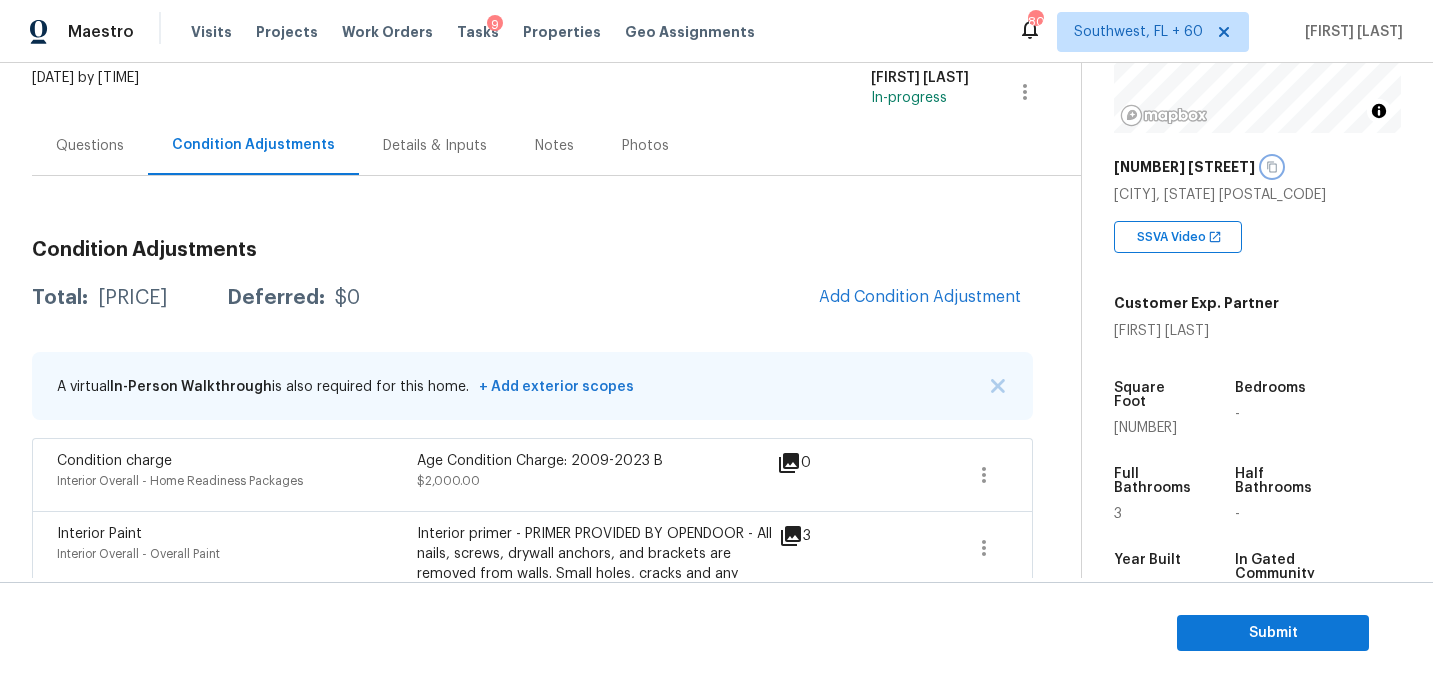 click 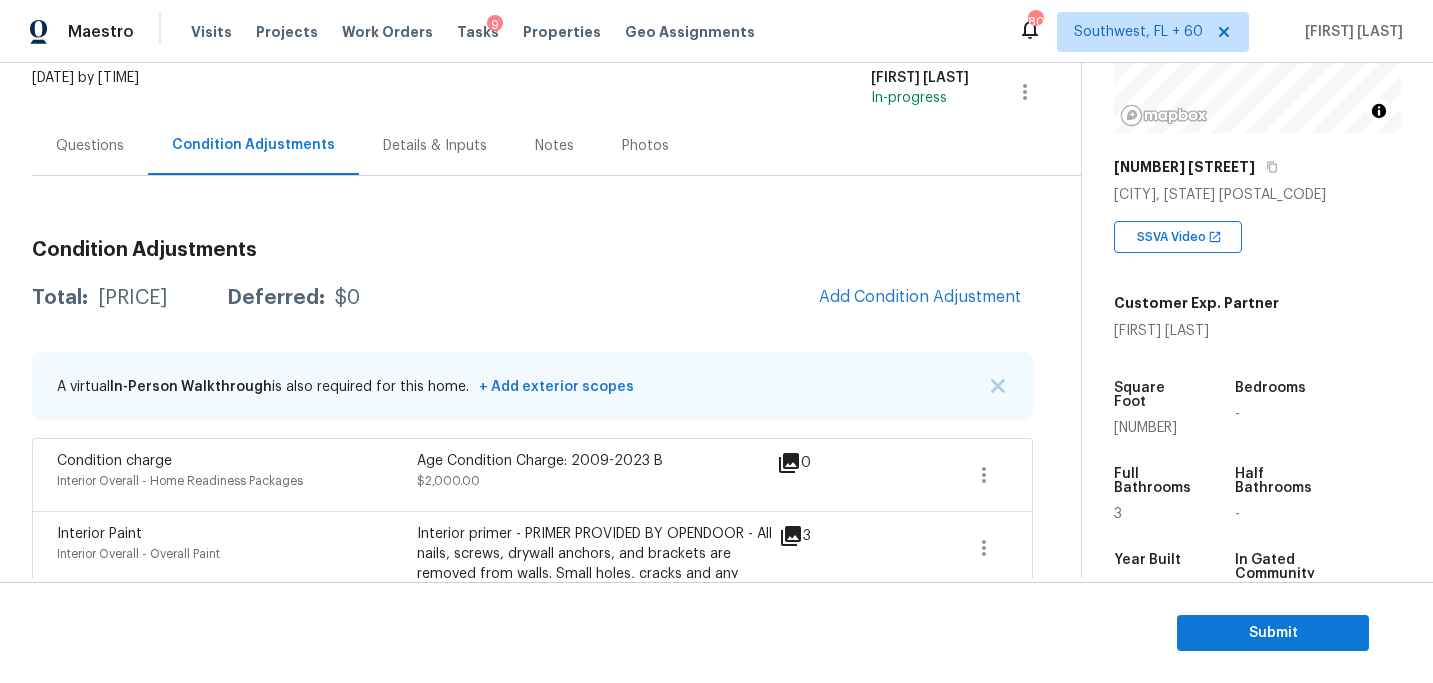 click on "Condition Adjustments Total:  $9148.22 Deferred:  $0 Add Condition Adjustment A virtual  In-Person Walkthrough  is also required for this home.   + Add exterior scopes Condition charge Interior Overall - Home Readiness Packages Age Condition Charge: 2009-2023 B	 $2,000.00   0 Interior Paint Interior Overall - Overall Paint Interior primer - PRIMER PROVIDED BY OPENDOOR - All nails, screws, drywall anchors, and brackets are removed from walls. Small holes, cracks and any previously existing imperfections are repaired, sanded and textured to match surrounding texture prior to painting. Caulk all edges/corners, windows, doors, counters, tubs/showers and baseboards. $200.00   3 ACQ: Flooring Interior Overall - Acquisition Acquisition Scope: Moderate flooring repairs $752.44   6 ACQ: Paint Interior Overall - Acquisition Acquisition Scope: ~25 - 75% of the home needs interior paint $1,070.78   7 Bathroom Cabinets Bathroom - Cabinets $1,000.00   1 Light Pet Odor Interior Overall - Odor $575.00   0 Kitchen Cabinets" at bounding box center (532, 1057) 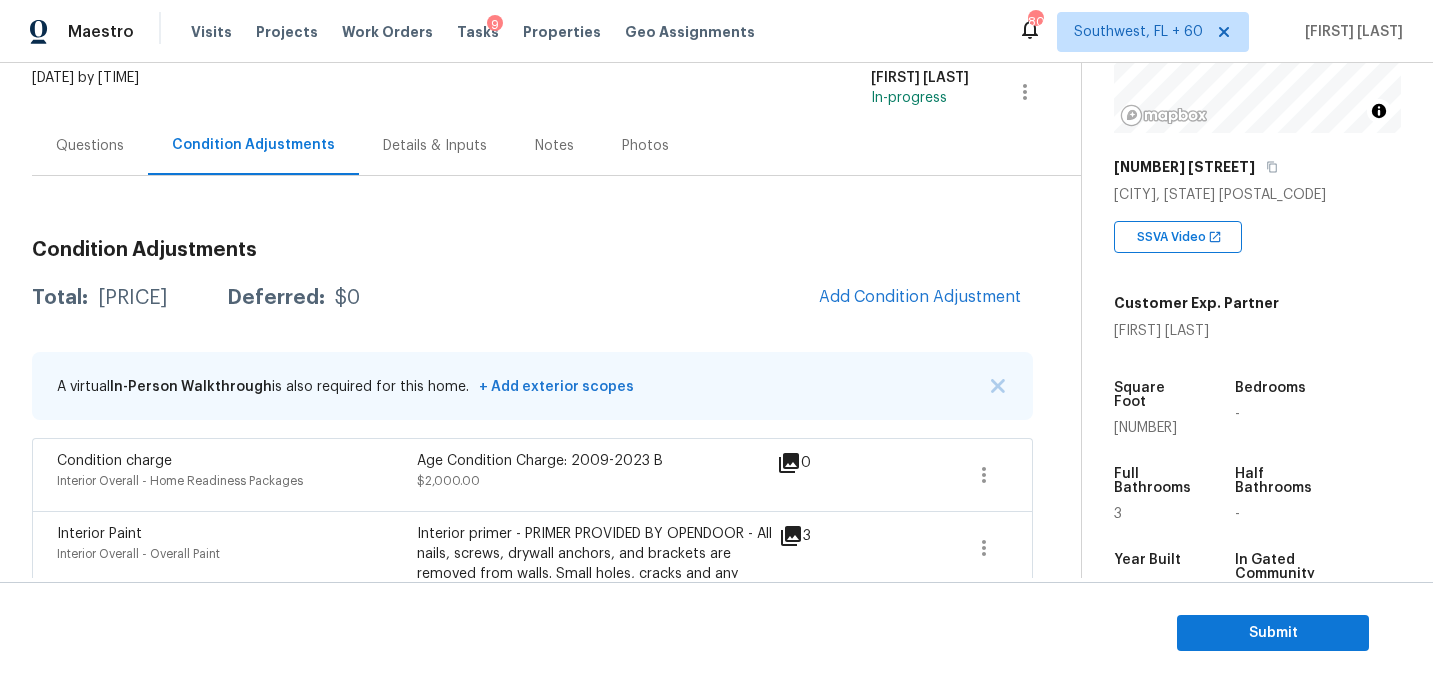click on "Condition Adjustments Total:  $9148.22 Deferred:  $0 Add Condition Adjustment A virtual  In-Person Walkthrough  is also required for this home.   + Add exterior scopes Condition charge Interior Overall - Home Readiness Packages Age Condition Charge: 2009-2023 B	 $2,000.00   0 Interior Paint Interior Overall - Overall Paint Interior primer - PRIMER PROVIDED BY OPENDOOR - All nails, screws, drywall anchors, and brackets are removed from walls. Small holes, cracks and any previously existing imperfections are repaired, sanded and textured to match surrounding texture prior to painting. Caulk all edges/corners, windows, doors, counters, tubs/showers and baseboards. $200.00   3 ACQ: Flooring Interior Overall - Acquisition Acquisition Scope: Moderate flooring repairs $752.44   6 ACQ: Paint Interior Overall - Acquisition Acquisition Scope: ~25 - 75% of the home needs interior paint $1,070.78   7 Bathroom Cabinets Bathroom - Cabinets $1,000.00   1 Light Pet Odor Interior Overall - Odor $575.00   0 Kitchen Cabinets" at bounding box center (532, 1033) 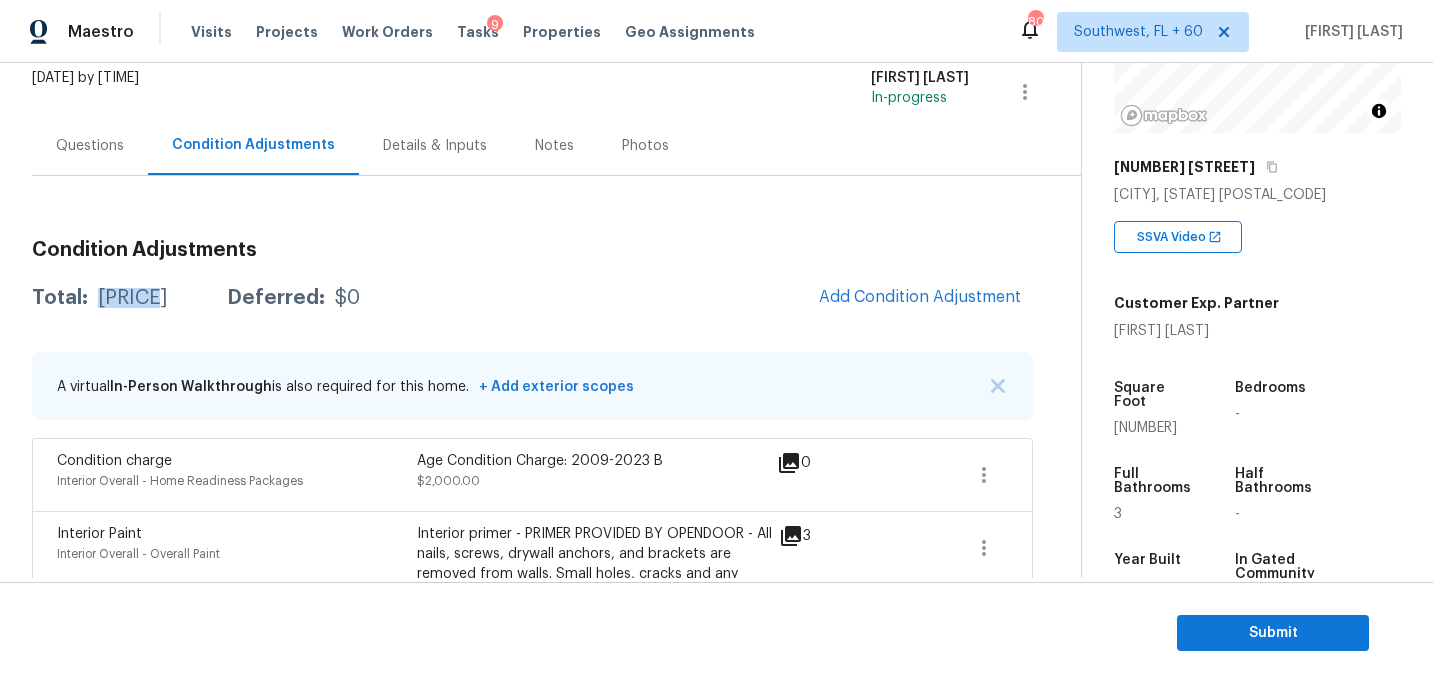 click on "$9148.22" at bounding box center [132, 298] 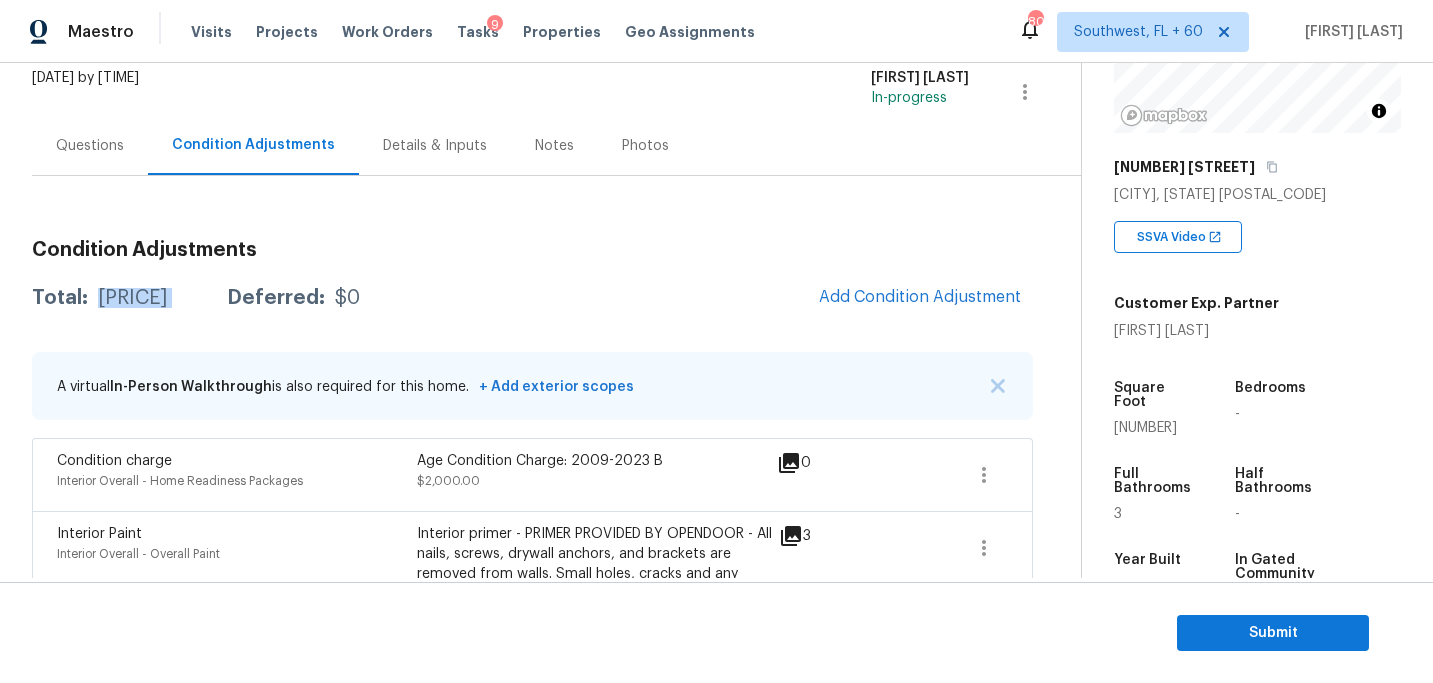 click on "$9148.22" at bounding box center [132, 298] 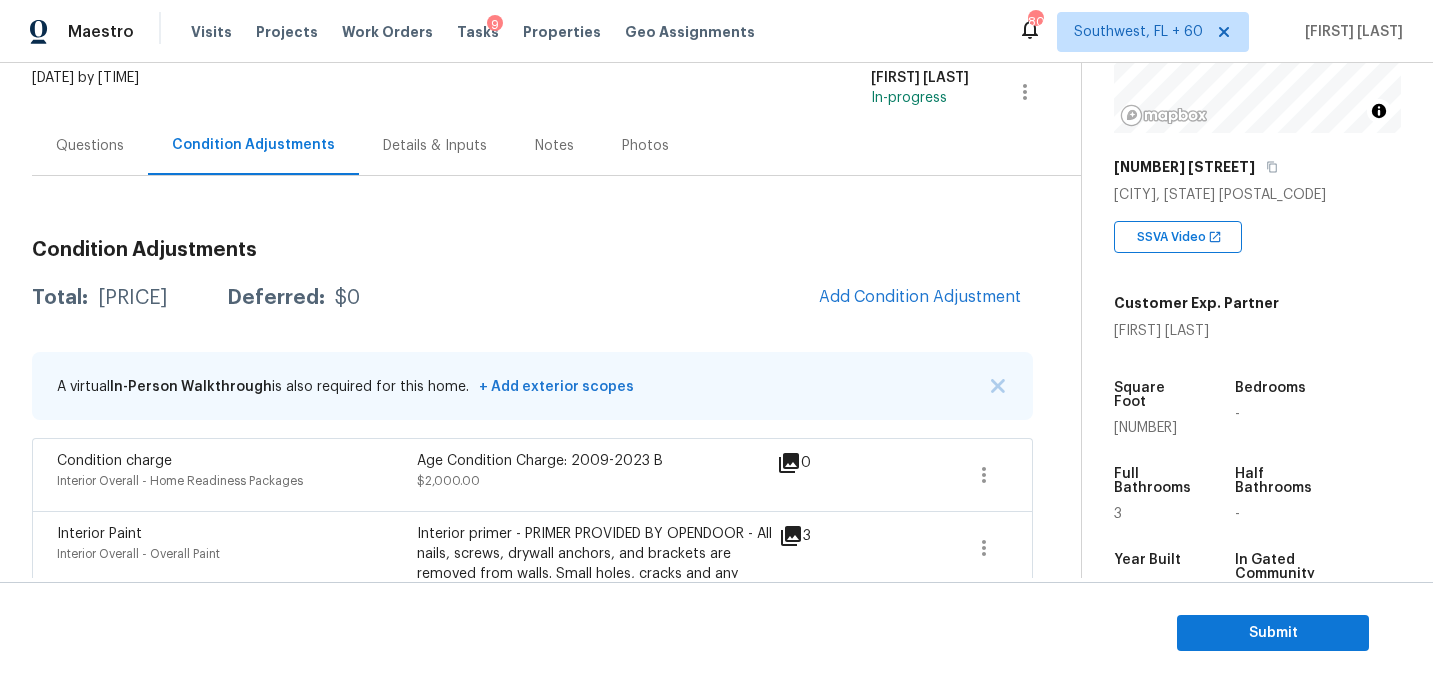 click on "Questions" at bounding box center (90, 146) 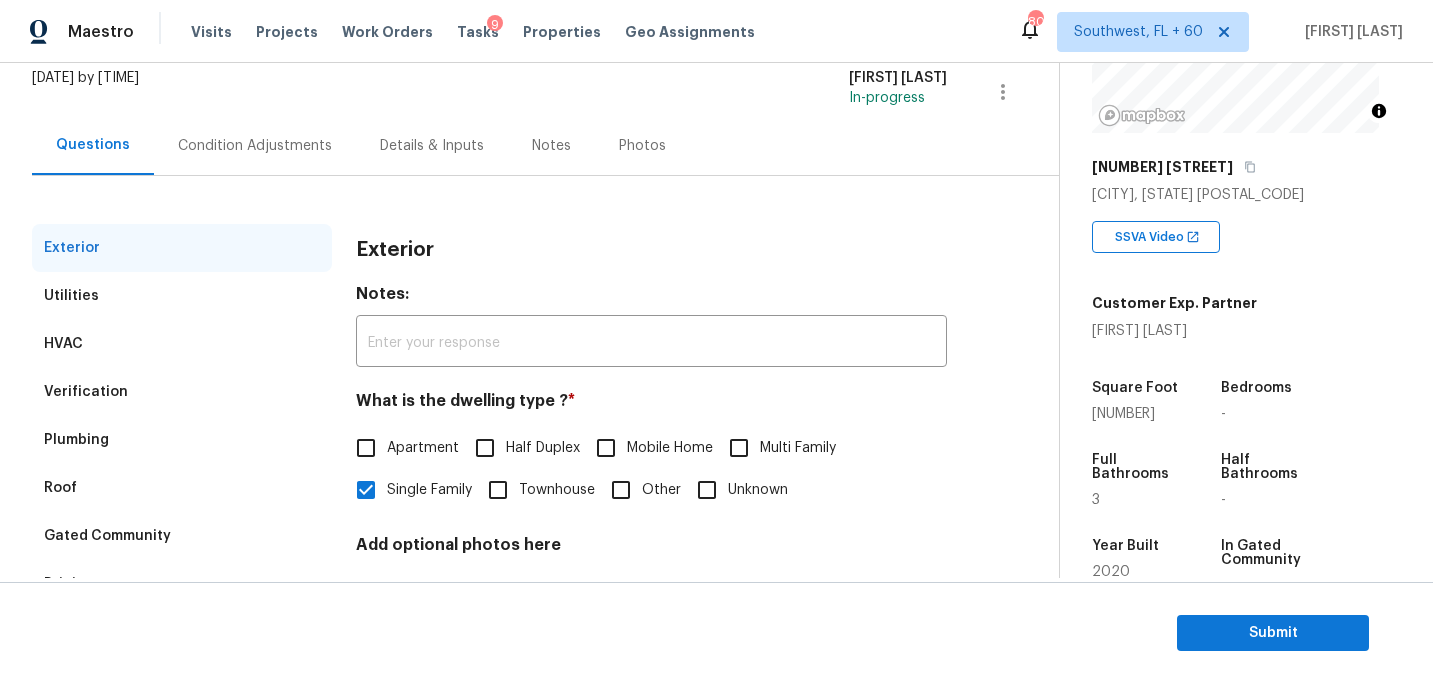 click on "Verification" at bounding box center [86, 392] 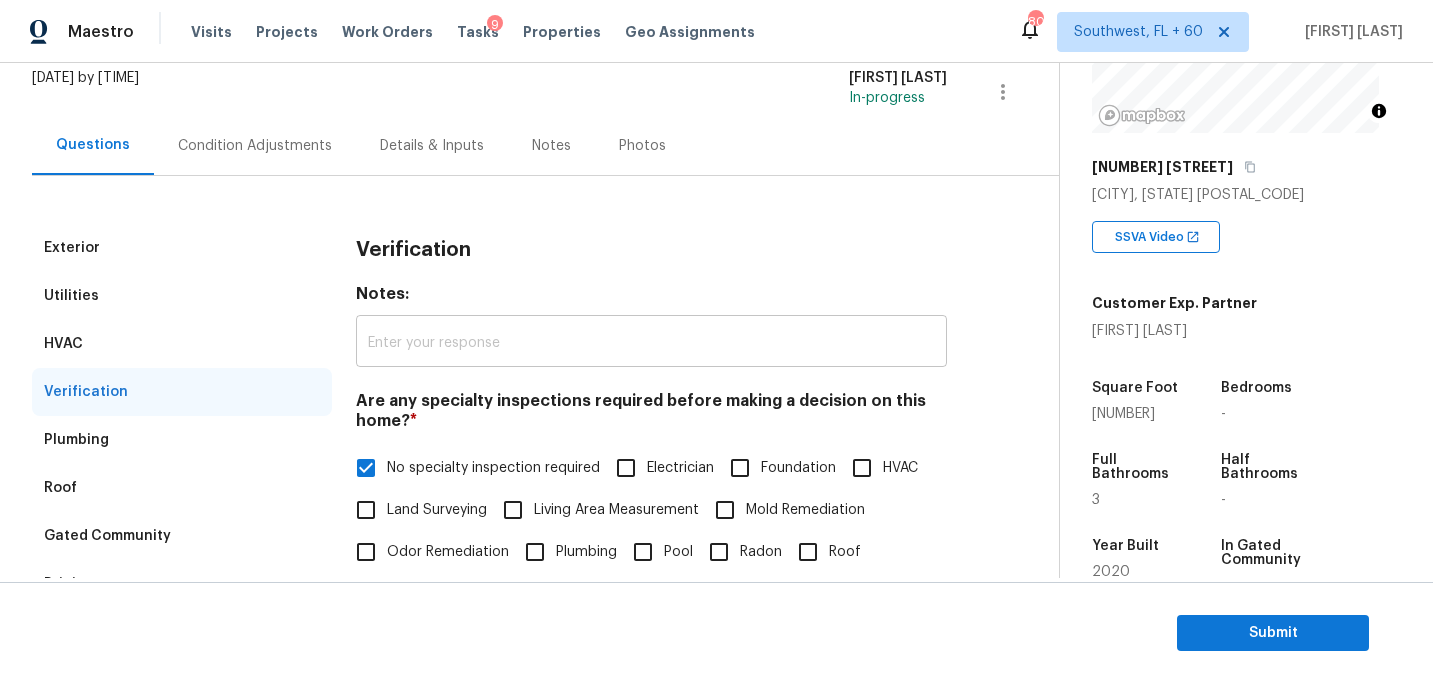 scroll, scrollTop: 682, scrollLeft: 0, axis: vertical 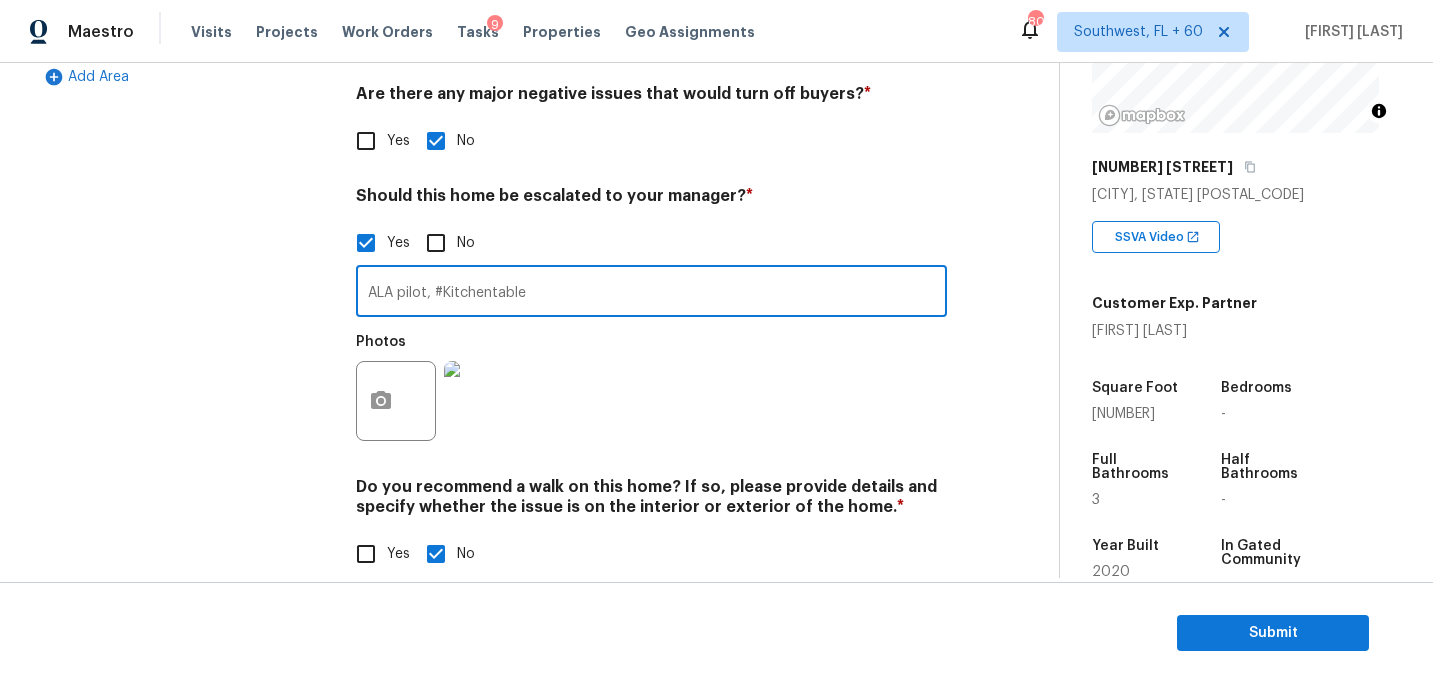 drag, startPoint x: 554, startPoint y: 291, endPoint x: 286, endPoint y: 291, distance: 268 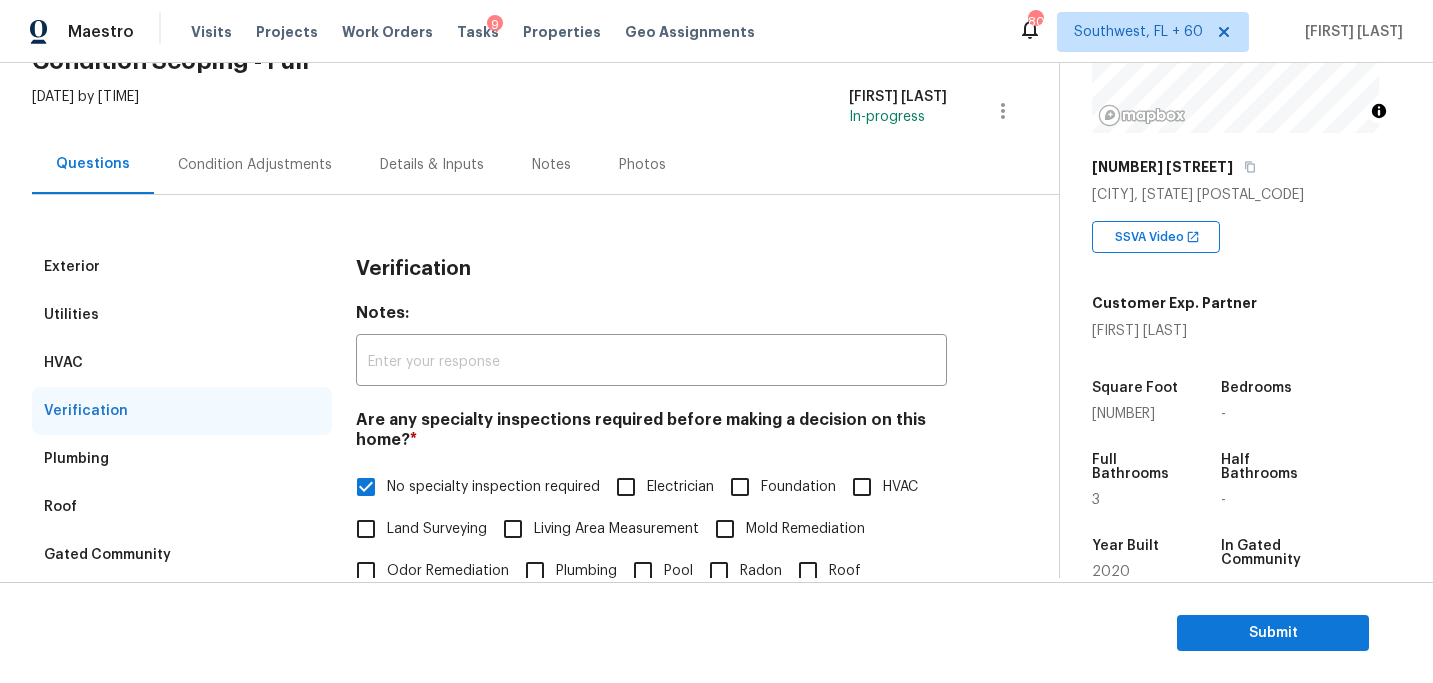 drag, startPoint x: 295, startPoint y: 175, endPoint x: 362, endPoint y: 227, distance: 84.811554 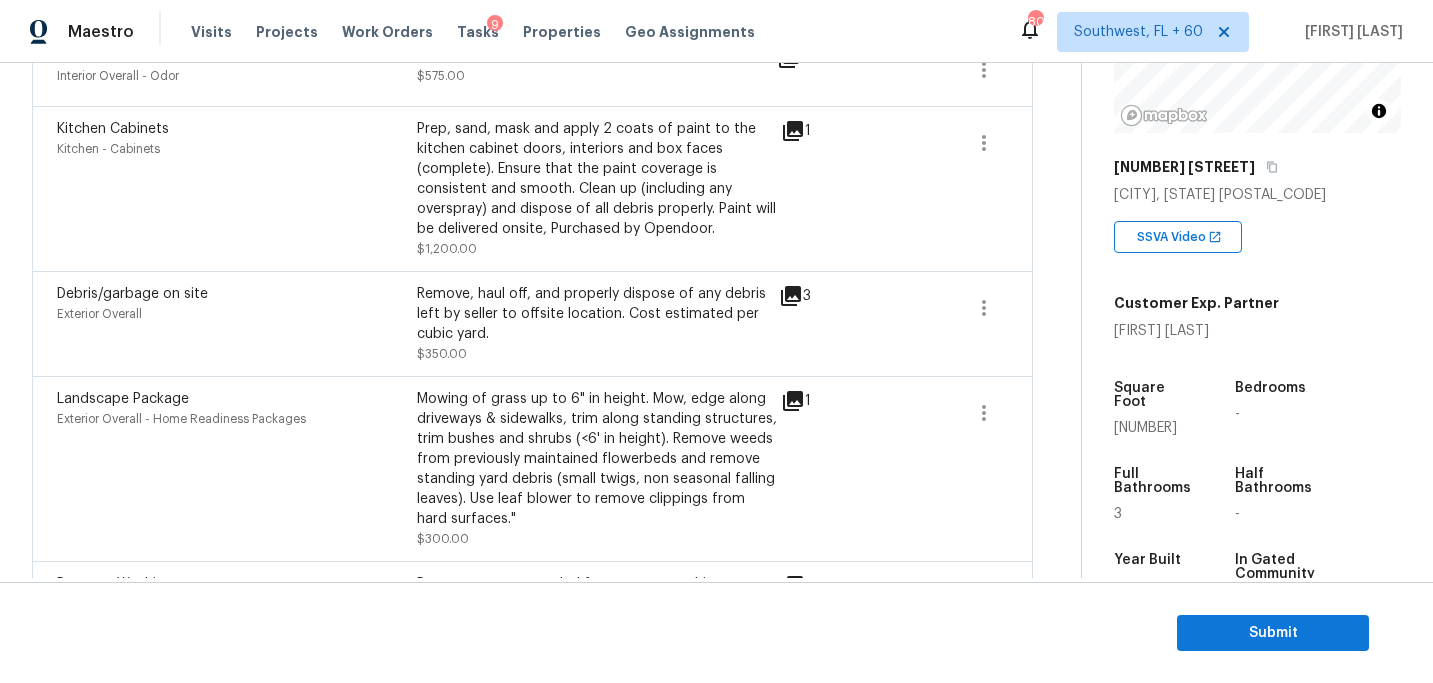 scroll, scrollTop: 1071, scrollLeft: 0, axis: vertical 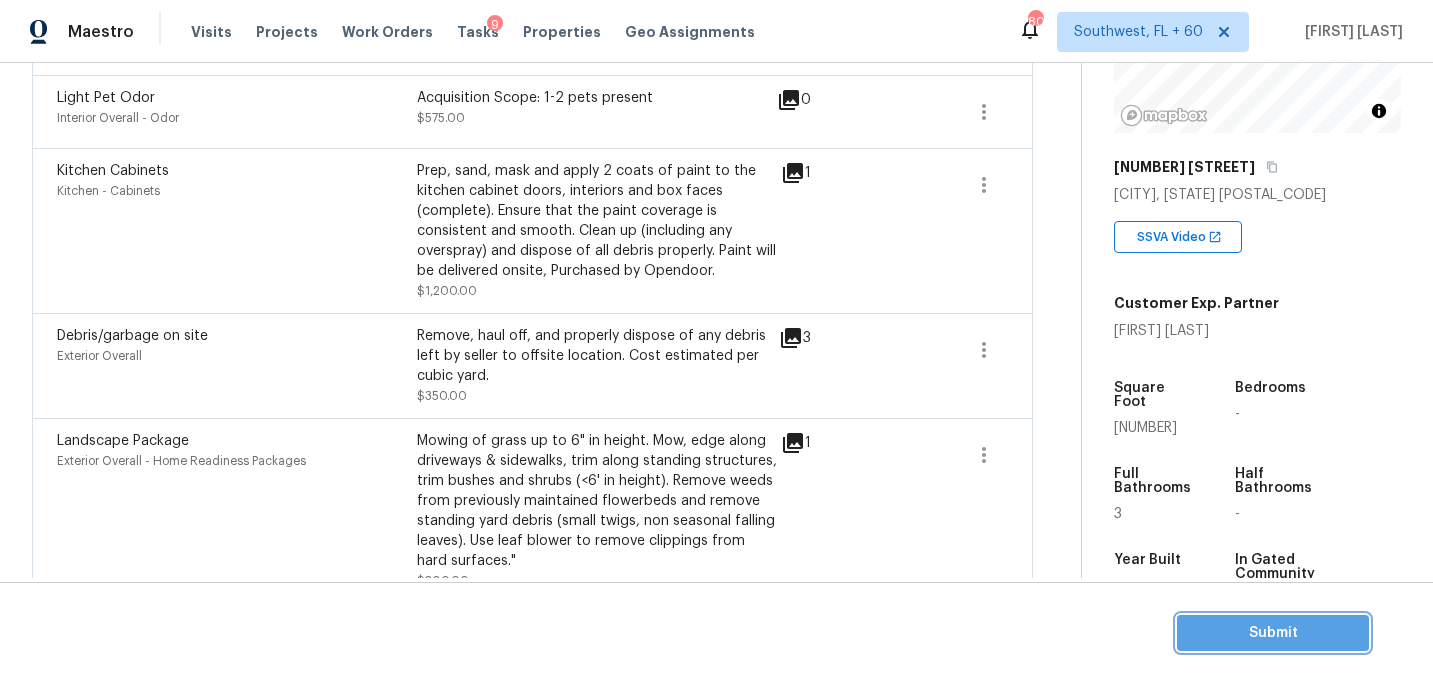 click on "Submit" at bounding box center [1273, 633] 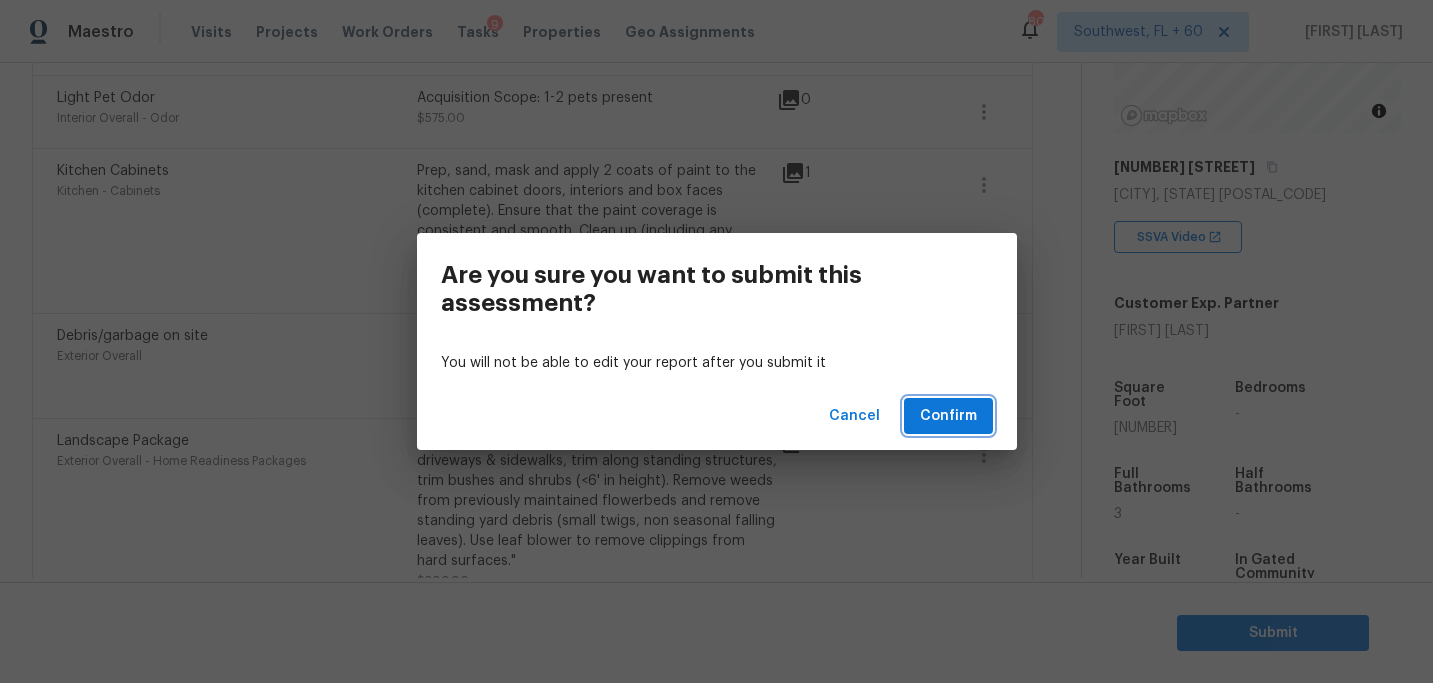 click on "Confirm" at bounding box center [948, 416] 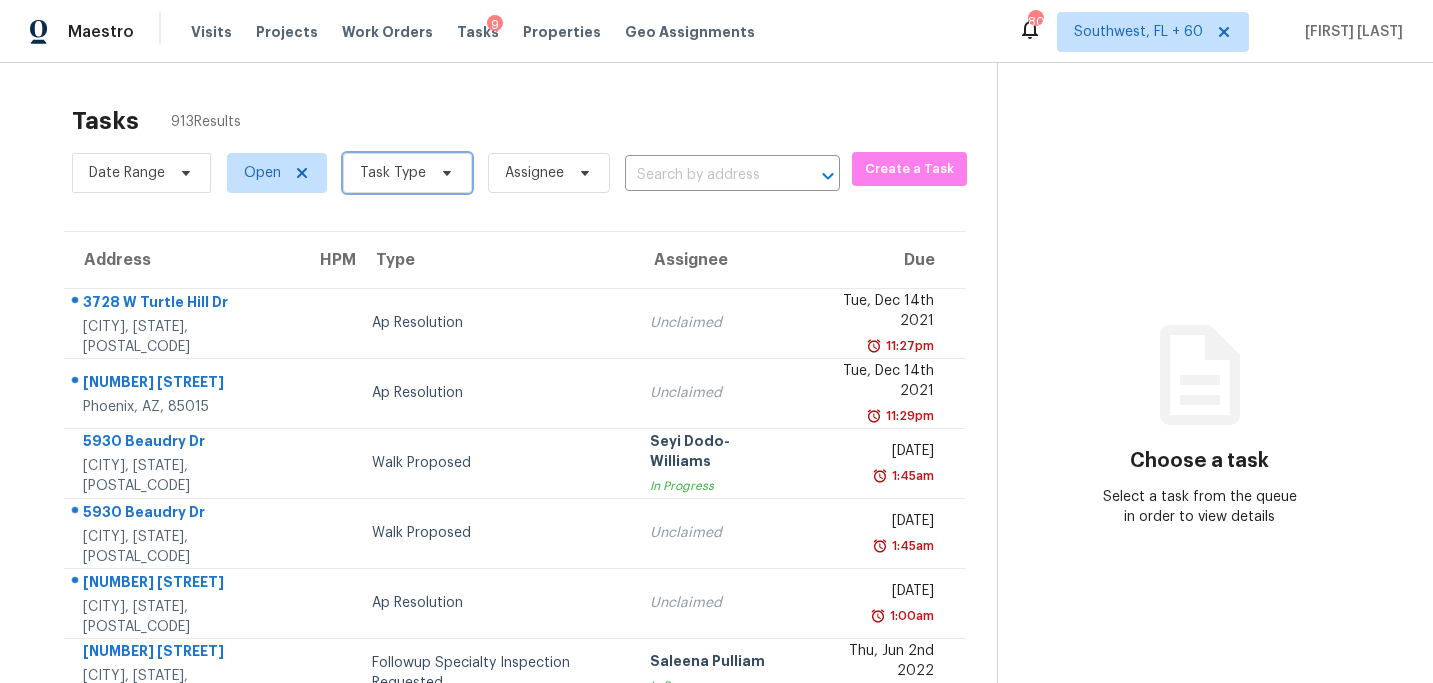 click on "Task Type" at bounding box center (407, 173) 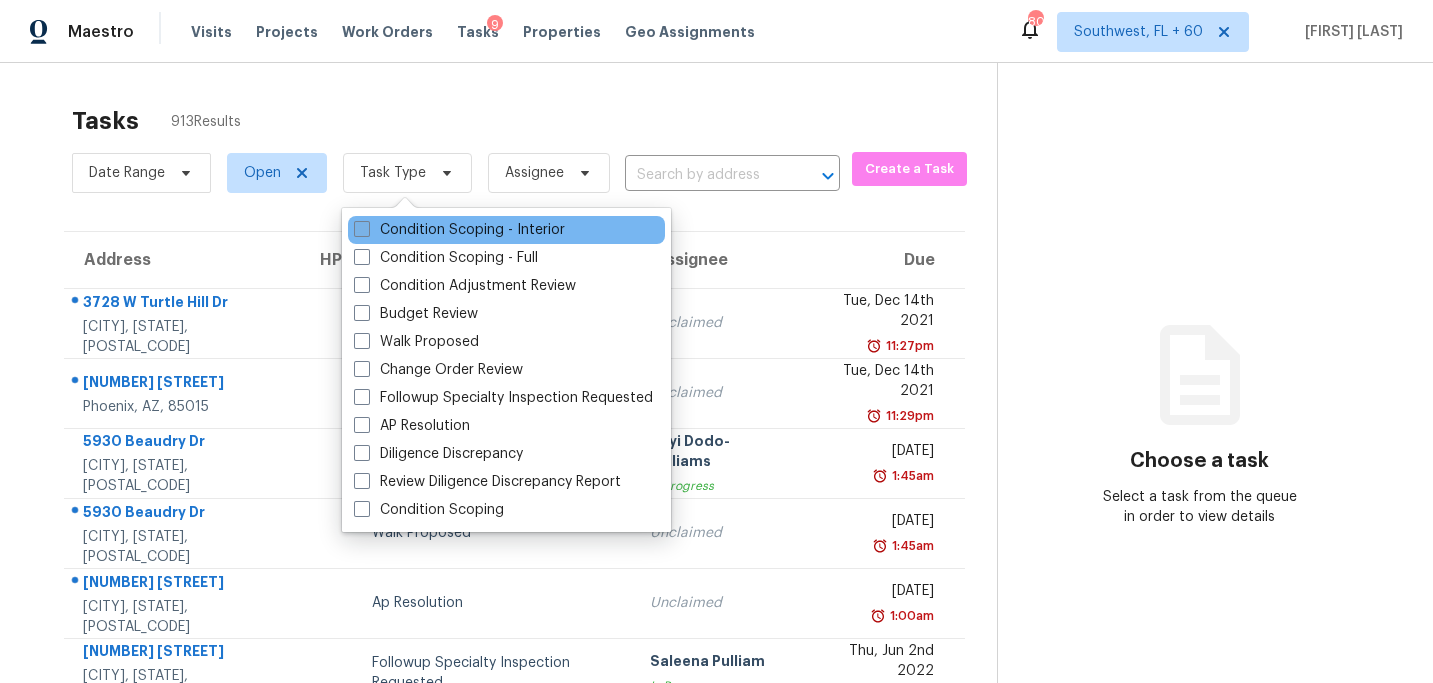 click on "Condition Scoping - Interior" at bounding box center [459, 230] 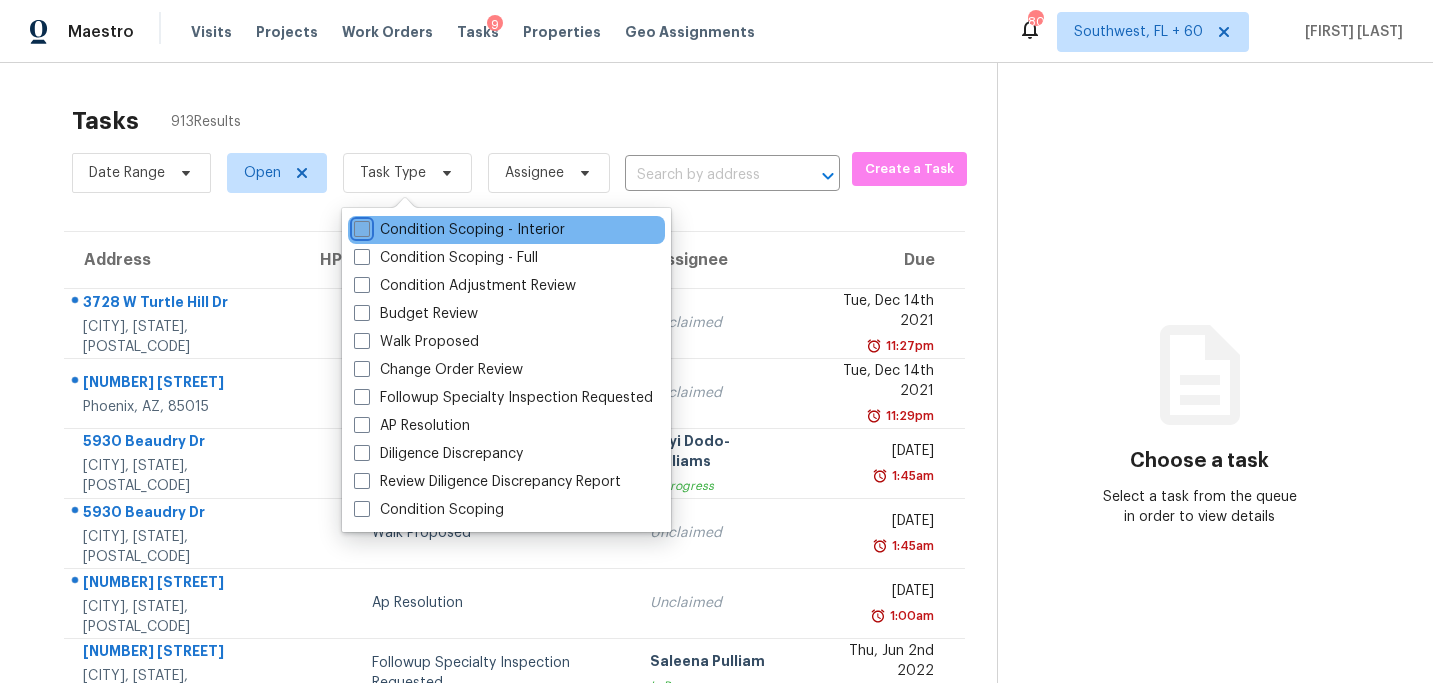 click on "Condition Scoping - Interior" at bounding box center [360, 226] 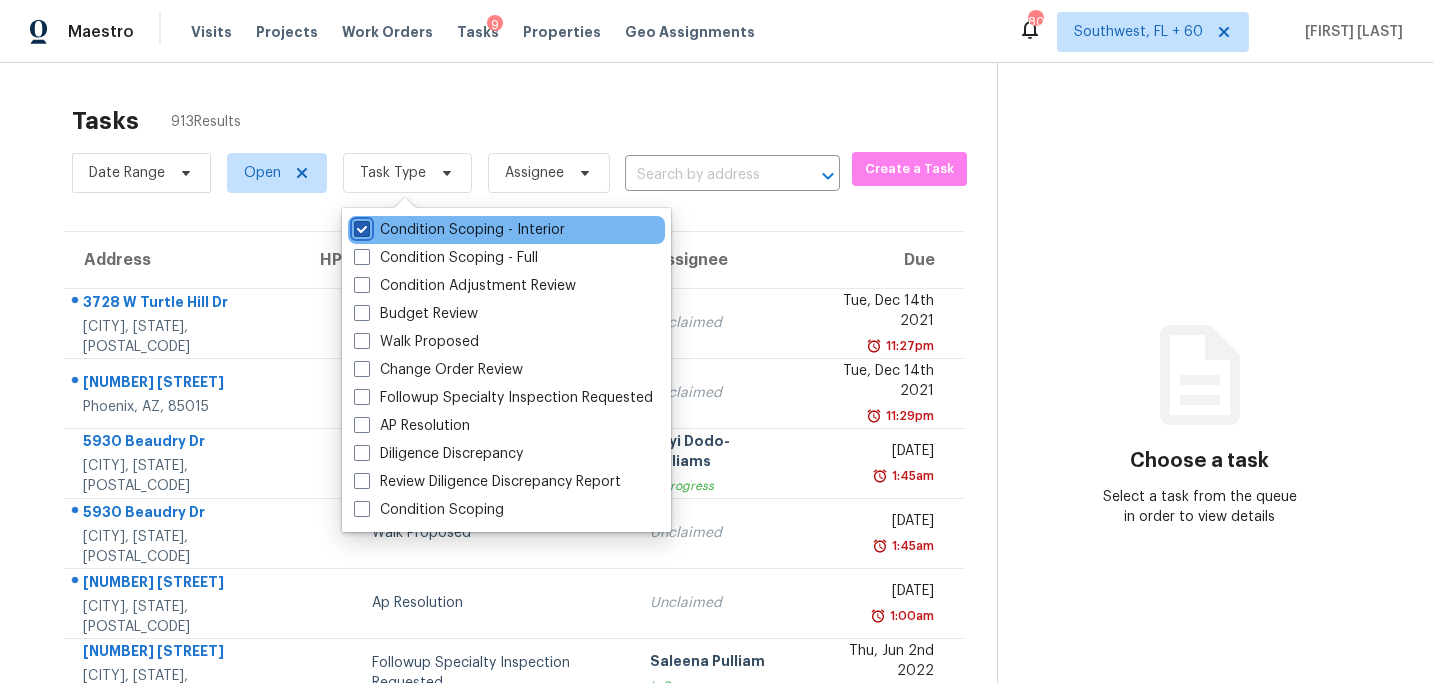 checkbox on "true" 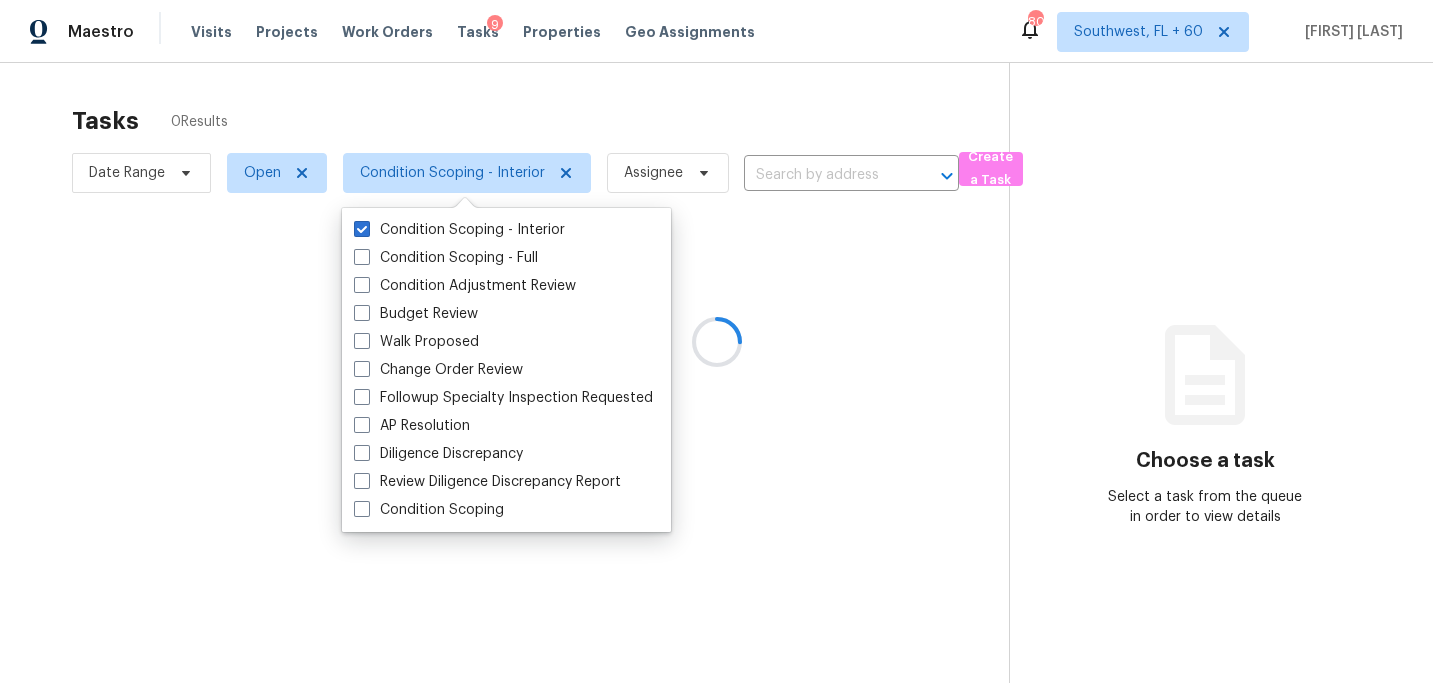 click at bounding box center [716, 341] 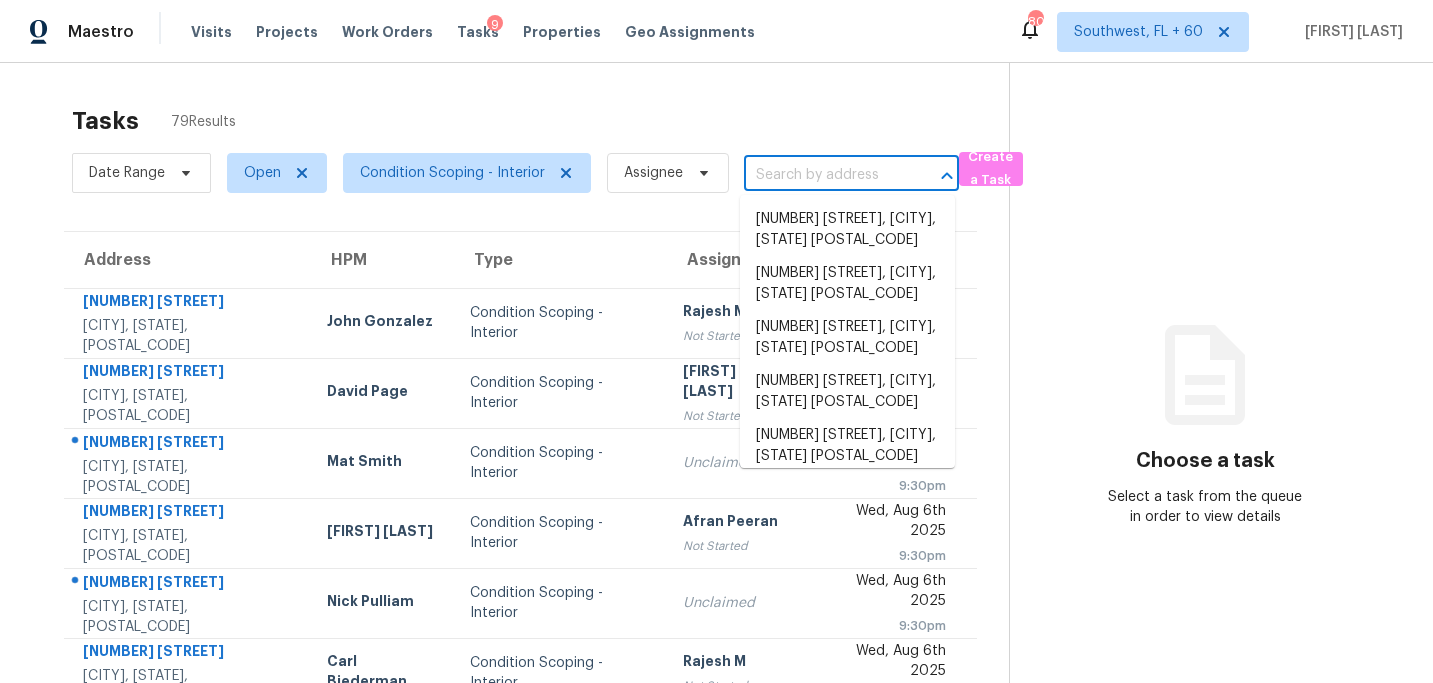 click at bounding box center [823, 175] 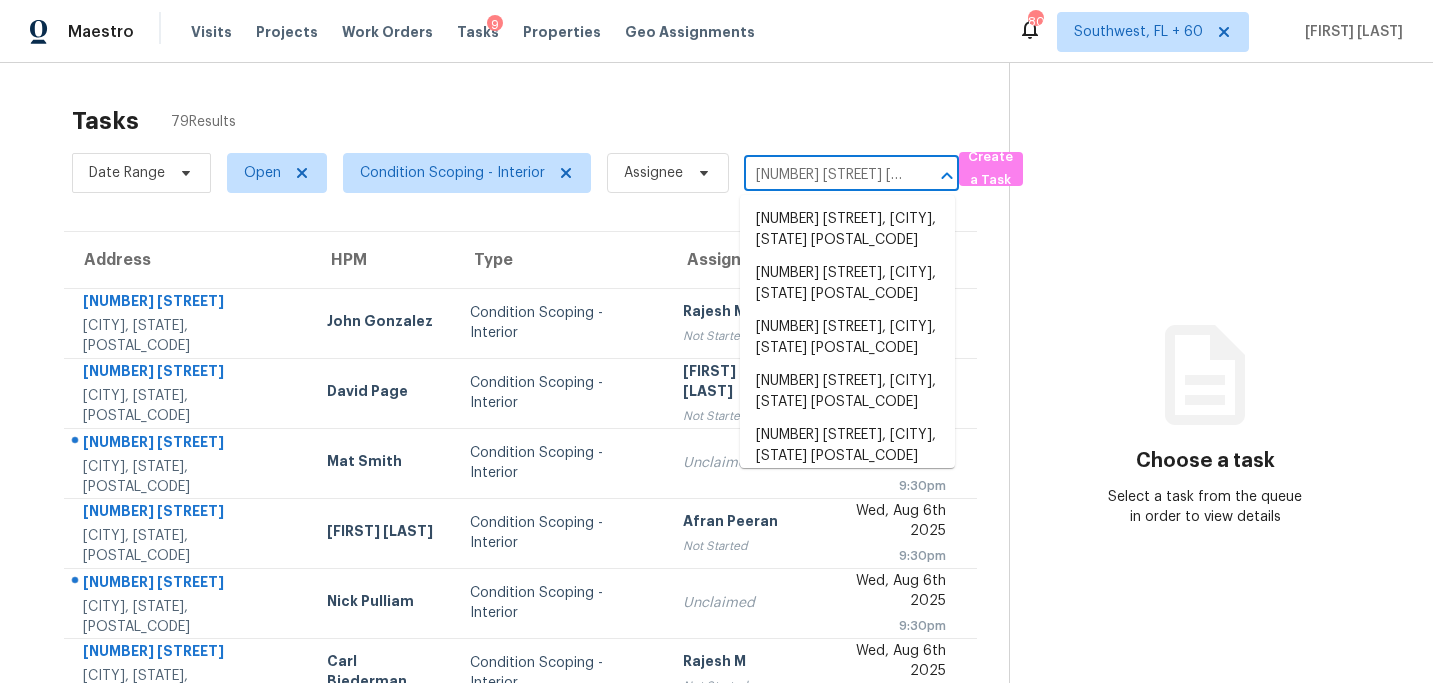 scroll, scrollTop: 0, scrollLeft: 119, axis: horizontal 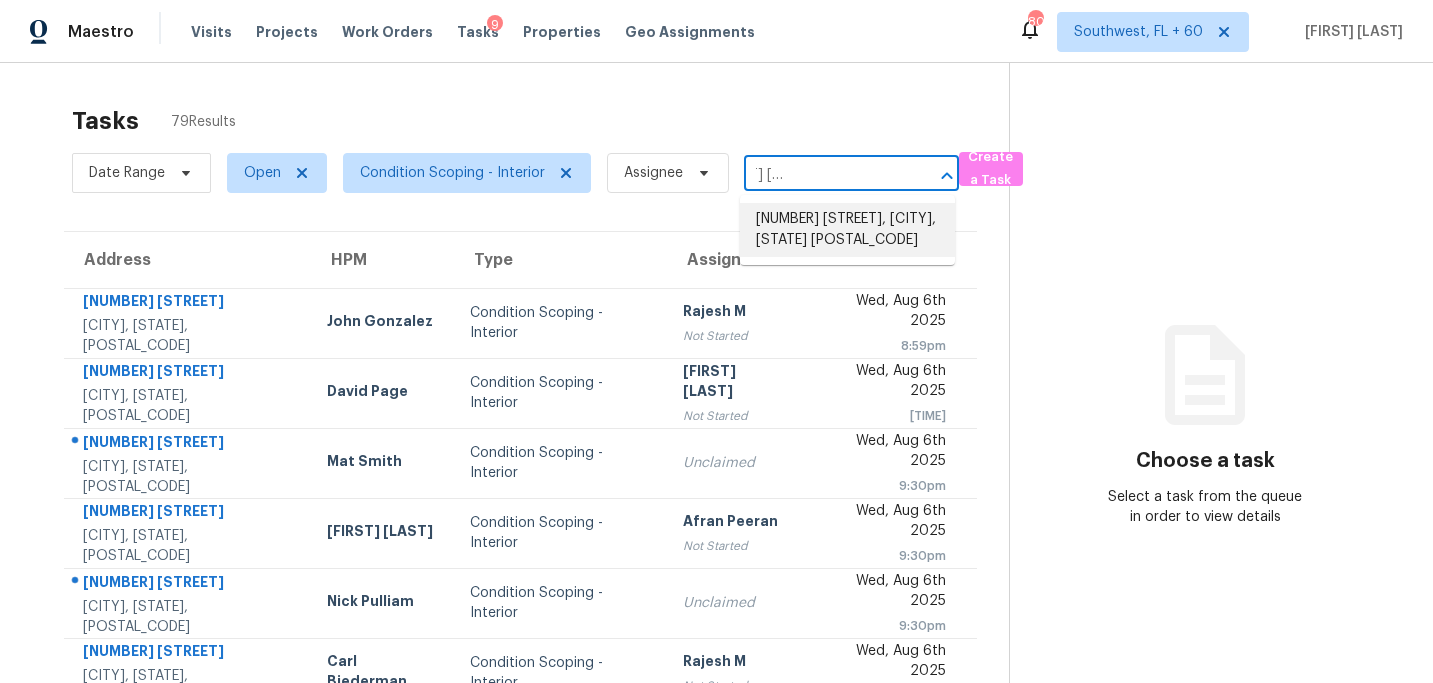 click on "1398 S Sierra Dr, Castle Rock, CO 80104" at bounding box center [847, 230] 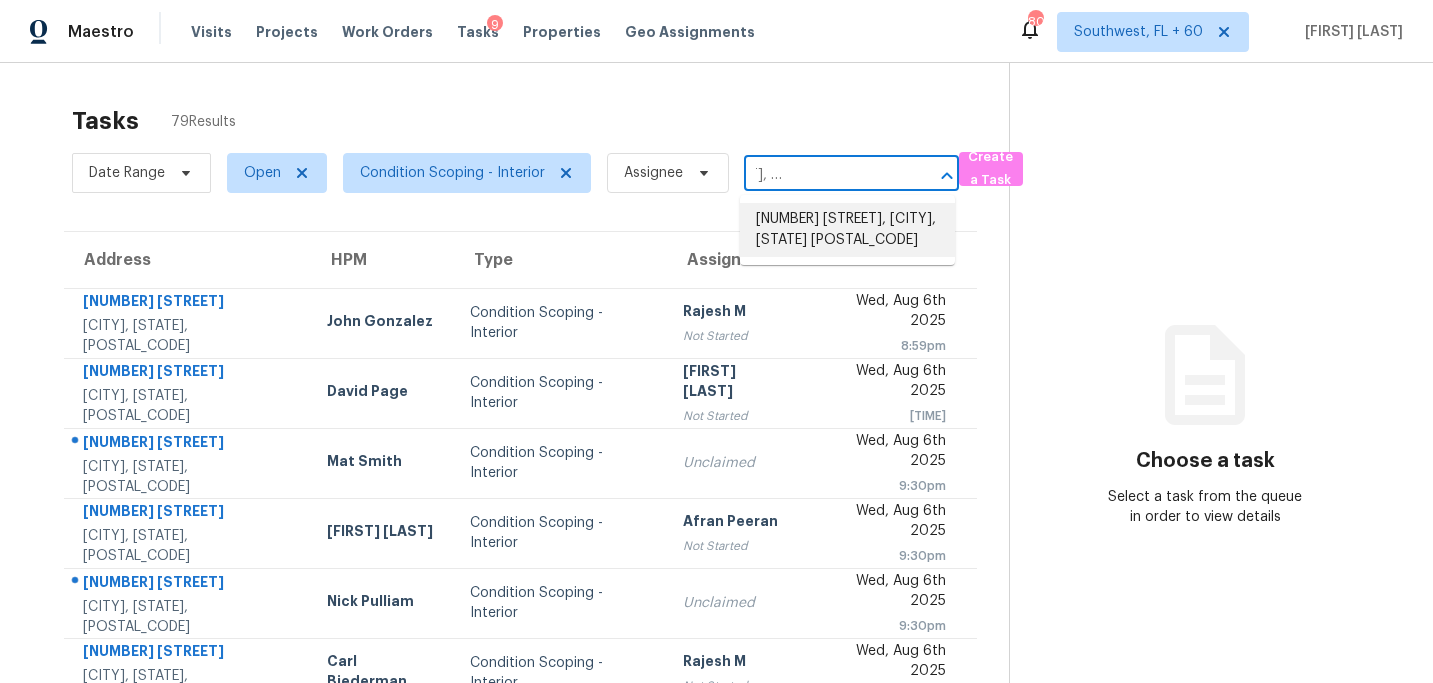 scroll, scrollTop: 0, scrollLeft: 0, axis: both 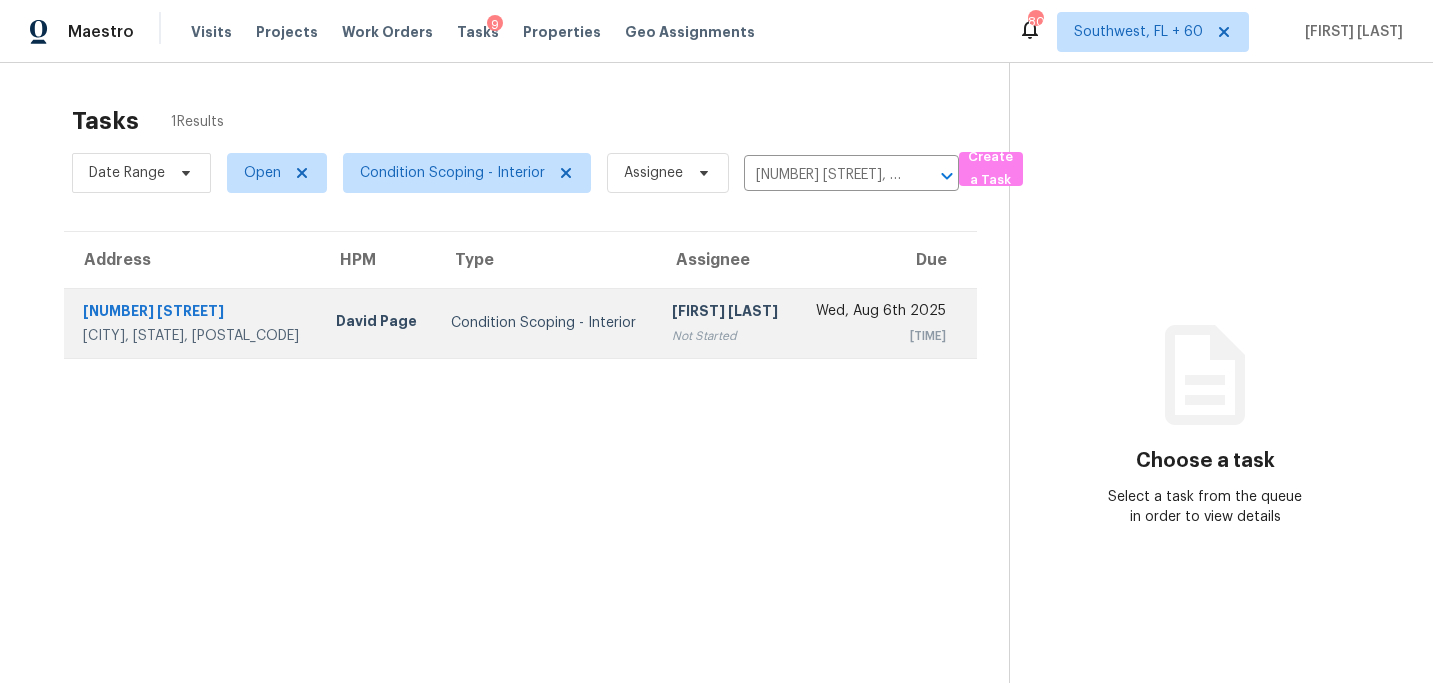 click on "Not Started" at bounding box center (726, 336) 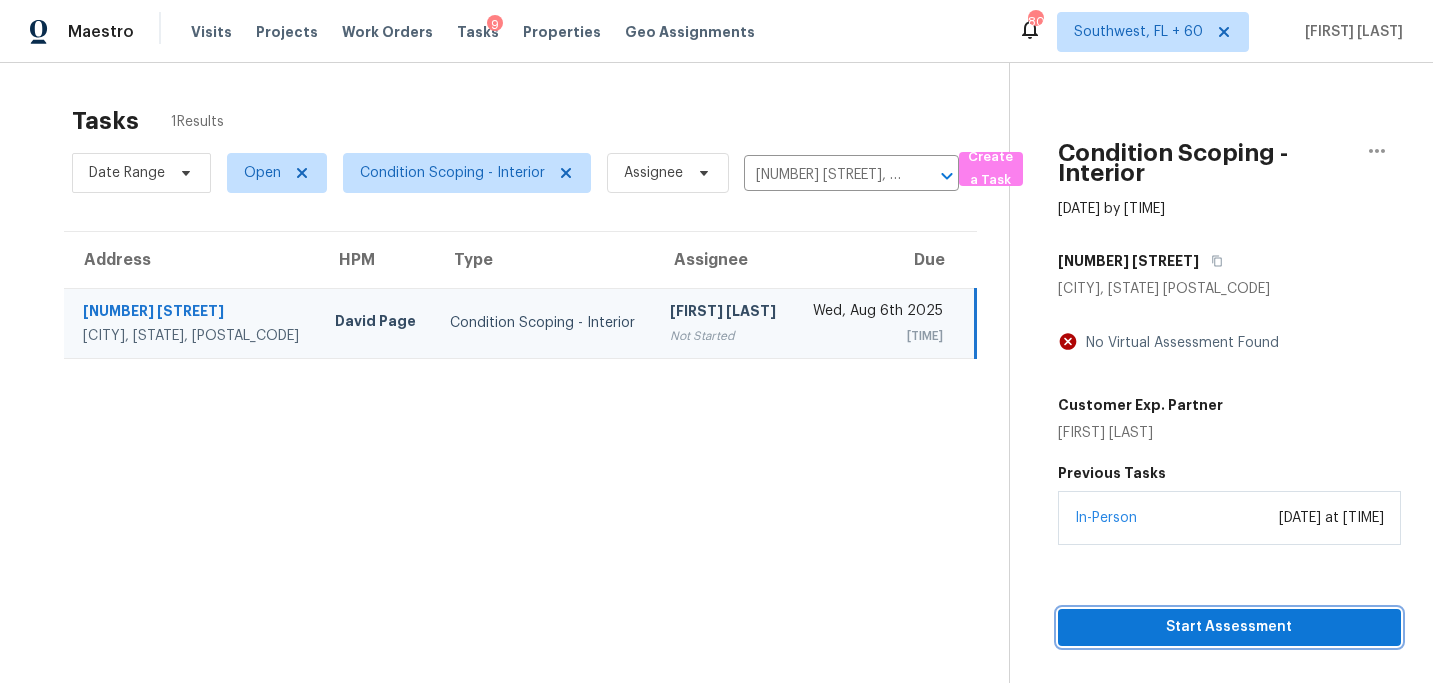 click on "Start Assessment" at bounding box center (1229, 627) 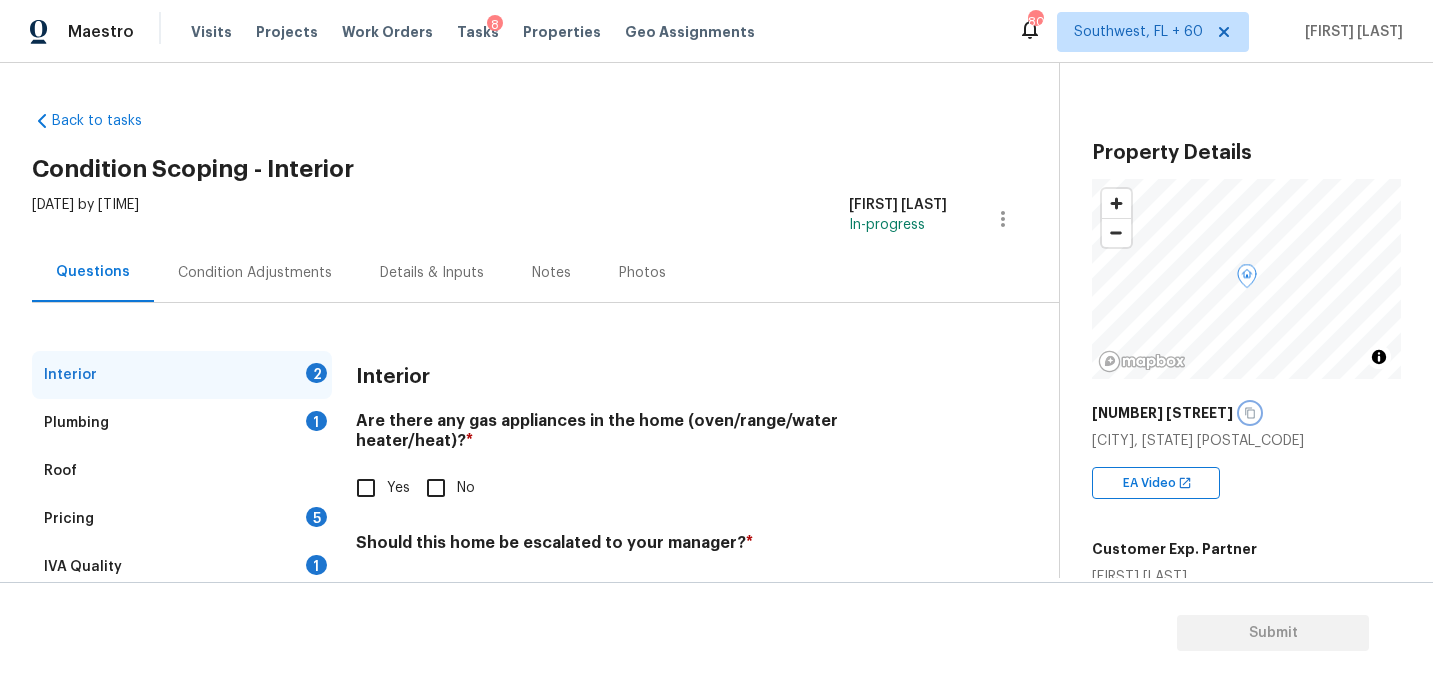 click 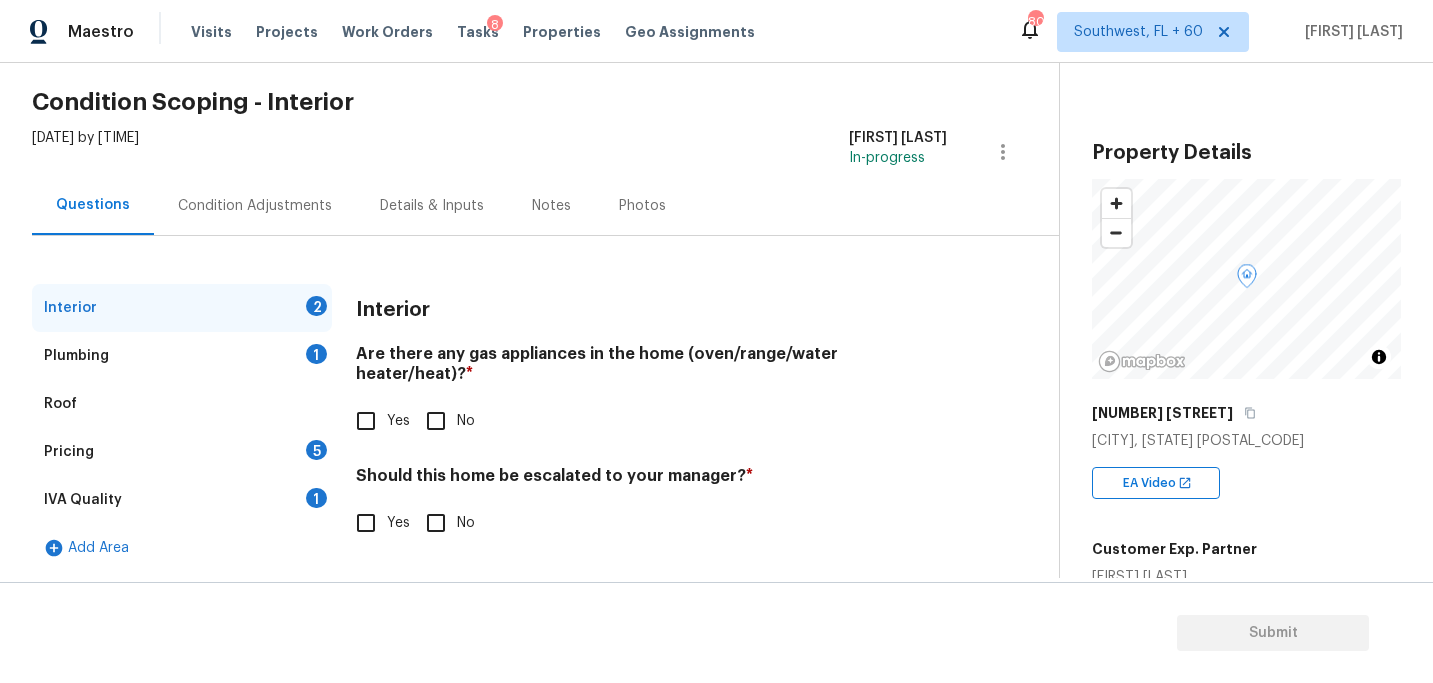 click on "Yes" at bounding box center (366, 523) 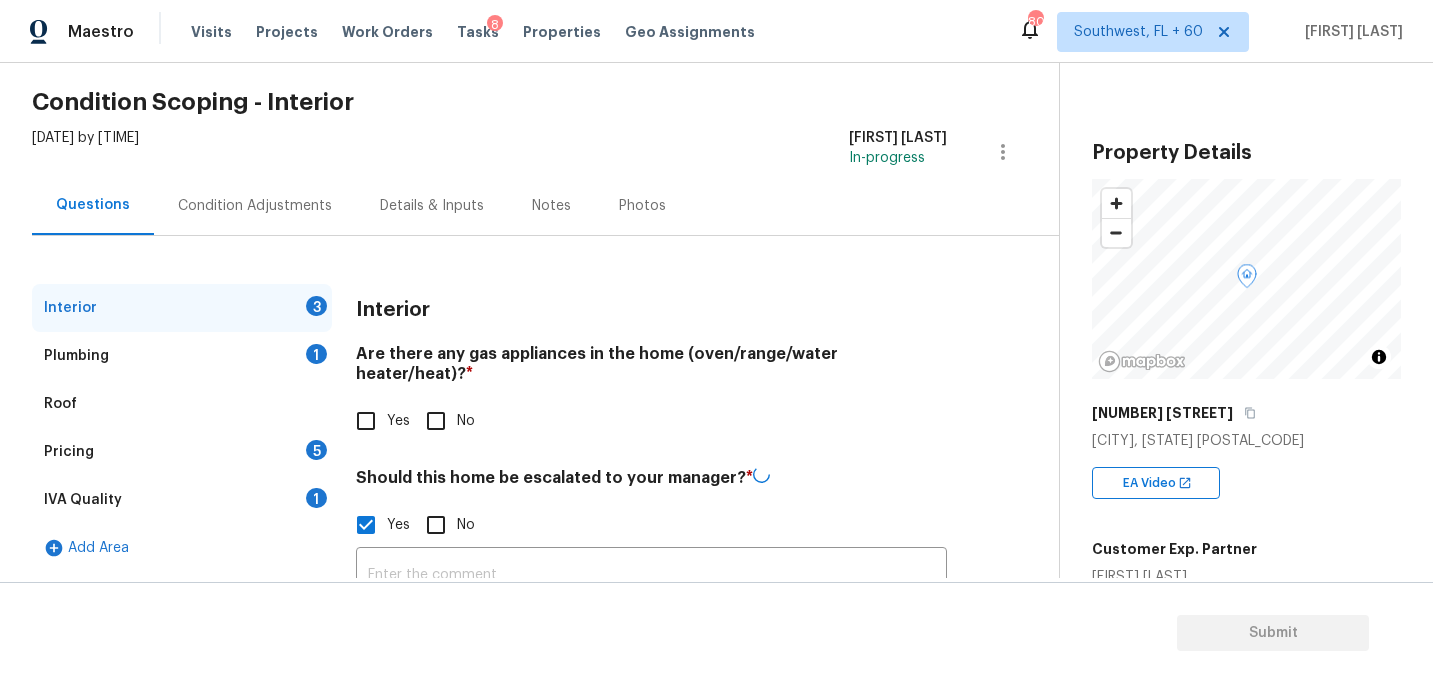 scroll, scrollTop: 187, scrollLeft: 0, axis: vertical 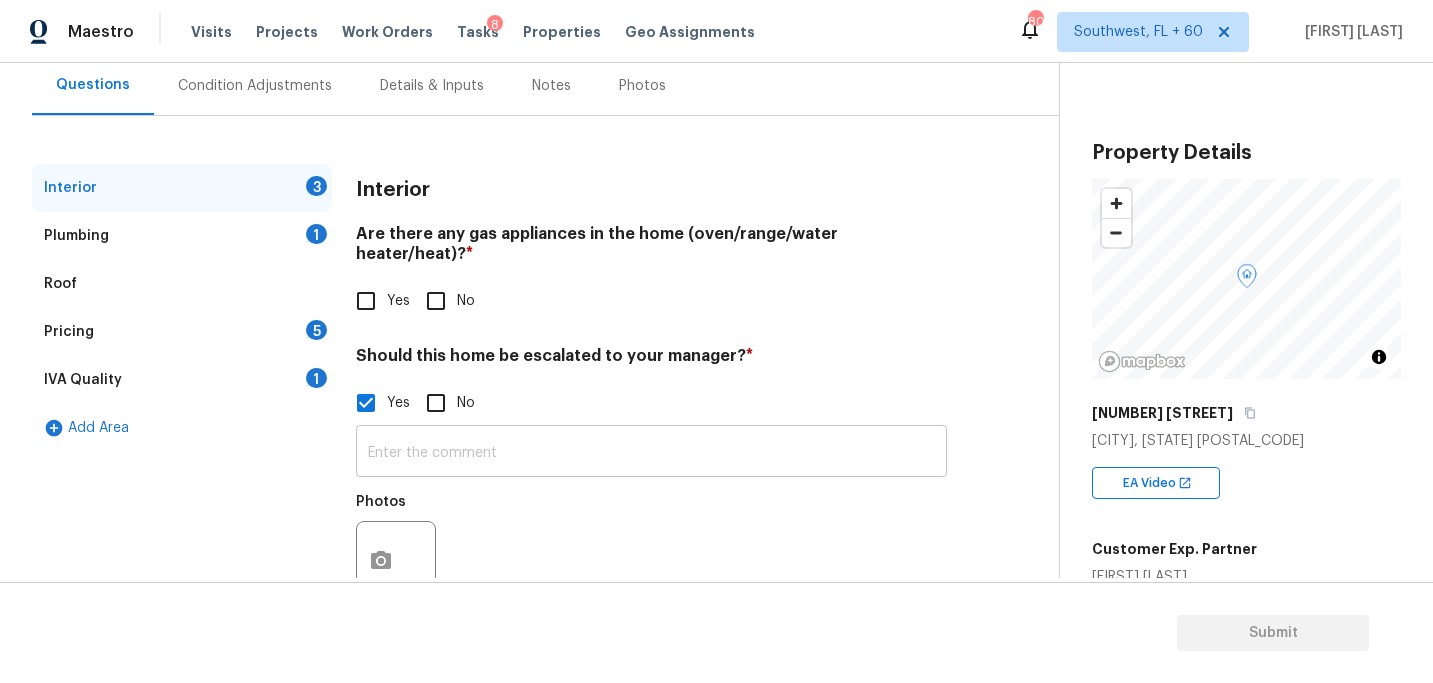 click at bounding box center (651, 453) 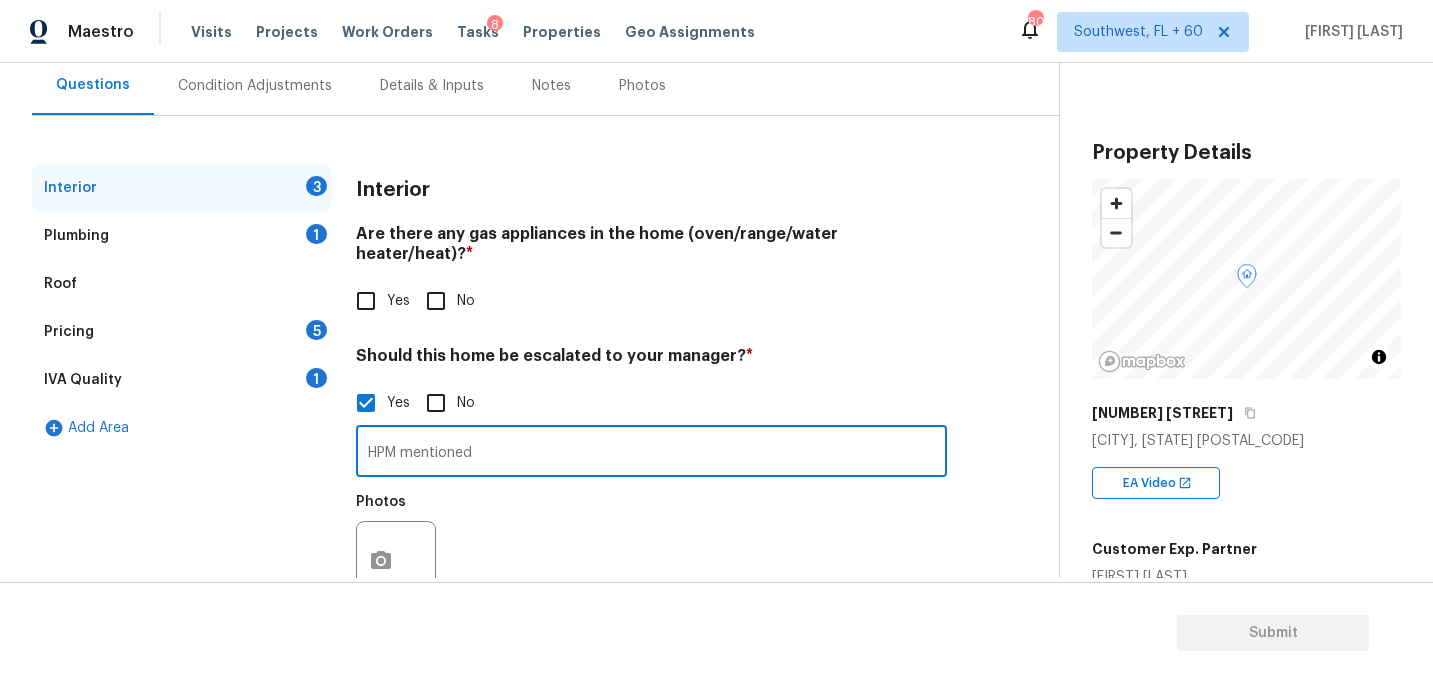 paste on "Multiple leaks and discoloration" 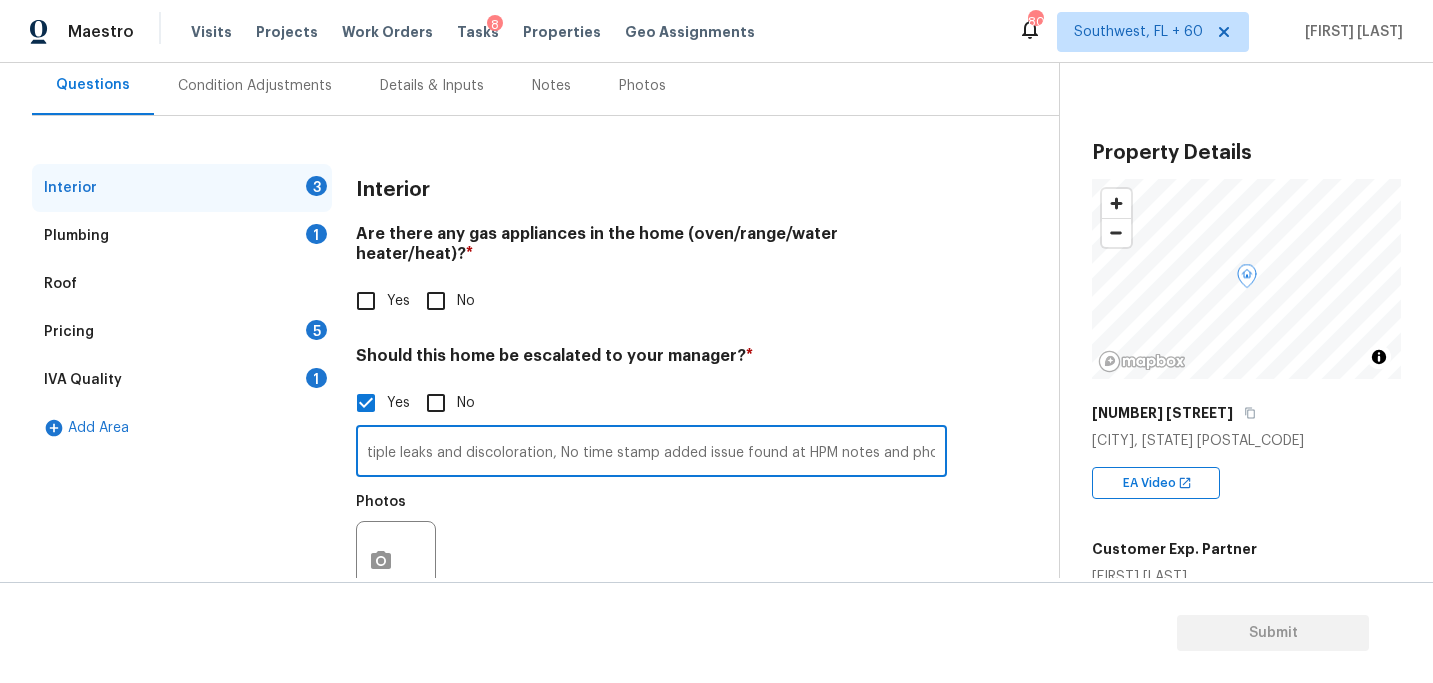 scroll, scrollTop: 0, scrollLeft: 146, axis: horizontal 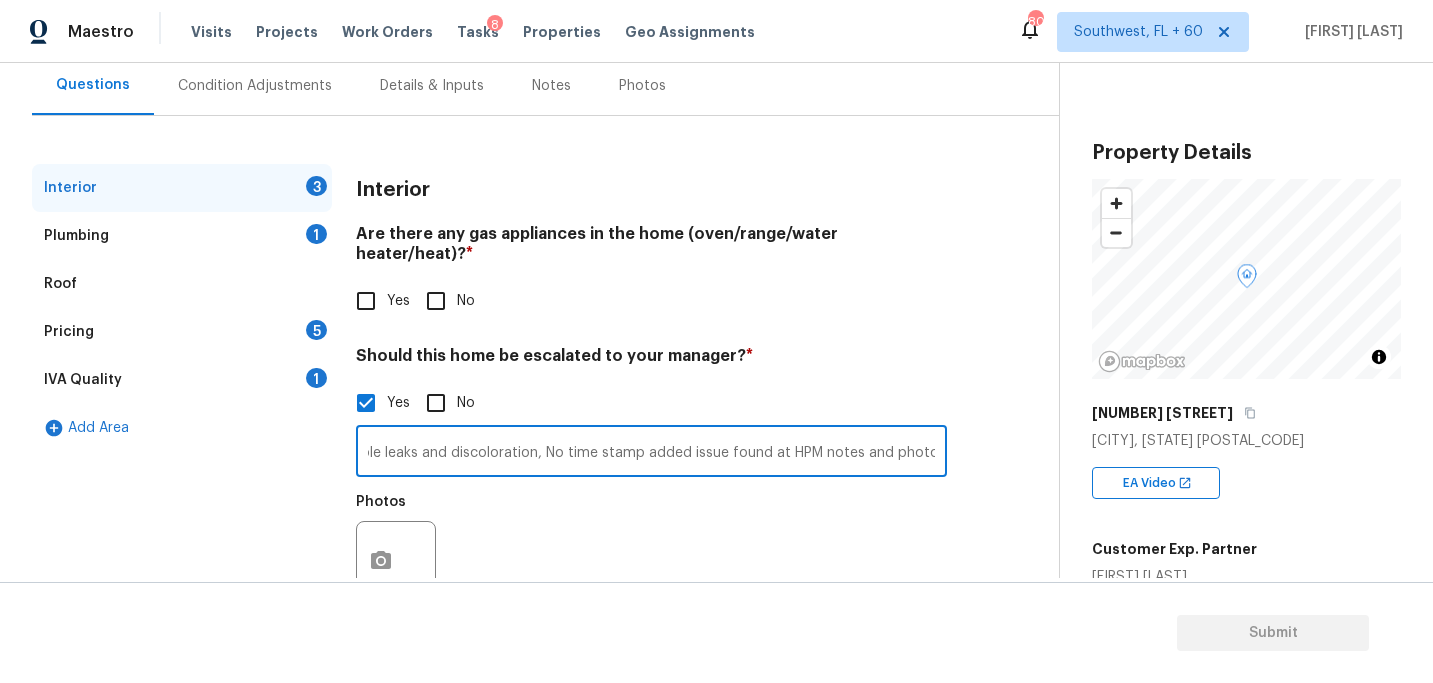 type on "HPM mentioned Multiple leaks and discoloration, No time stamp added issue found at HPM notes and photos" 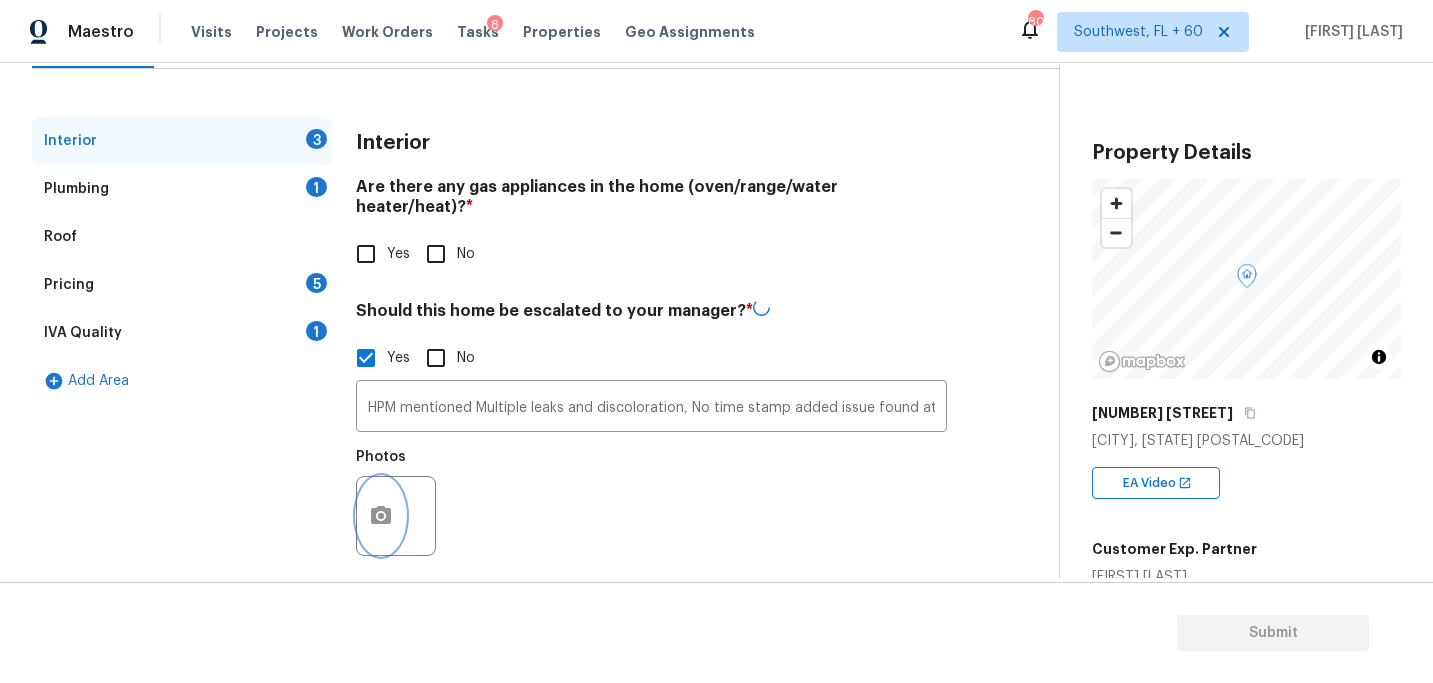 scroll, scrollTop: 232, scrollLeft: 0, axis: vertical 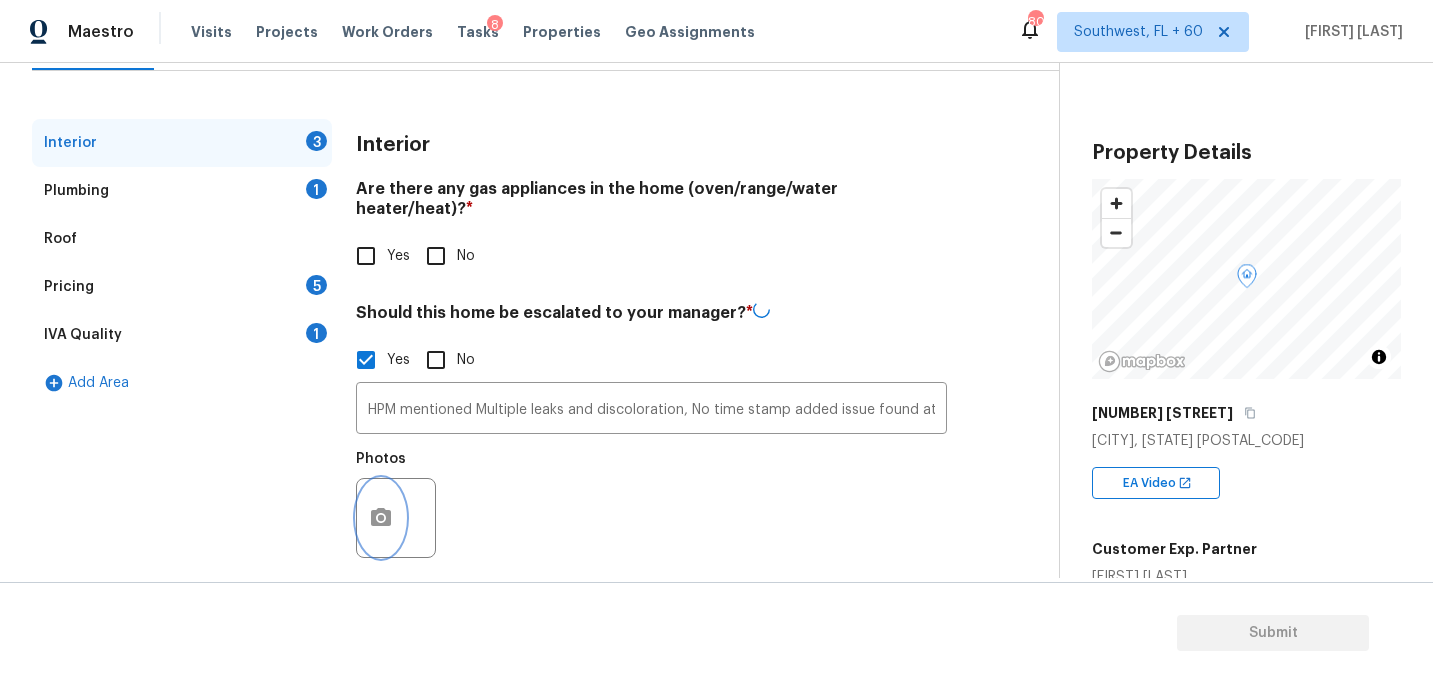 click 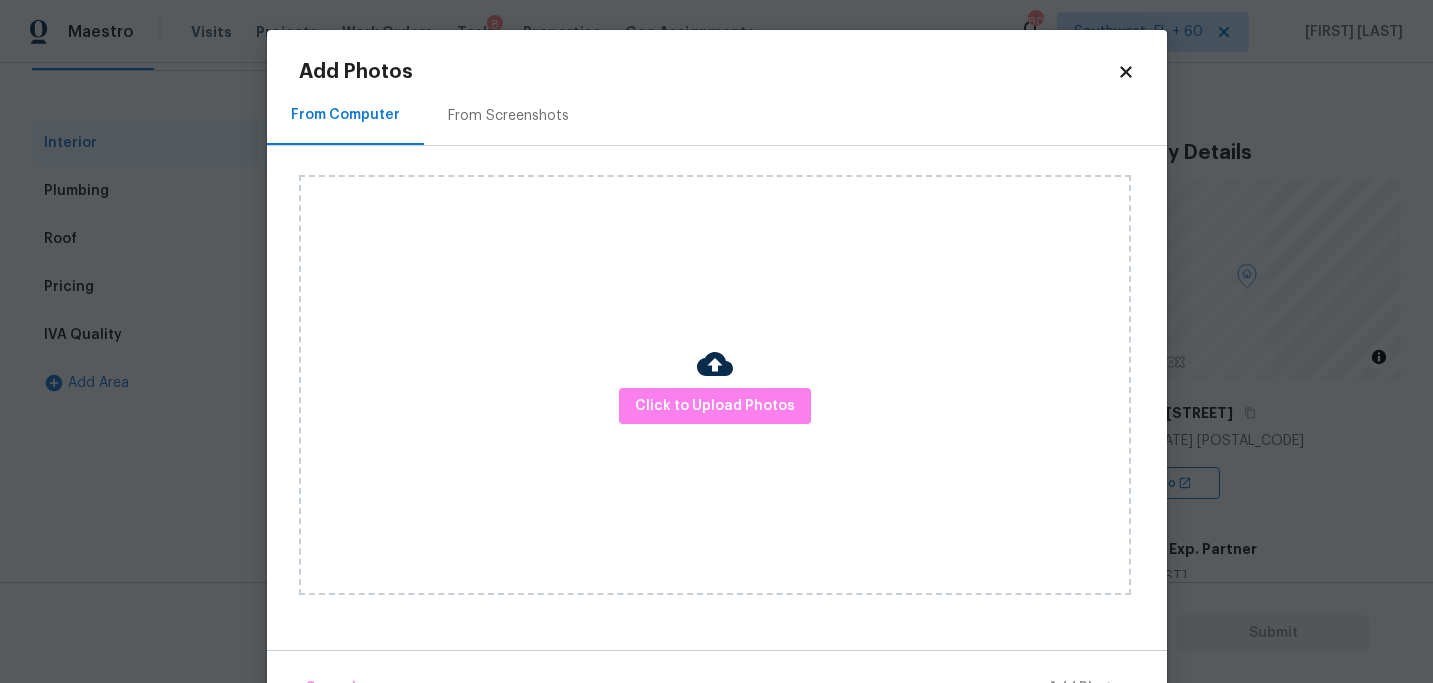 click on "Click to Upload Photos" at bounding box center [715, 385] 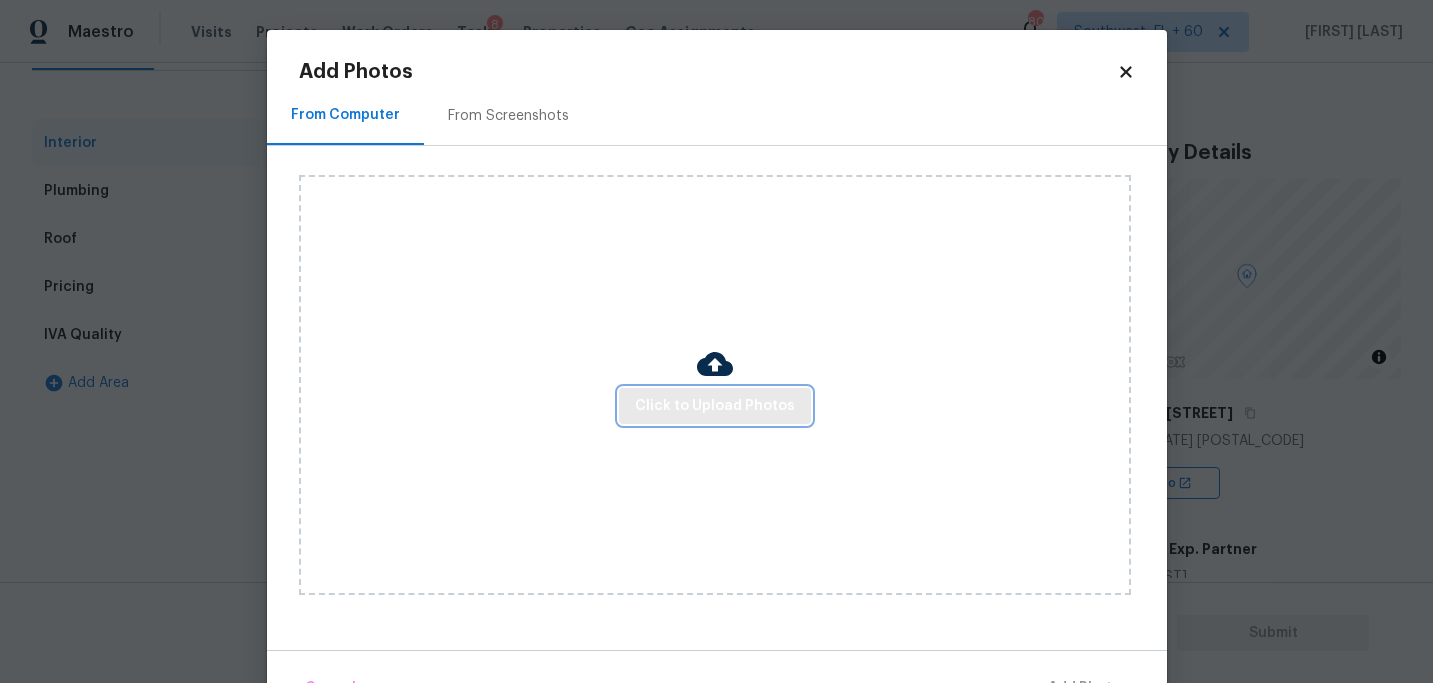 click on "Click to Upload Photos" at bounding box center (715, 406) 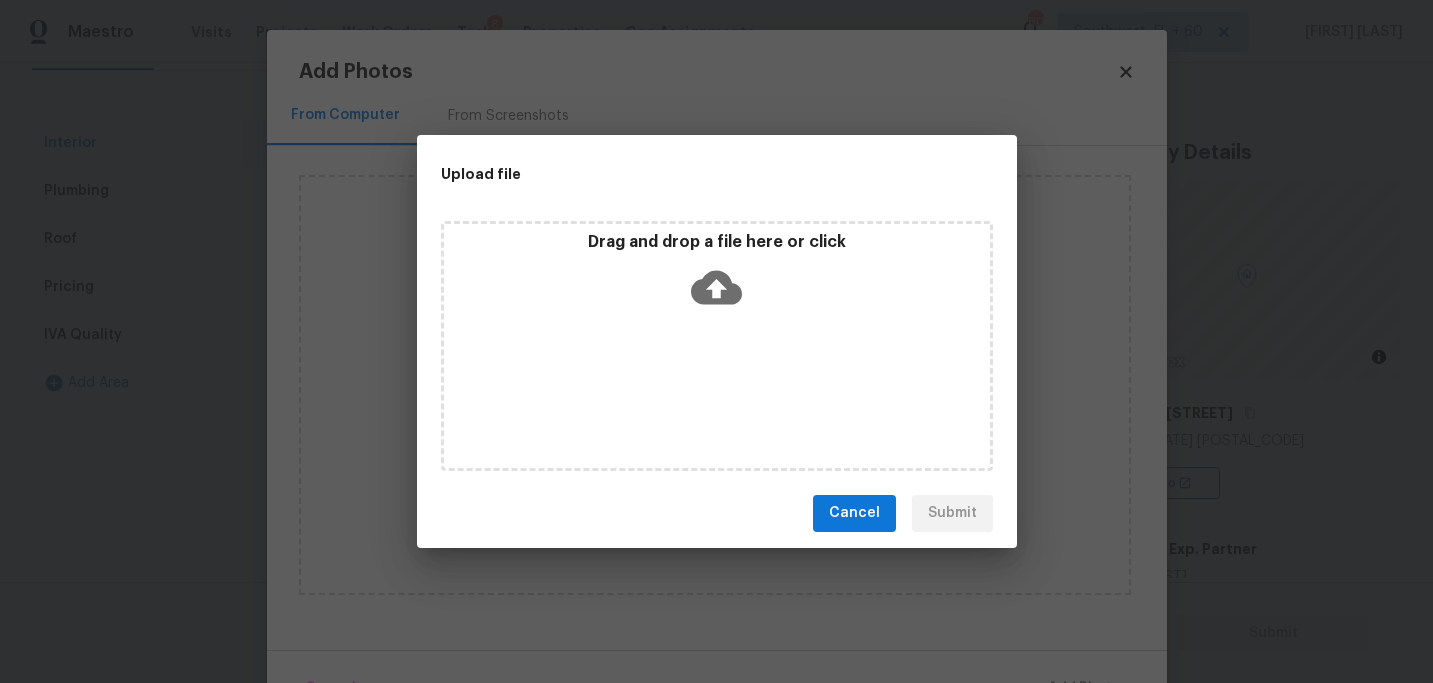 click 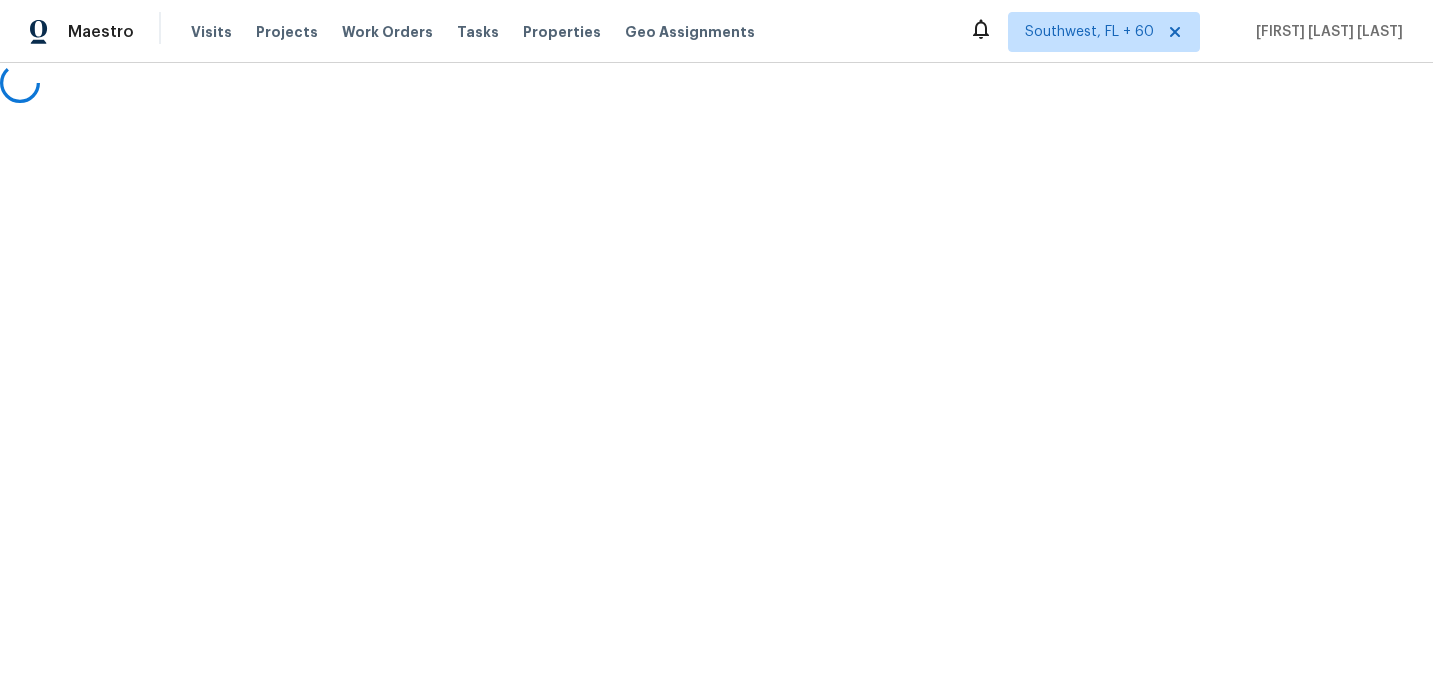scroll, scrollTop: 0, scrollLeft: 0, axis: both 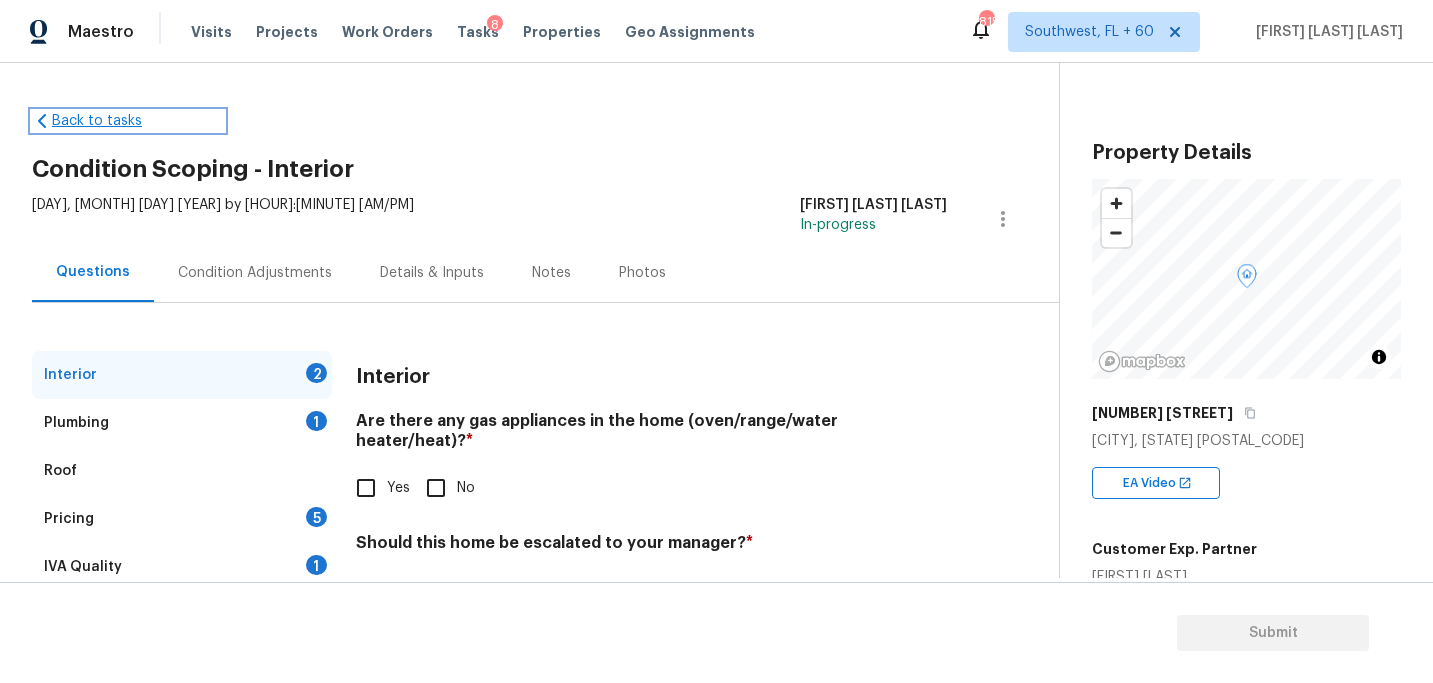 click on "Back to tasks" at bounding box center (128, 121) 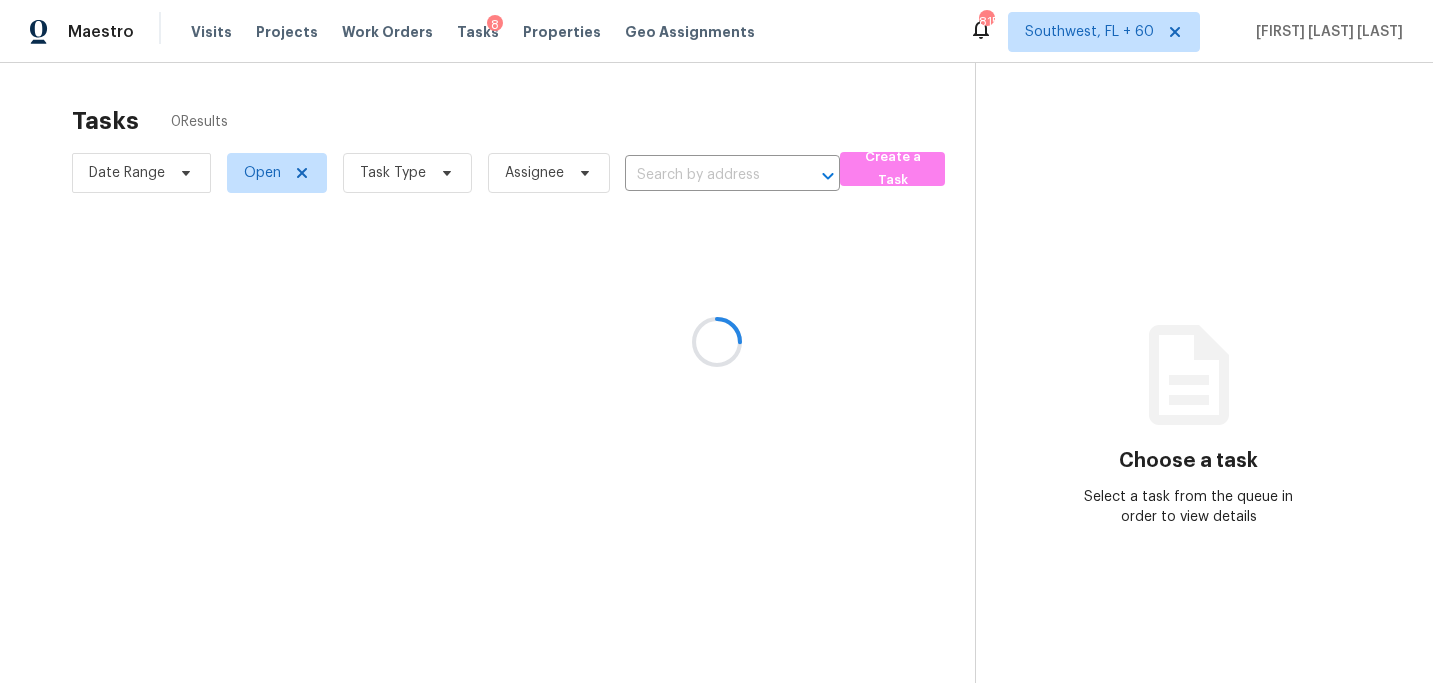 click at bounding box center (716, 341) 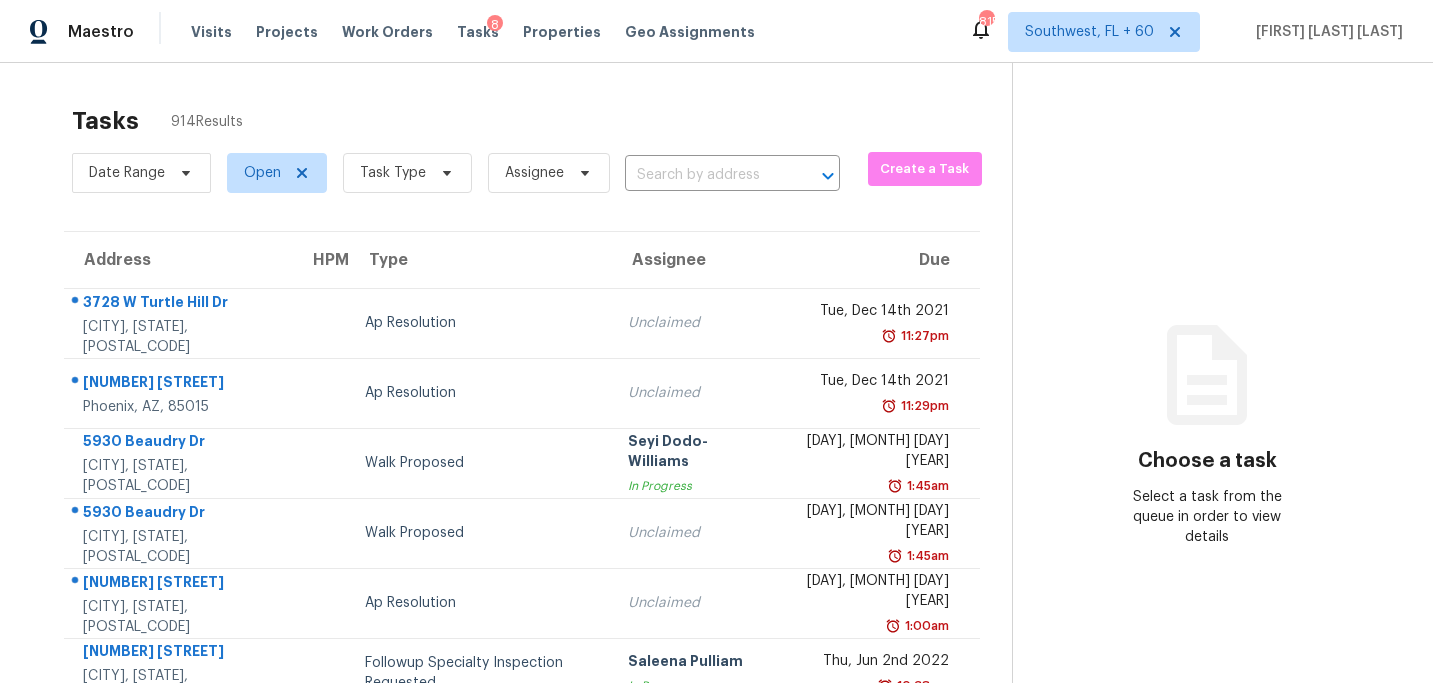 click on "Visits" at bounding box center (211, 32) 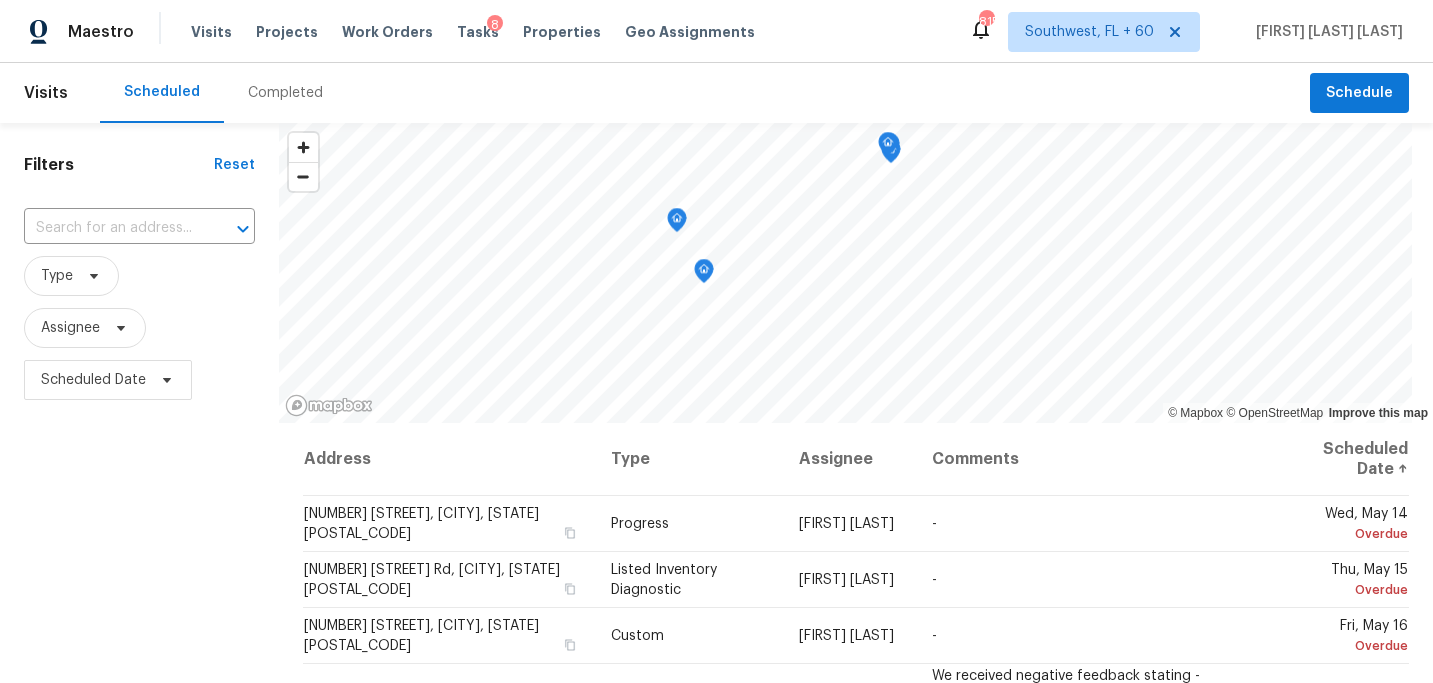 click on "Completed" at bounding box center (285, 93) 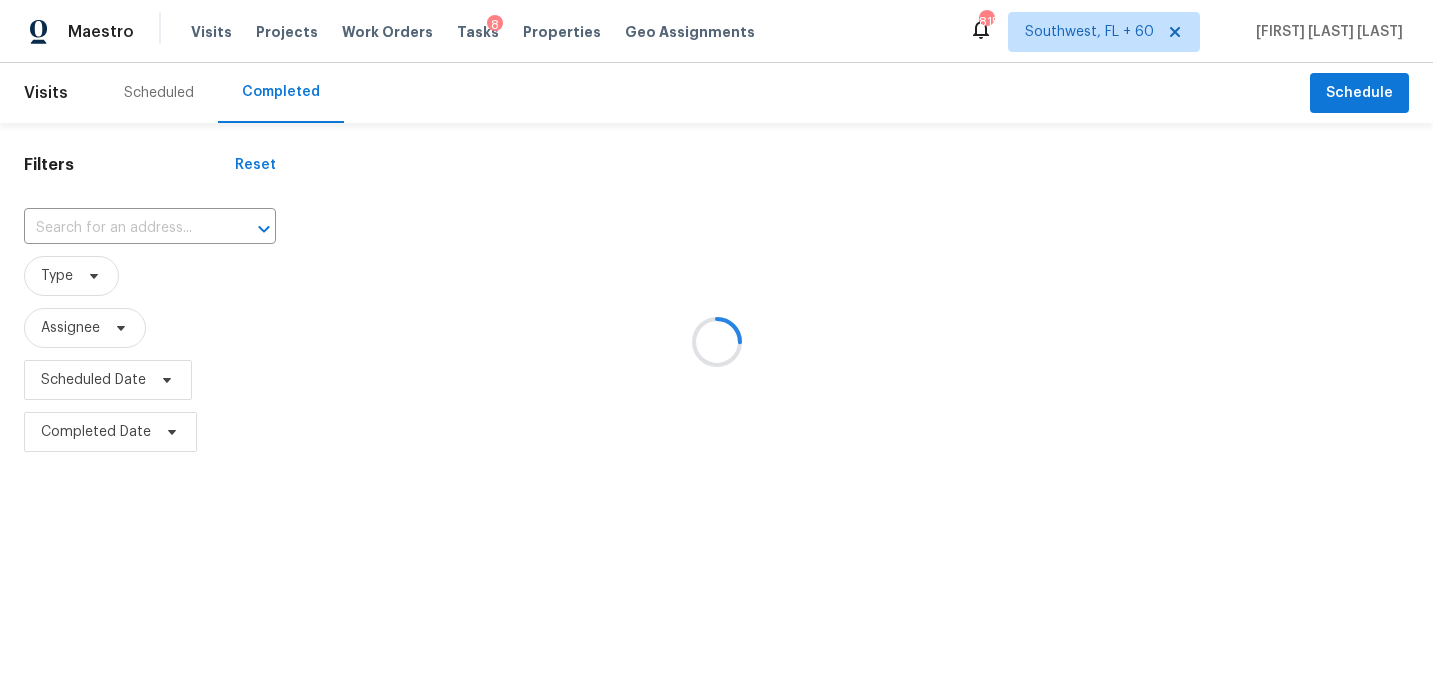 click at bounding box center (716, 341) 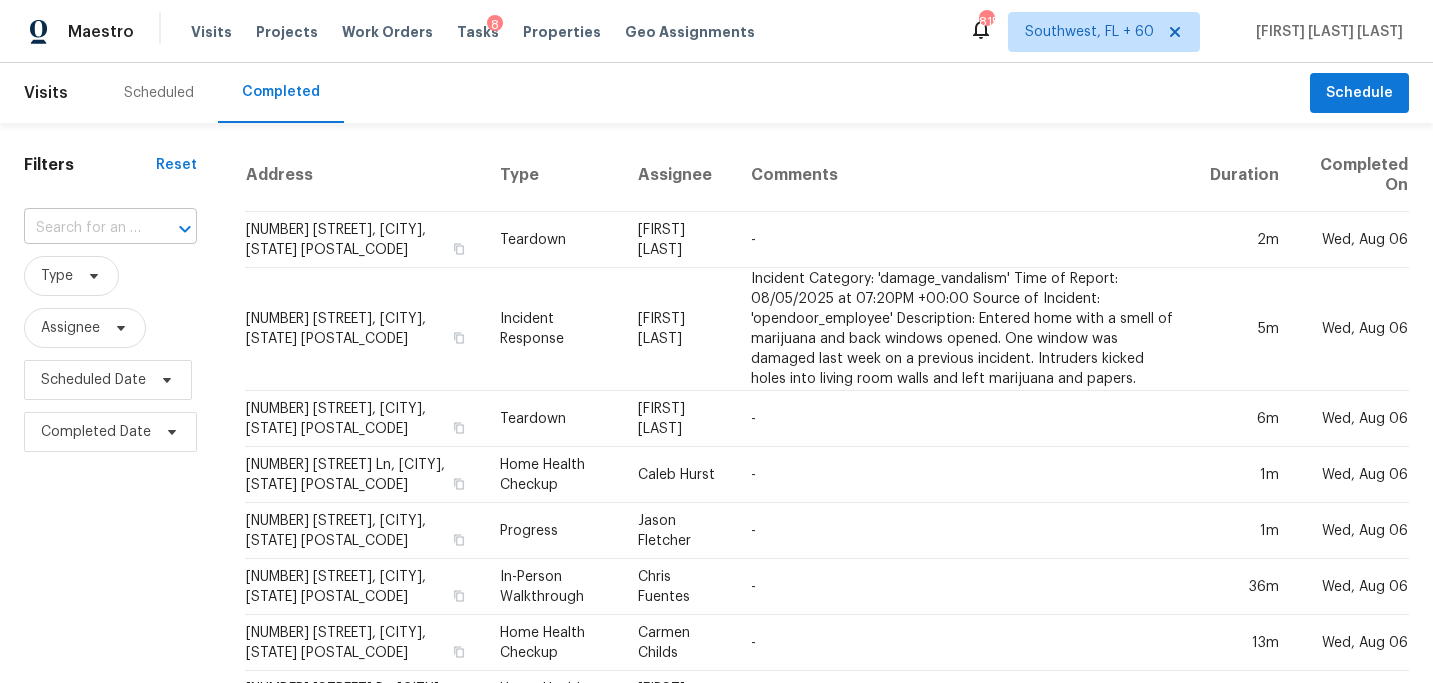 click at bounding box center (171, 229) 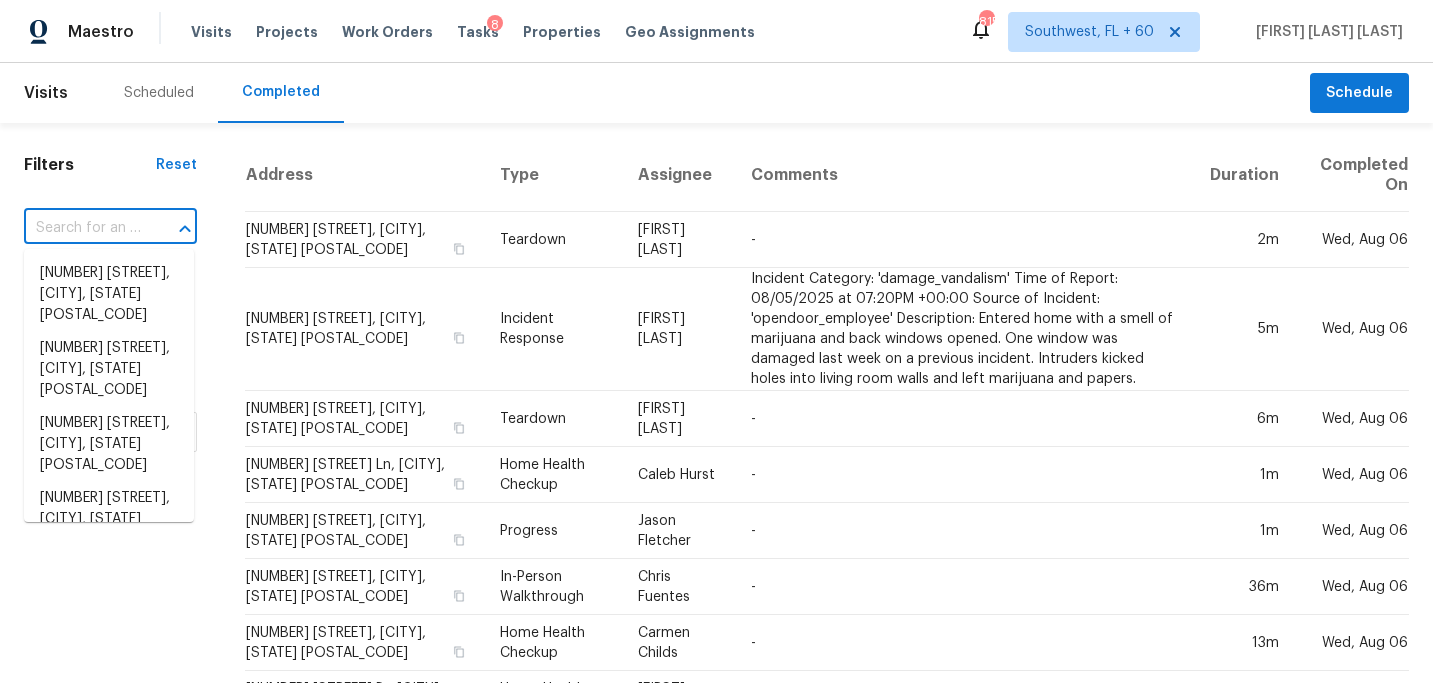 paste on "[NUMBER] [STREET], [CITY], [STATE] [POSTAL_CODE]" 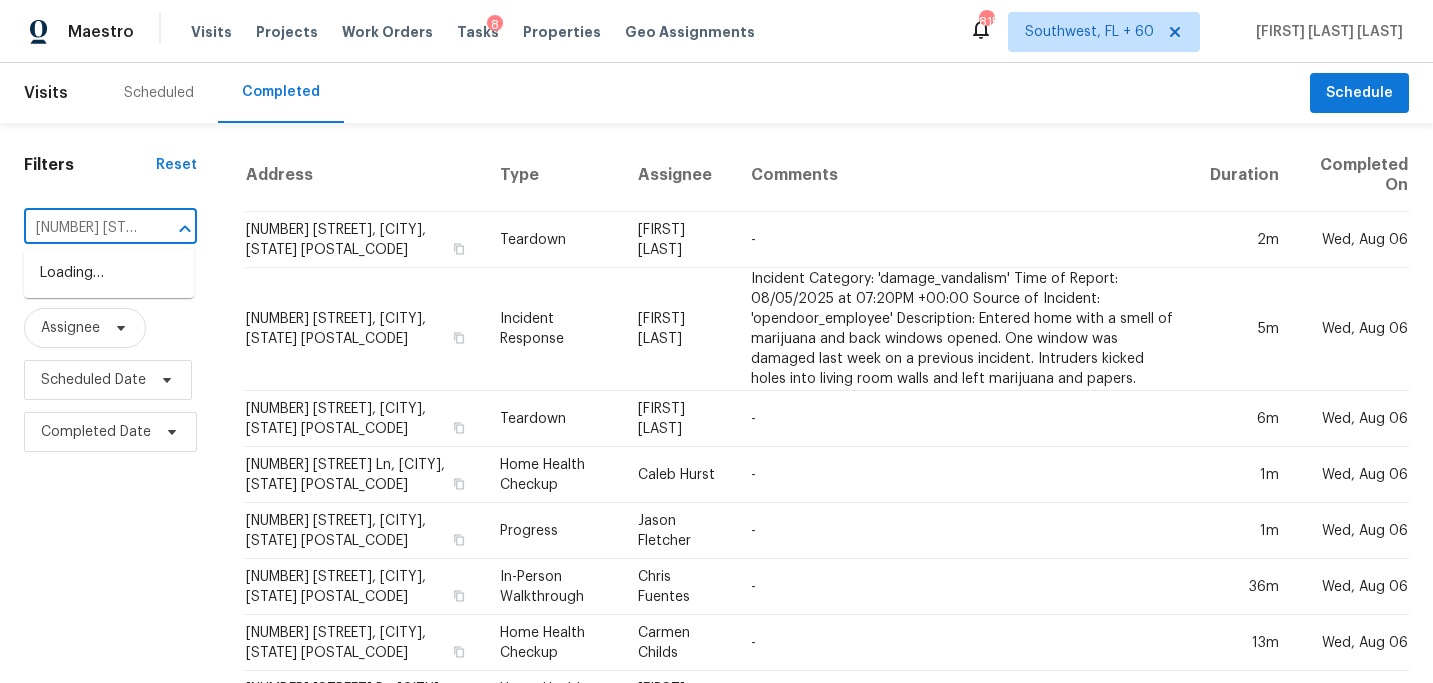 type on "[NUMBER] [STREET], [CITY], [STATE] [POSTAL_CODE]" 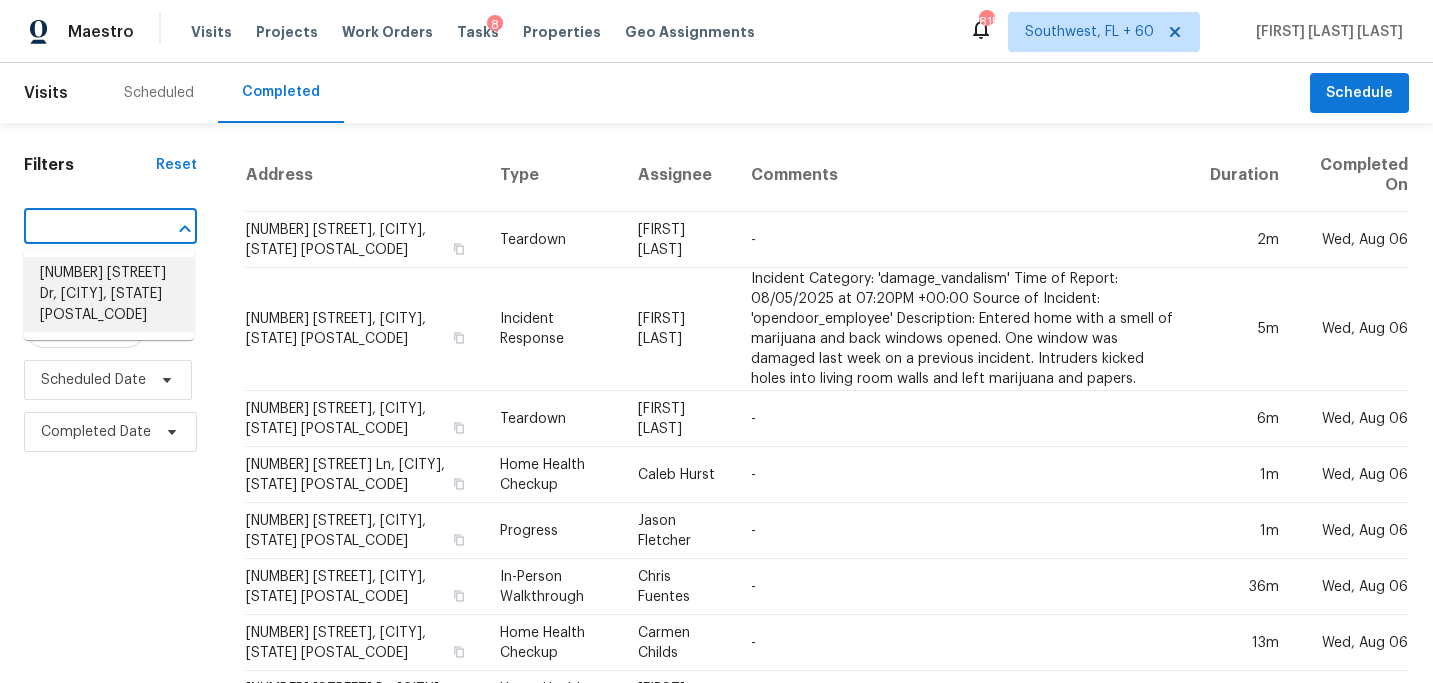 click on "[NUMBER] [STREET], [CITY], [STATE] [POSTAL_CODE]" at bounding box center [109, 294] 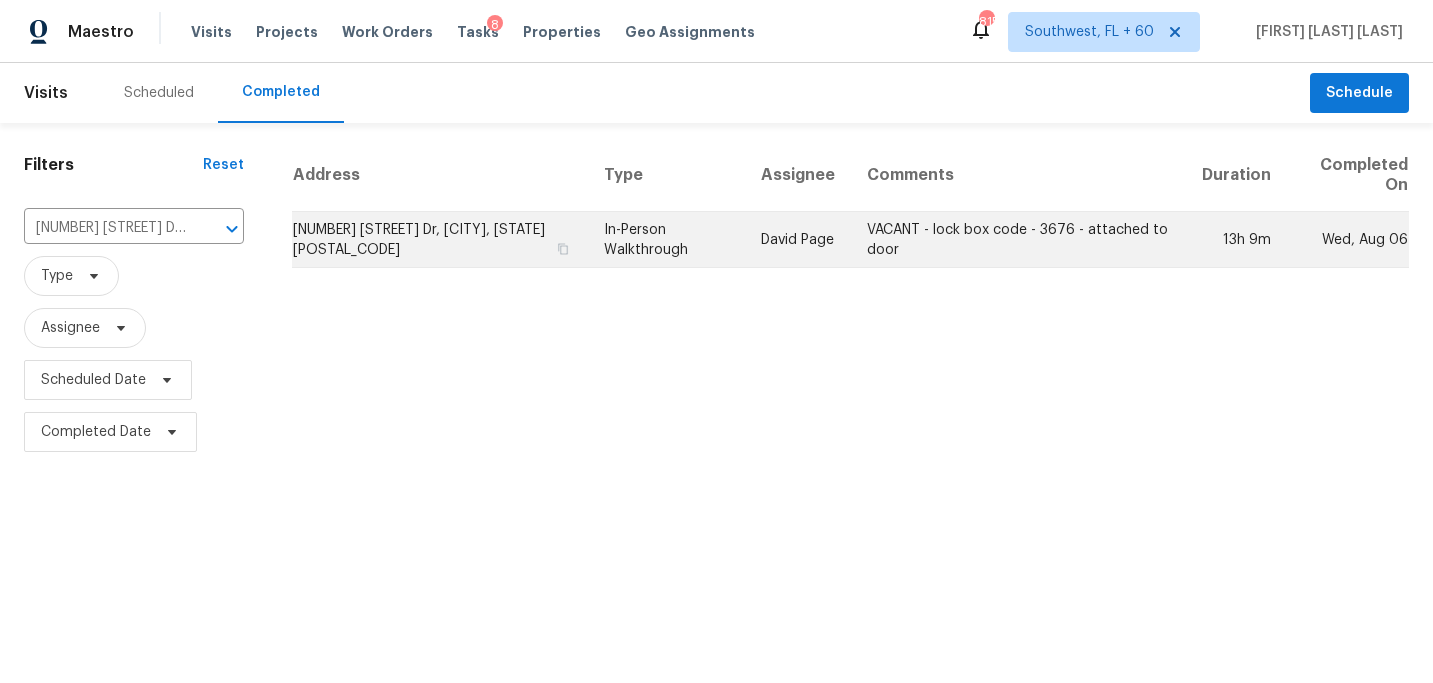 click on "David Page" at bounding box center [798, 240] 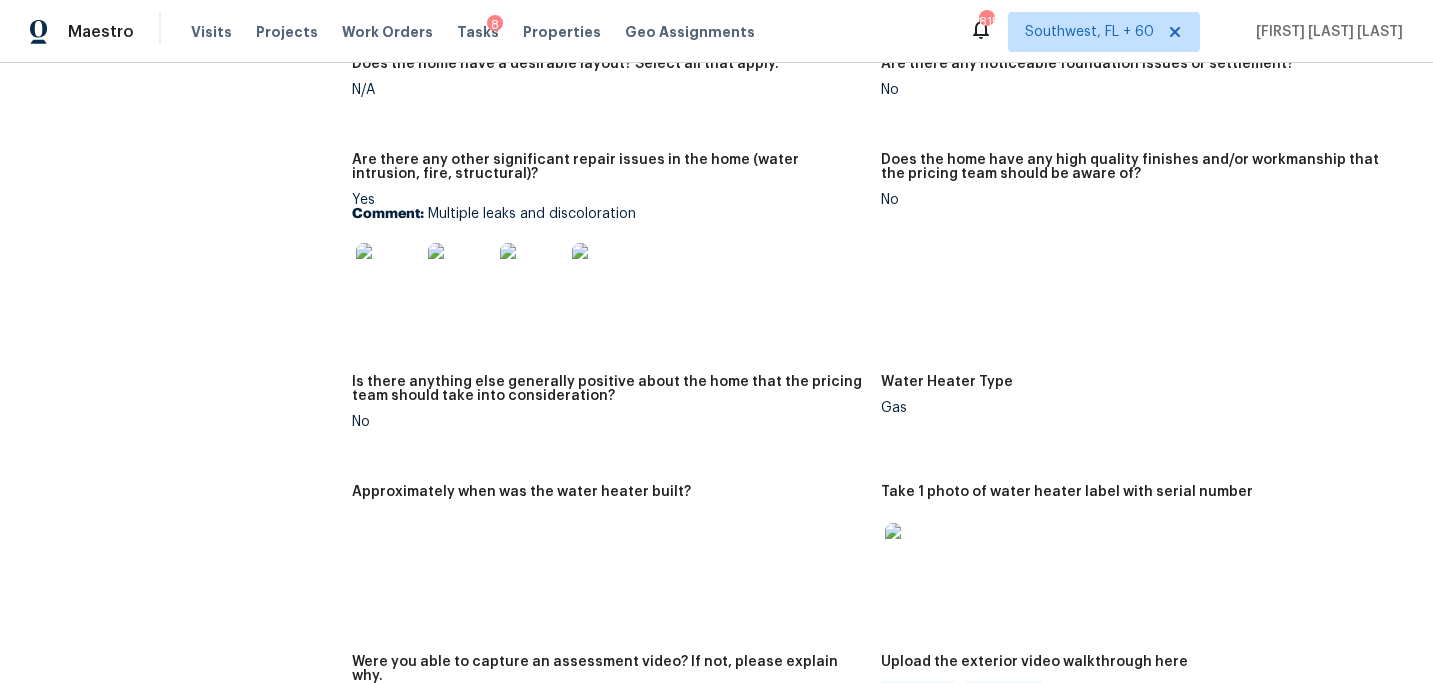 scroll, scrollTop: 3462, scrollLeft: 0, axis: vertical 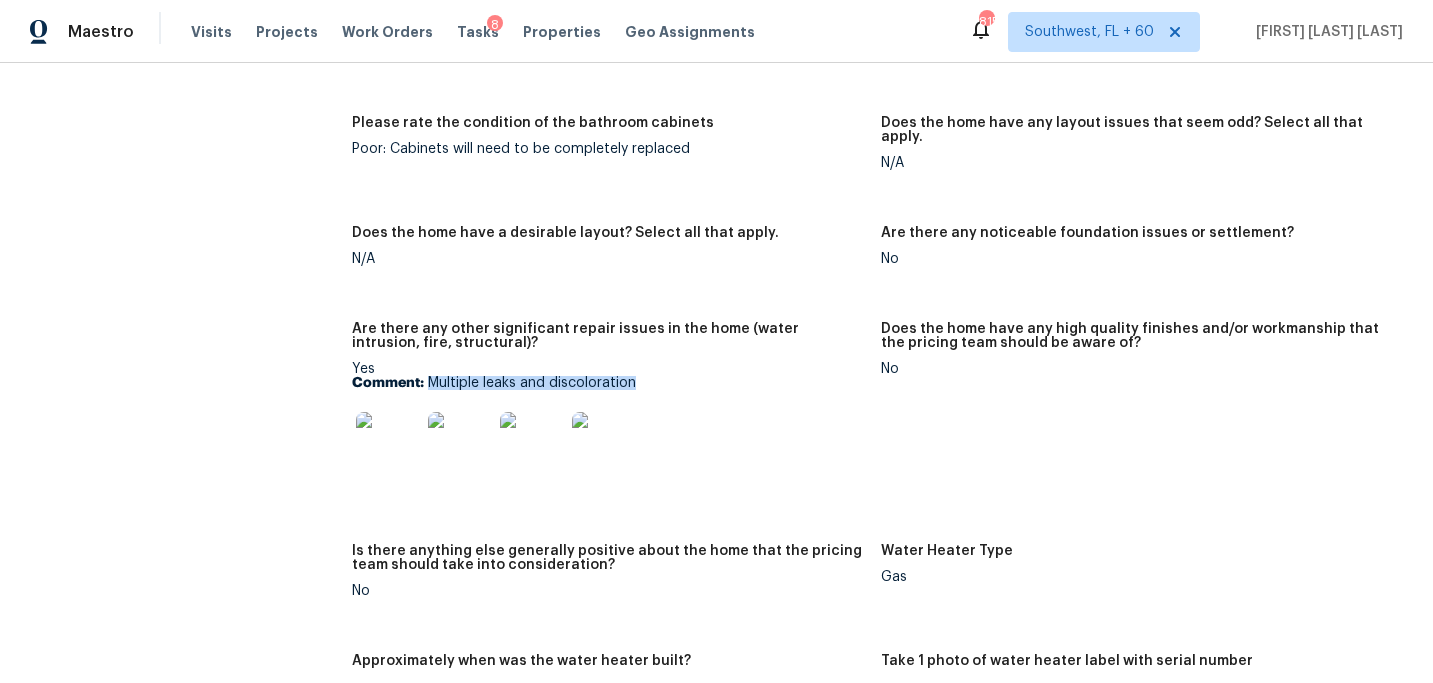 drag, startPoint x: 429, startPoint y: 358, endPoint x: 662, endPoint y: 352, distance: 233.07724 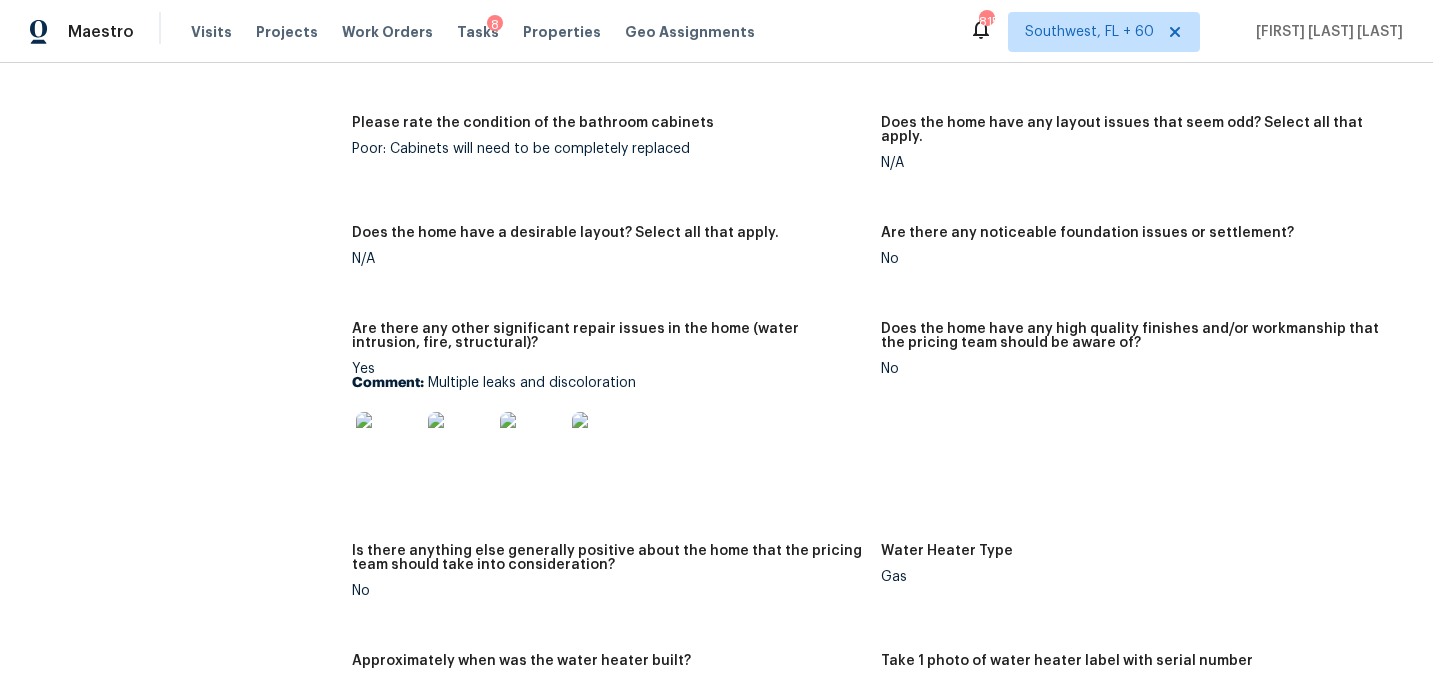 click at bounding box center [608, 444] 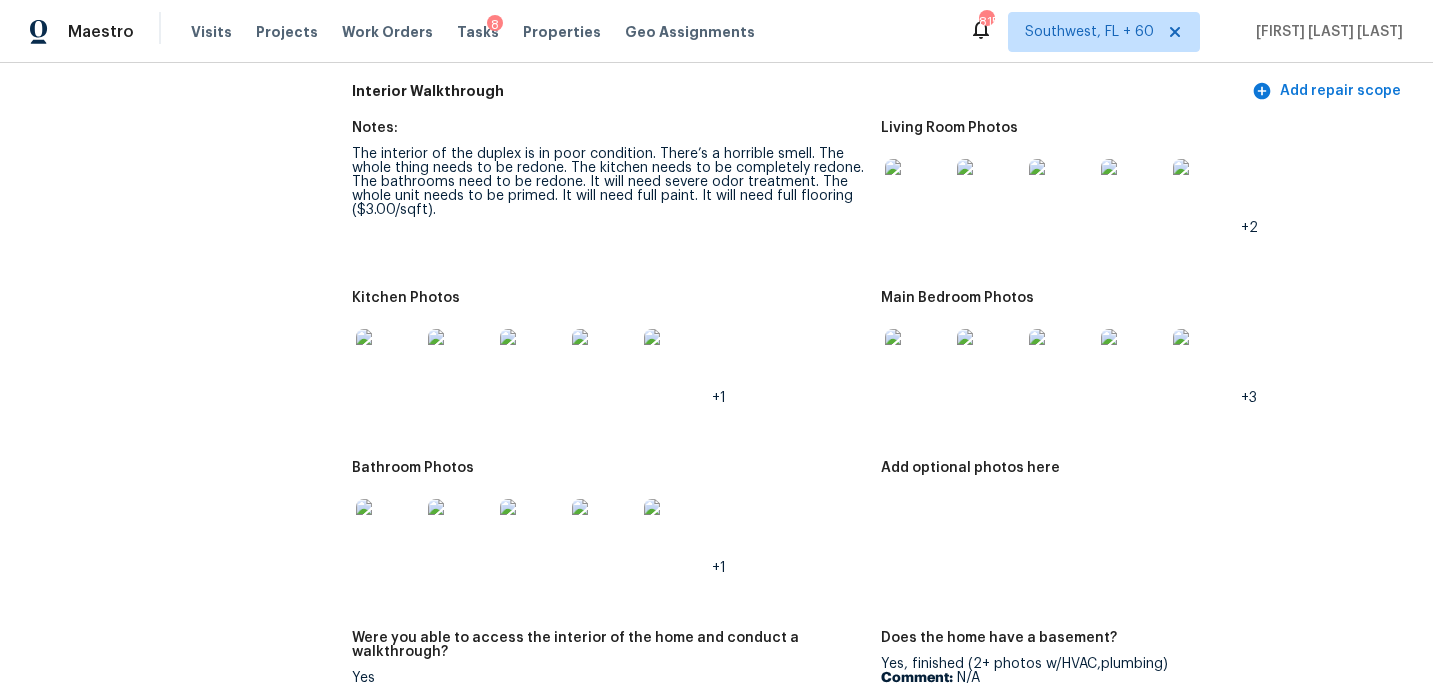 scroll, scrollTop: 2362, scrollLeft: 0, axis: vertical 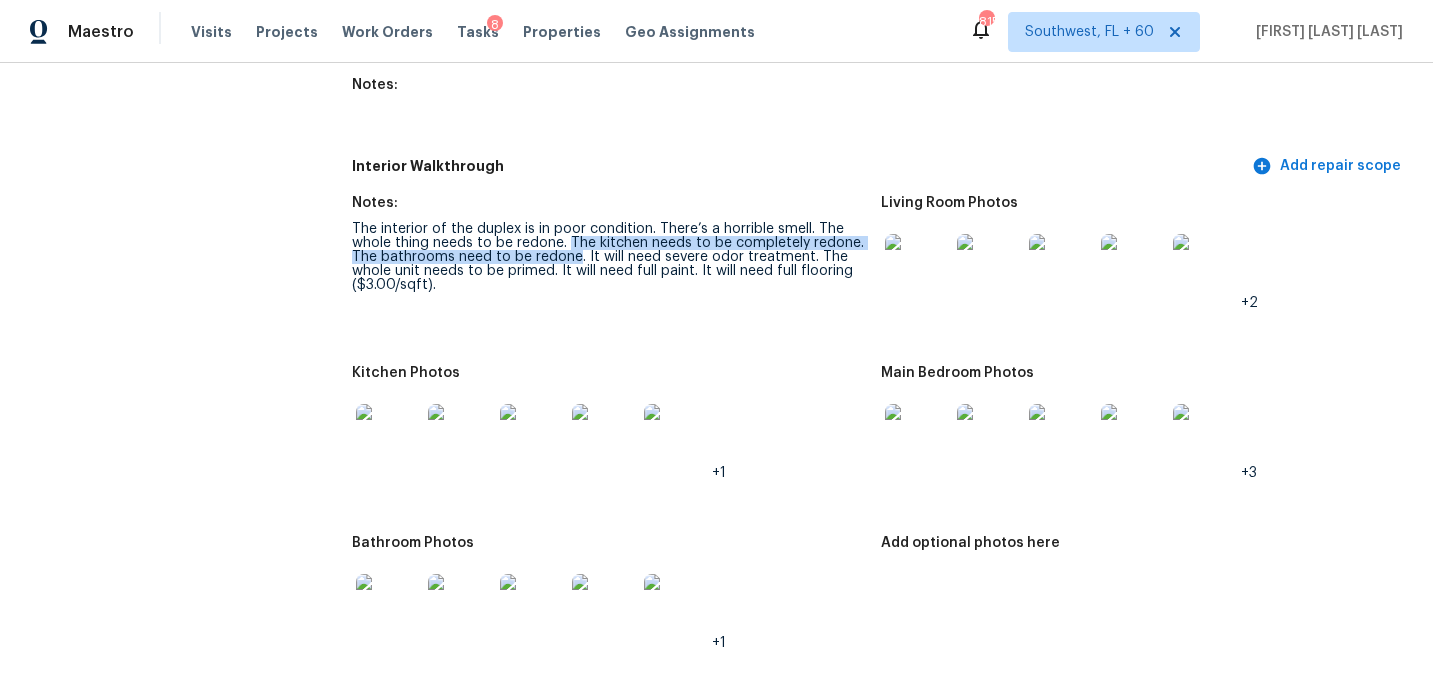 drag, startPoint x: 570, startPoint y: 231, endPoint x: 576, endPoint y: 242, distance: 12.529964 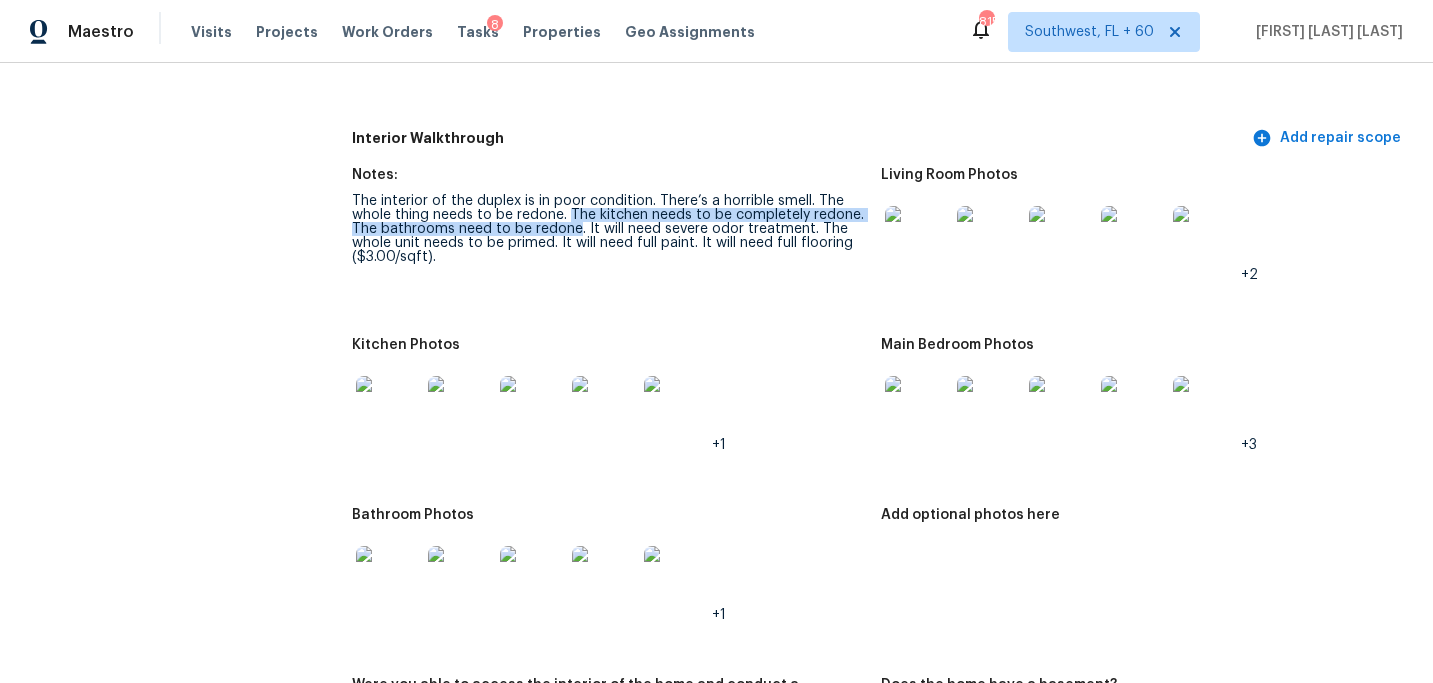 scroll, scrollTop: 2387, scrollLeft: 0, axis: vertical 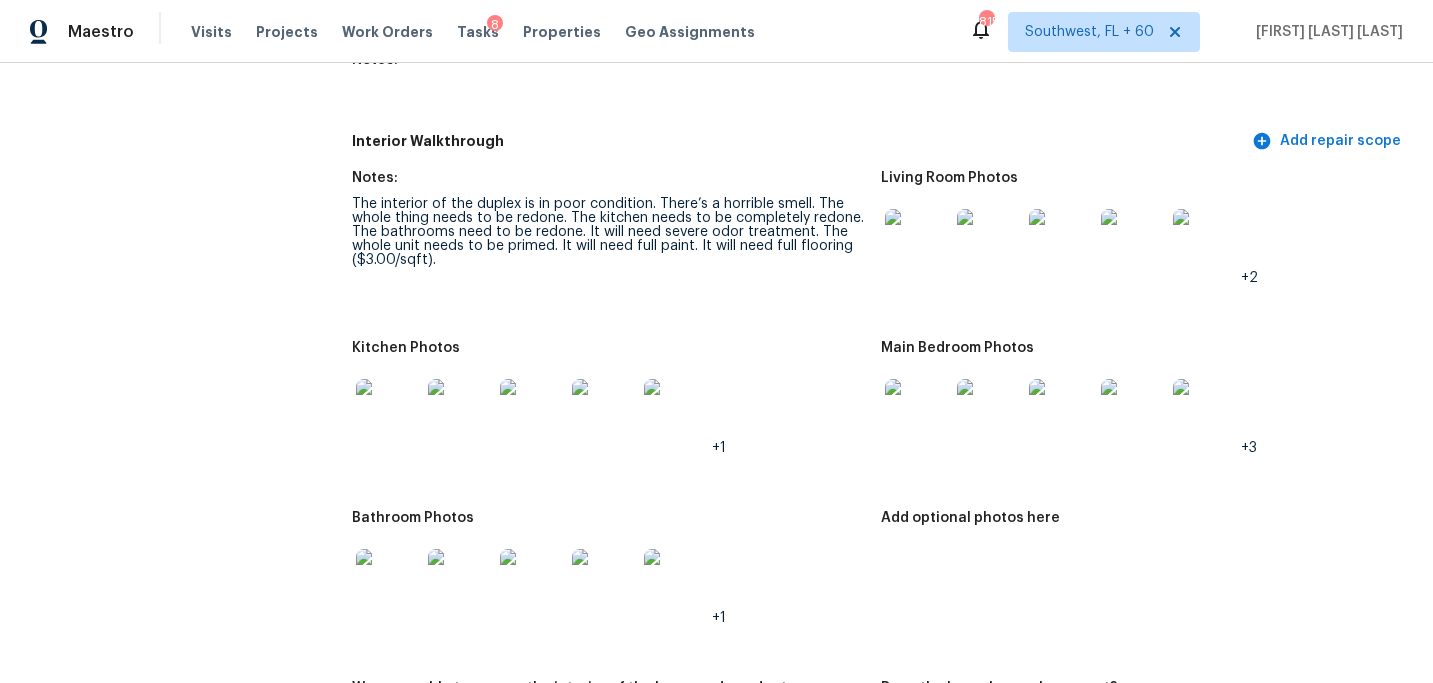 click on "Kitchen Photos" at bounding box center (608, 354) 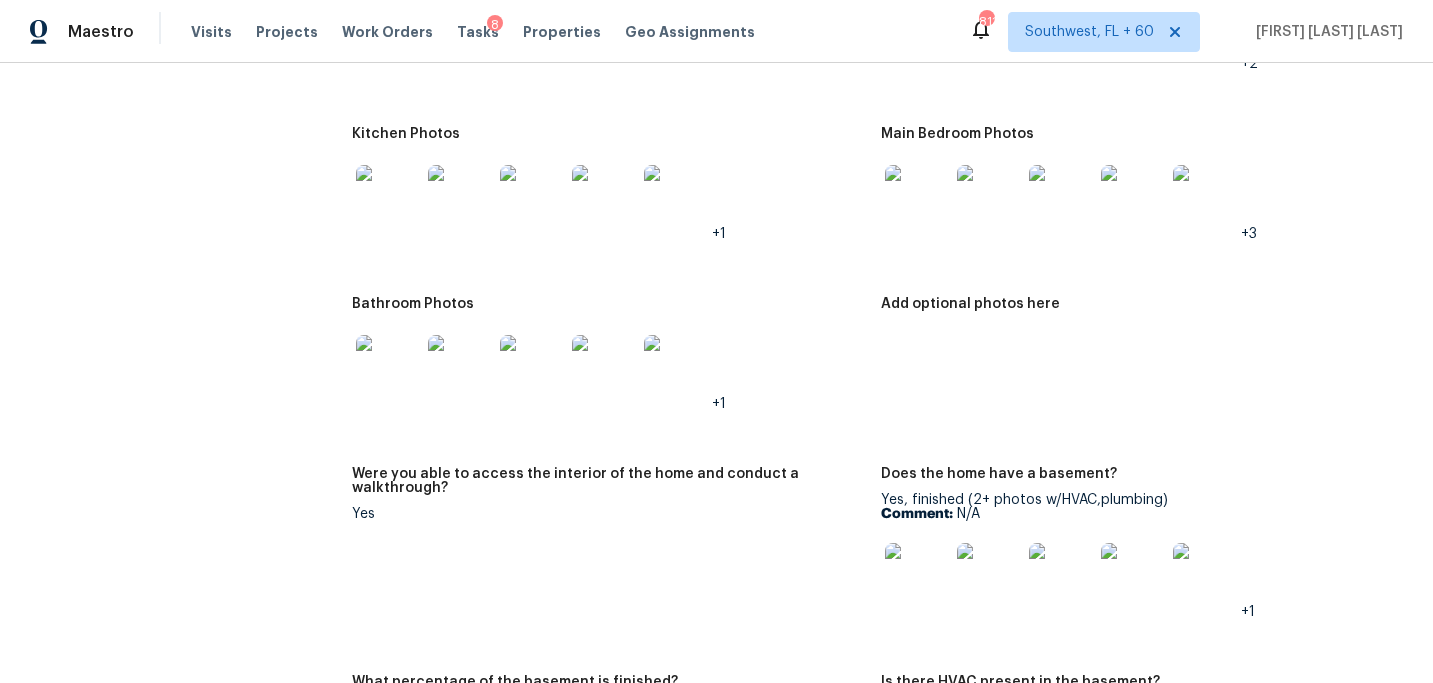 scroll, scrollTop: 2522, scrollLeft: 0, axis: vertical 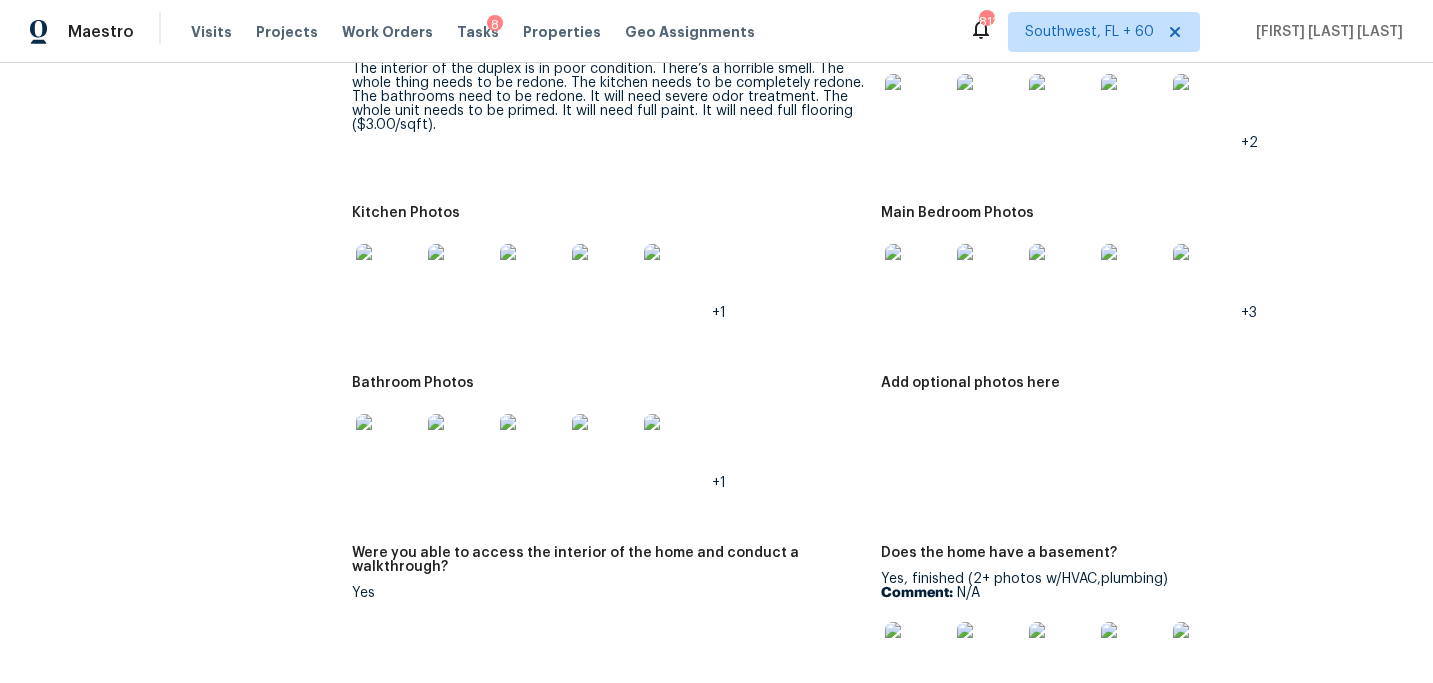 click at bounding box center (388, 276) 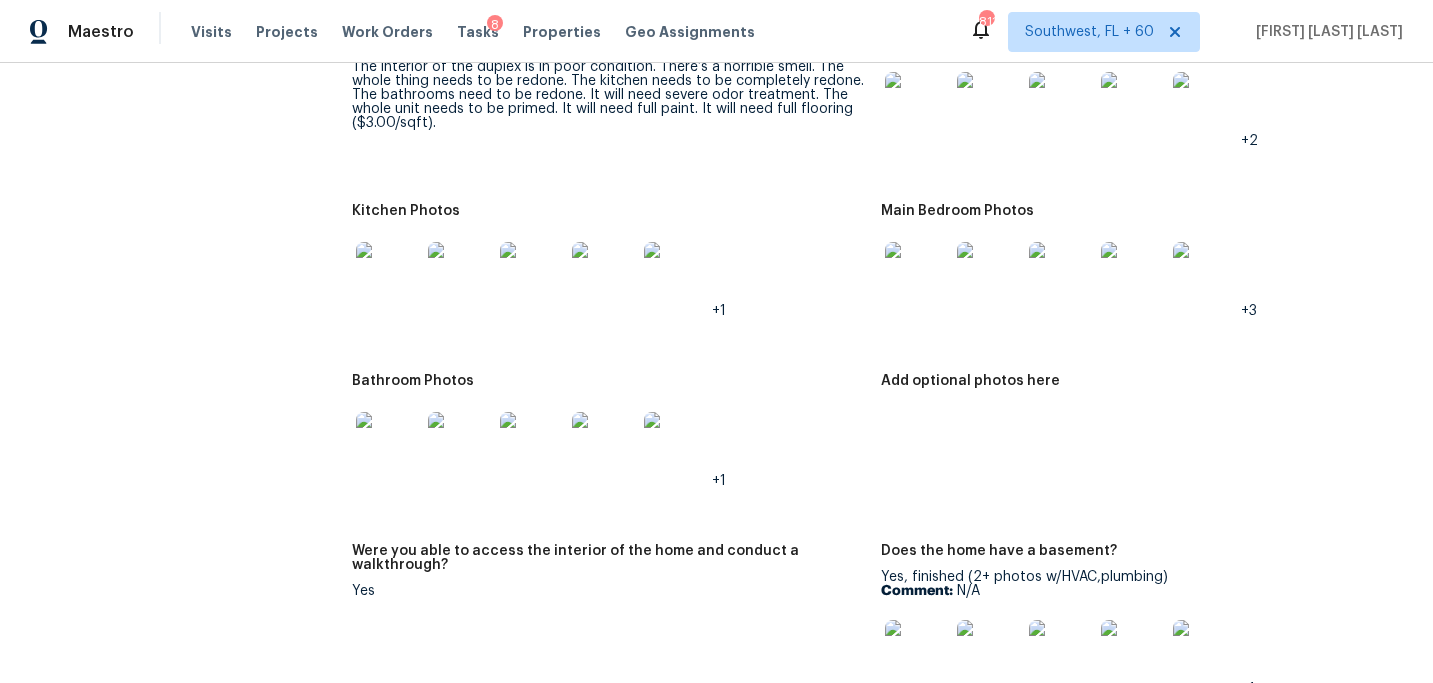click at bounding box center (460, 444) 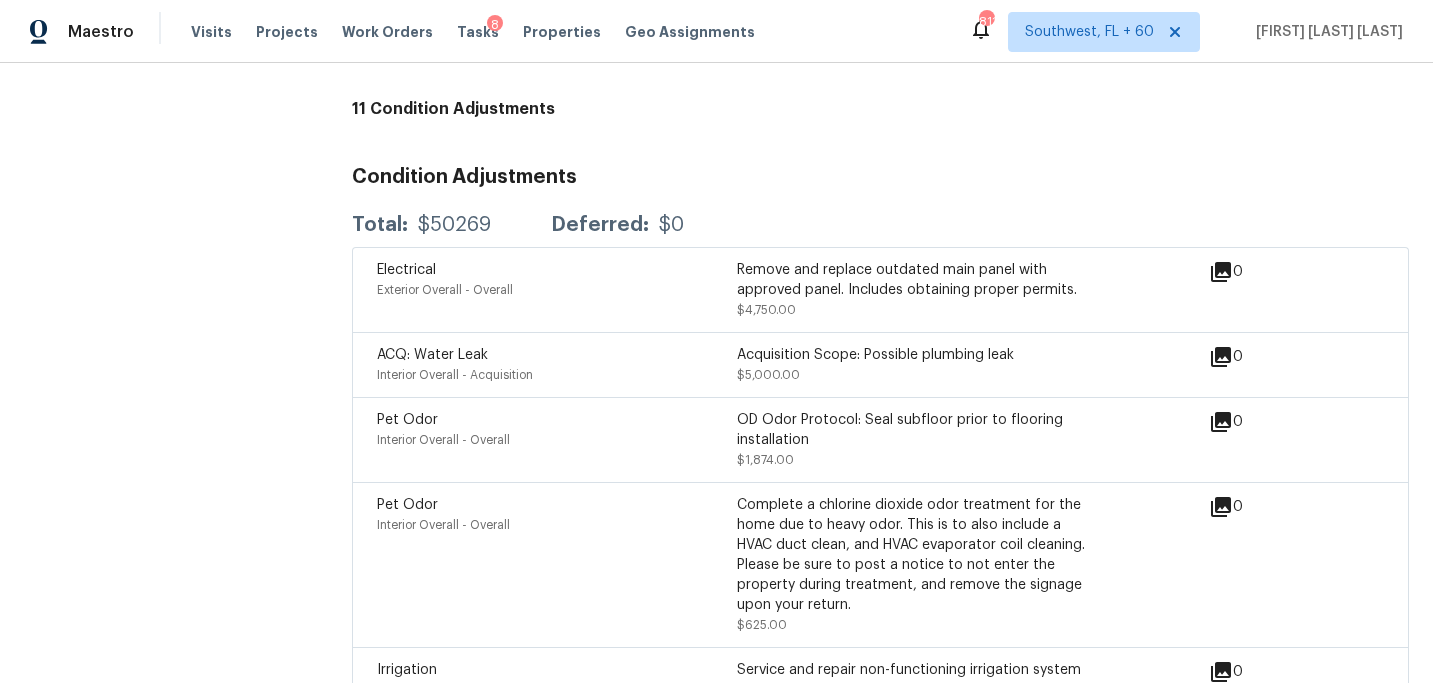 scroll, scrollTop: 5258, scrollLeft: 0, axis: vertical 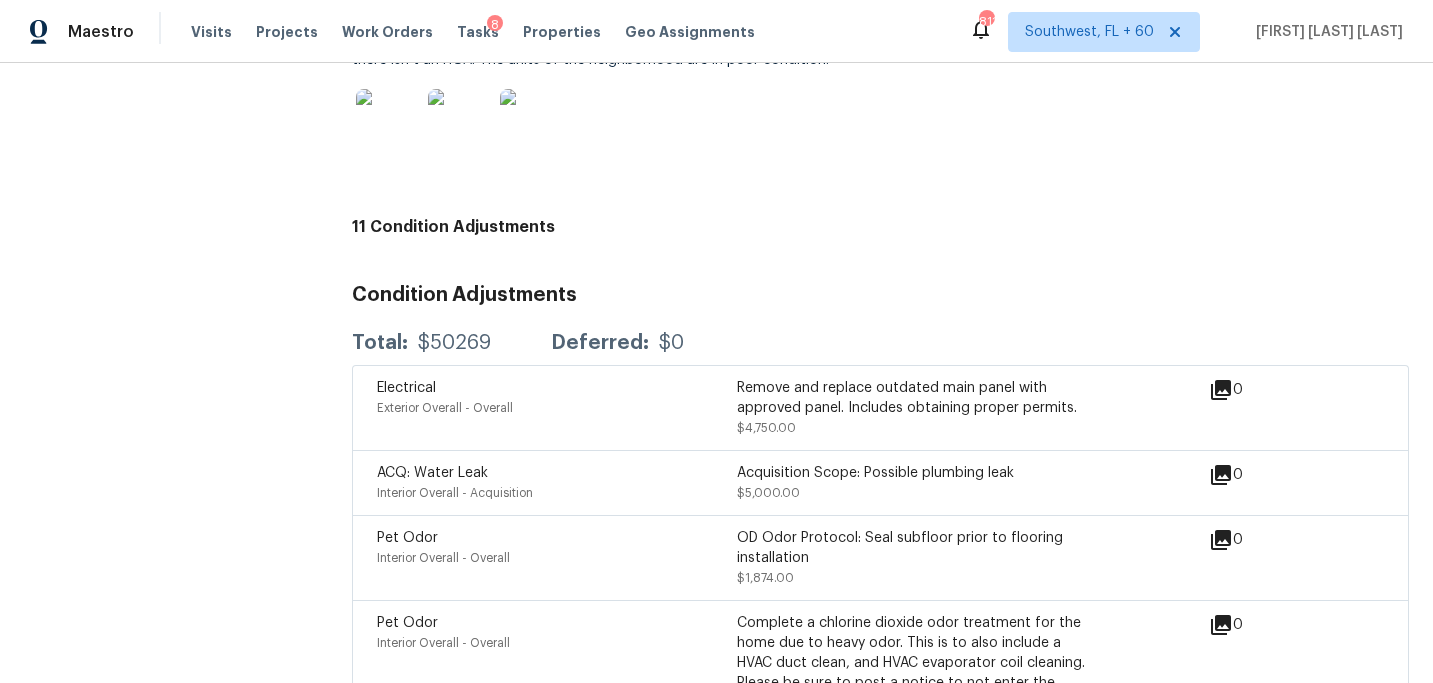 click at bounding box center (608, 121) 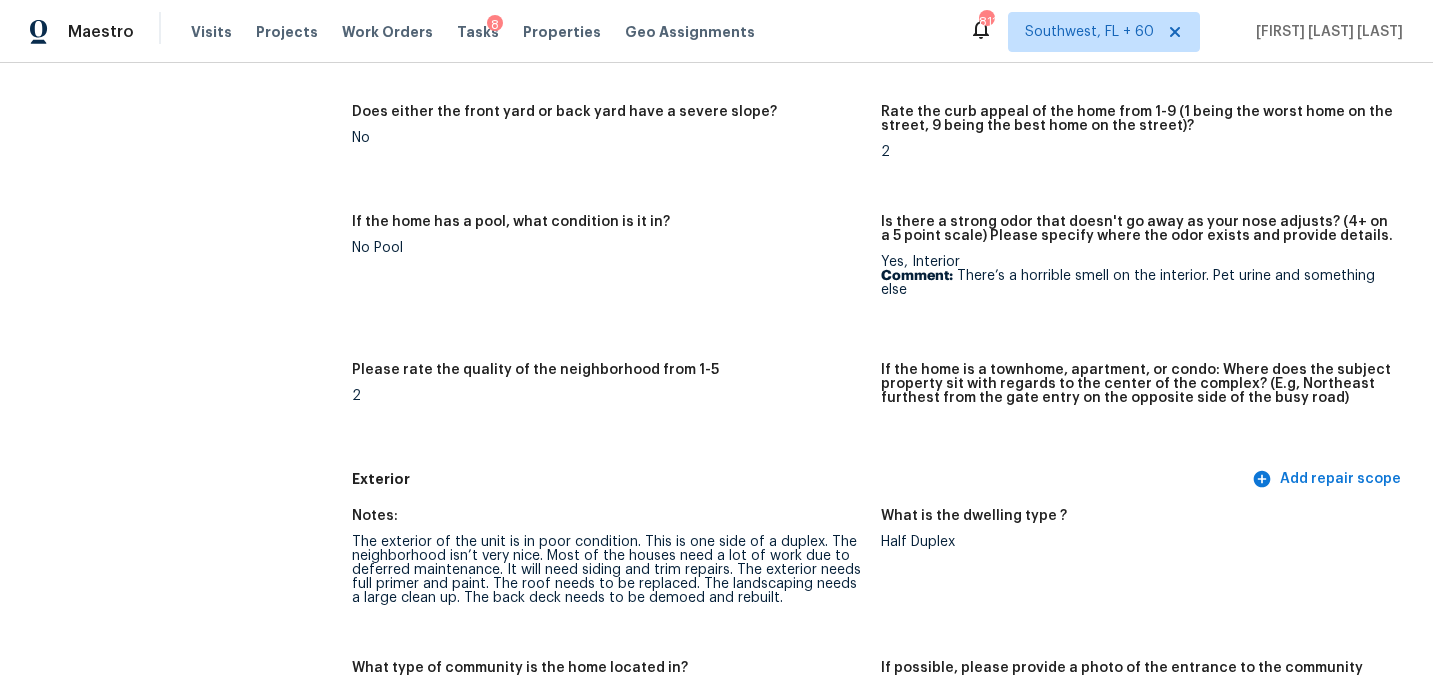 scroll, scrollTop: 0, scrollLeft: 0, axis: both 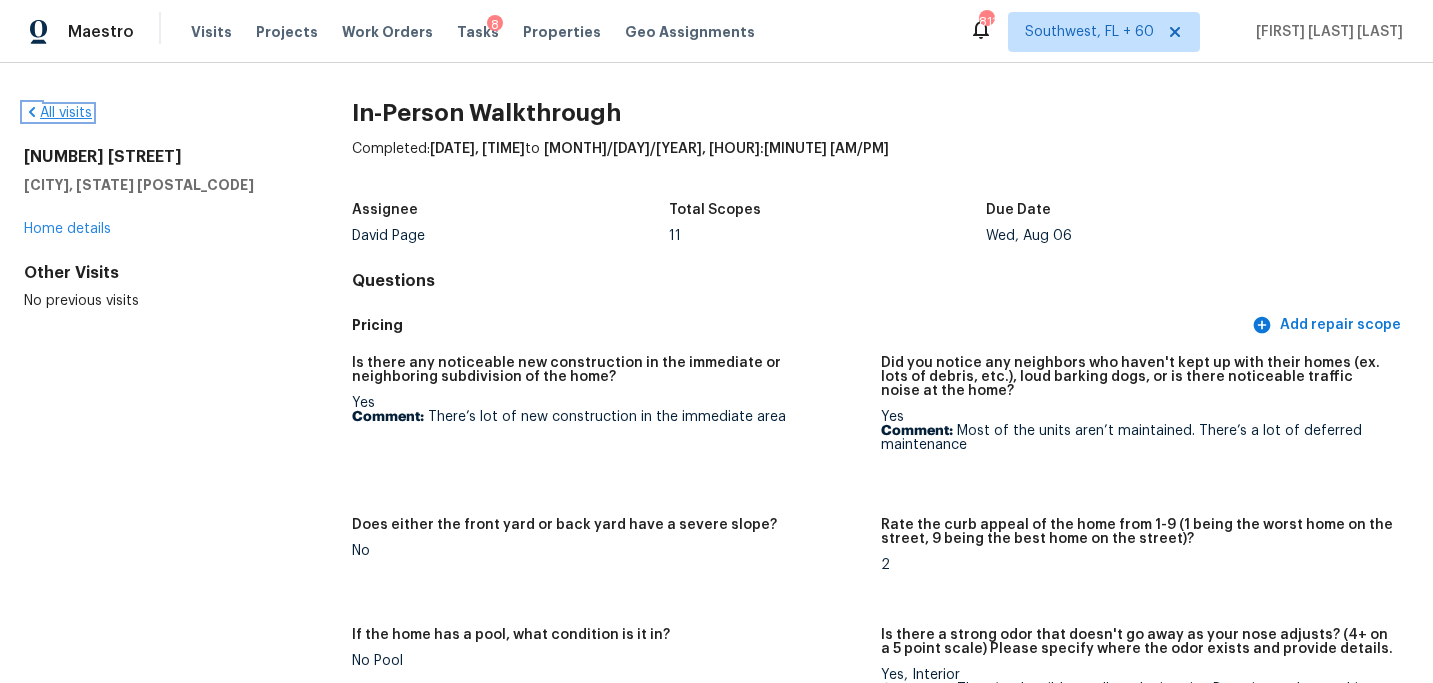 click on "All visits" at bounding box center [58, 113] 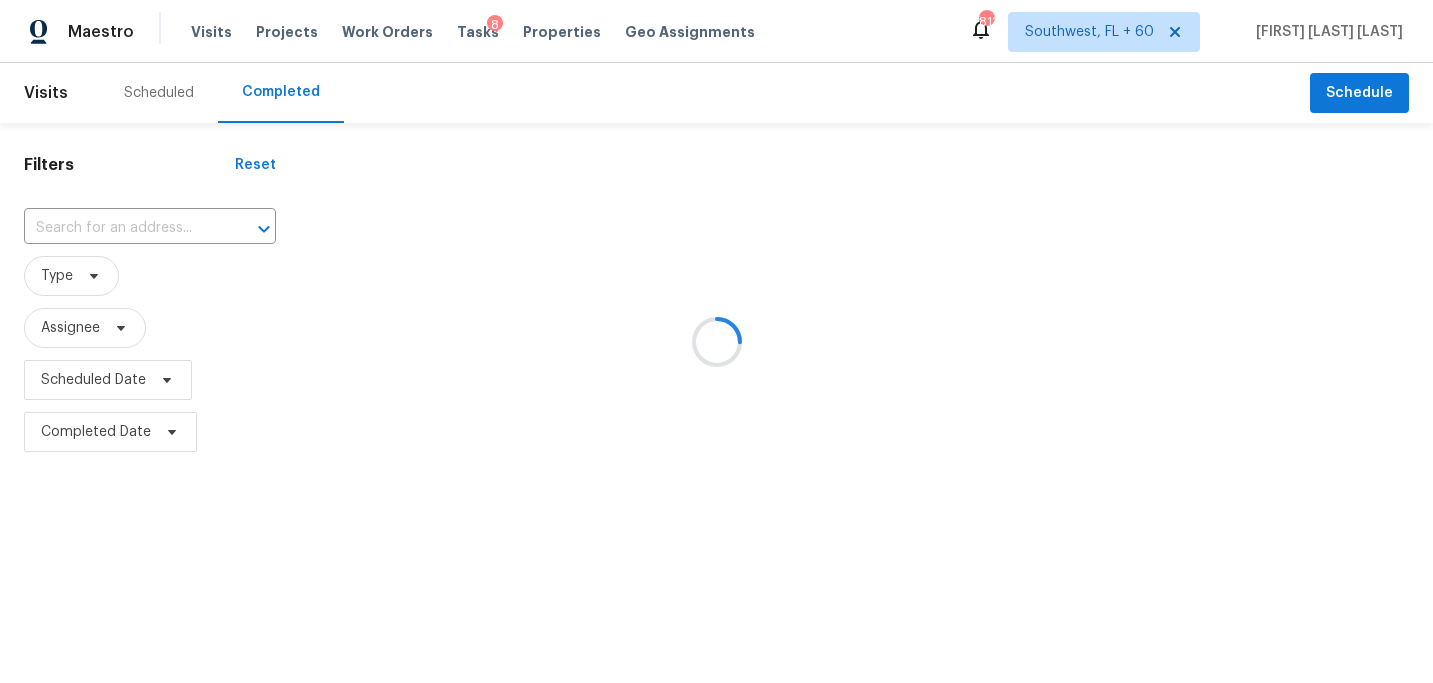 click at bounding box center [716, 341] 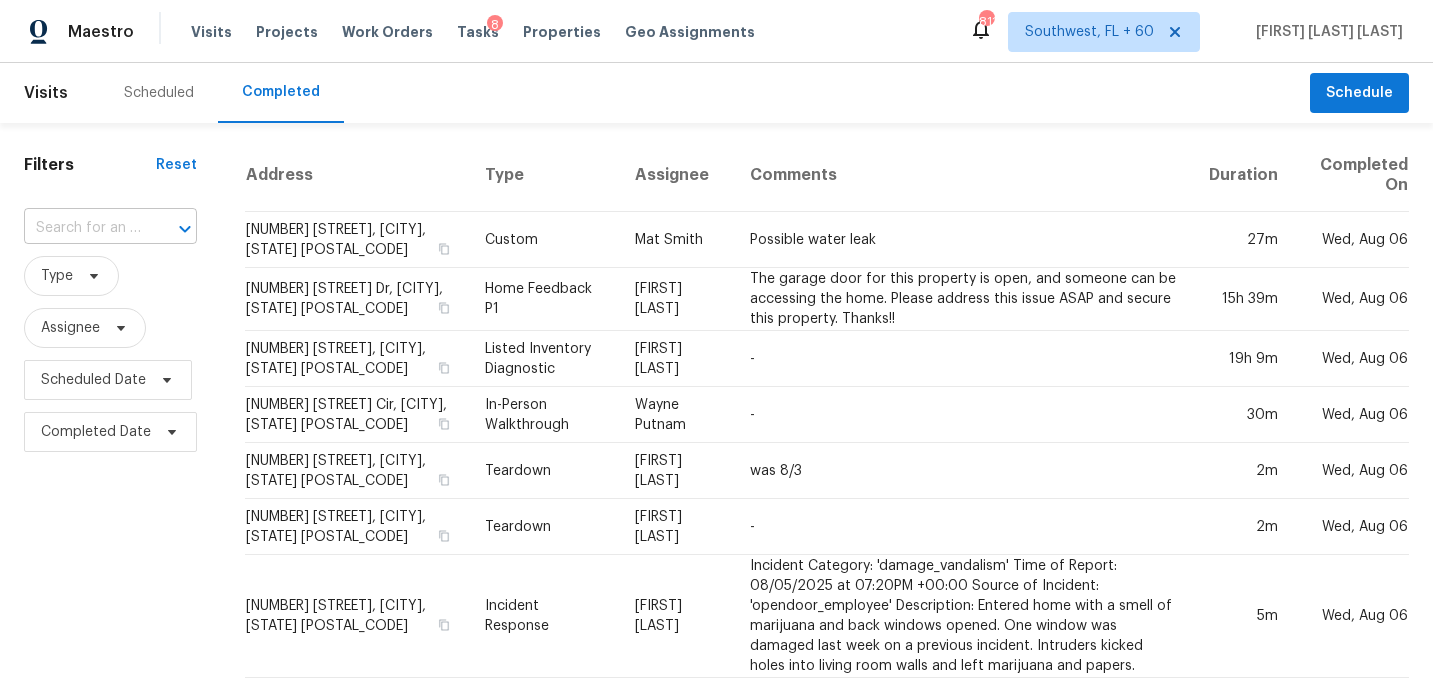 click at bounding box center (171, 229) 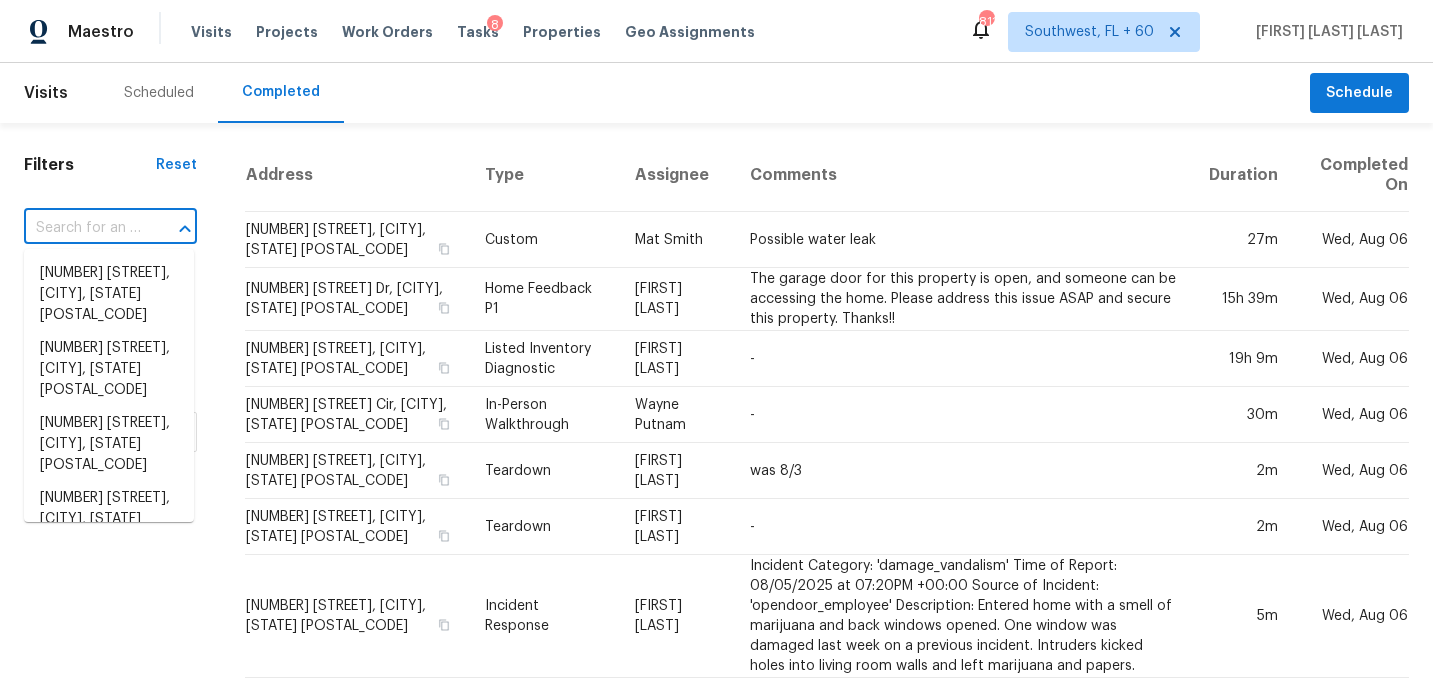 paste on "410 E Rector St, San Antonio, TX 78216" 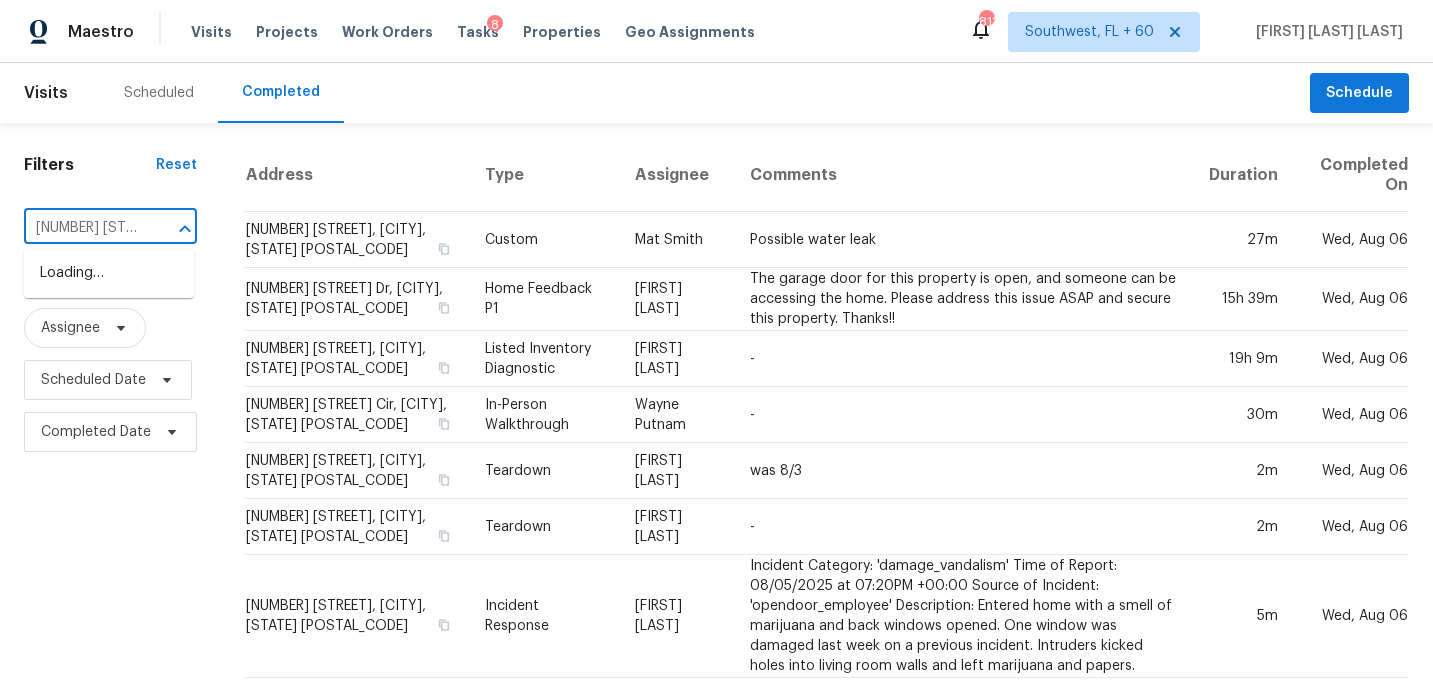 scroll, scrollTop: 0, scrollLeft: 150, axis: horizontal 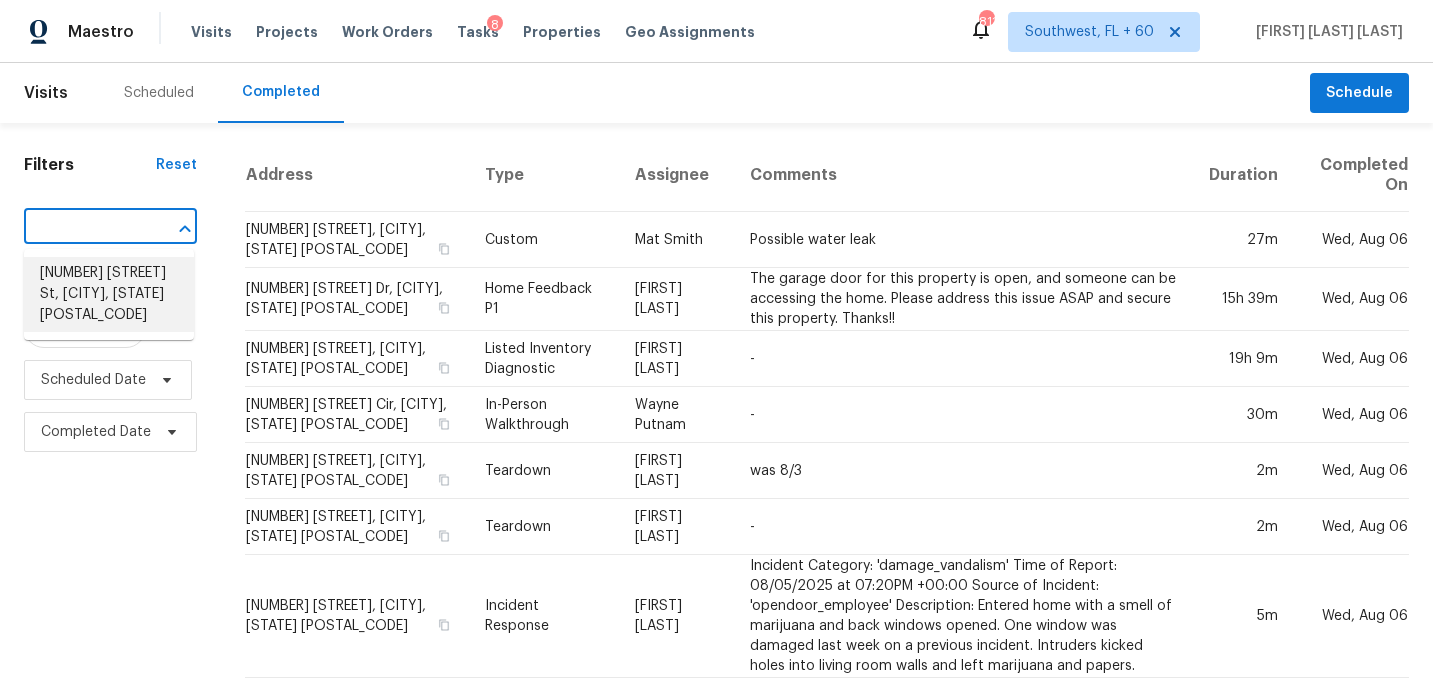 click on "410 E Rector St, San Antonio, TX 78216" at bounding box center [109, 294] 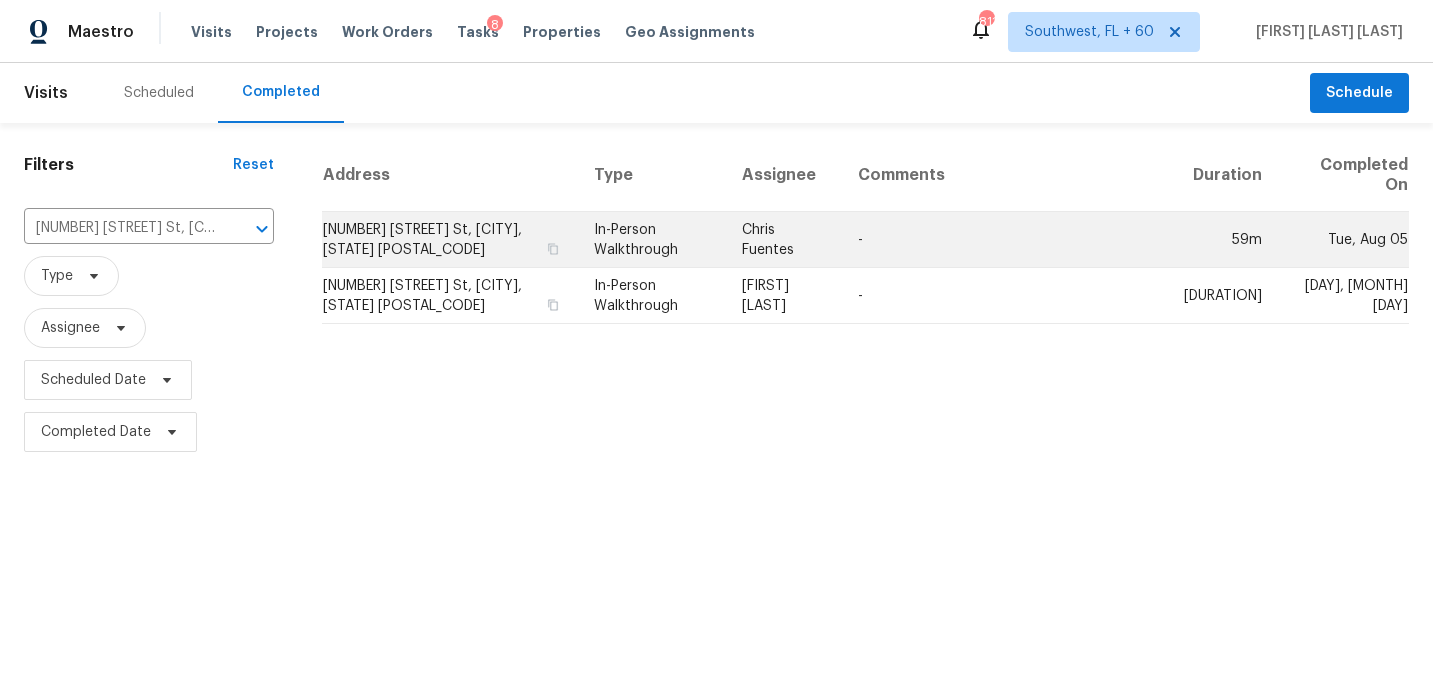 click on "Chris Fuentes" at bounding box center [784, 240] 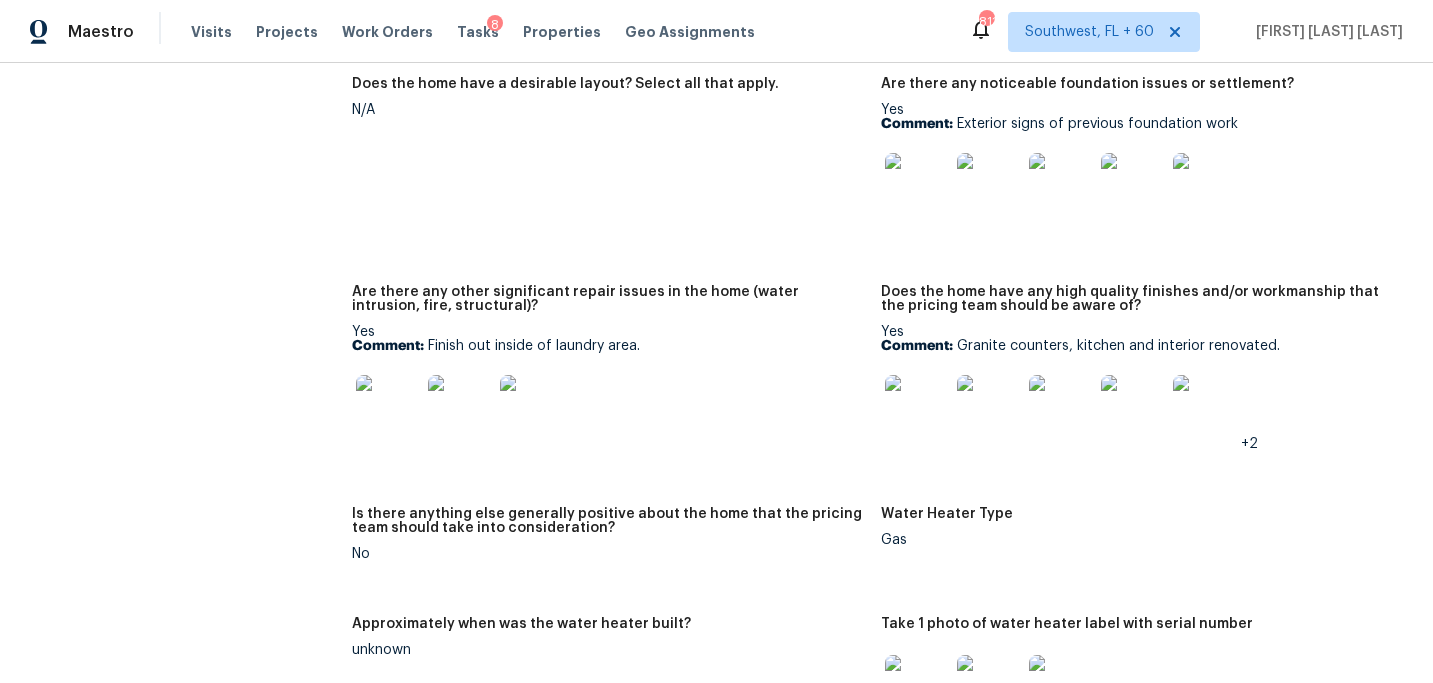 scroll, scrollTop: 3449, scrollLeft: 0, axis: vertical 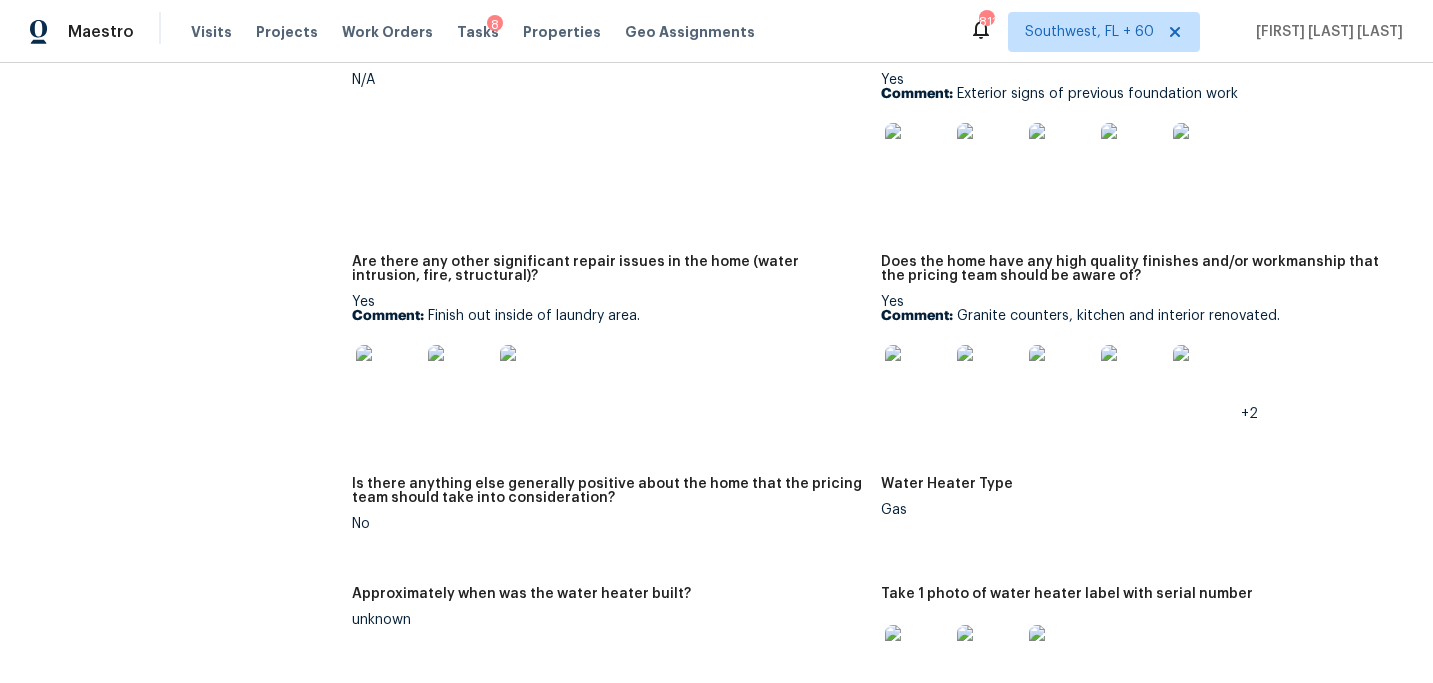 click at bounding box center (388, 377) 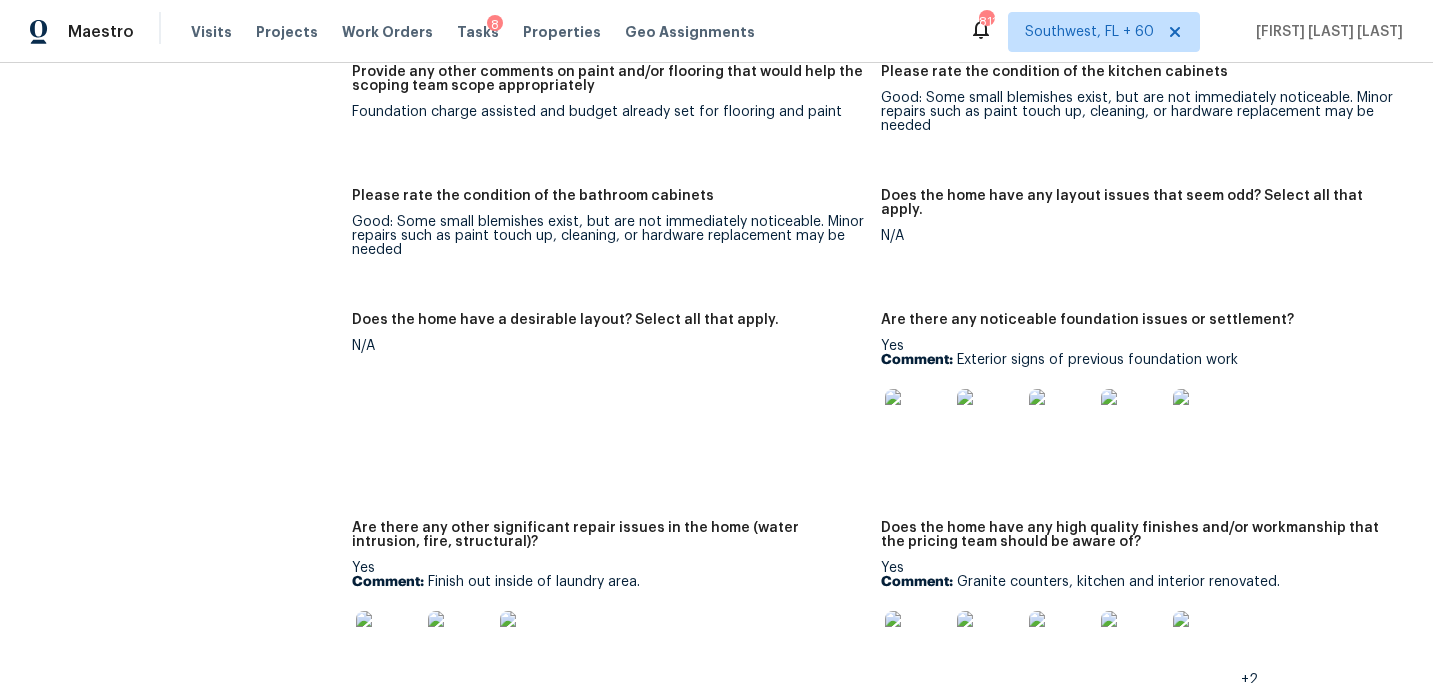scroll, scrollTop: 3181, scrollLeft: 0, axis: vertical 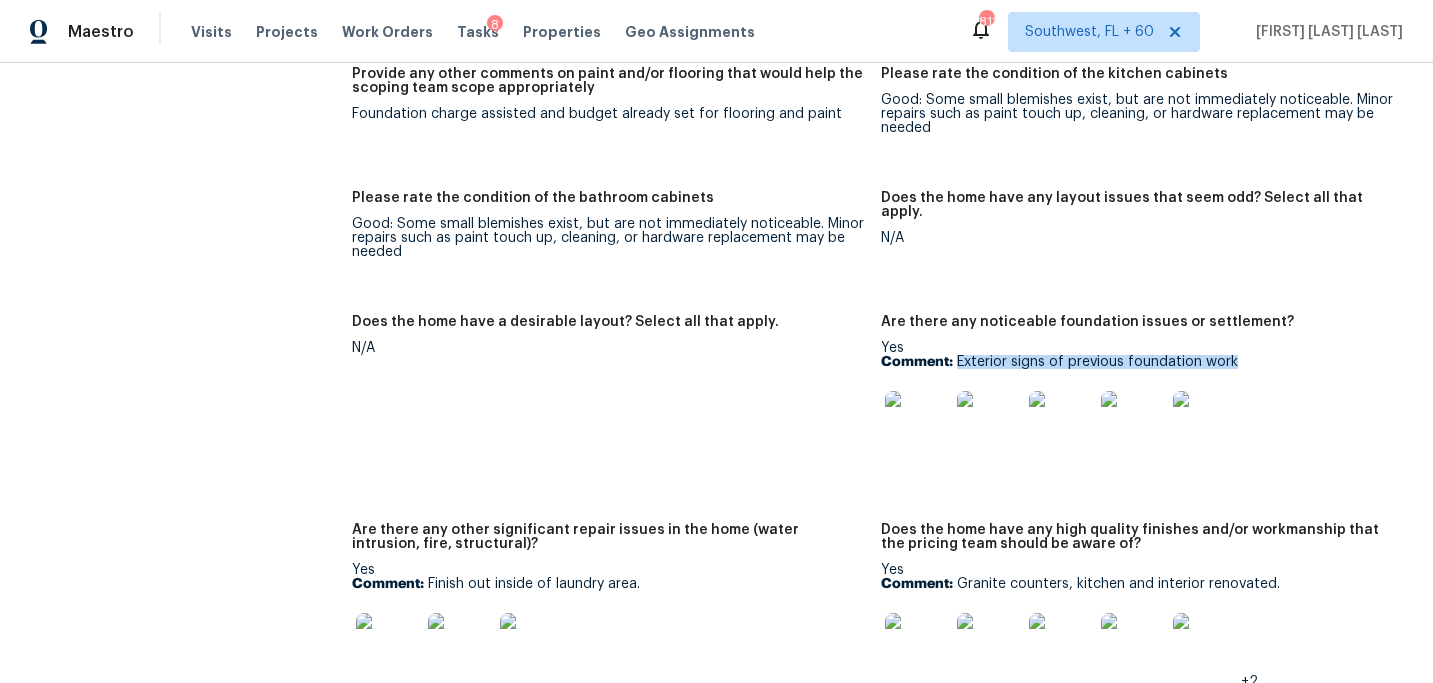 drag, startPoint x: 958, startPoint y: 350, endPoint x: 1271, endPoint y: 350, distance: 313 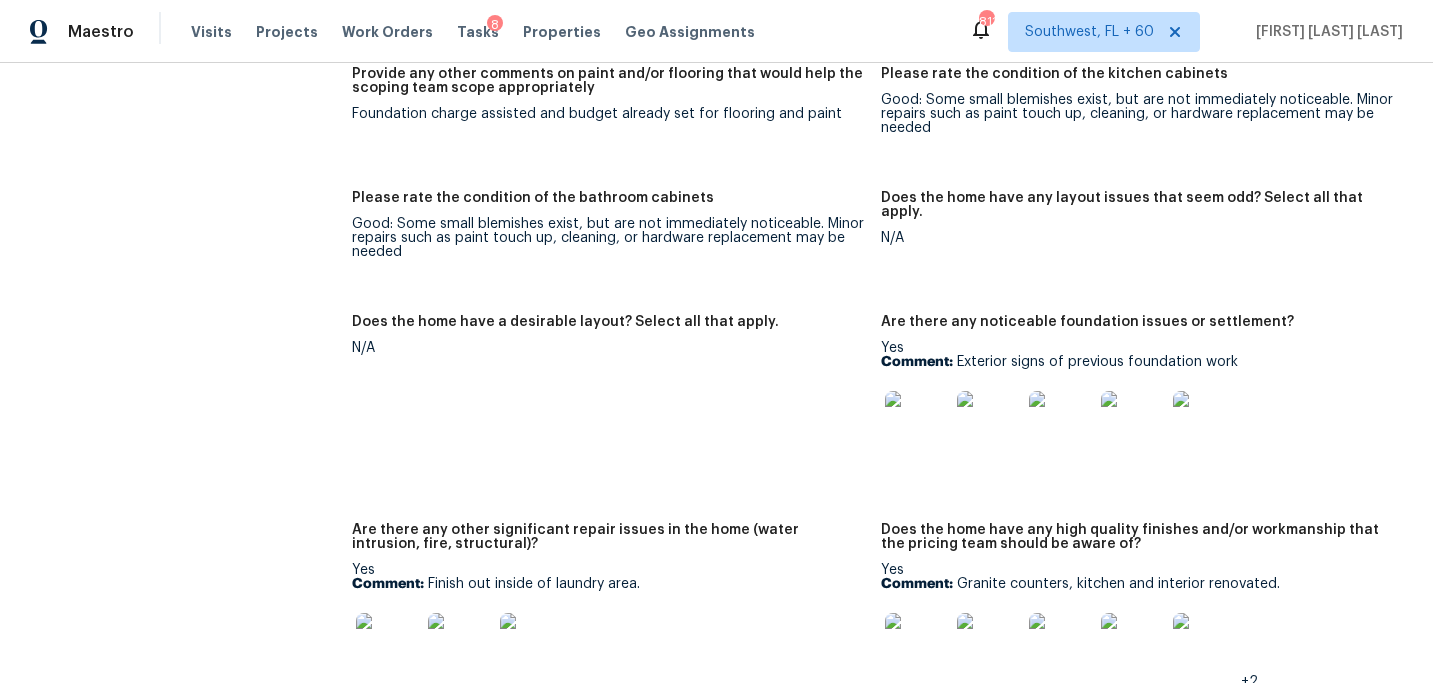 click on "Does the home have a desirable layout? Select all that apply. N/A" at bounding box center (616, 407) 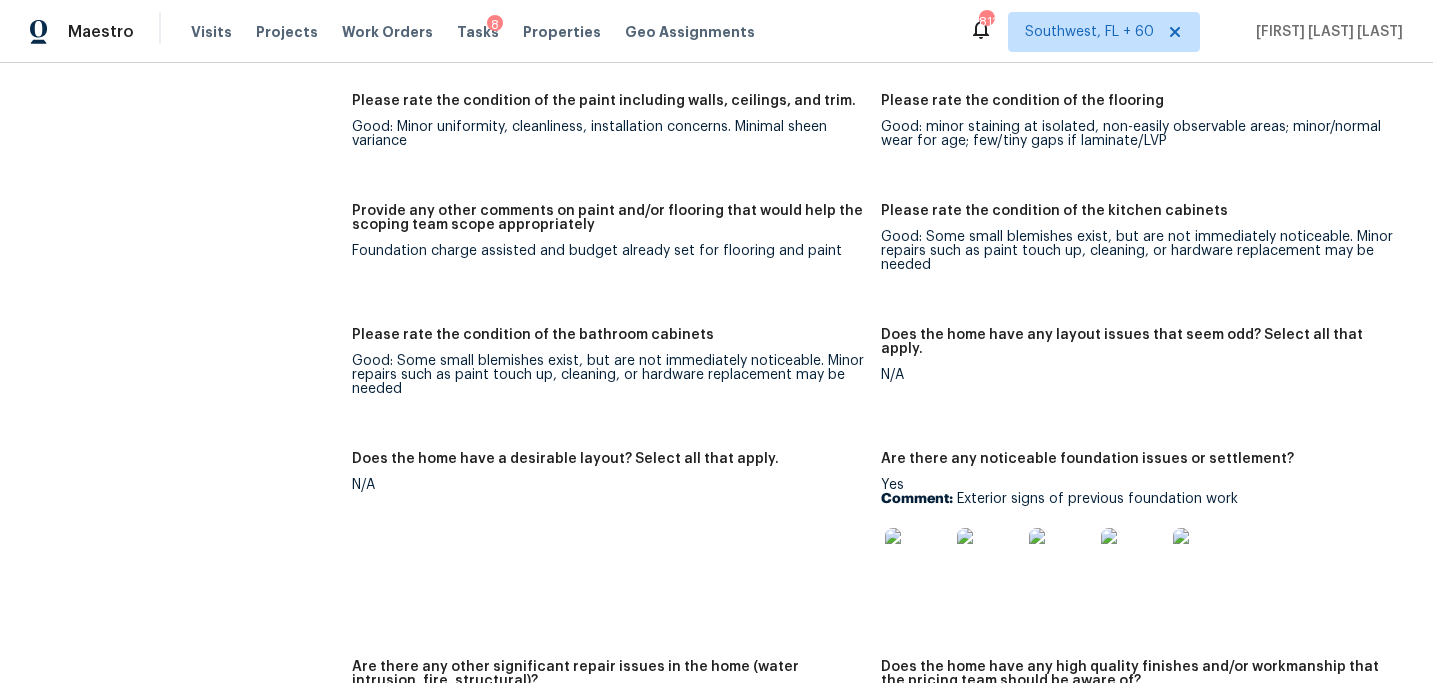 scroll, scrollTop: 3169, scrollLeft: 0, axis: vertical 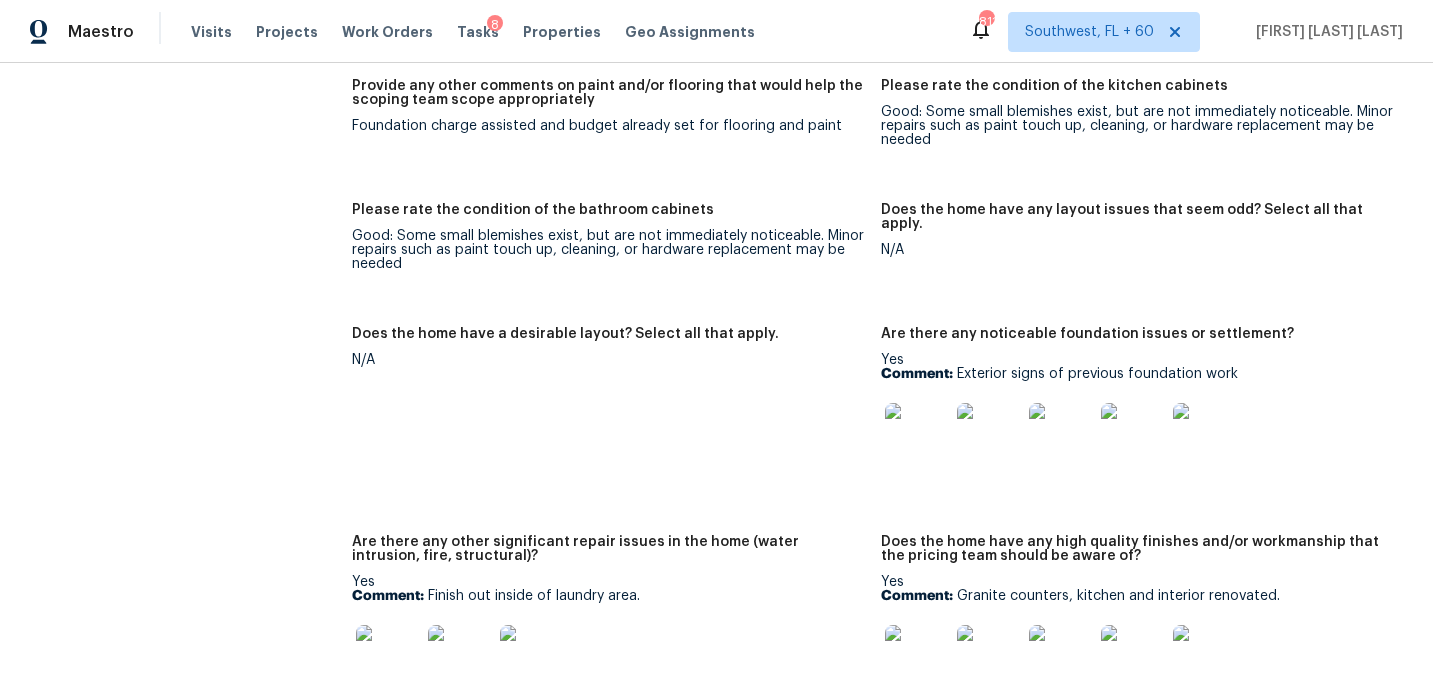 click on "Does the home have a desirable layout? Select all that apply. N/A" at bounding box center (616, 419) 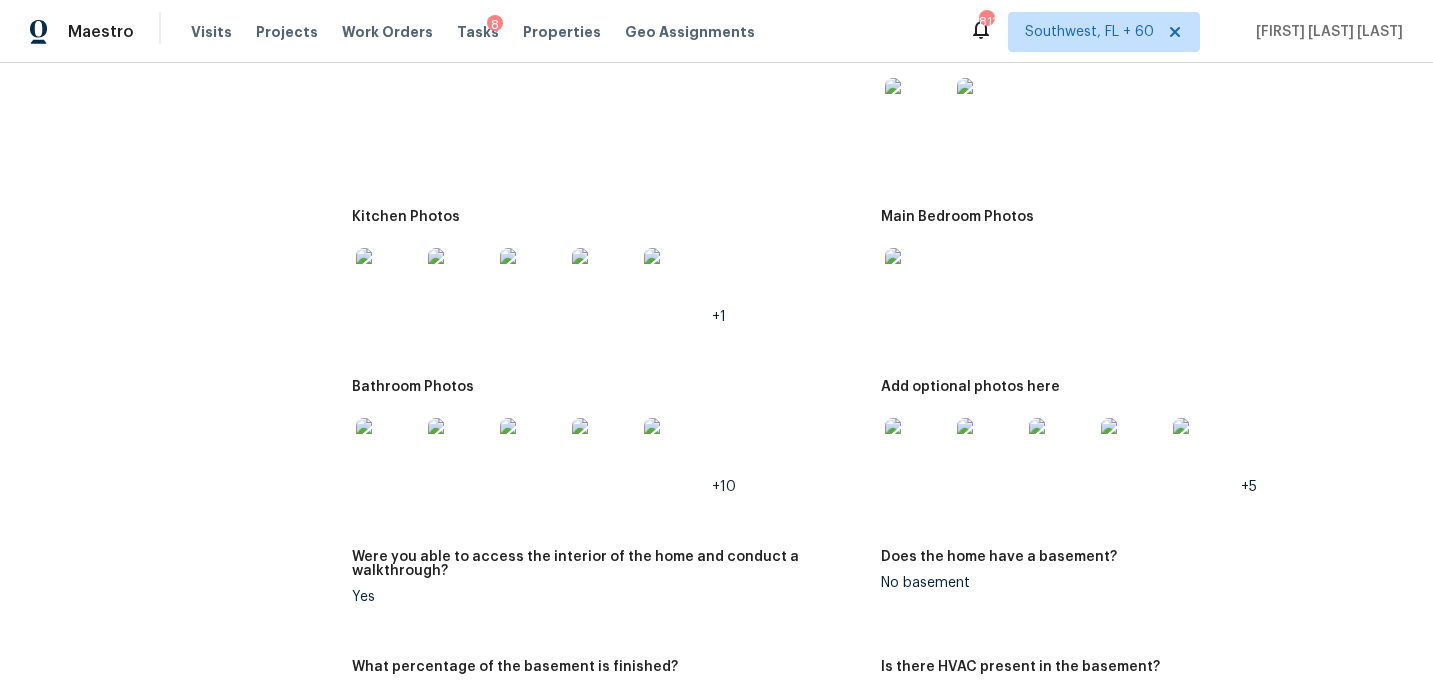 scroll, scrollTop: 2242, scrollLeft: 0, axis: vertical 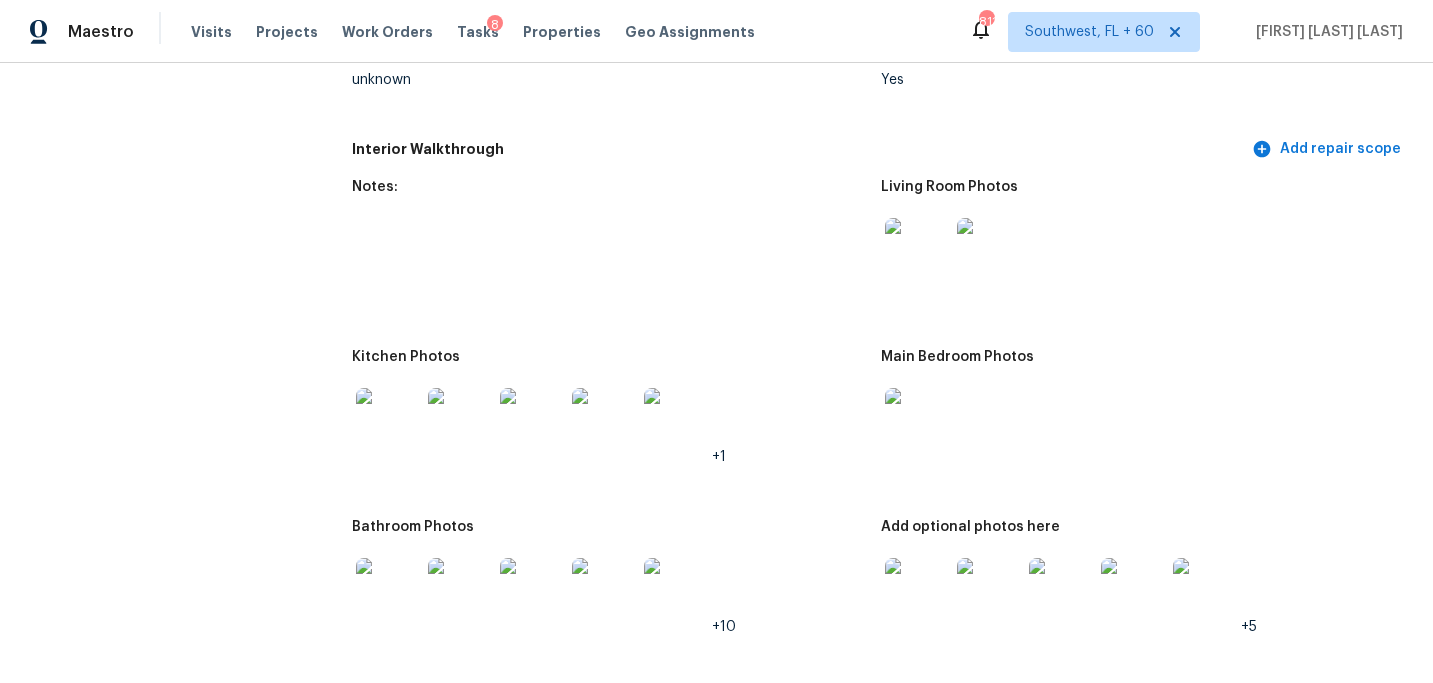 click at bounding box center (917, 250) 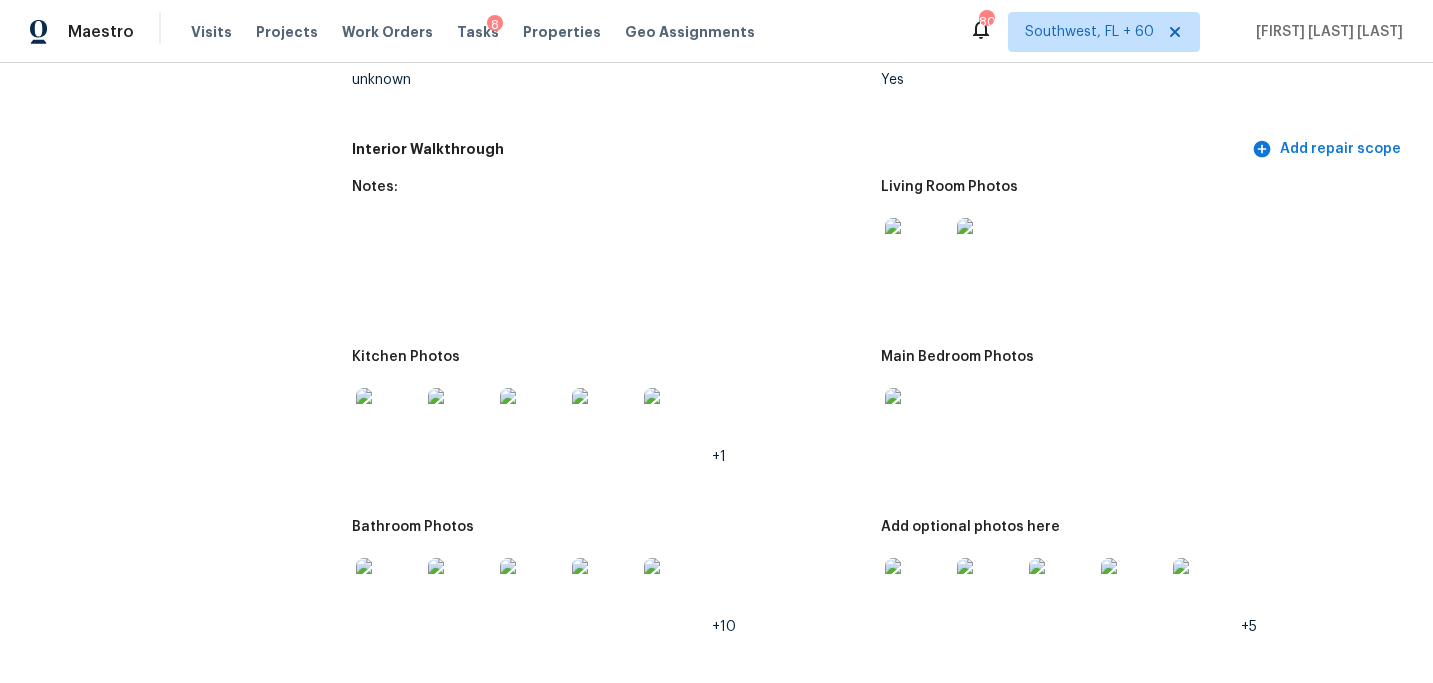 click at bounding box center (917, 590) 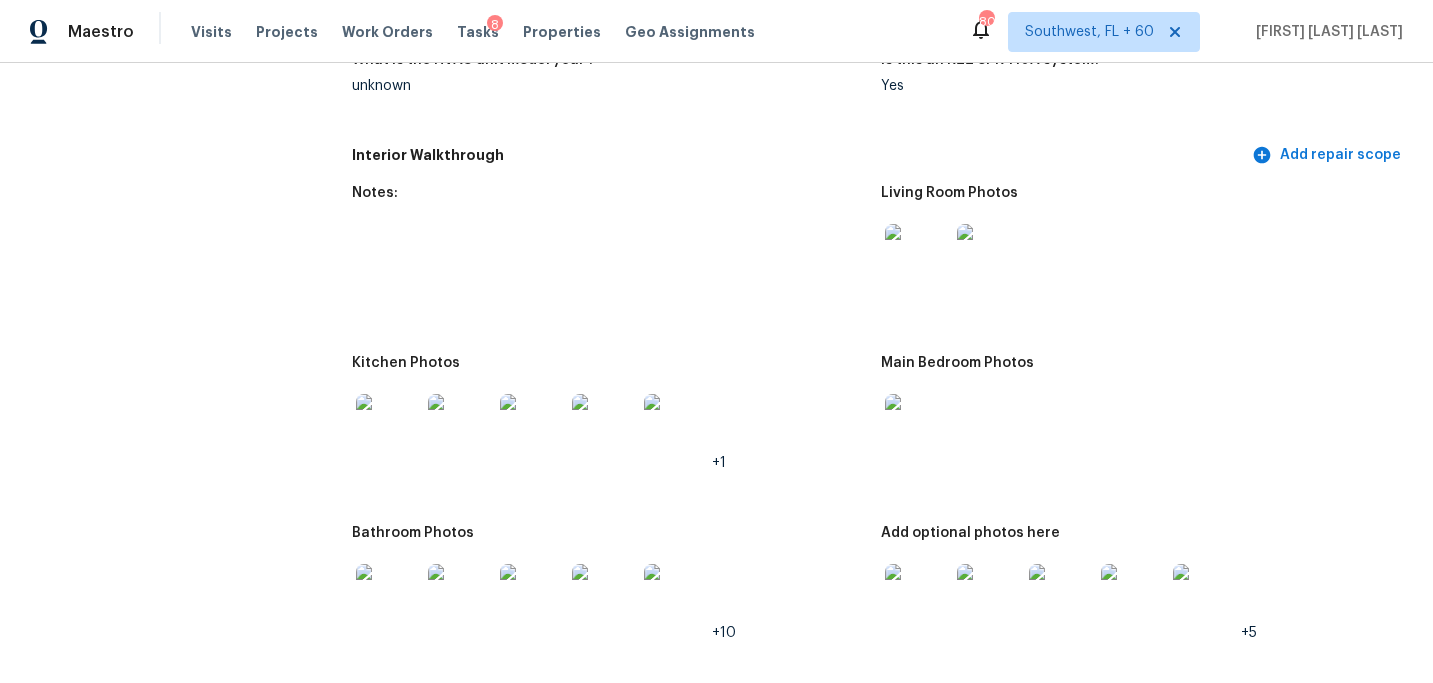 scroll, scrollTop: 2234, scrollLeft: 0, axis: vertical 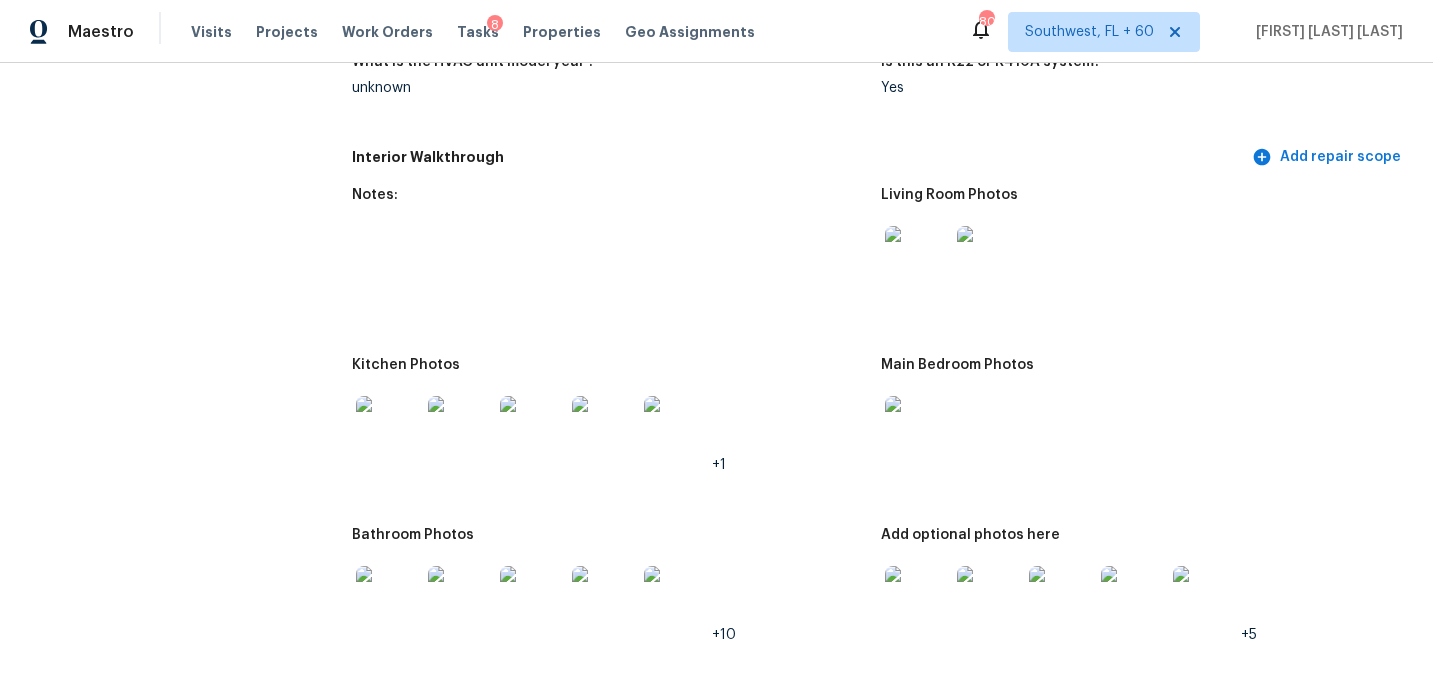 click at bounding box center [917, 258] 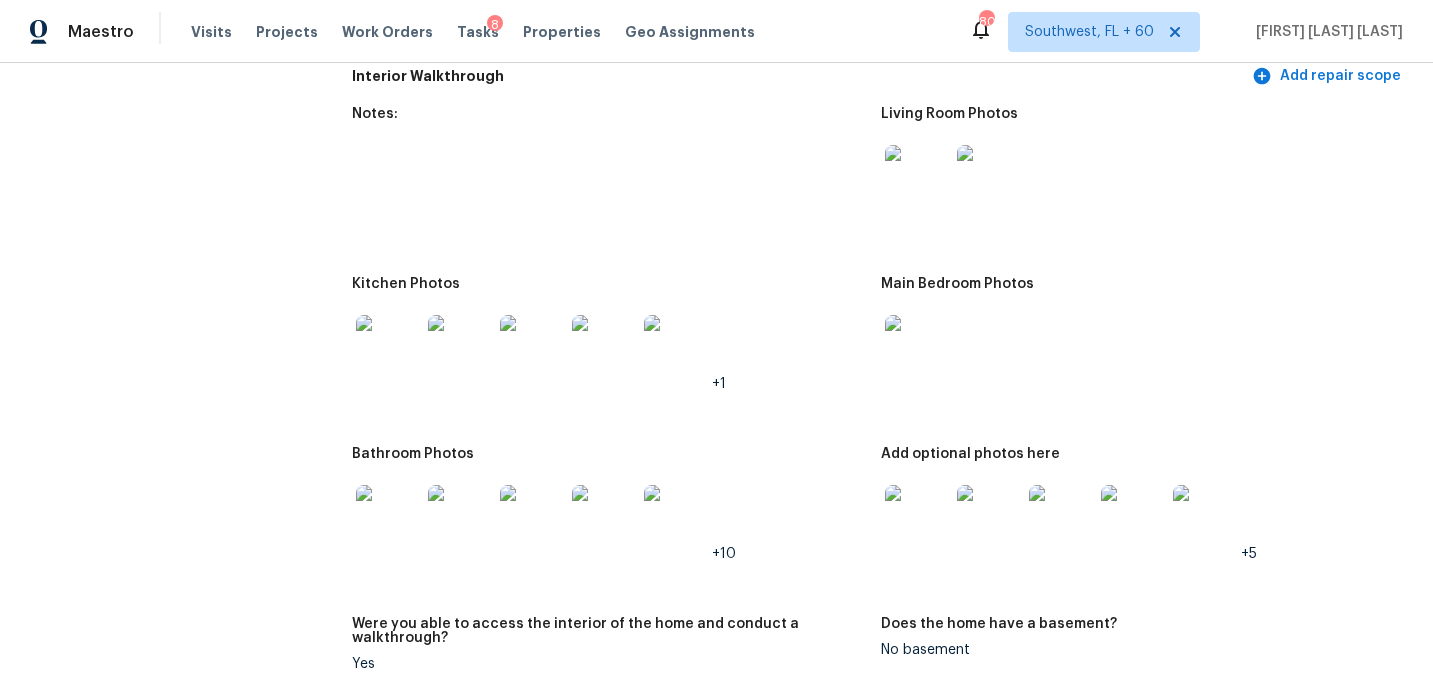 click at bounding box center (917, 517) 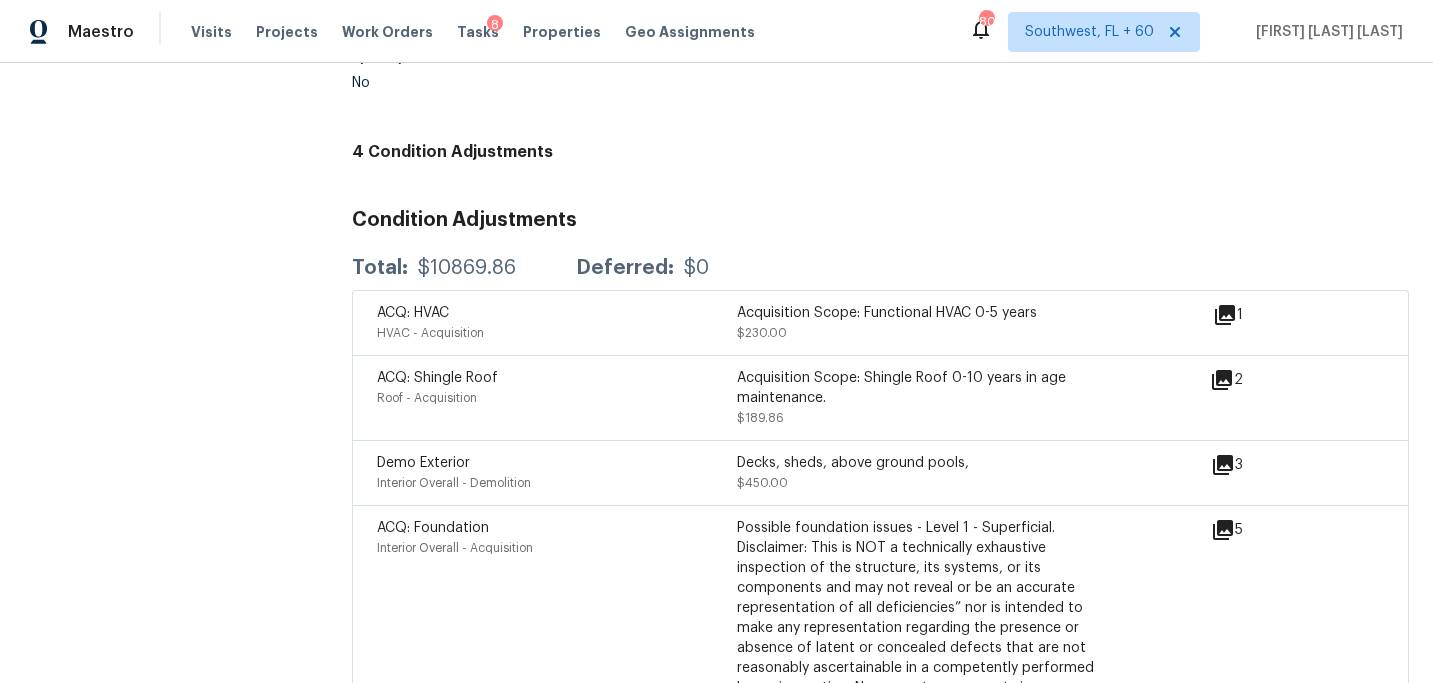 scroll, scrollTop: 5056, scrollLeft: 0, axis: vertical 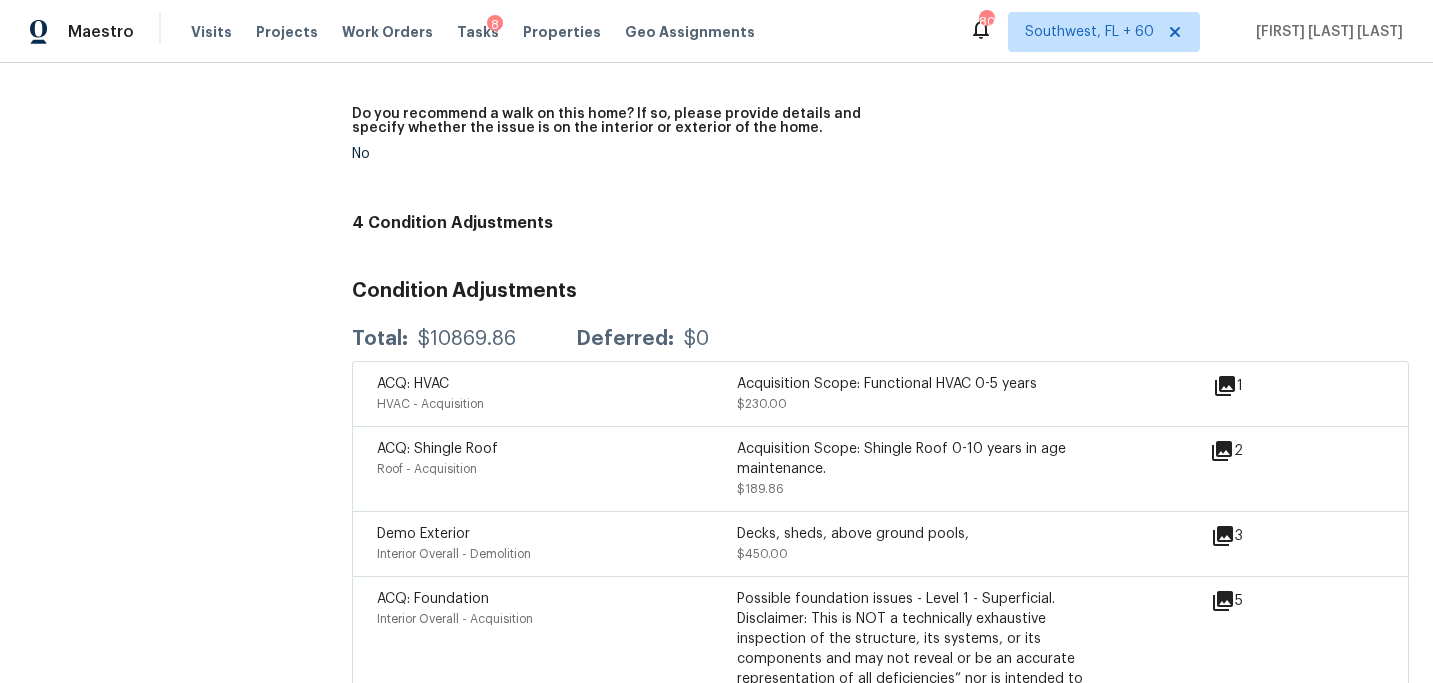 click on "4 Condition Adjustments" at bounding box center [880, 223] 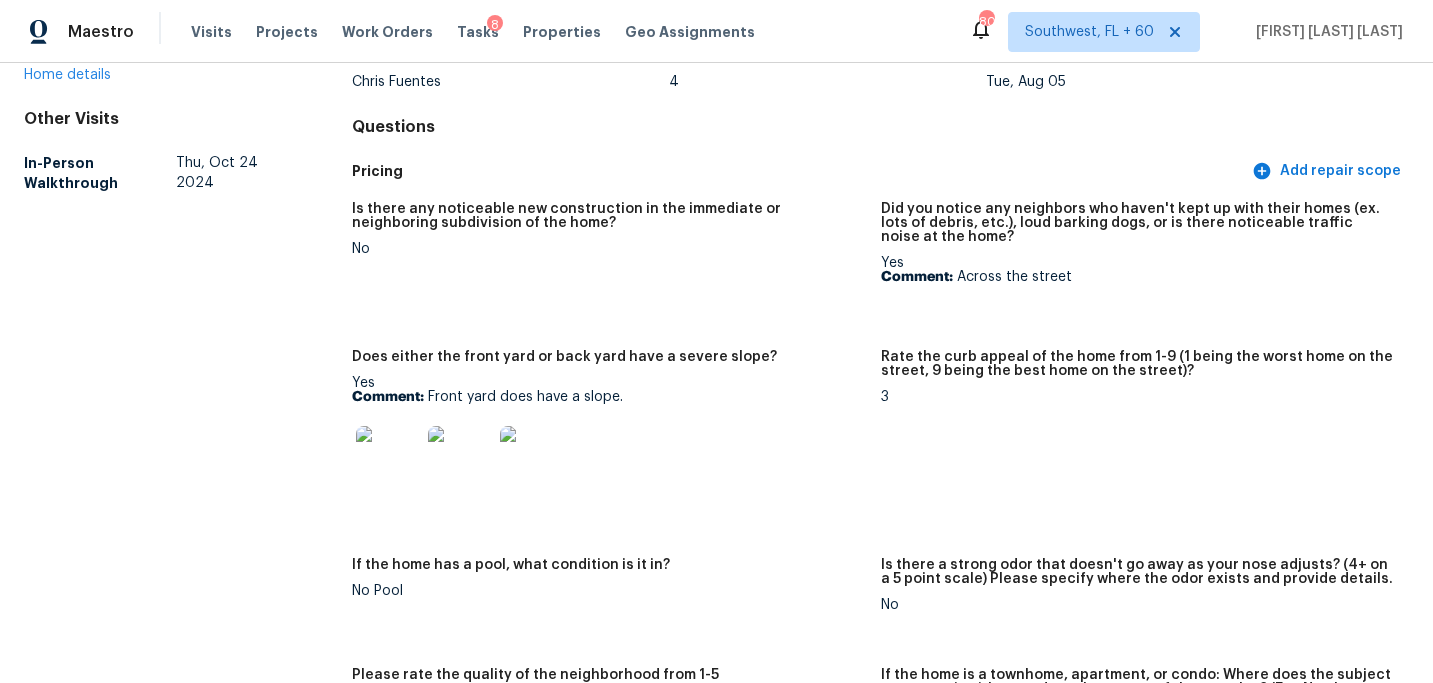 scroll, scrollTop: 0, scrollLeft: 0, axis: both 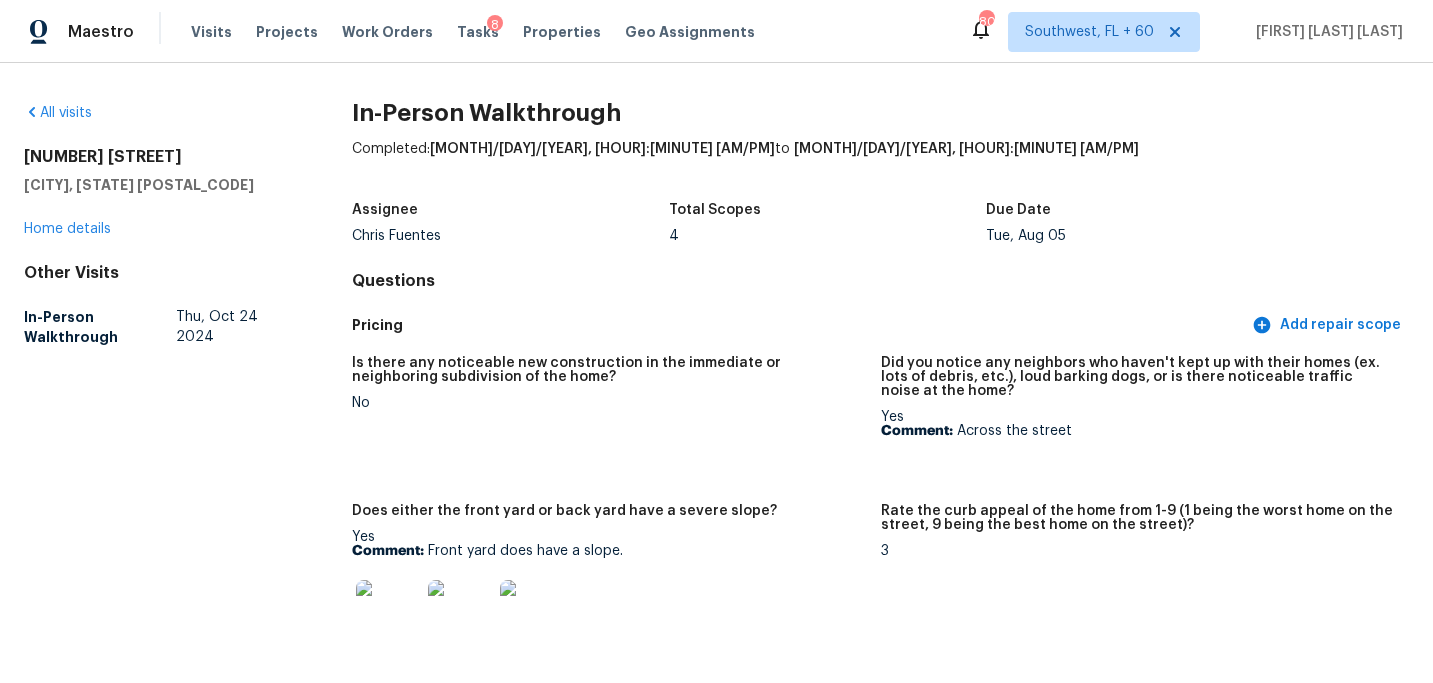 click on "All visits 410 E Rector St San Antonio, TX 78216 Home details Other Visits In-Person Walkthrough Thu, Oct 24 2024 In-Person Walkthrough Completed:  8/5/2025, 22:30 PM  to   8/5/2025, 23:29 PM Assignee Chris Fuentes Total Scopes 4 Due Date Tue, Aug 05 Questions Pricing Add repair scope Is there any noticeable new construction in the immediate or neighboring subdivision of the home? No Did you notice any neighbors who haven't kept up with their homes (ex. lots of debris, etc.), loud barking dogs, or is there noticeable traffic noise at the home? Yes Comment:   Across the street Does either the front yard or back yard have a severe slope? Yes Comment:   Front yard does have a slope. Rate the curb appeal of the home from 1-9 (1 being the worst home on the street, 9 being the best home on the street)? 3 If the home has a pool, what condition is it in? No Pool Is there a strong odor that doesn't go away as your nose adjusts? (4+ on a 5 point scale) Please specify where the odor exists and provide details. No 3  +4" at bounding box center [716, 373] 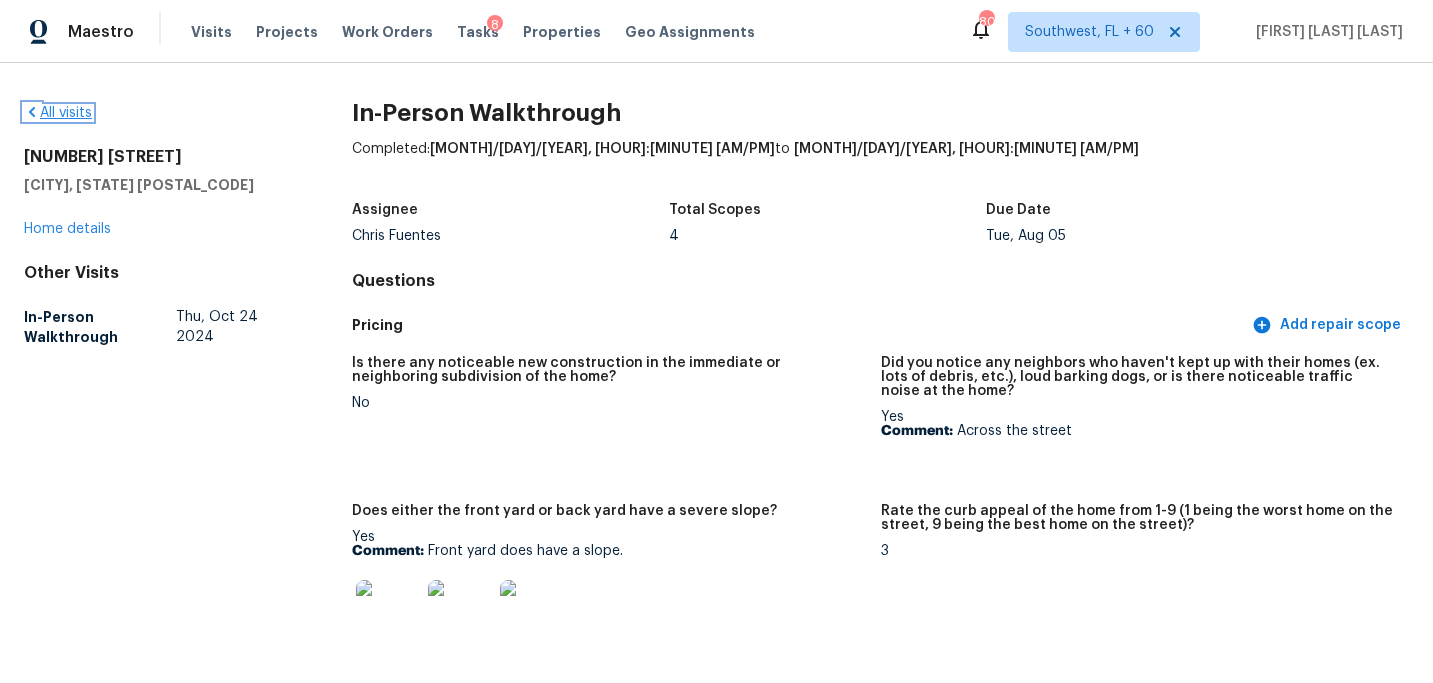 click on "All visits" at bounding box center [58, 113] 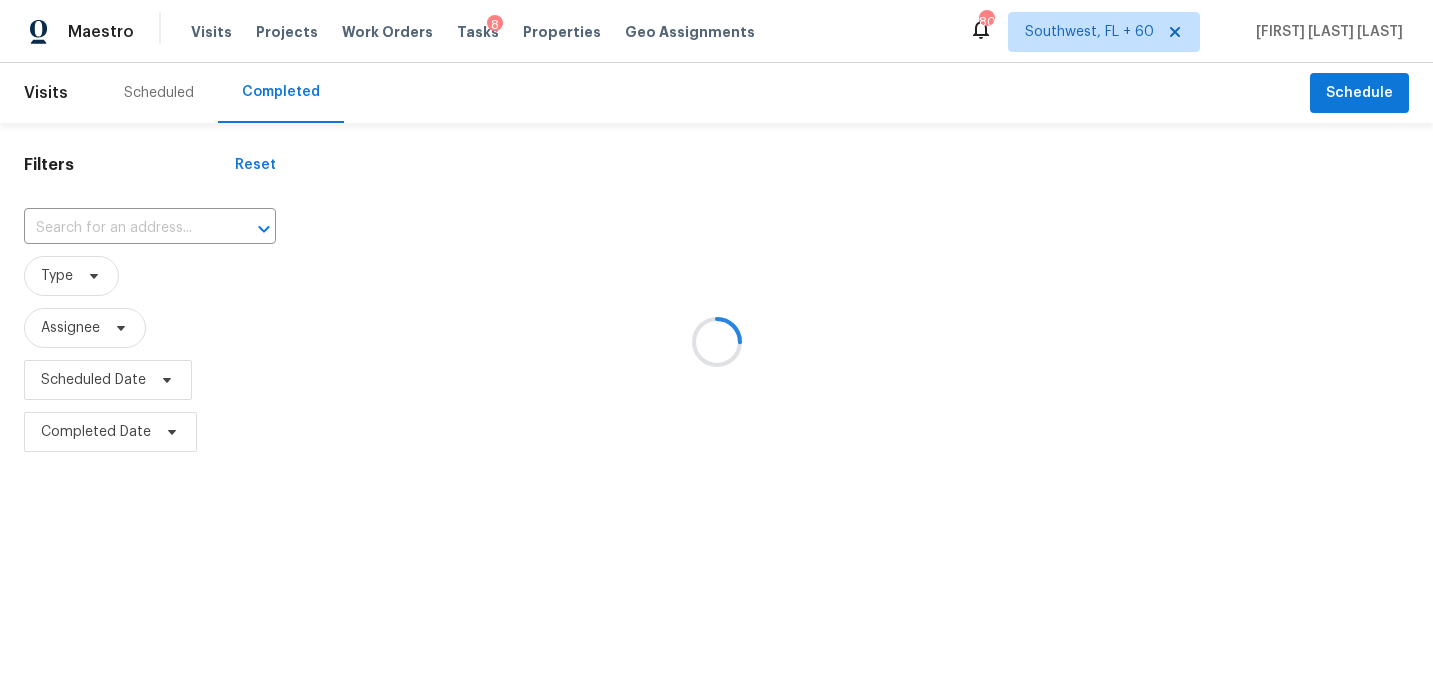 click at bounding box center (716, 341) 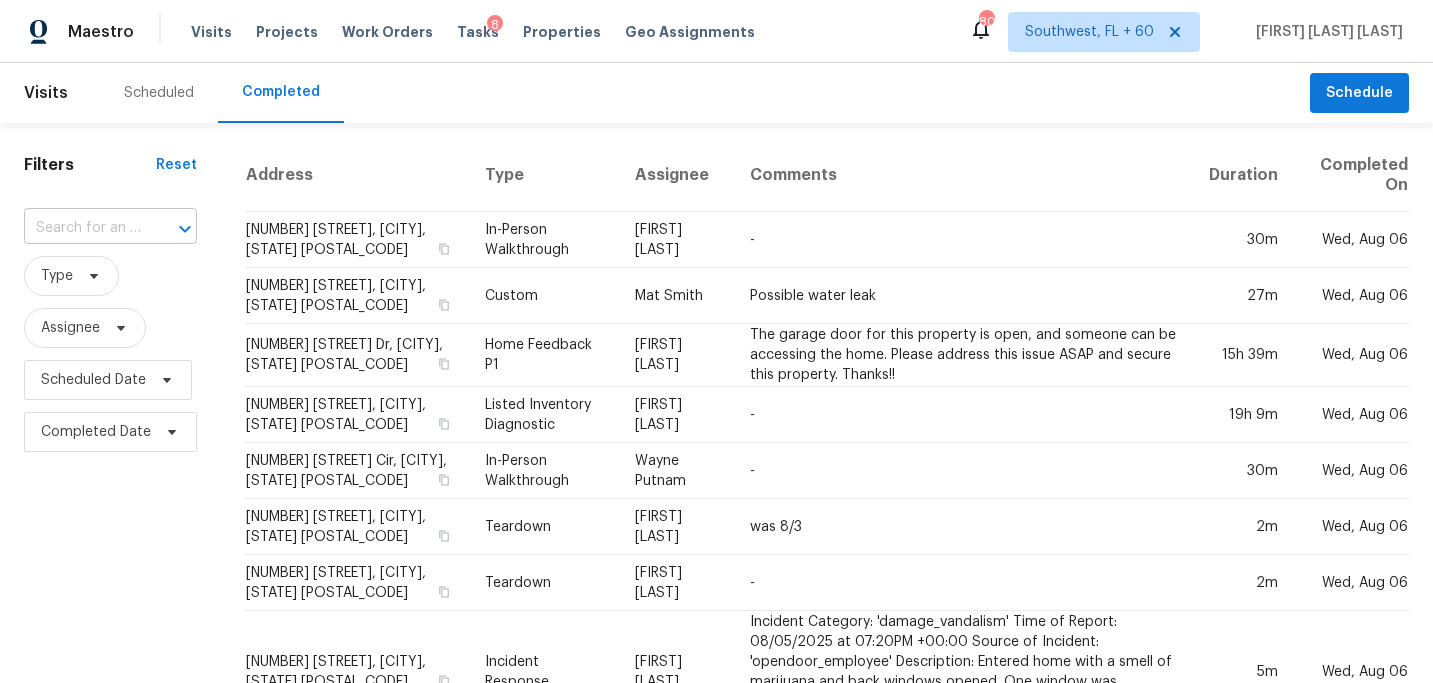 click at bounding box center (171, 229) 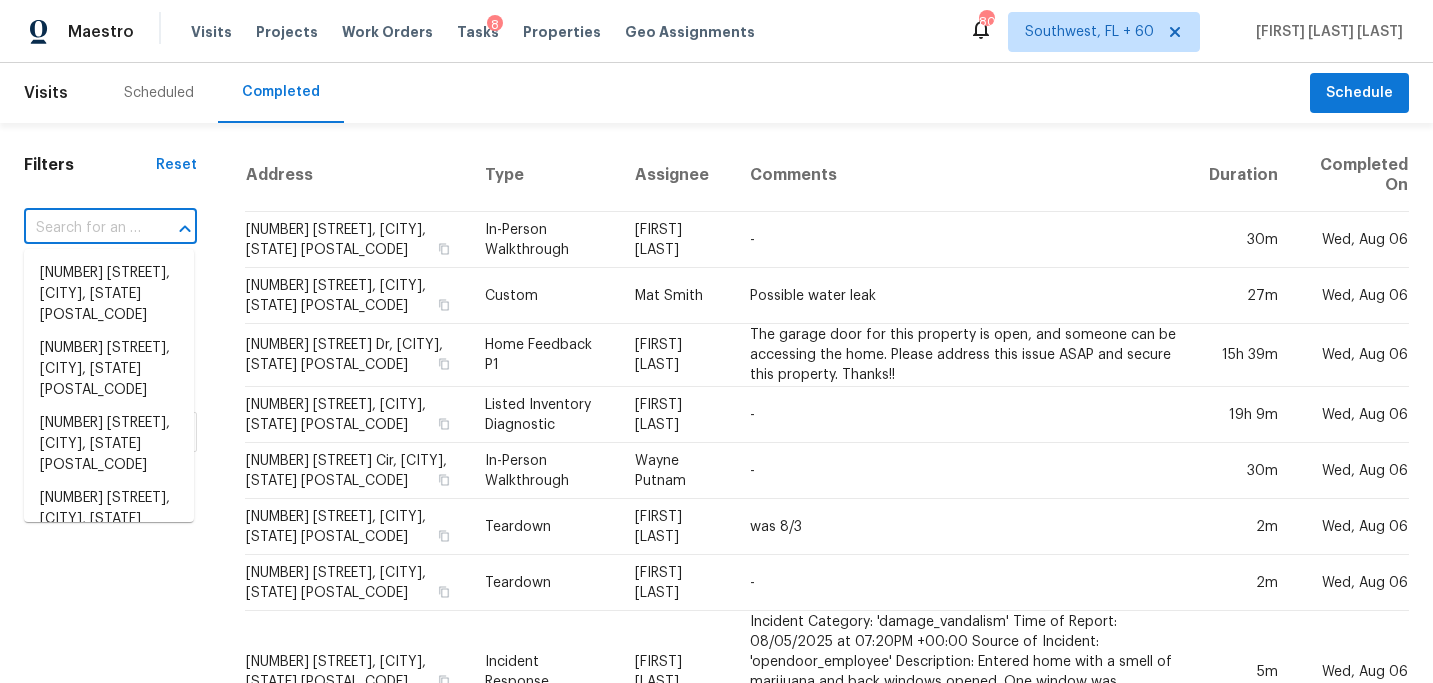 paste on "25631 E Indore Dr, Aurora, CO 80016" 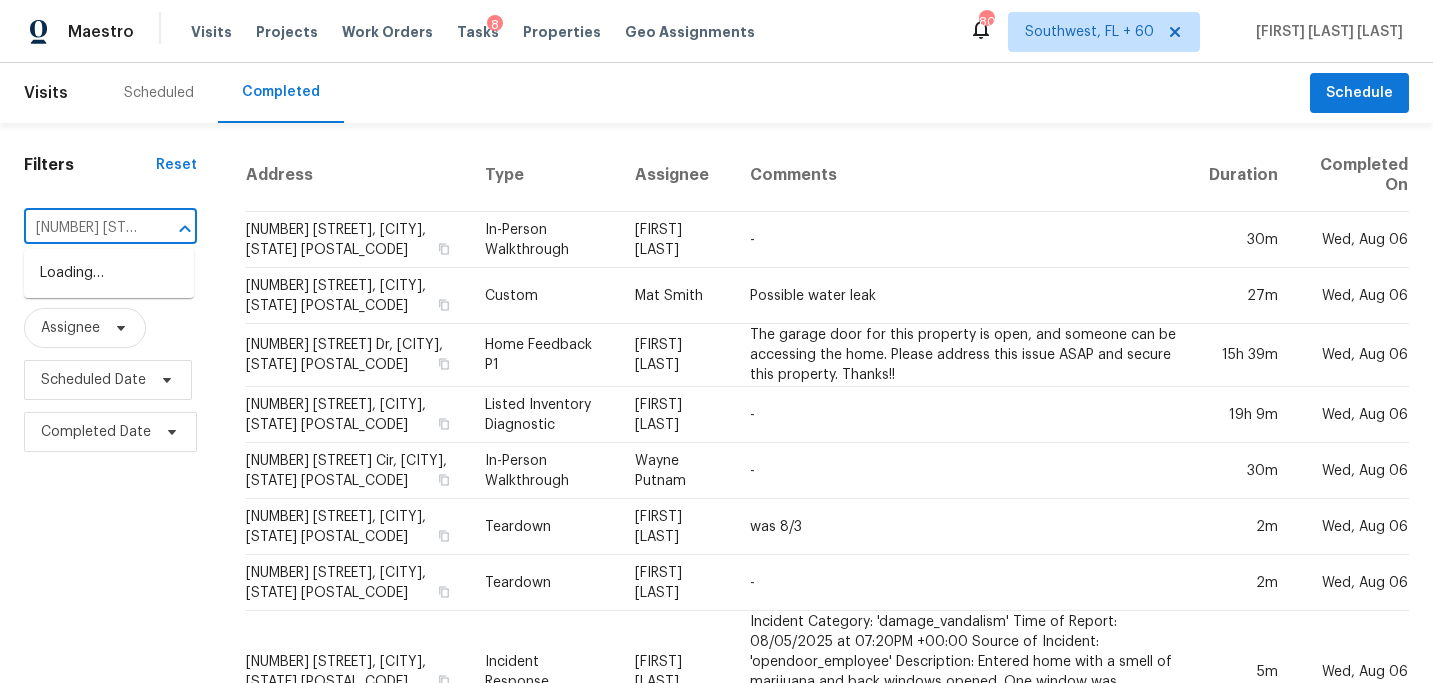 scroll, scrollTop: 0, scrollLeft: 137, axis: horizontal 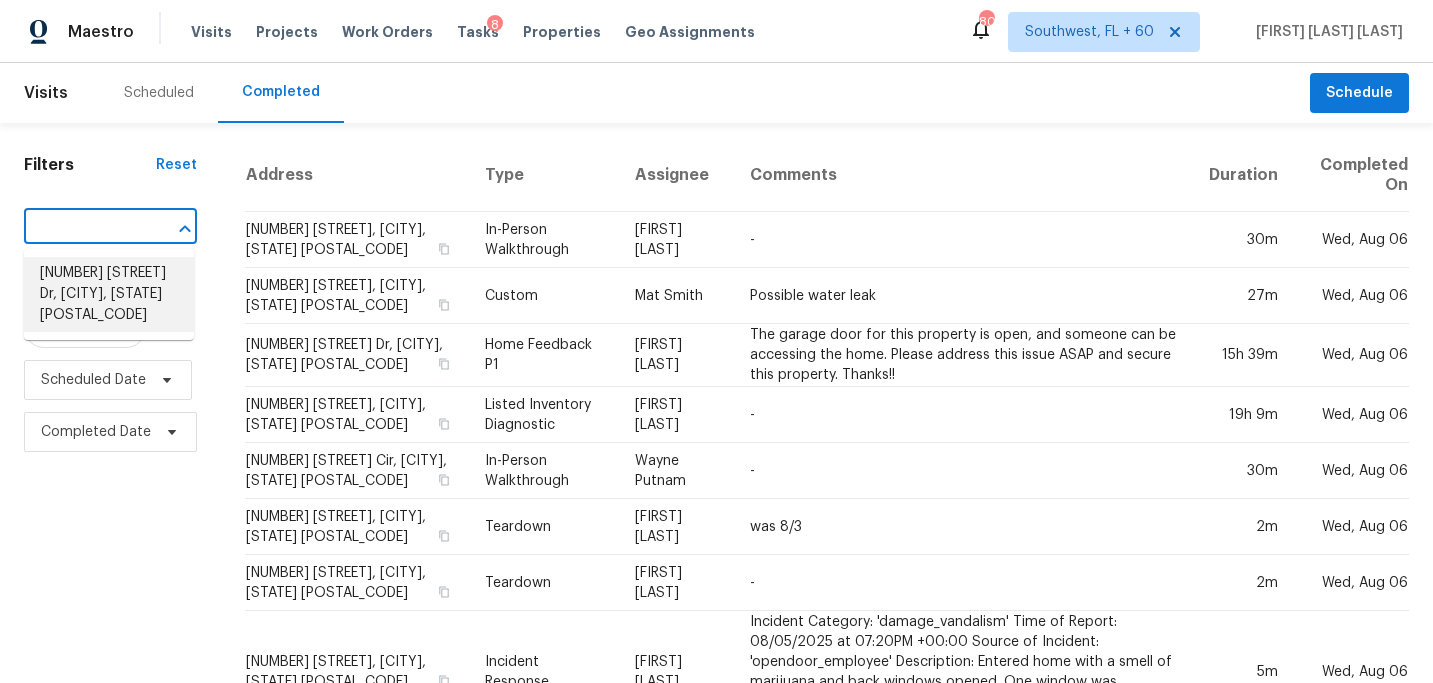click on "25631 E Indore Dr, Aurora, CO 80016" at bounding box center (109, 294) 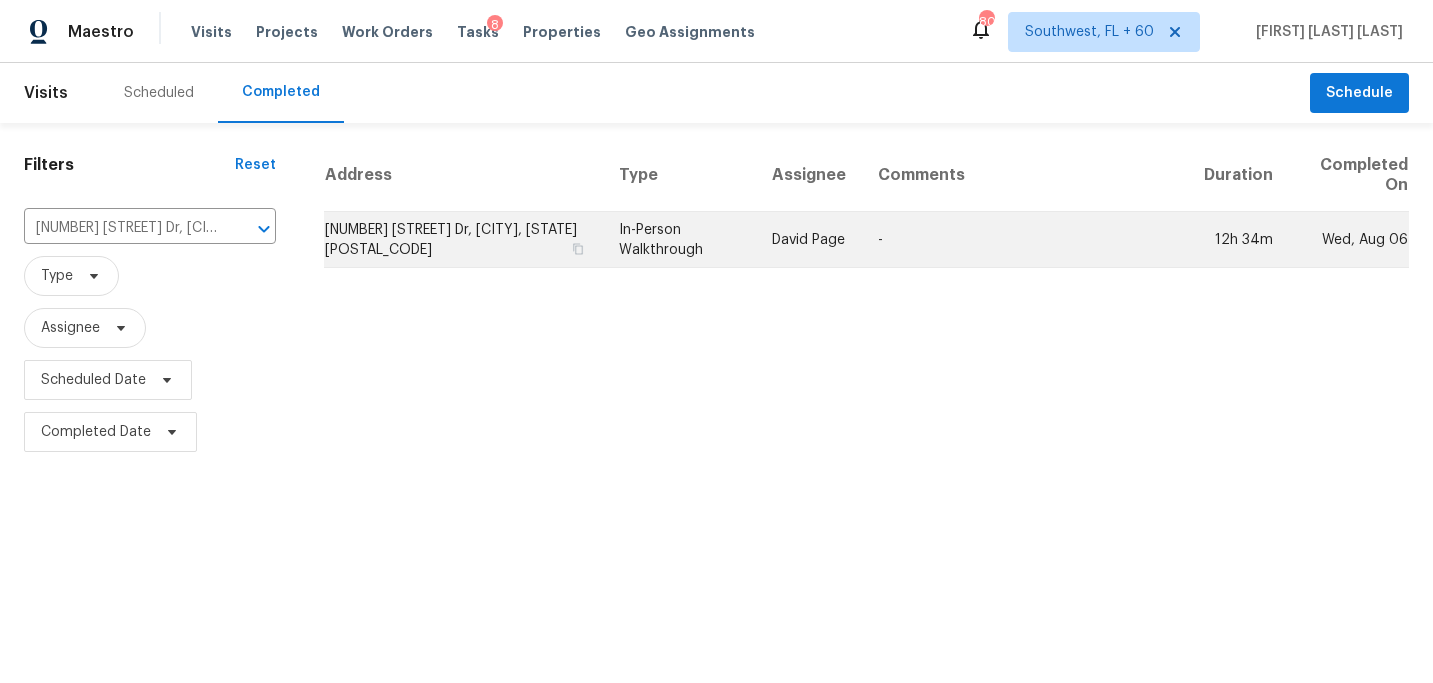 click on "David Page" at bounding box center (809, 240) 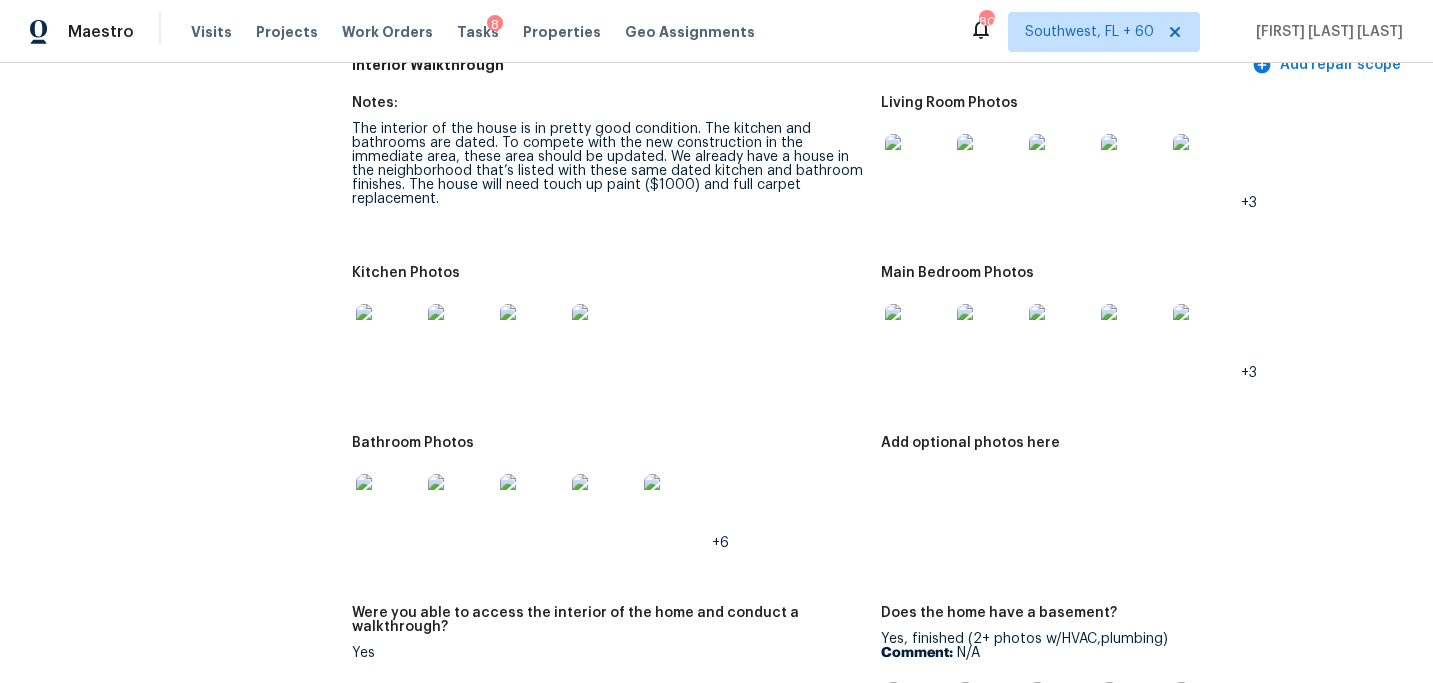 scroll, scrollTop: 2723, scrollLeft: 0, axis: vertical 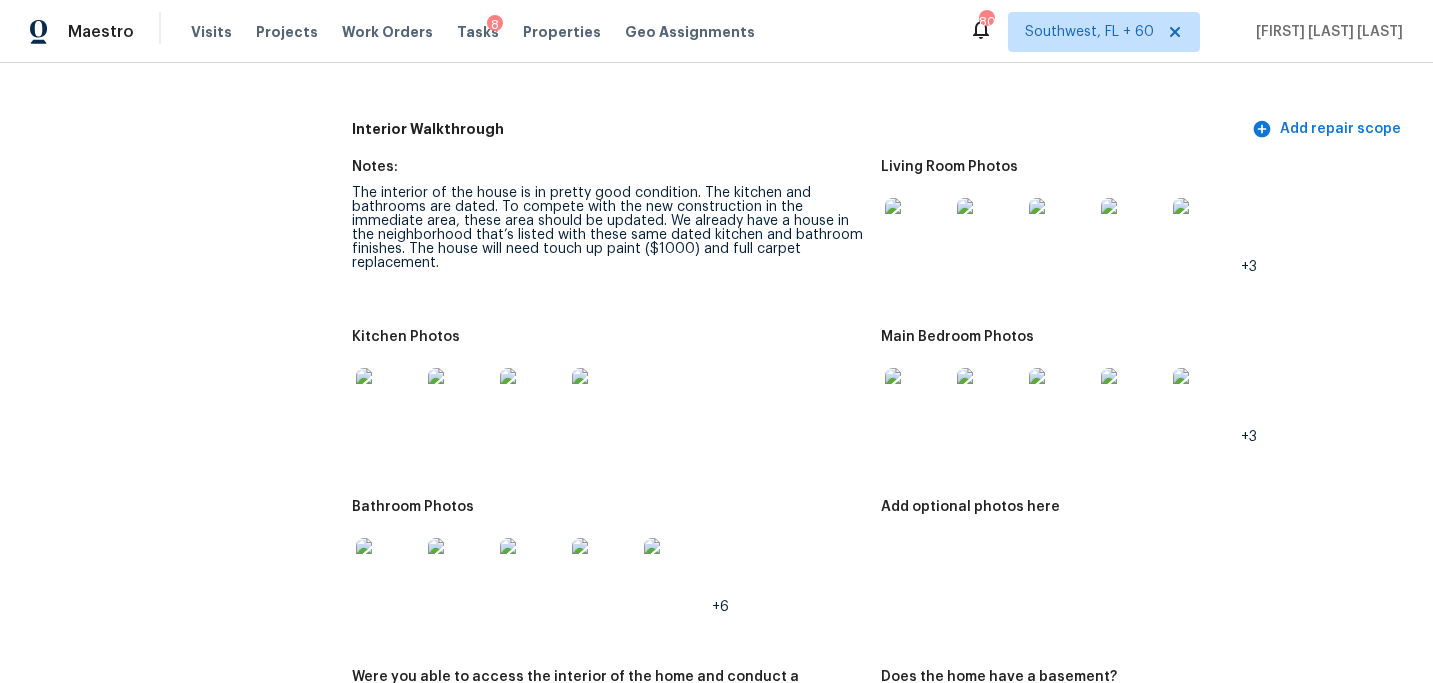 click at bounding box center [917, 230] 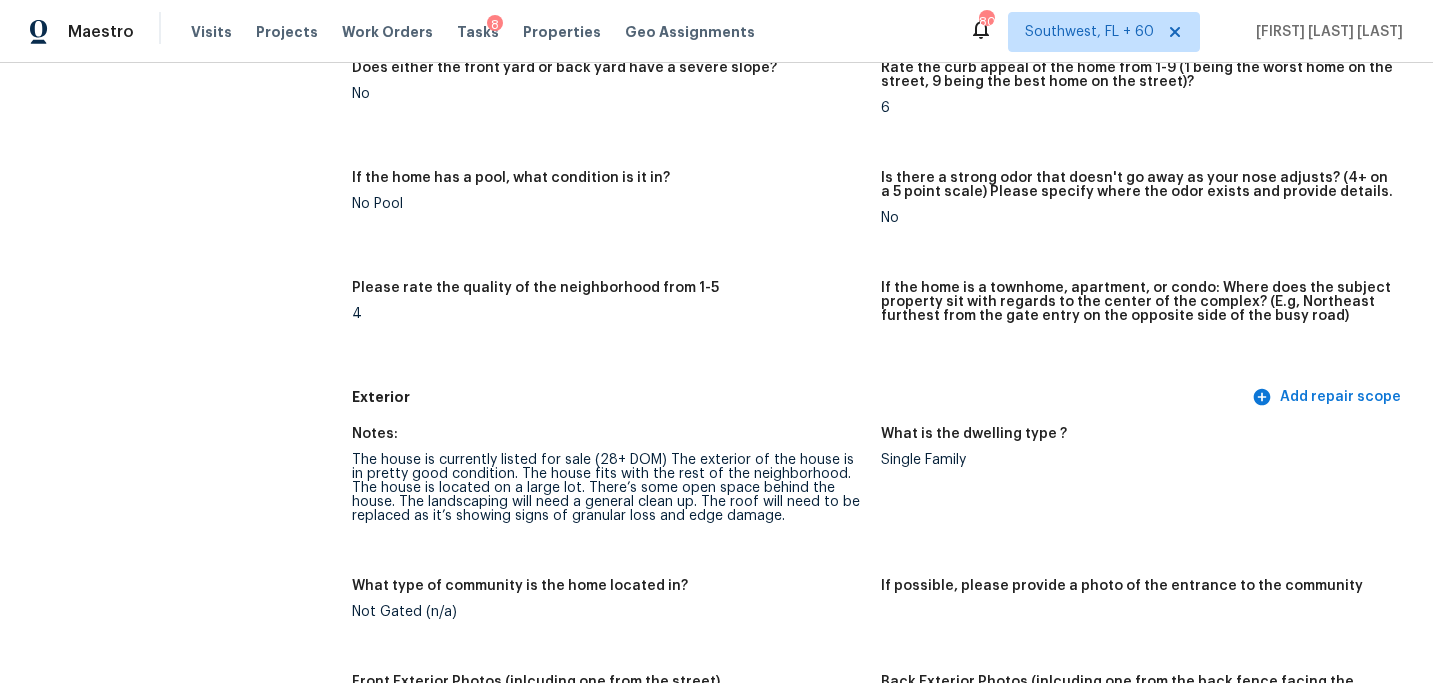 scroll, scrollTop: 482, scrollLeft: 0, axis: vertical 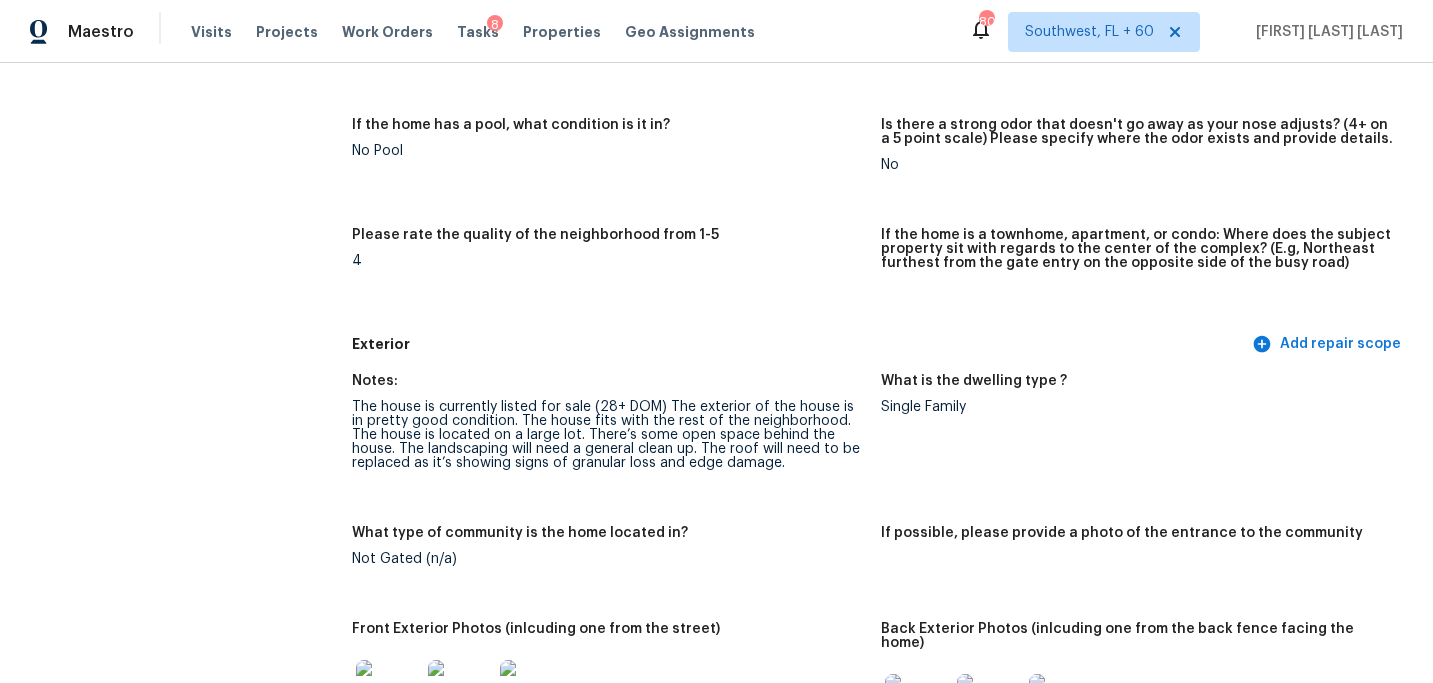 drag, startPoint x: 652, startPoint y: 448, endPoint x: 772, endPoint y: 462, distance: 120.8139 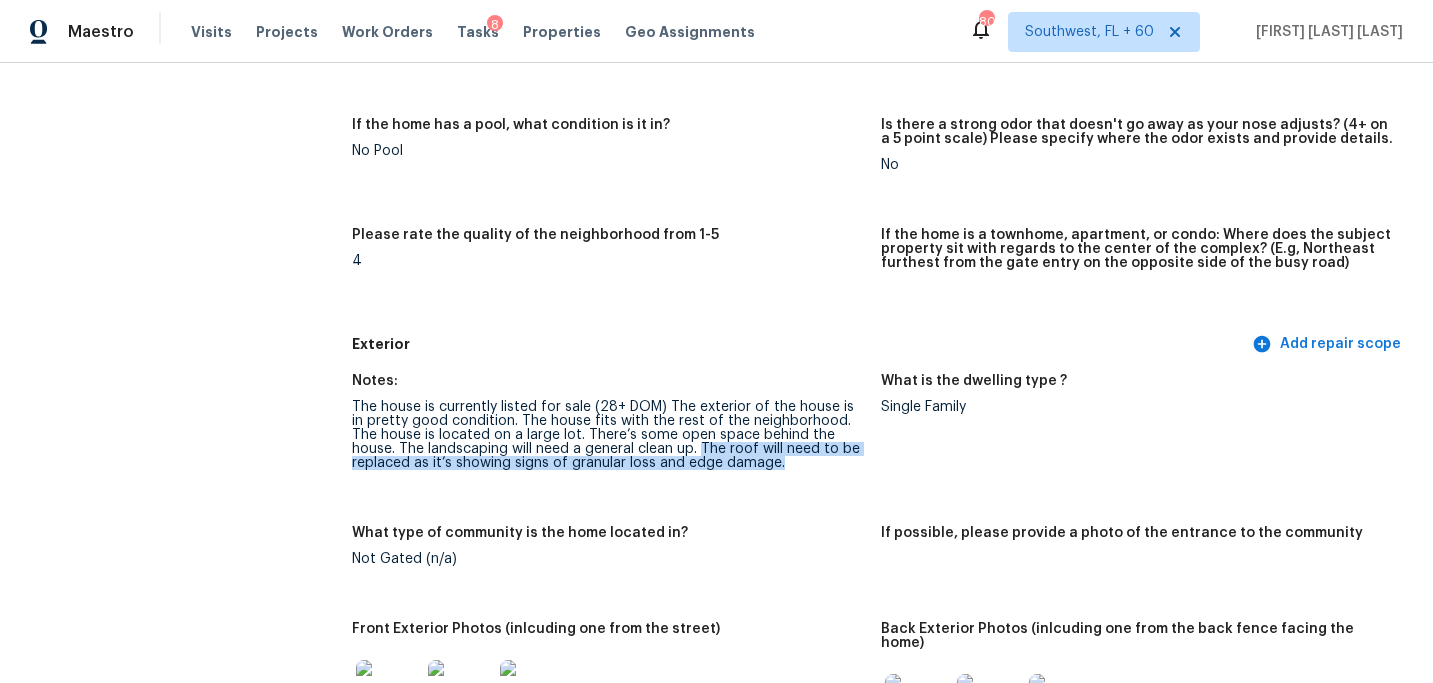 drag, startPoint x: 653, startPoint y: 449, endPoint x: 790, endPoint y: 462, distance: 137.6154 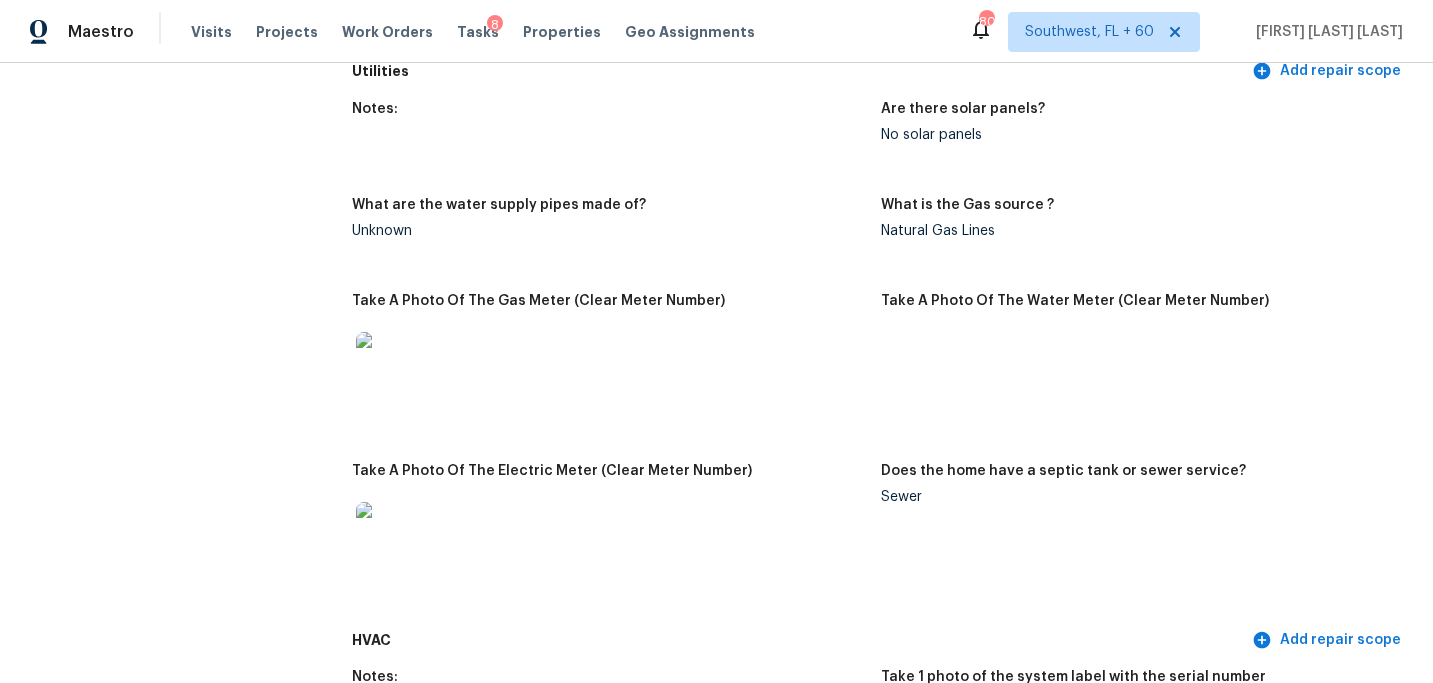 scroll, scrollTop: 1307, scrollLeft: 0, axis: vertical 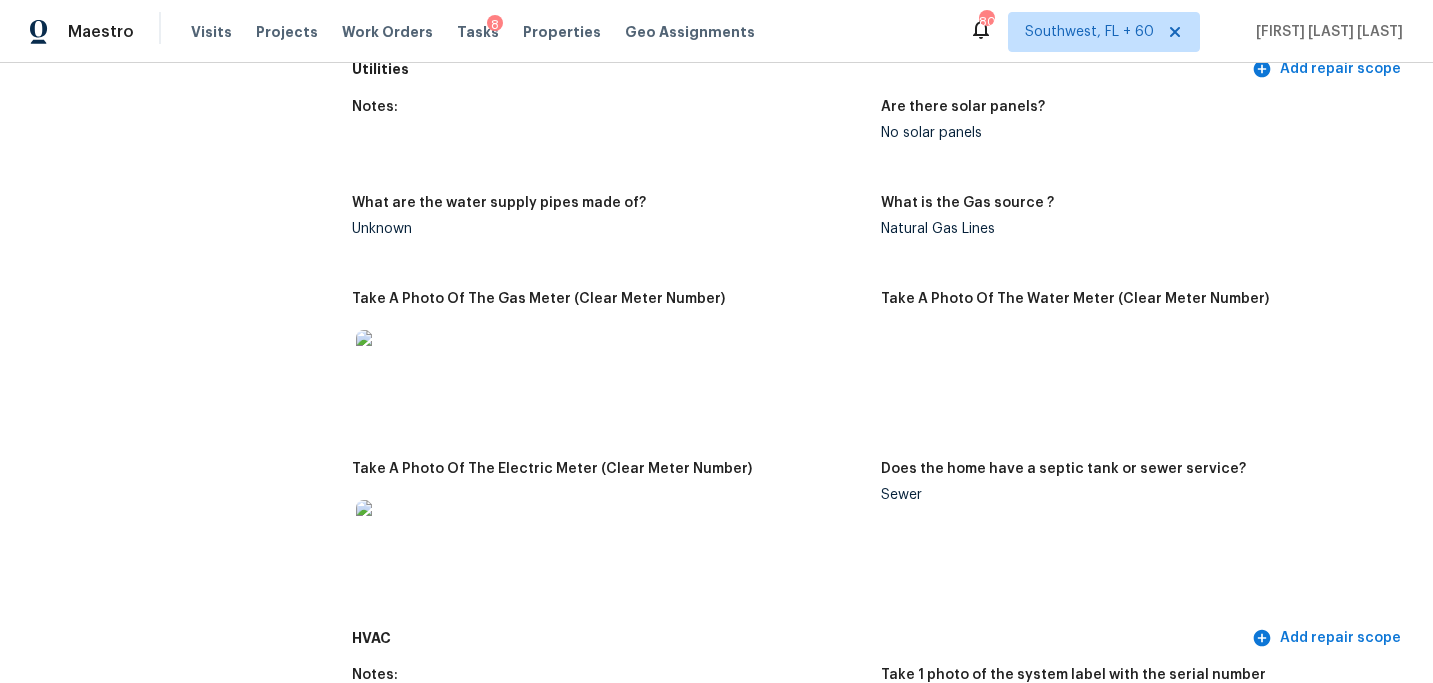 click on "Notes:" at bounding box center (608, 113) 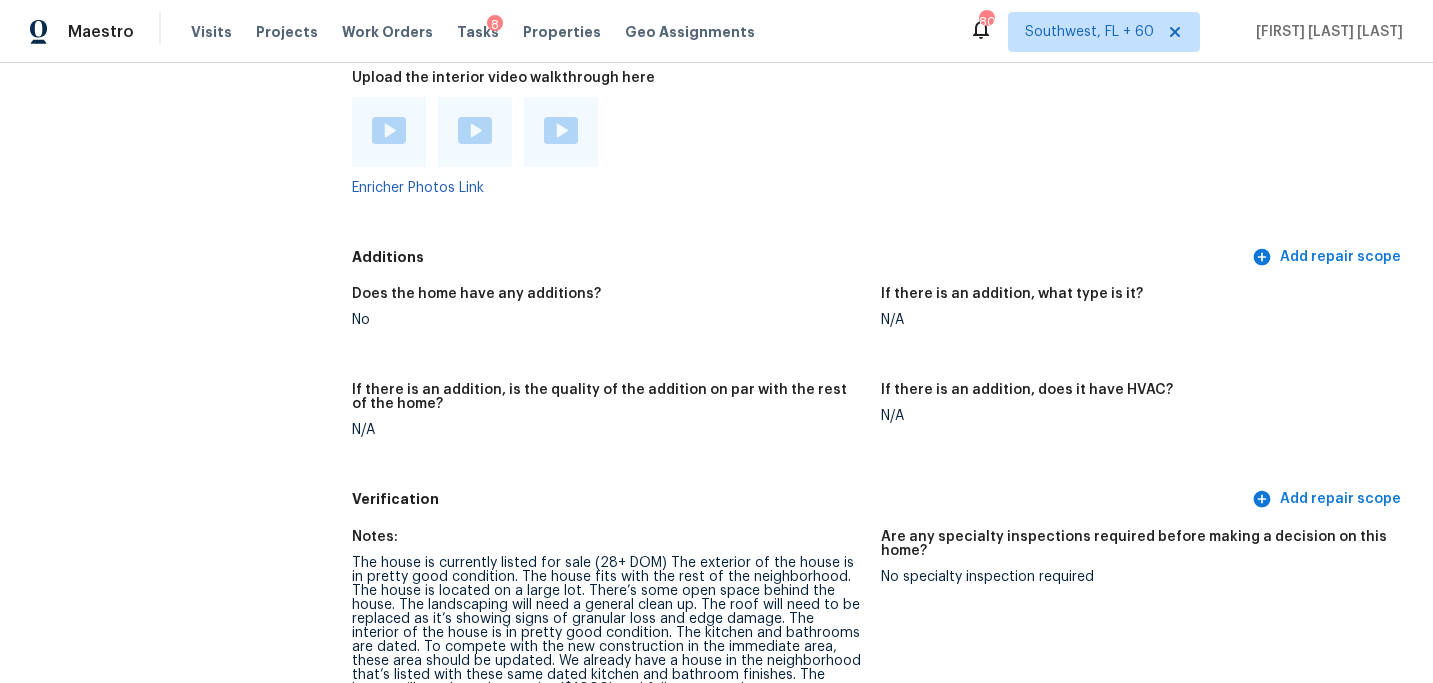 scroll, scrollTop: 4641, scrollLeft: 0, axis: vertical 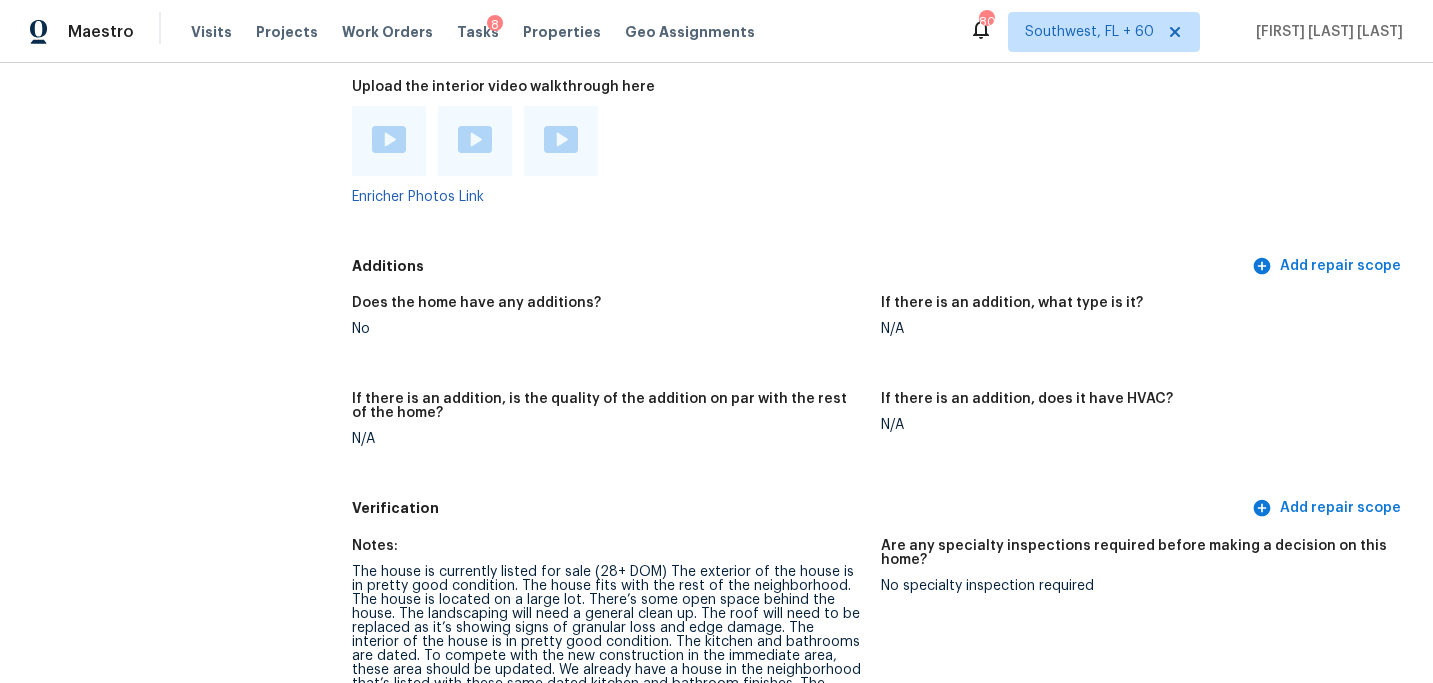 click at bounding box center [608, 141] 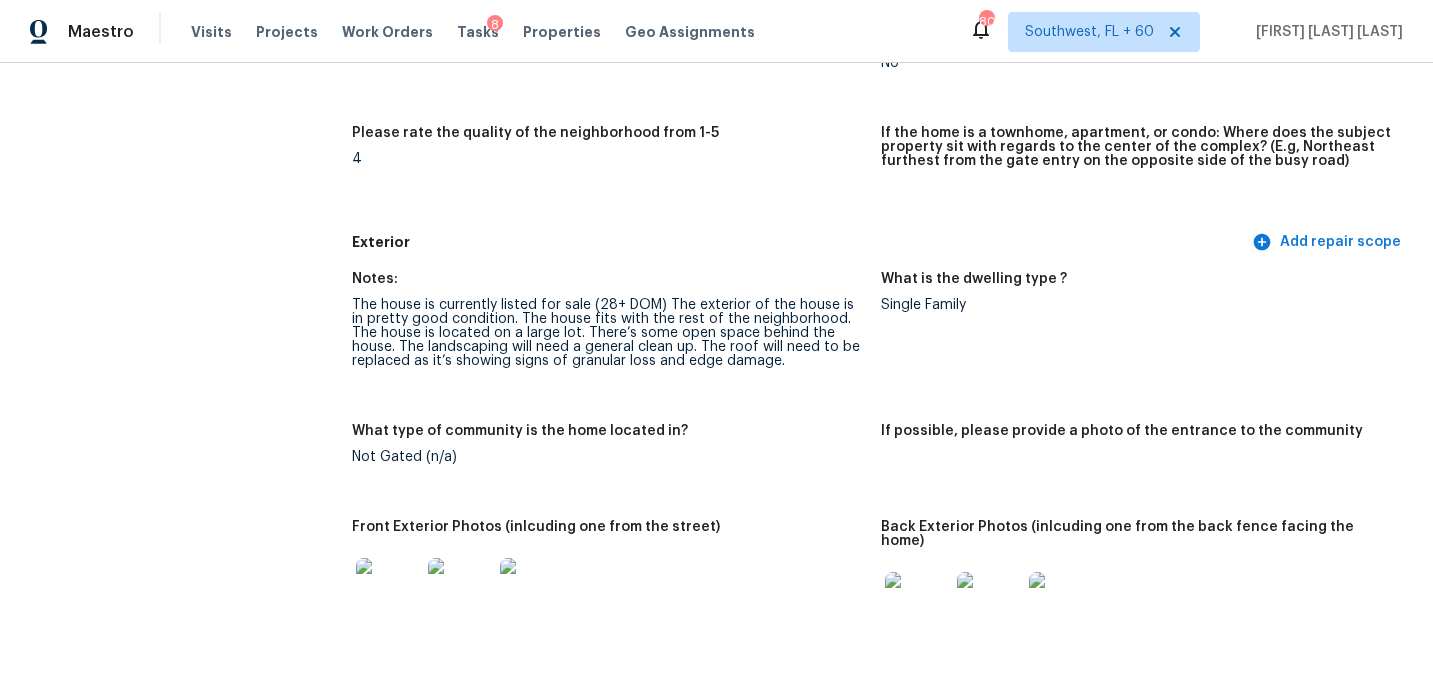 scroll, scrollTop: 0, scrollLeft: 0, axis: both 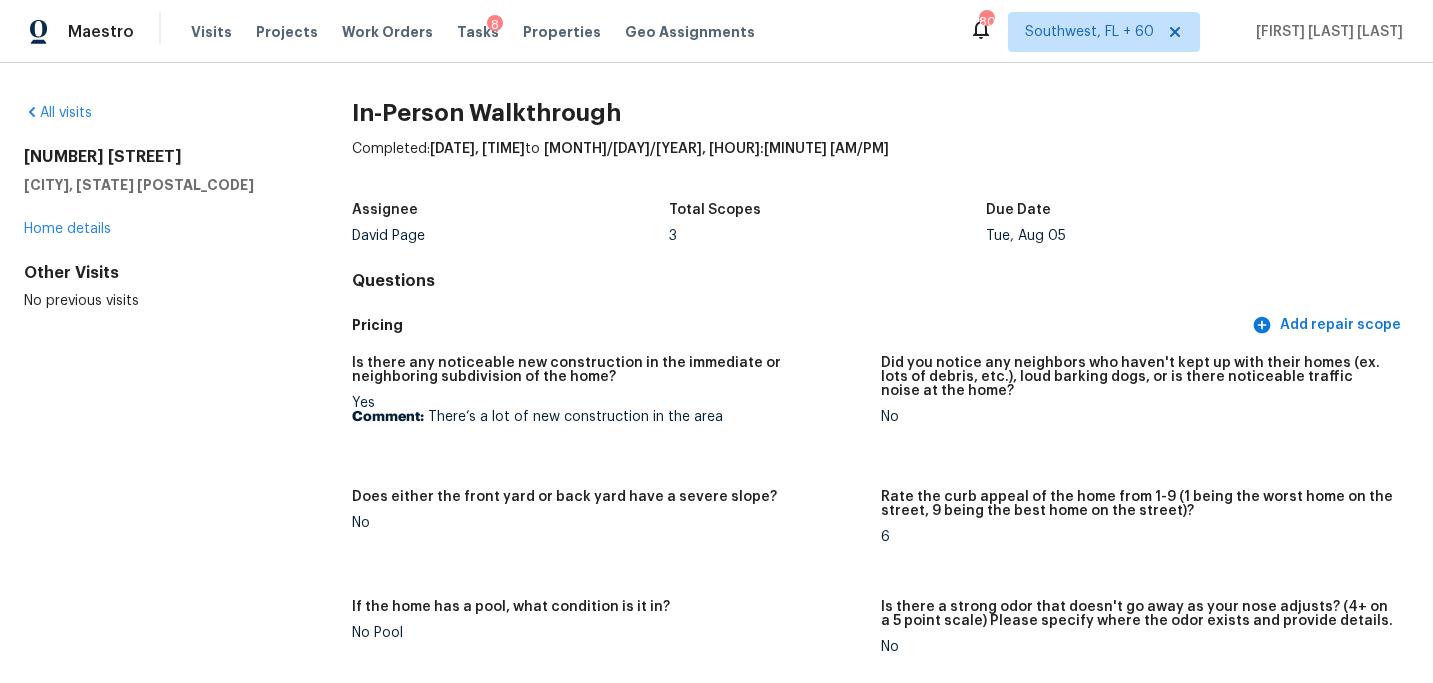 click on "All visits" at bounding box center (156, 113) 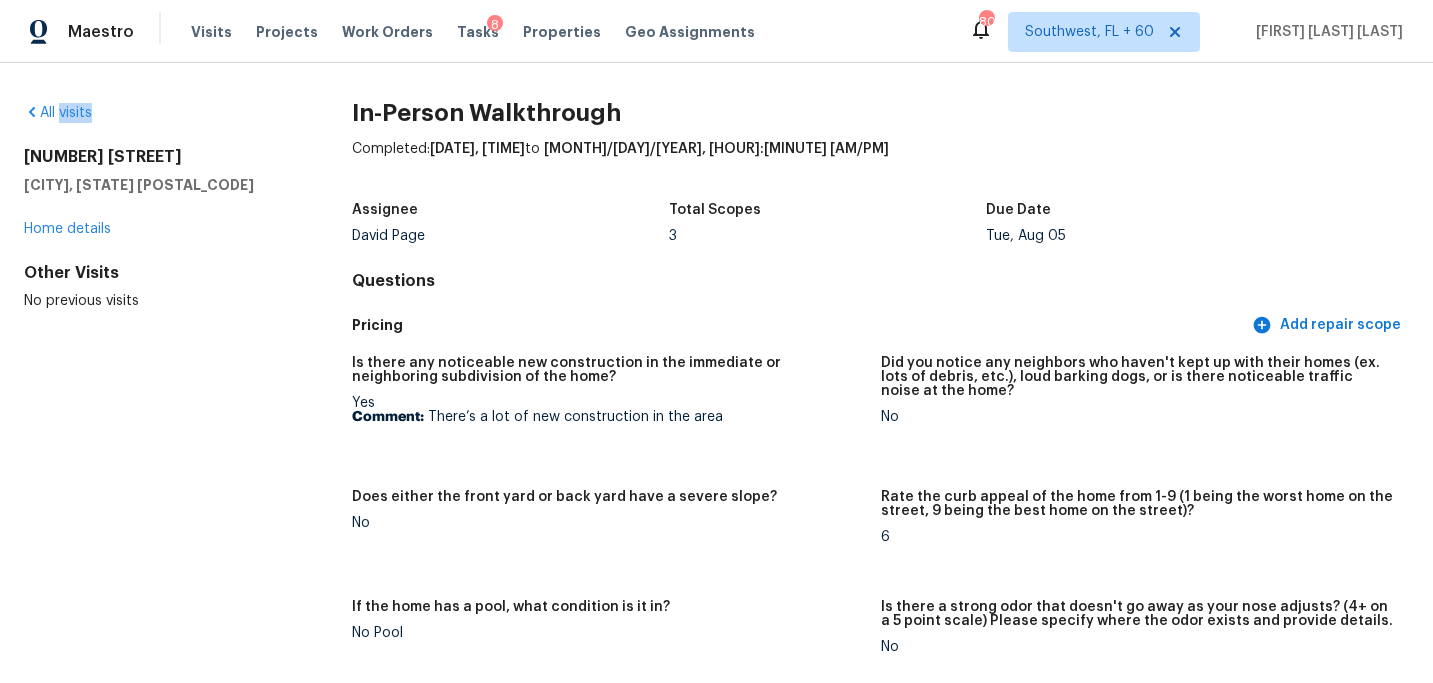 click on "All visits" at bounding box center (156, 113) 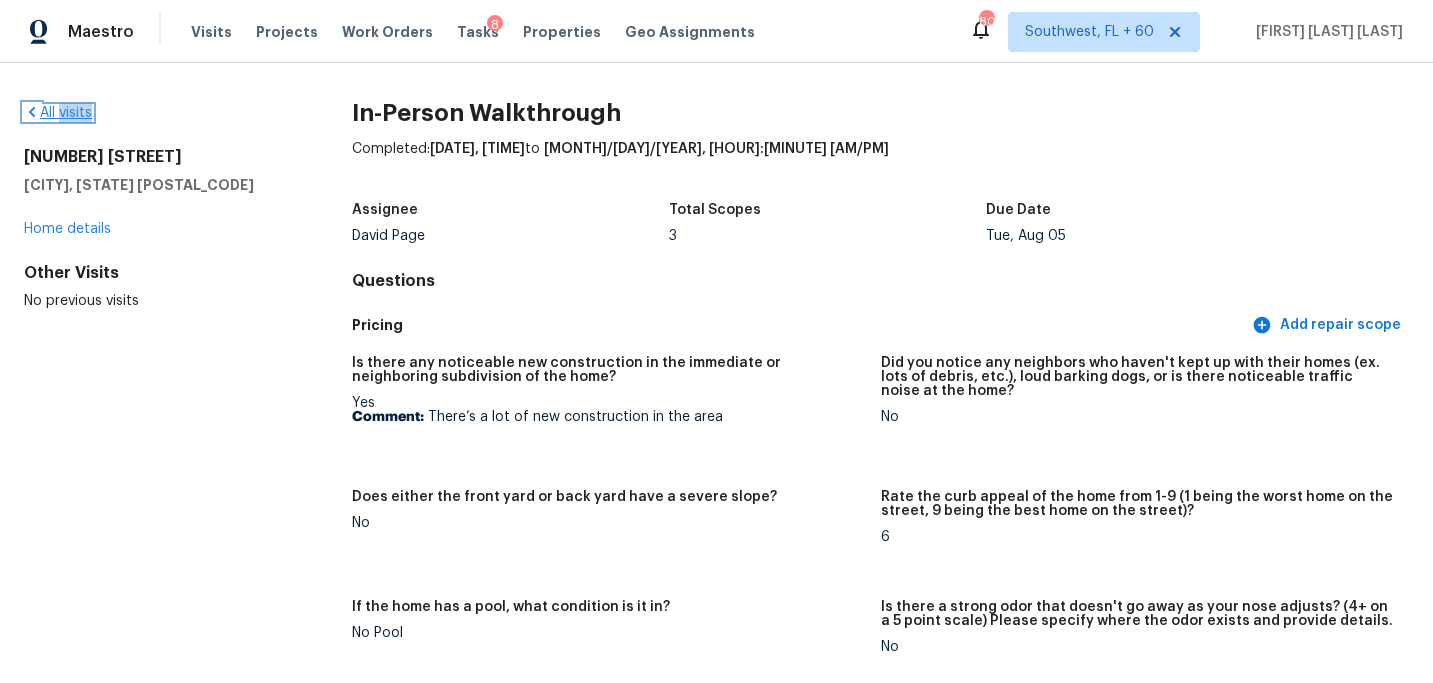 click on "All visits" at bounding box center (58, 113) 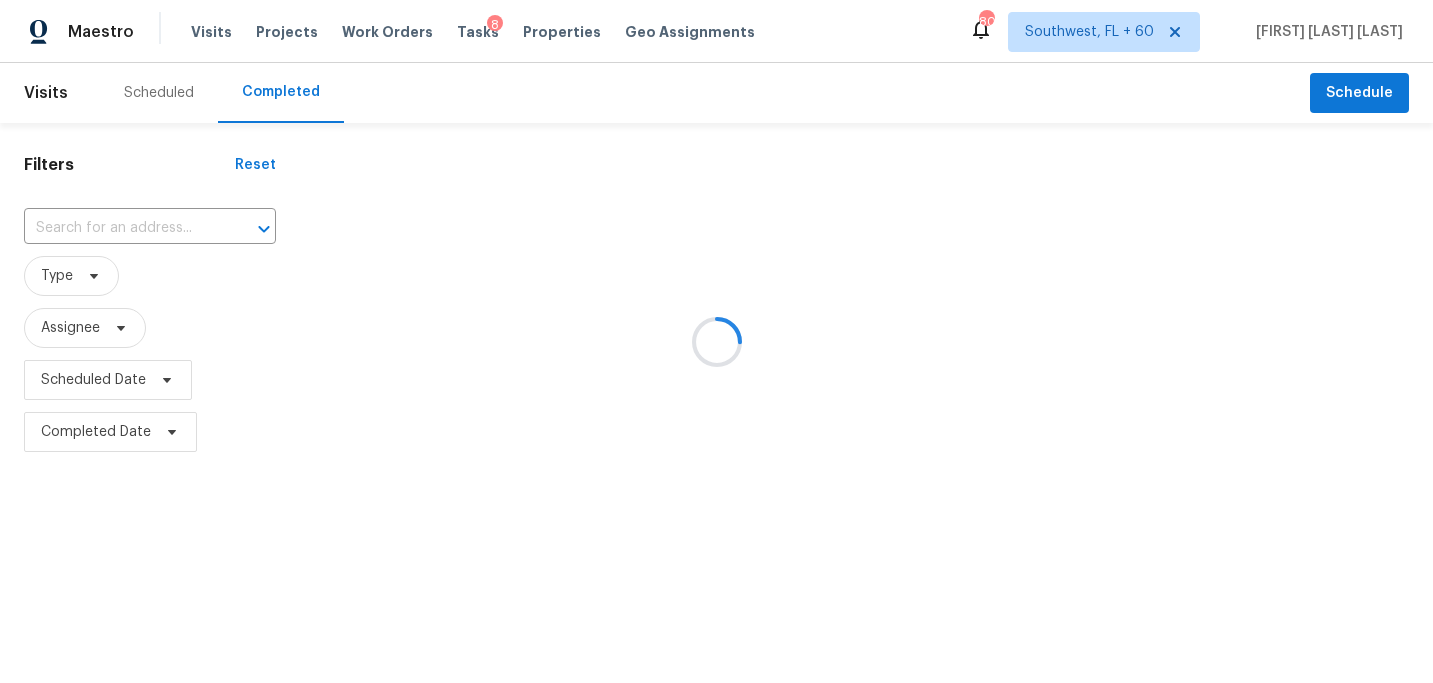 click at bounding box center (716, 341) 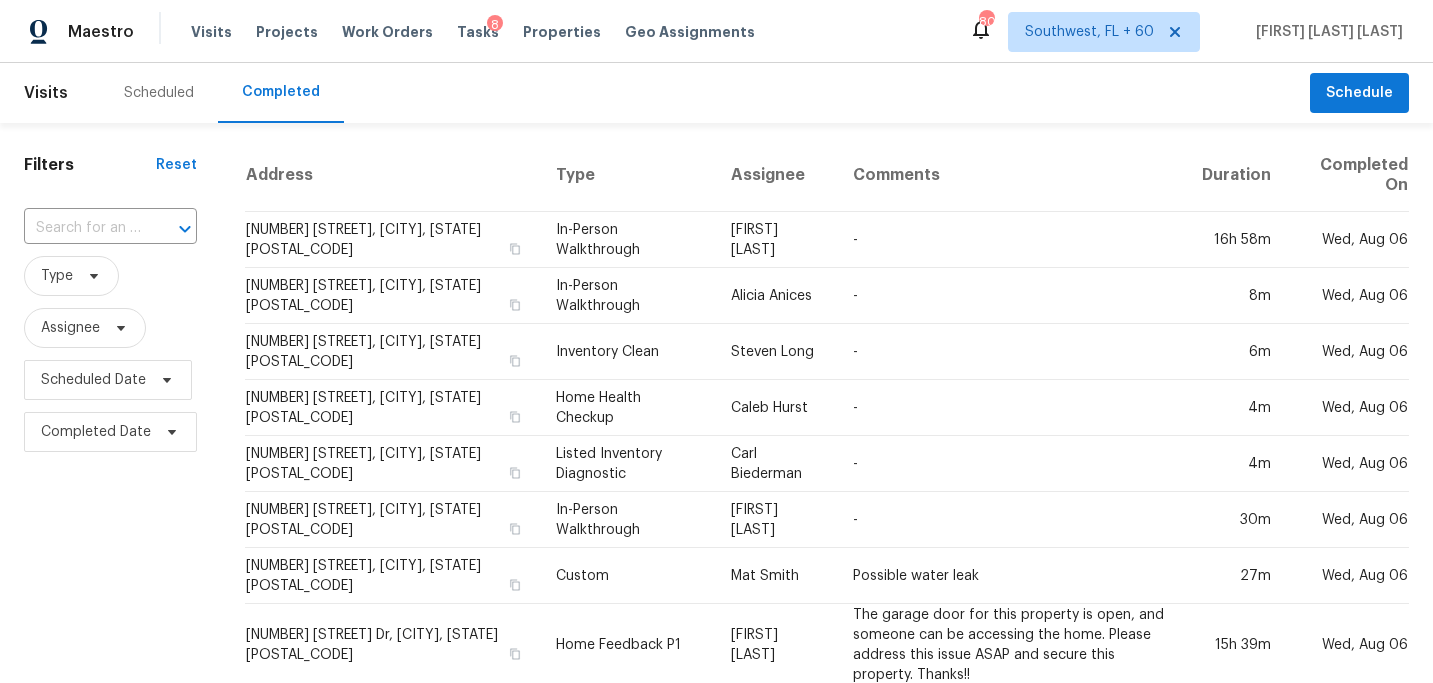 click at bounding box center [171, 229] 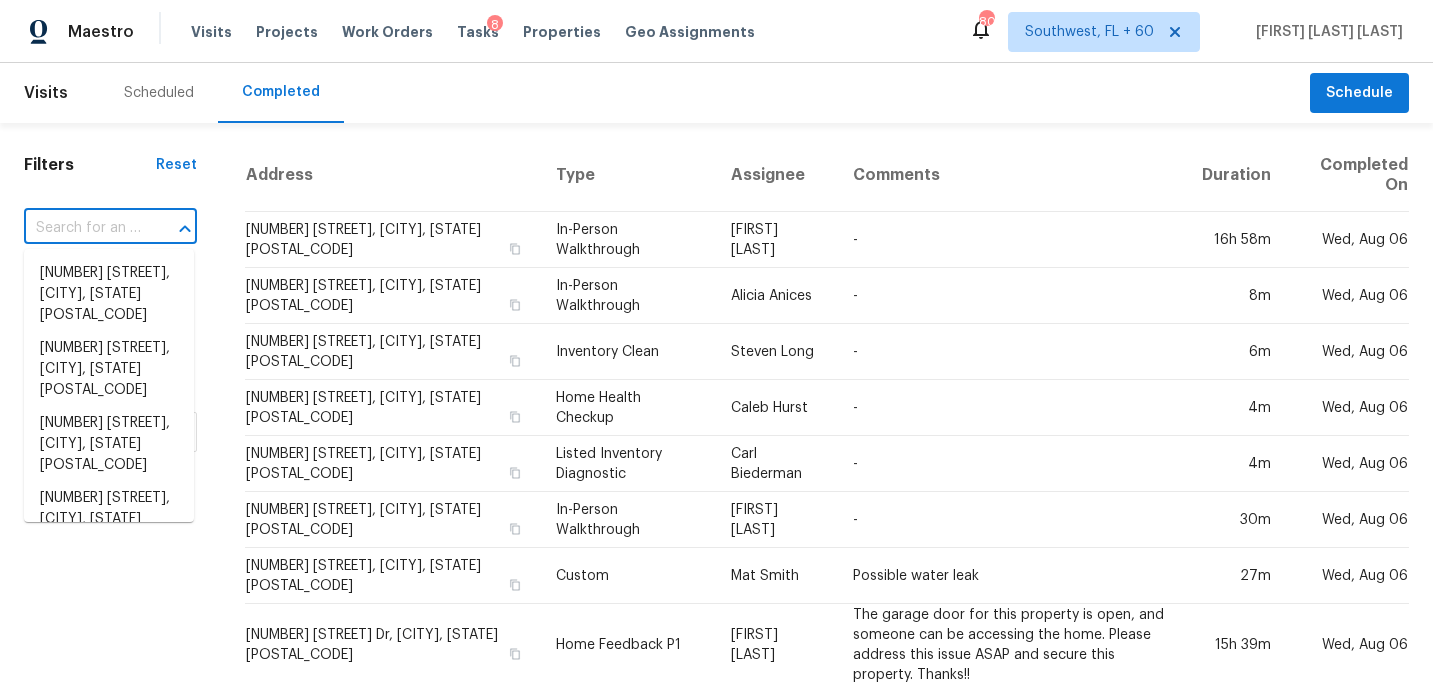 paste on "114 Cummings Ct, Ball Ground, GA 30107" 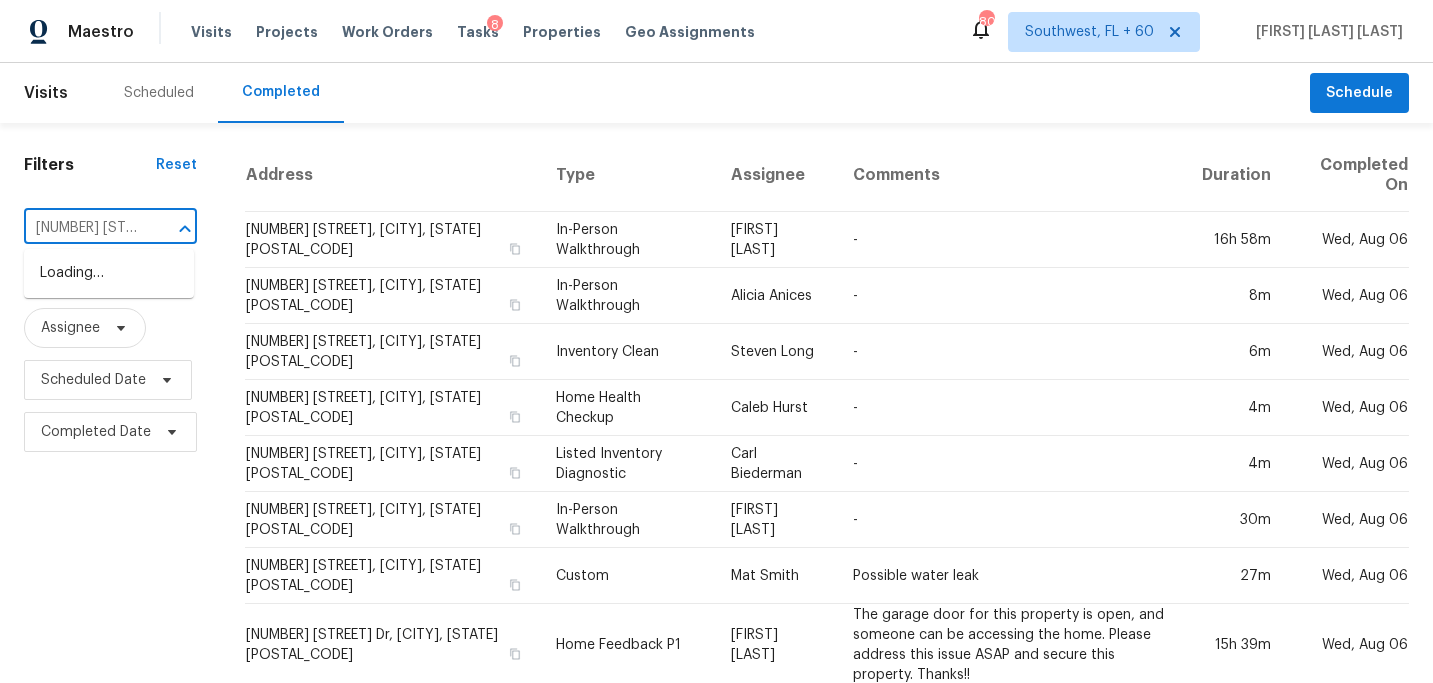 scroll, scrollTop: 0, scrollLeft: 166, axis: horizontal 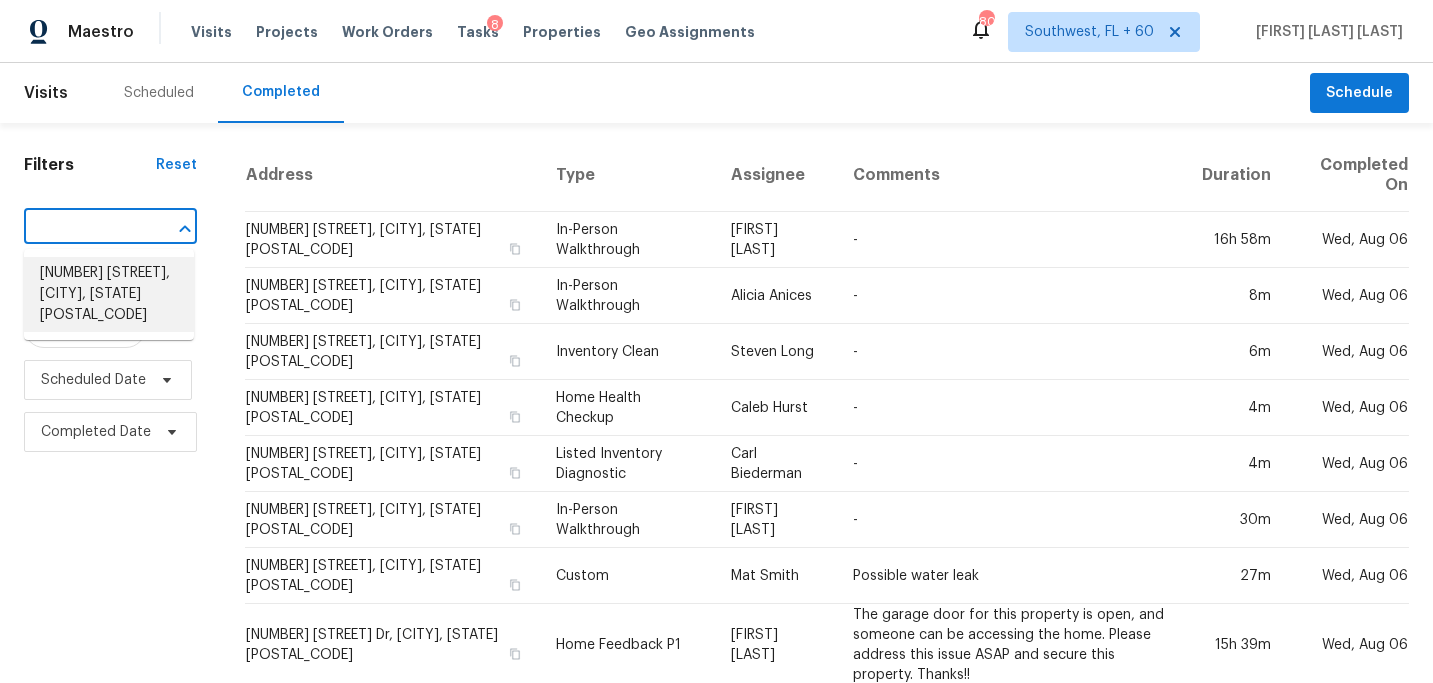 click on "114 Cummings Ct, Ball Ground, GA 30107" at bounding box center [109, 294] 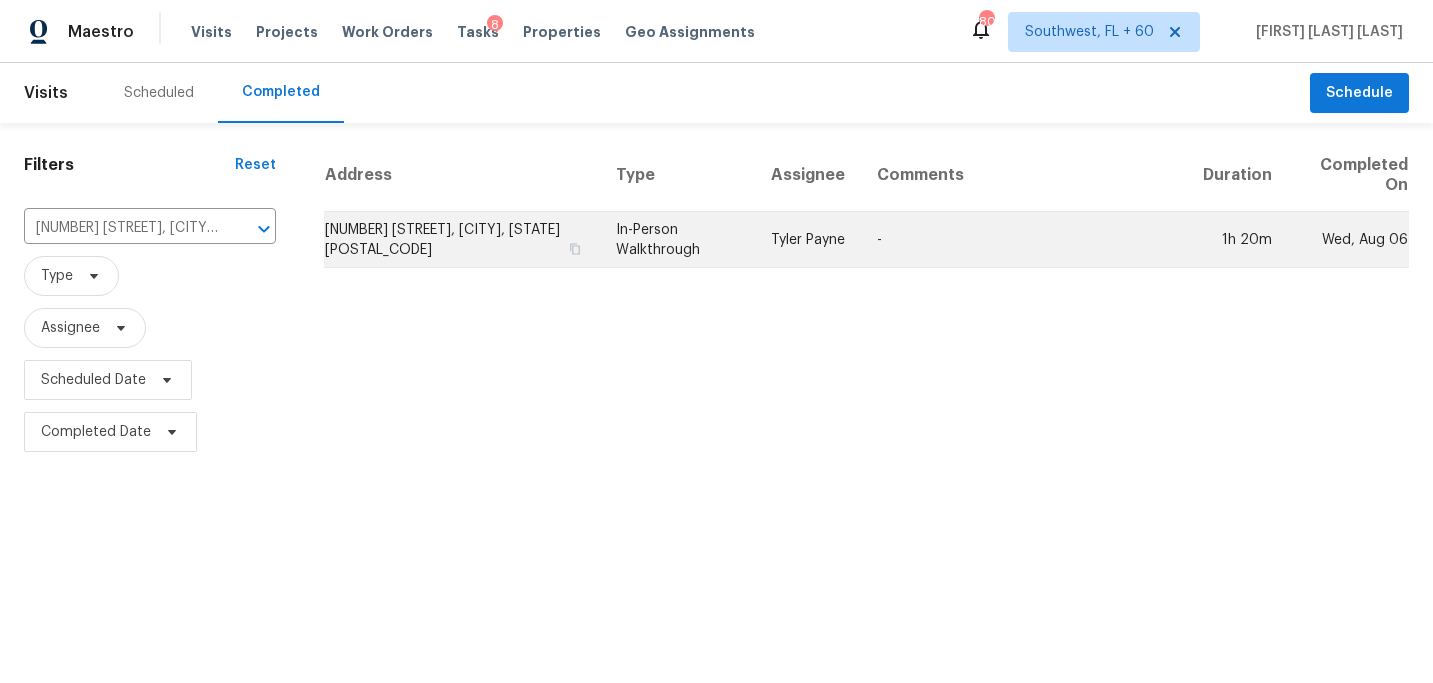 click on "Tyler Payne" at bounding box center (808, 240) 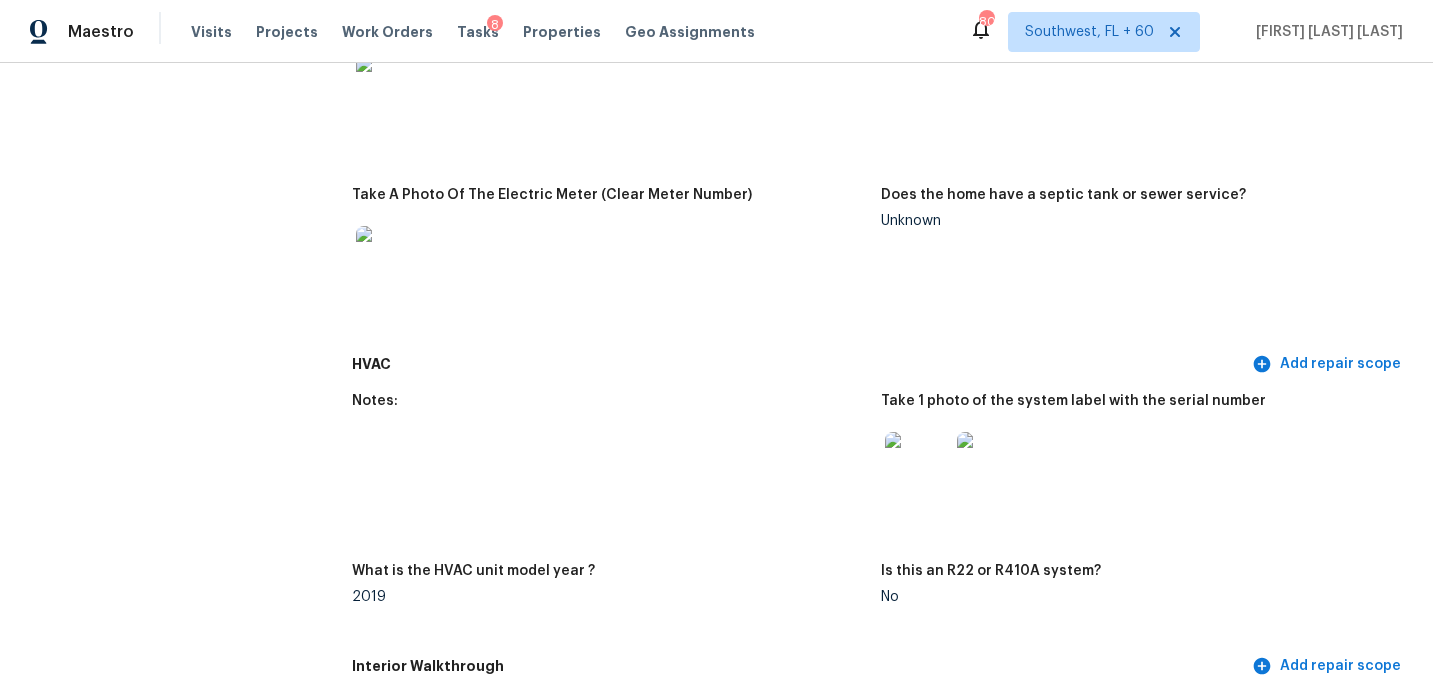 scroll, scrollTop: 1749, scrollLeft: 0, axis: vertical 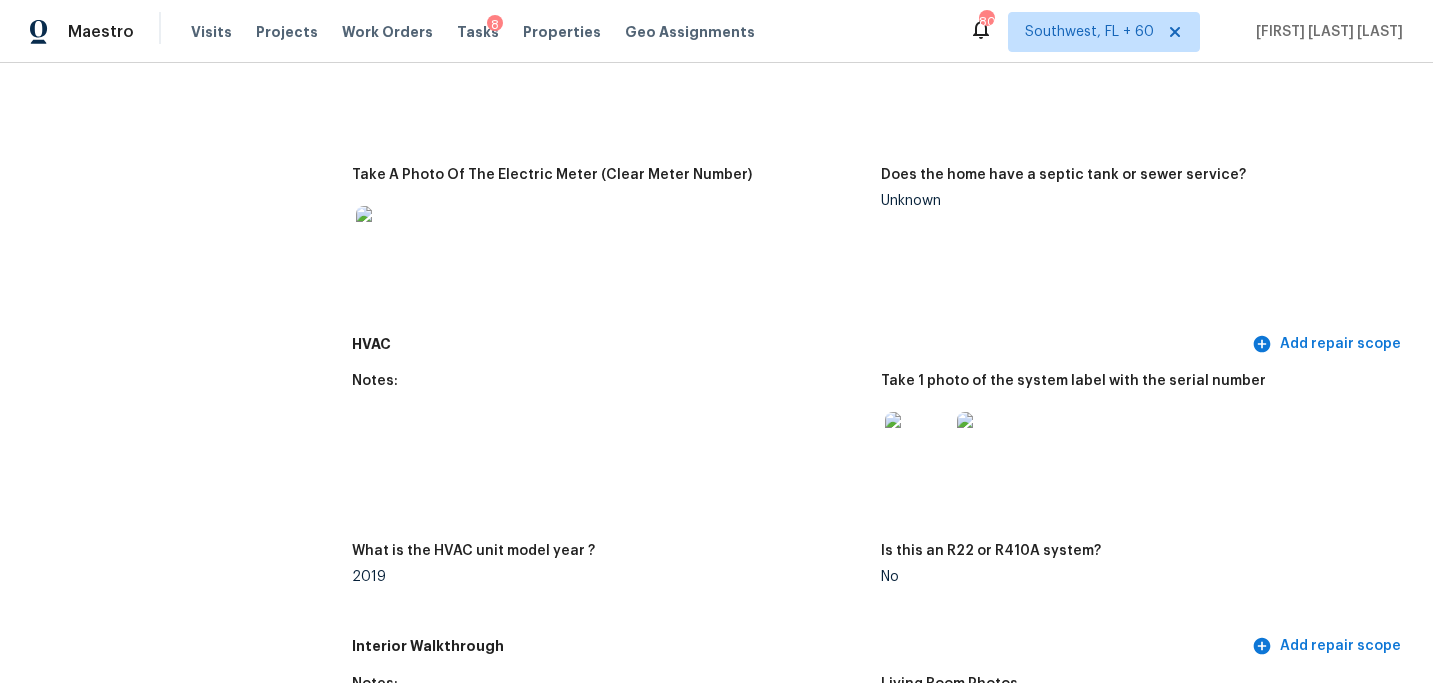 click at bounding box center [608, 238] 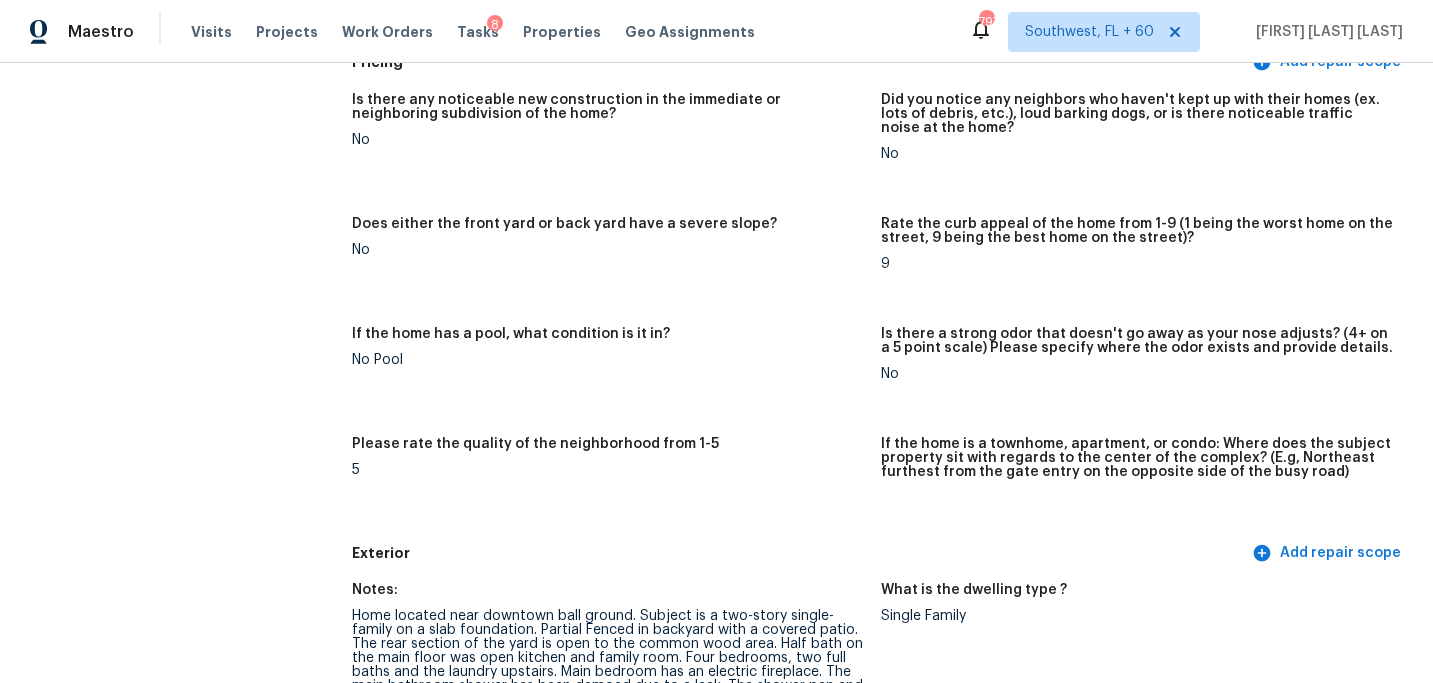 scroll, scrollTop: 0, scrollLeft: 0, axis: both 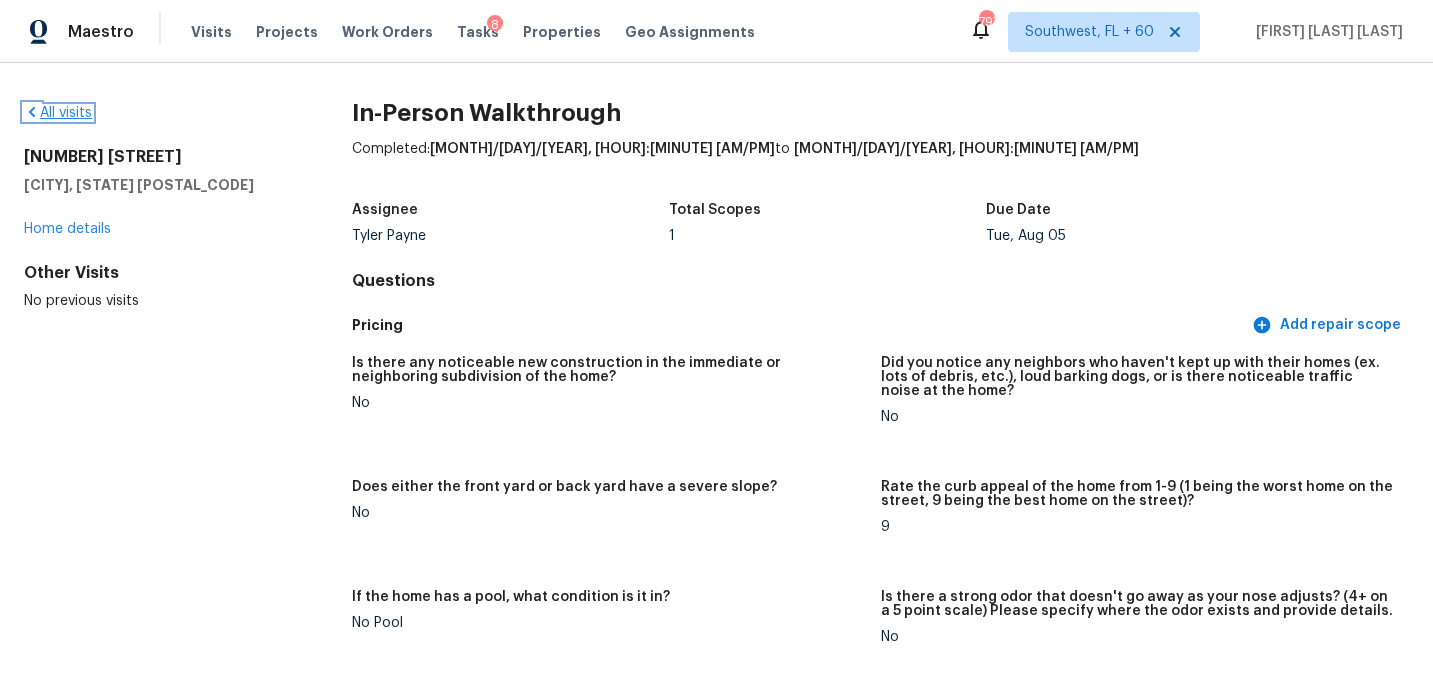 click on "All visits" at bounding box center [58, 113] 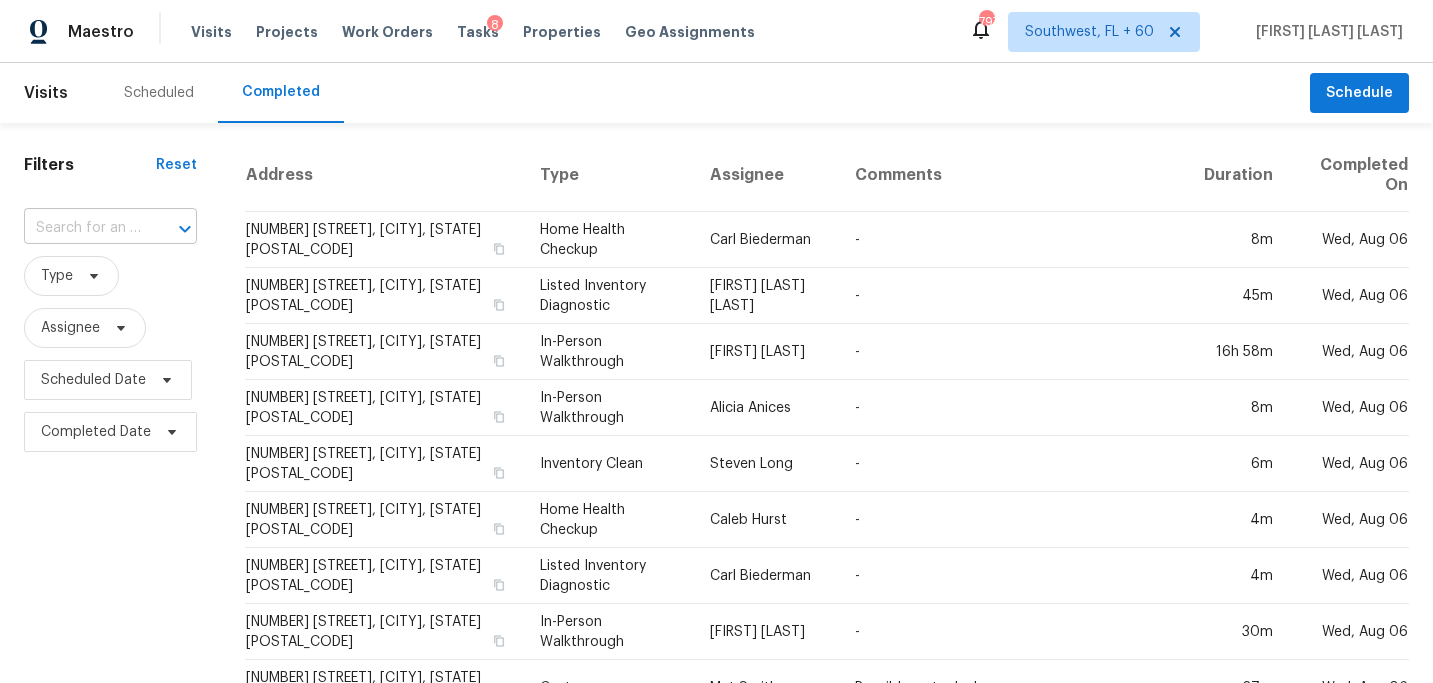 click on "​" at bounding box center (110, 228) 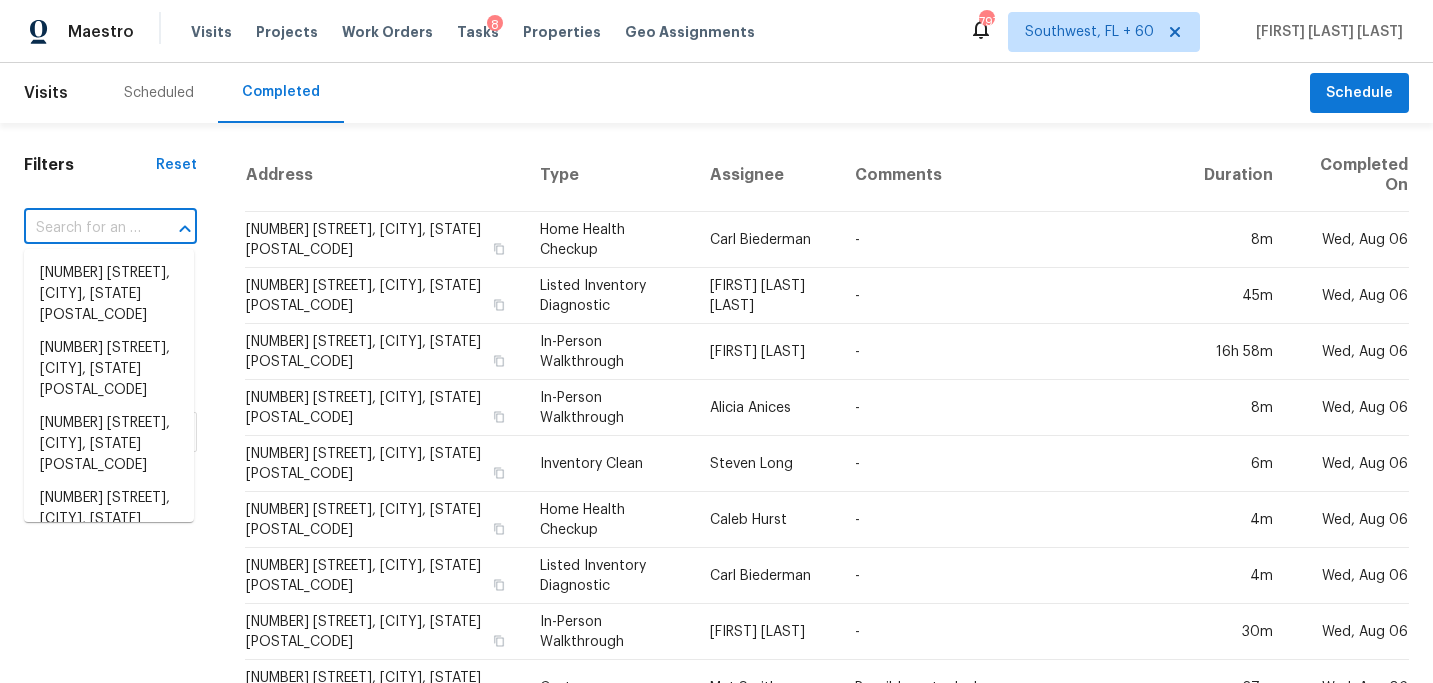 paste on "5165 Huntington Crest Ln, Cumming, GA 30040" 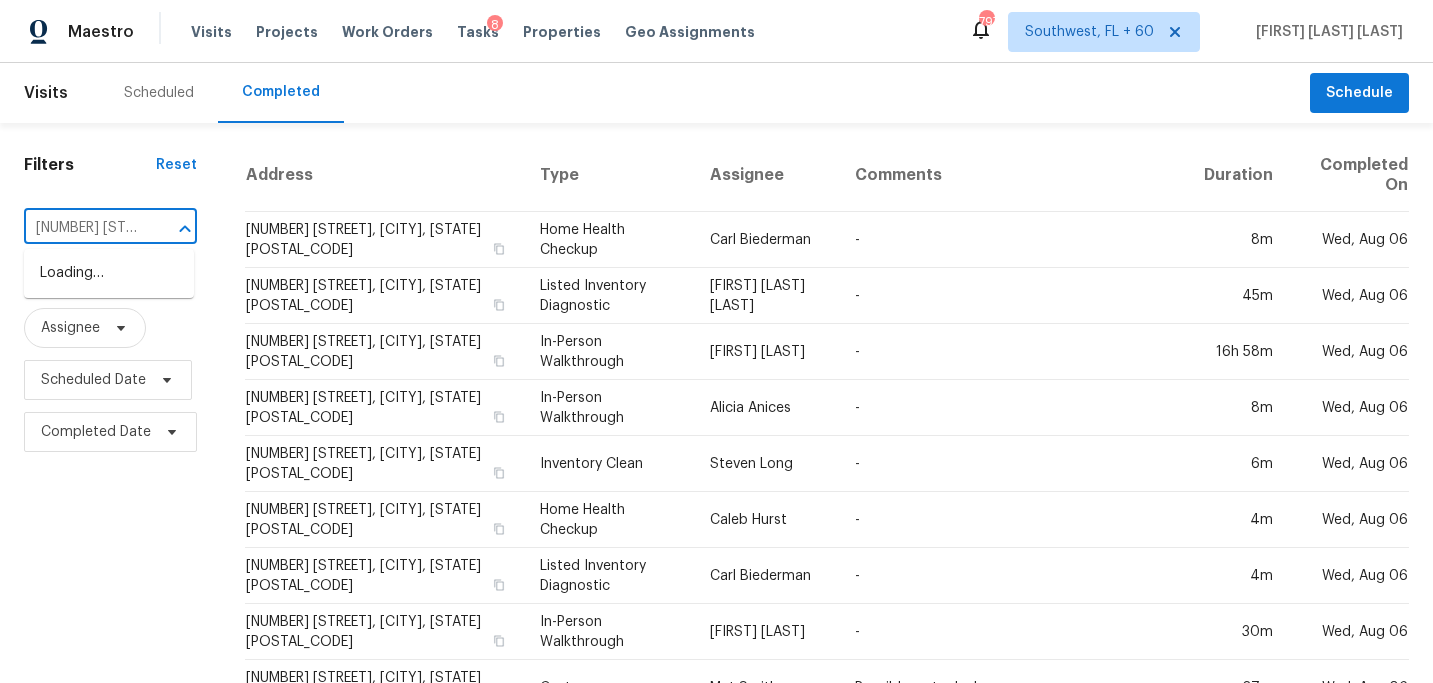 scroll, scrollTop: 0, scrollLeft: 213, axis: horizontal 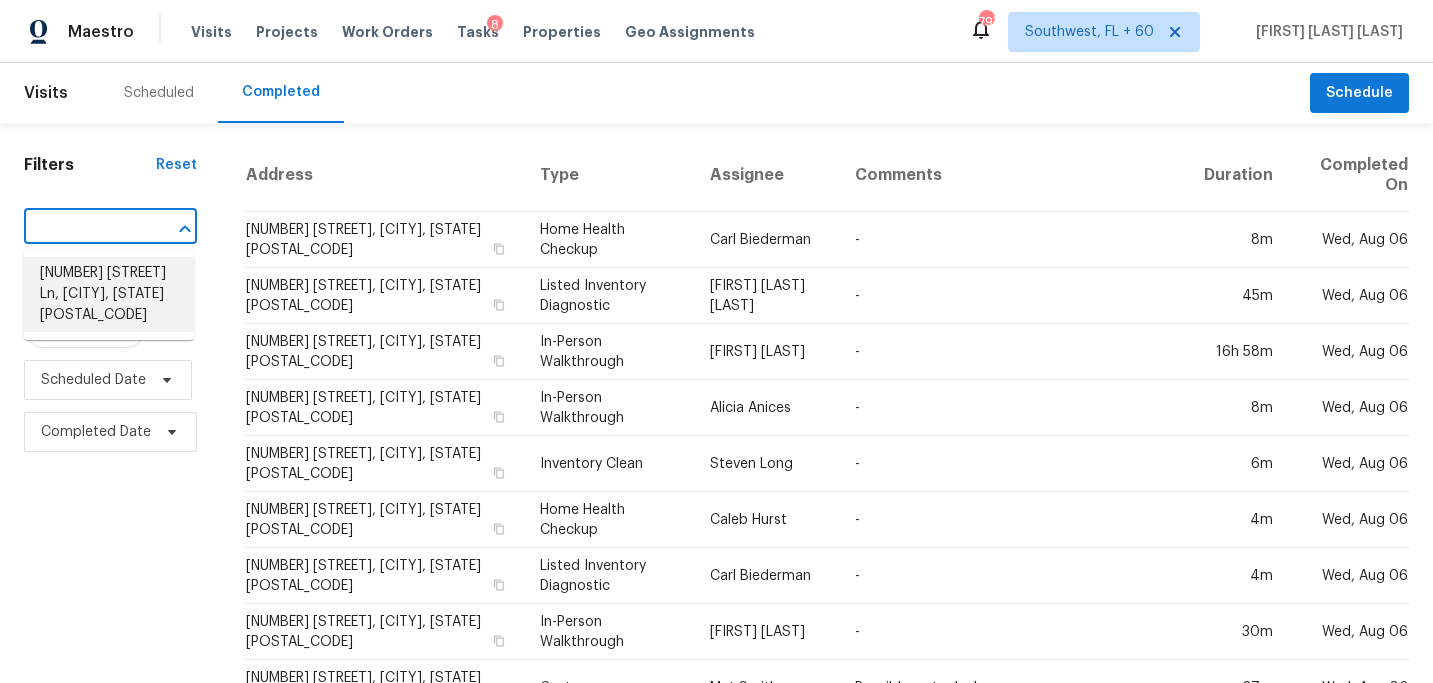 click on "5165 Huntington Crest Ln, Cumming, GA 30040" at bounding box center (109, 294) 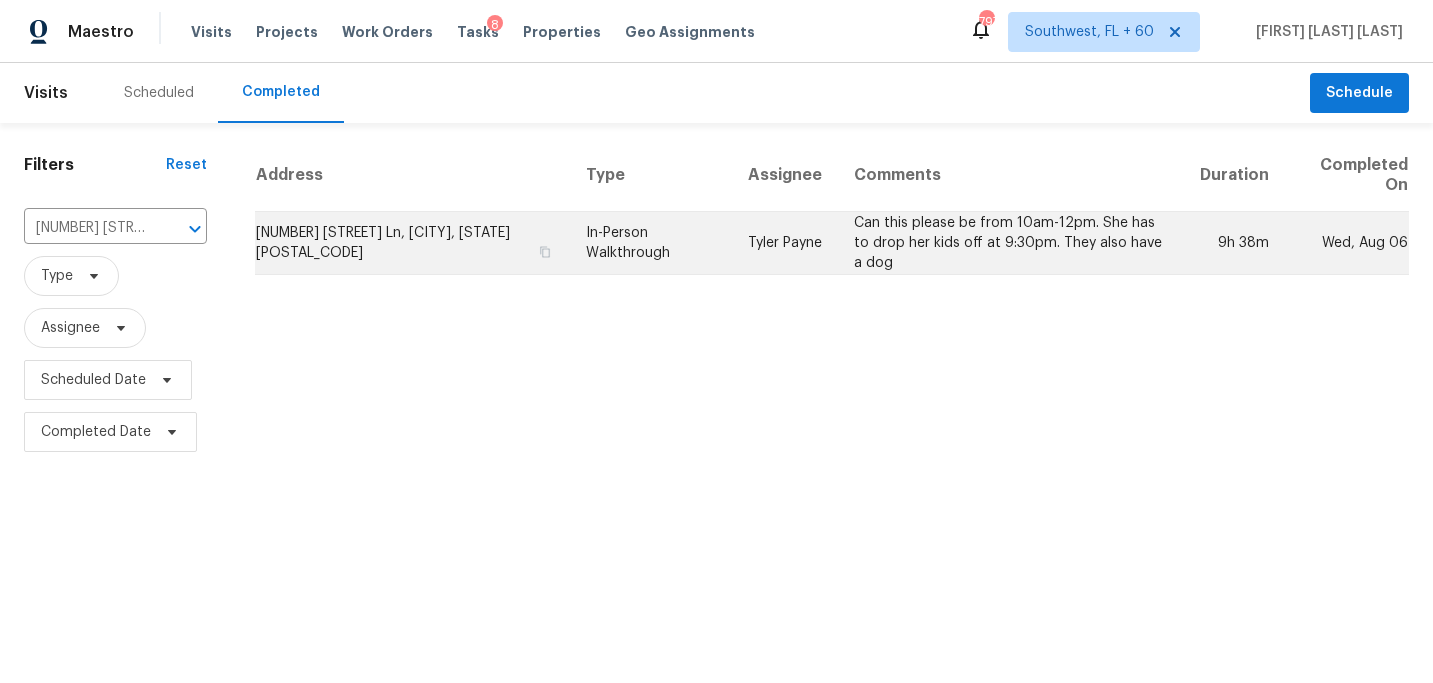 click on "Tyler Payne" at bounding box center [785, 243] 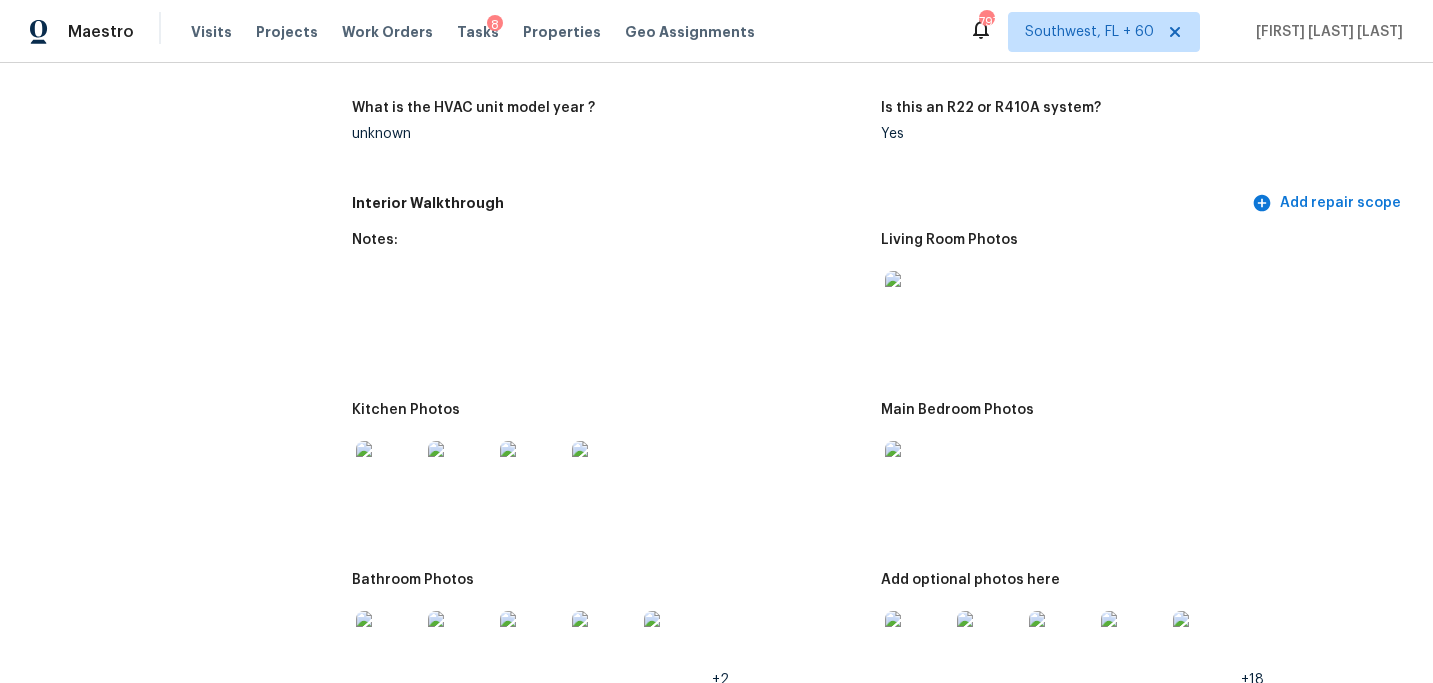 scroll, scrollTop: 2664, scrollLeft: 0, axis: vertical 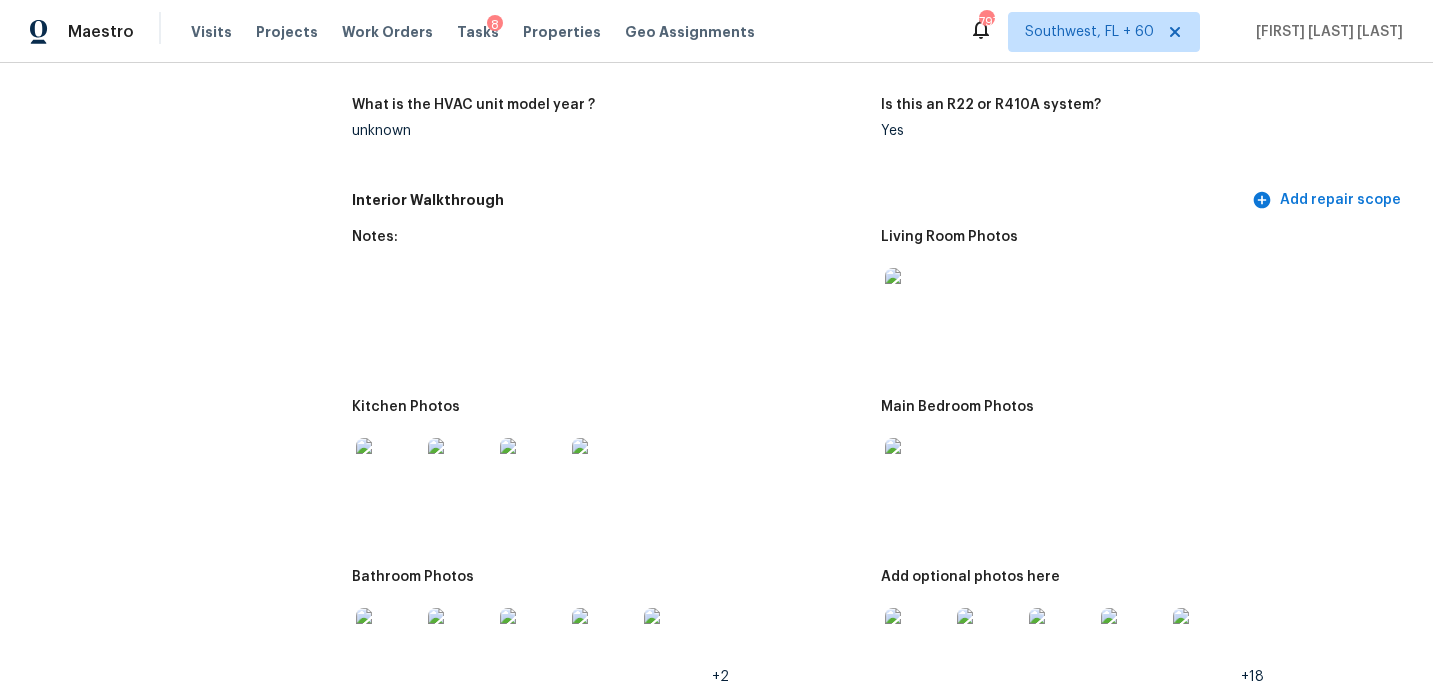 click at bounding box center [917, 300] 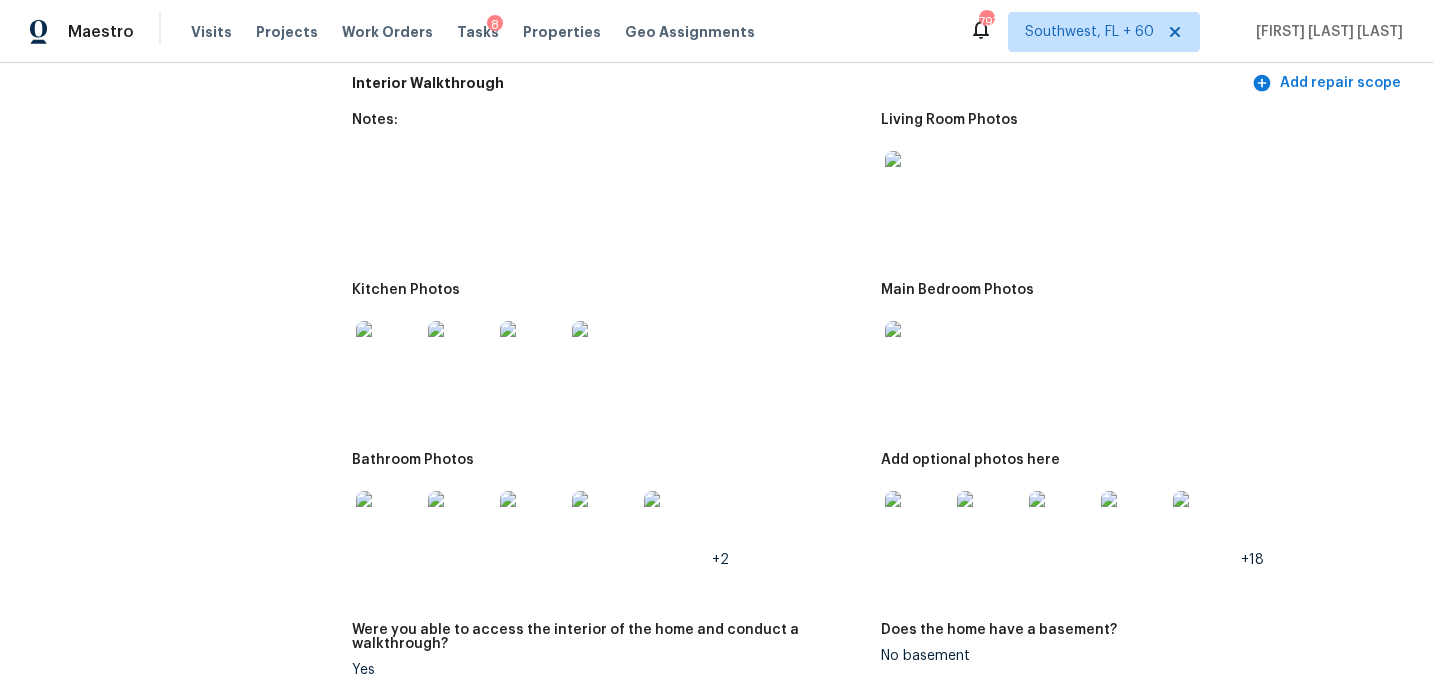 click at bounding box center [917, 523] 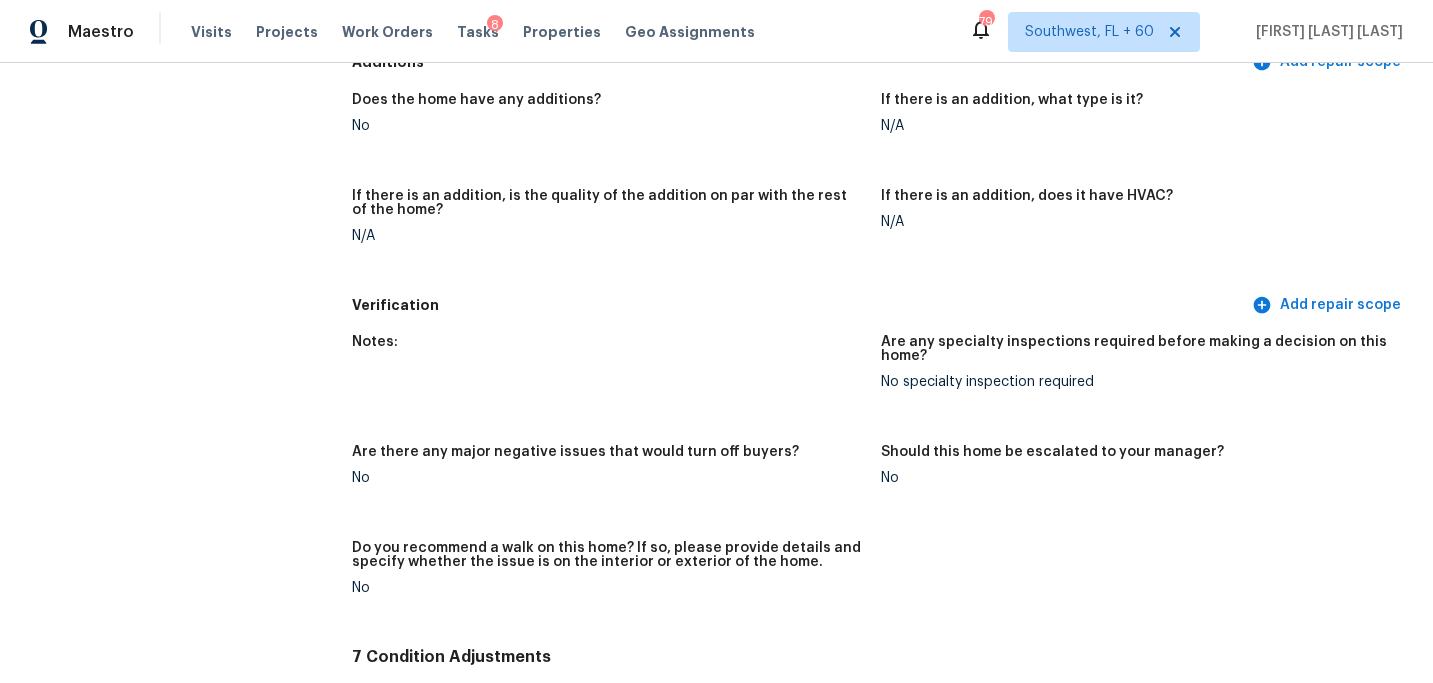 scroll, scrollTop: 4796, scrollLeft: 0, axis: vertical 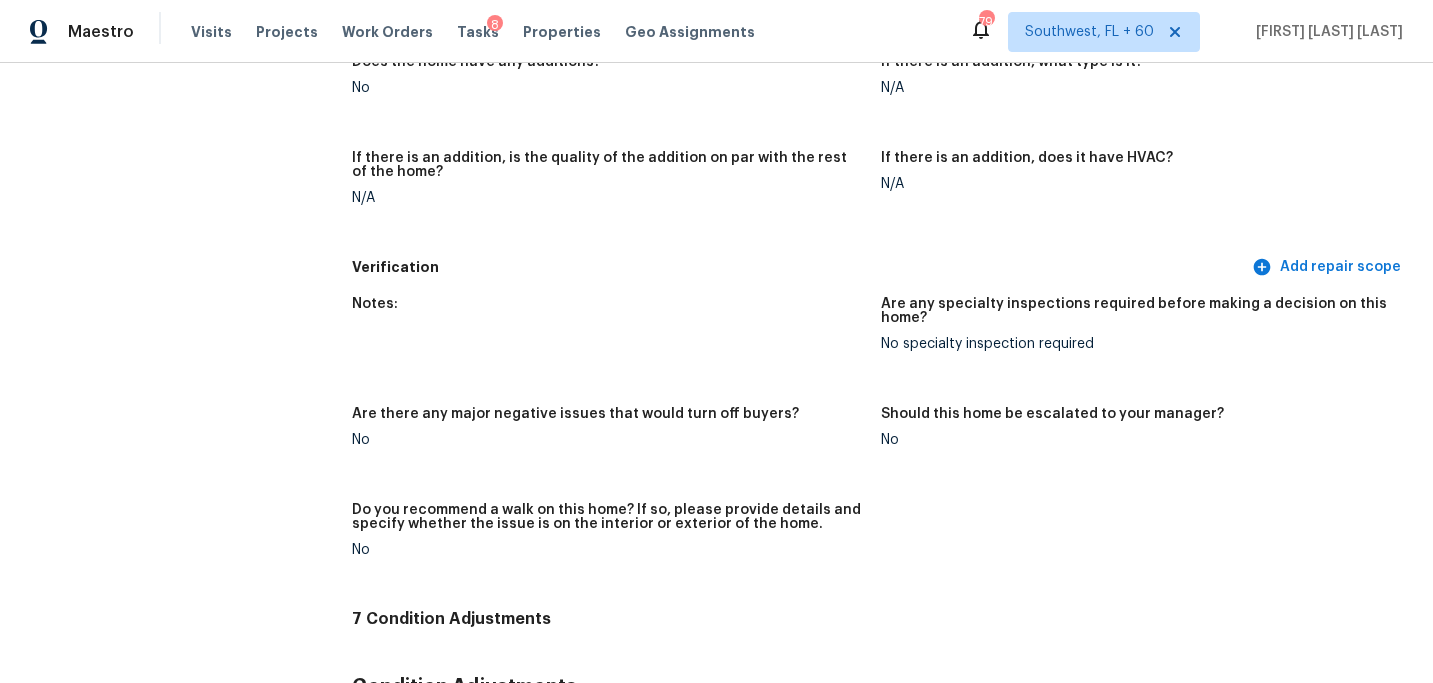 click on "Verification" at bounding box center [800, 267] 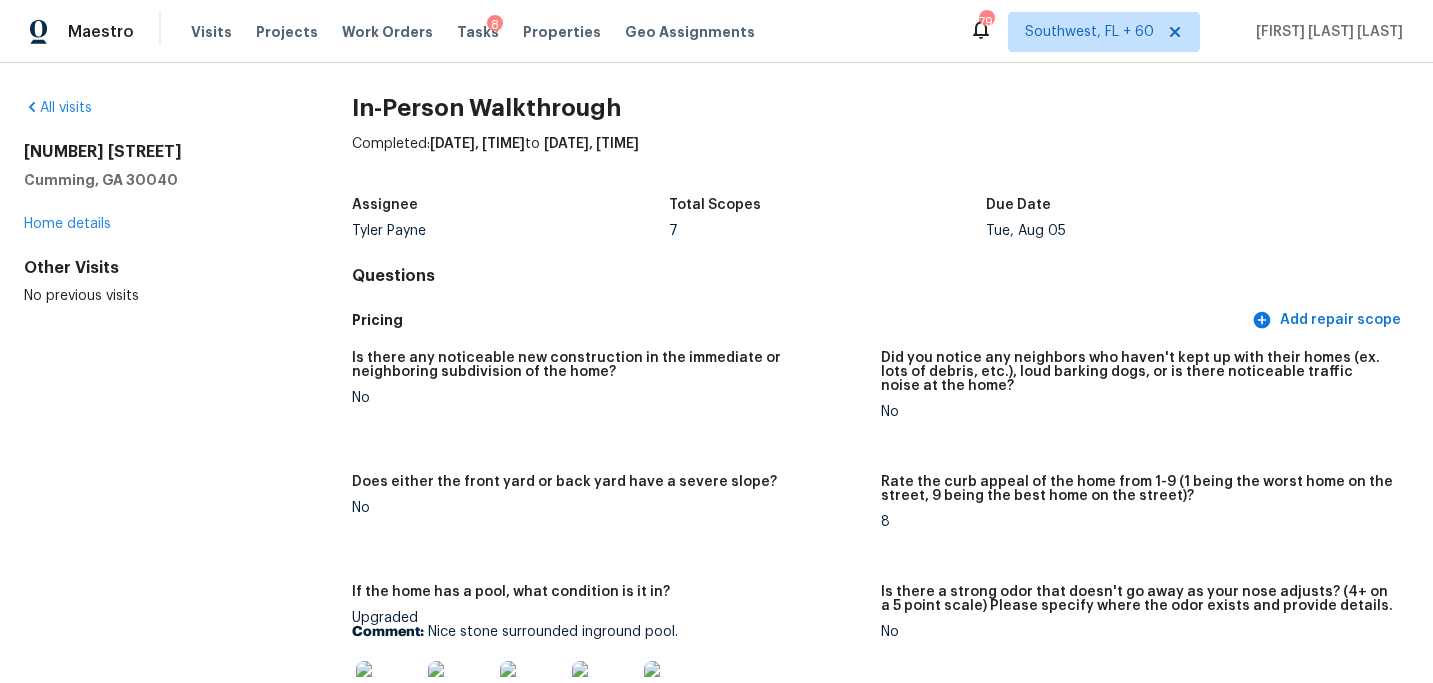 scroll, scrollTop: 0, scrollLeft: 0, axis: both 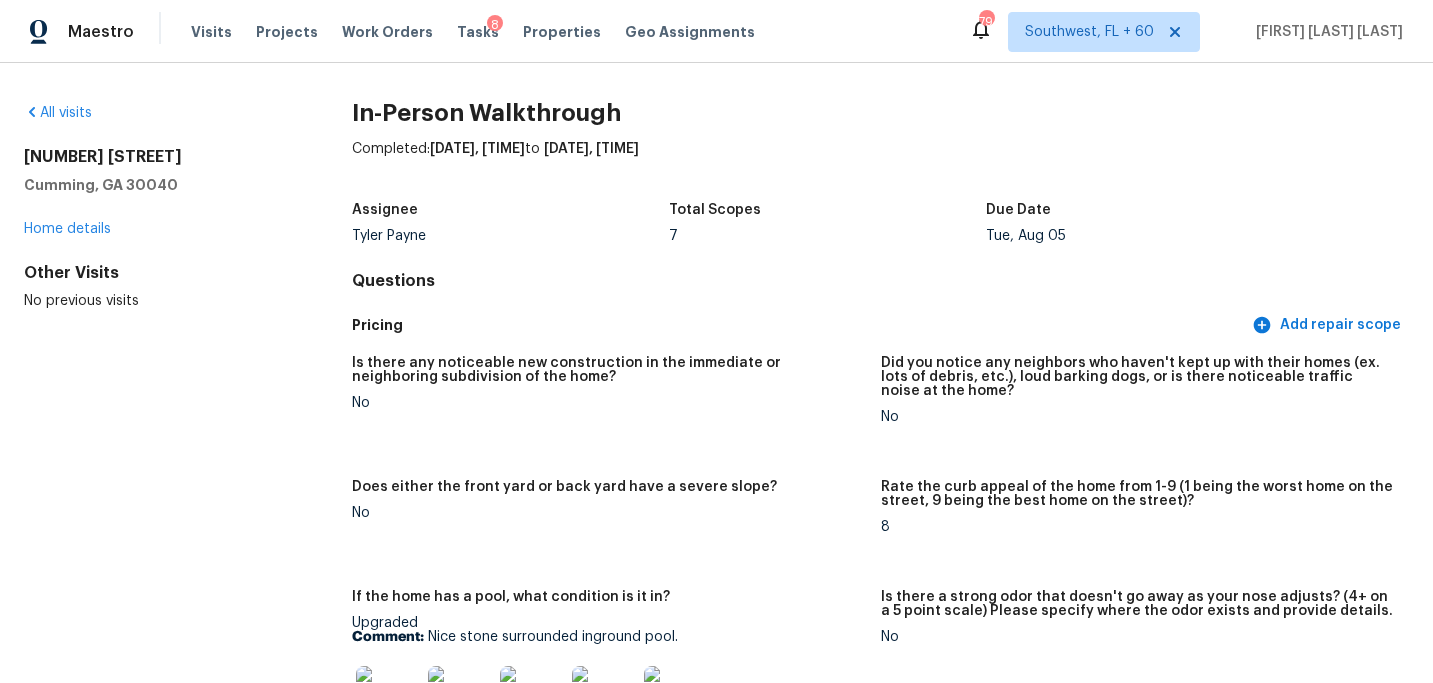 click on "All visits" at bounding box center [156, 113] 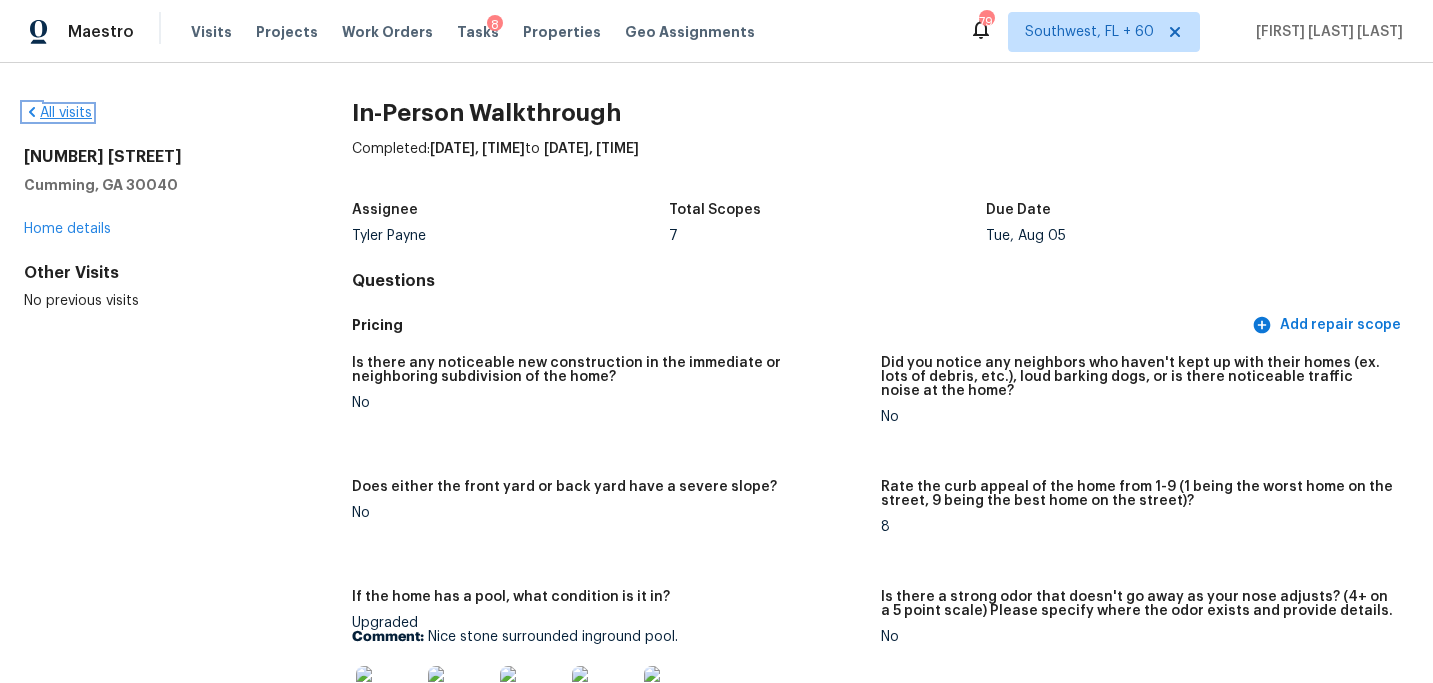 click on "All visits" at bounding box center [58, 113] 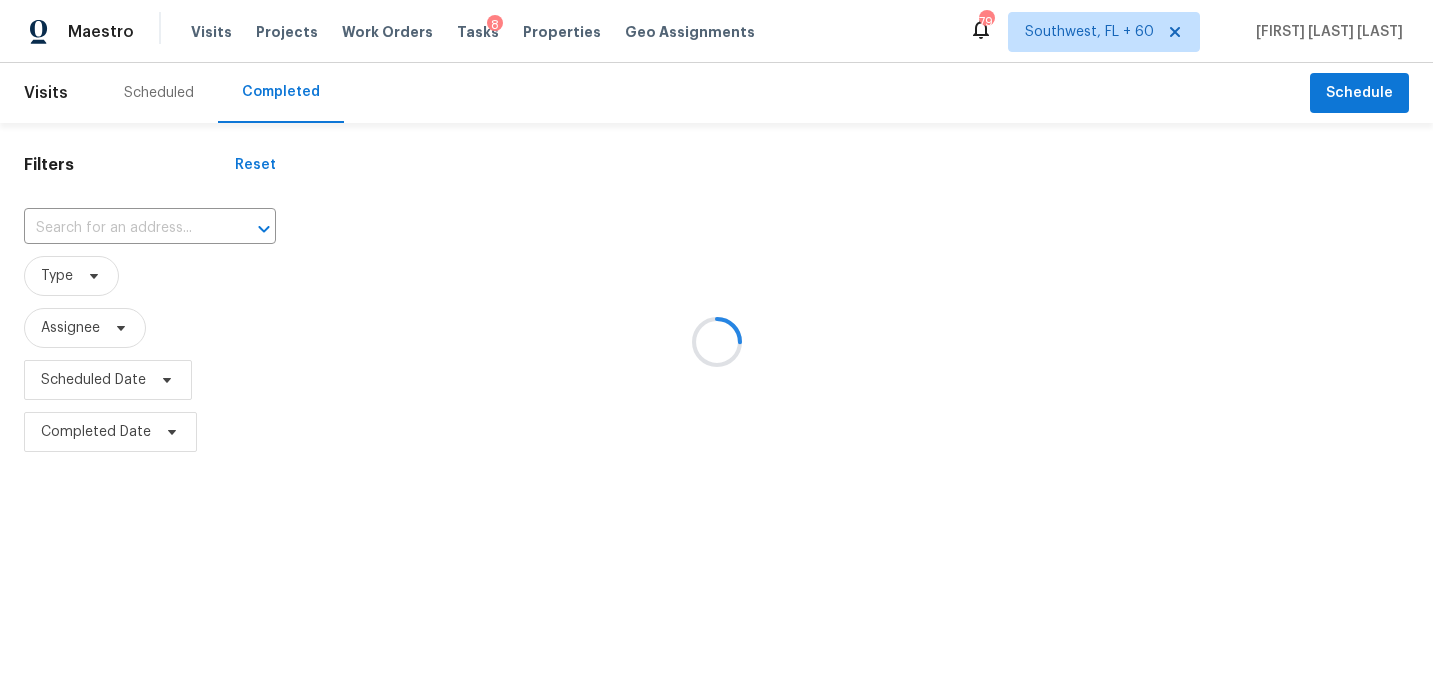 click at bounding box center (716, 341) 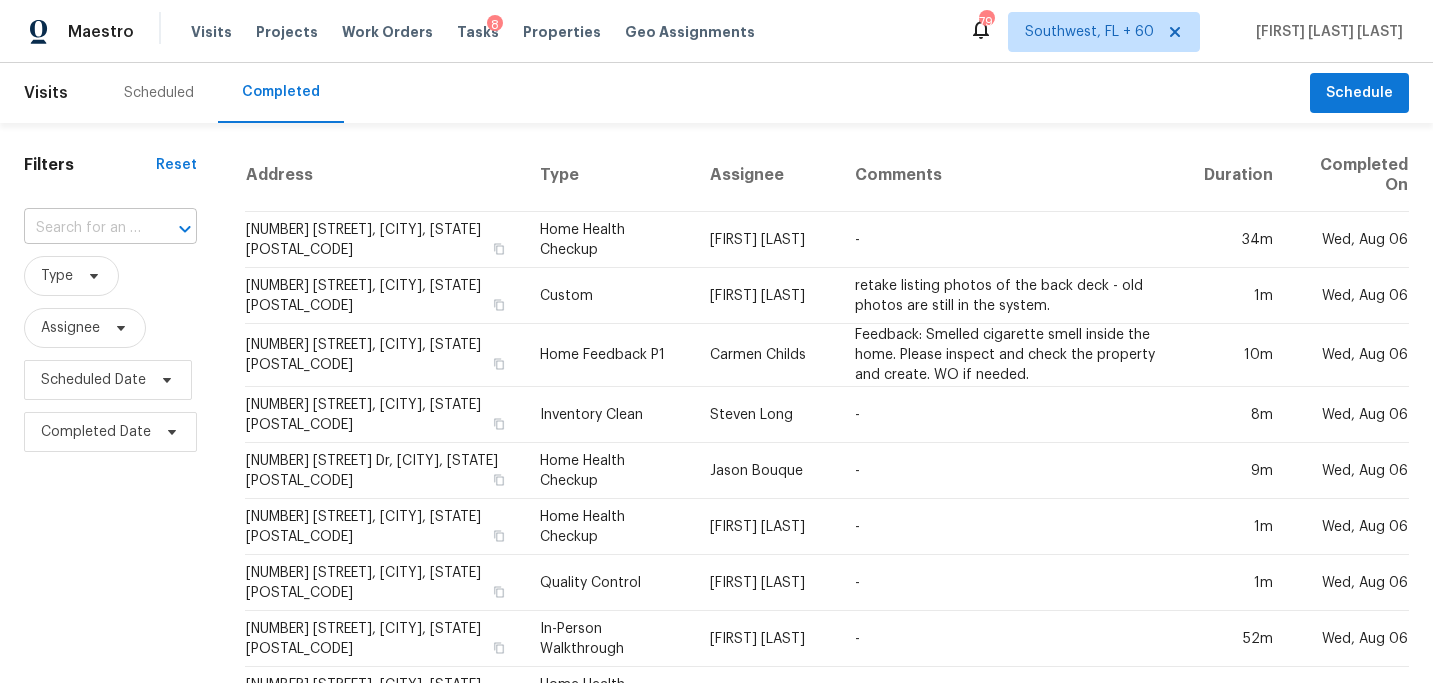 click at bounding box center (82, 228) 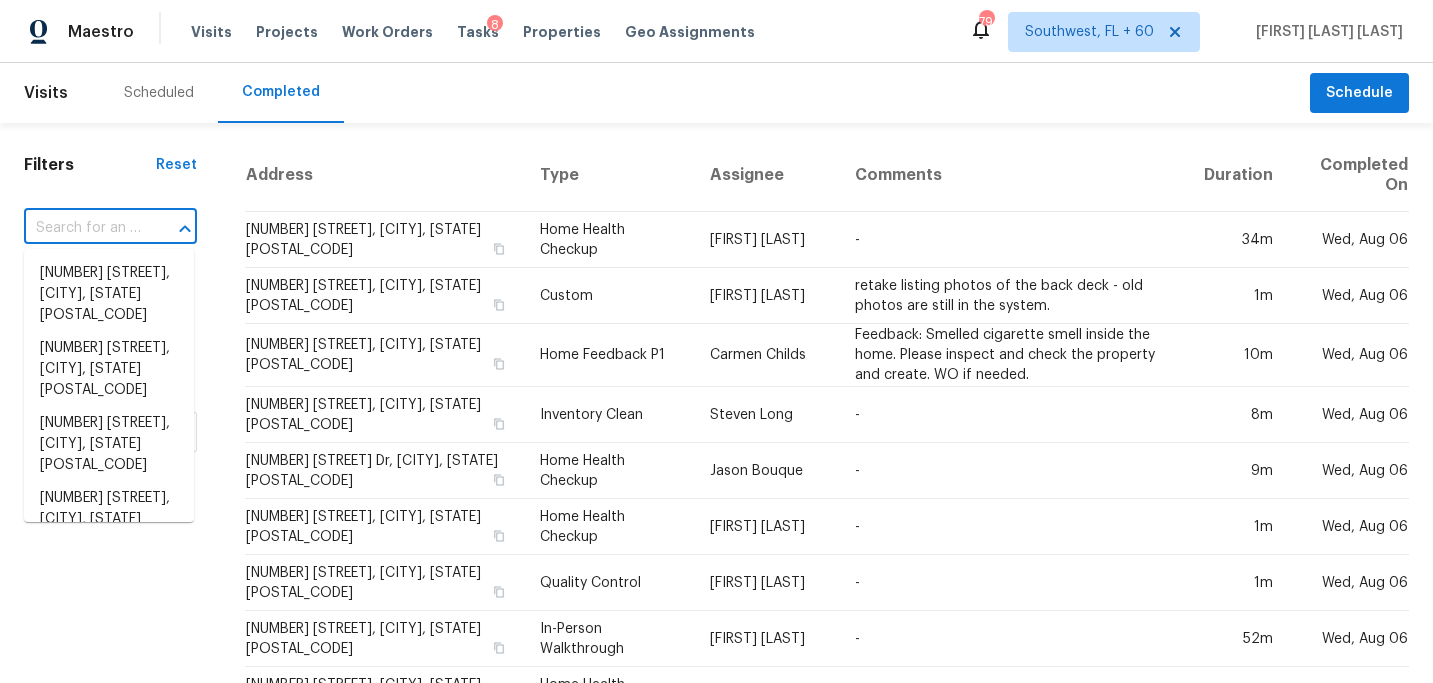 paste on "1476 Rolling View Way, Dacula, GA 30019" 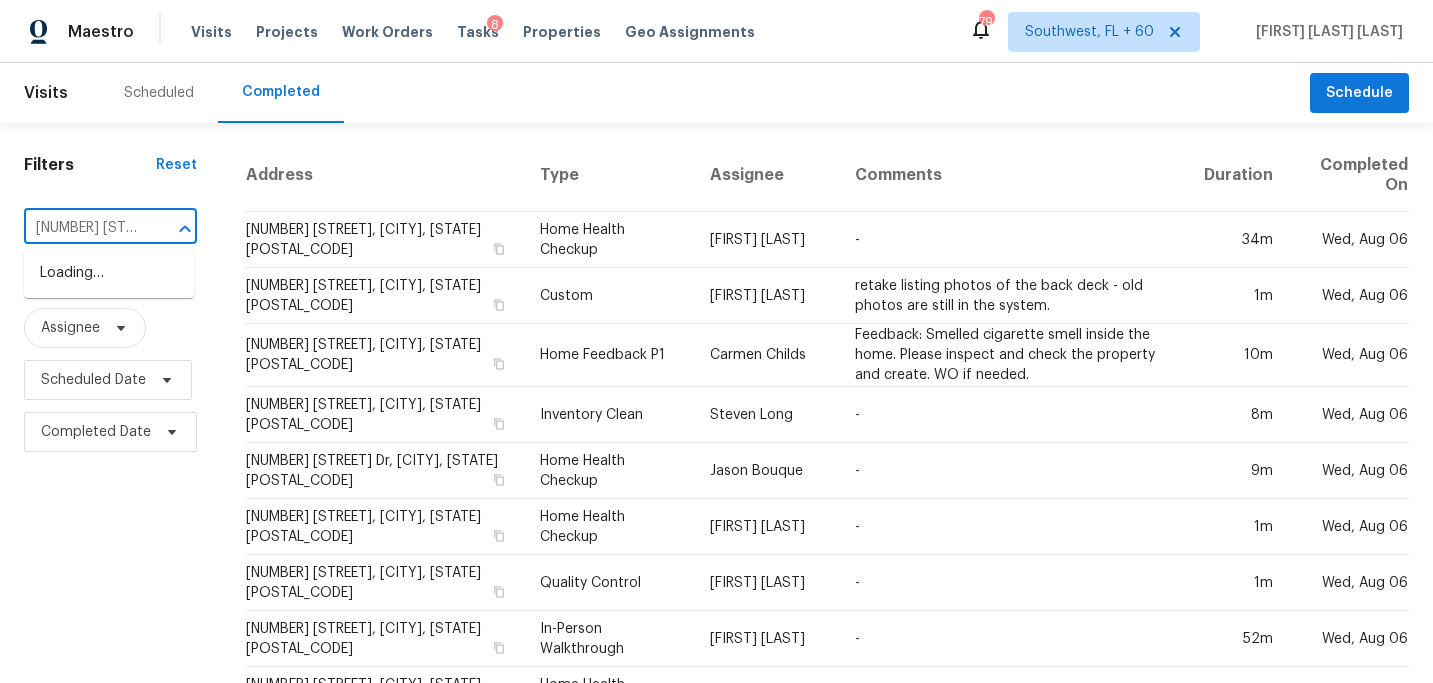 scroll, scrollTop: 0, scrollLeft: 165, axis: horizontal 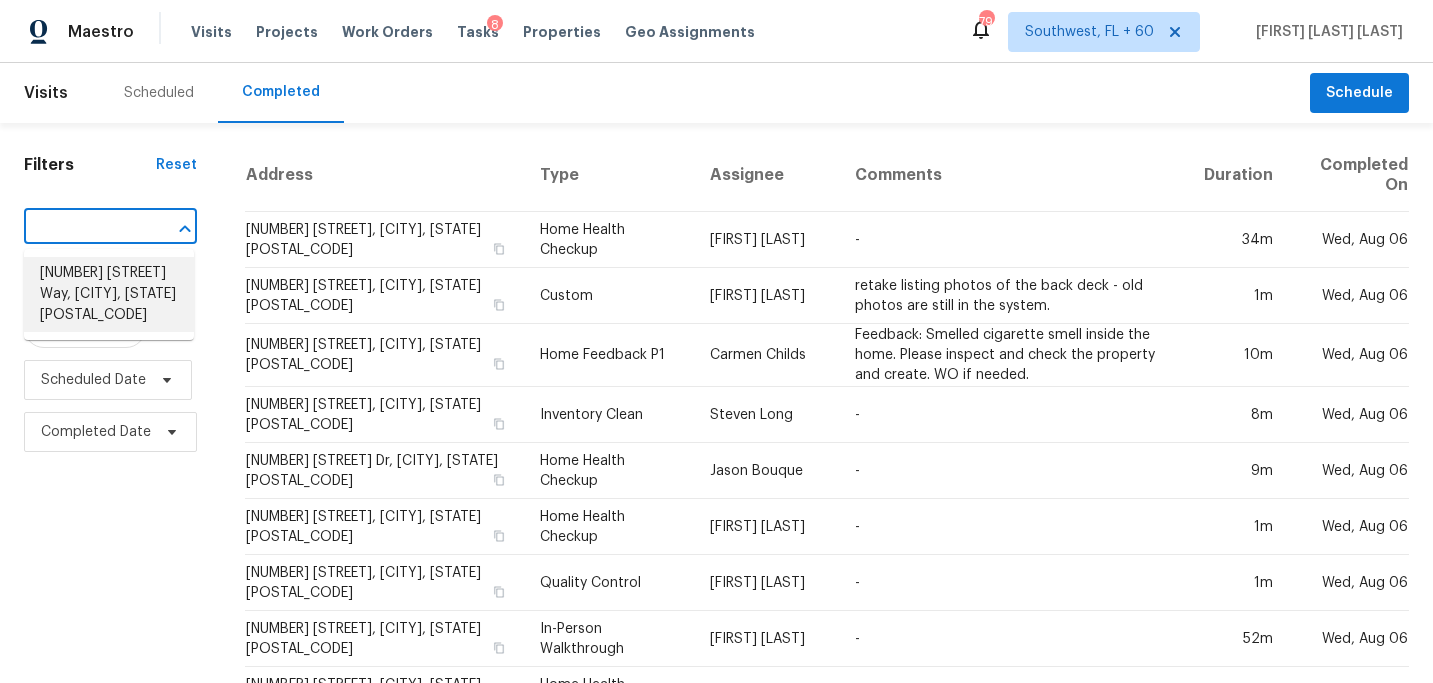 click on "1476 Rolling View Way, Dacula, GA 30019" at bounding box center (109, 294) 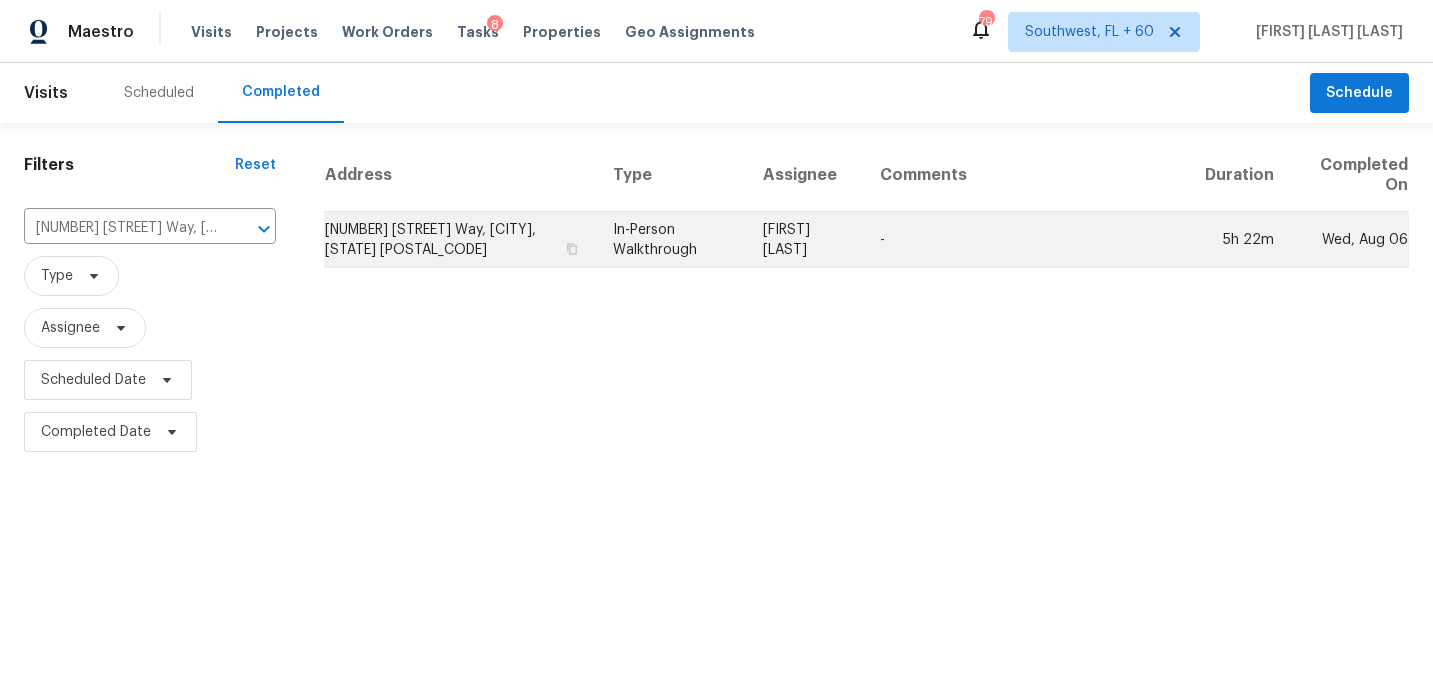 click on "Scott Smathers" at bounding box center (805, 240) 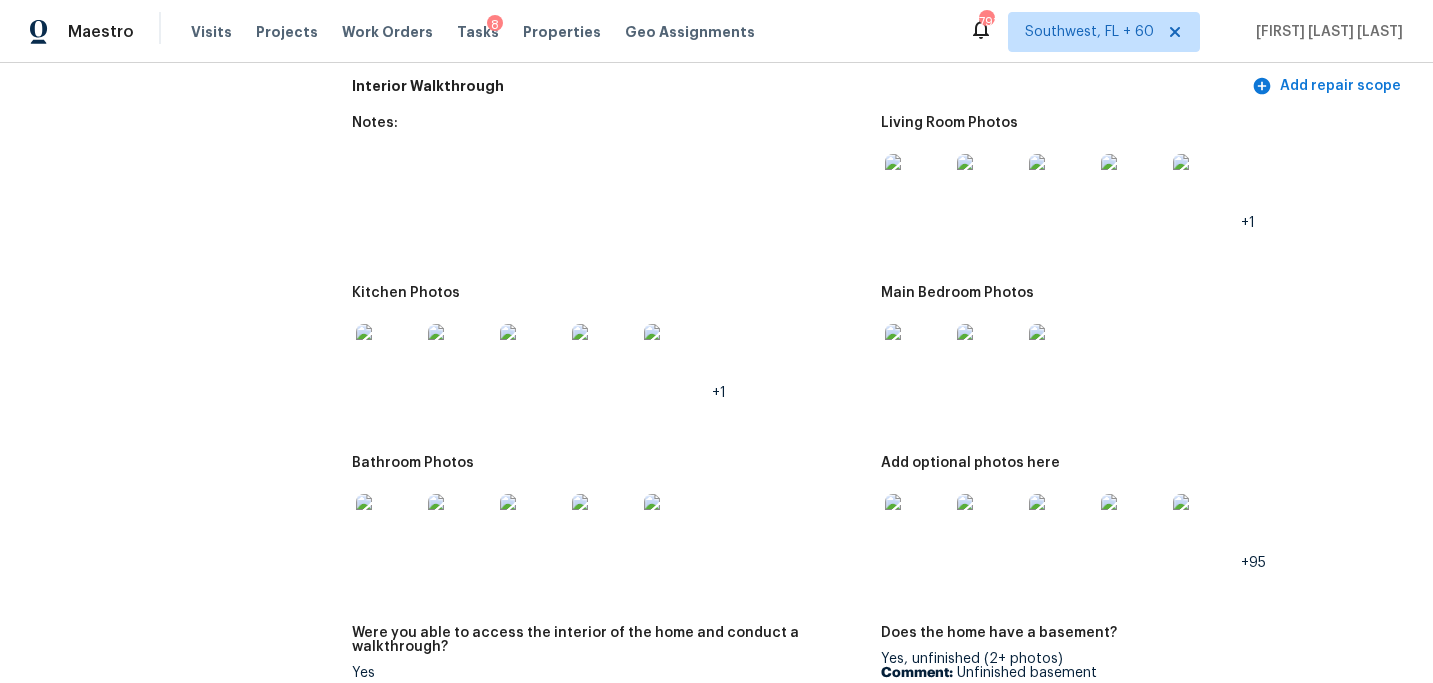 scroll, scrollTop: 2568, scrollLeft: 0, axis: vertical 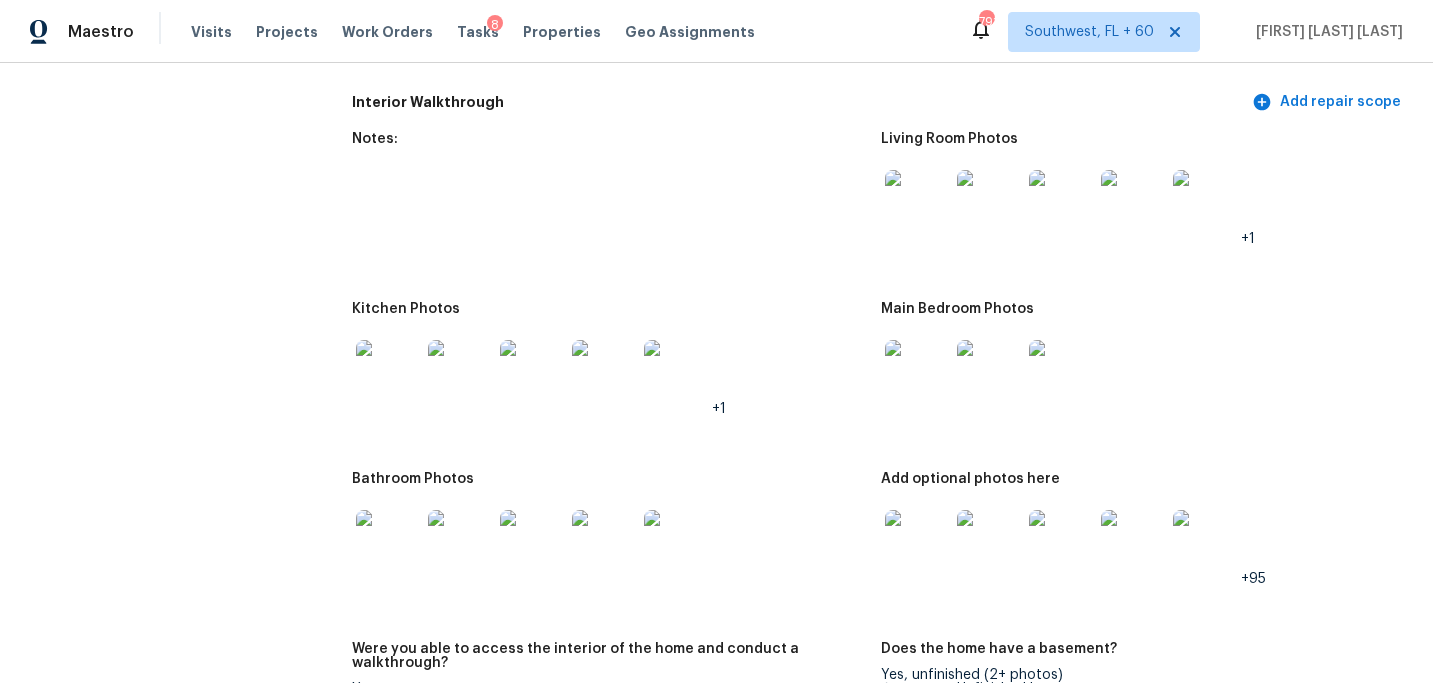 click at bounding box center [917, 202] 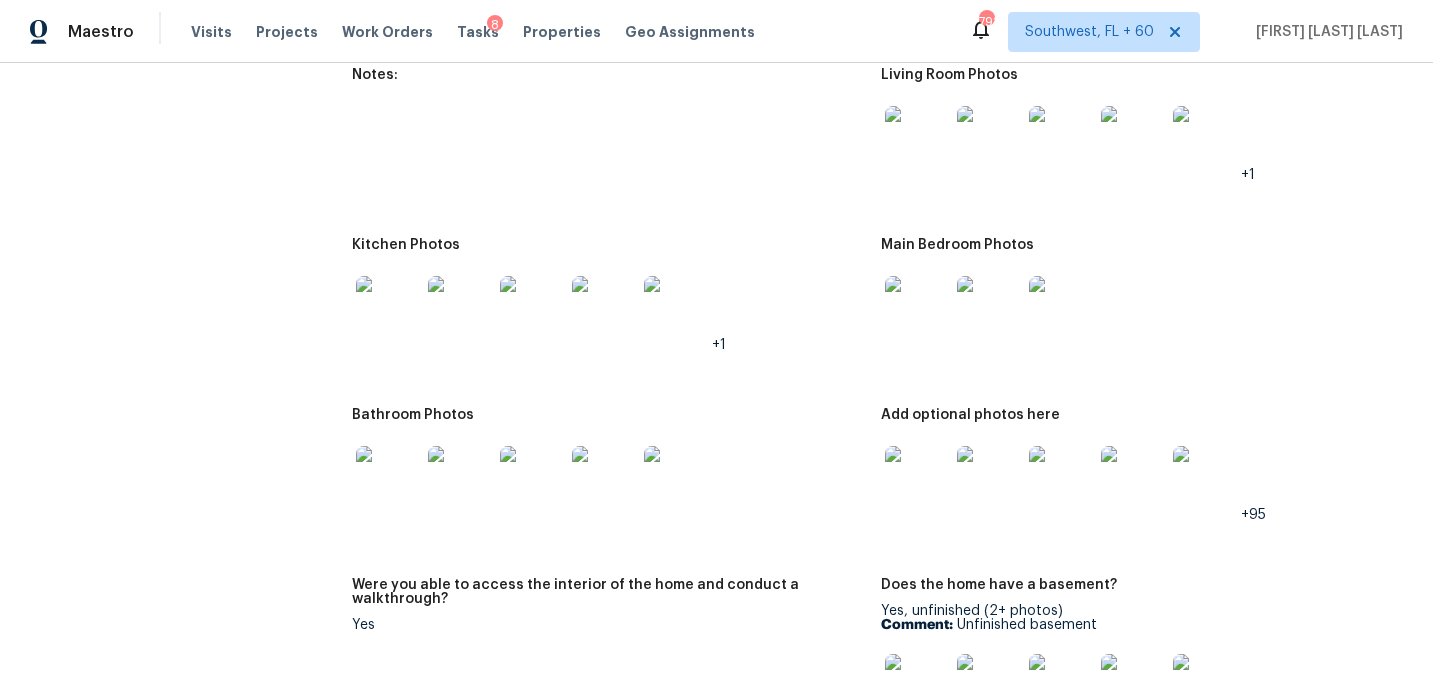 scroll, scrollTop: 2667, scrollLeft: 0, axis: vertical 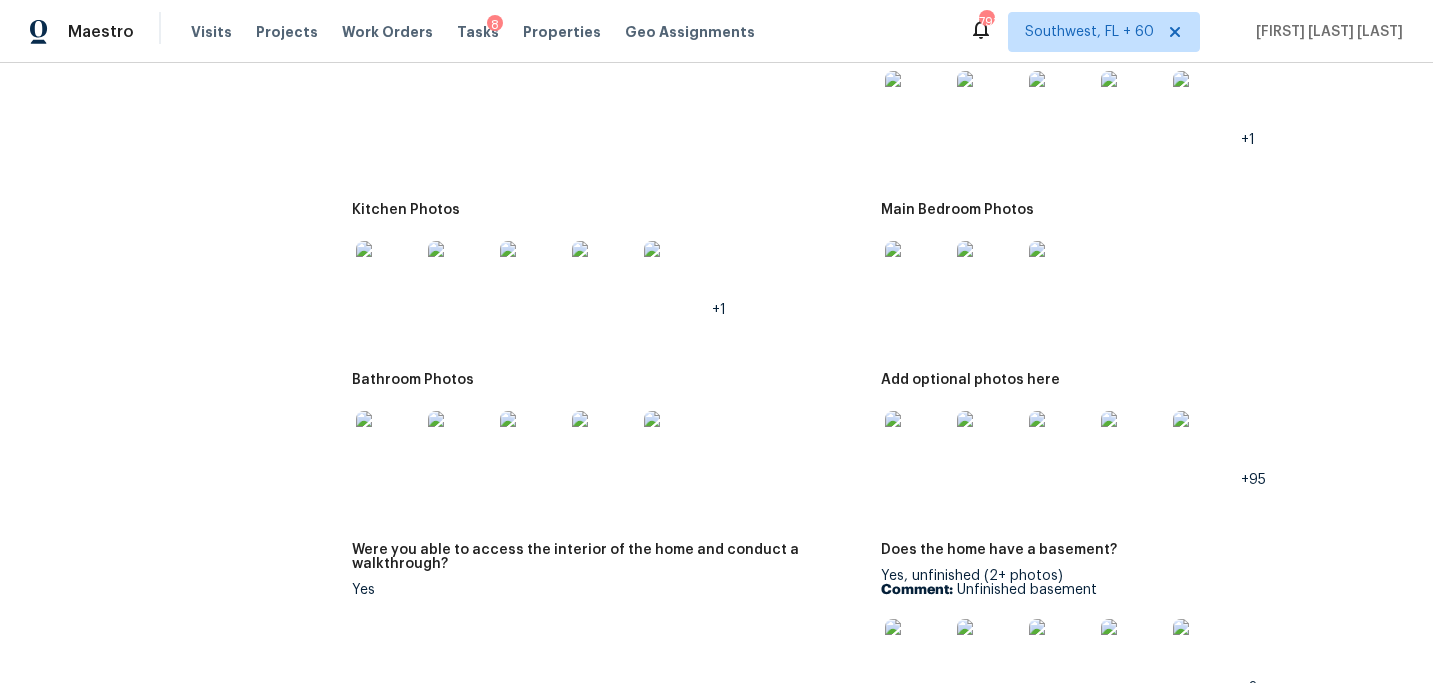 click at bounding box center (917, 443) 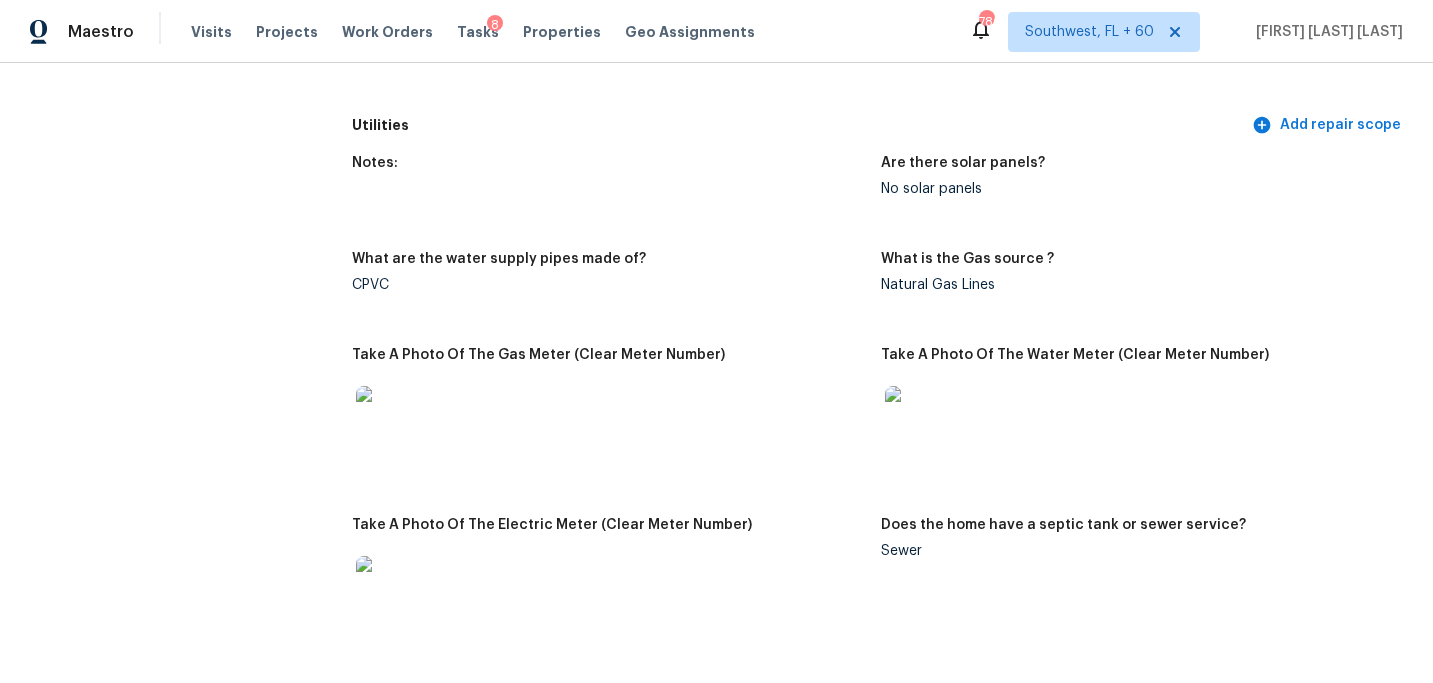 scroll, scrollTop: 1477, scrollLeft: 0, axis: vertical 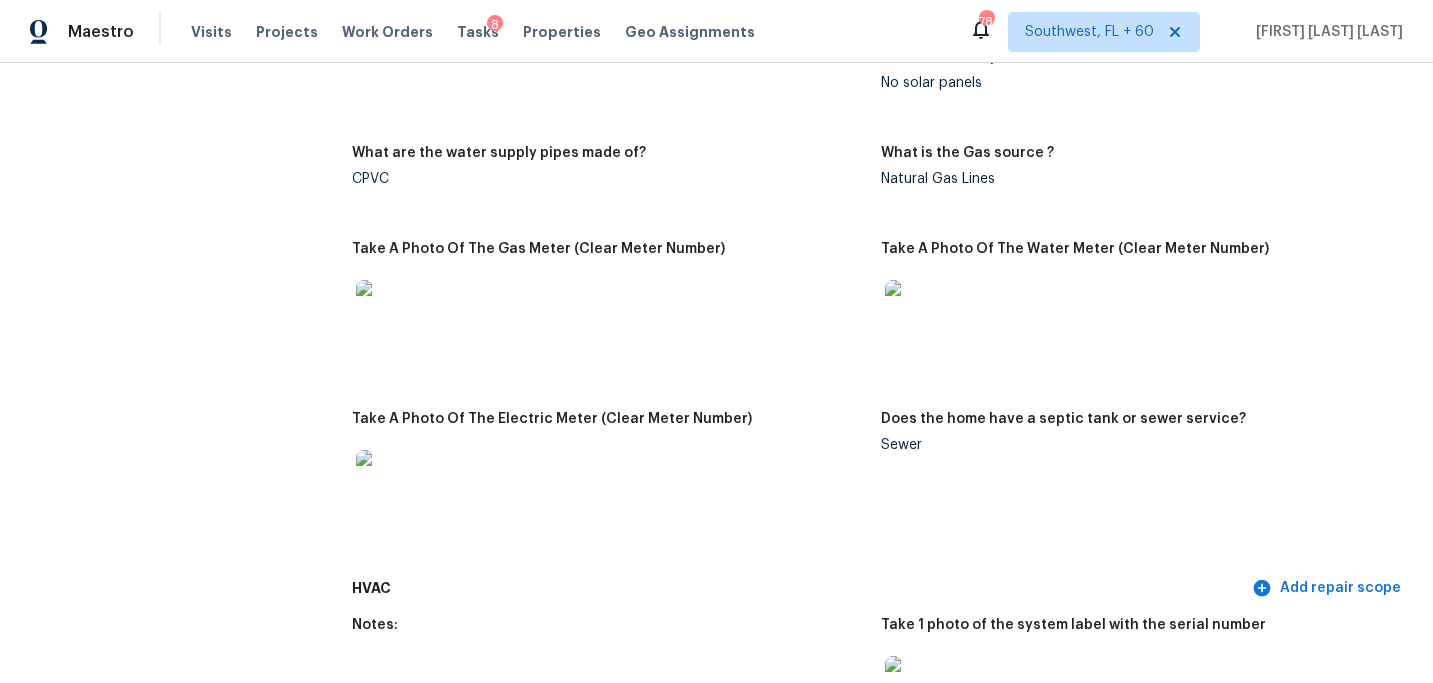 click on "CPVC" at bounding box center (608, 179) 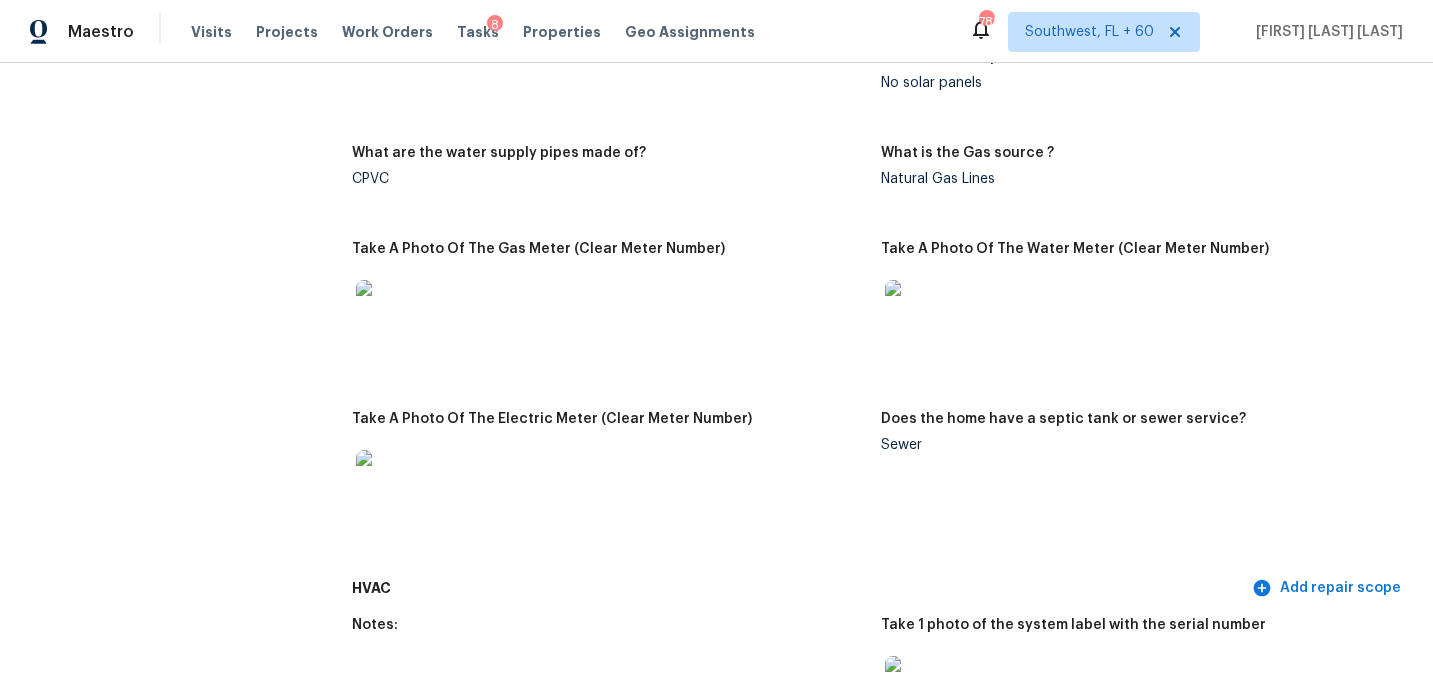 scroll, scrollTop: 0, scrollLeft: 0, axis: both 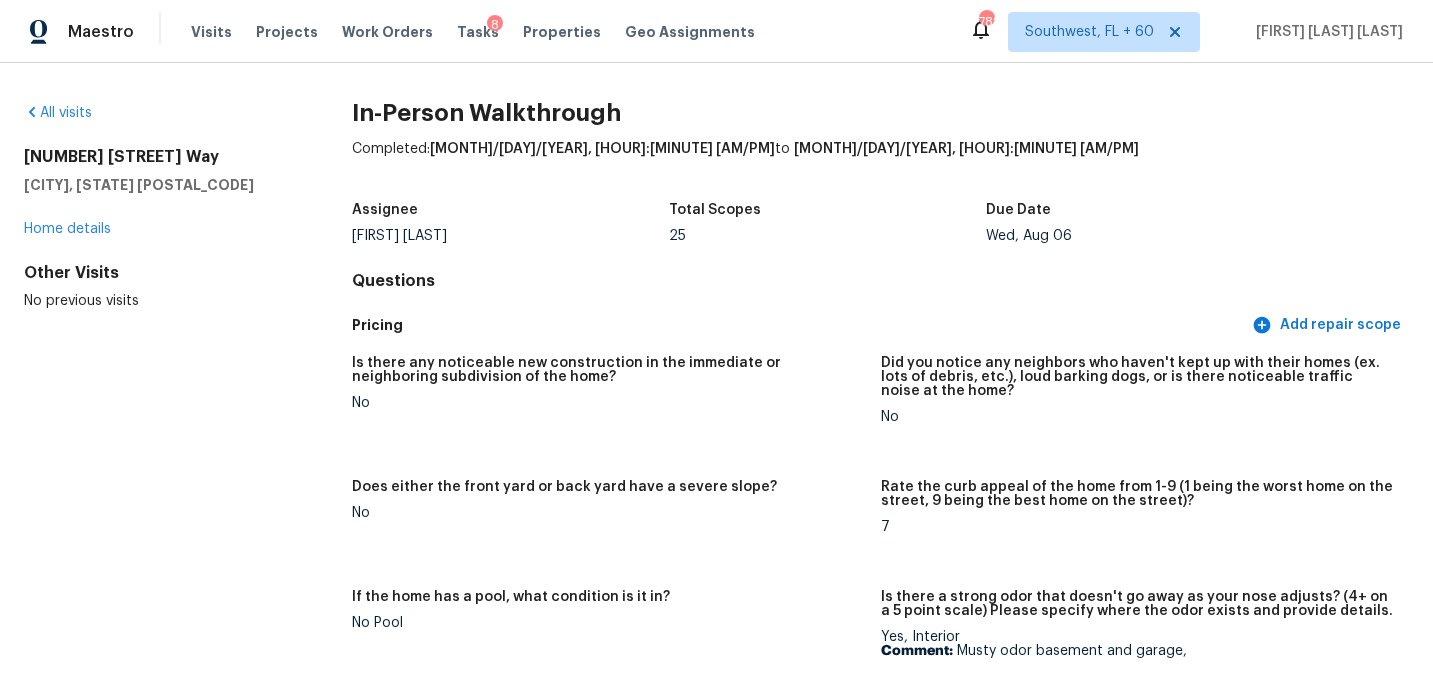 click on "All visits 1476 Rolling View Way Dacula, GA 30019 Home details Other Visits No previous visits" at bounding box center (156, 207) 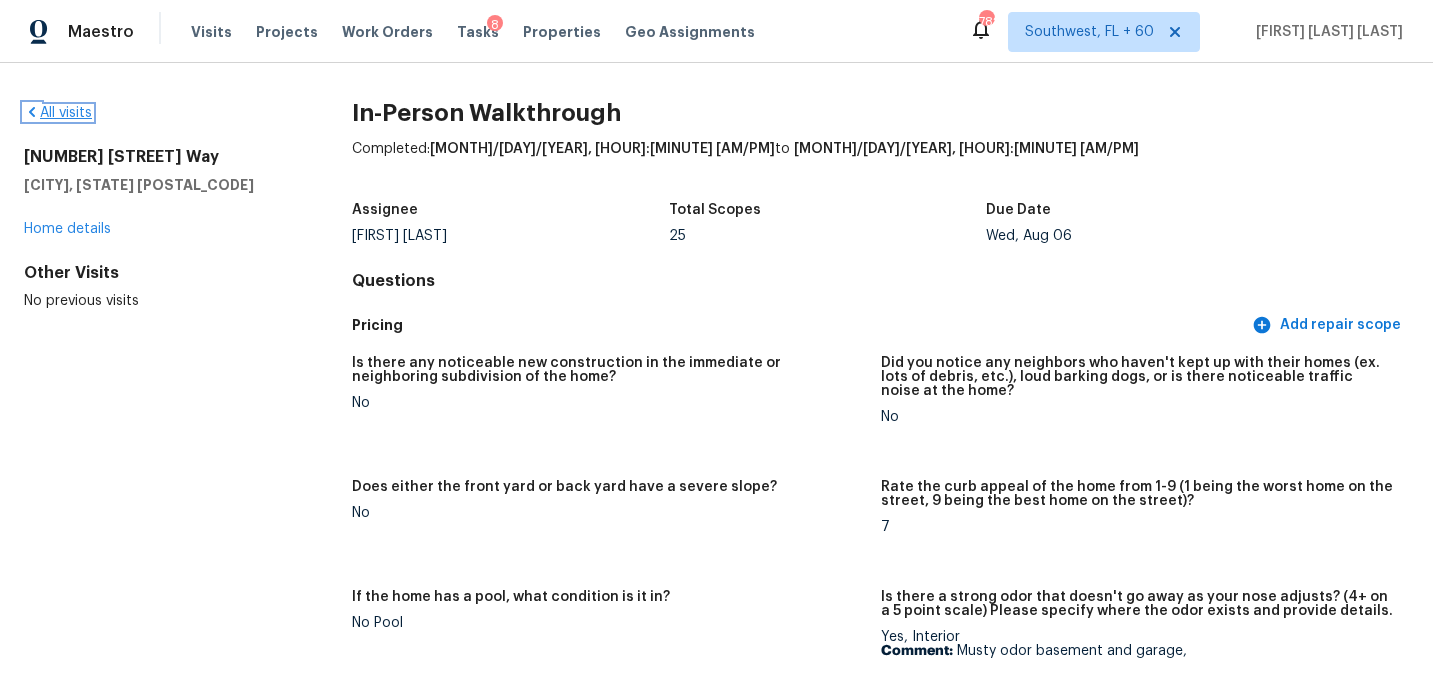 click on "All visits" at bounding box center (58, 113) 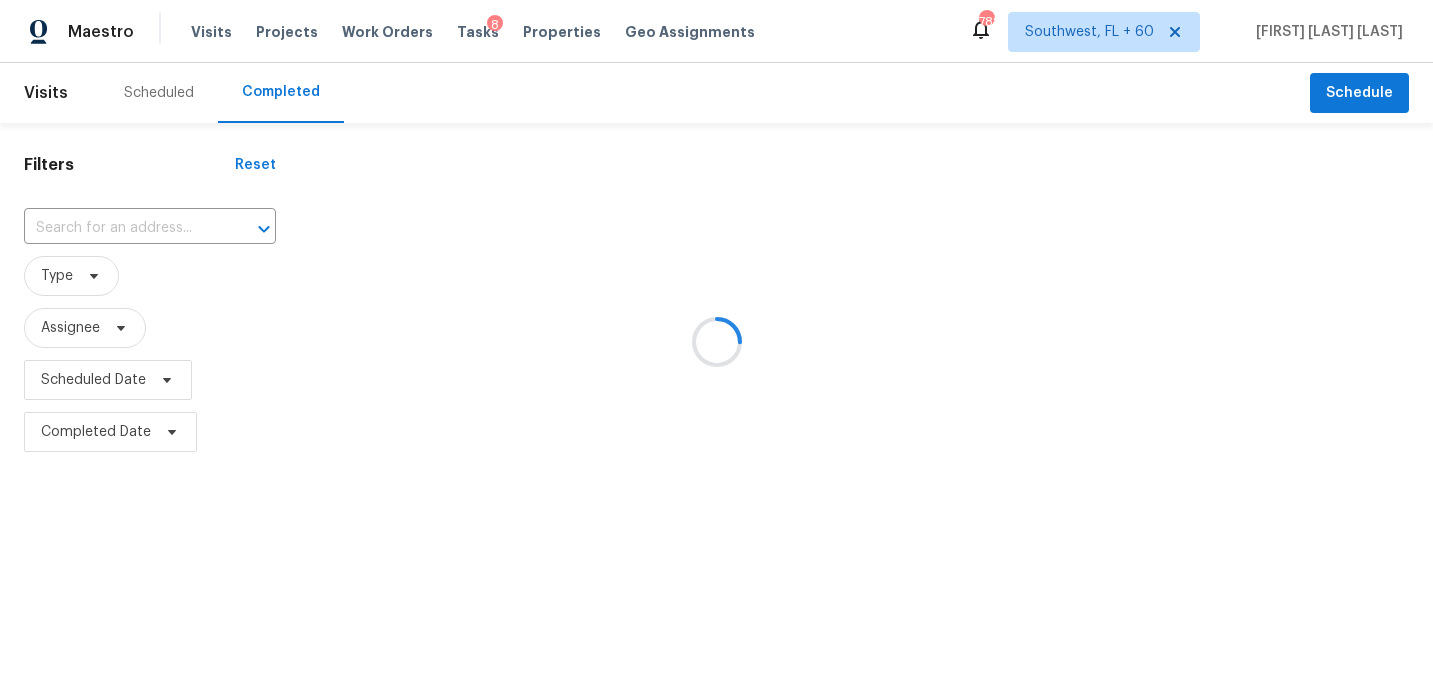 click at bounding box center (716, 341) 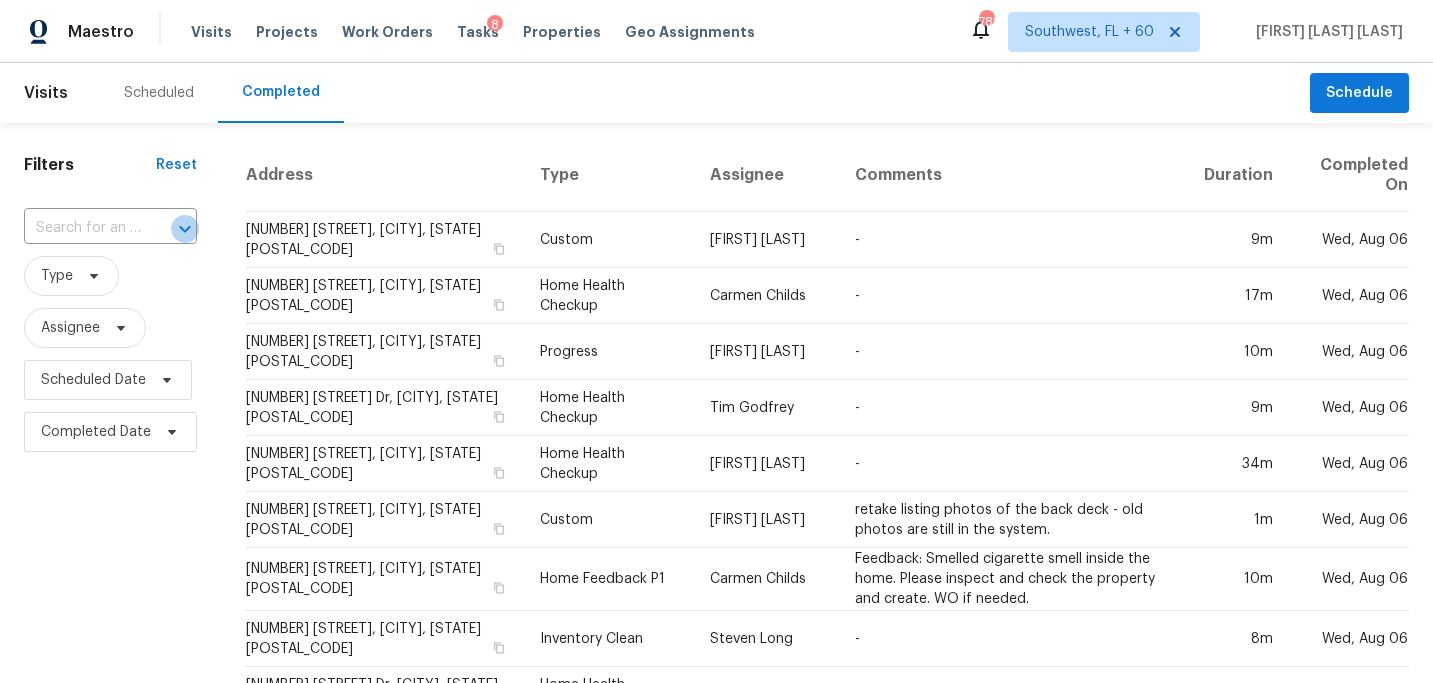 click at bounding box center (185, 229) 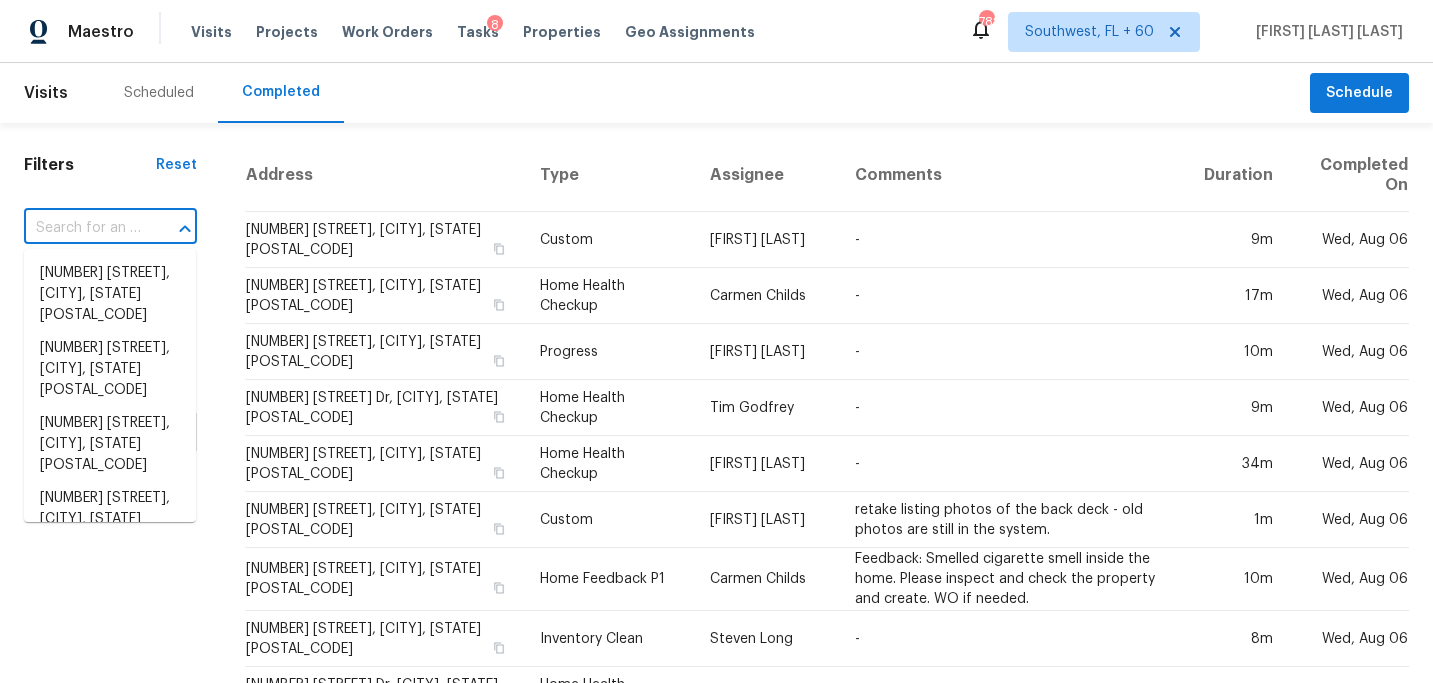 paste on "12720 Burbank Blvd Unit 304, Valley Village, CA 91607" 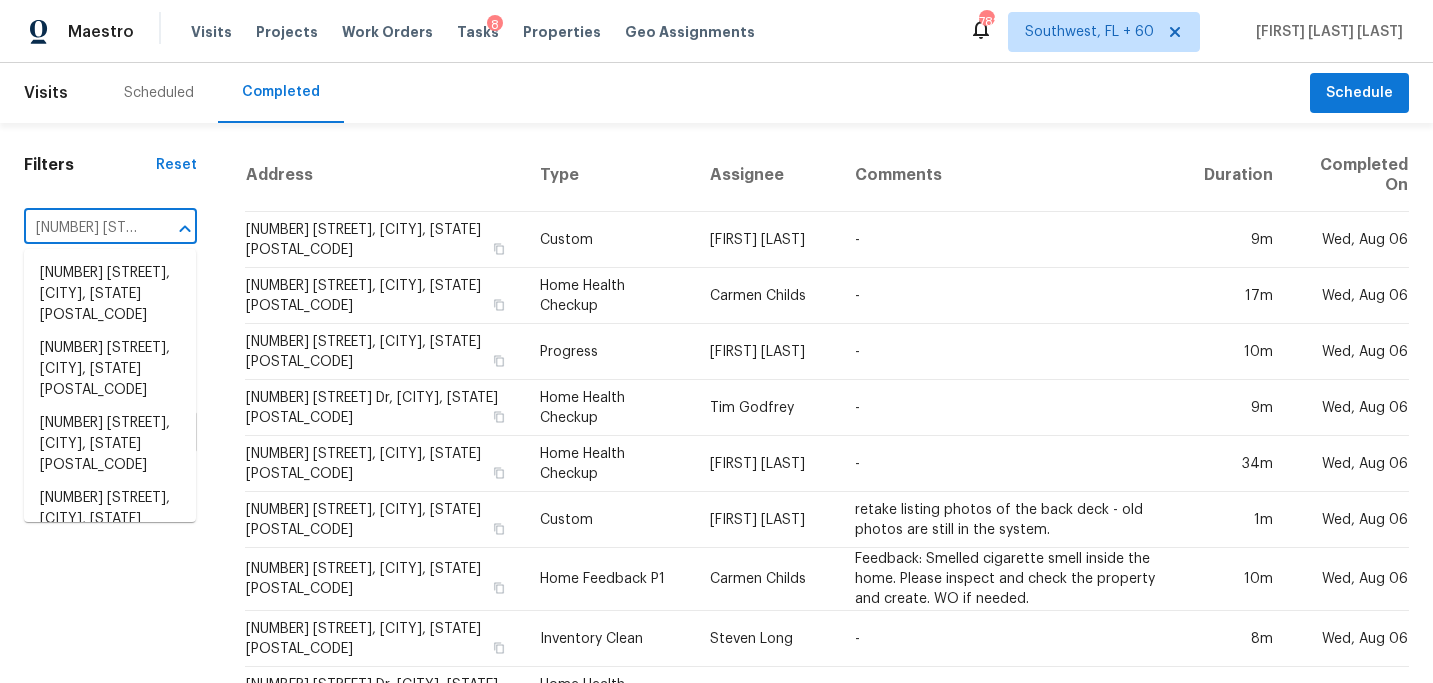 scroll, scrollTop: 0, scrollLeft: 247, axis: horizontal 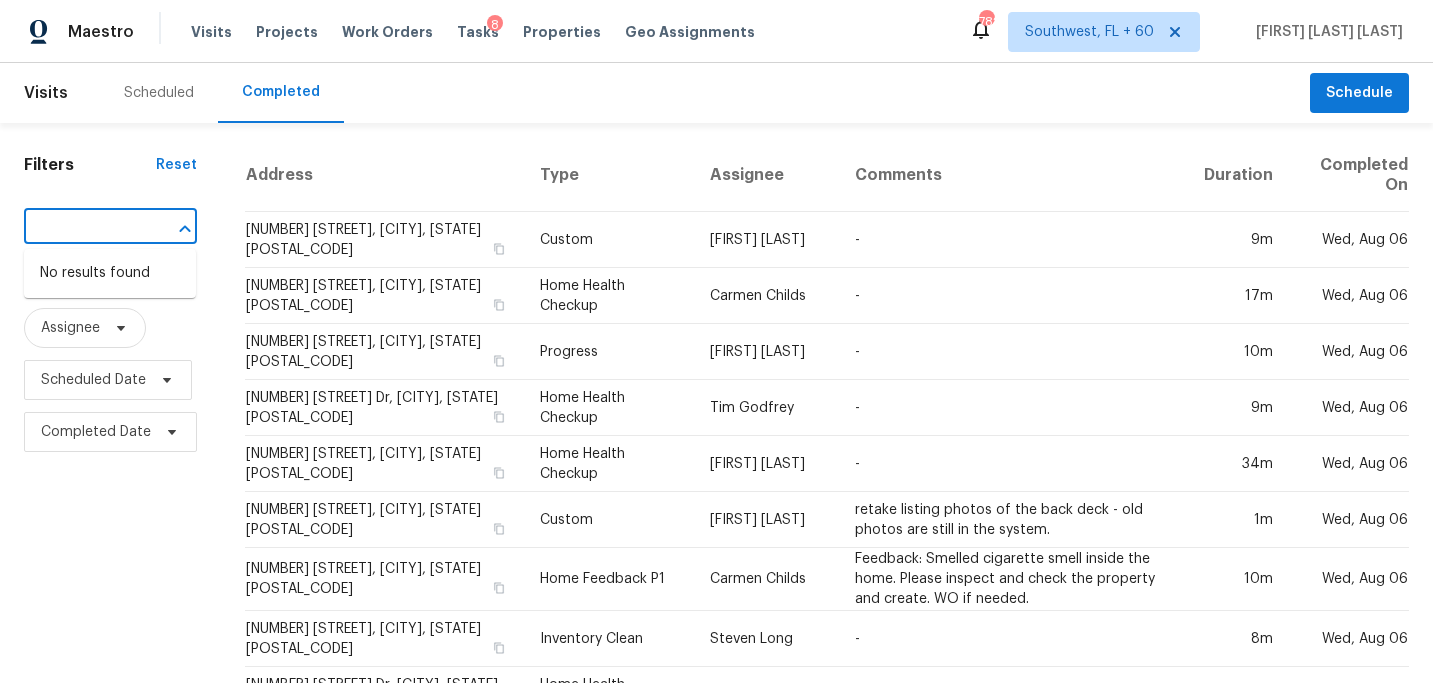 type on "12720 Burbank Blvd Unit 304, Valley Village, CA 91607" 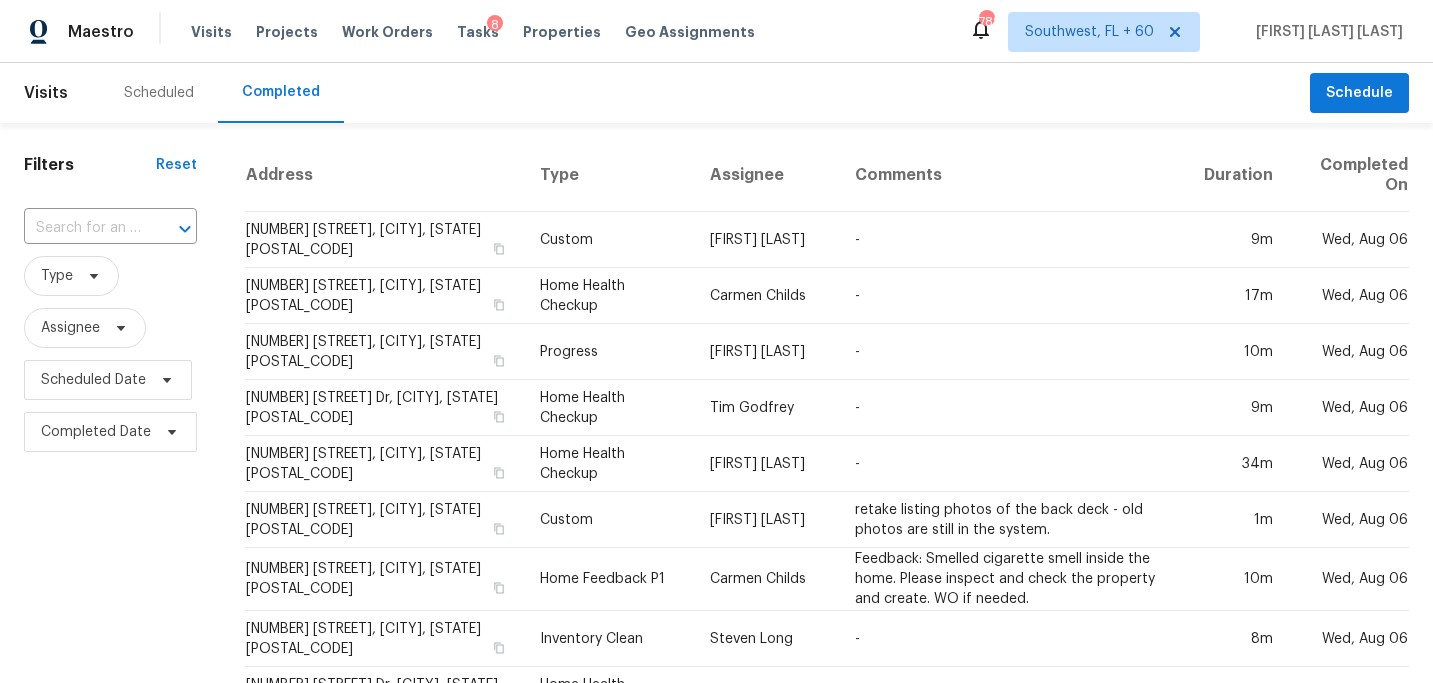 scroll, scrollTop: 0, scrollLeft: 0, axis: both 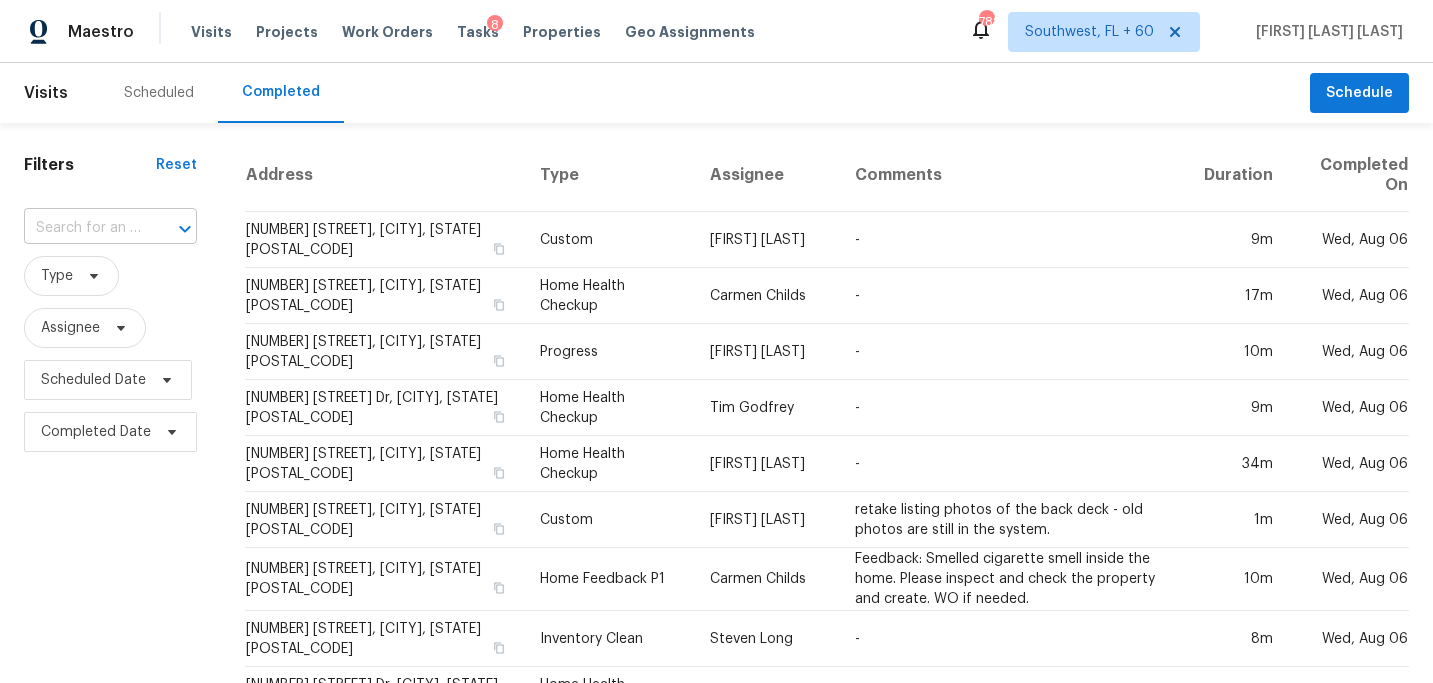 click at bounding box center [82, 228] 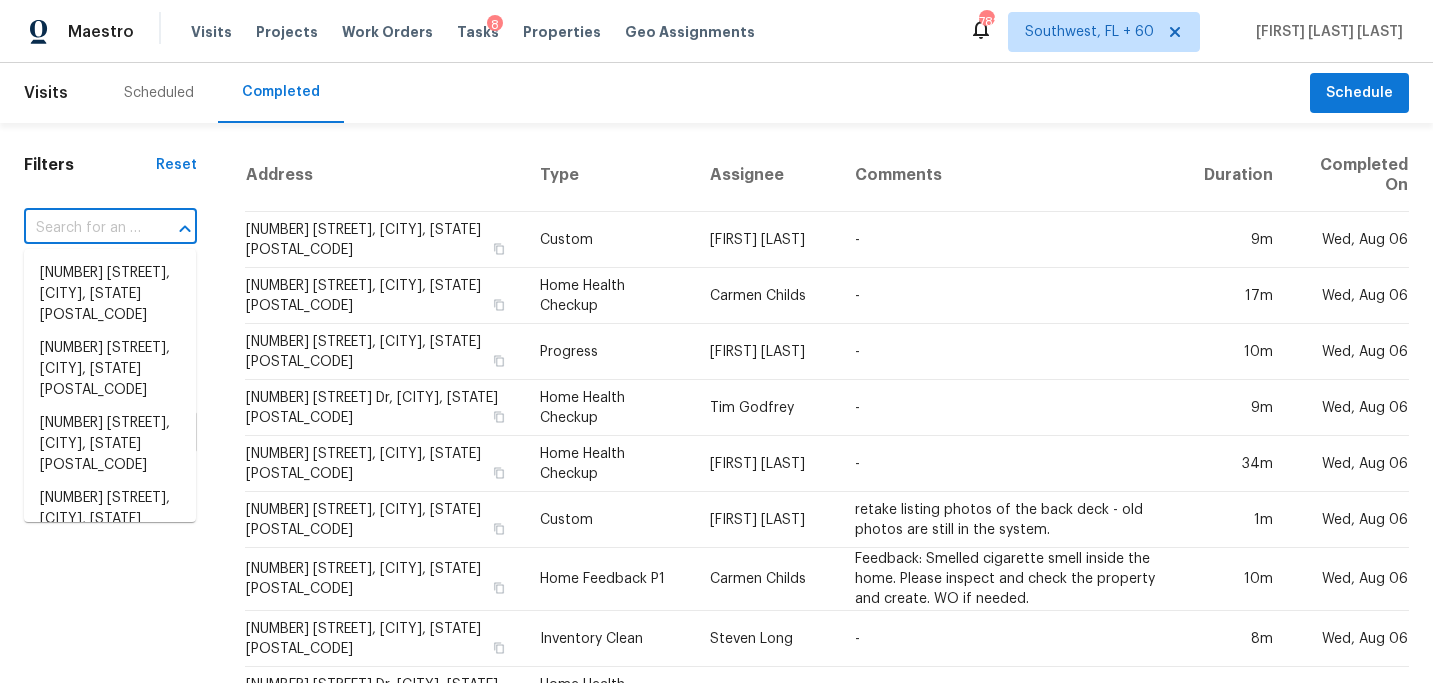 paste on "12720 Burbank Blvd Unit 304, Valley Village, CA 91607" 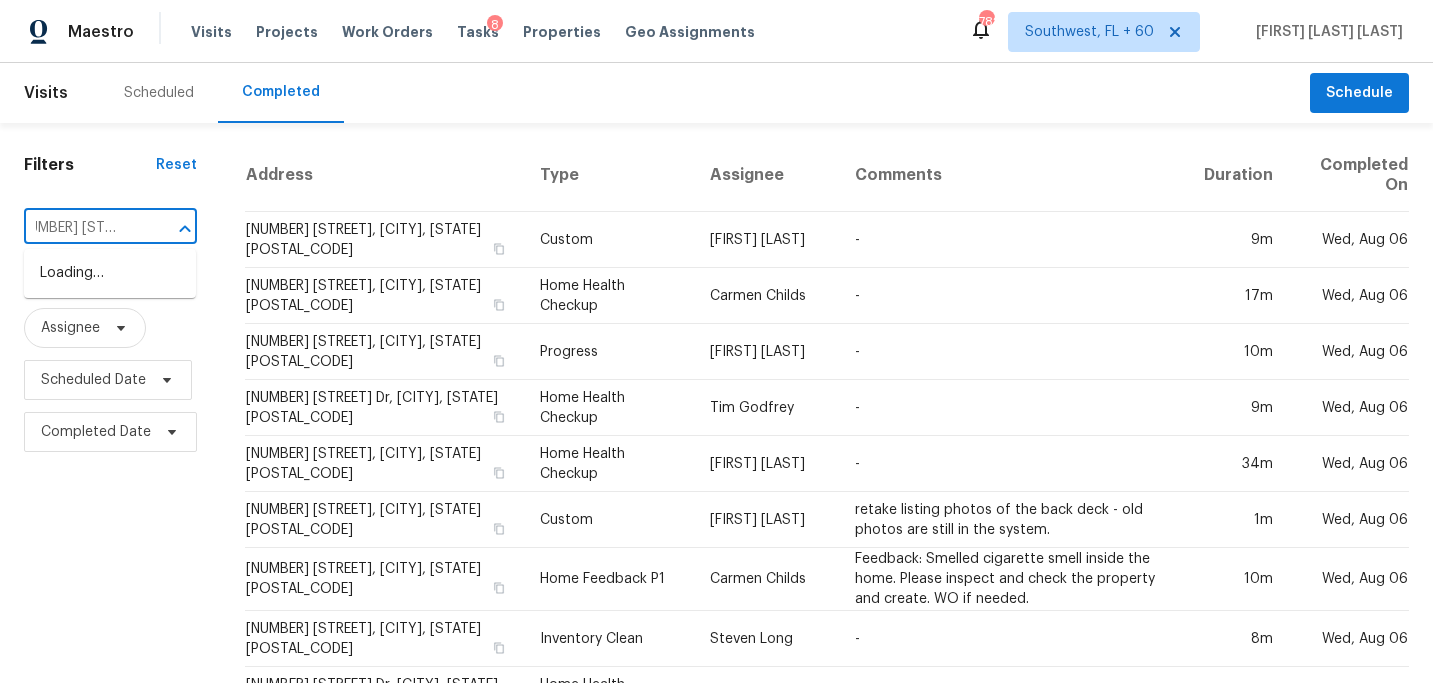 type on "12720 Burbank Blvd" 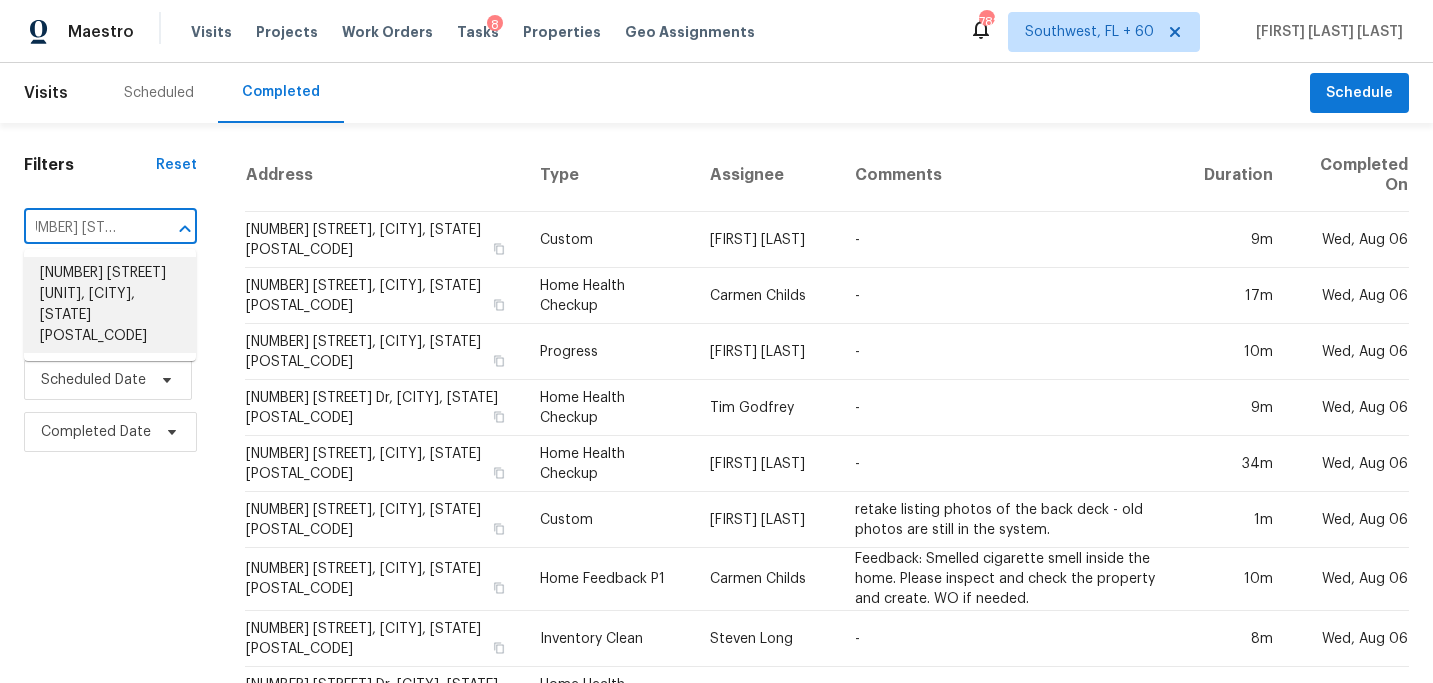 click on "12720 Burbank Blvd Unit 304, Valley Village, CA 91607" at bounding box center (110, 305) 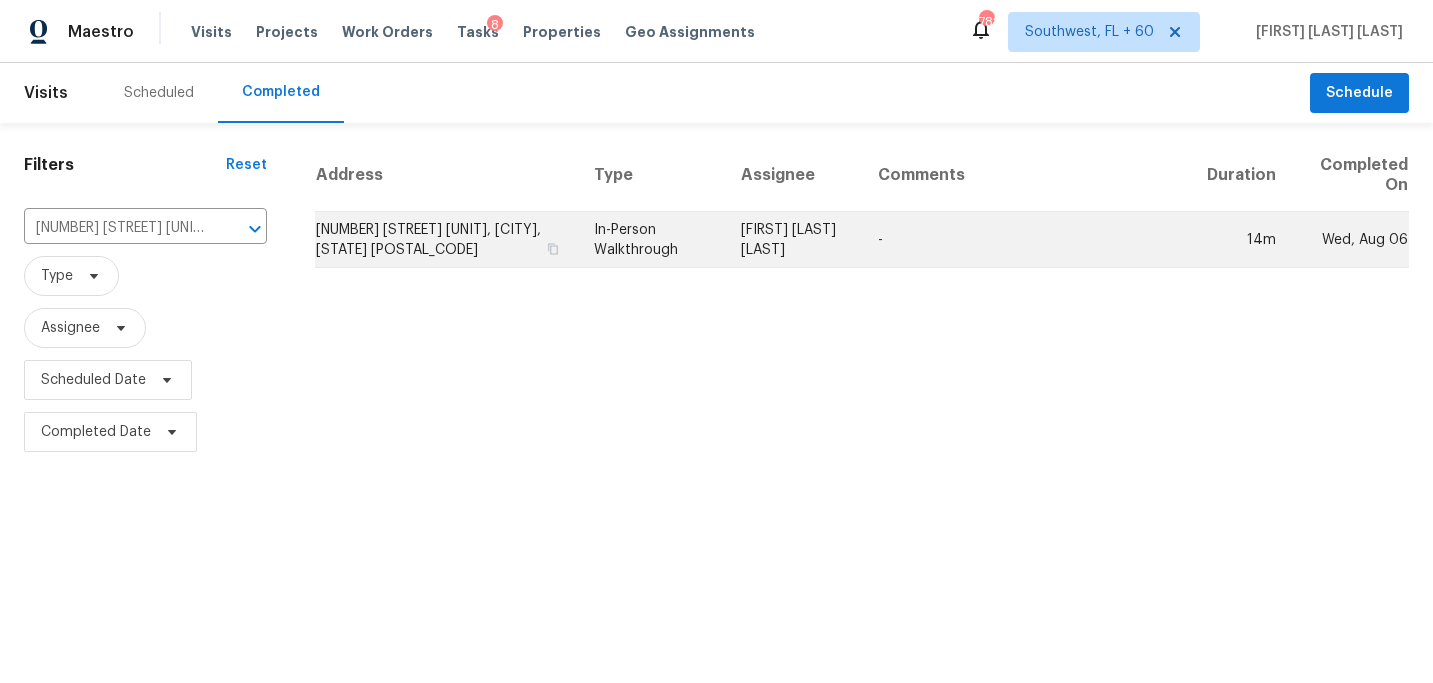 click on "In-Person Walkthrough" at bounding box center (651, 240) 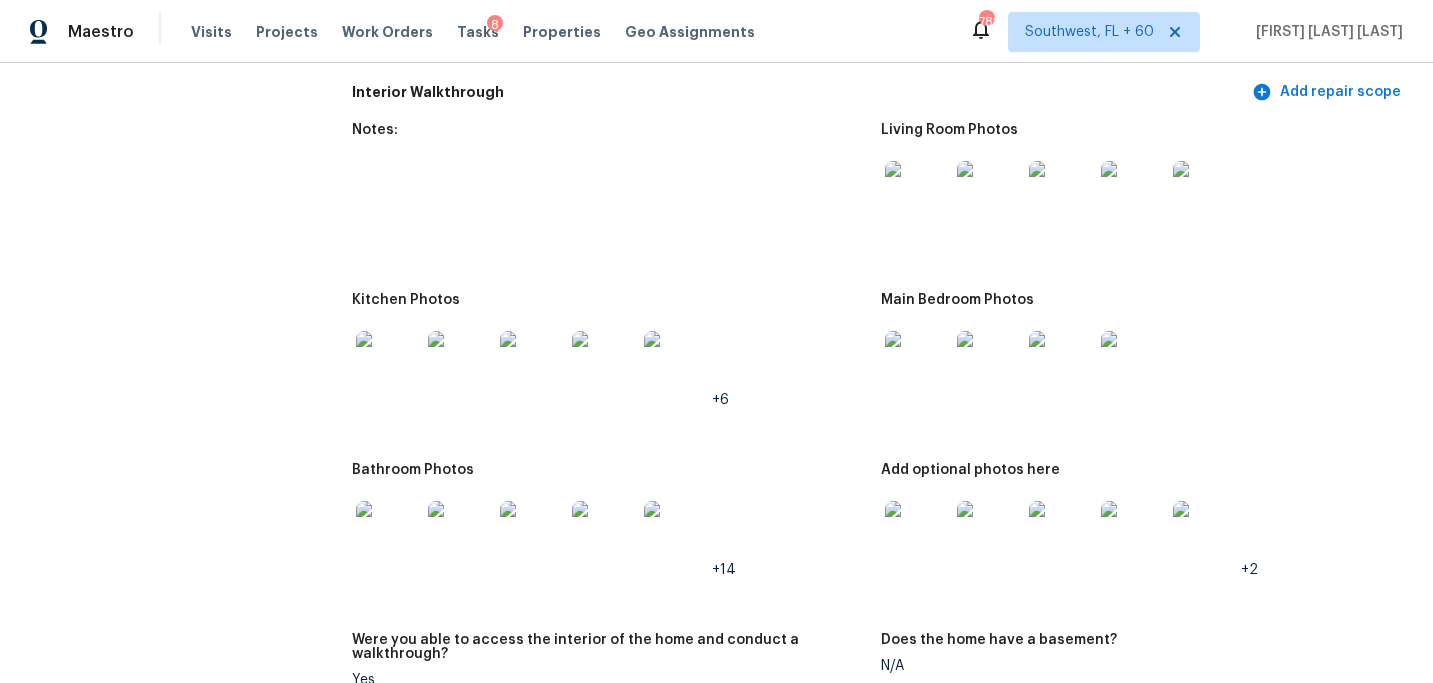 scroll, scrollTop: 1996, scrollLeft: 0, axis: vertical 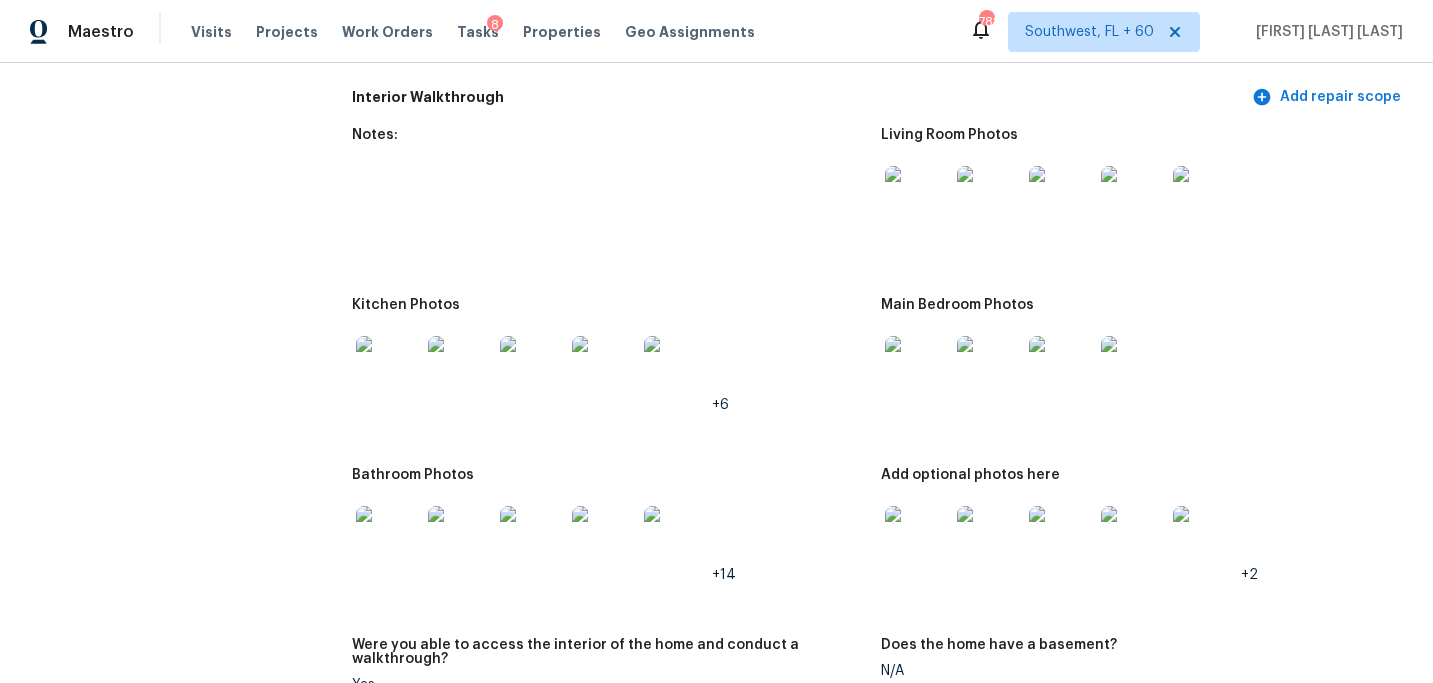 click at bounding box center (917, 198) 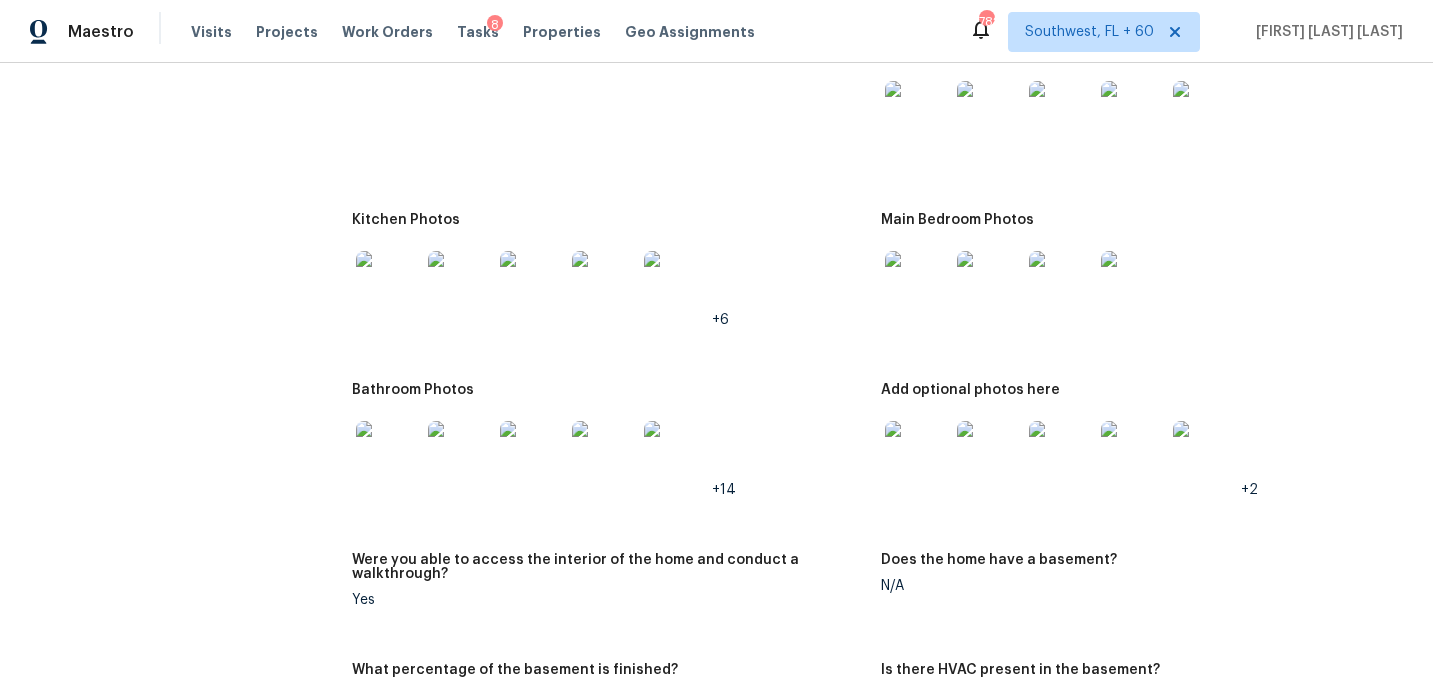 scroll, scrollTop: 2052, scrollLeft: 0, axis: vertical 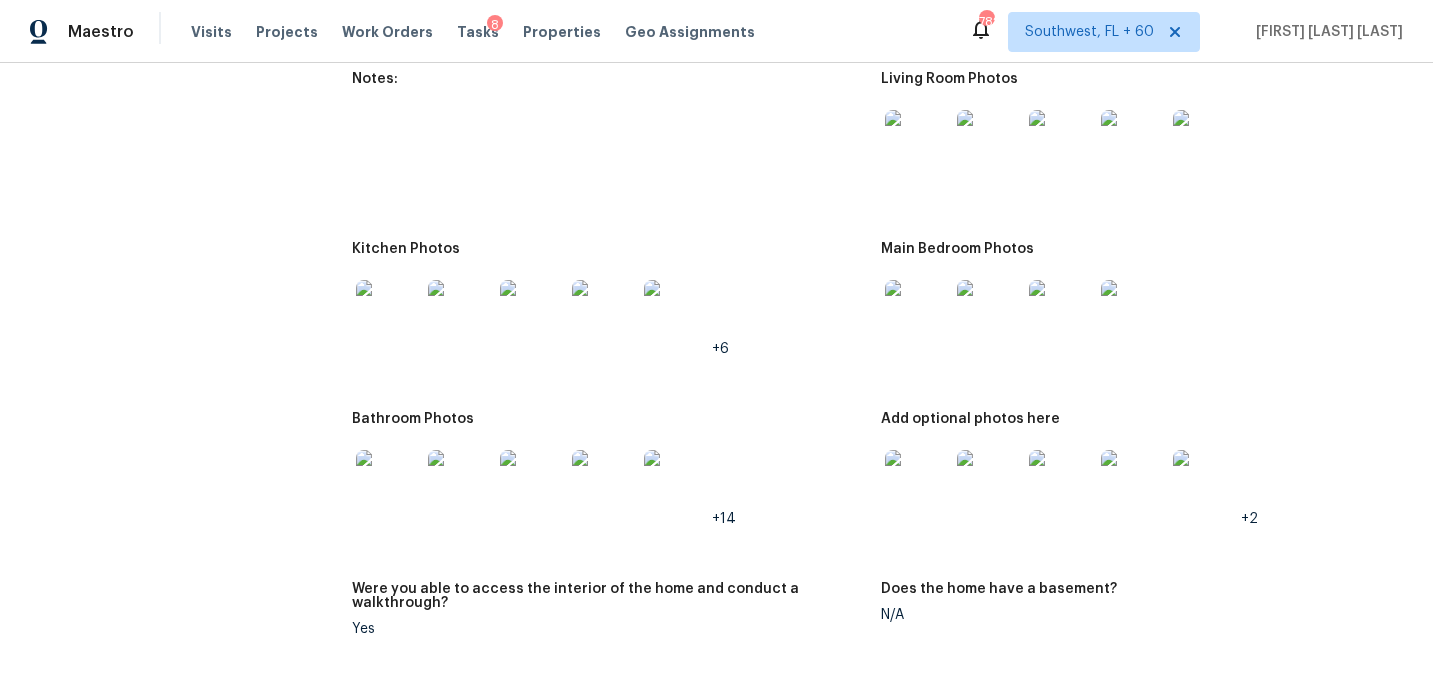click at bounding box center [917, 142] 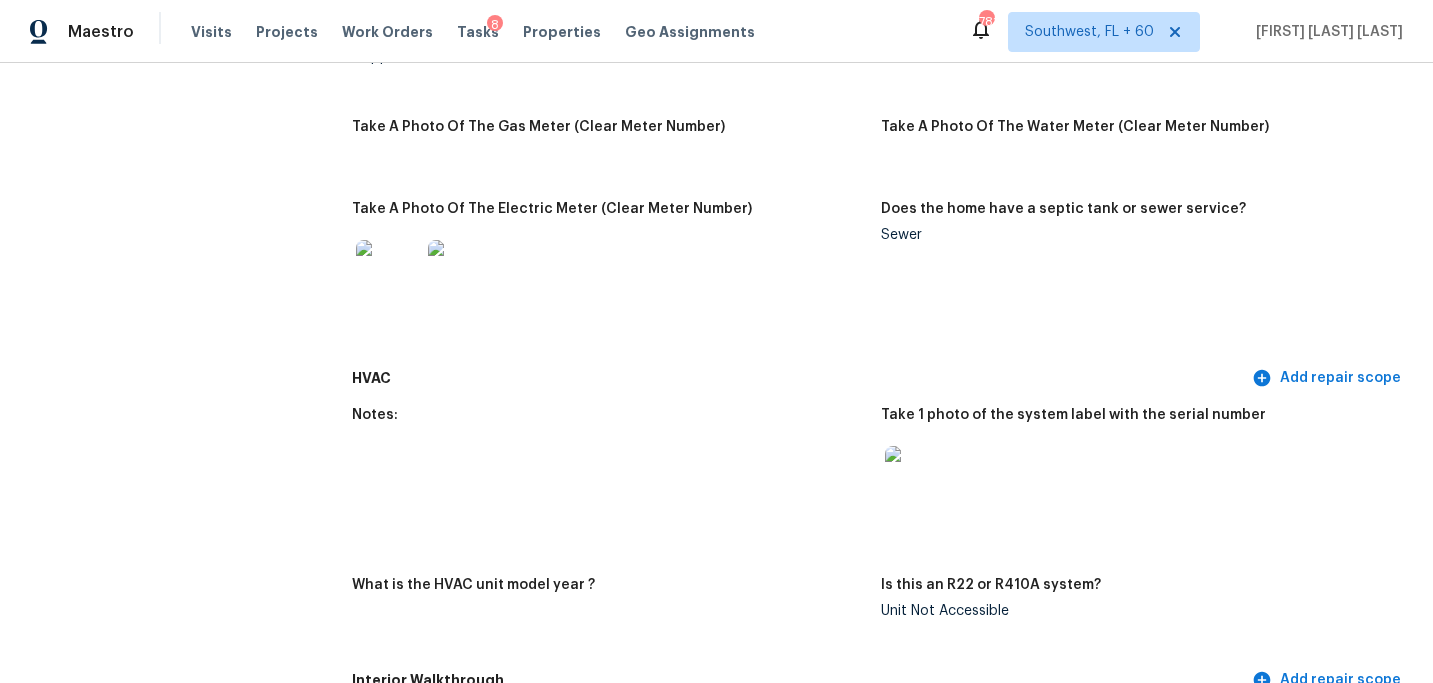 scroll, scrollTop: 1249, scrollLeft: 0, axis: vertical 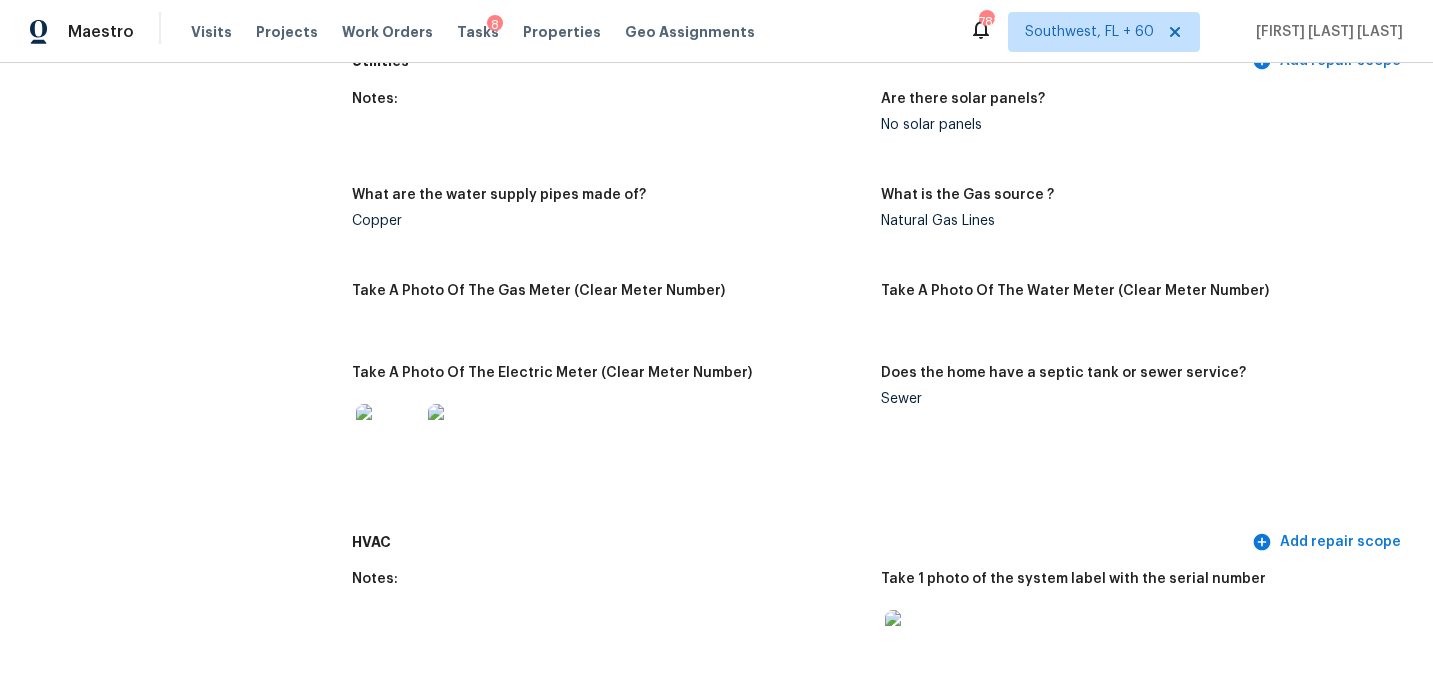 click on "Notes:" at bounding box center [616, 128] 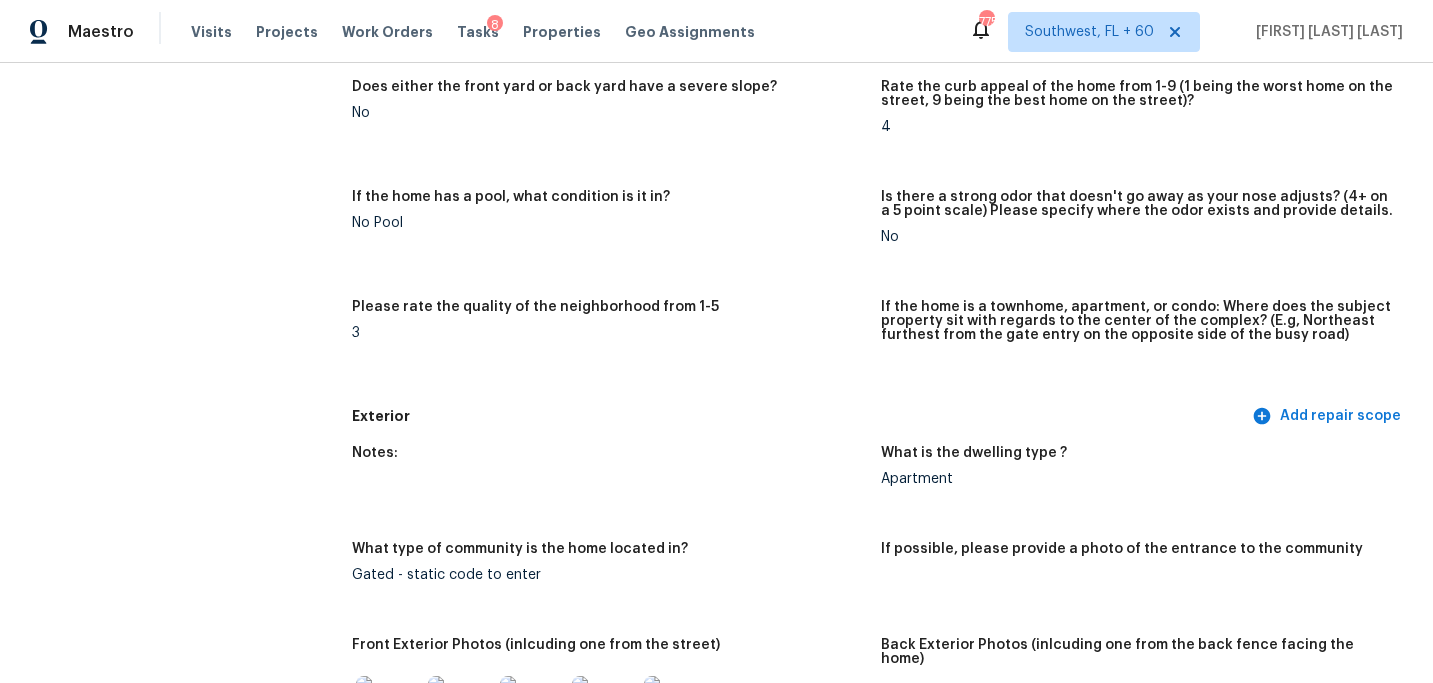 scroll, scrollTop: 533, scrollLeft: 0, axis: vertical 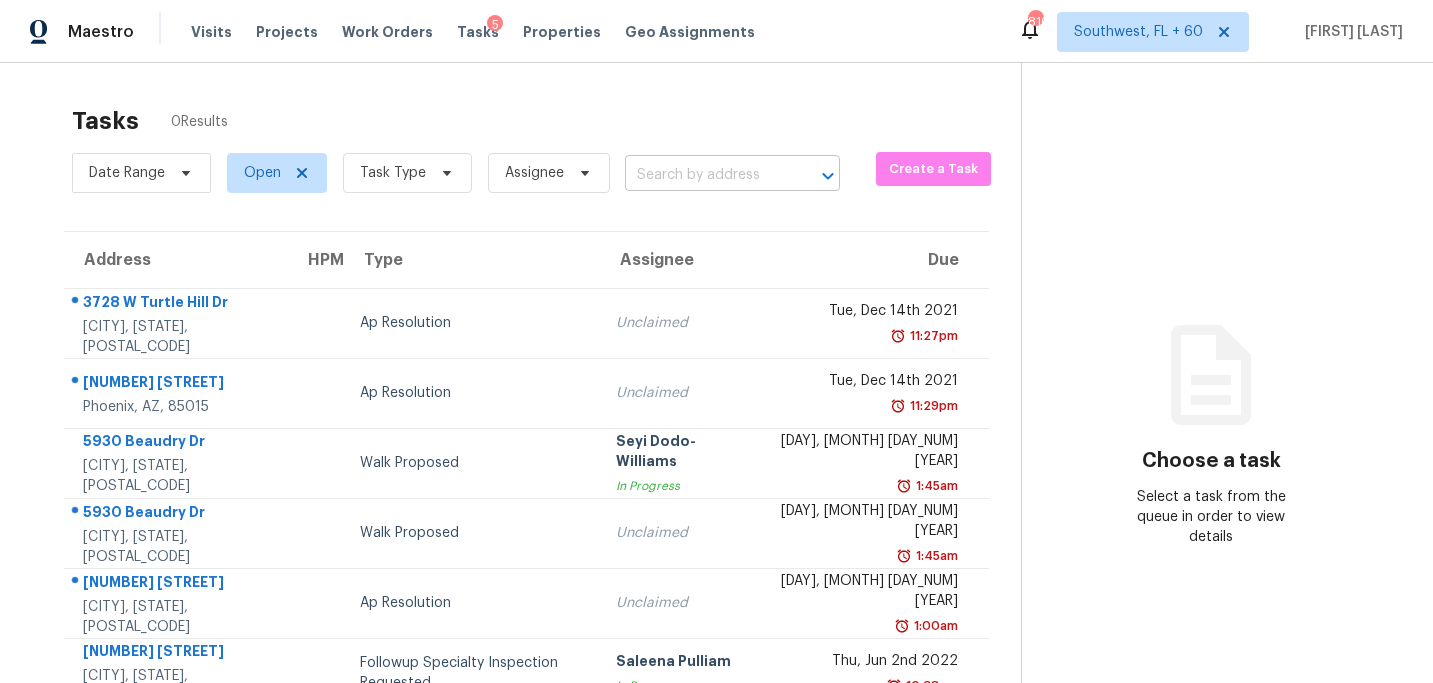 click at bounding box center (704, 175) 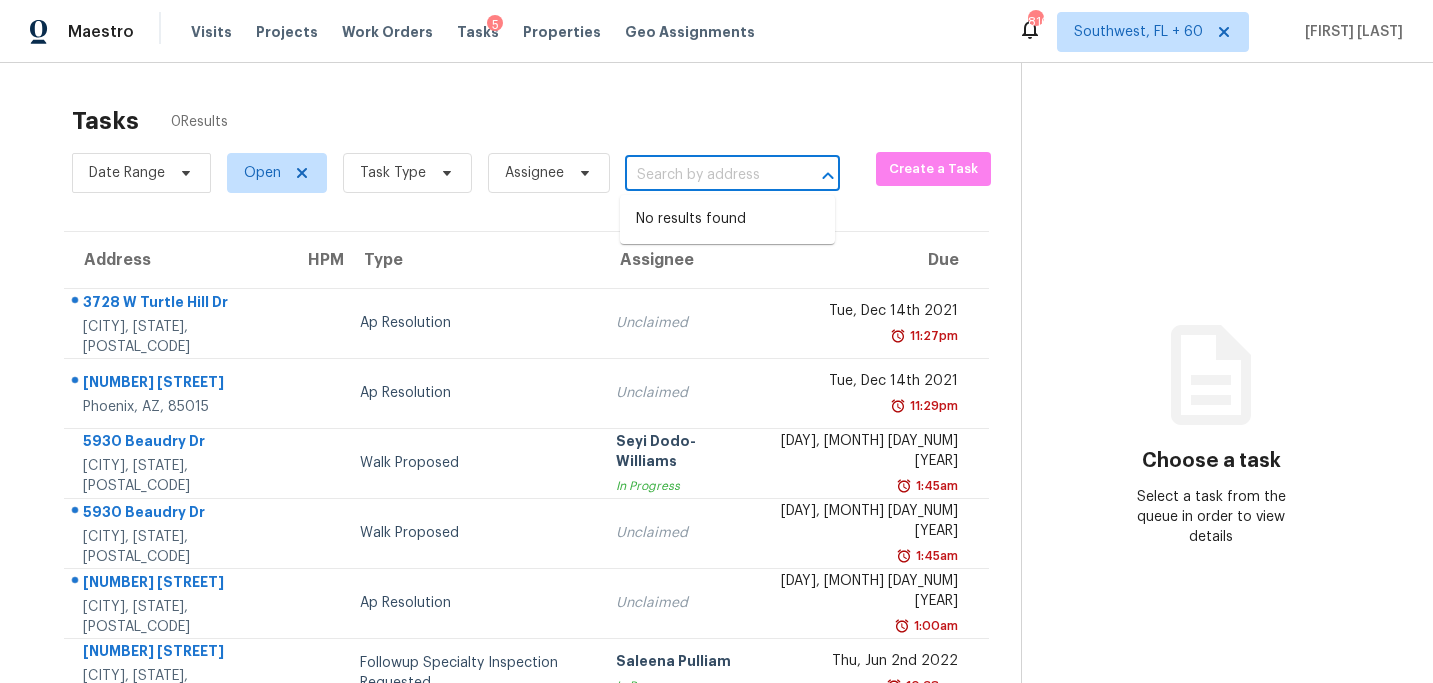 paste on "[NUMBER] [STREET] [CITY], [STATE], [POSTAL_CODE]" 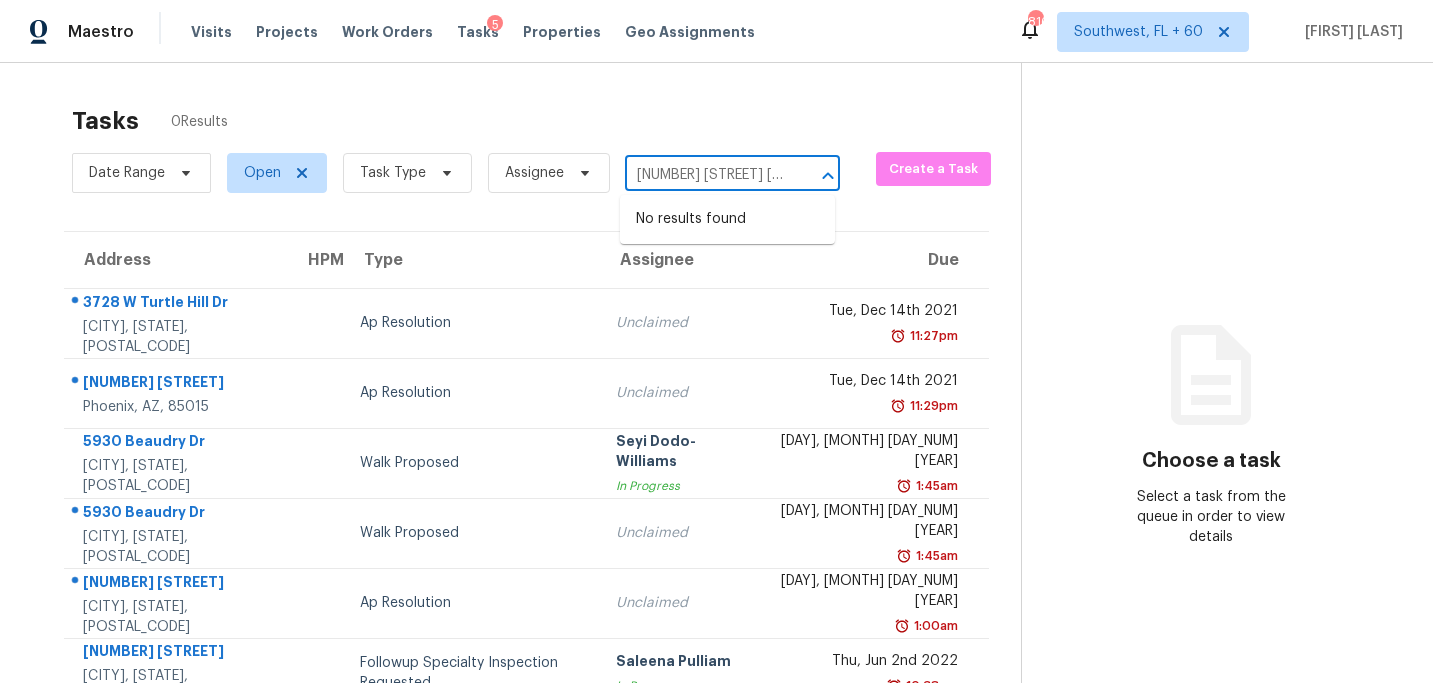 scroll, scrollTop: 0, scrollLeft: 126, axis: horizontal 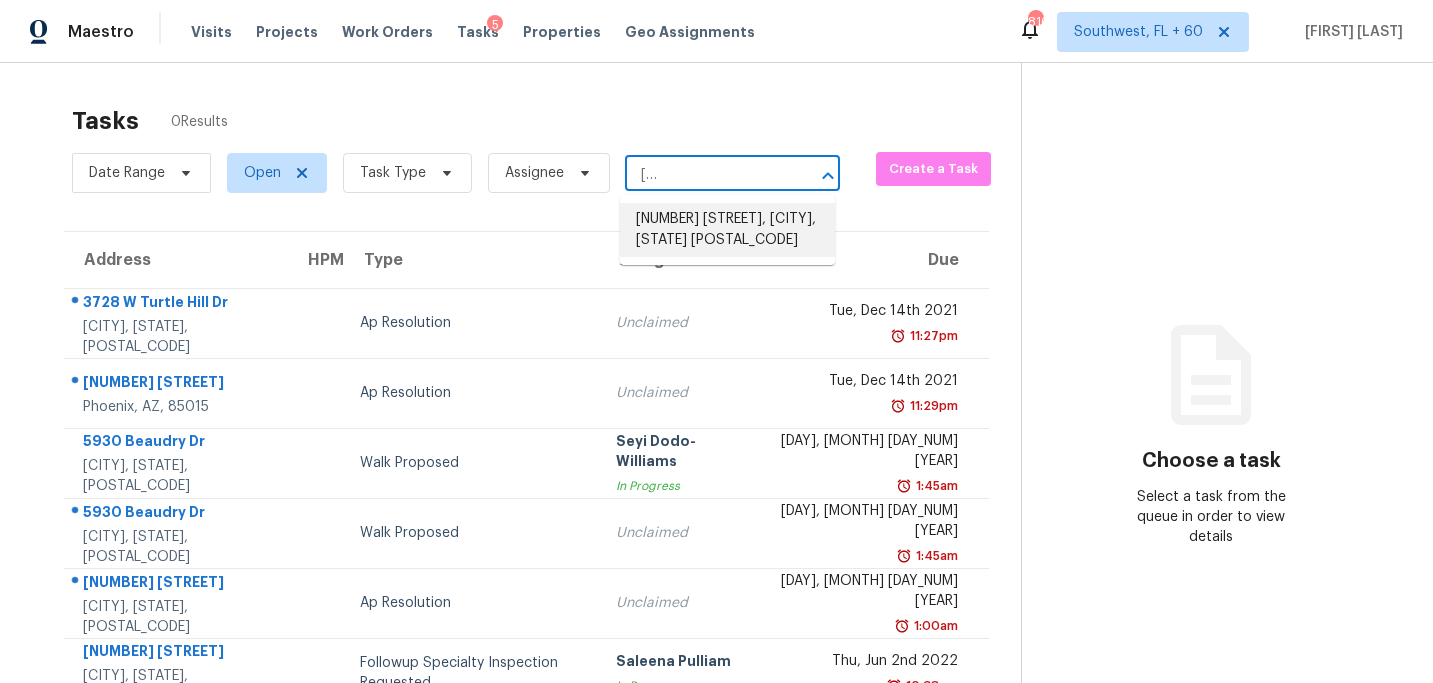 click on "[NUMBER] [STREET], [CITY], [STATE] [POSTAL_CODE]" at bounding box center [727, 230] 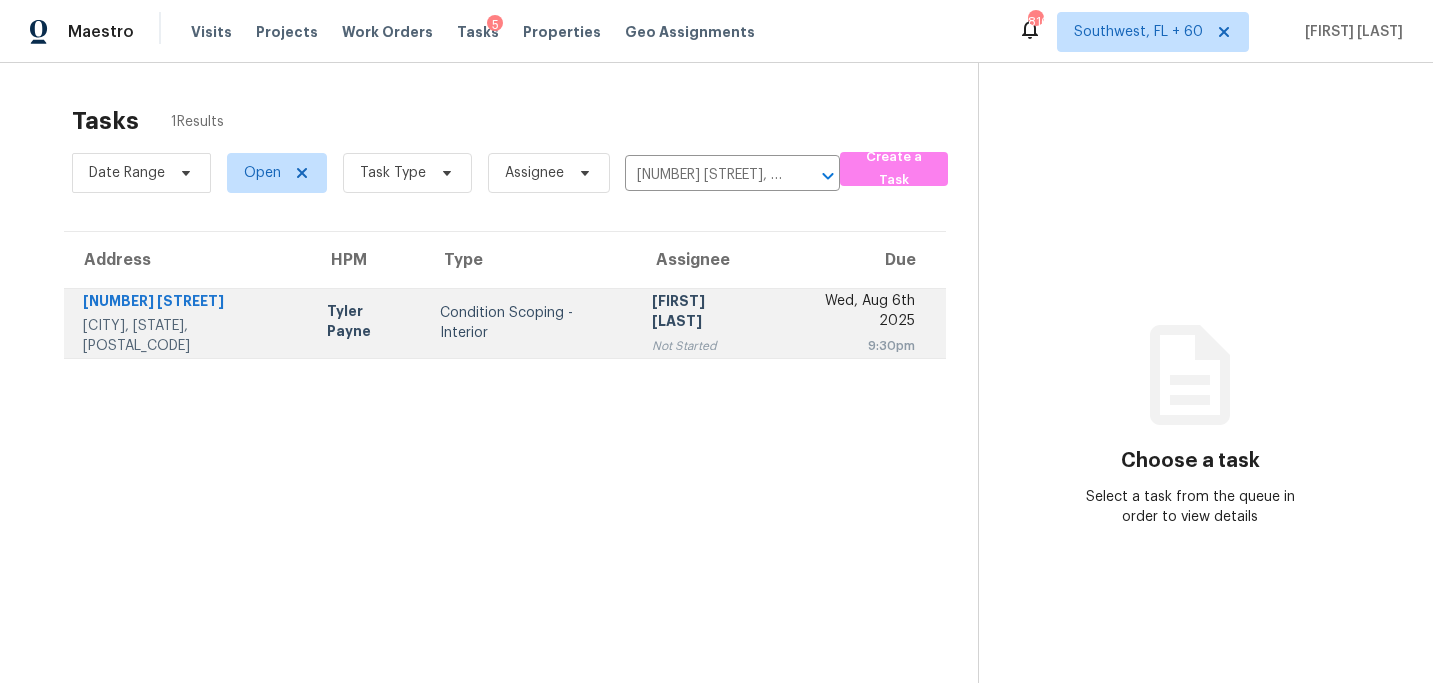 click on "[FIRST] [LAST]" at bounding box center [704, 313] 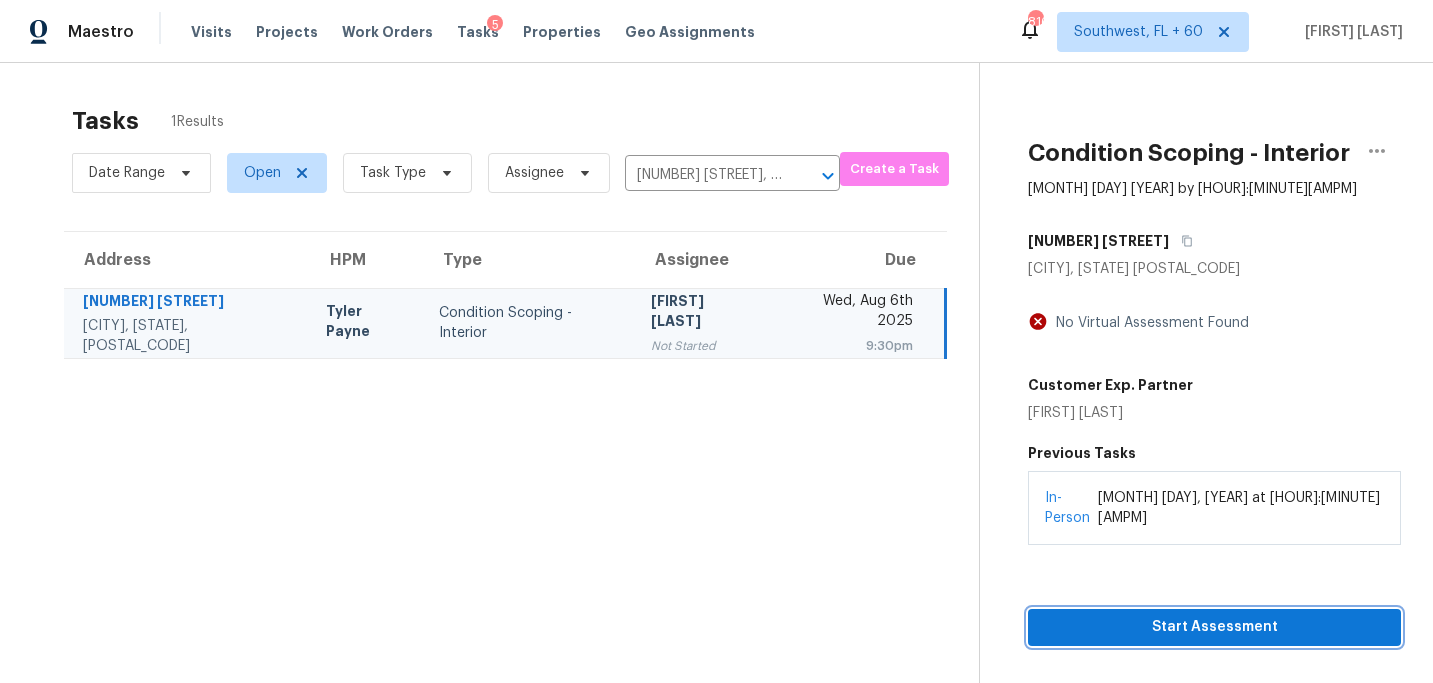 click on "Start Assessment" at bounding box center (1214, 627) 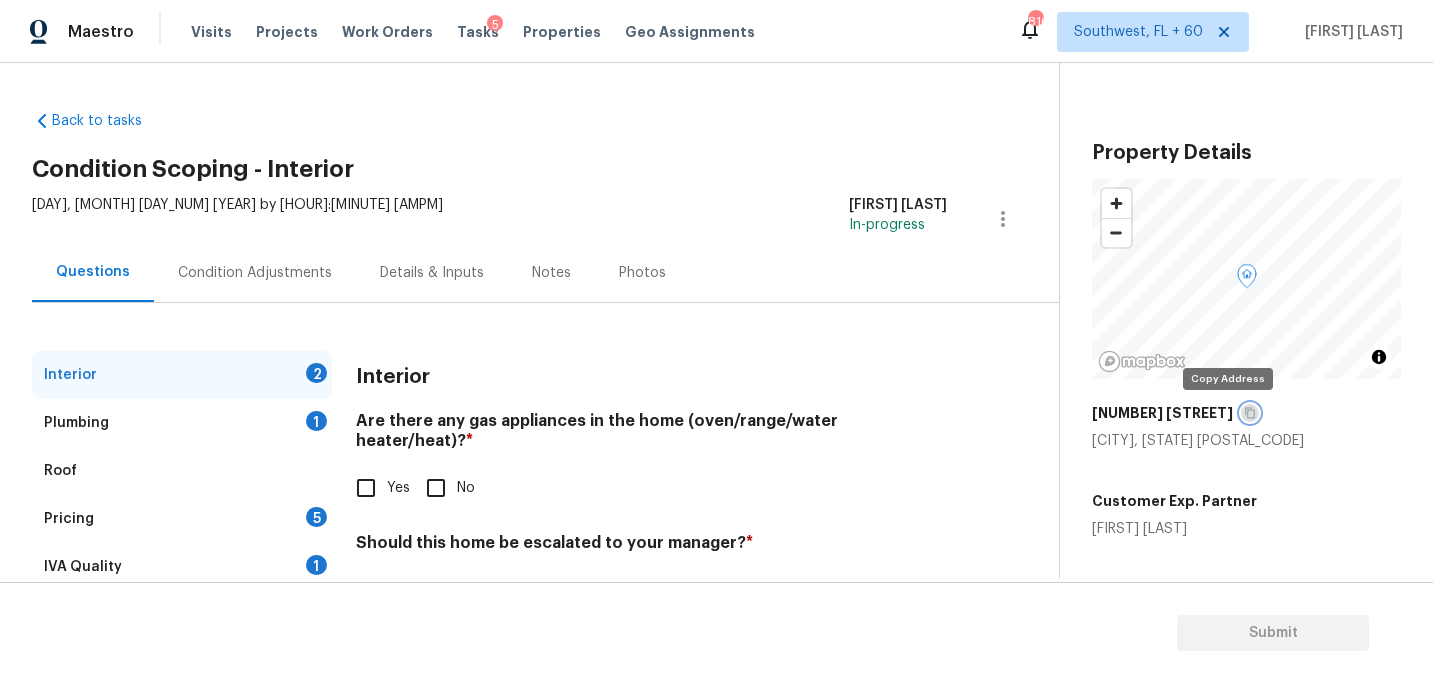 click 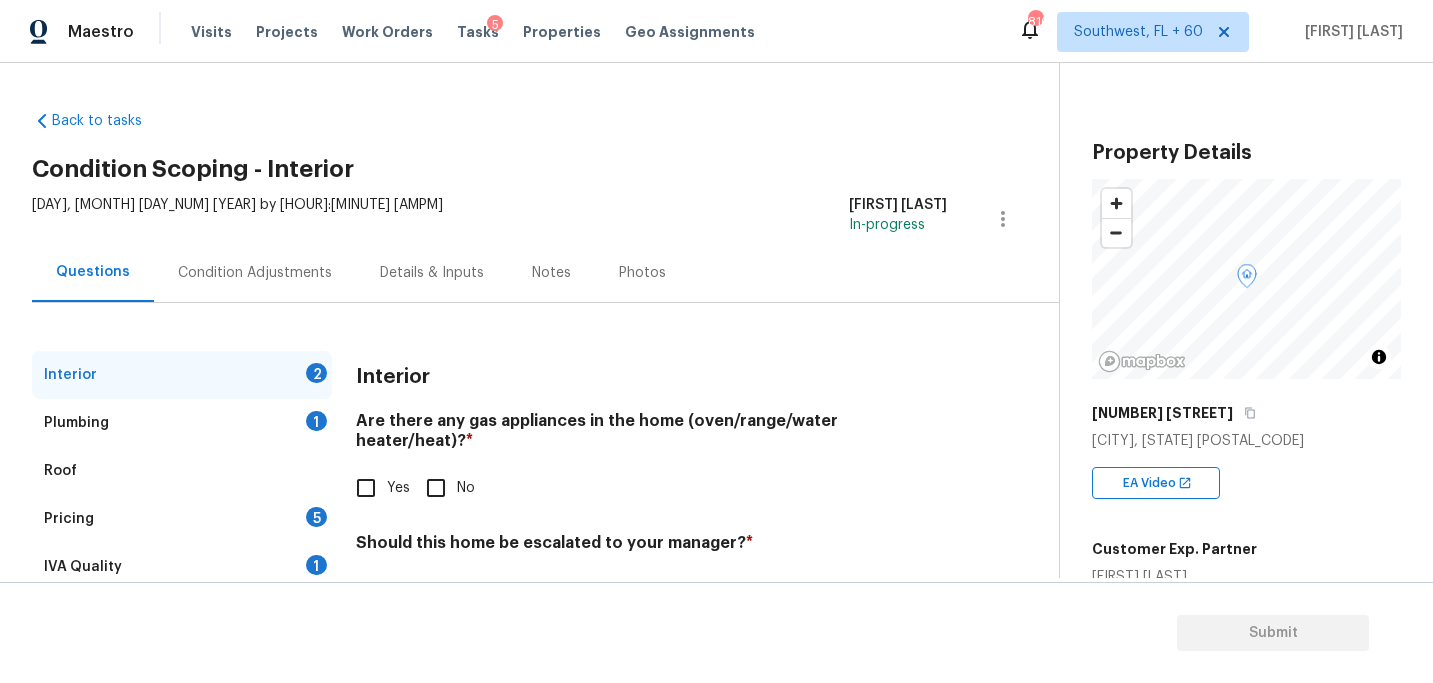 click on "Condition Adjustments" at bounding box center [255, 273] 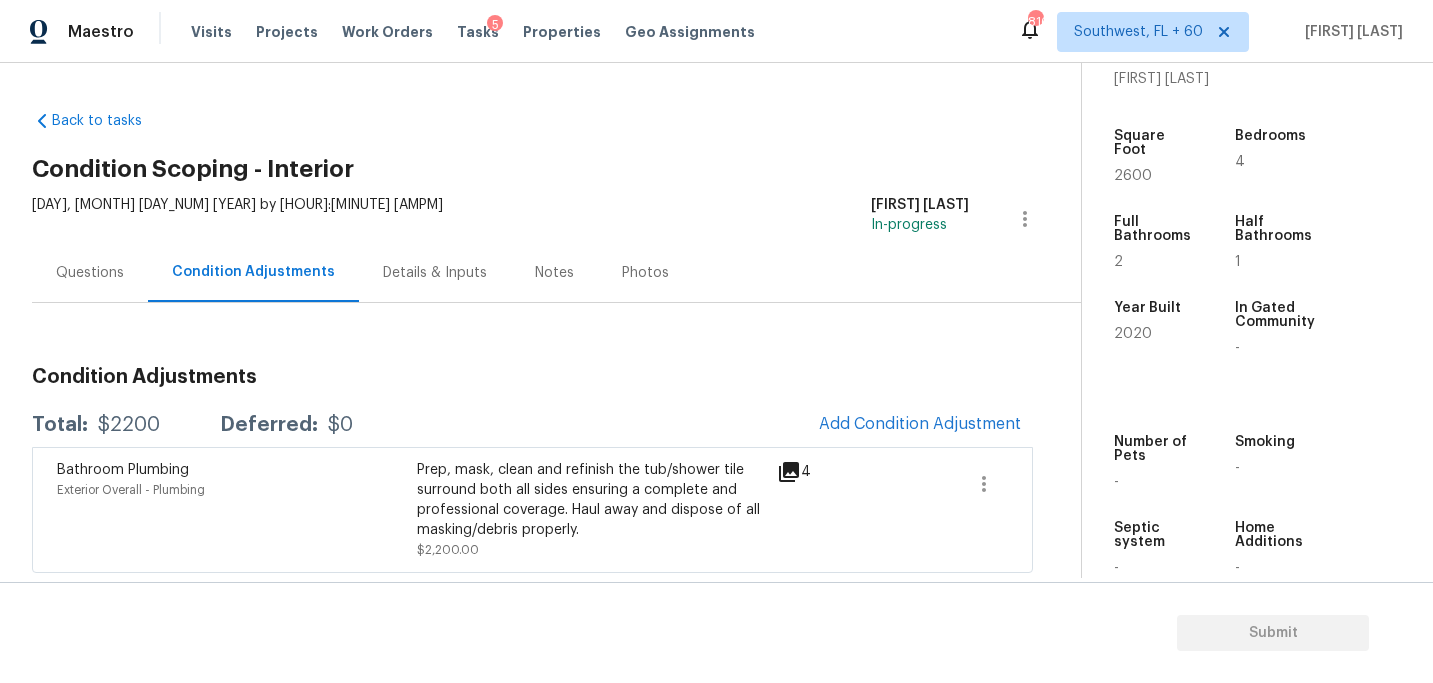 scroll, scrollTop: 479, scrollLeft: 0, axis: vertical 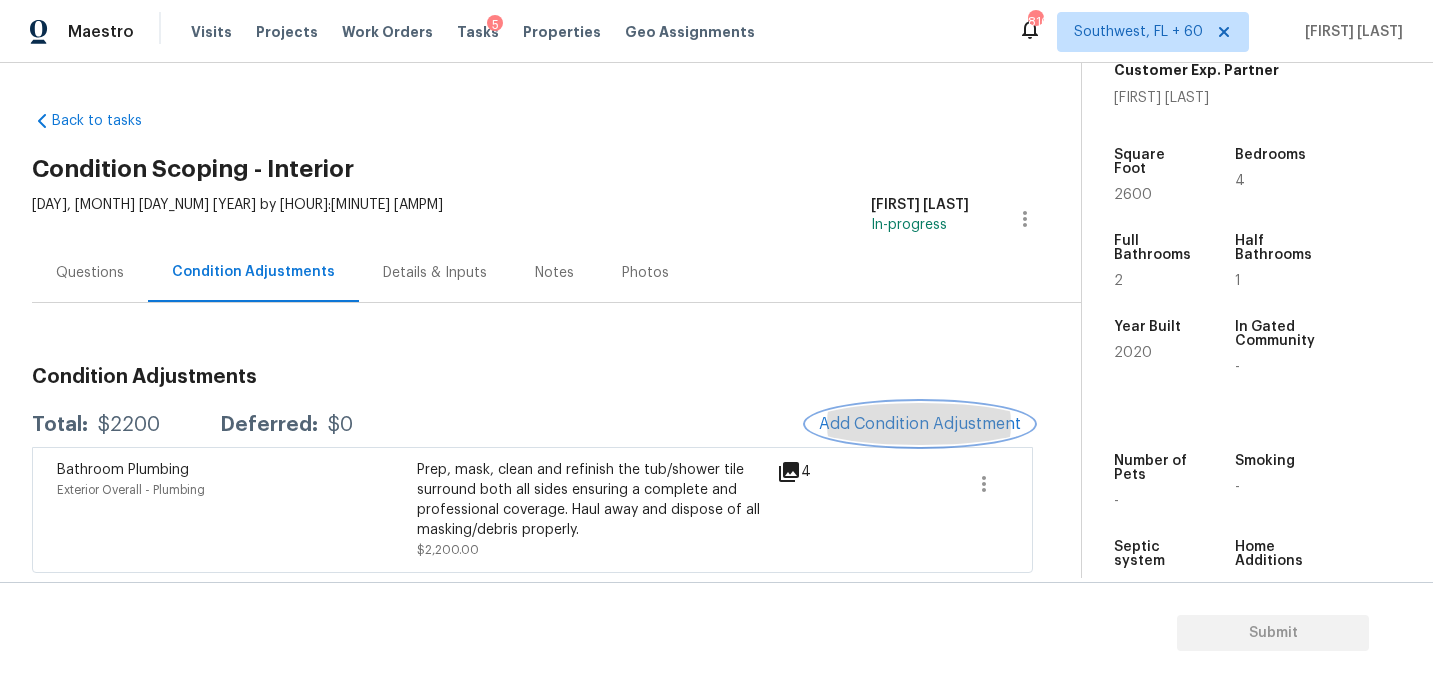click on "Add Condition Adjustment" at bounding box center [920, 424] 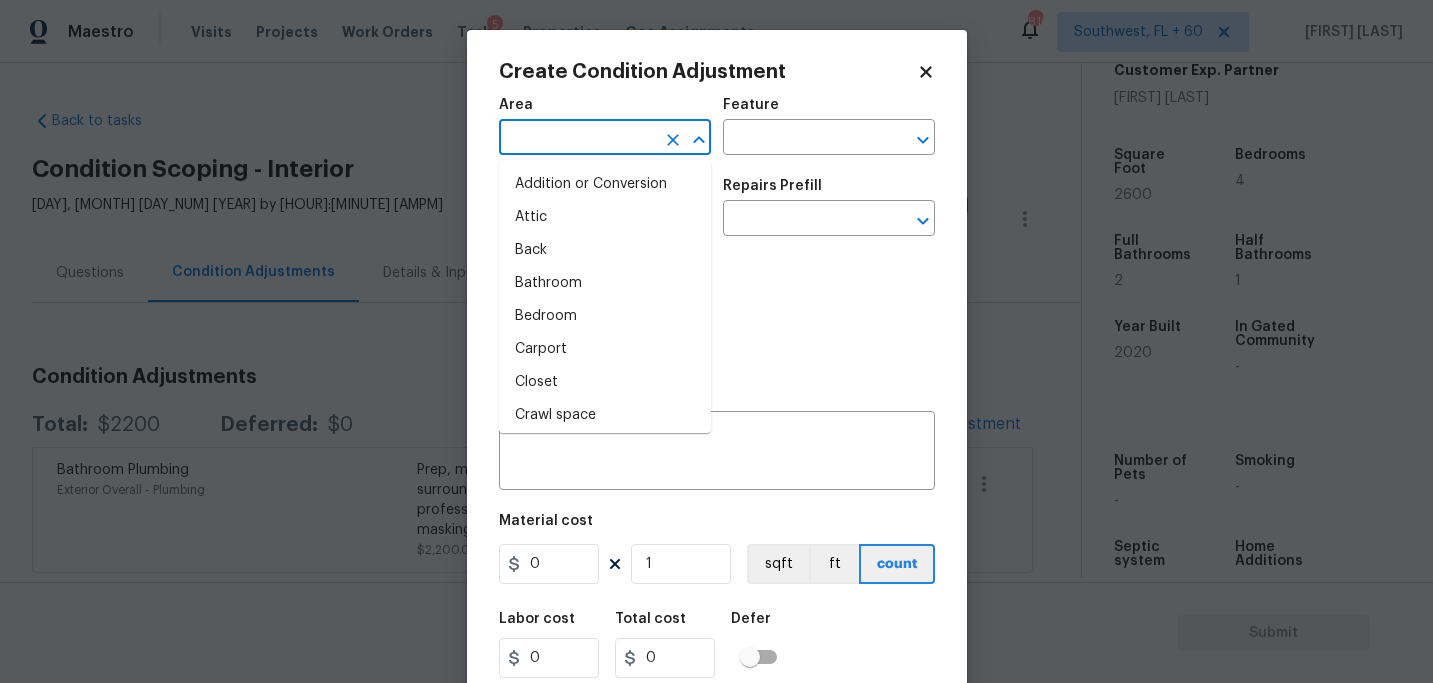 click at bounding box center (577, 139) 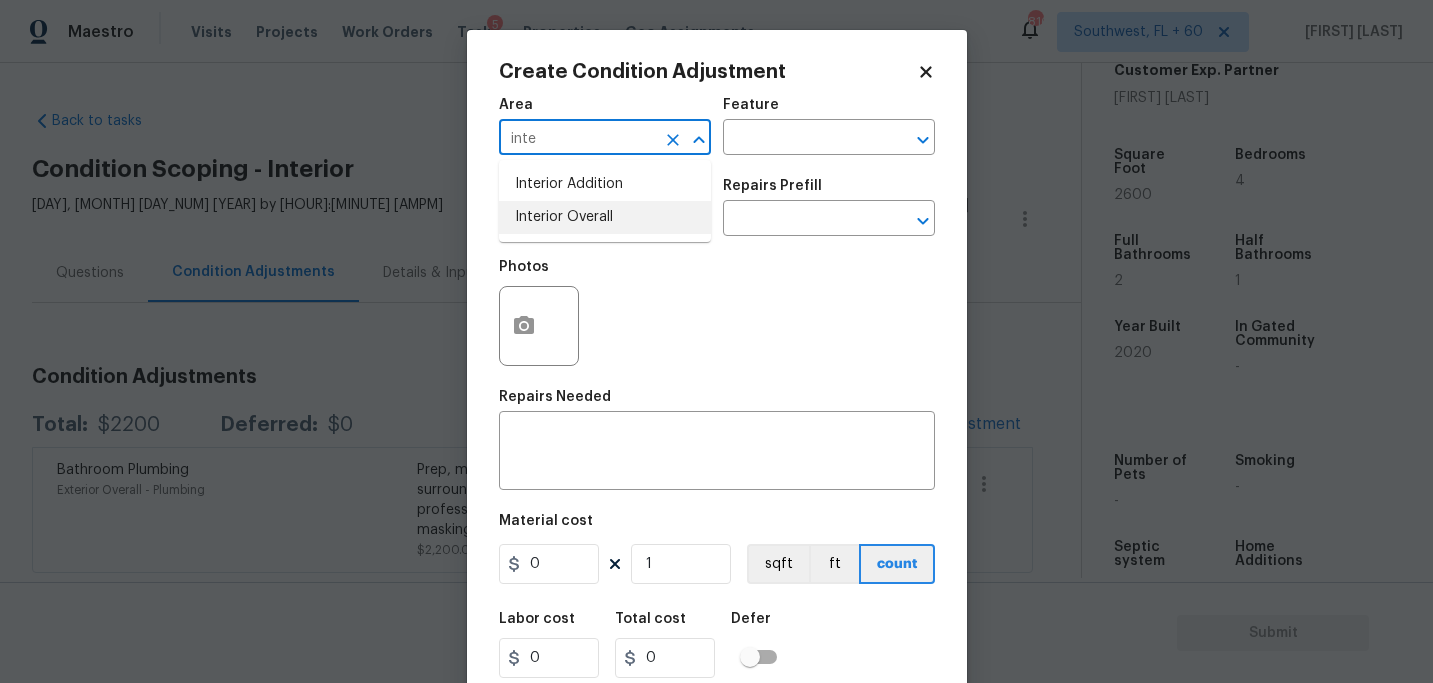 click on "Interior Overall" at bounding box center (605, 217) 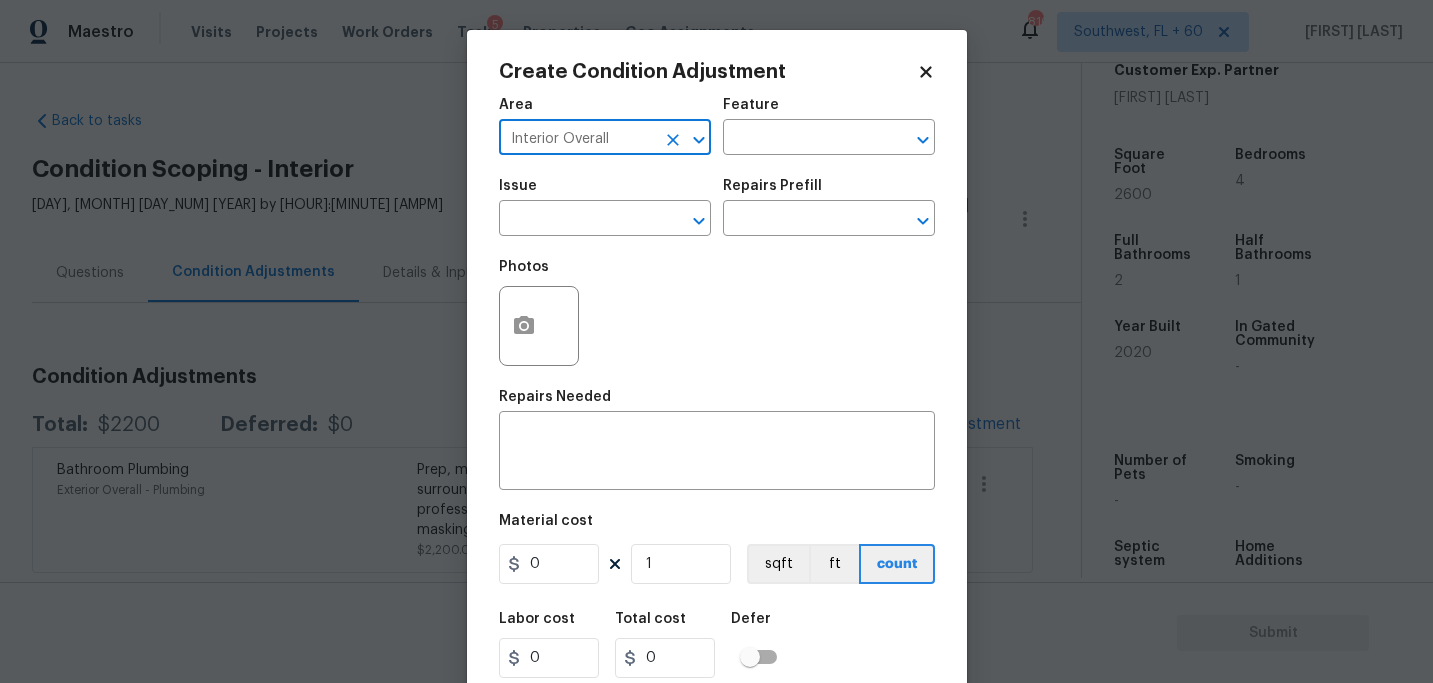 type on "Interior Overall" 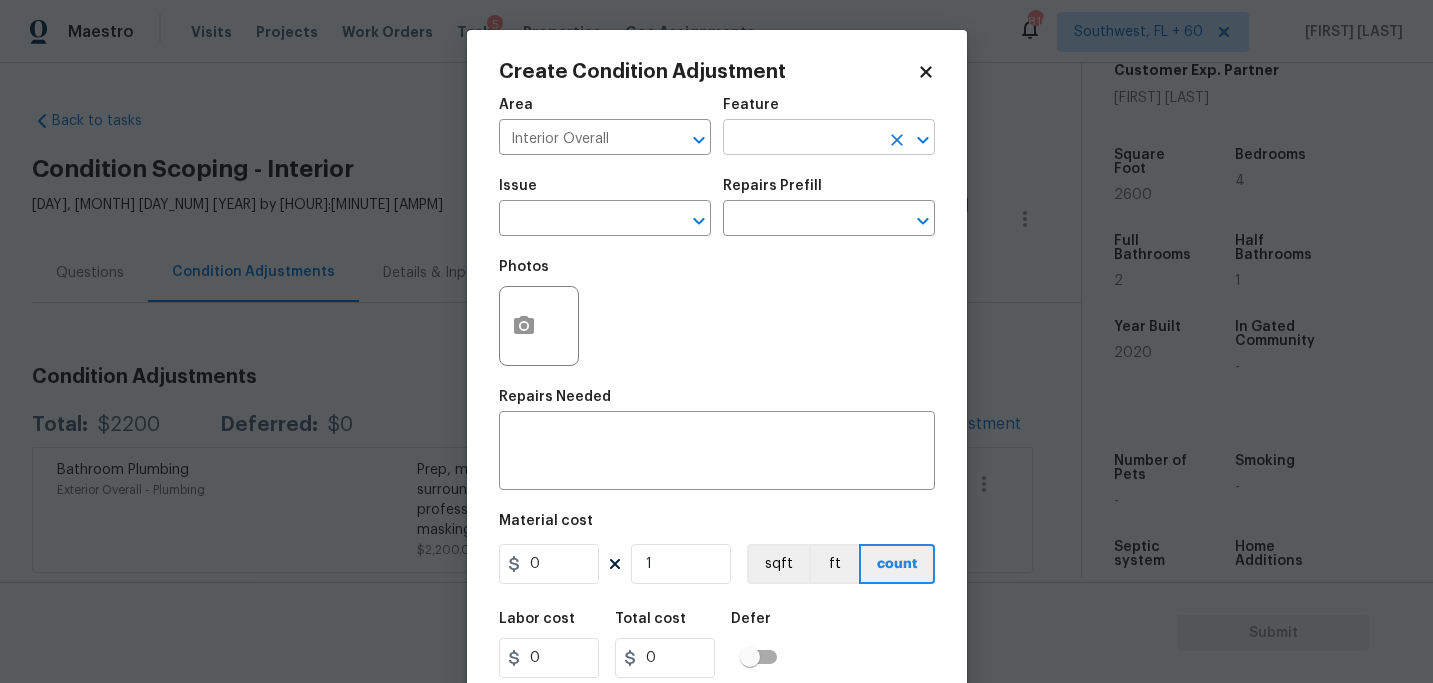 click at bounding box center [801, 139] 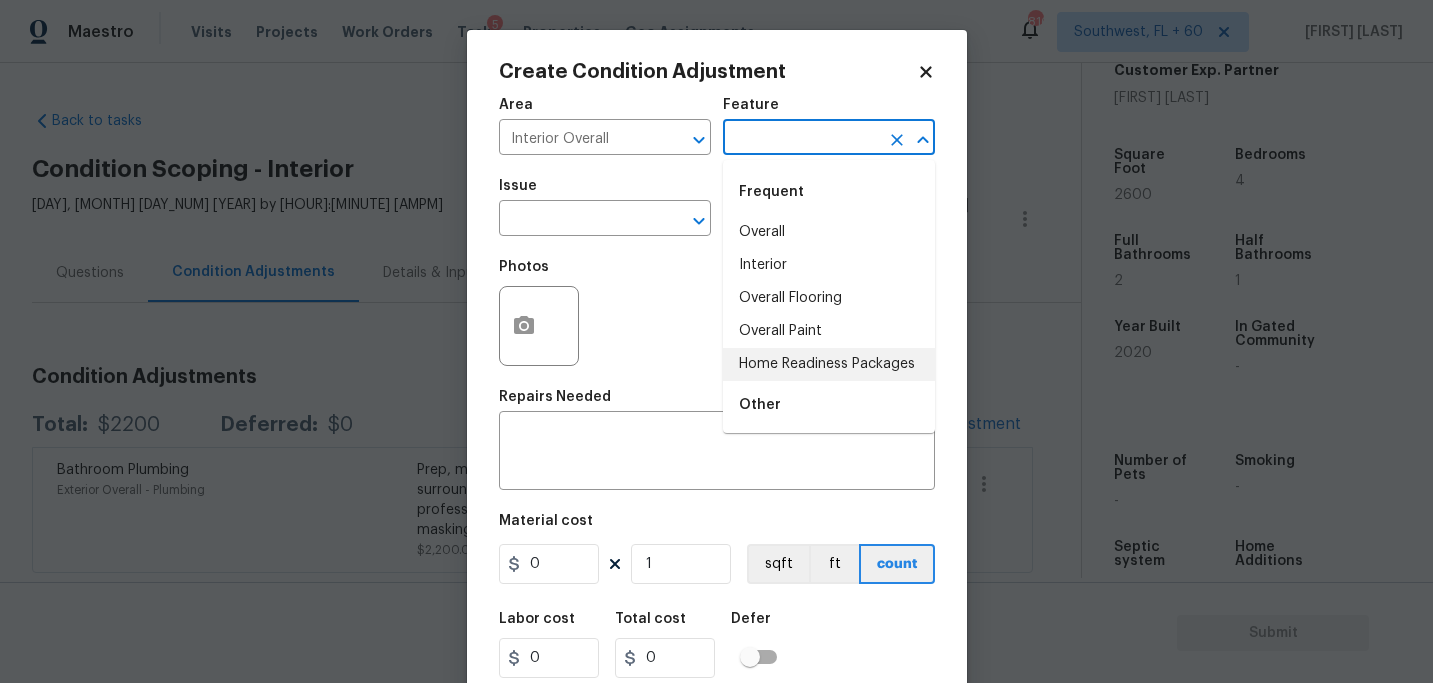 click on "Overall Paint" at bounding box center (829, 331) 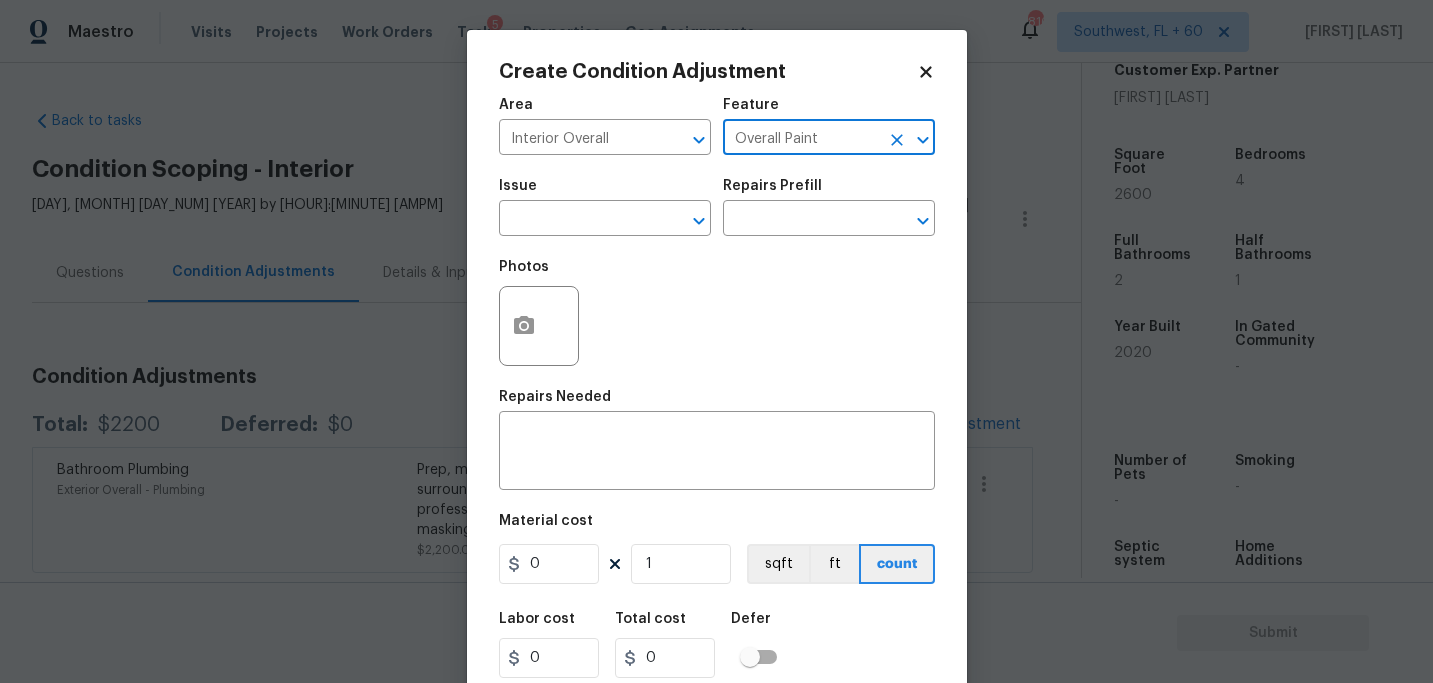click on "Issue" at bounding box center (518, 186) 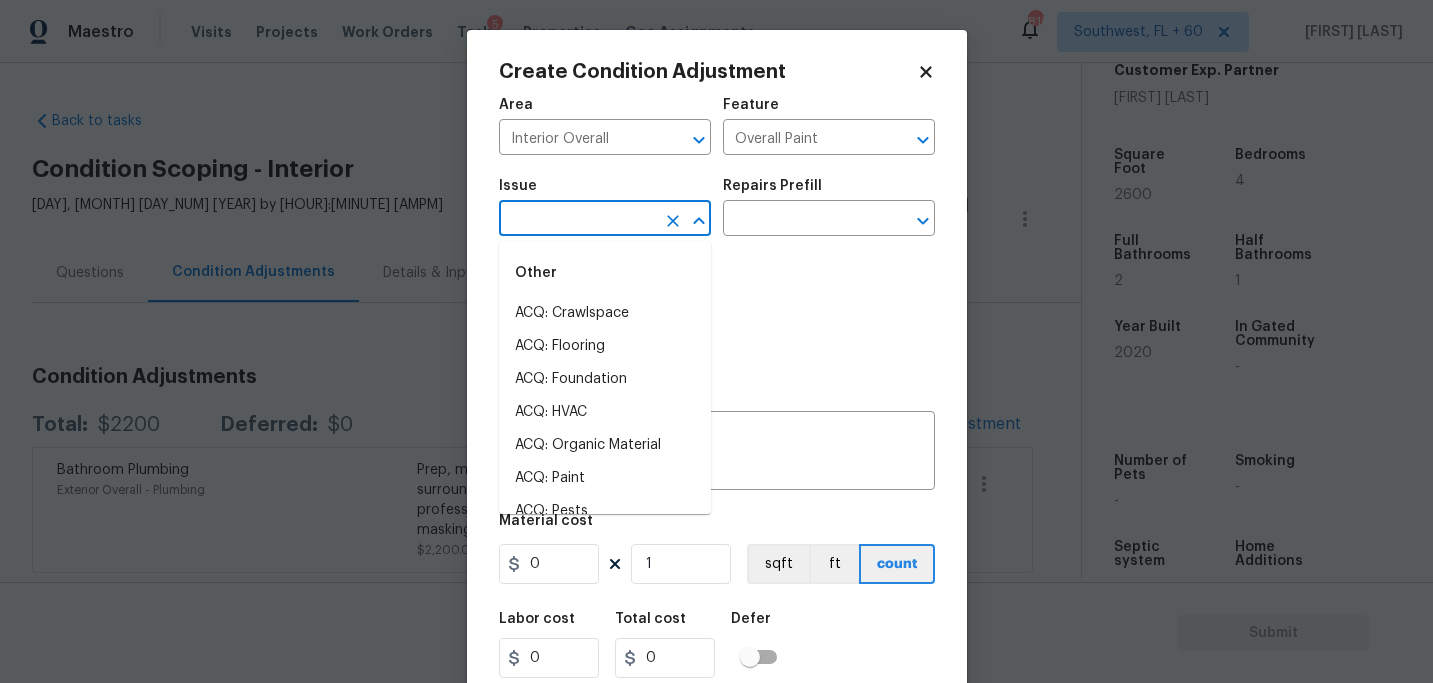 click at bounding box center [577, 220] 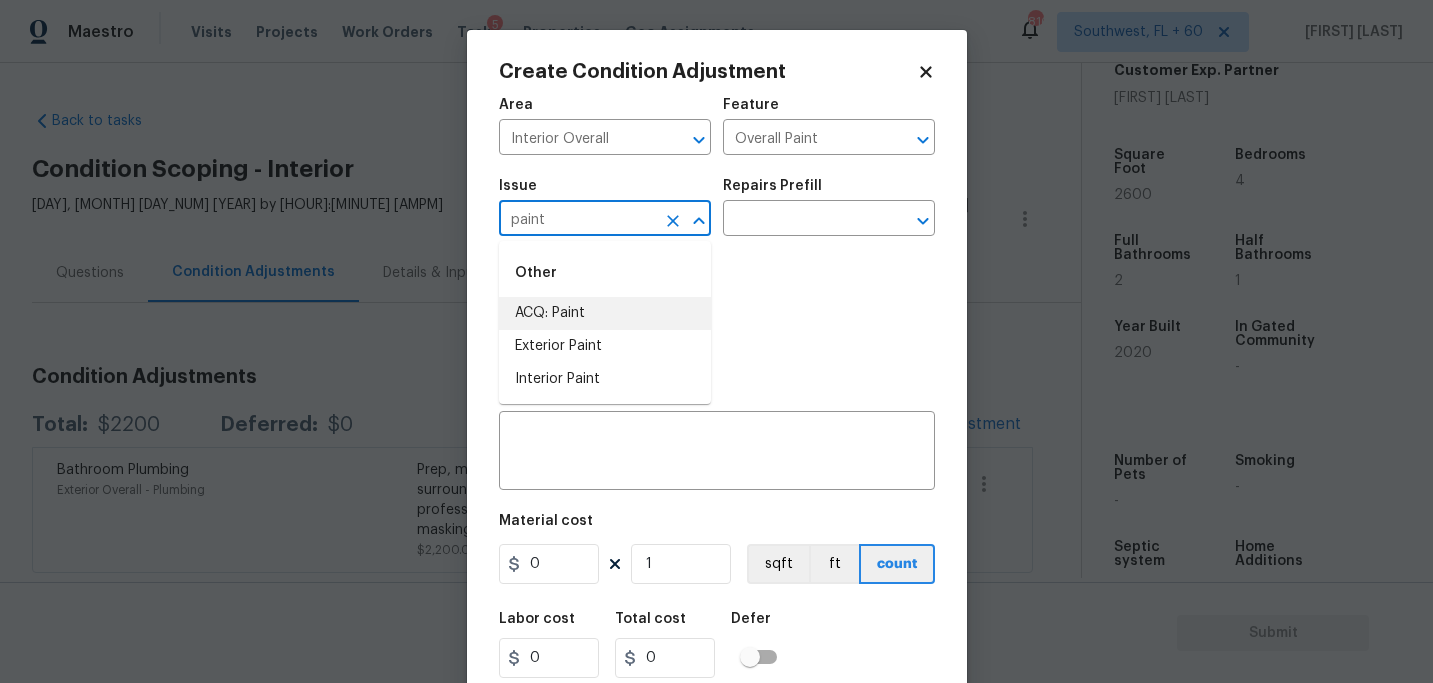 click on "ACQ: Paint" at bounding box center [605, 313] 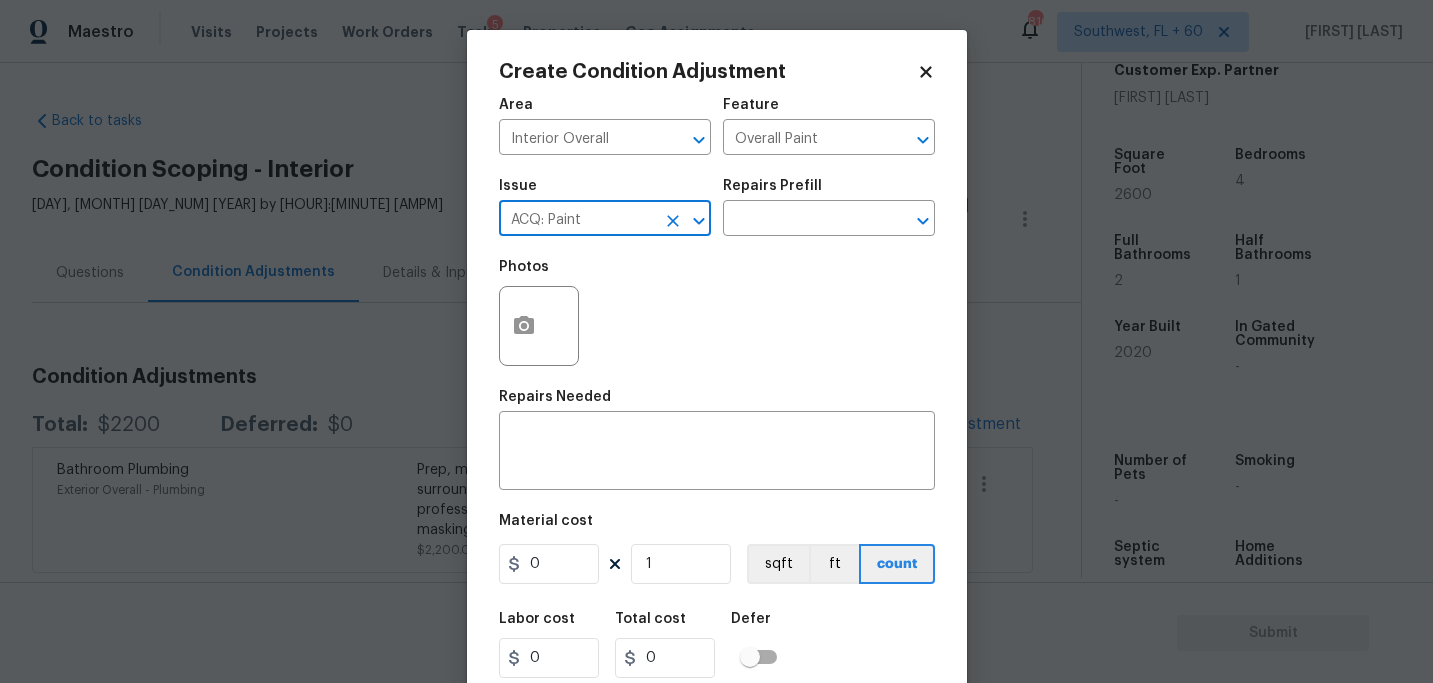 type on "ACQ: Paint" 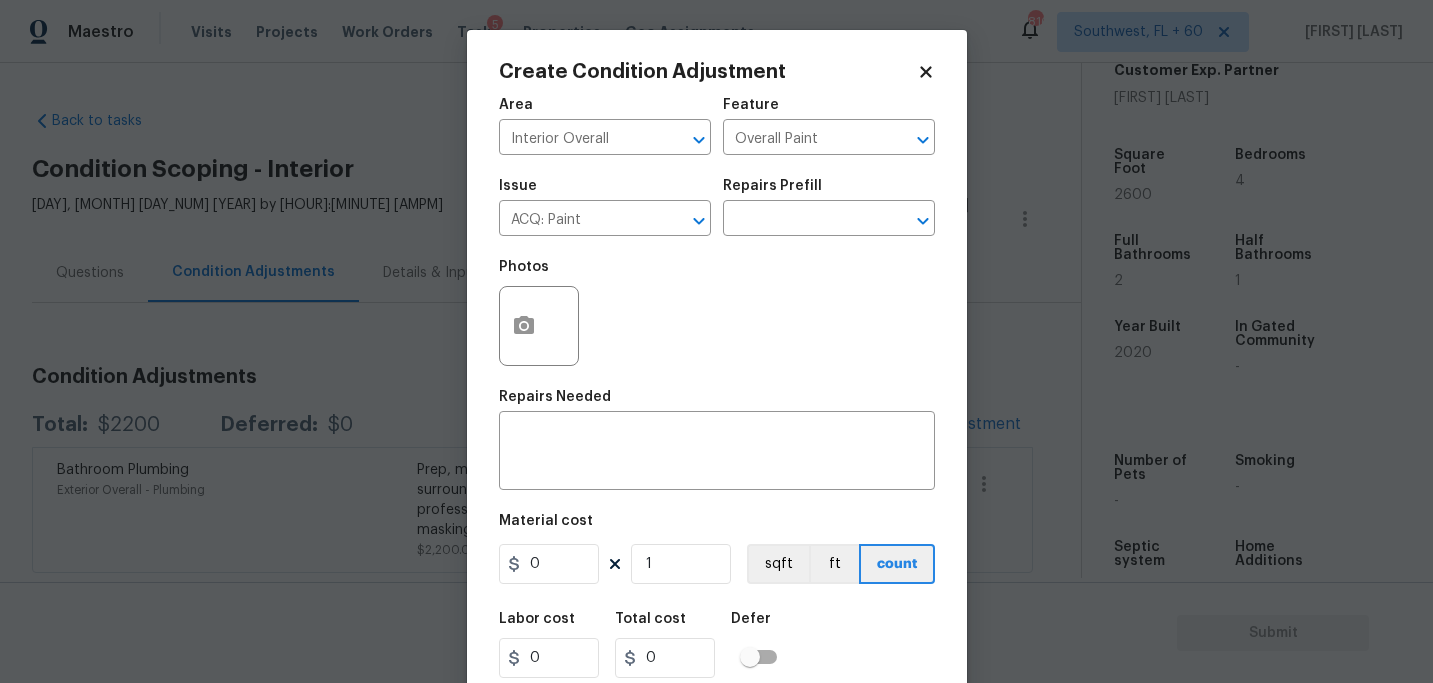 click on "Issue ACQ: Paint ​ Repairs Prefill ​" at bounding box center (717, 207) 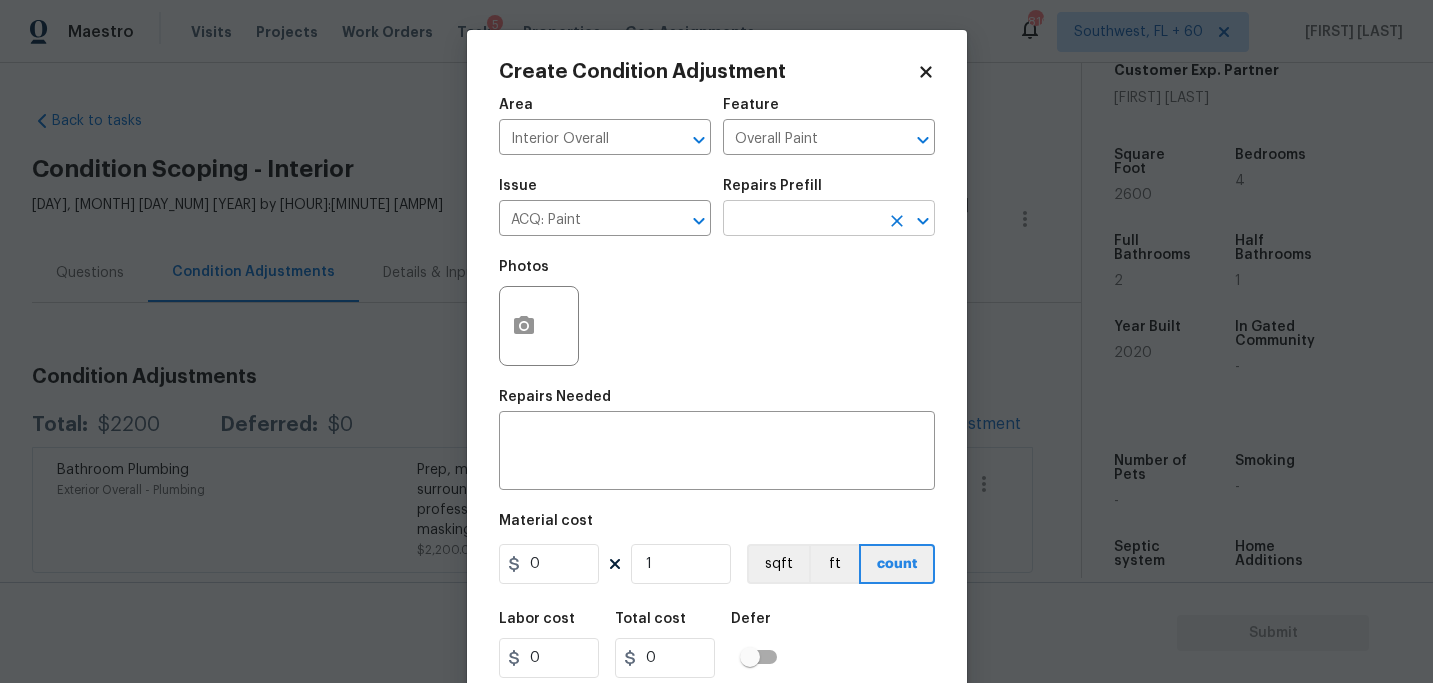 click at bounding box center (801, 220) 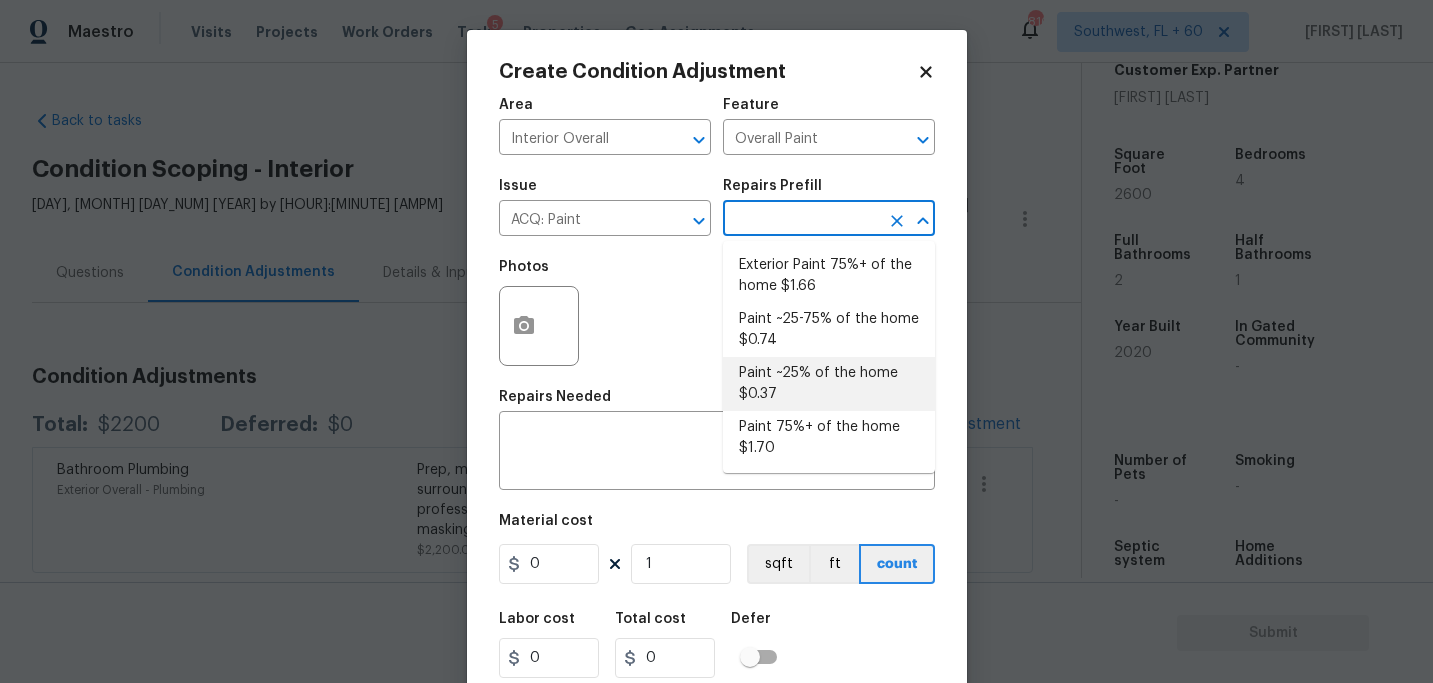 click on "Paint ~25% of the home $0.37" at bounding box center [829, 384] 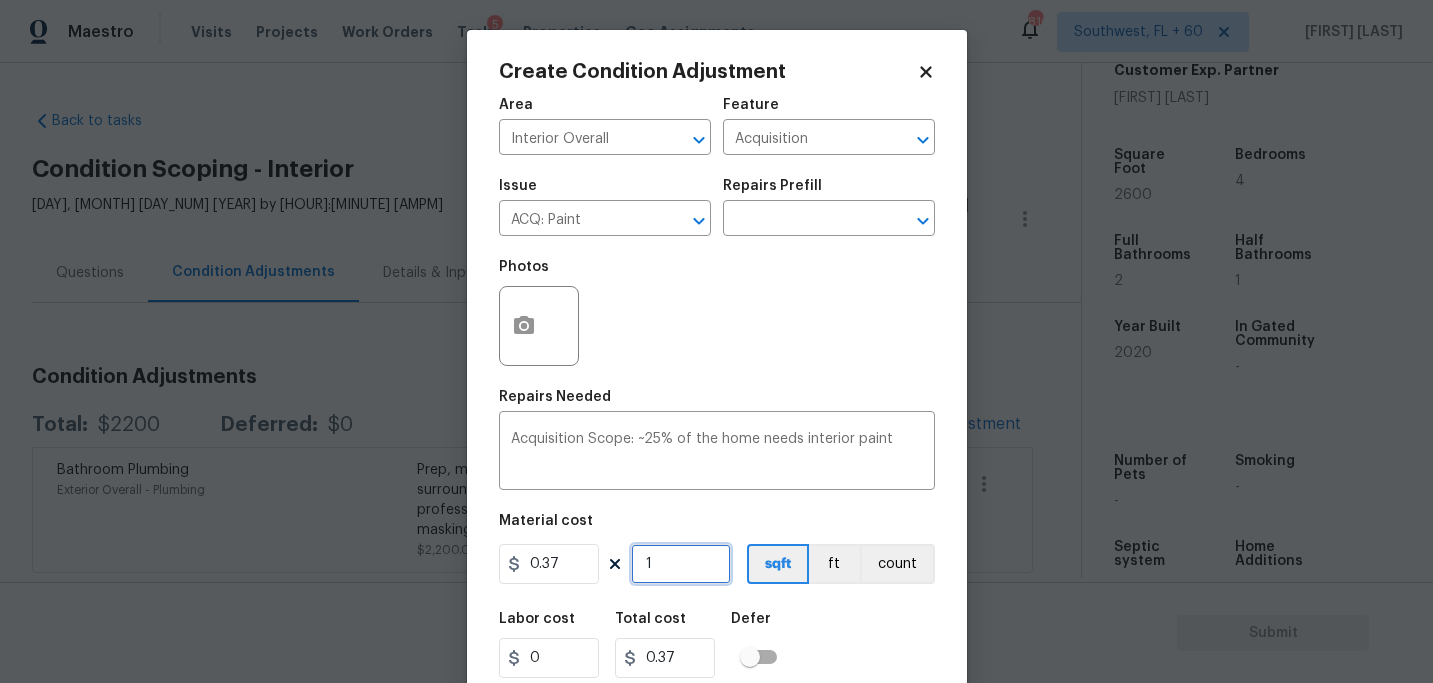 click on "1" at bounding box center (681, 564) 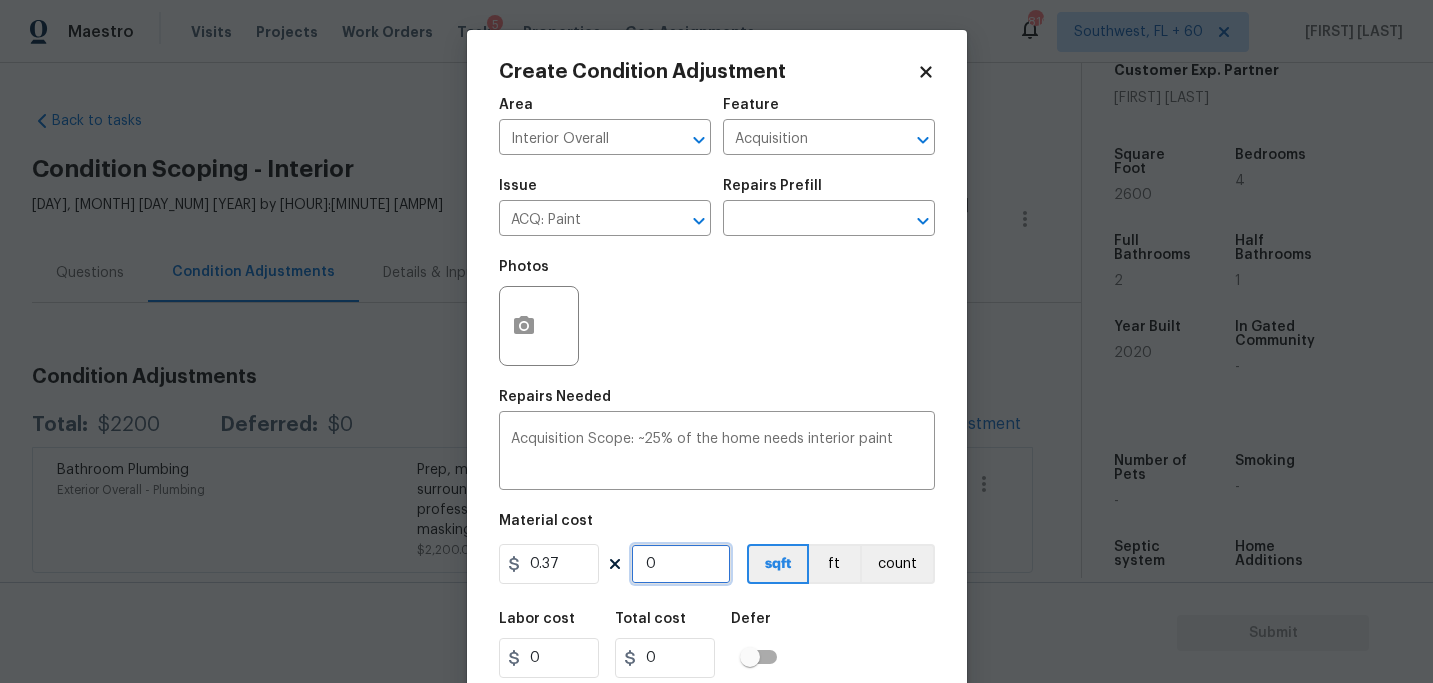 type on "2" 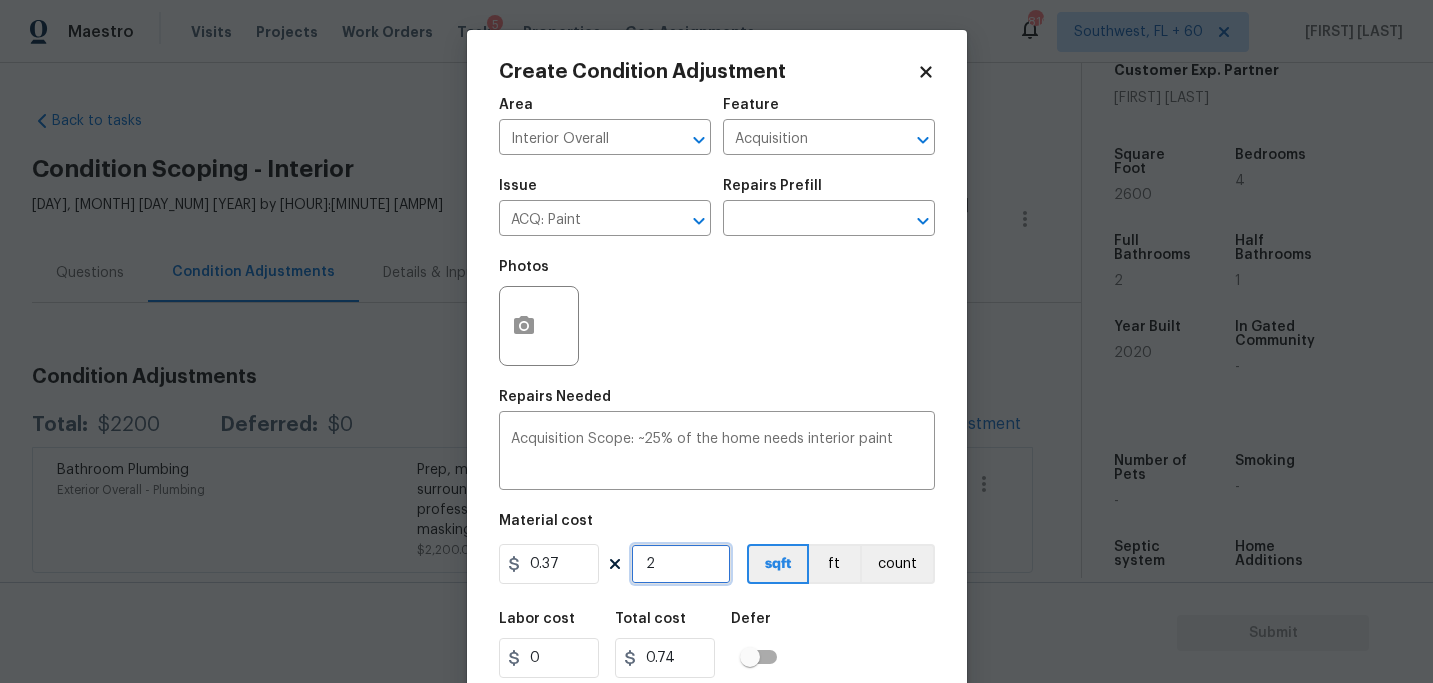 type on "26" 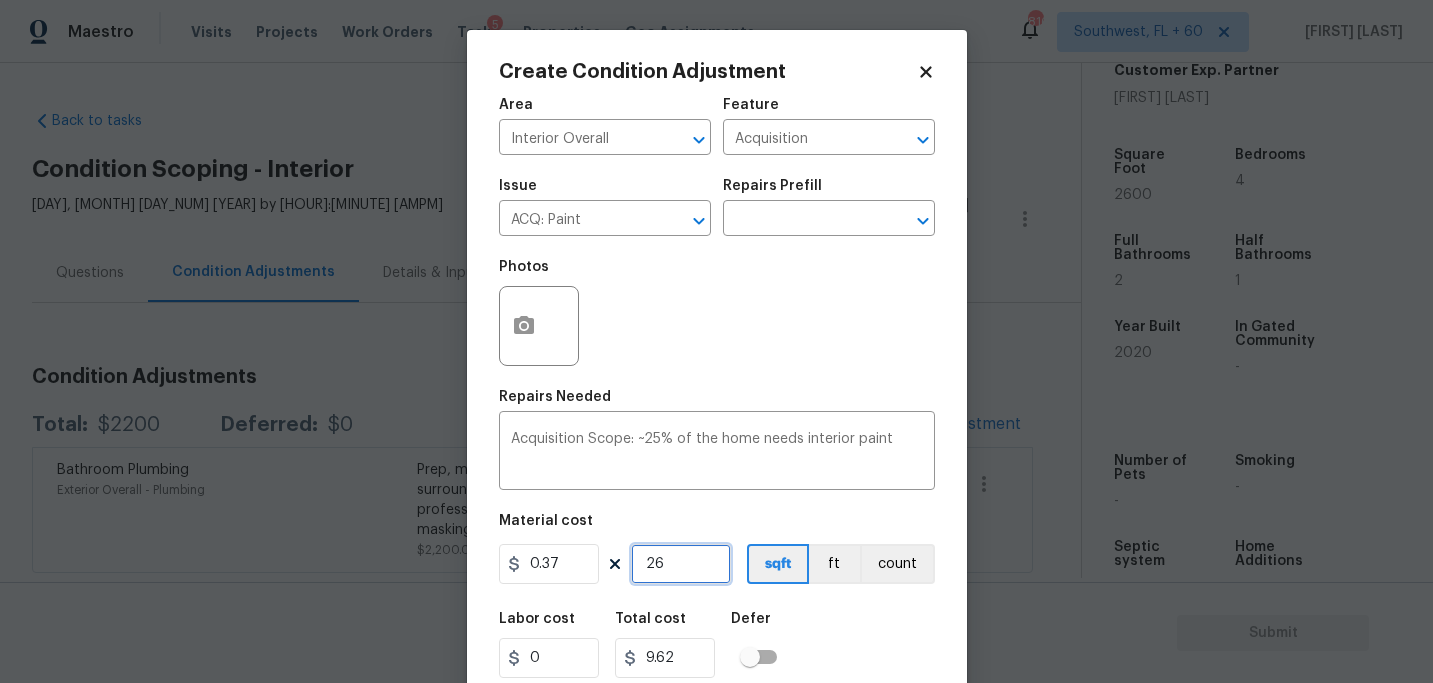 type on "260" 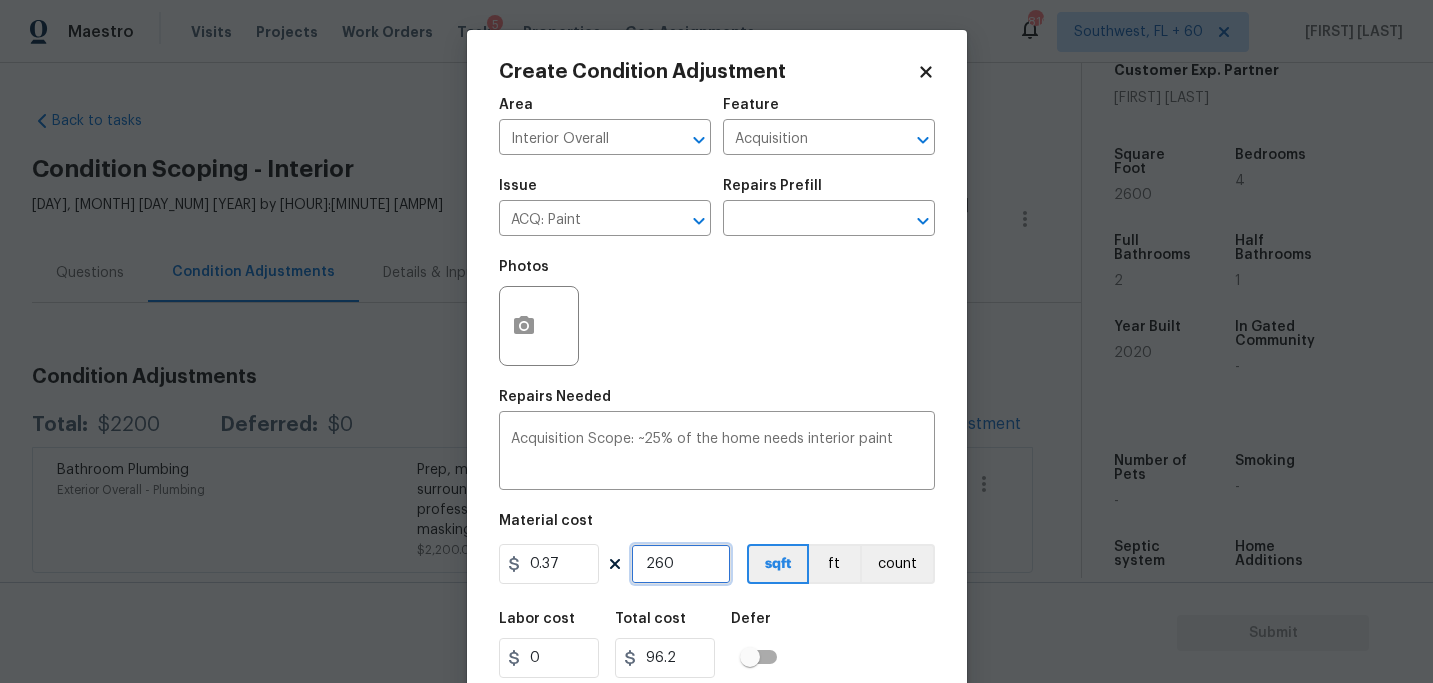 type on "2600" 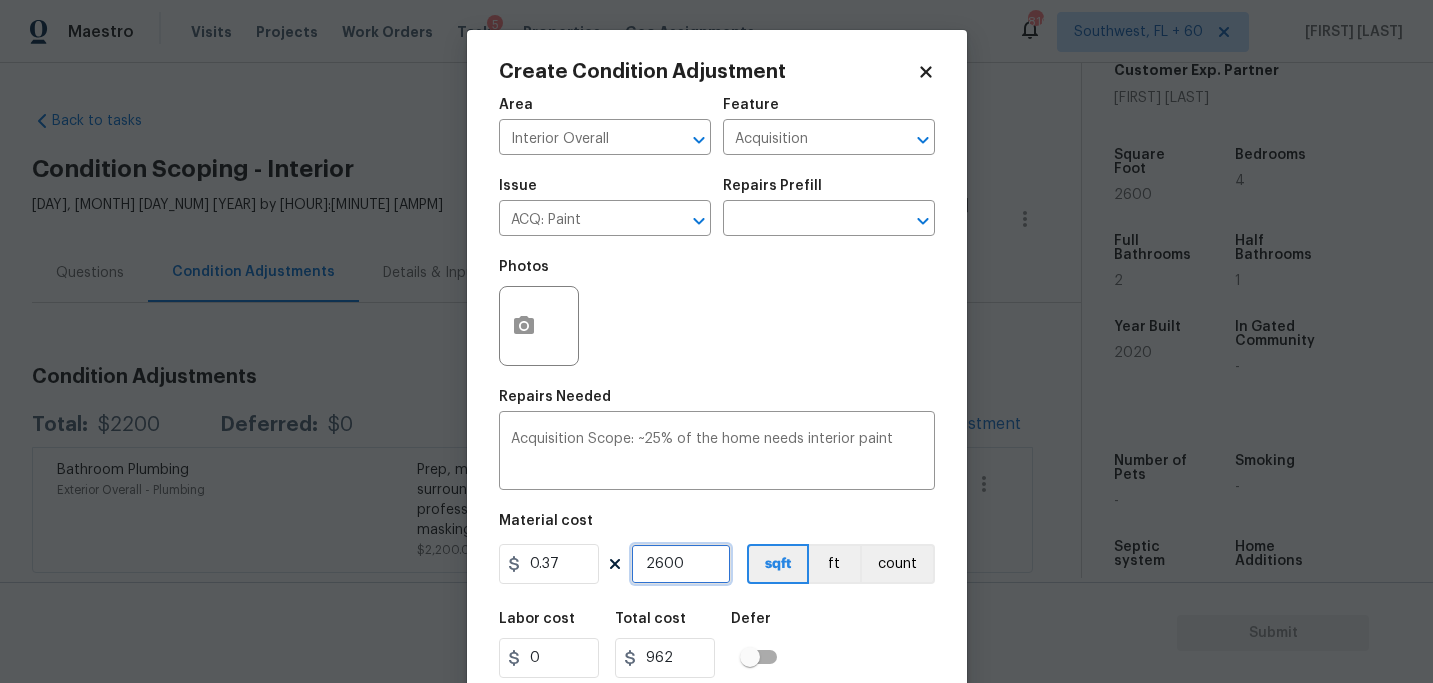 type on "2600" 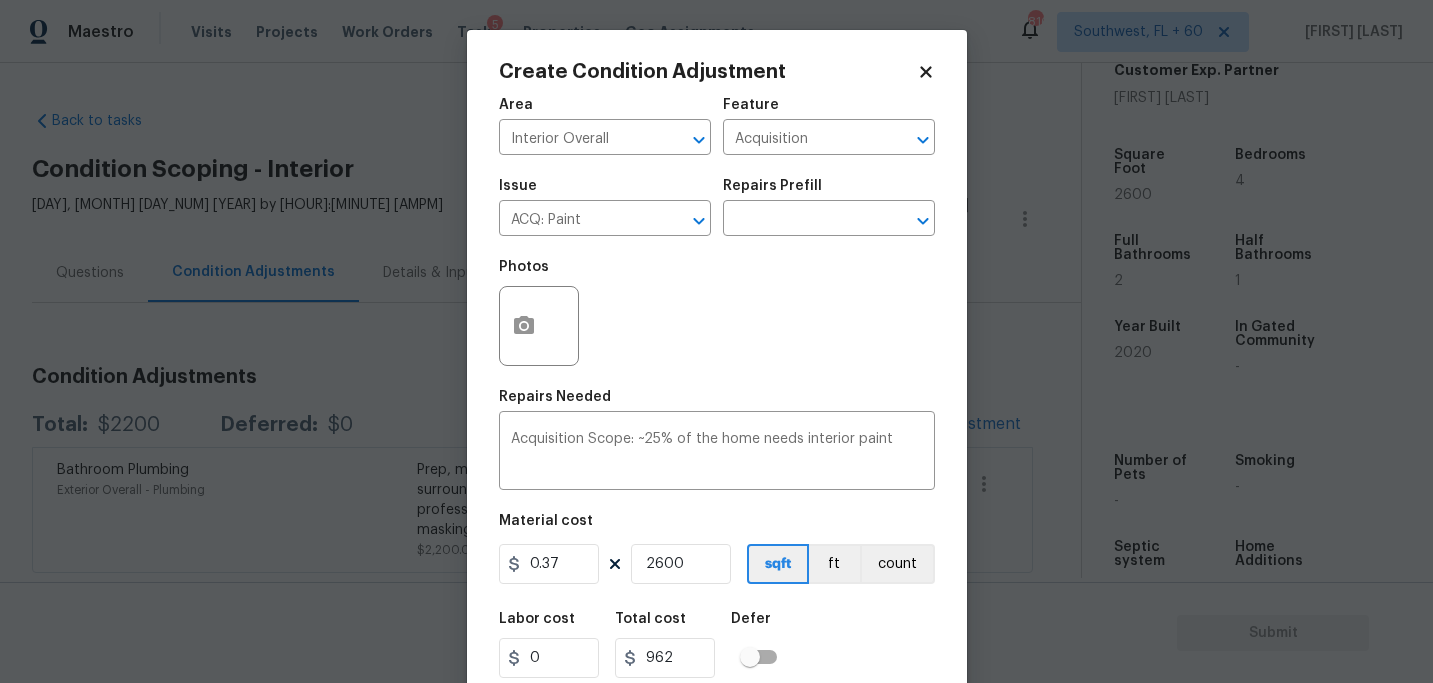 click on "Labor cost 0 Total cost 962 Defer" at bounding box center [717, 645] 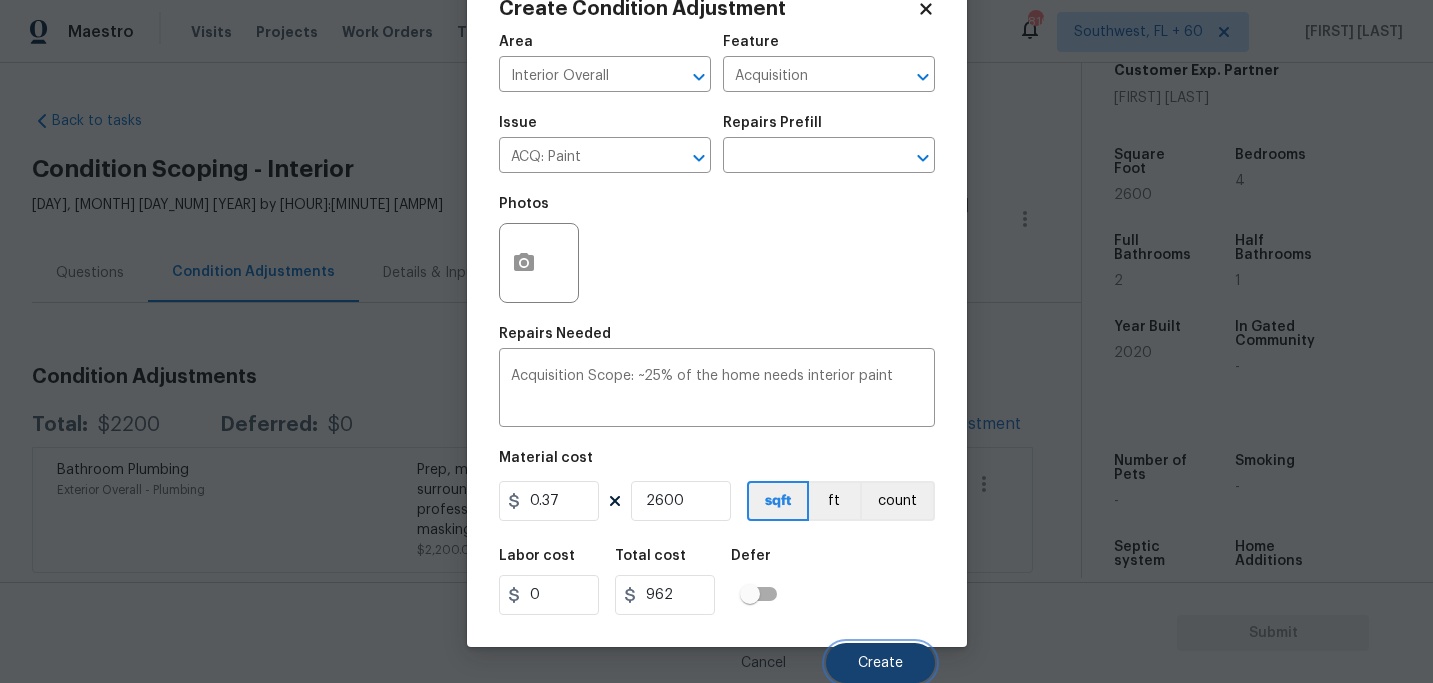click on "Create" at bounding box center [880, 663] 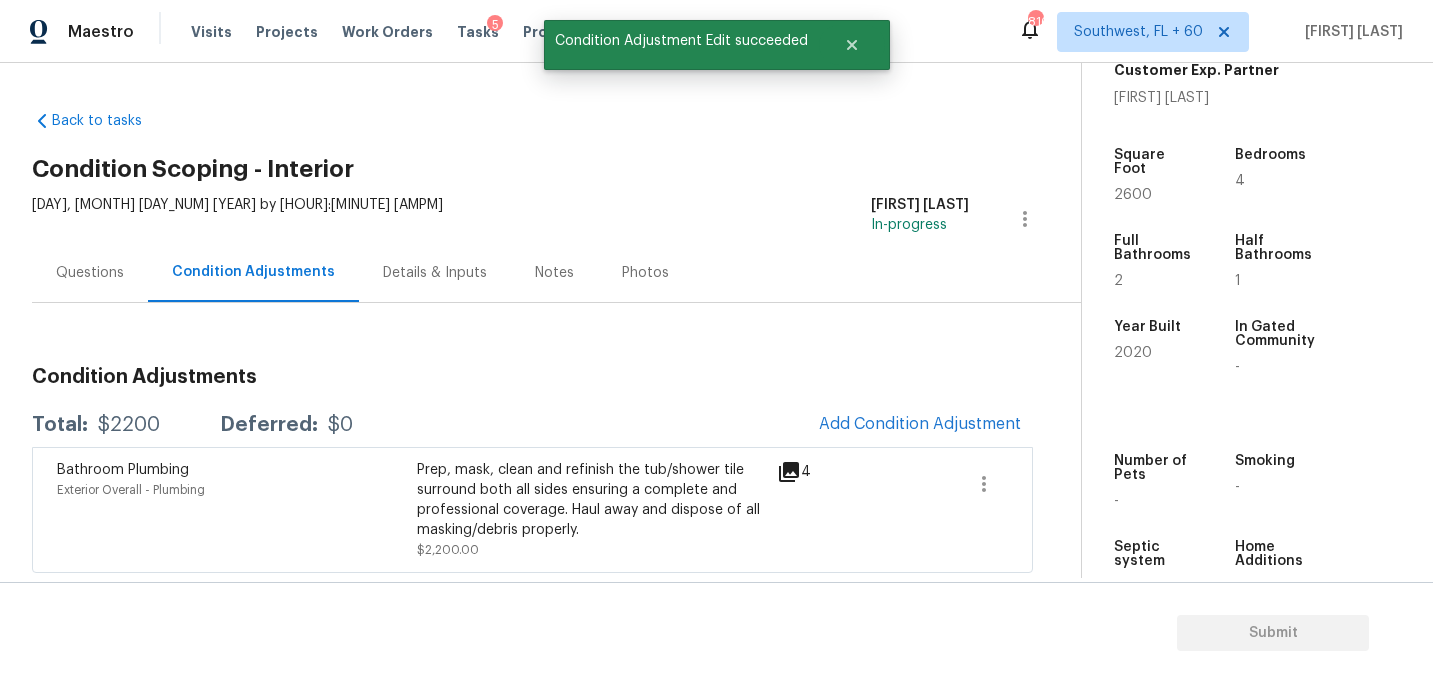 scroll, scrollTop: 57, scrollLeft: 0, axis: vertical 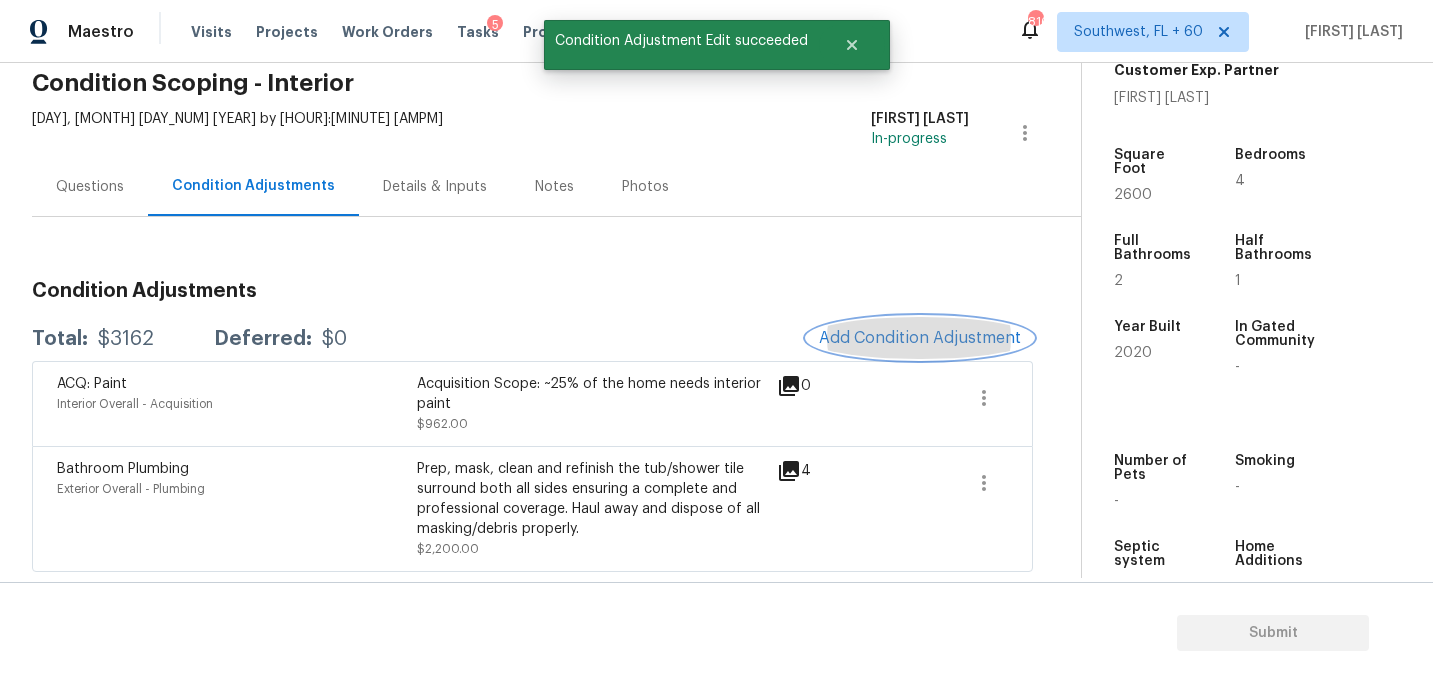 click on "Add Condition Adjustment" at bounding box center [920, 338] 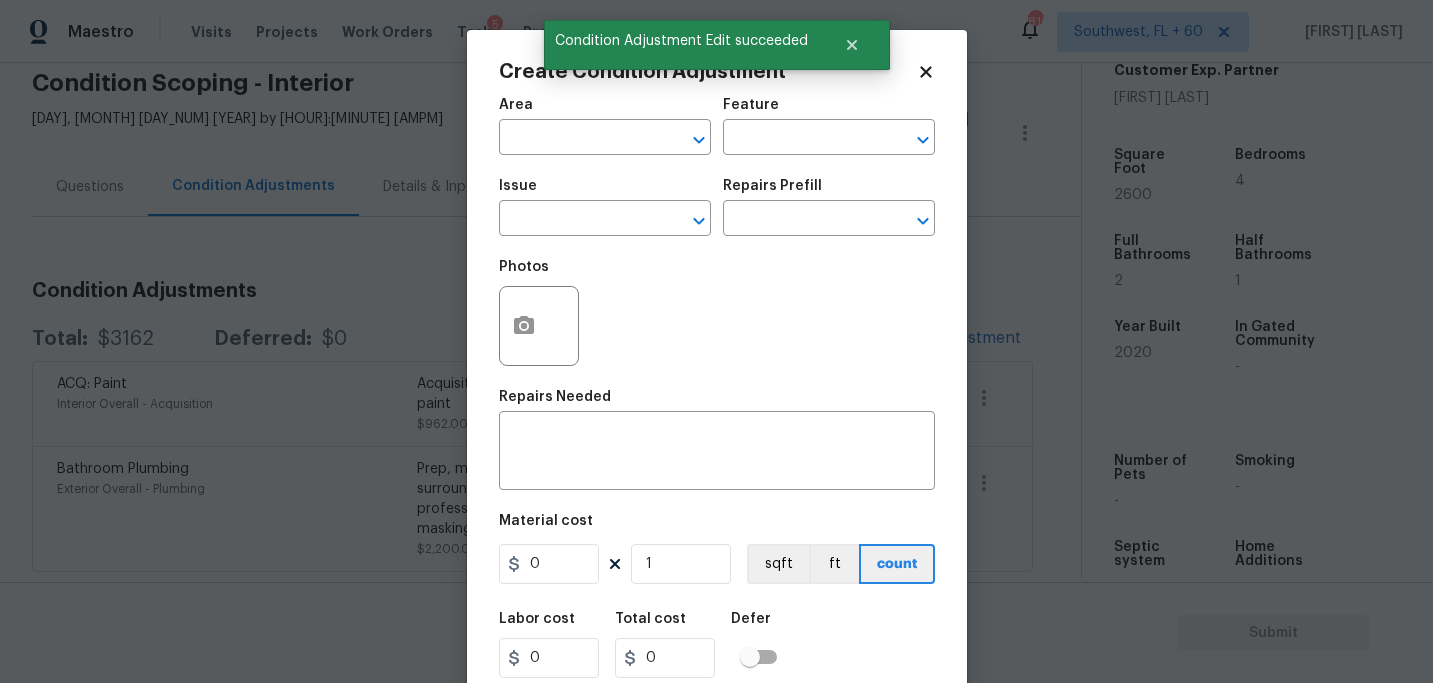 click on "Area ​" at bounding box center (605, 126) 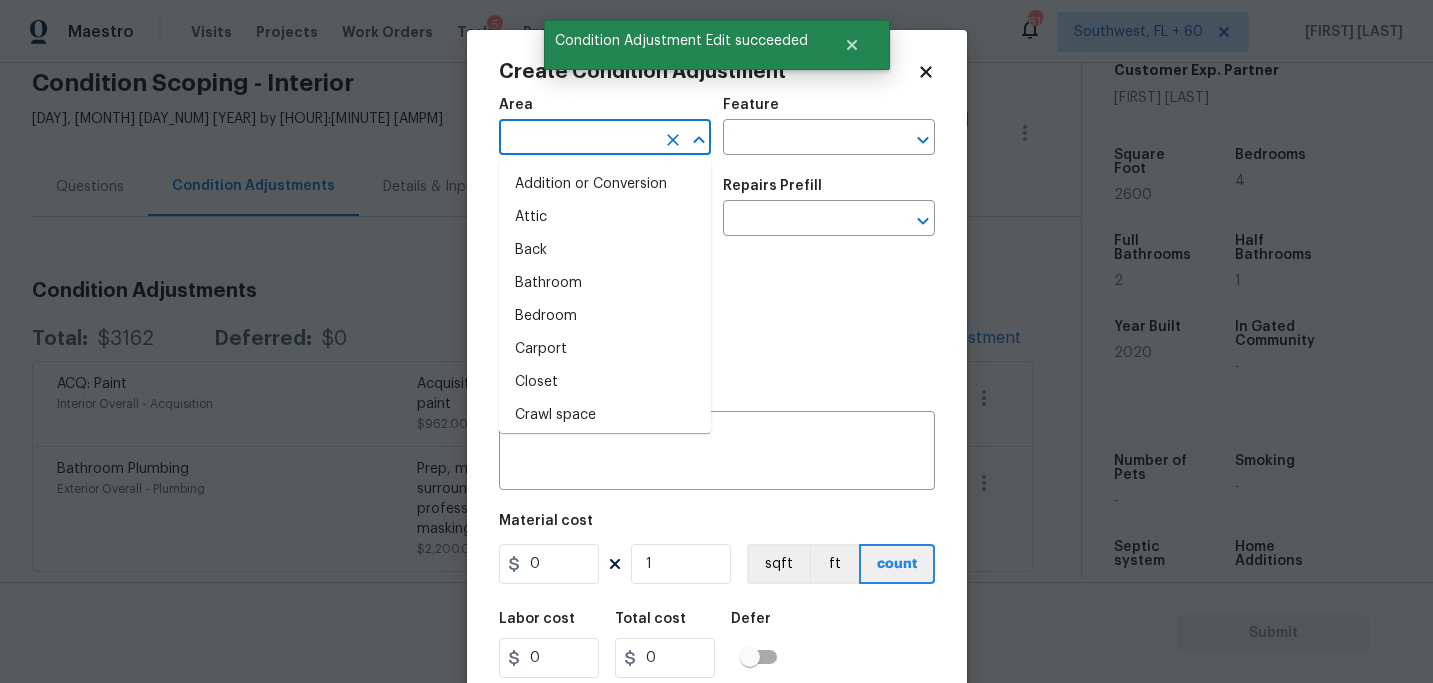 click at bounding box center [577, 139] 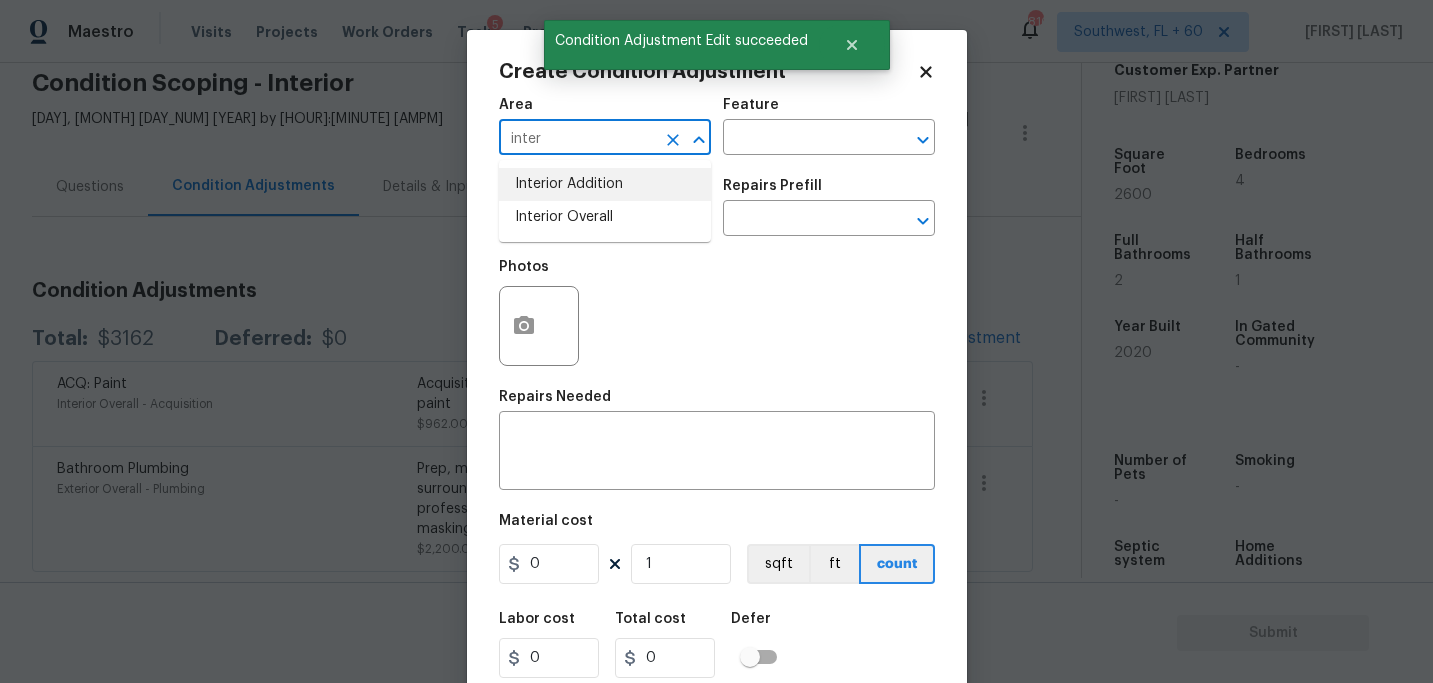 click on "Interior Overall" at bounding box center [605, 217] 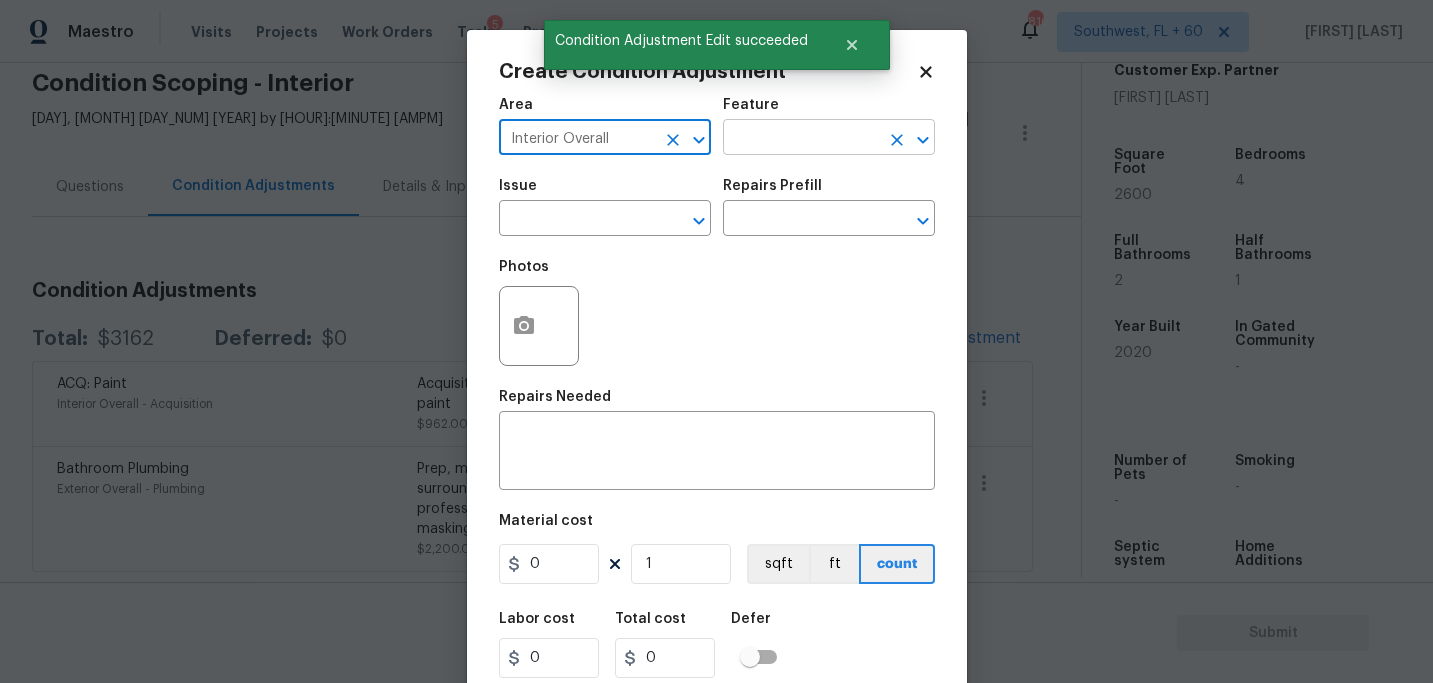 type on "Interior Overall" 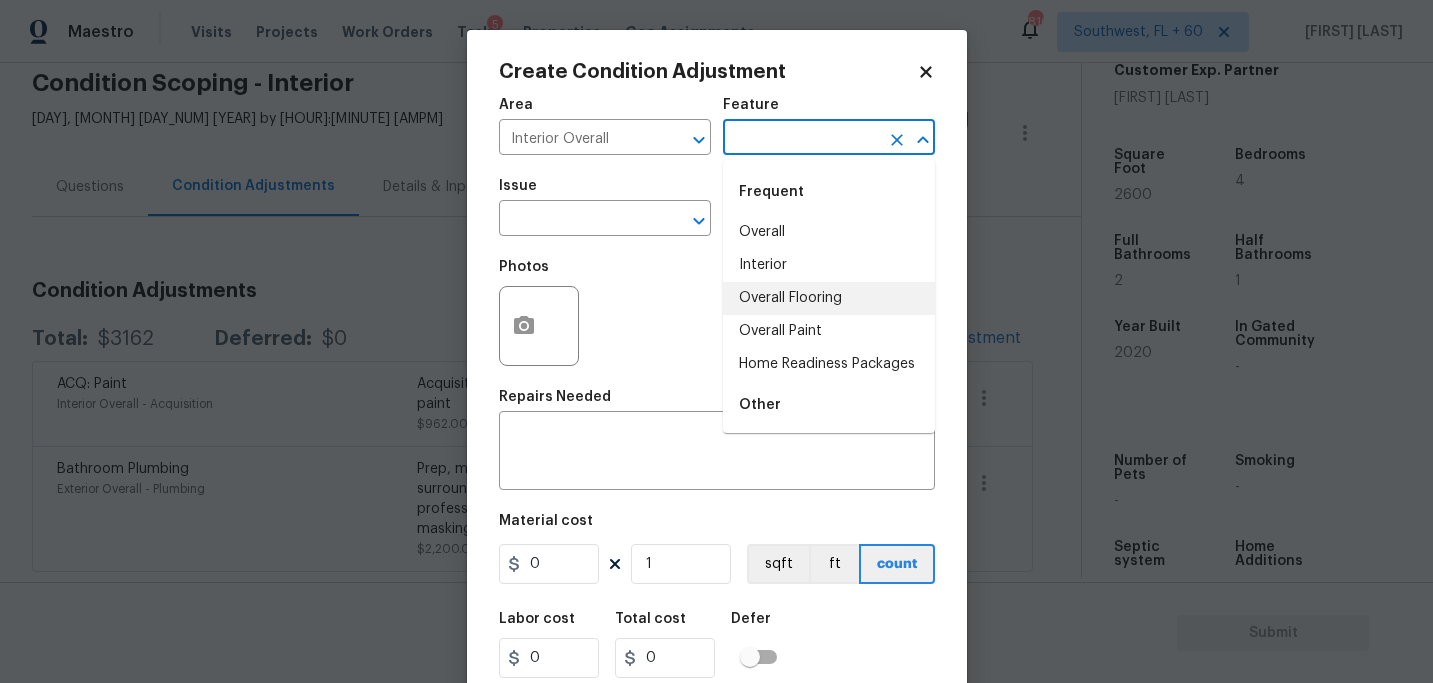 click on "Overall Flooring" at bounding box center (829, 298) 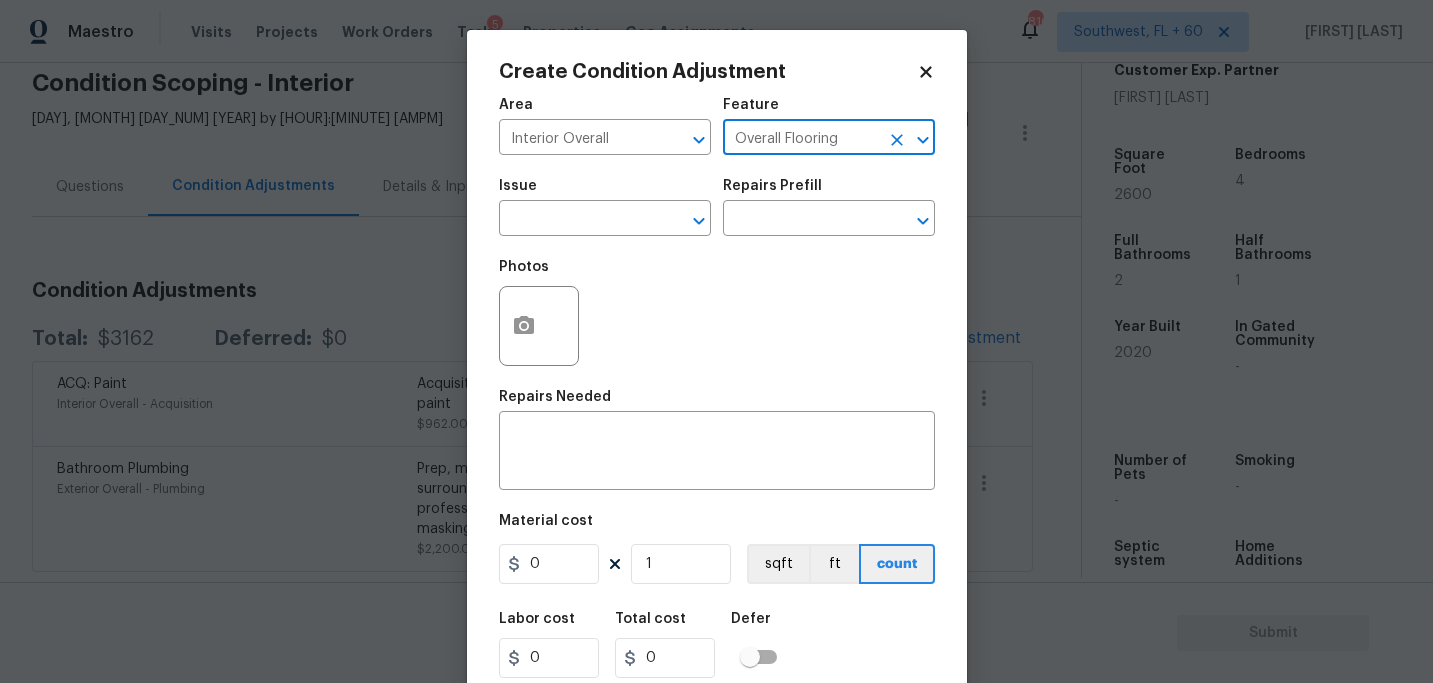 click on "Photos" at bounding box center [717, 313] 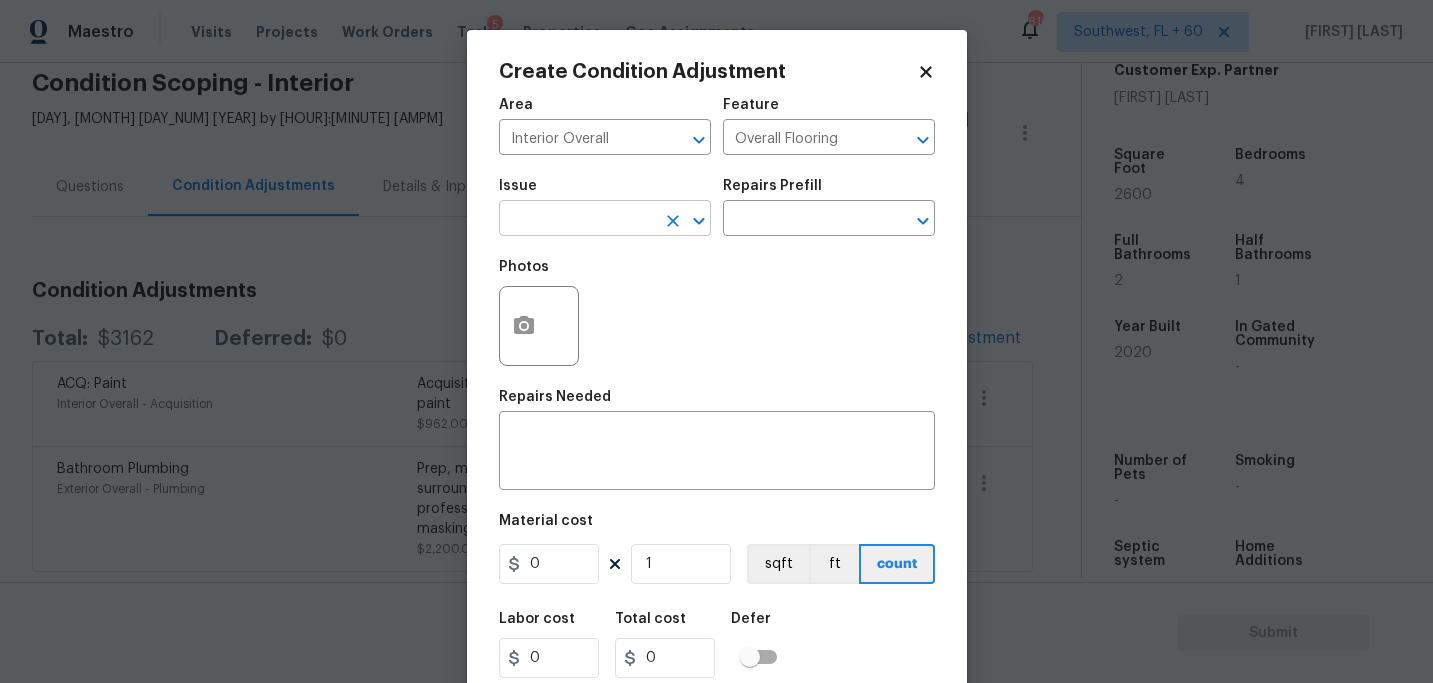 click at bounding box center (577, 220) 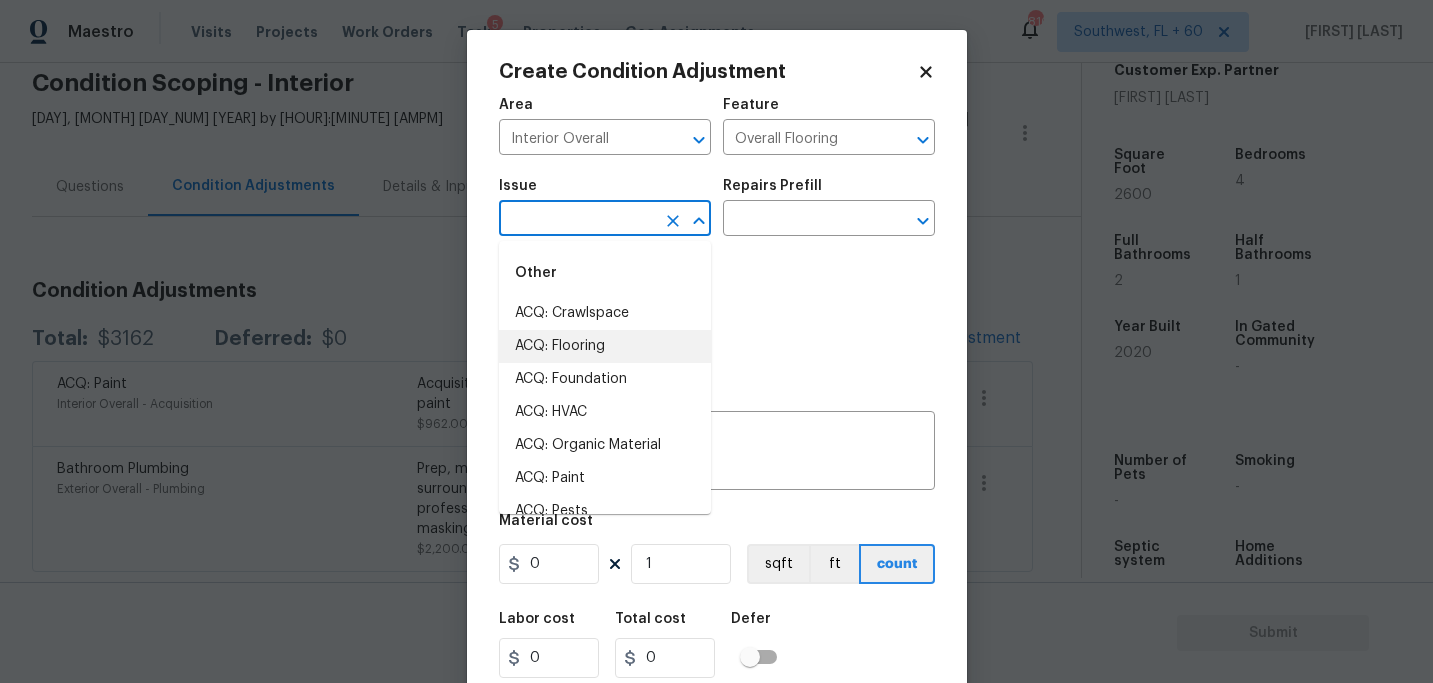click on "ACQ: Flooring" at bounding box center [605, 346] 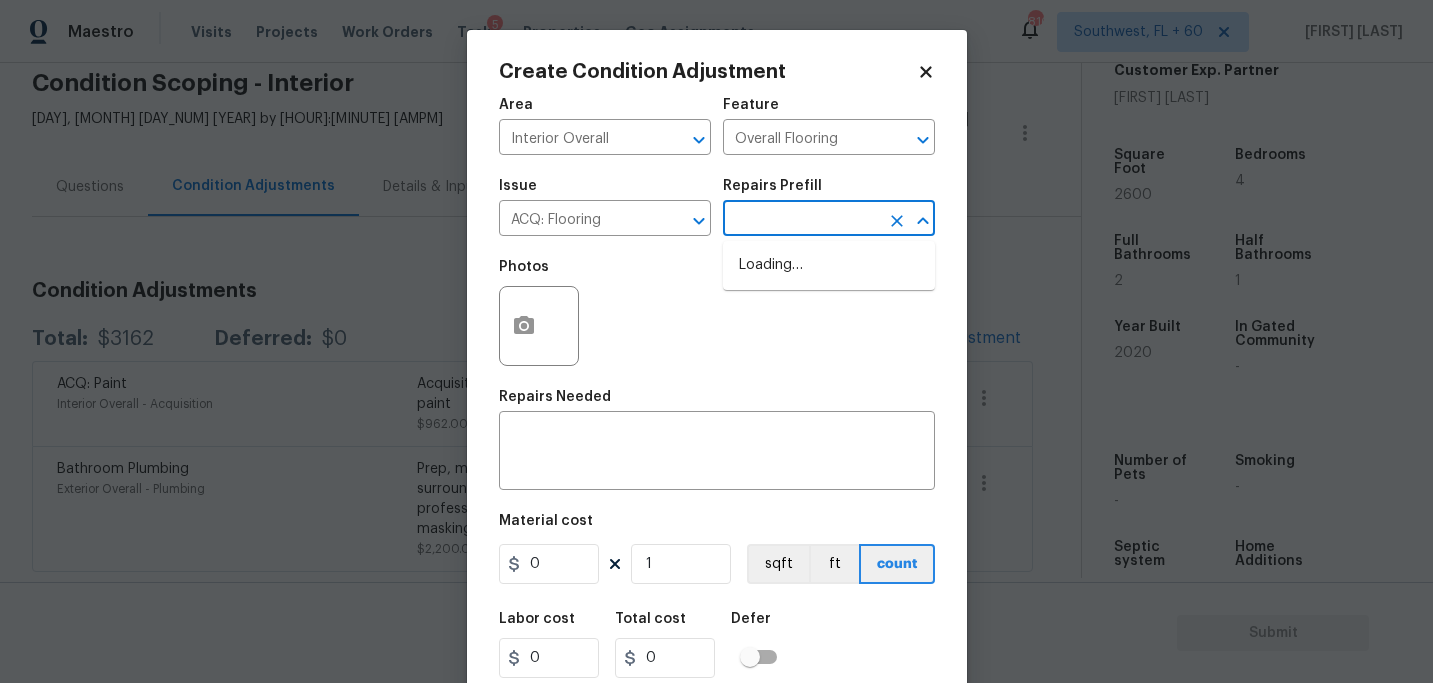 click at bounding box center (801, 220) 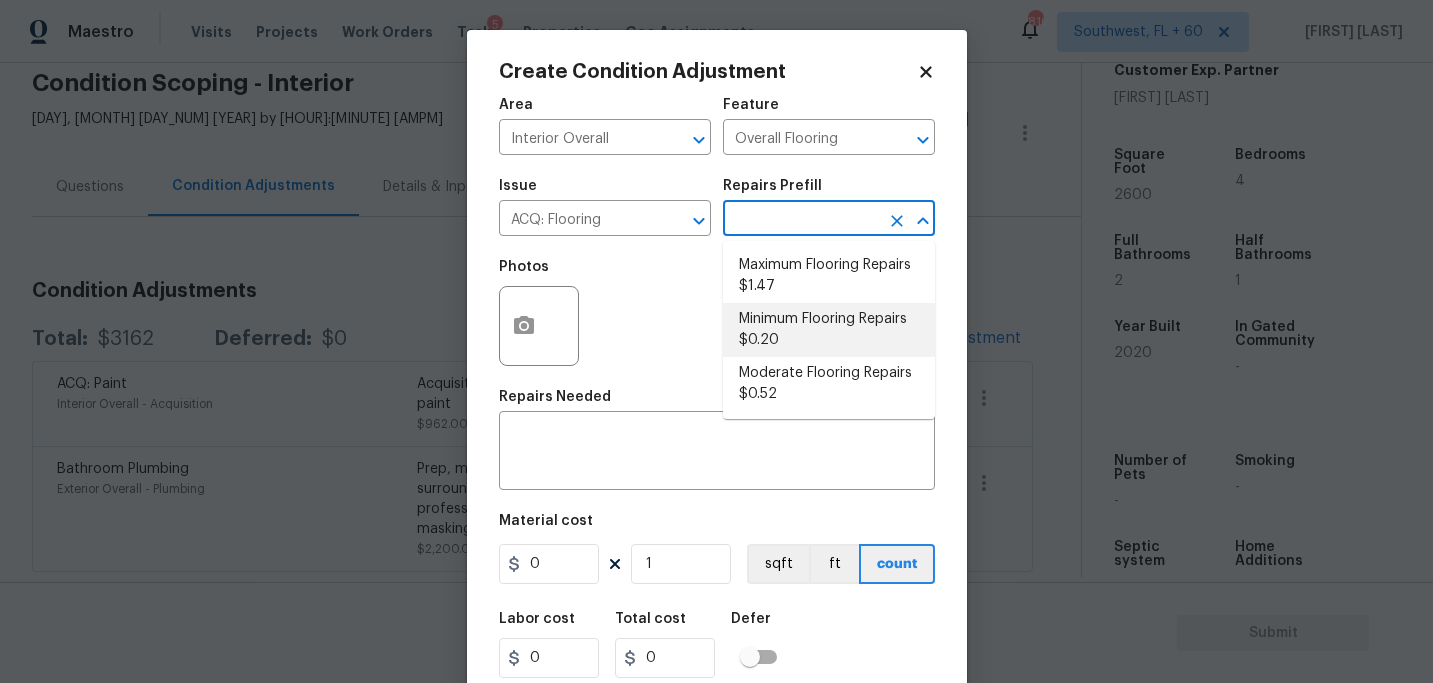 click on "Minimum Flooring Repairs $0.20" at bounding box center (829, 330) 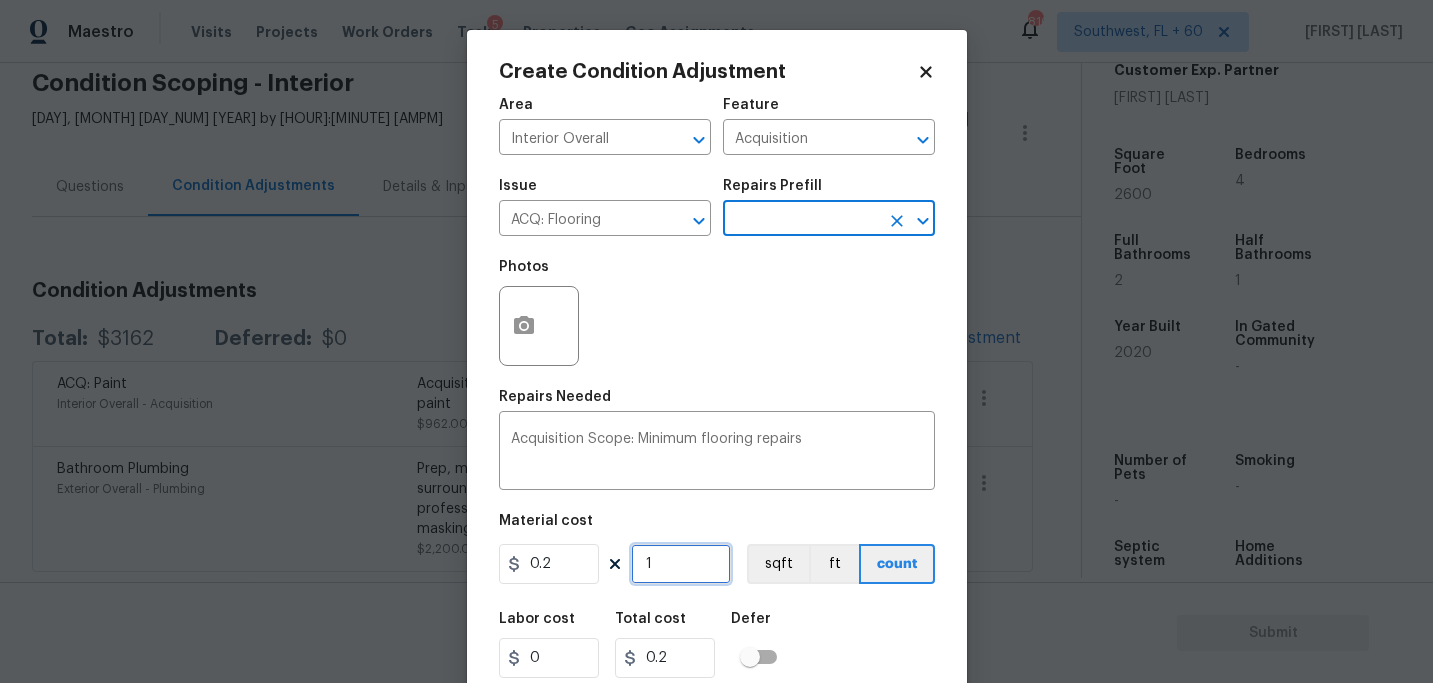 click on "1" at bounding box center (681, 564) 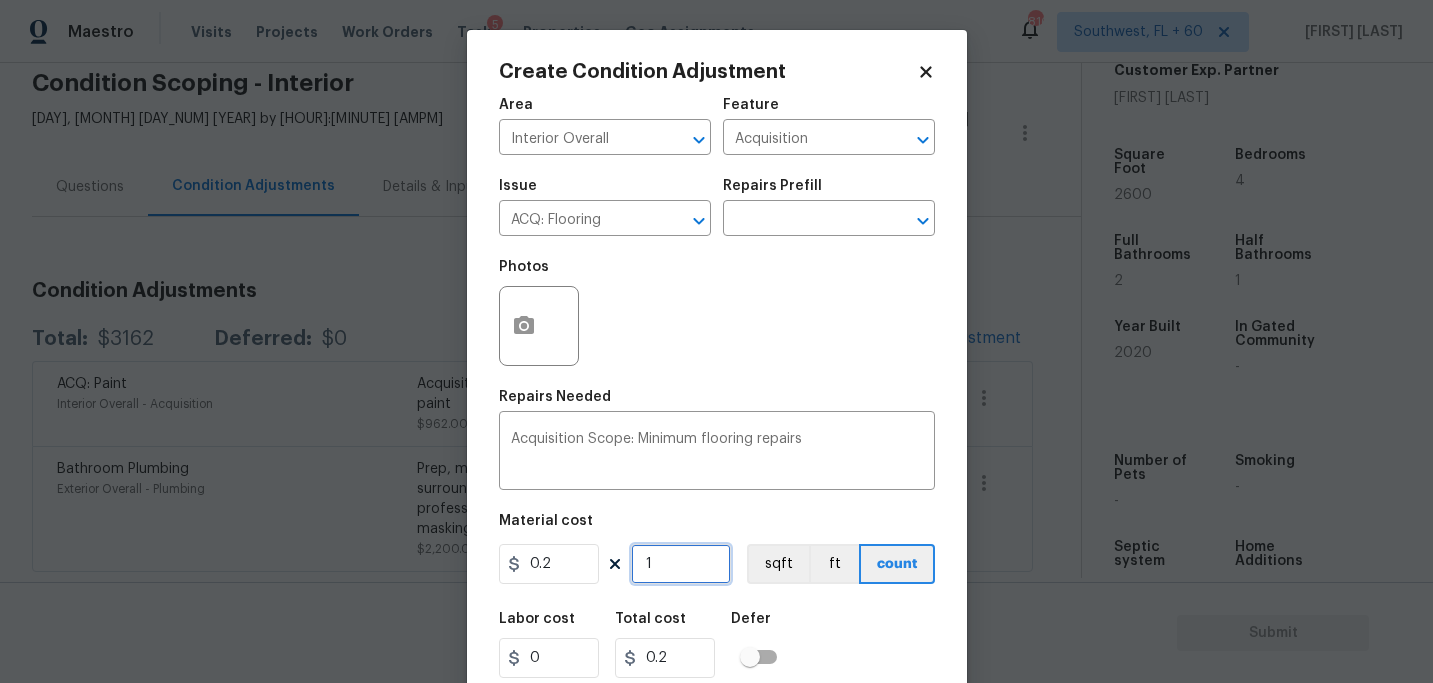 type on "0" 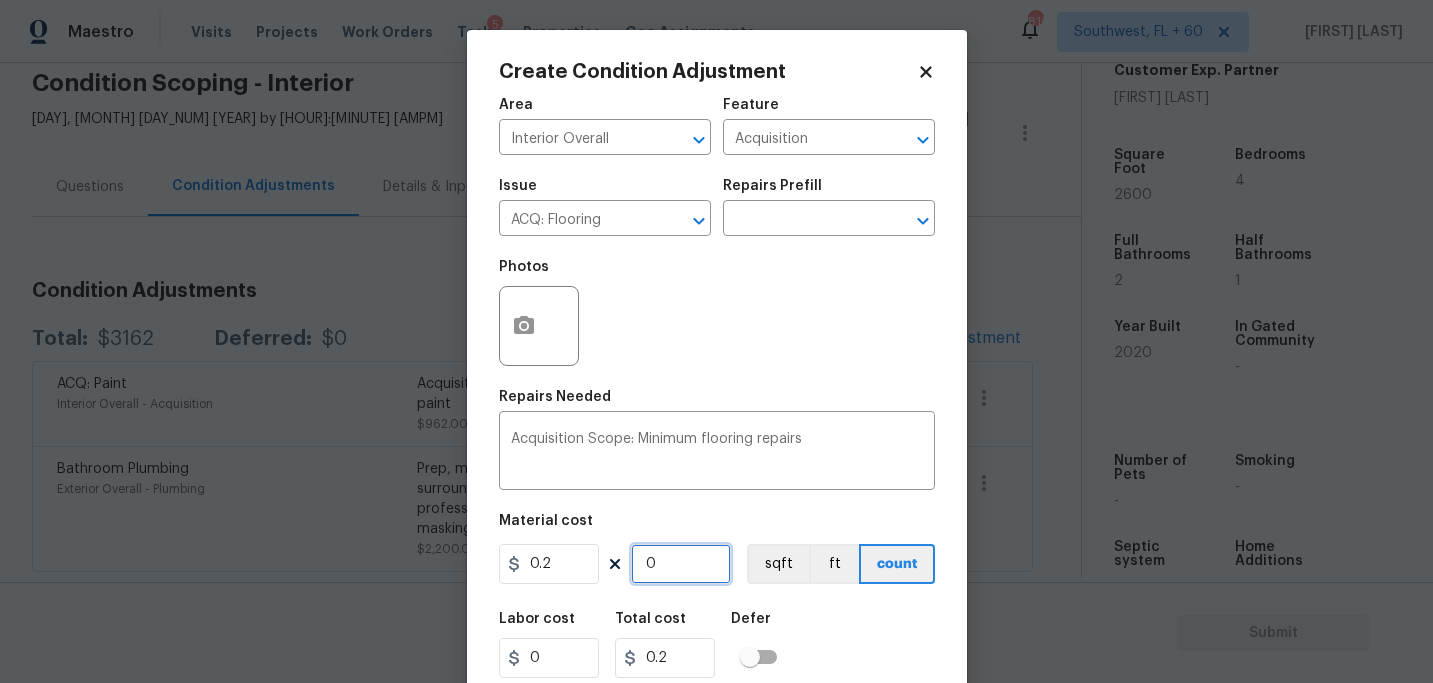 type on "0" 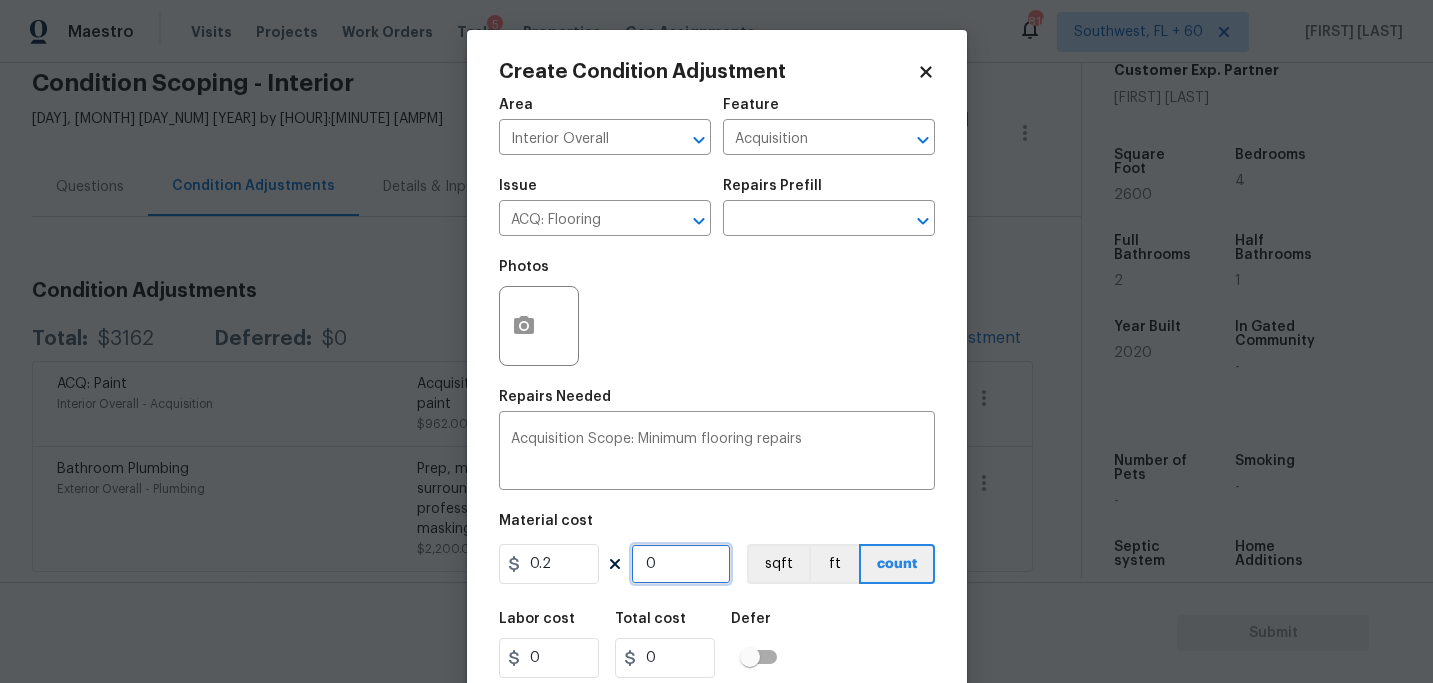type on "2" 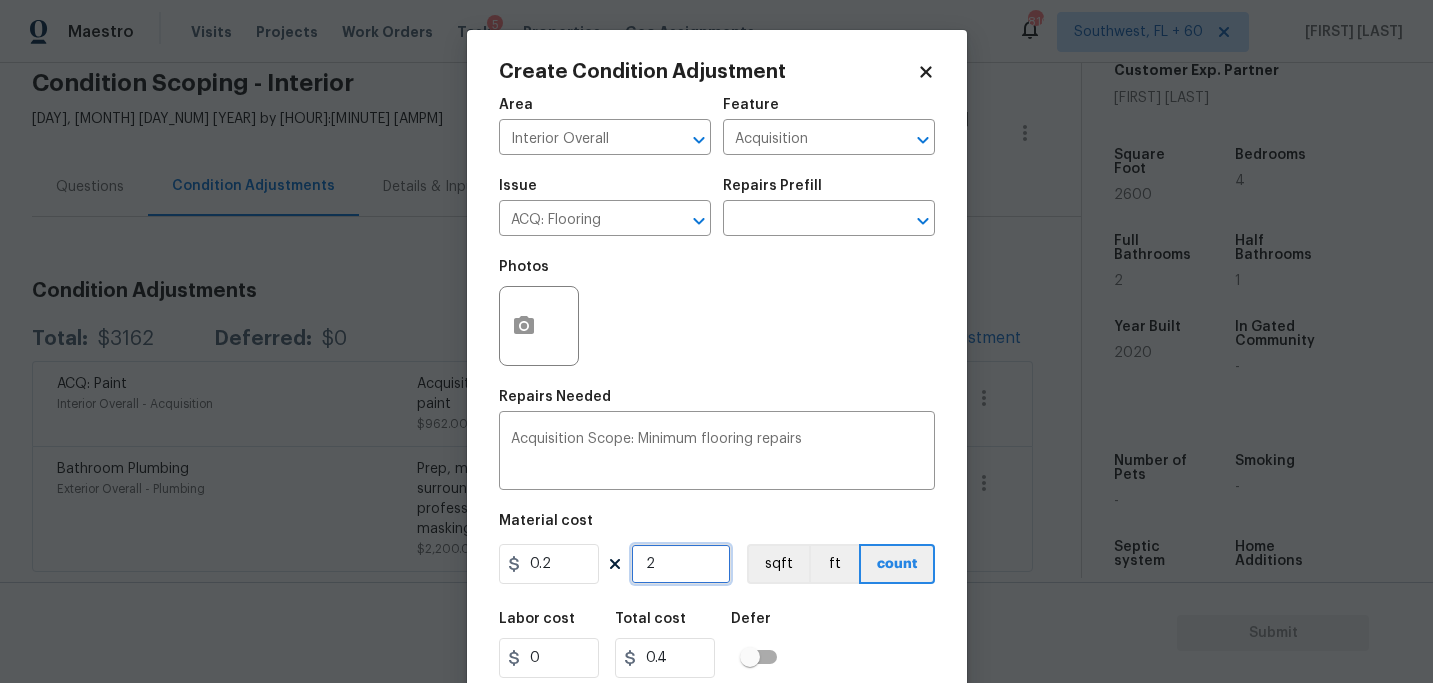type on "26" 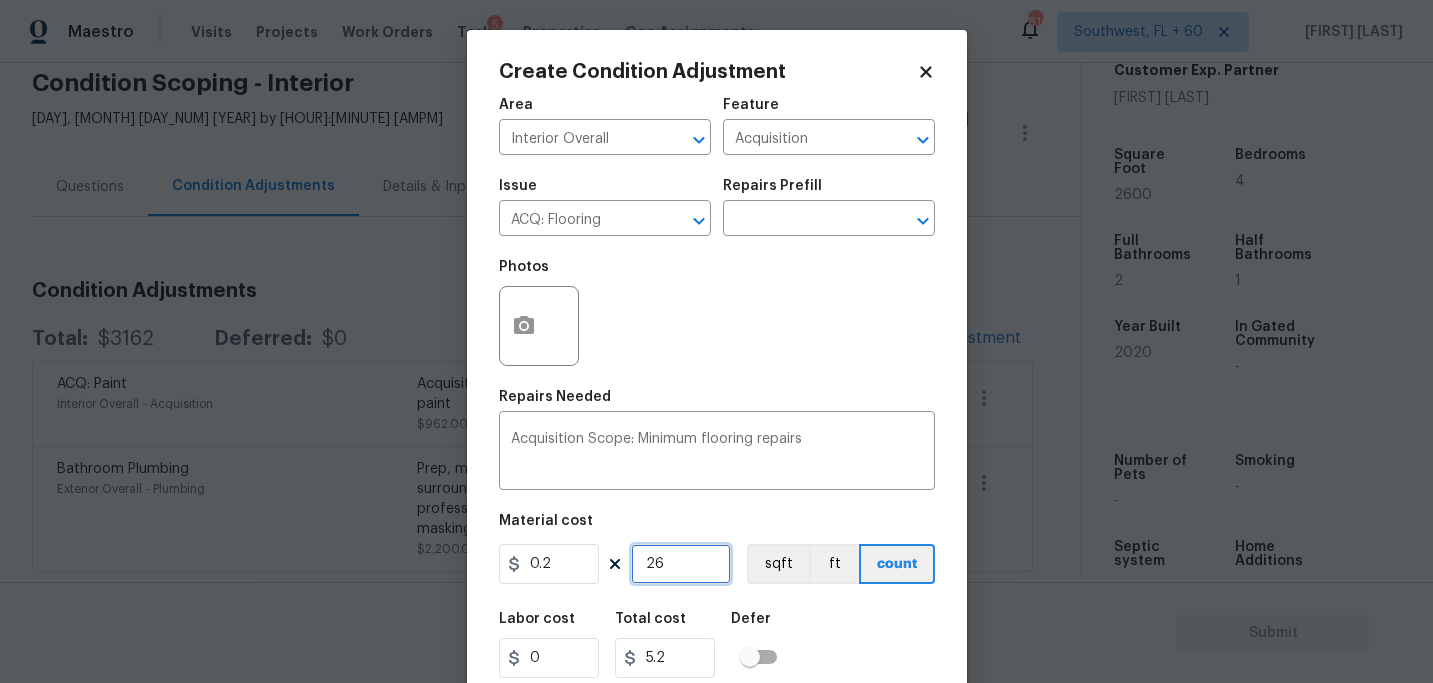 type on "260" 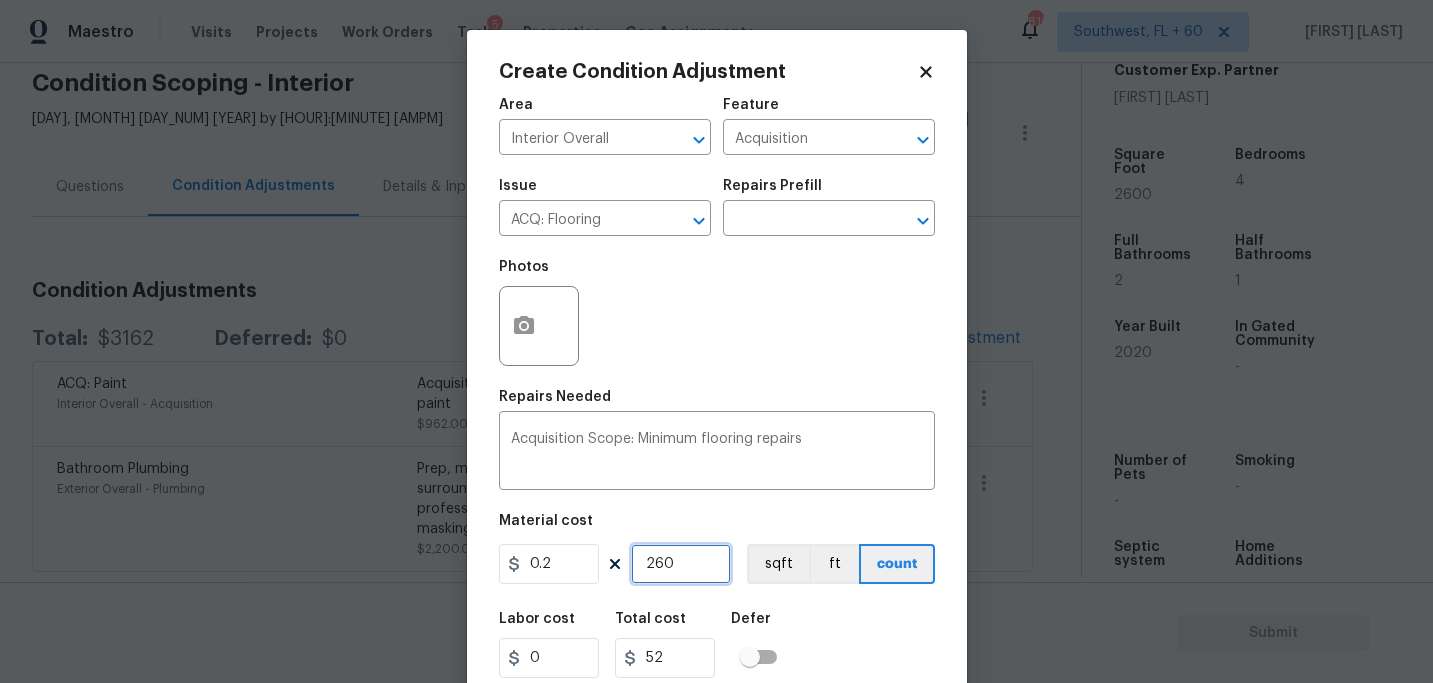 type on "2600" 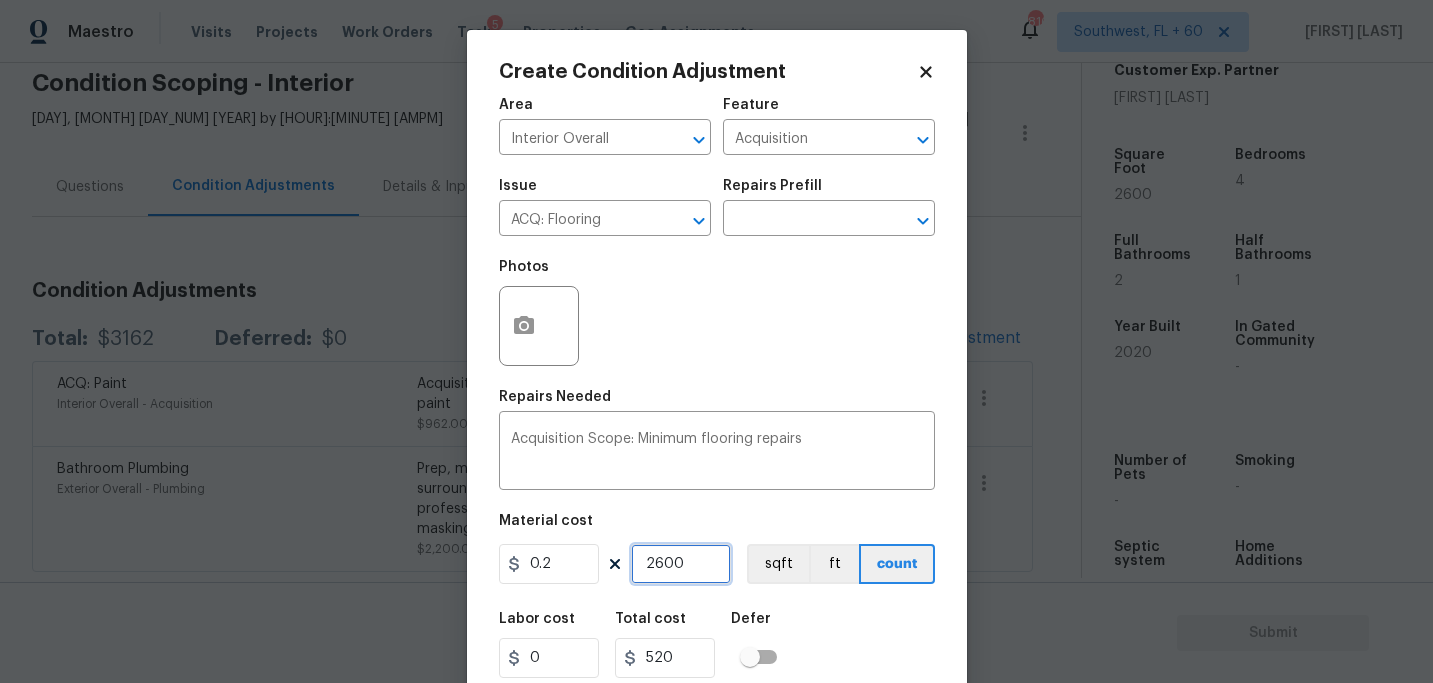 type on "2600" 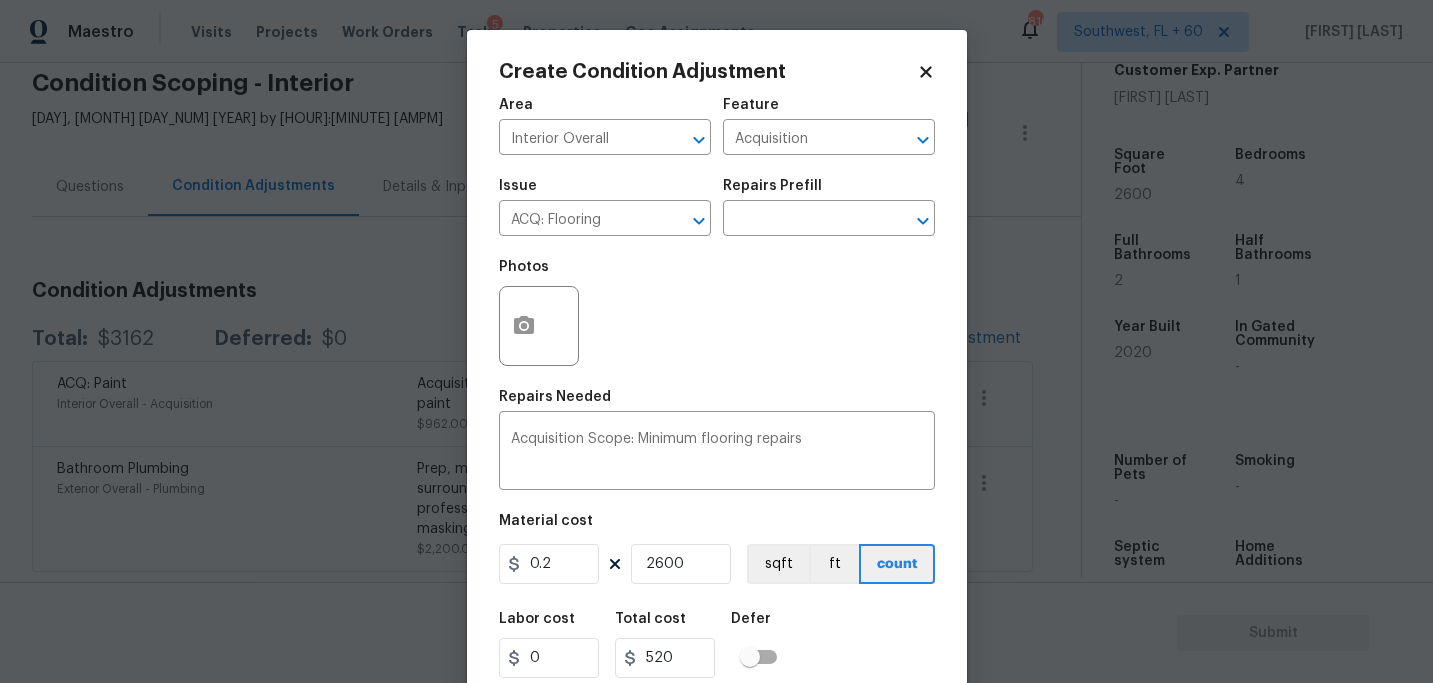 click on "Labor cost 0 Total cost 520 Defer" at bounding box center [717, 645] 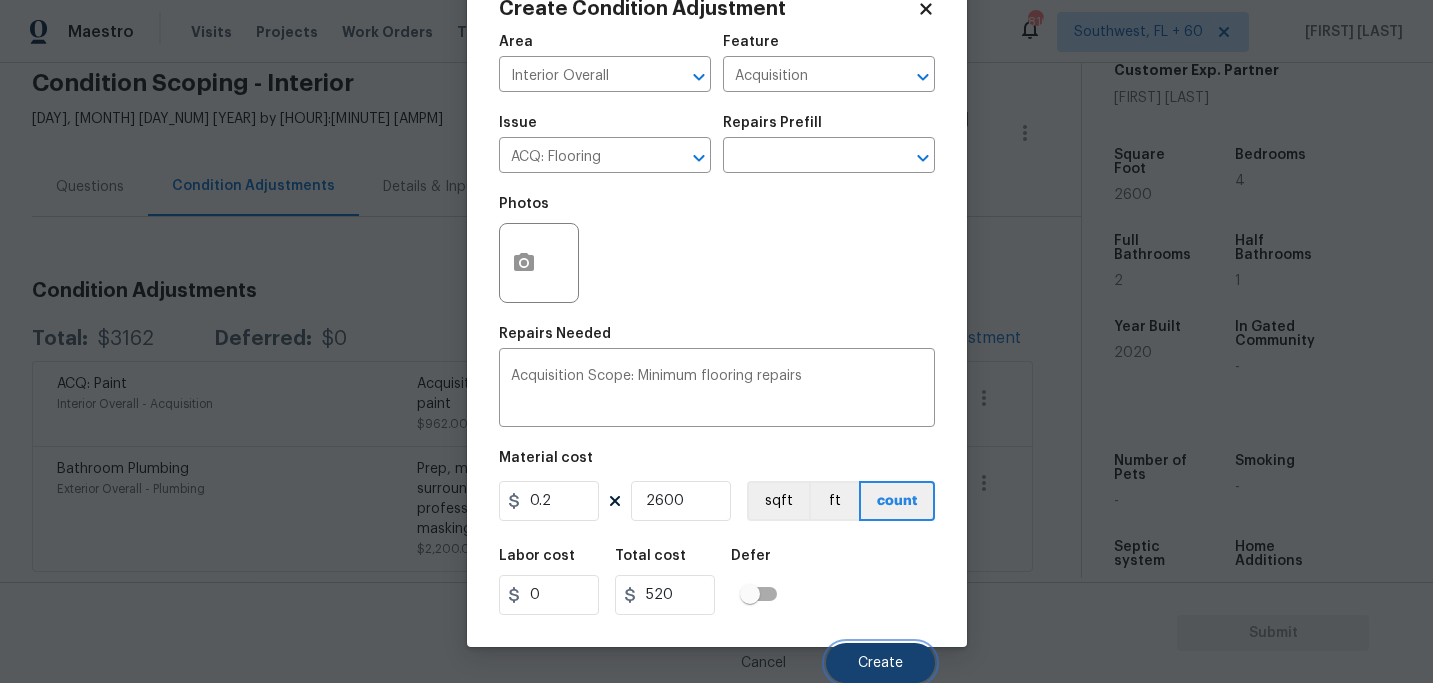 click on "Create" at bounding box center (880, 663) 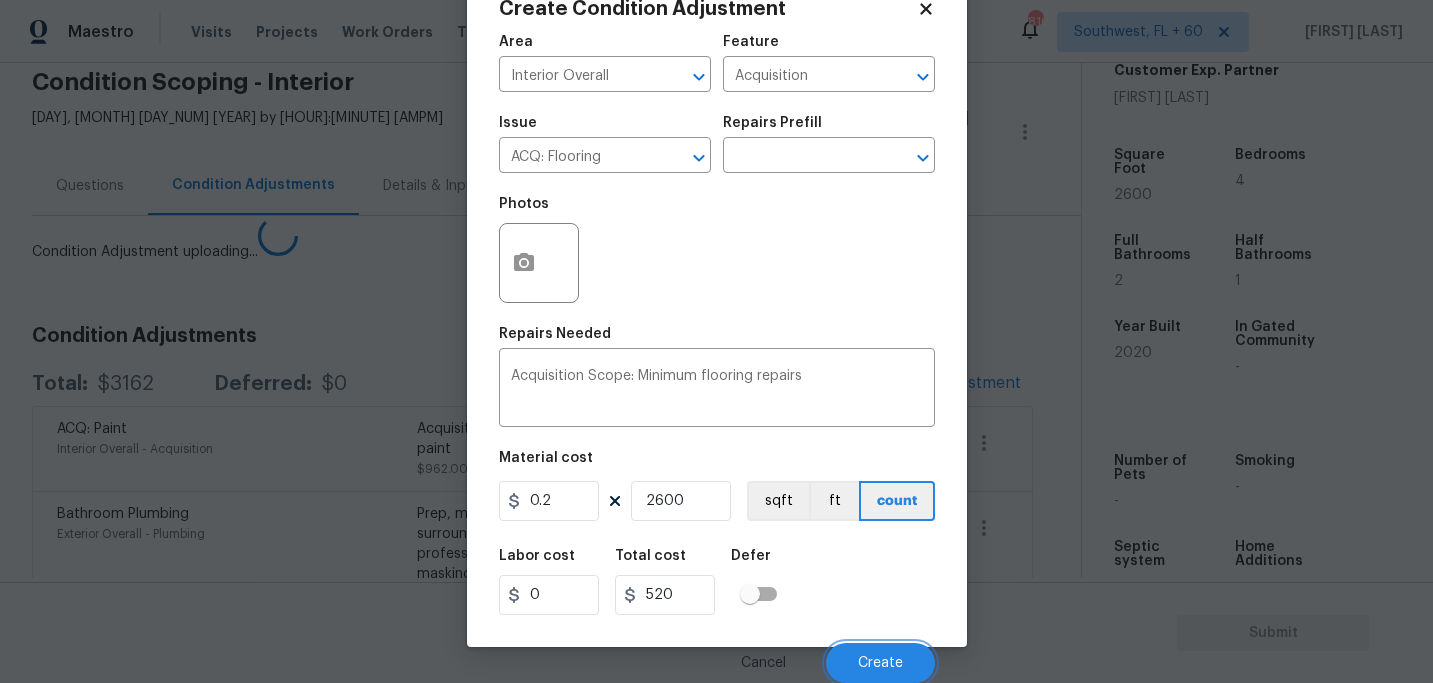 scroll, scrollTop: 57, scrollLeft: 0, axis: vertical 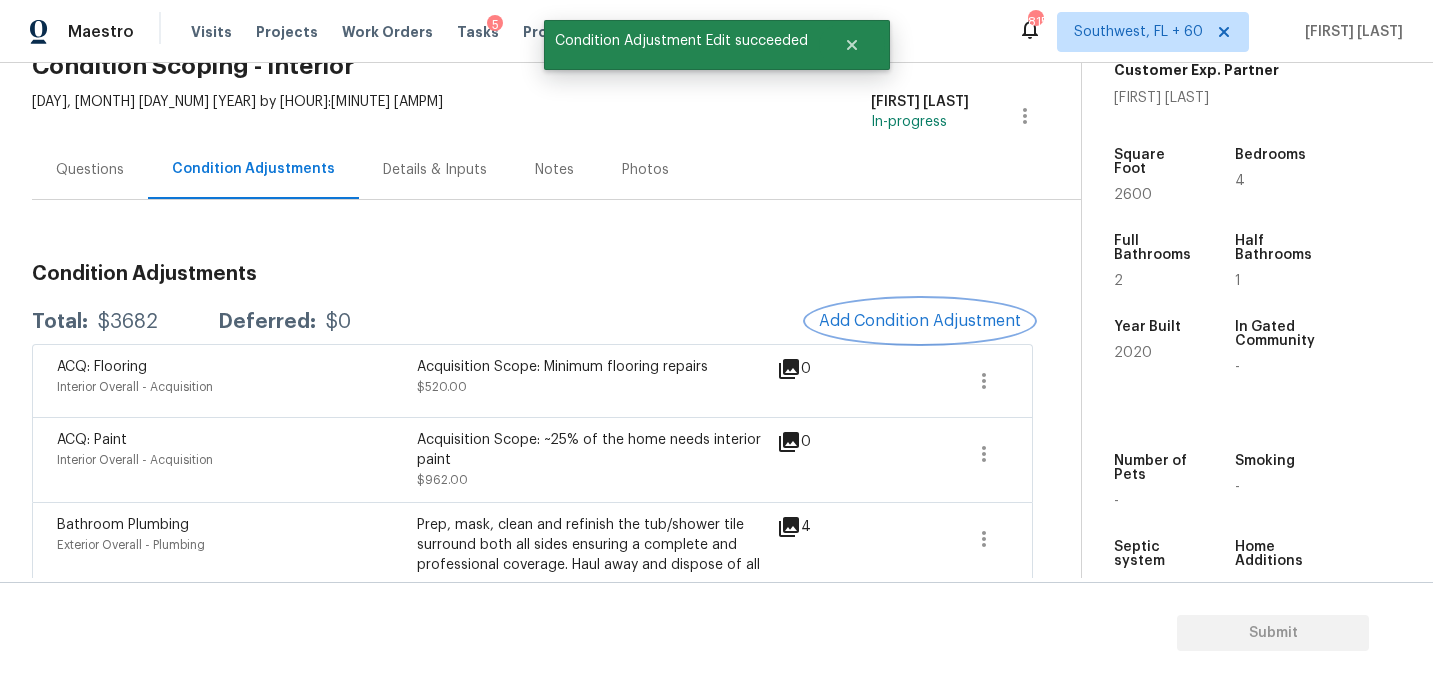 click on "Add Condition Adjustment" at bounding box center [920, 321] 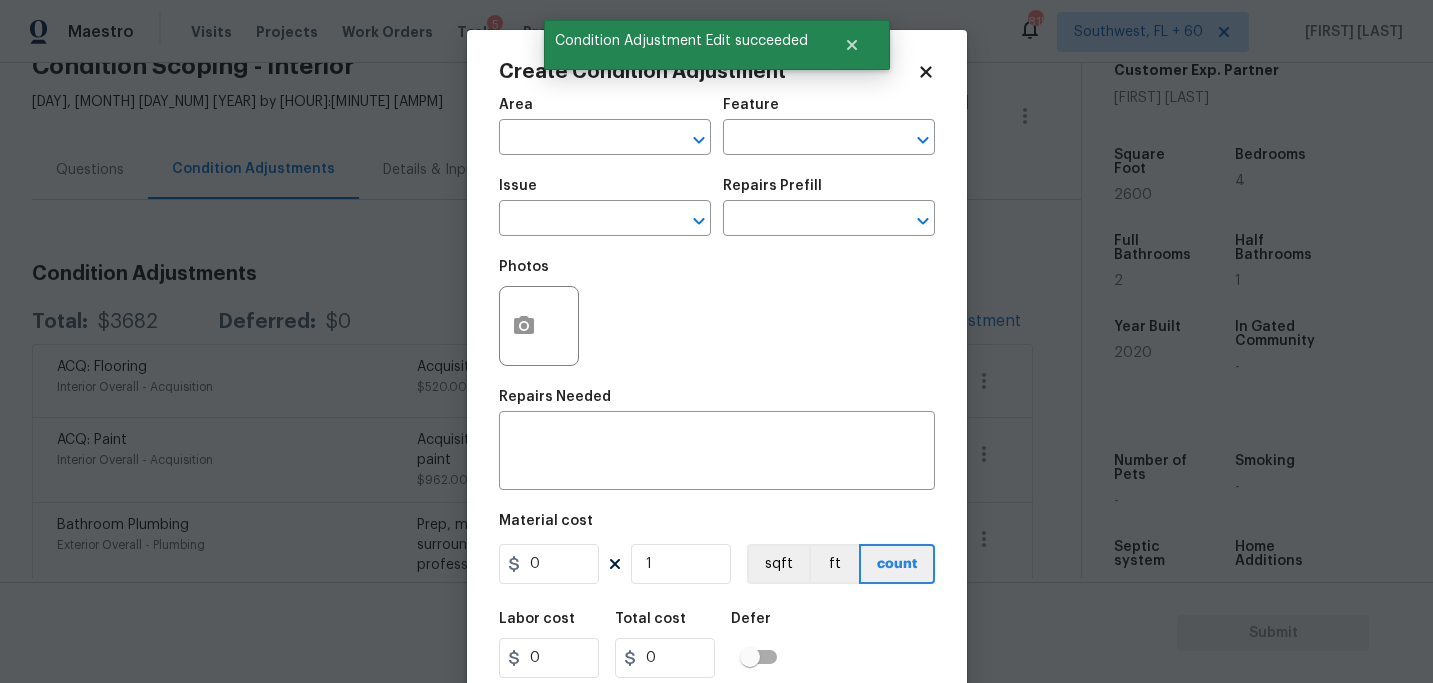 click on "Area ​" at bounding box center (605, 126) 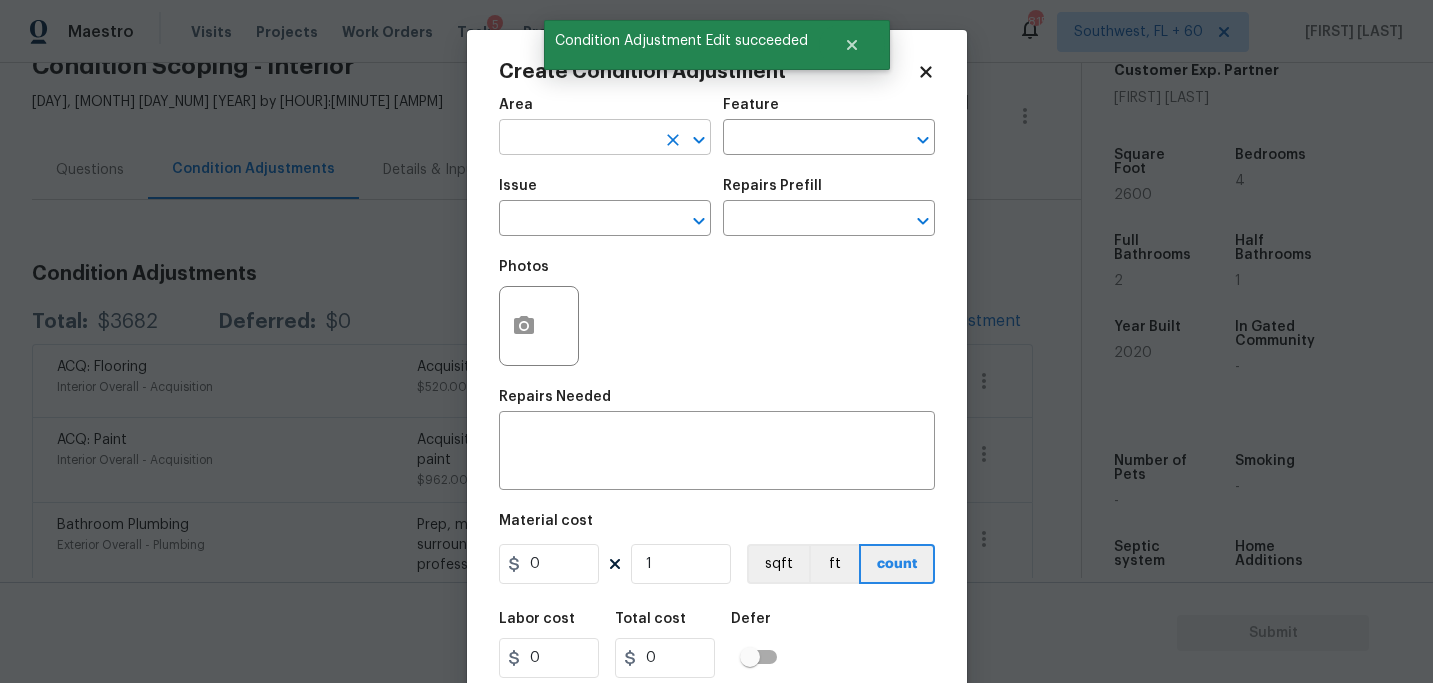 click at bounding box center [577, 139] 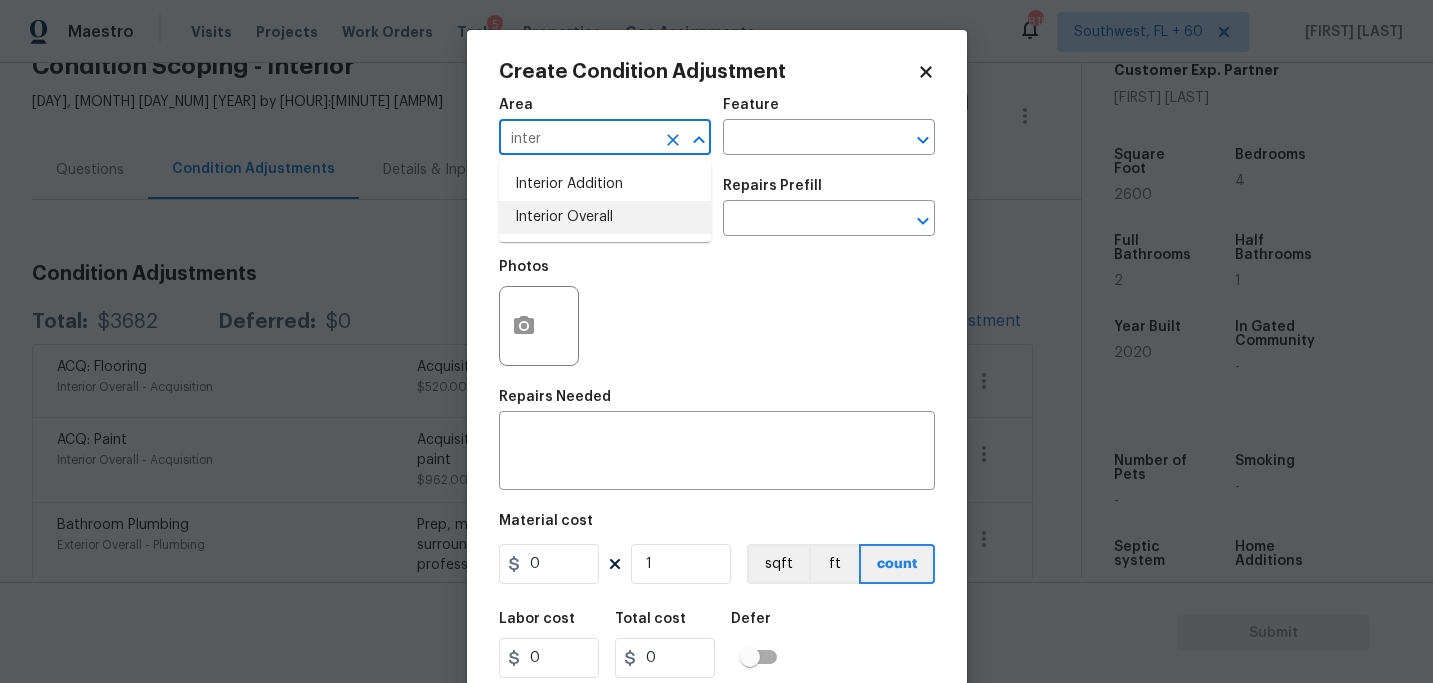 click on "Interior Overall" at bounding box center (605, 217) 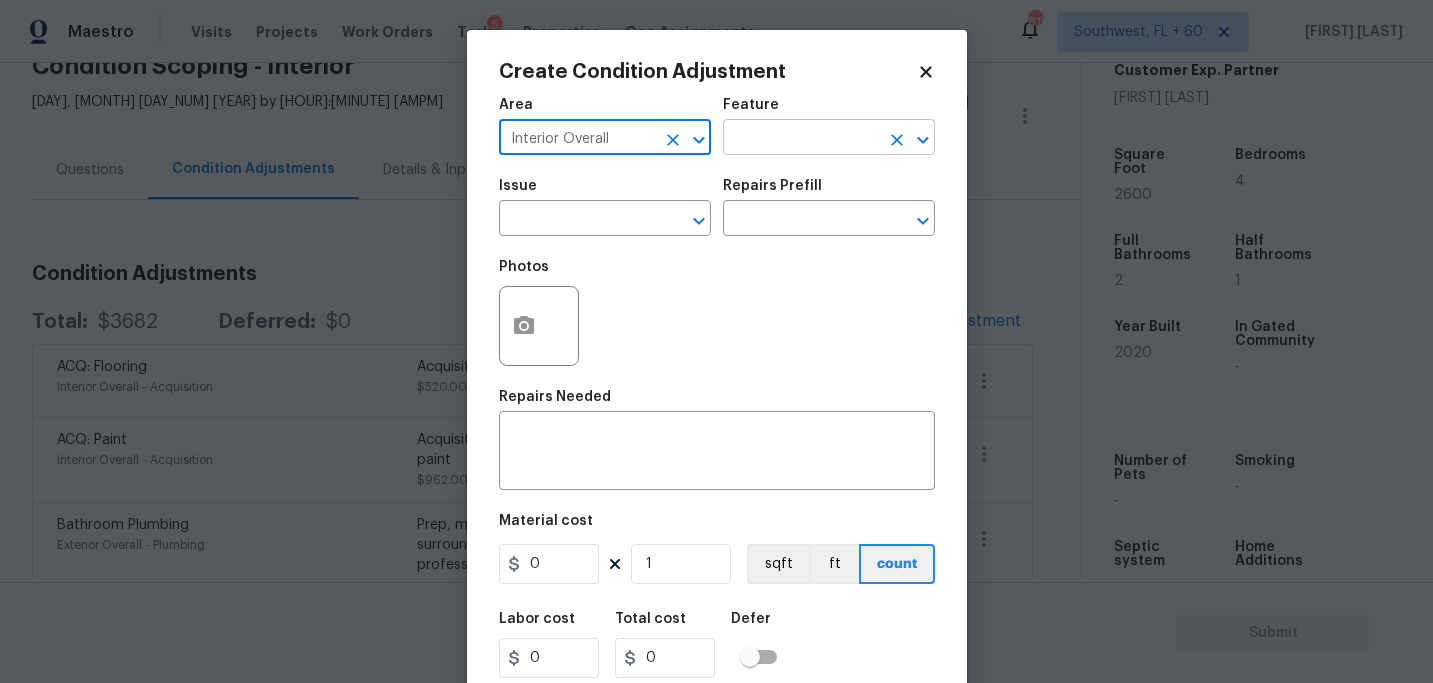 type on "Interior Overall" 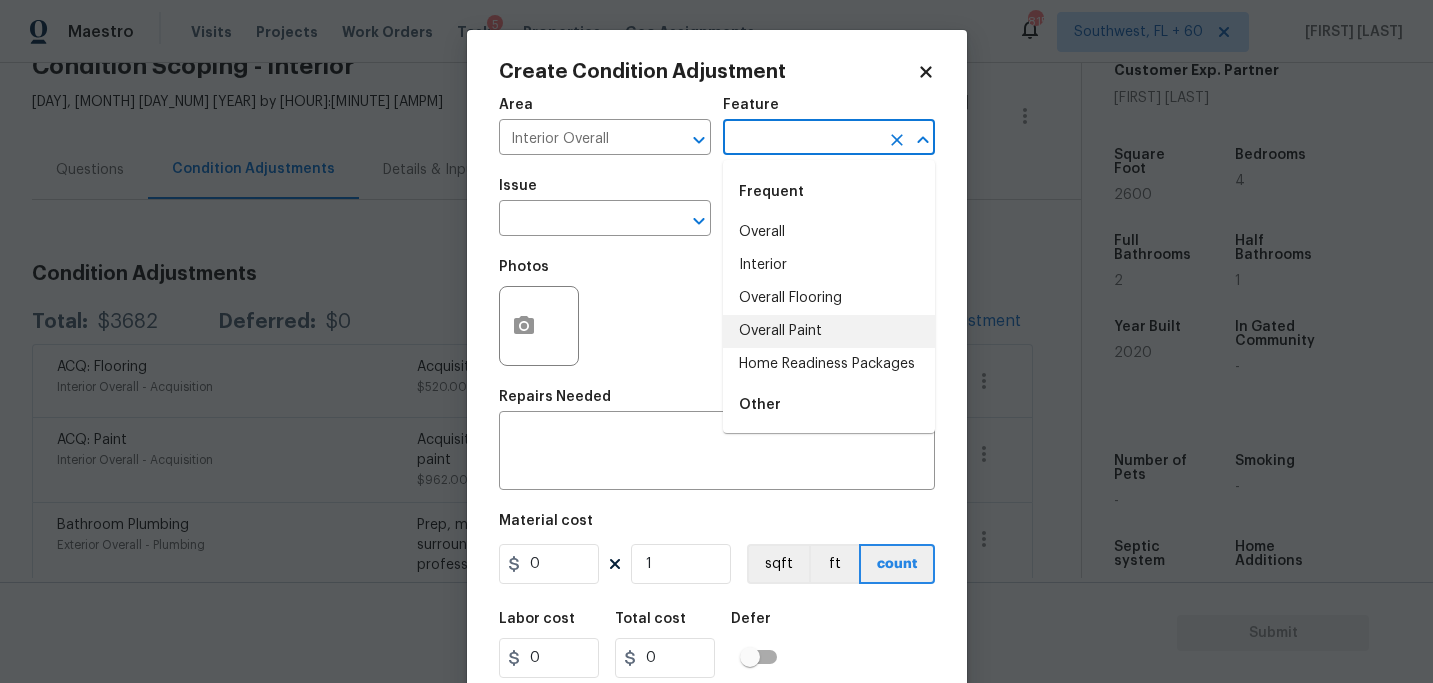 click on "Overall Paint" at bounding box center (829, 331) 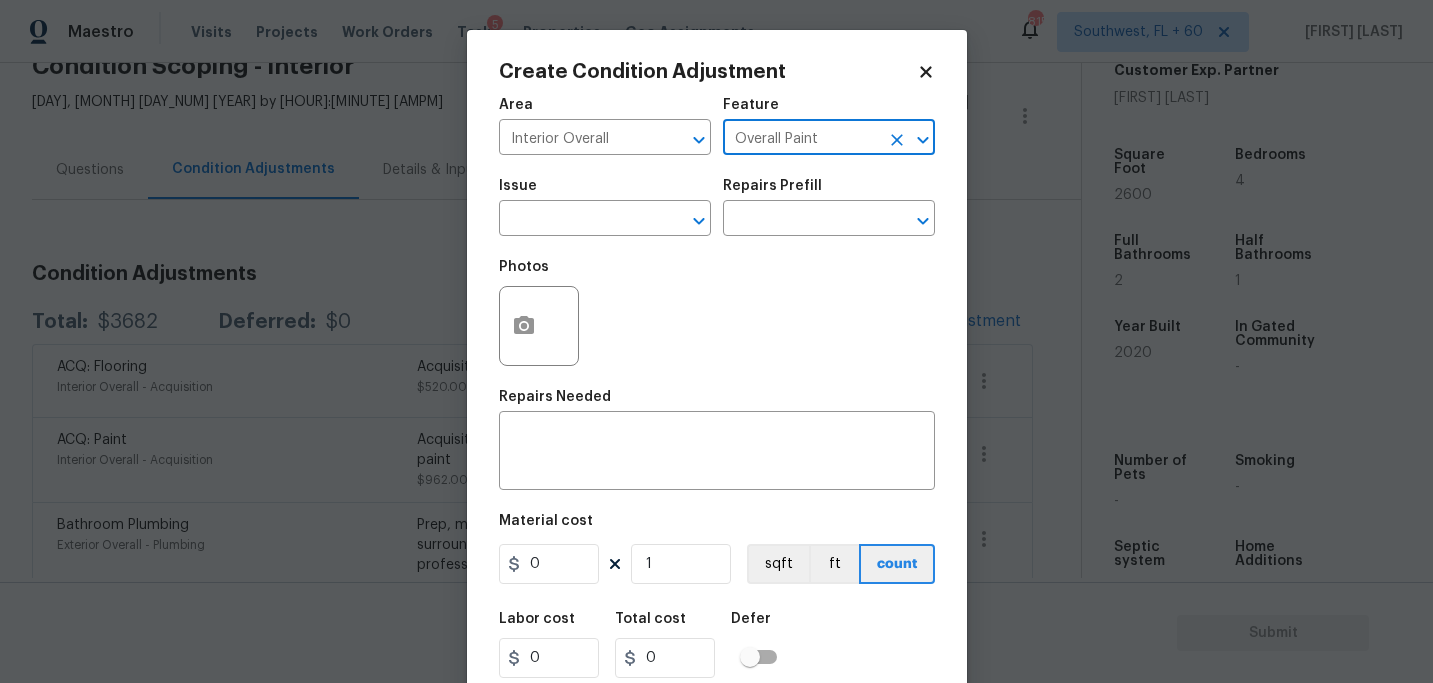 click 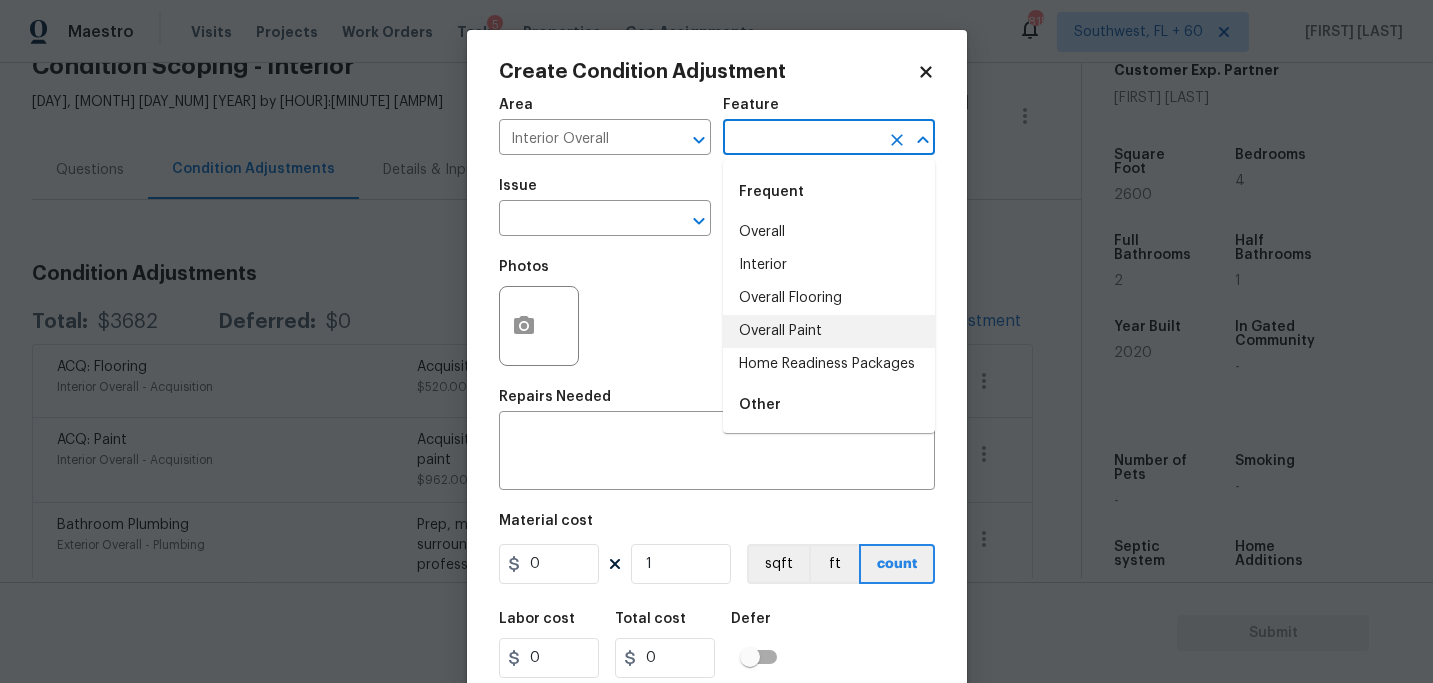 click at bounding box center (801, 139) 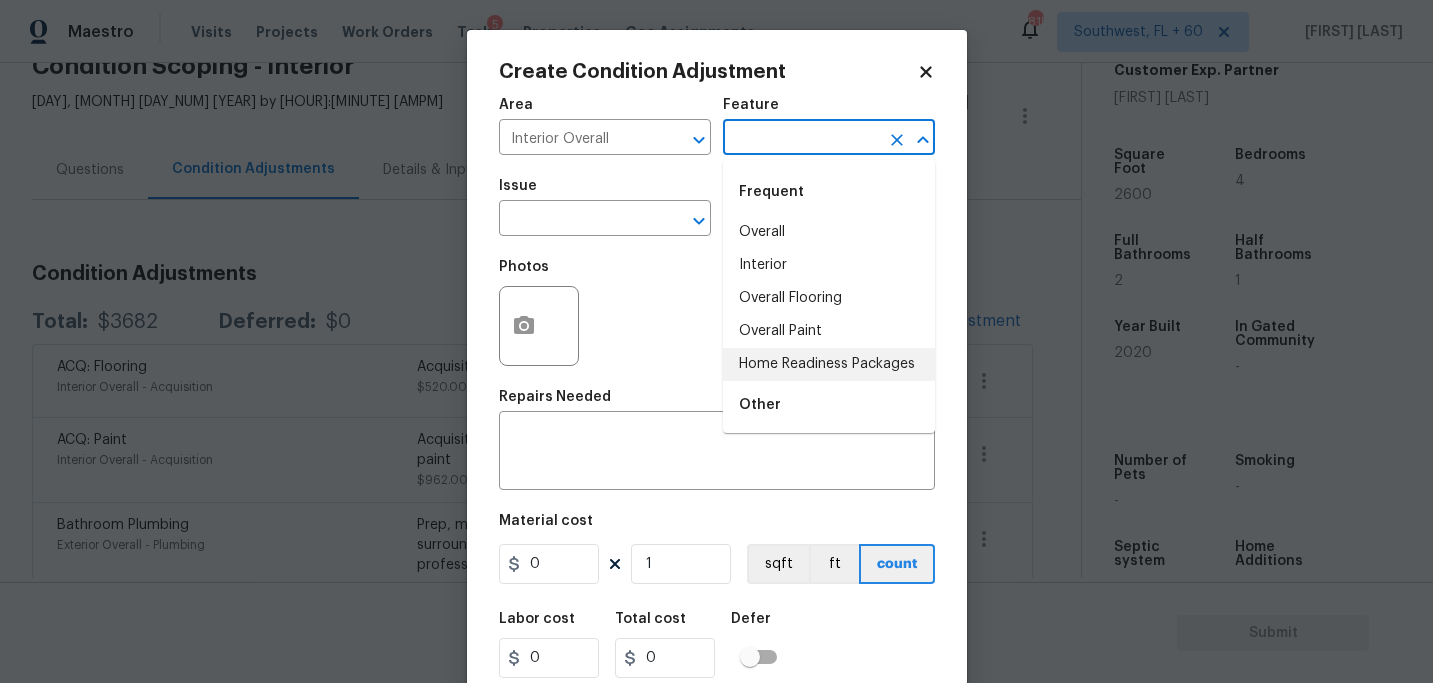 click on "Home Readiness Packages" at bounding box center [829, 364] 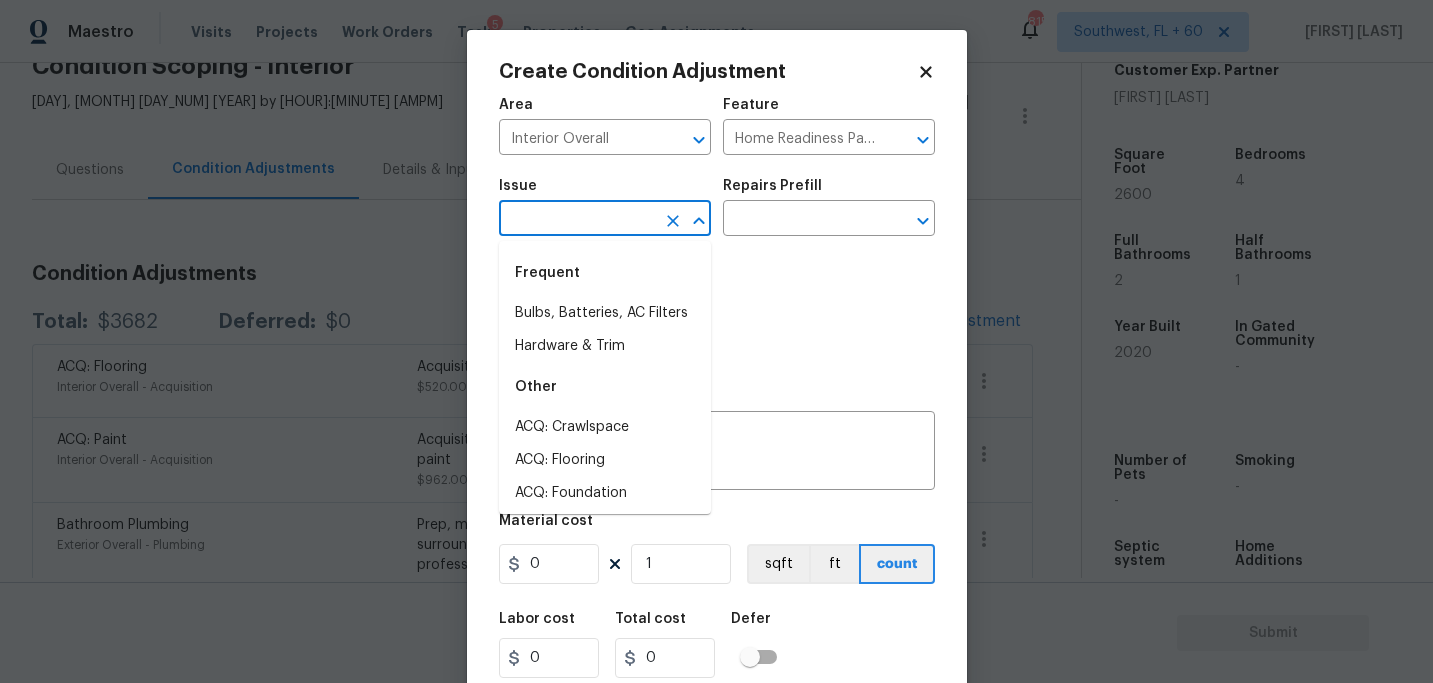 click at bounding box center [577, 220] 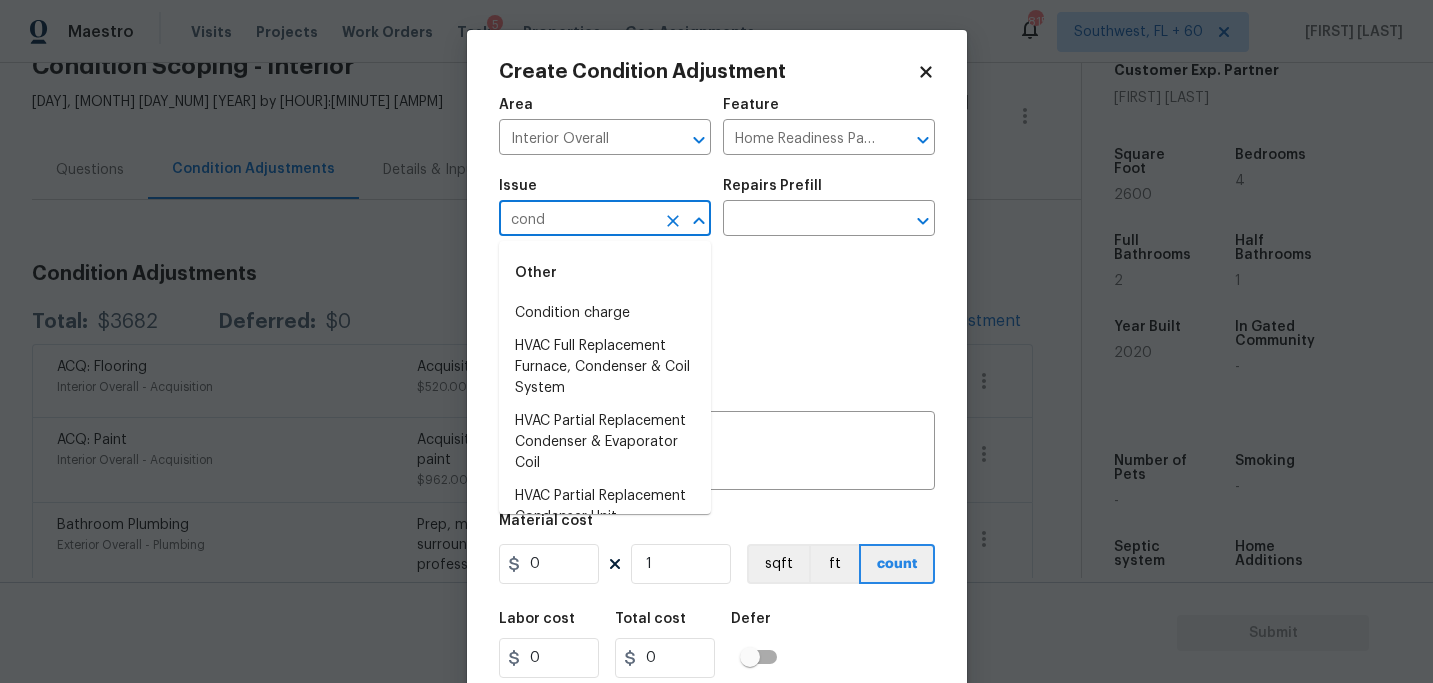click on "Condition charge" at bounding box center (605, 313) 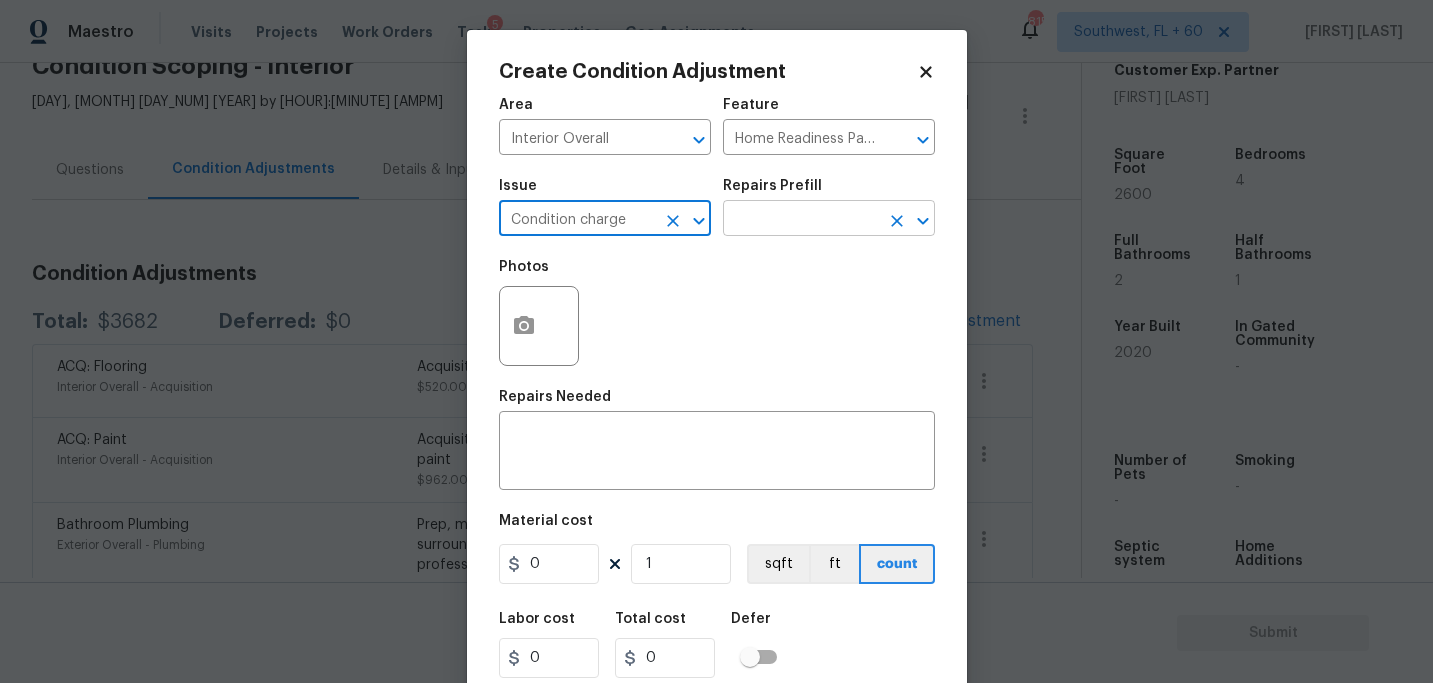 type on "Condition charge" 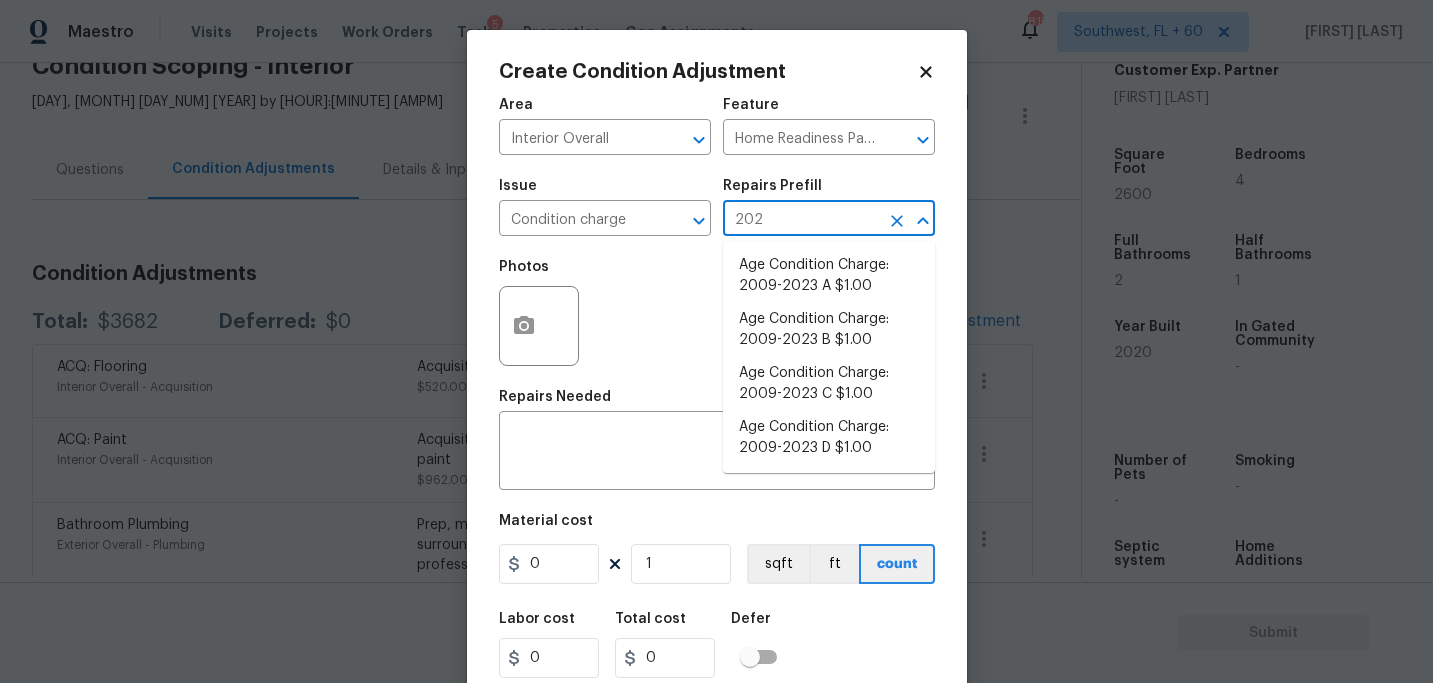 type on "2023" 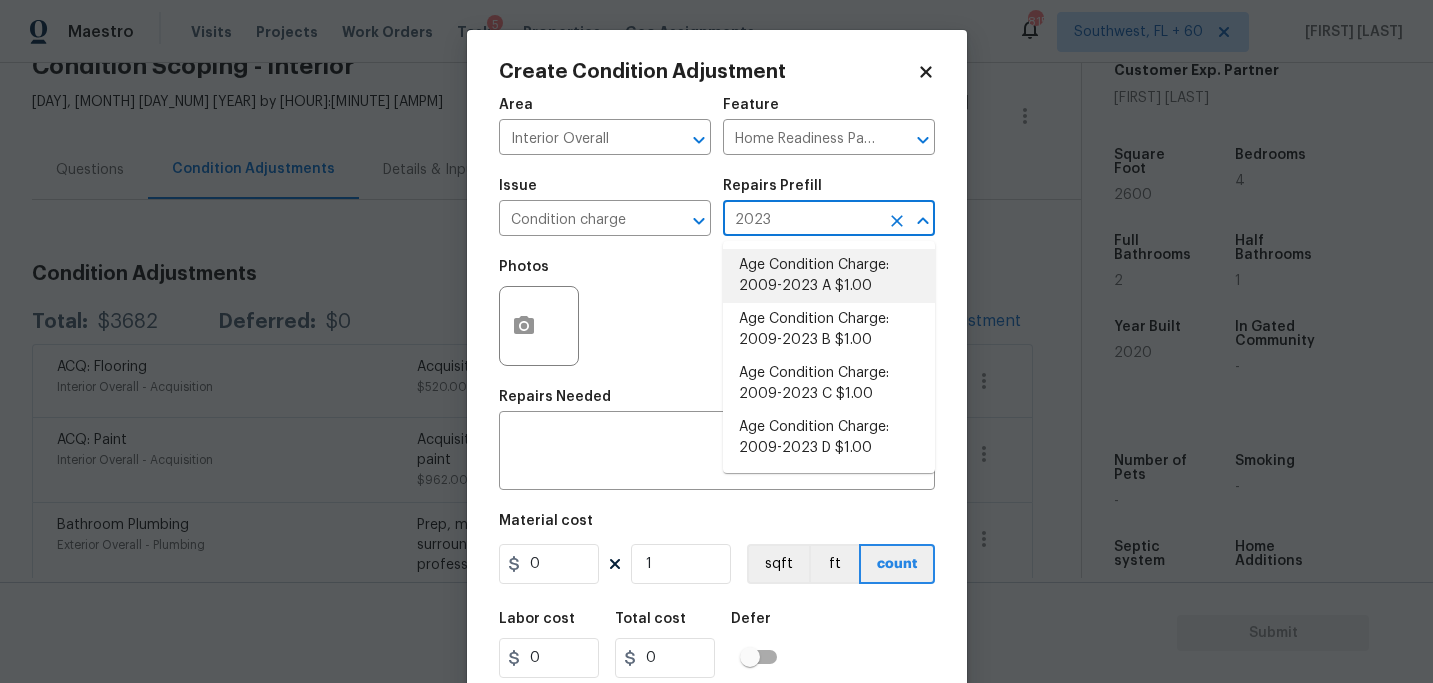 click on "Age Condition Charge: 2009-2023 B	 $1.00" at bounding box center (829, 330) 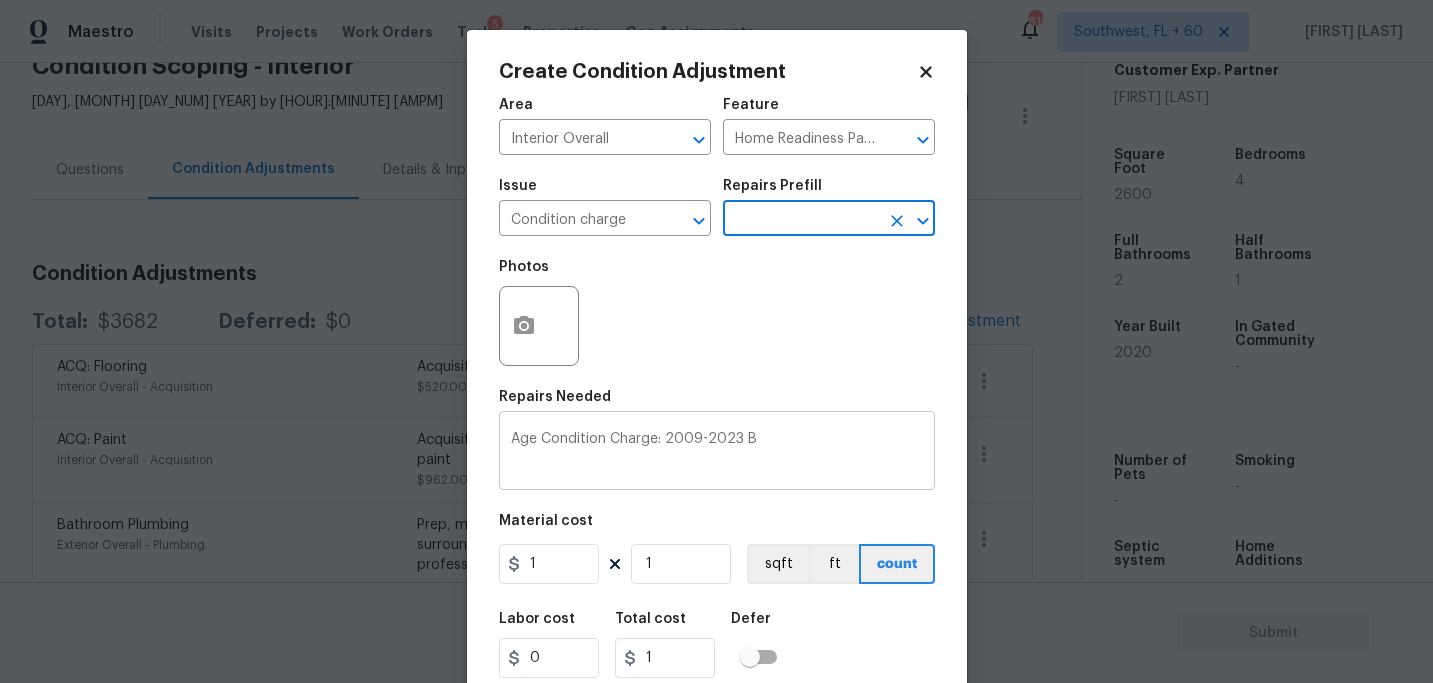 scroll, scrollTop: 64, scrollLeft: 0, axis: vertical 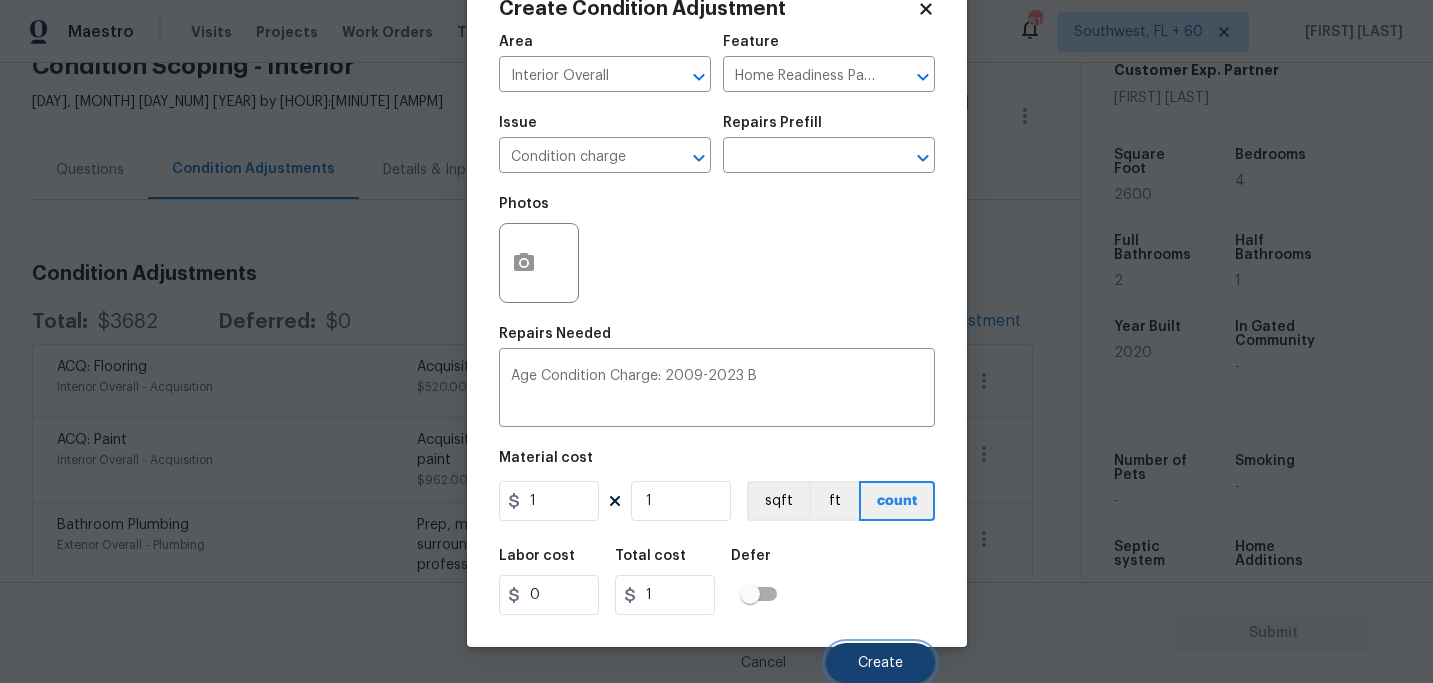 click on "Create" at bounding box center [880, 663] 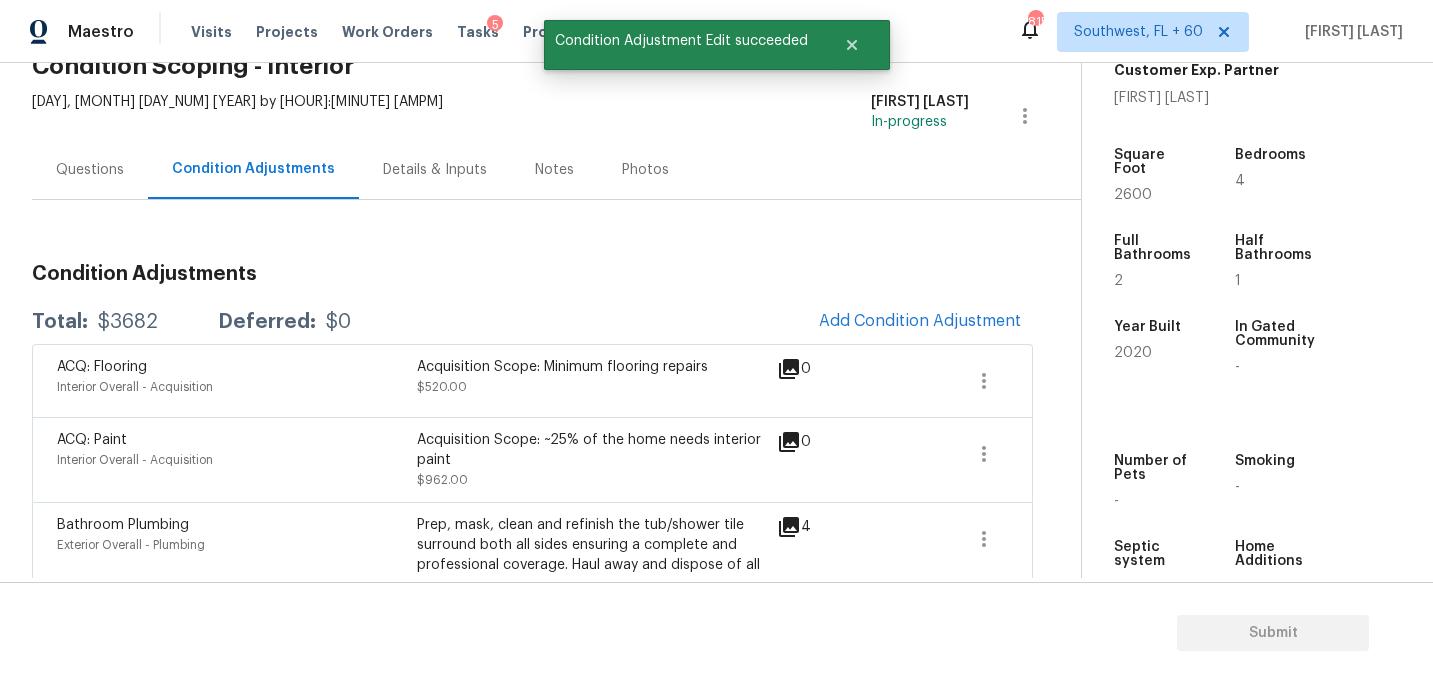 scroll, scrollTop: 57, scrollLeft: 0, axis: vertical 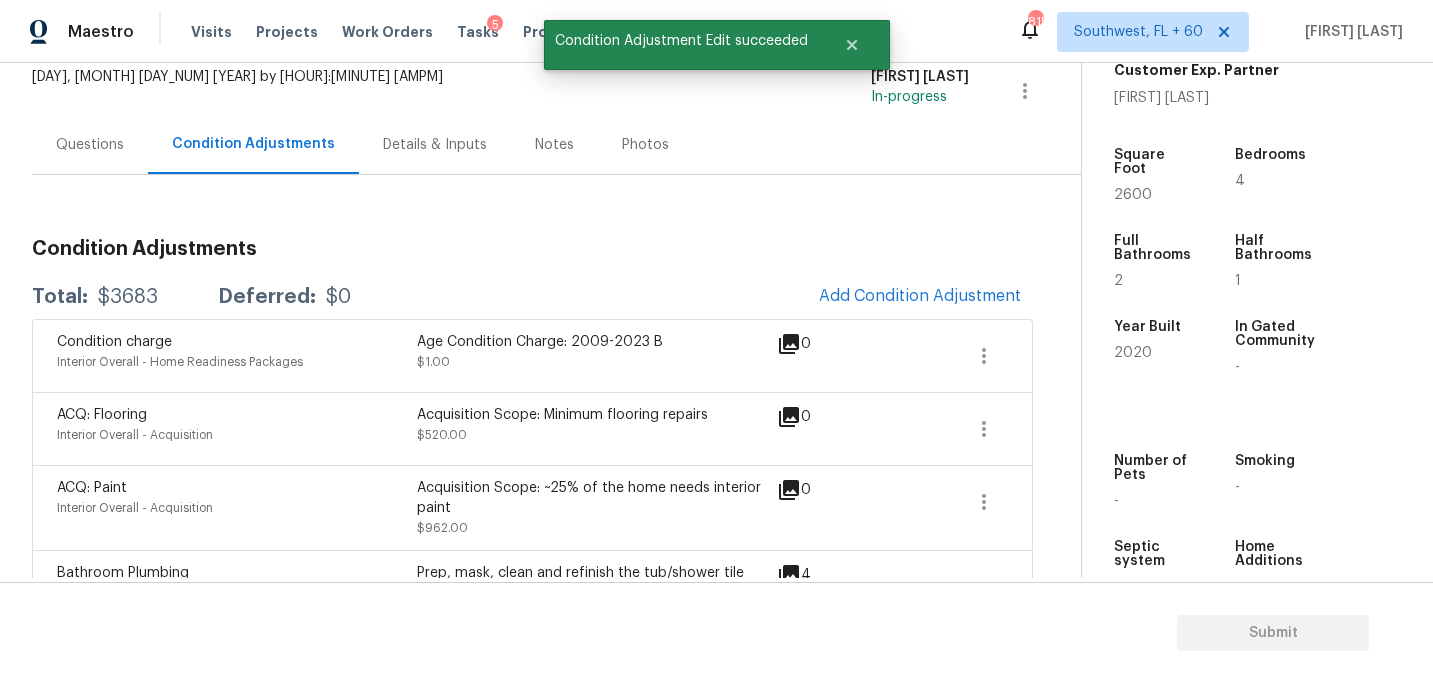 click on "Questions" at bounding box center (90, 144) 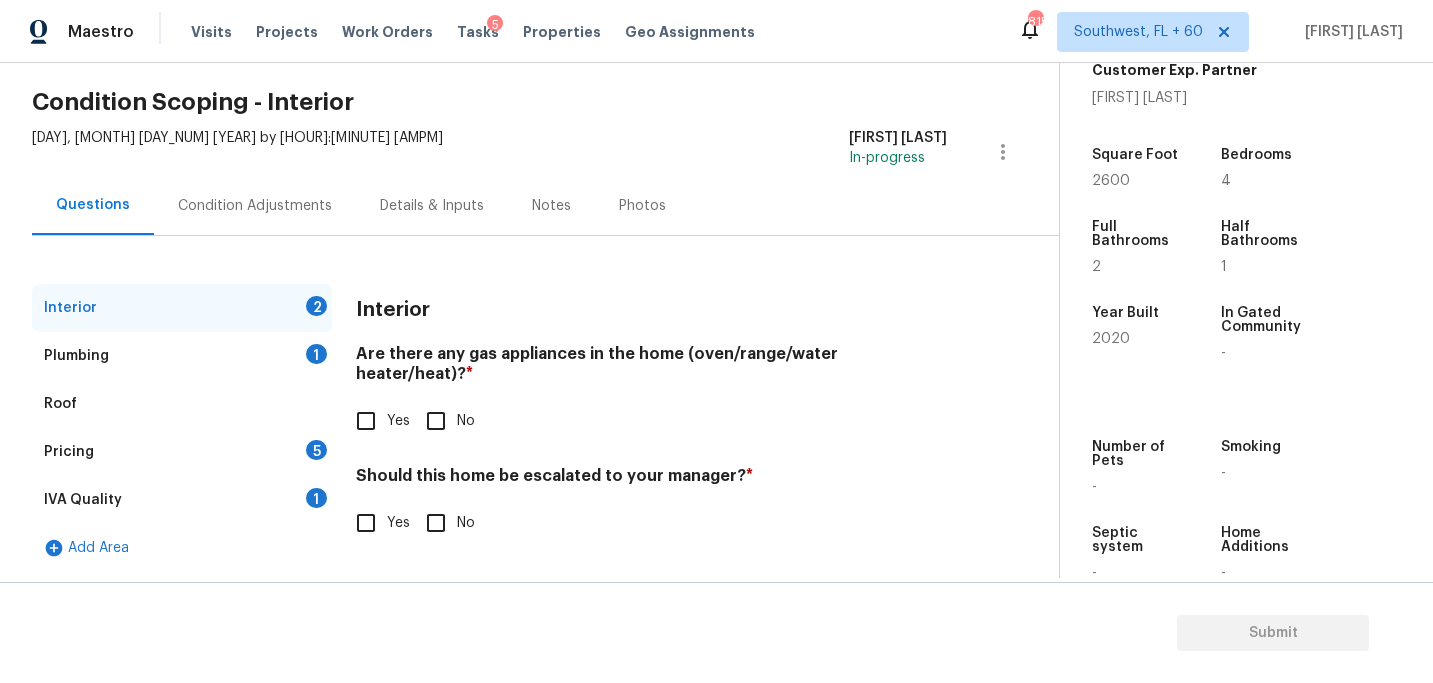 click on "Yes" at bounding box center [366, 421] 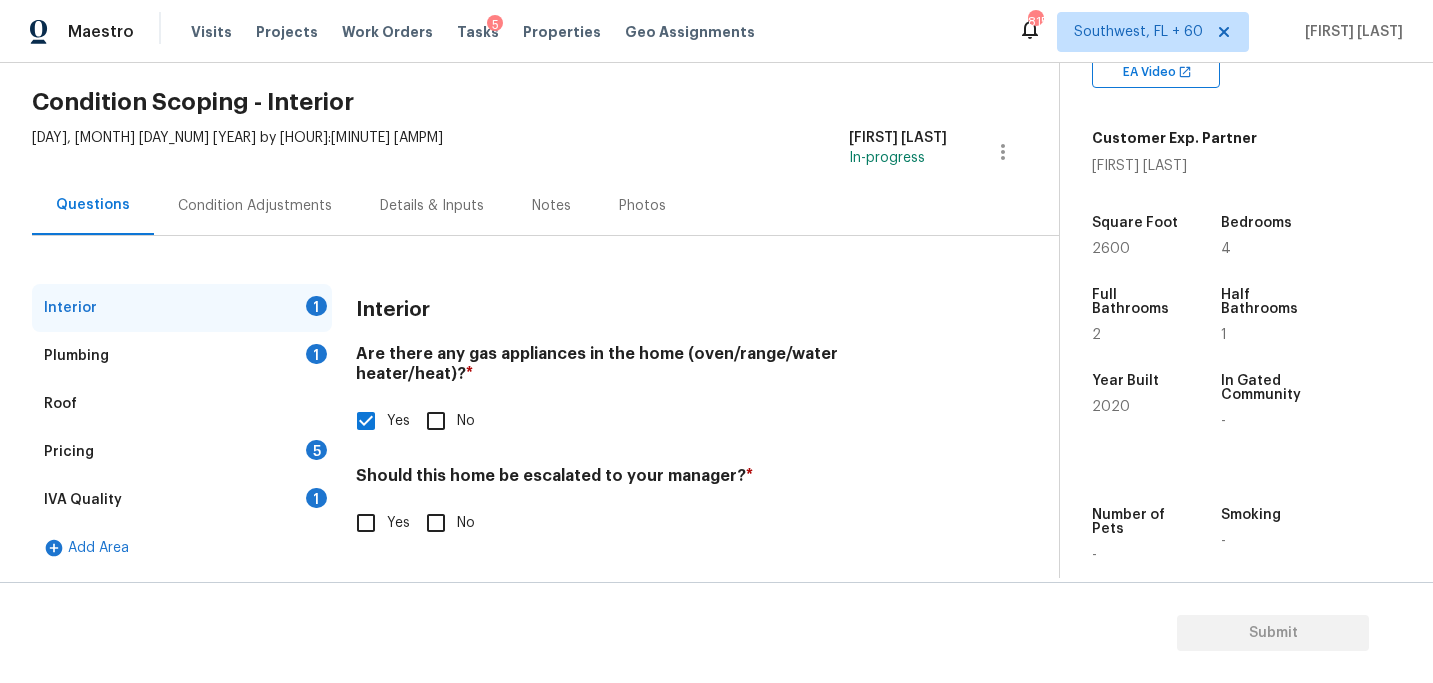 scroll, scrollTop: 351, scrollLeft: 0, axis: vertical 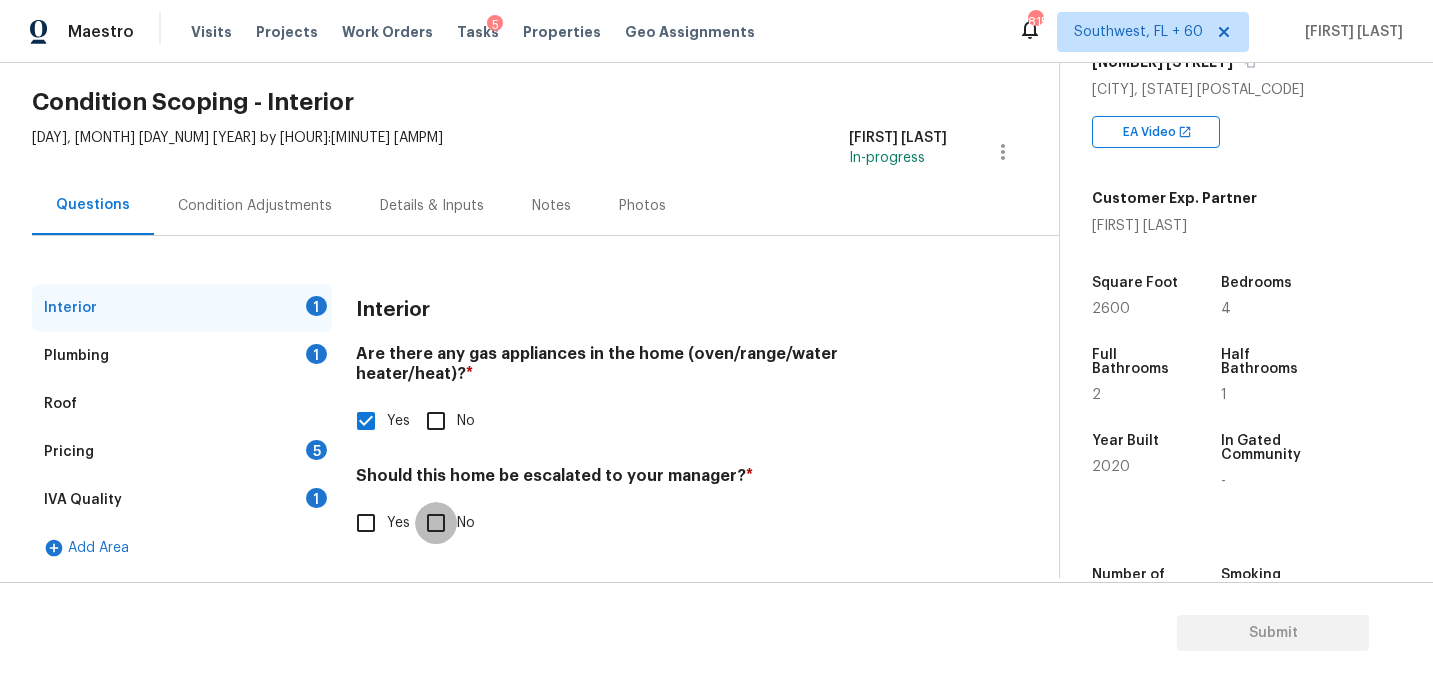 click on "No" at bounding box center (436, 523) 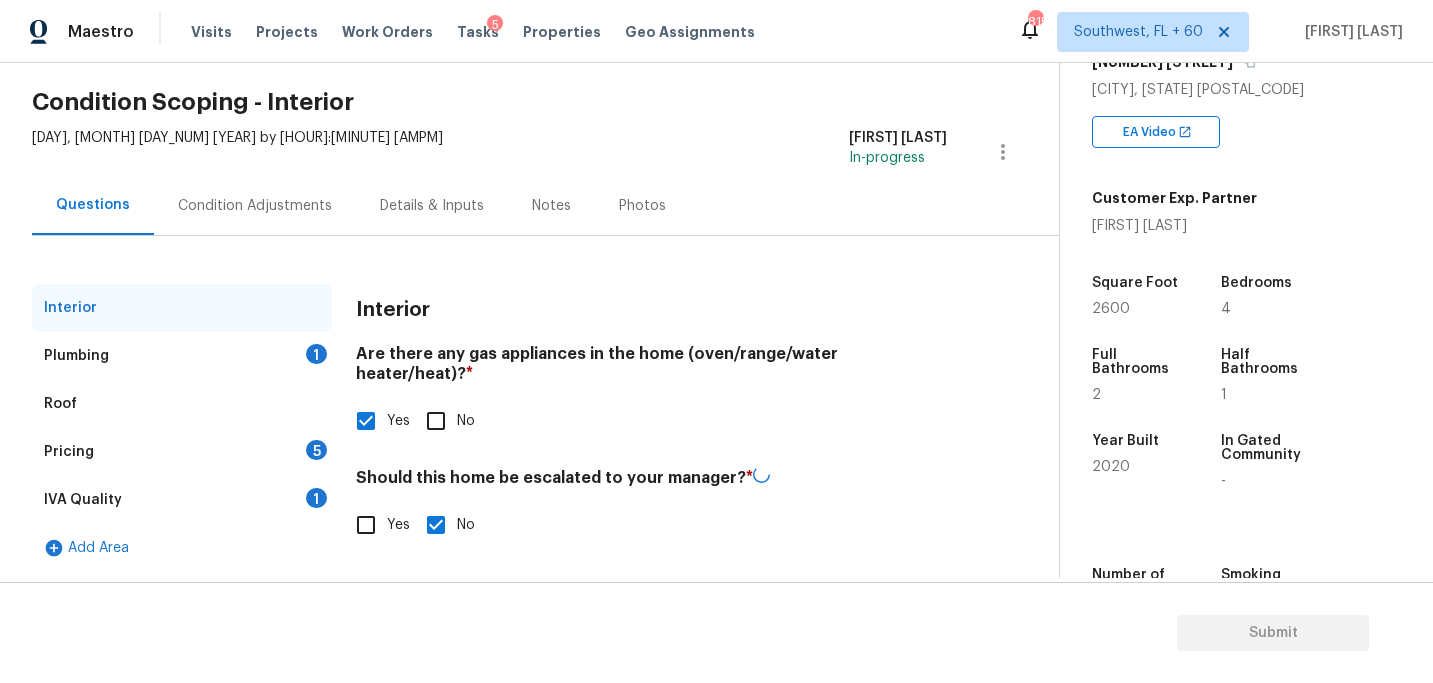 click on "Plumbing 1" at bounding box center [182, 356] 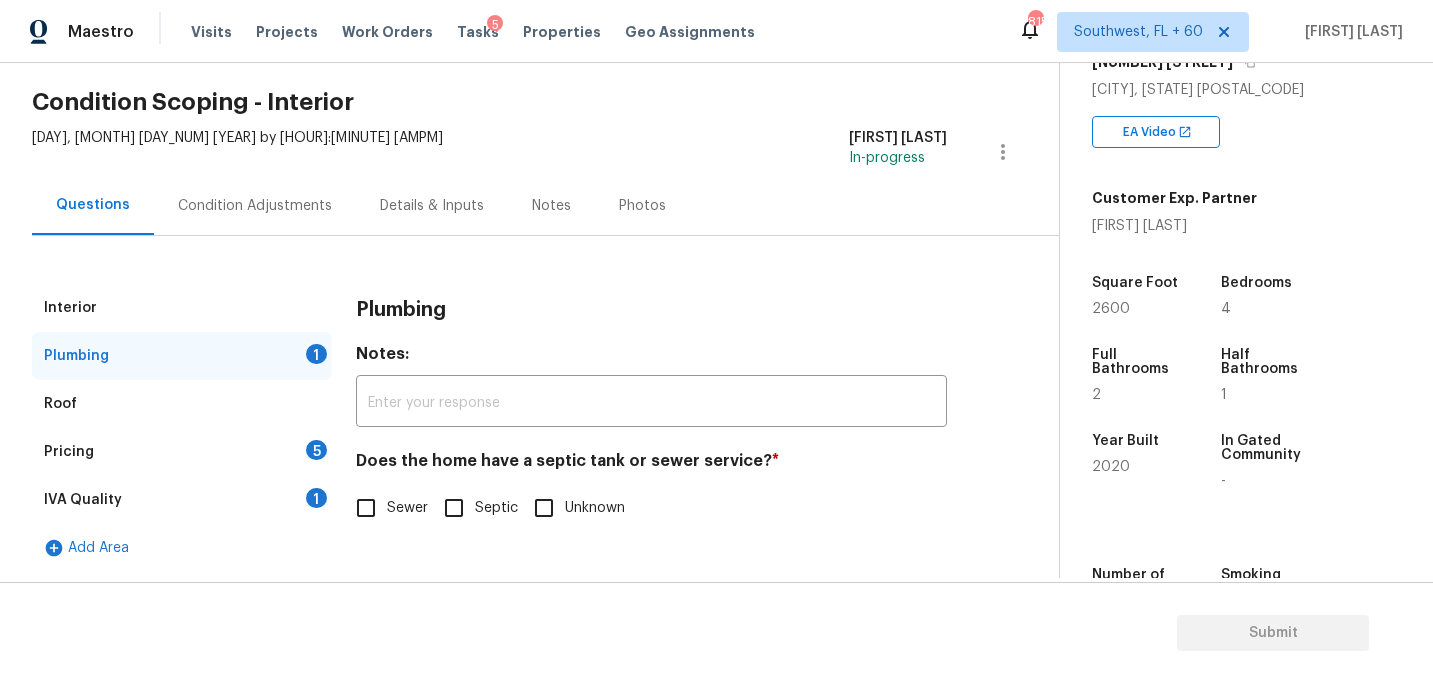 click on "Unknown" at bounding box center [544, 508] 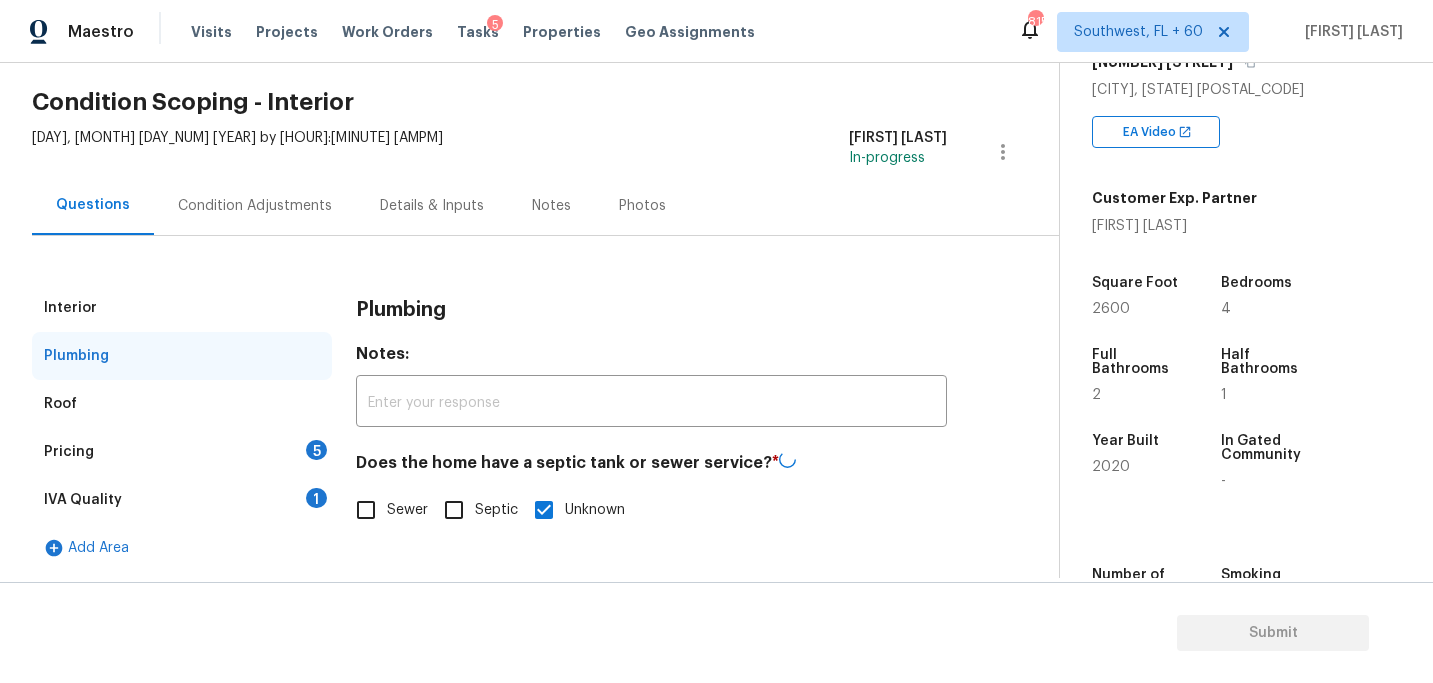 click on "Pricing 5" at bounding box center [182, 452] 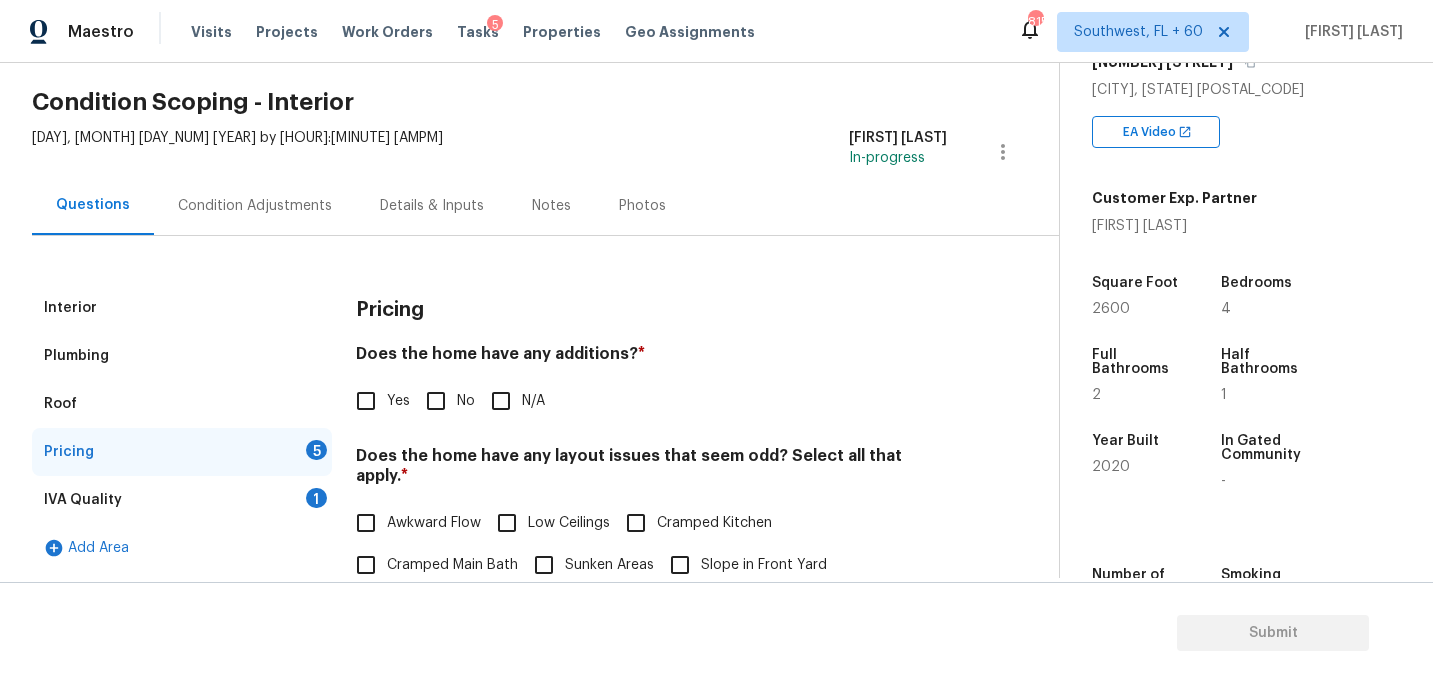 click on "N/A" at bounding box center [501, 401] 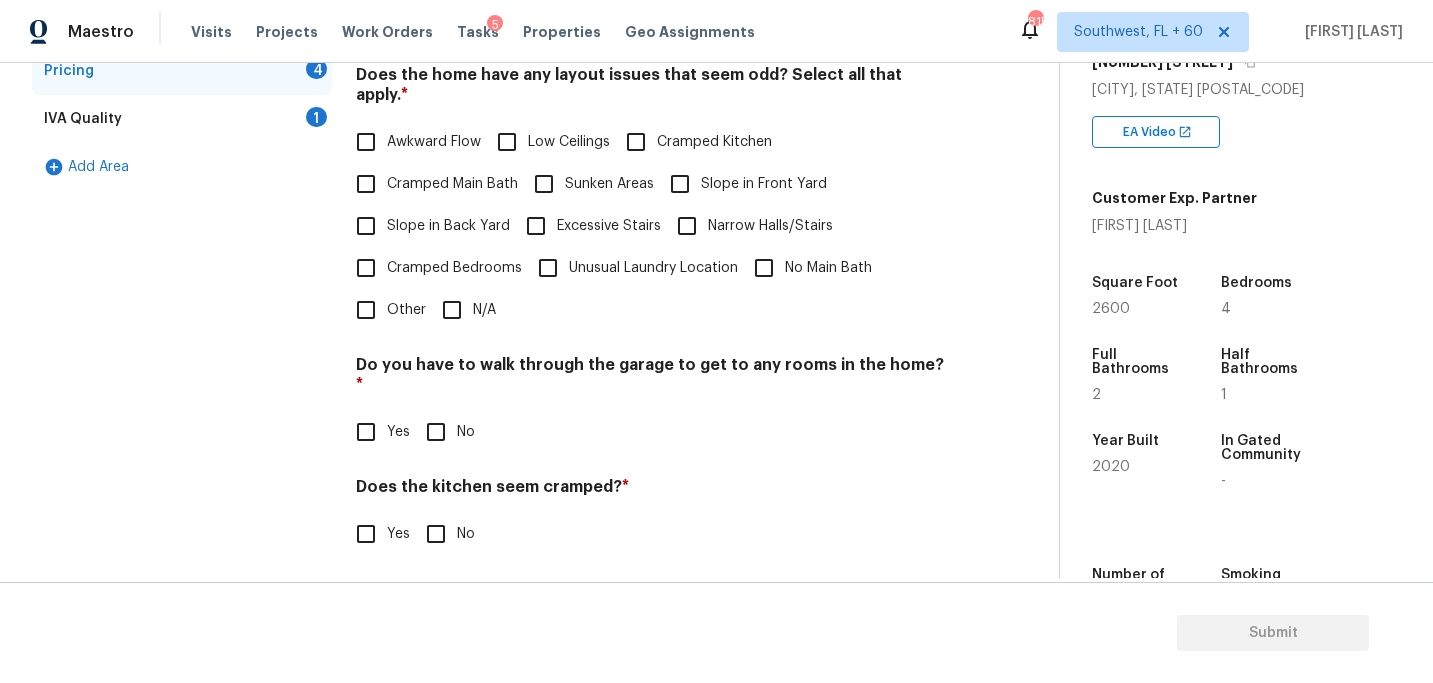 scroll, scrollTop: 397, scrollLeft: 0, axis: vertical 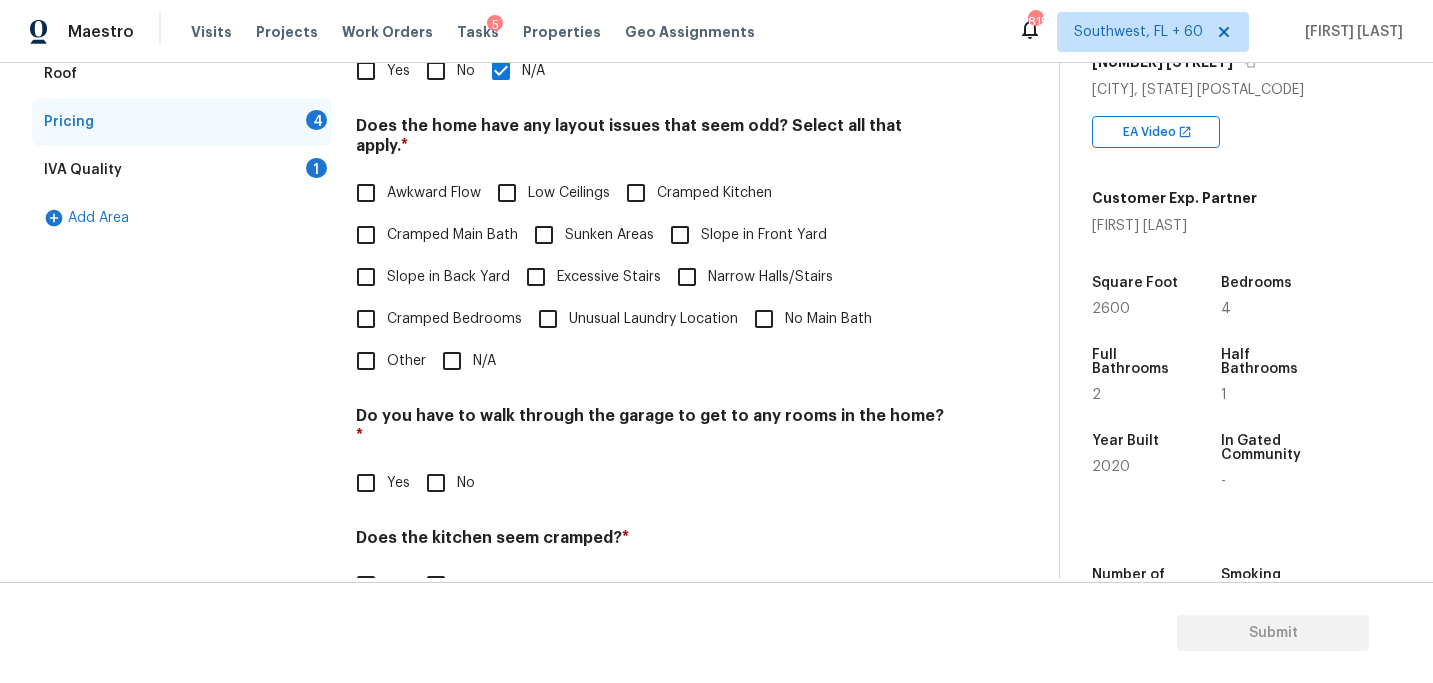 click on "N/A" at bounding box center [452, 361] 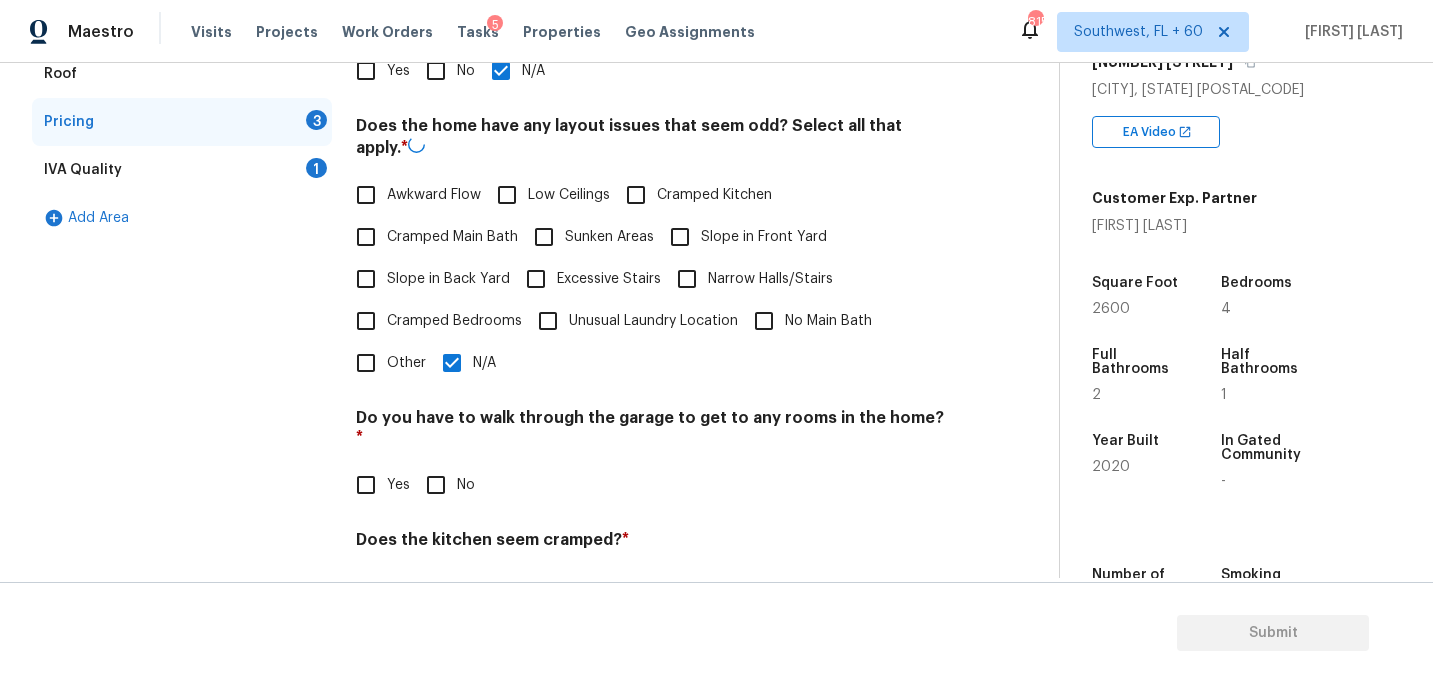 click on "No" at bounding box center [436, 485] 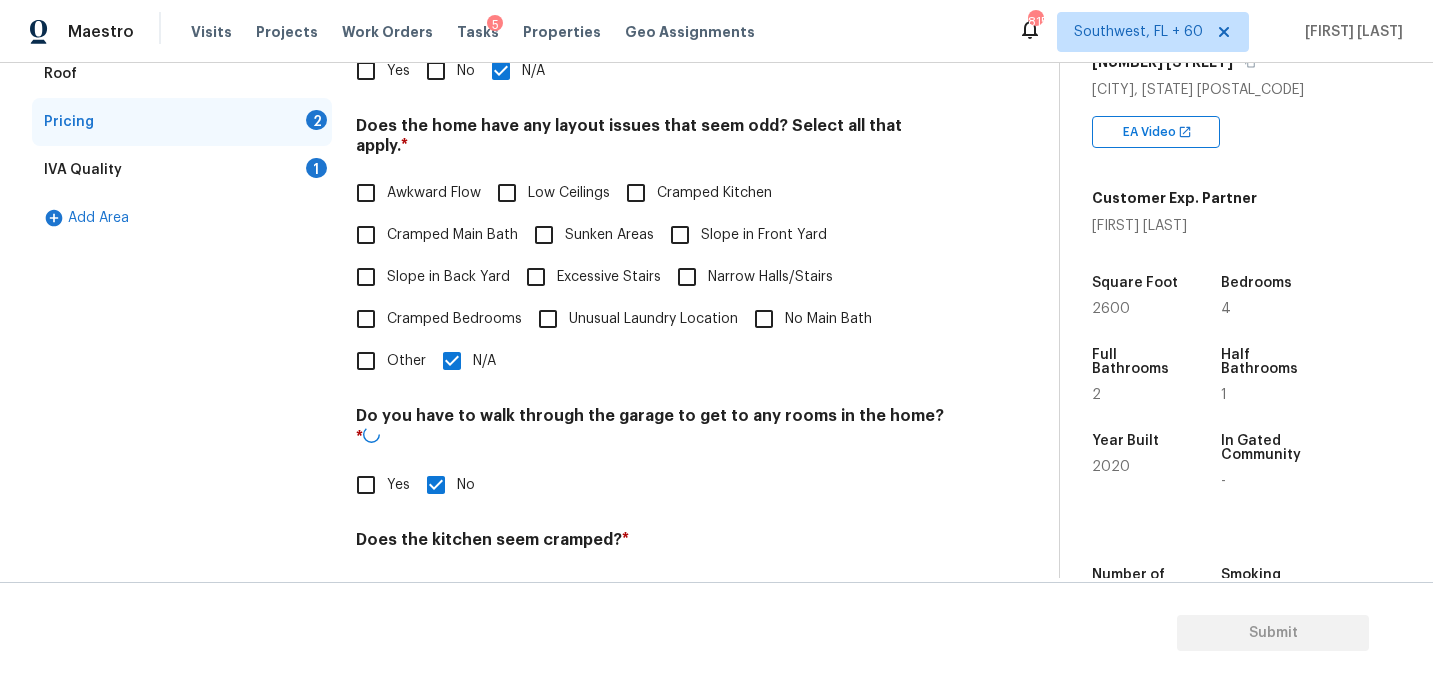scroll, scrollTop: 517, scrollLeft: 0, axis: vertical 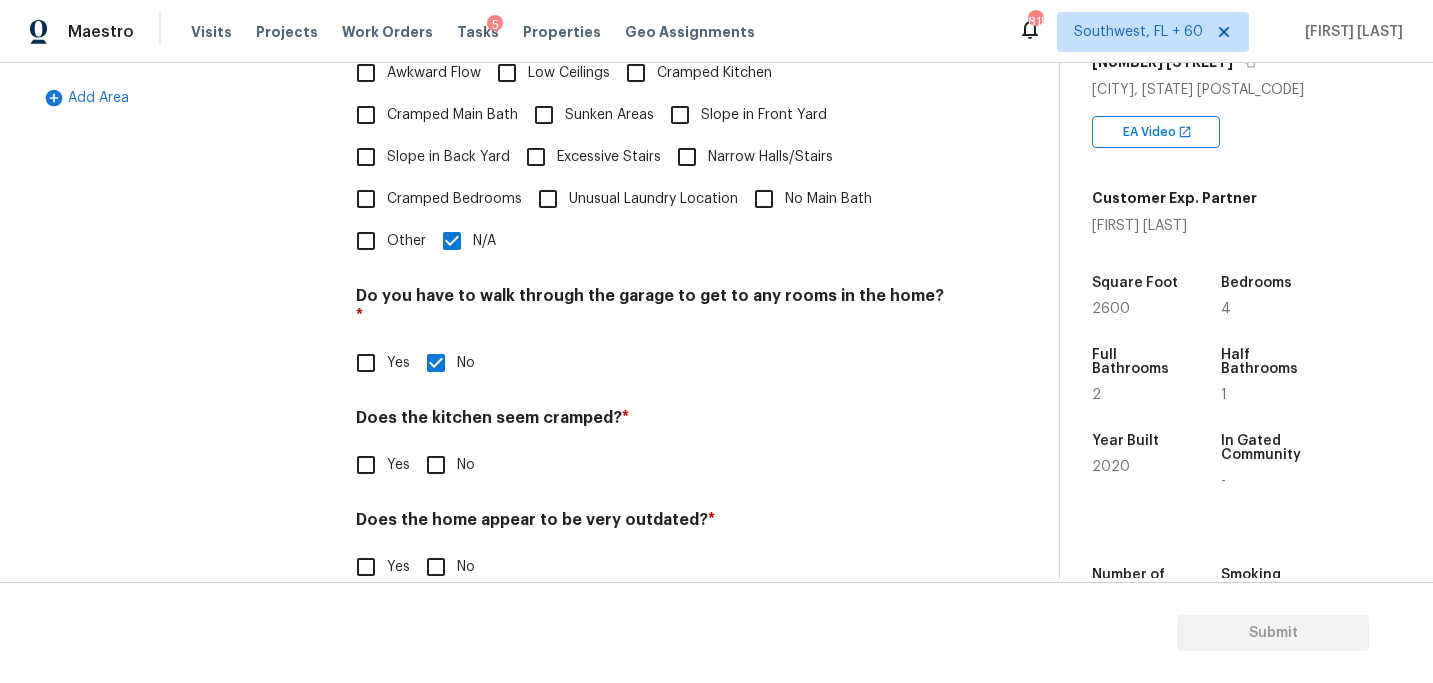 click on "No" at bounding box center [436, 465] 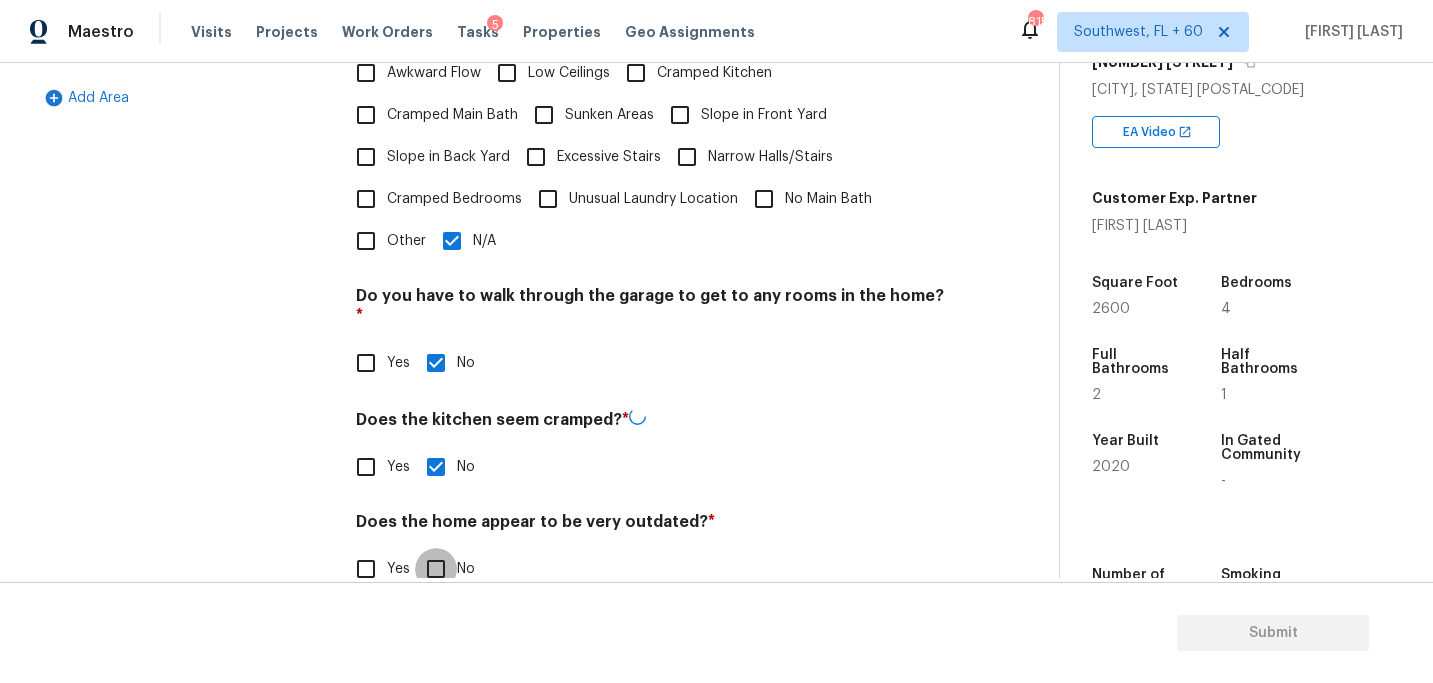 click on "No" at bounding box center (436, 569) 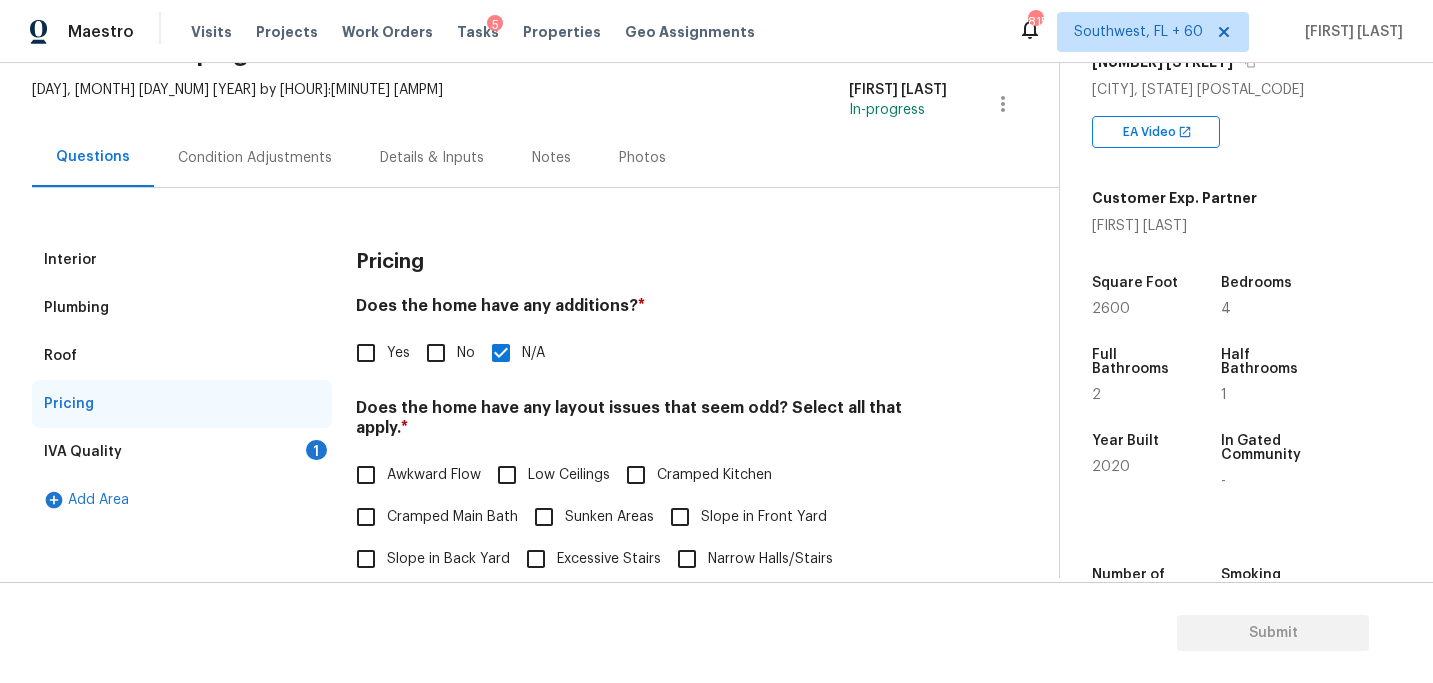 click on "IVA Quality 1" at bounding box center (182, 452) 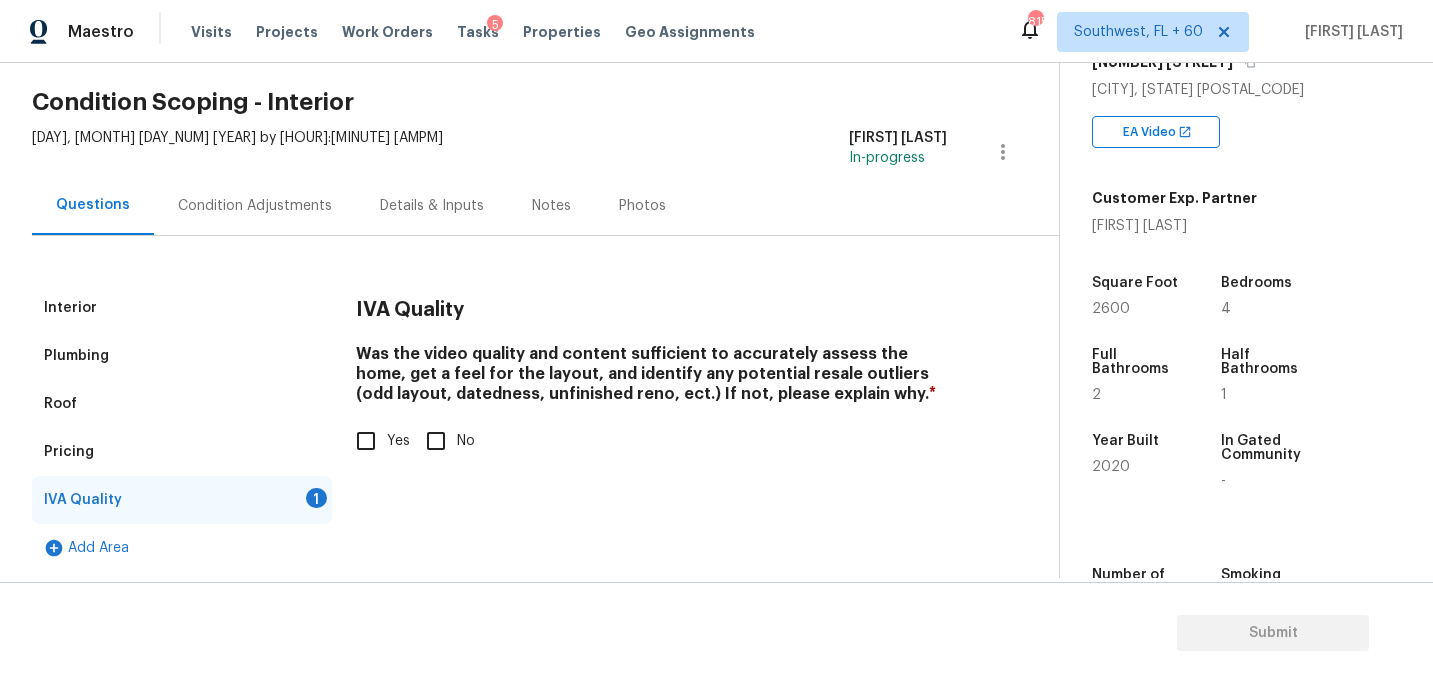 scroll, scrollTop: 67, scrollLeft: 0, axis: vertical 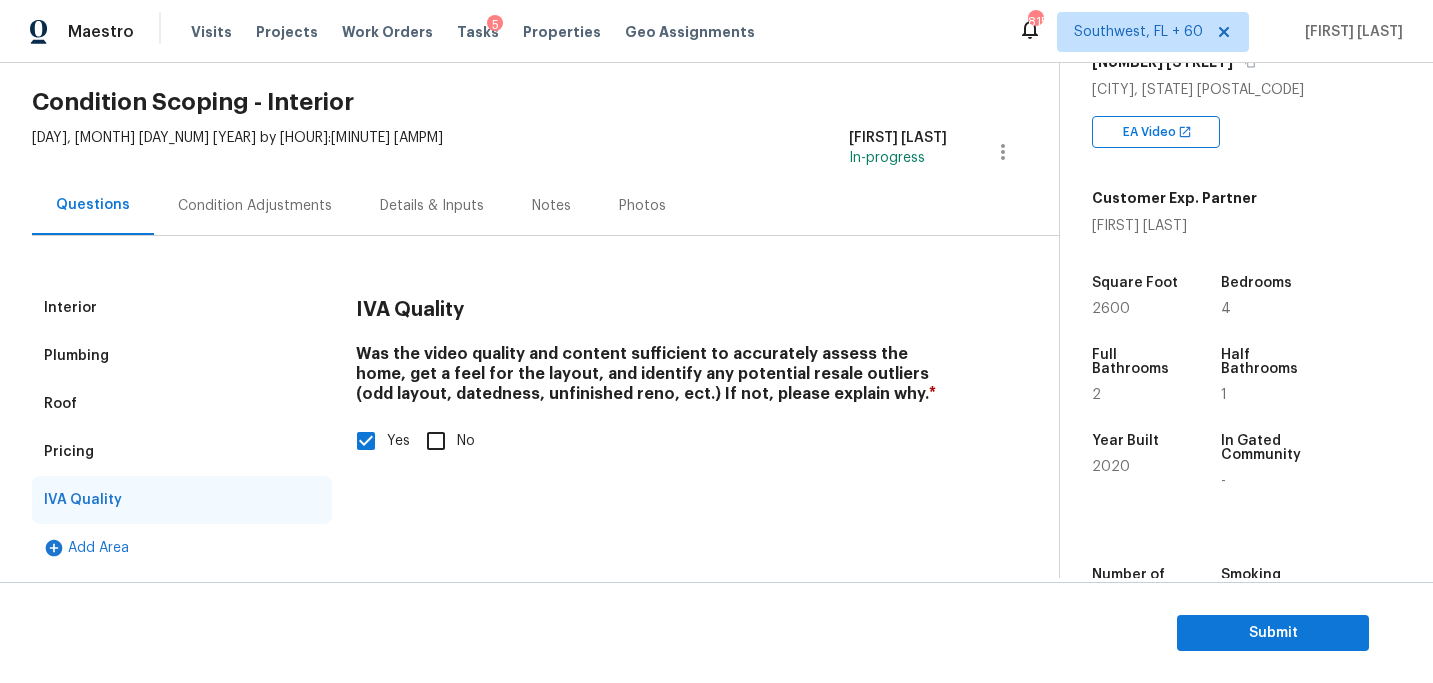 click on "Condition Adjustments" at bounding box center (255, 206) 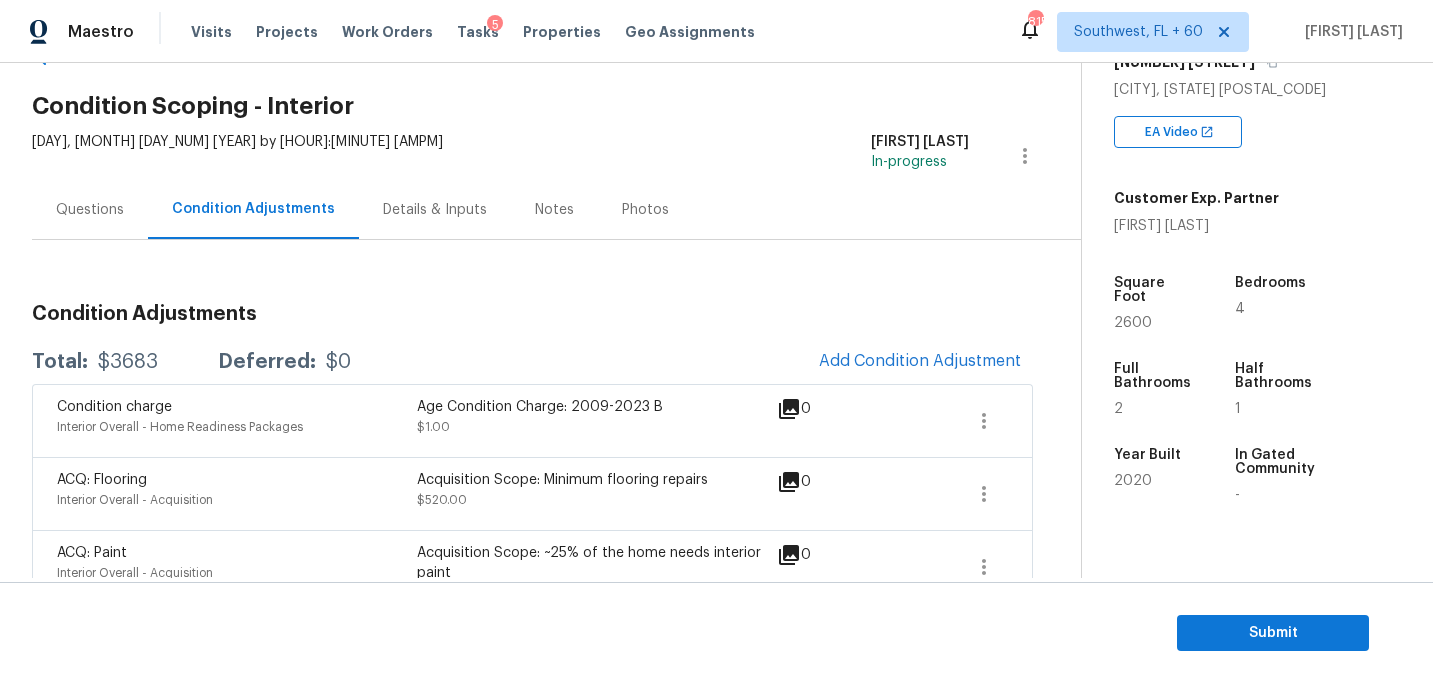scroll, scrollTop: 40, scrollLeft: 0, axis: vertical 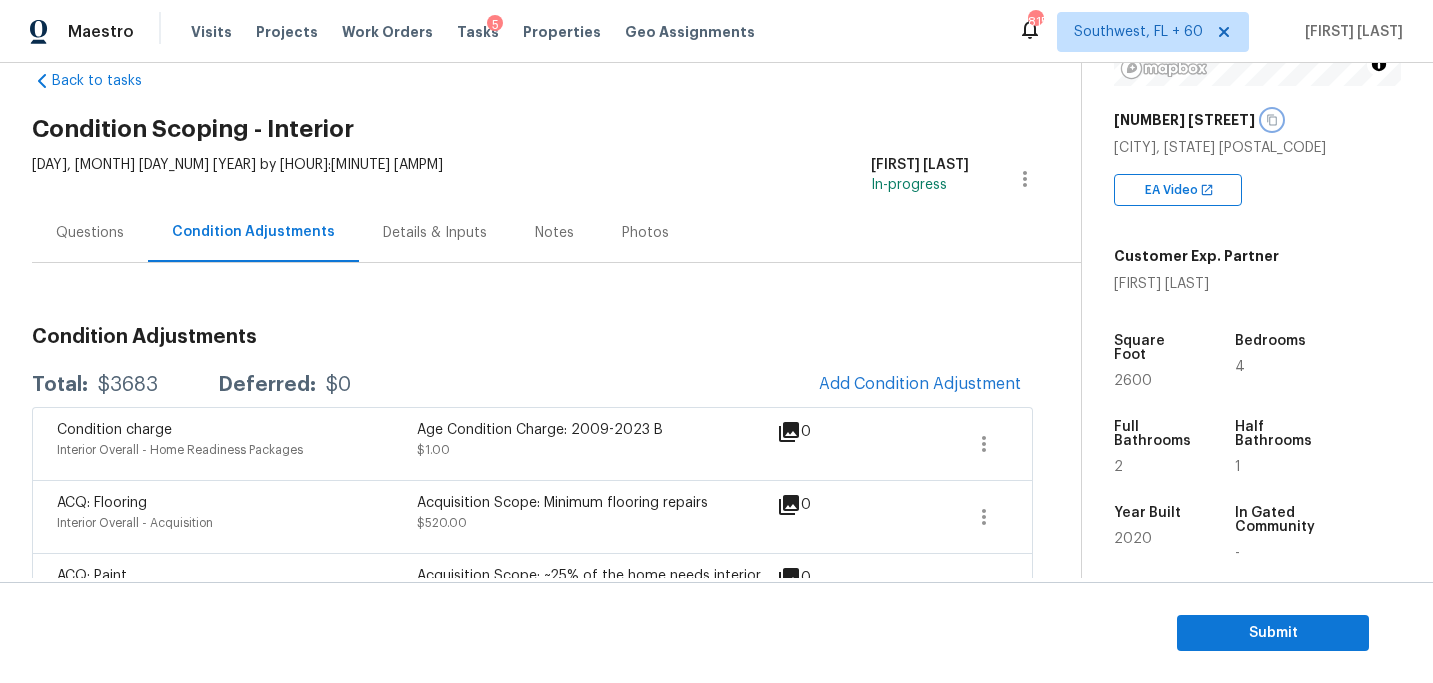 click 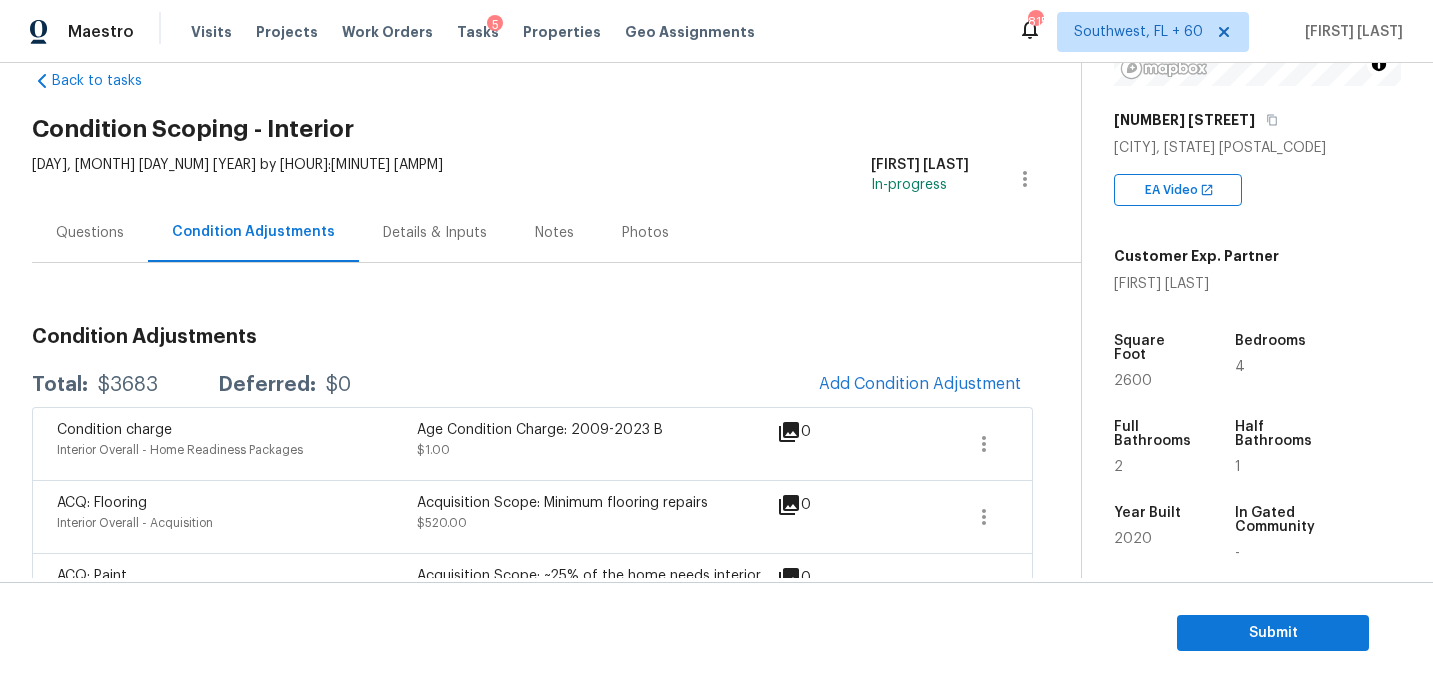 click on "Back to tasks Condition Scoping - Interior Wed, Aug 06 2025 by 9:30 pm   Sakthivel Chandran In-progress Questions Condition Adjustments Details & Inputs Notes Photos Condition Adjustments Total:  $3683 Deferred:  $0 Add Condition Adjustment Condition charge Interior Overall - Home Readiness Packages Age Condition Charge: 2009-2023 B	 $1.00   0 ACQ: Flooring Interior Overall - Acquisition Acquisition Scope: Minimum flooring repairs $520.00   0 ACQ: Paint Interior Overall - Acquisition Acquisition Scope: ~25% of the home needs interior paint $962.00   0 Bathroom Plumbing Exterior Overall - Plumbing Prep, mask, clean and refinish the tub/shower tile surround both all sides ensuring a complete and professional coverage. Haul away and dispose of all masking/debris properly. $2,200.00   4" at bounding box center [556, 412] 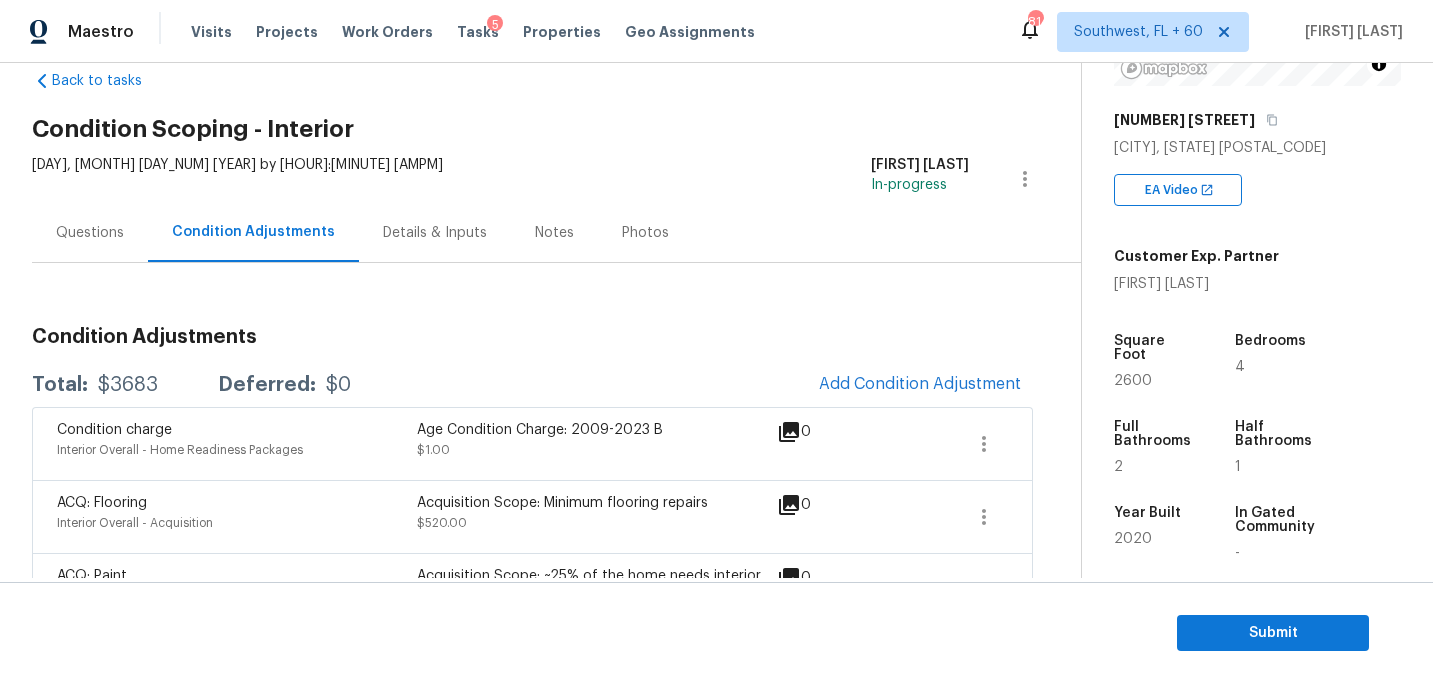 click on "$3683" at bounding box center [128, 385] 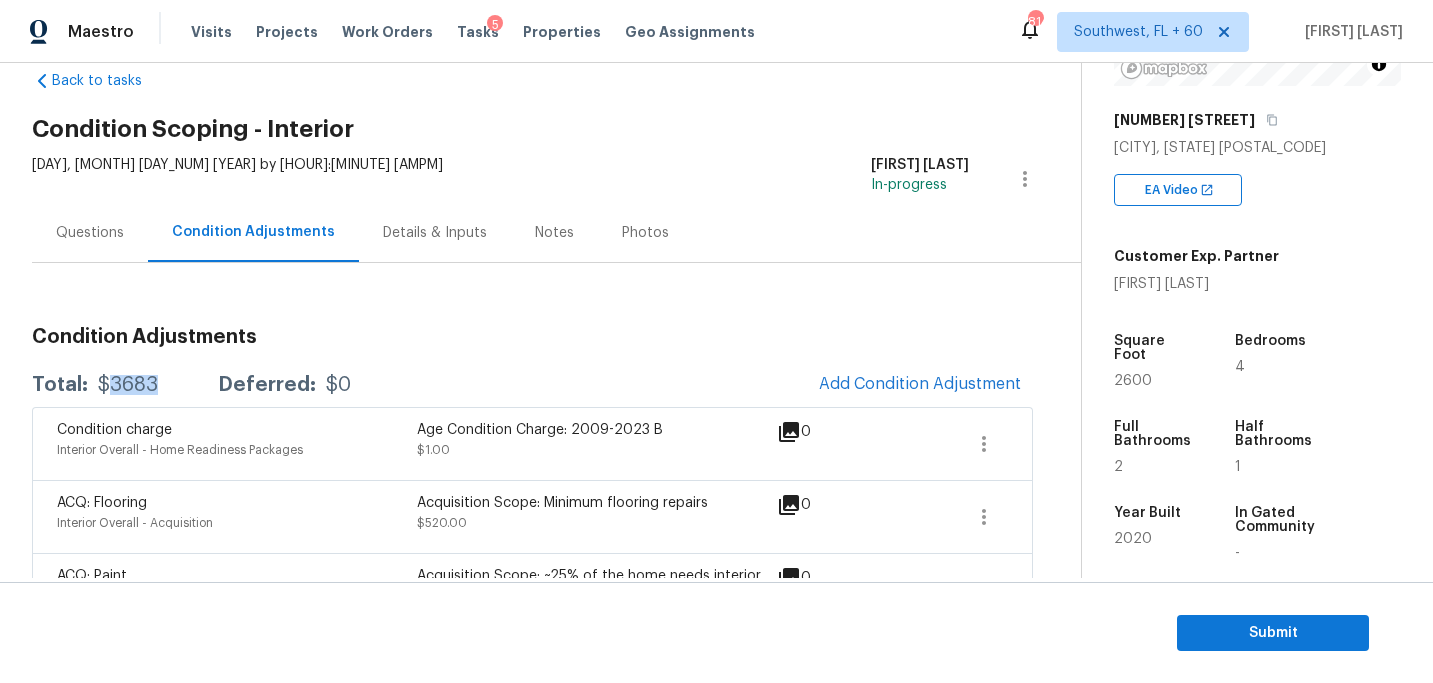 click on "$3683" at bounding box center [128, 385] 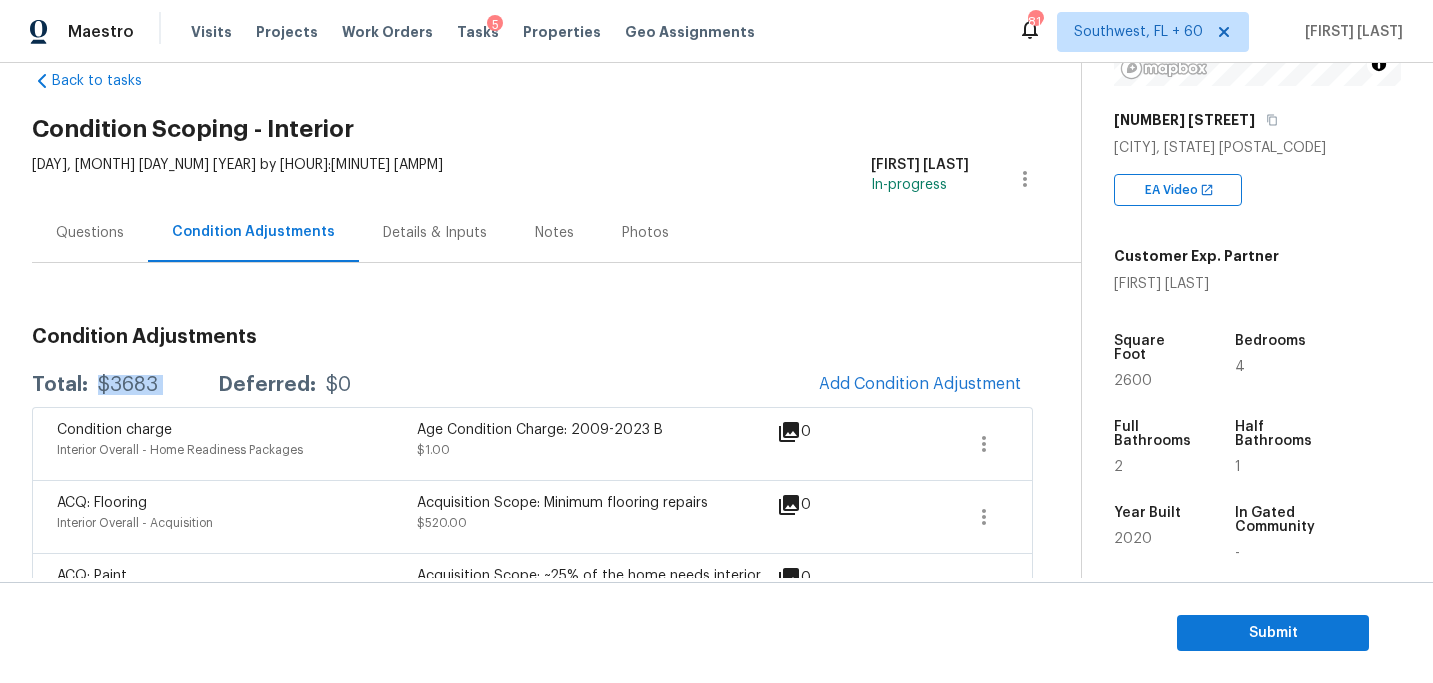 click on "$3683" at bounding box center (128, 385) 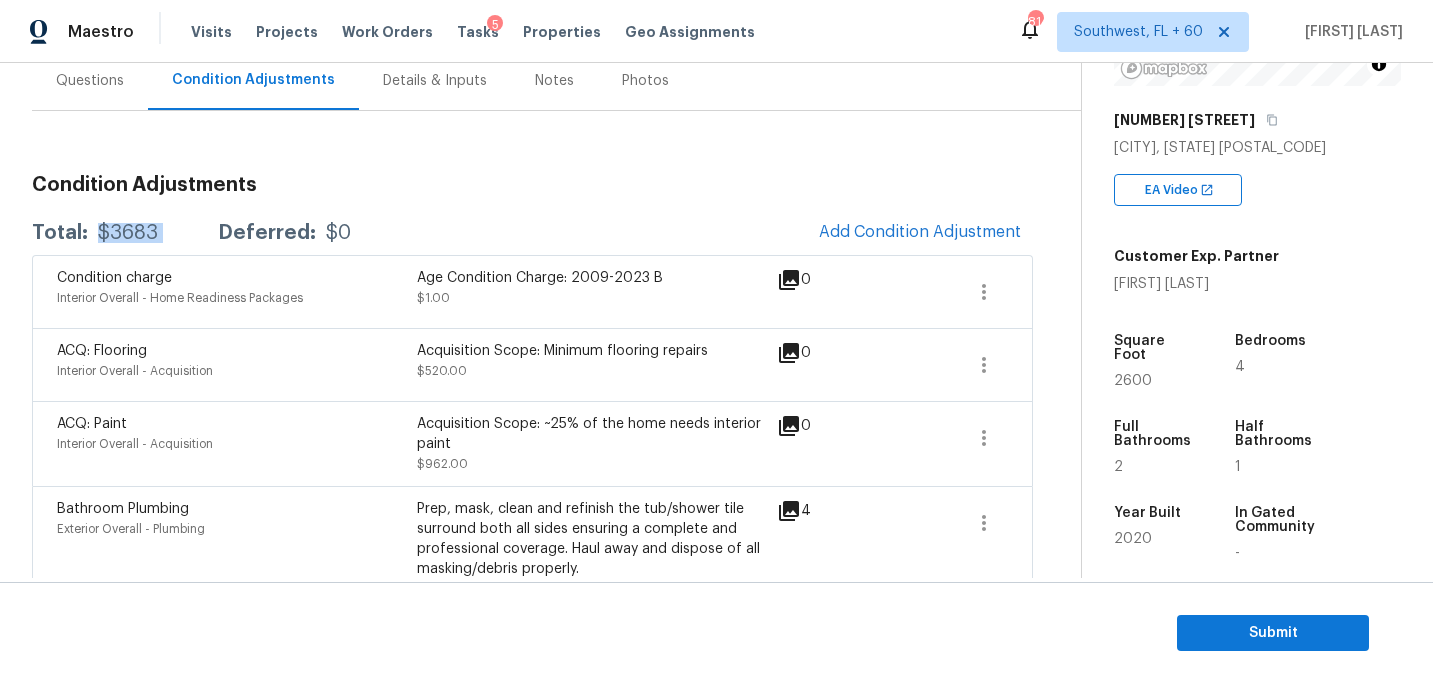 scroll, scrollTop: 206, scrollLeft: 0, axis: vertical 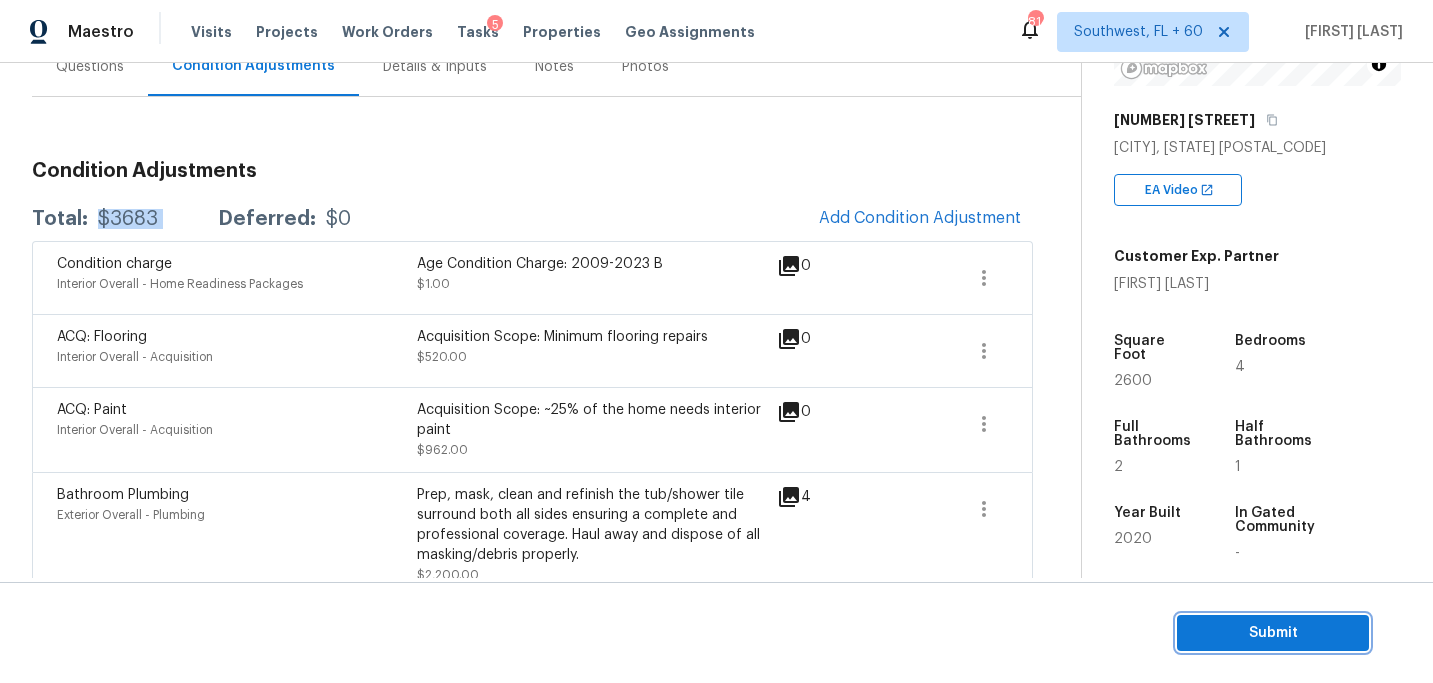 click on "Submit" at bounding box center (1273, 633) 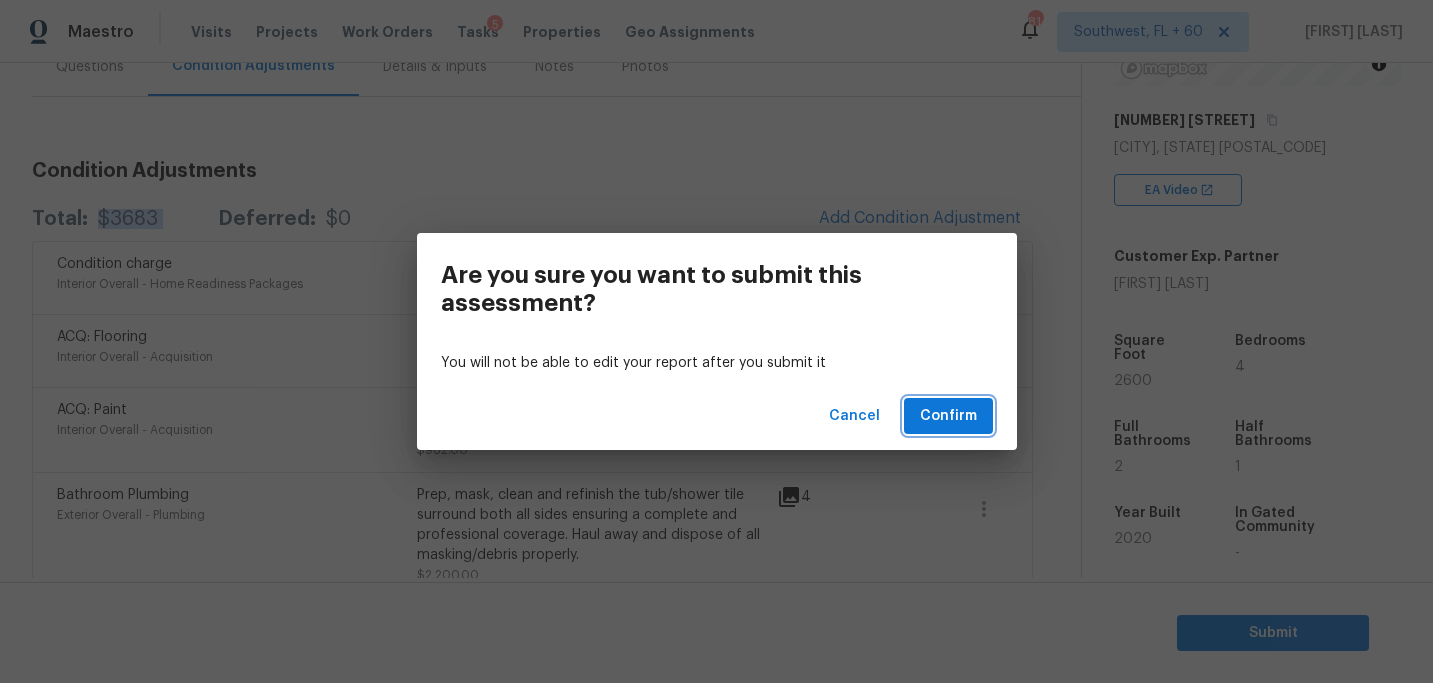 click on "Confirm" at bounding box center (948, 416) 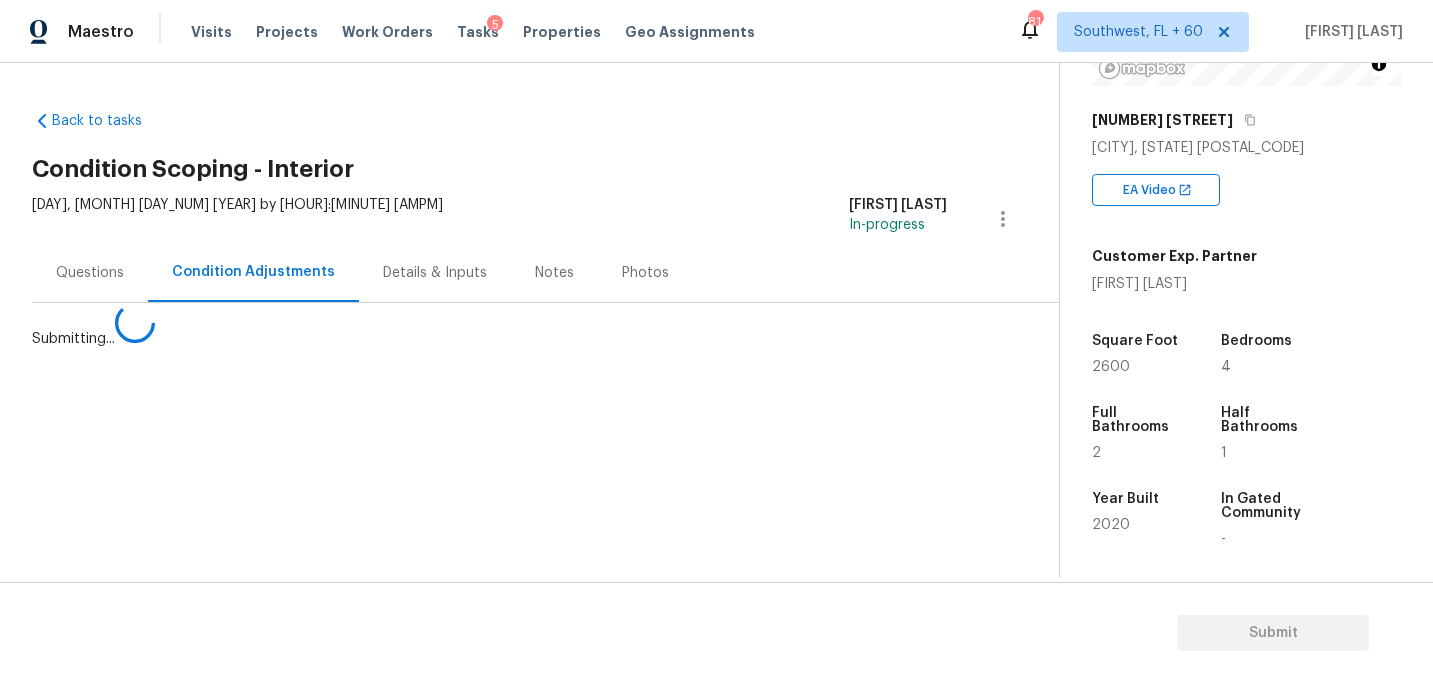 scroll, scrollTop: 0, scrollLeft: 0, axis: both 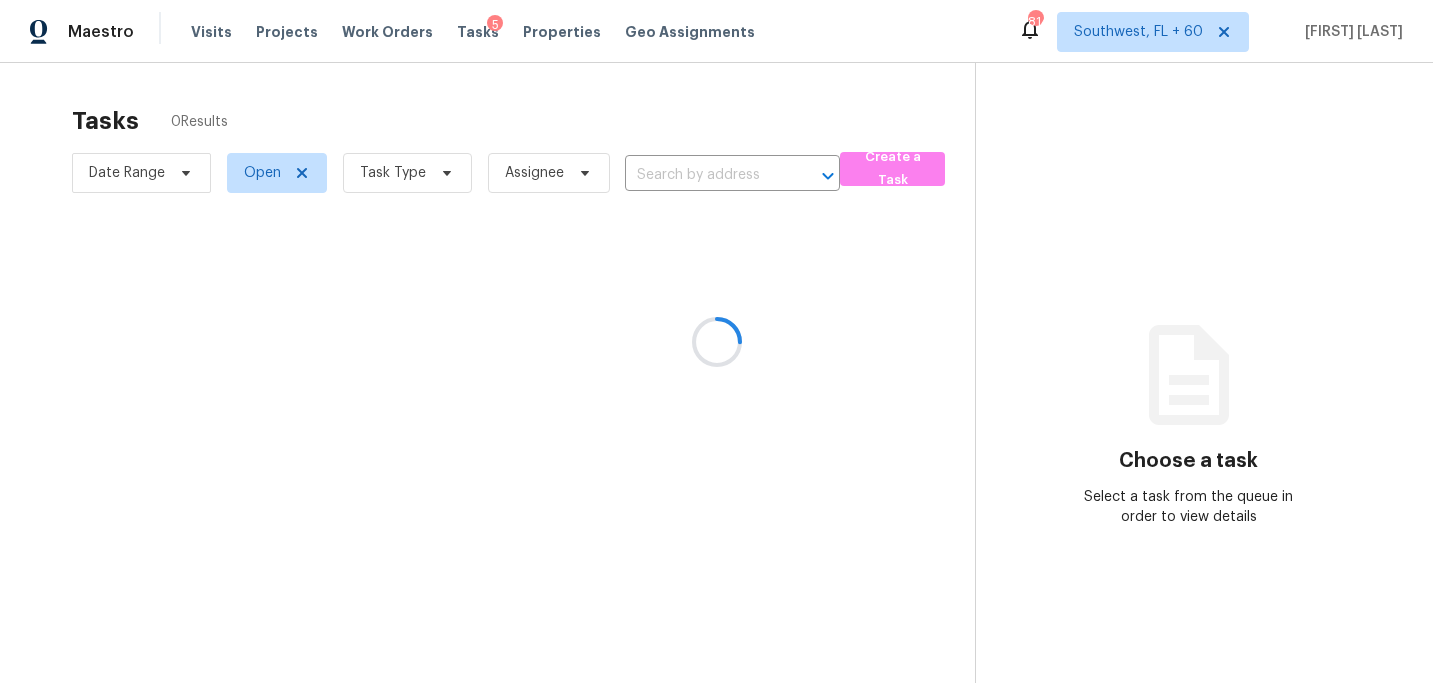 click at bounding box center (716, 341) 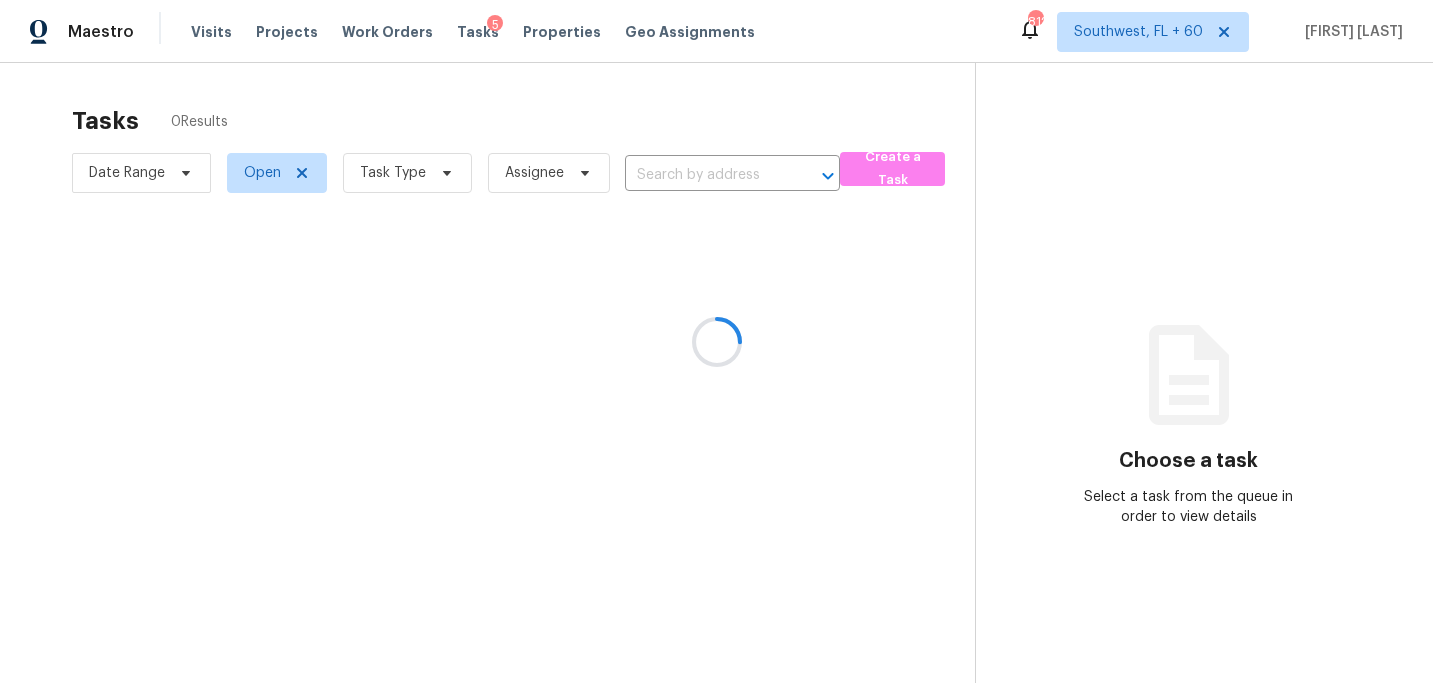 click at bounding box center (716, 341) 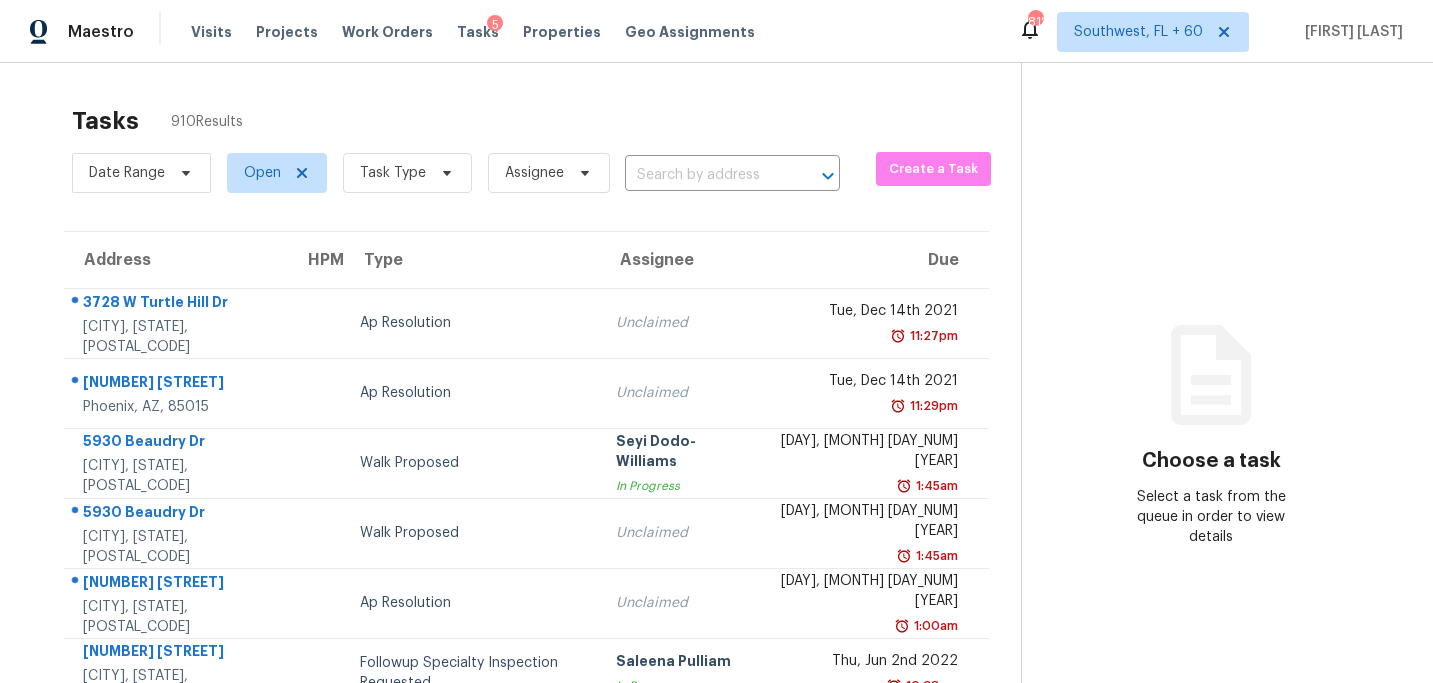 click at bounding box center (704, 175) 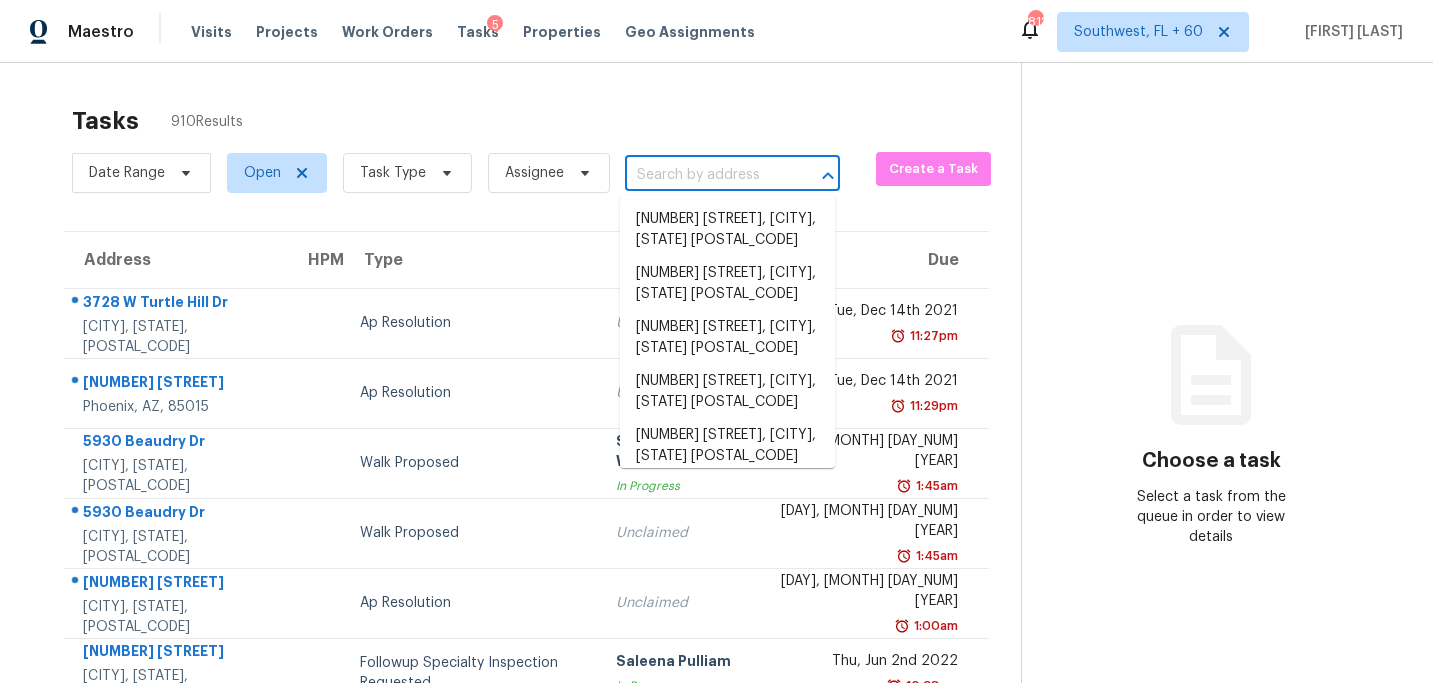 click at bounding box center [704, 175] 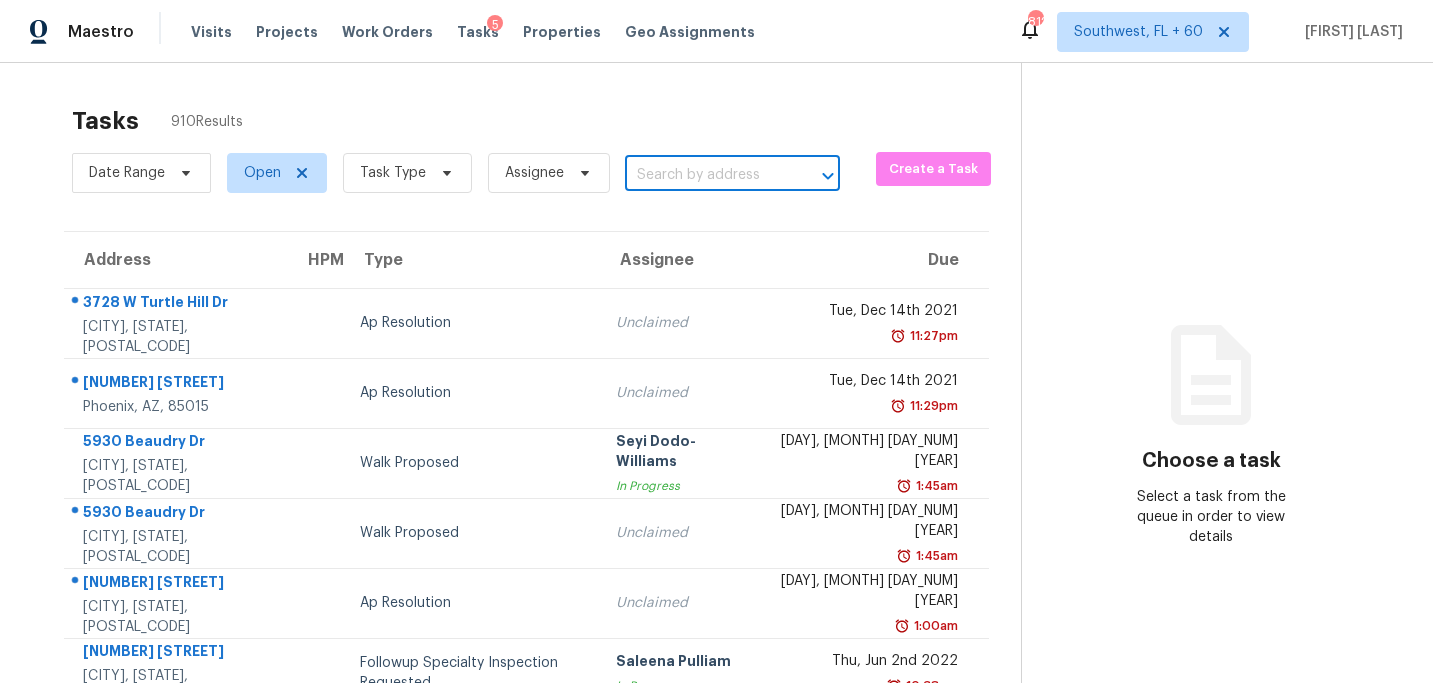 paste on "5165 Huntington Crest Ln Cumming, GA, 30040" 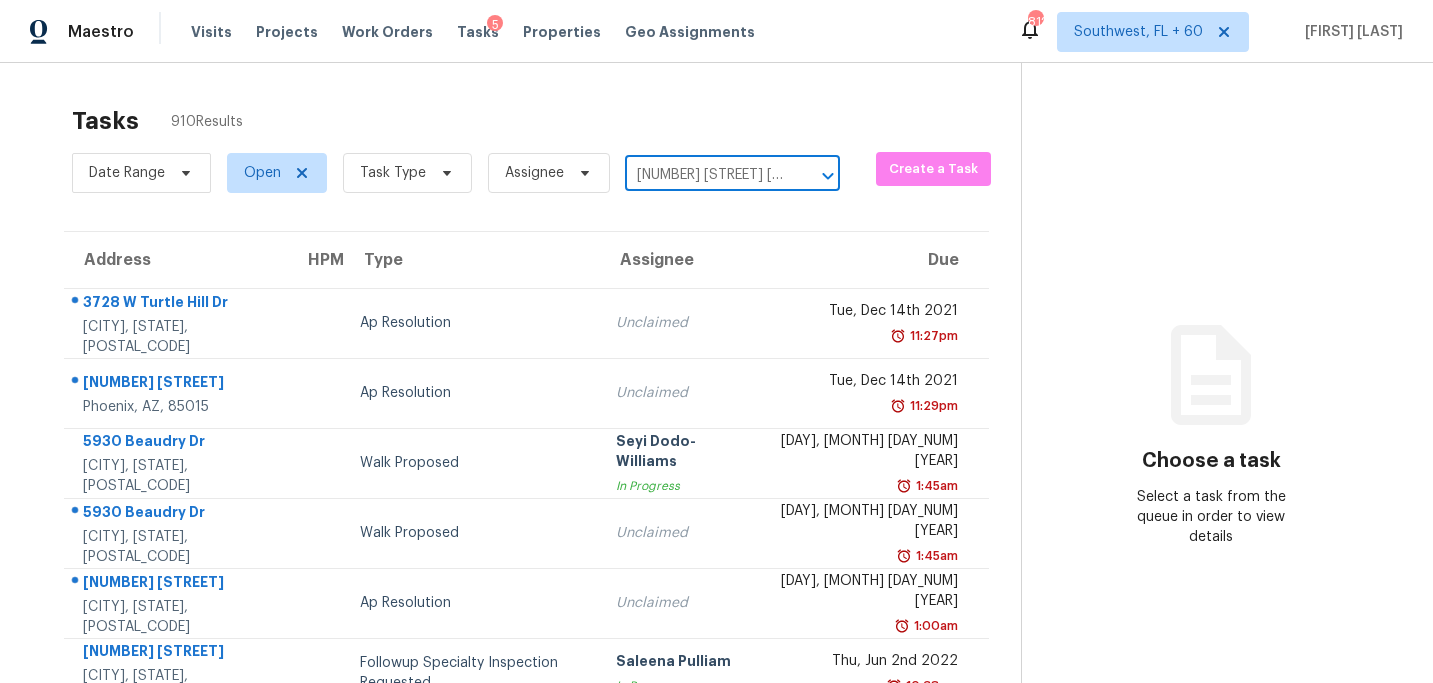 scroll, scrollTop: 0, scrollLeft: 172, axis: horizontal 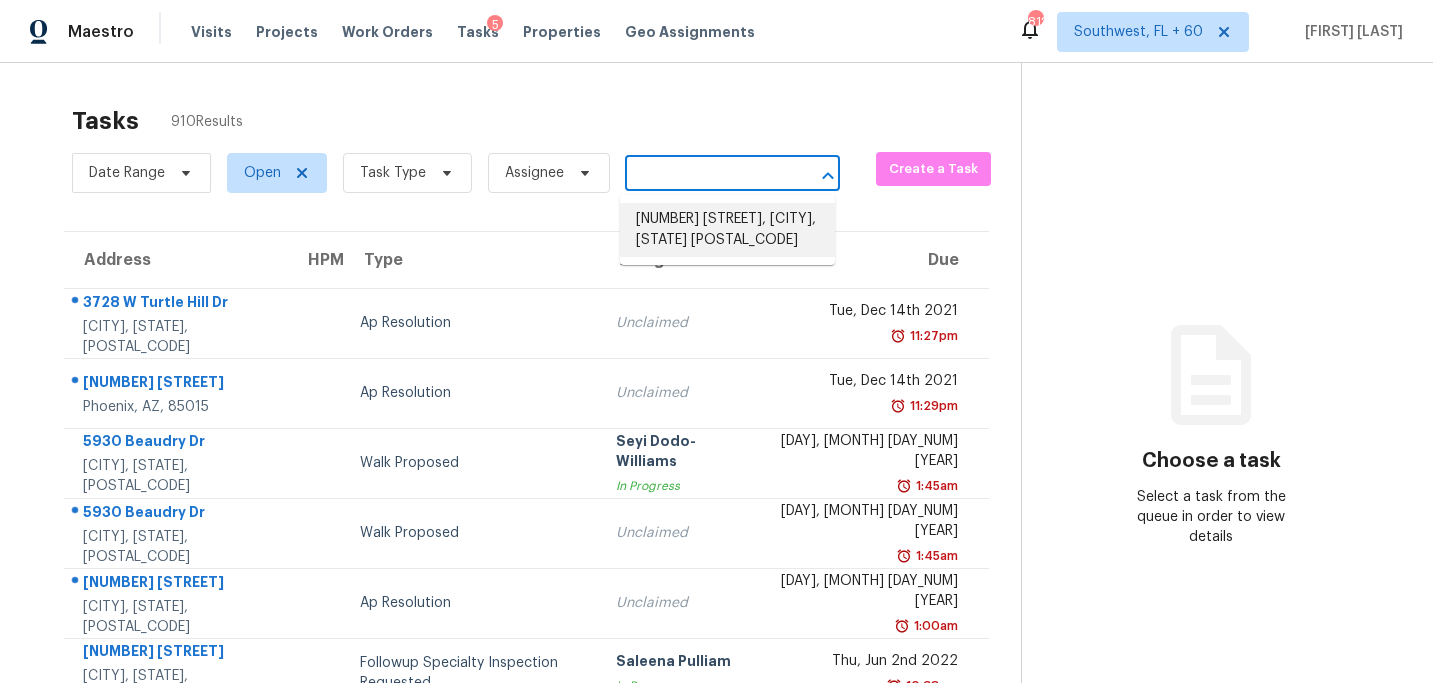 click on "5165 Huntington Crest Ln, Cumming, GA 30040" at bounding box center [727, 230] 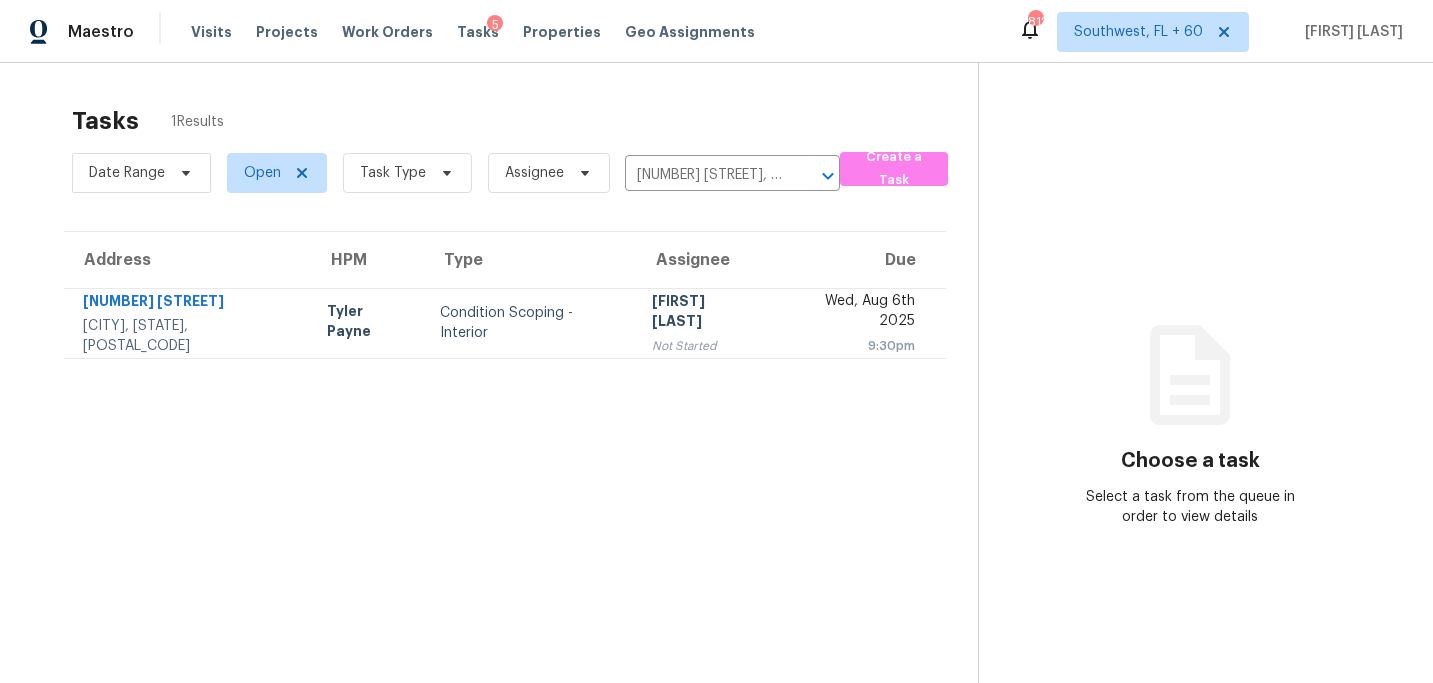 click on "[FIRST] [LAST]" at bounding box center (704, 313) 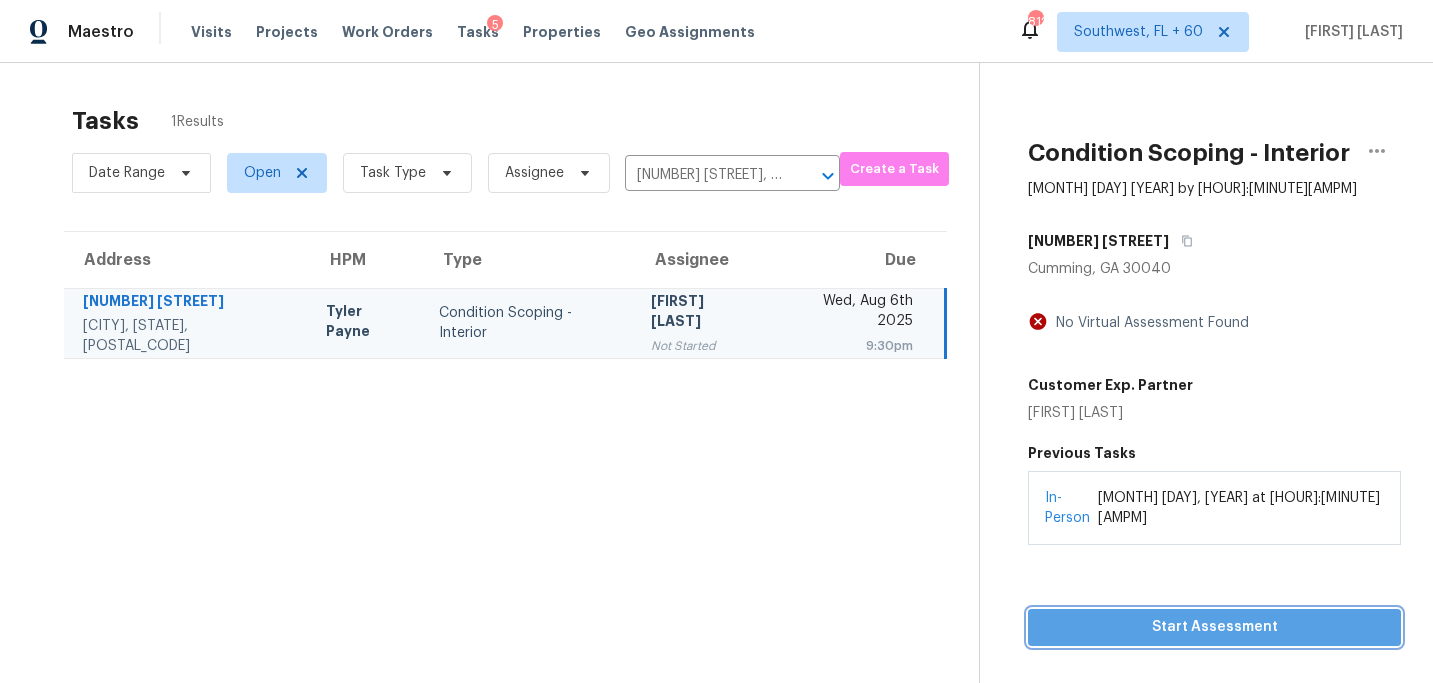 click on "Start Assessment" at bounding box center [1214, 627] 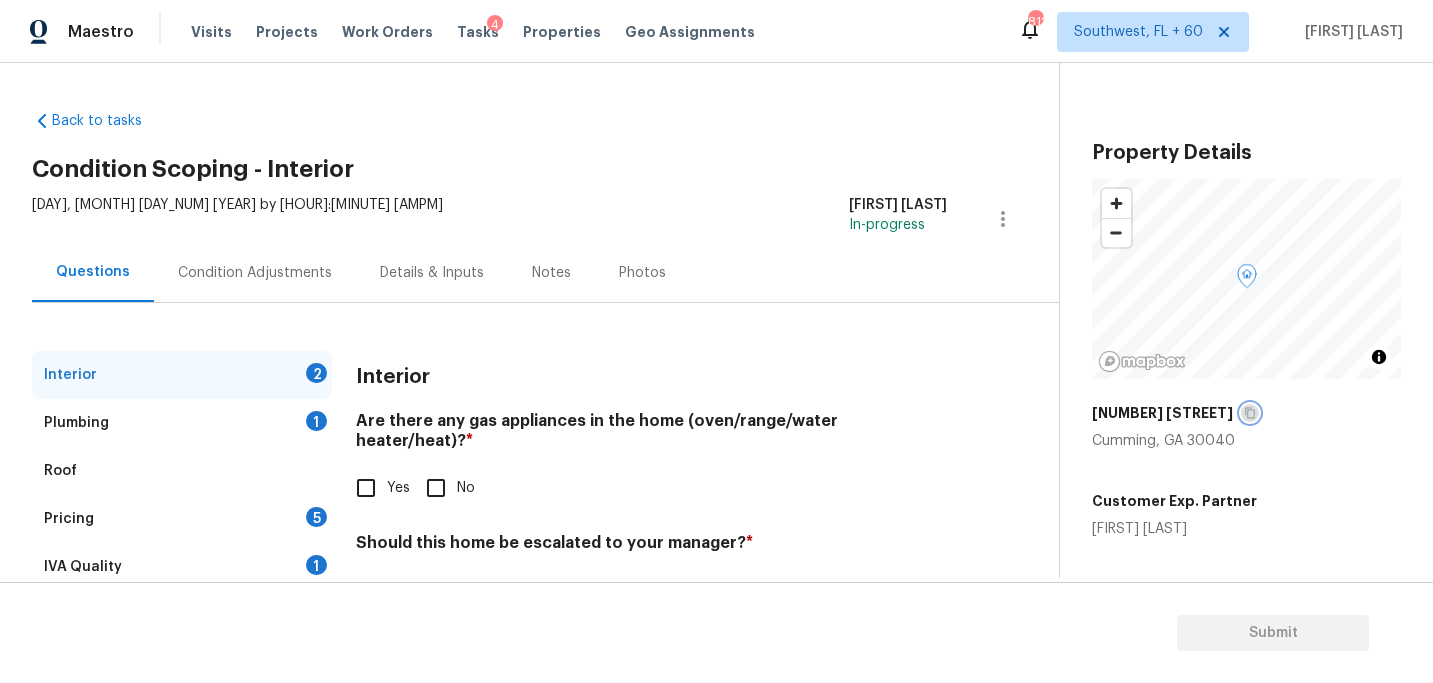 click 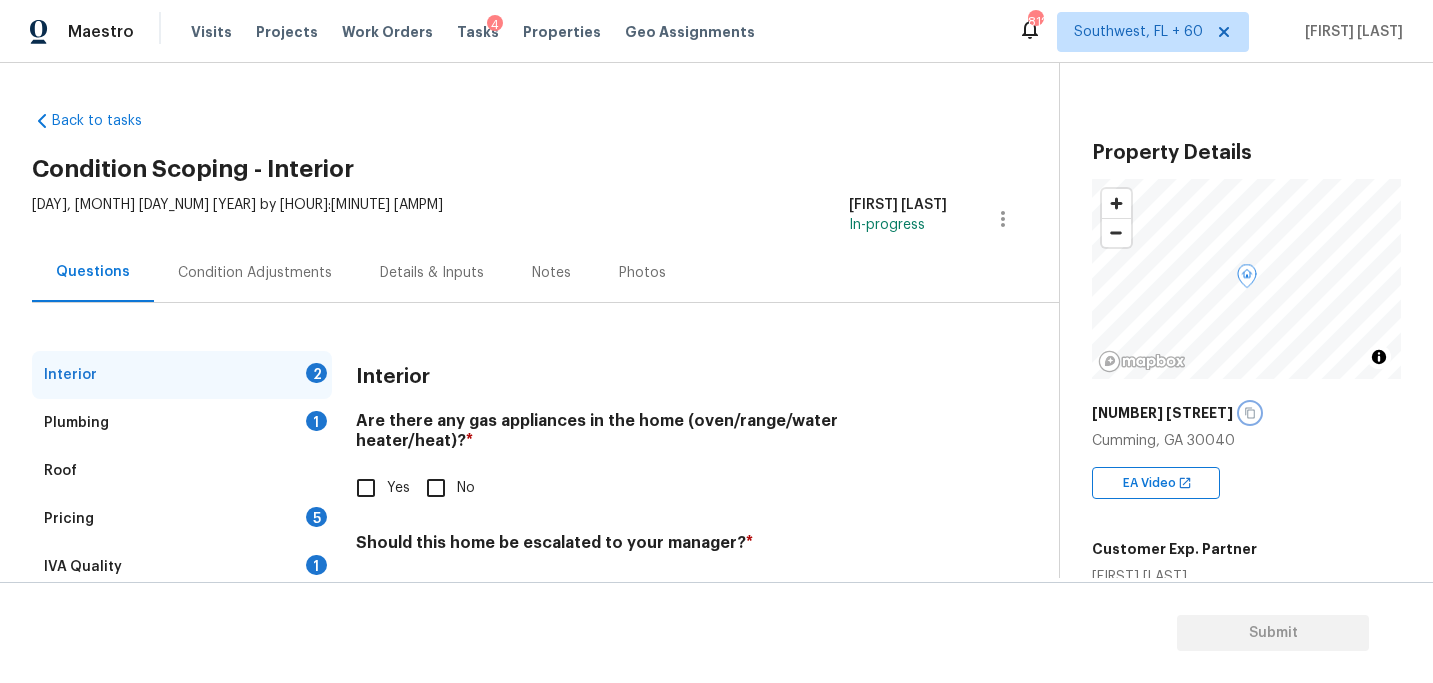 scroll, scrollTop: 67, scrollLeft: 0, axis: vertical 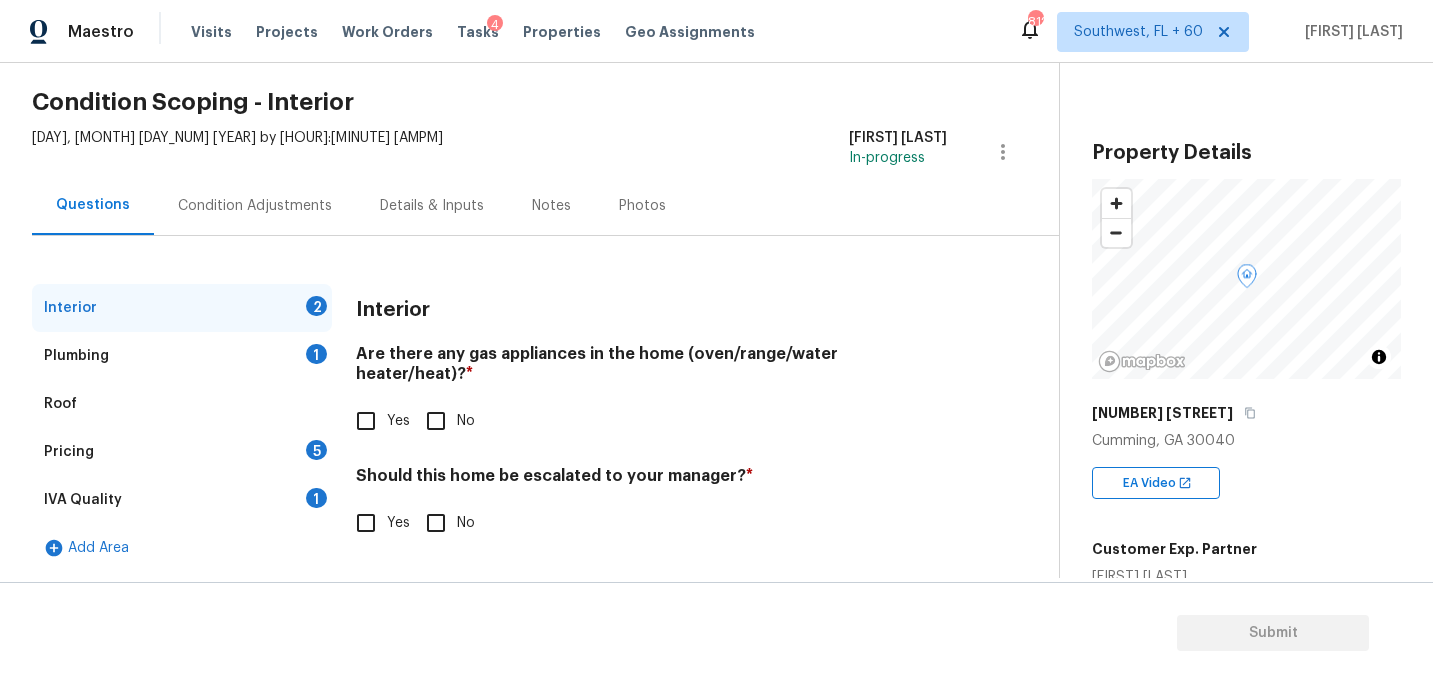 click on "Interior 2 Plumbing 1 Roof Pricing 5 IVA Quality 1 Add Area Interior Are there any gas appliances in the home (oven/range/water heater/heat)?  * Yes No Should this home be escalated to your manager?  * Yes No" at bounding box center [521, 428] 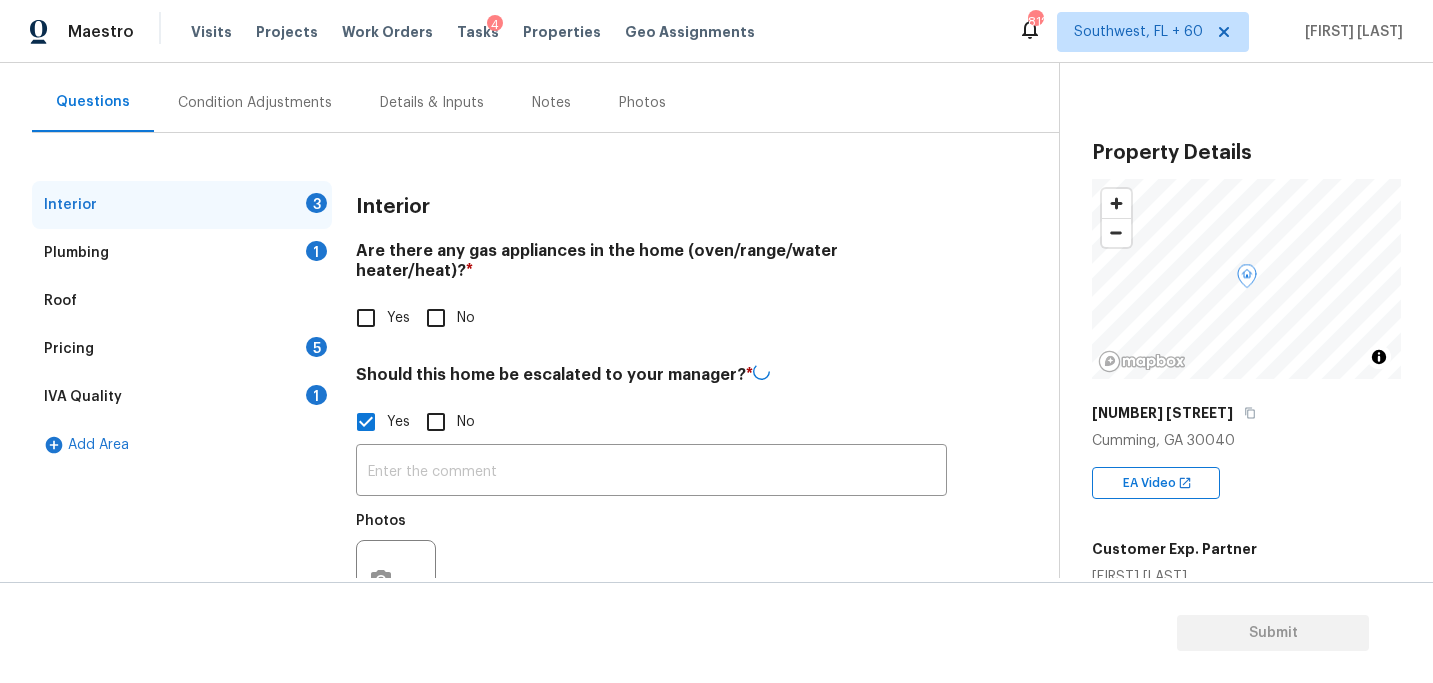 scroll, scrollTop: 212, scrollLeft: 0, axis: vertical 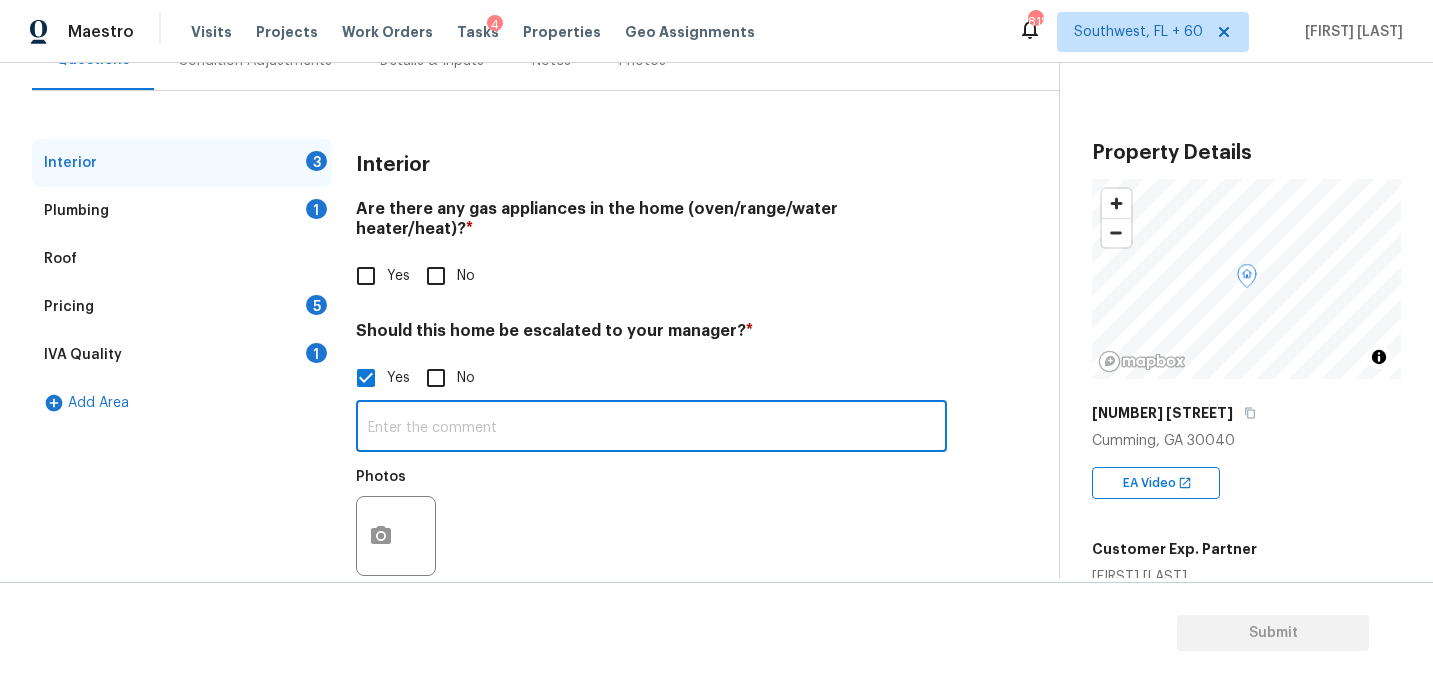 click at bounding box center [651, 428] 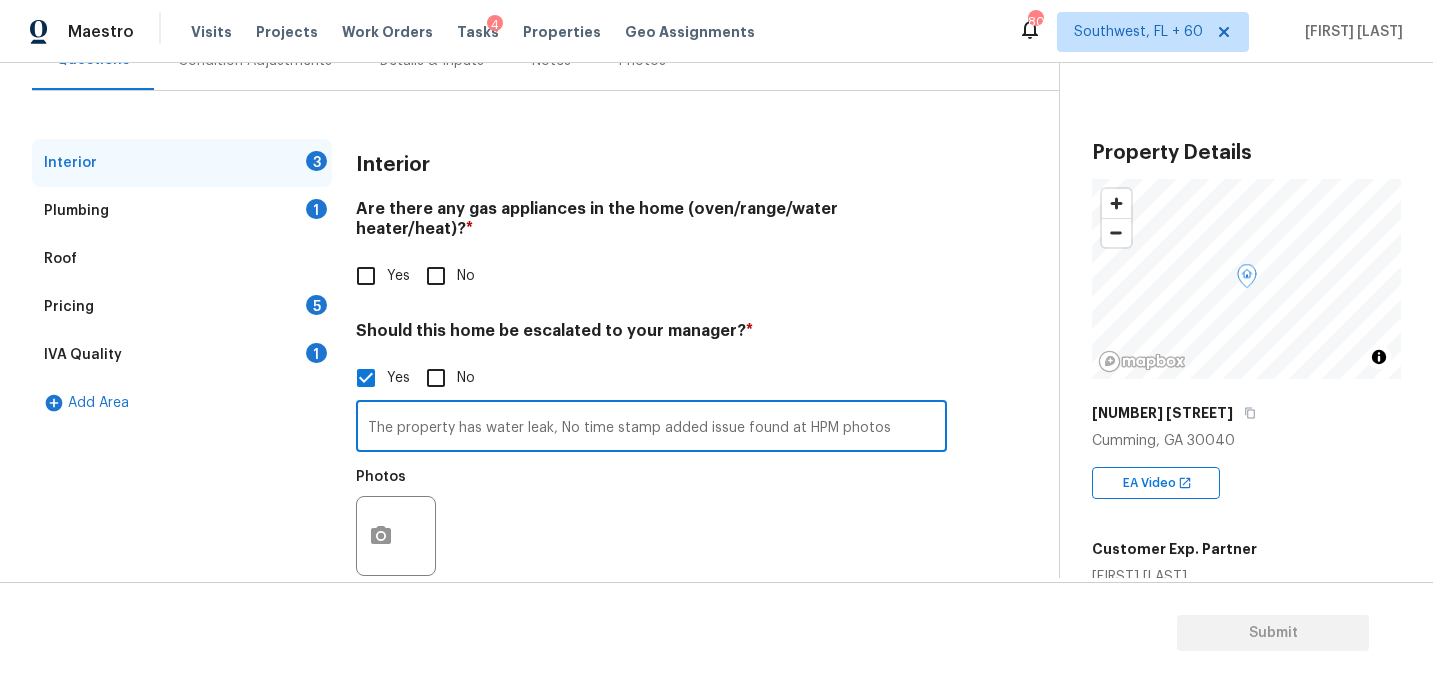 type on "The property has water leak, No time stamp added issue found at HPM photos" 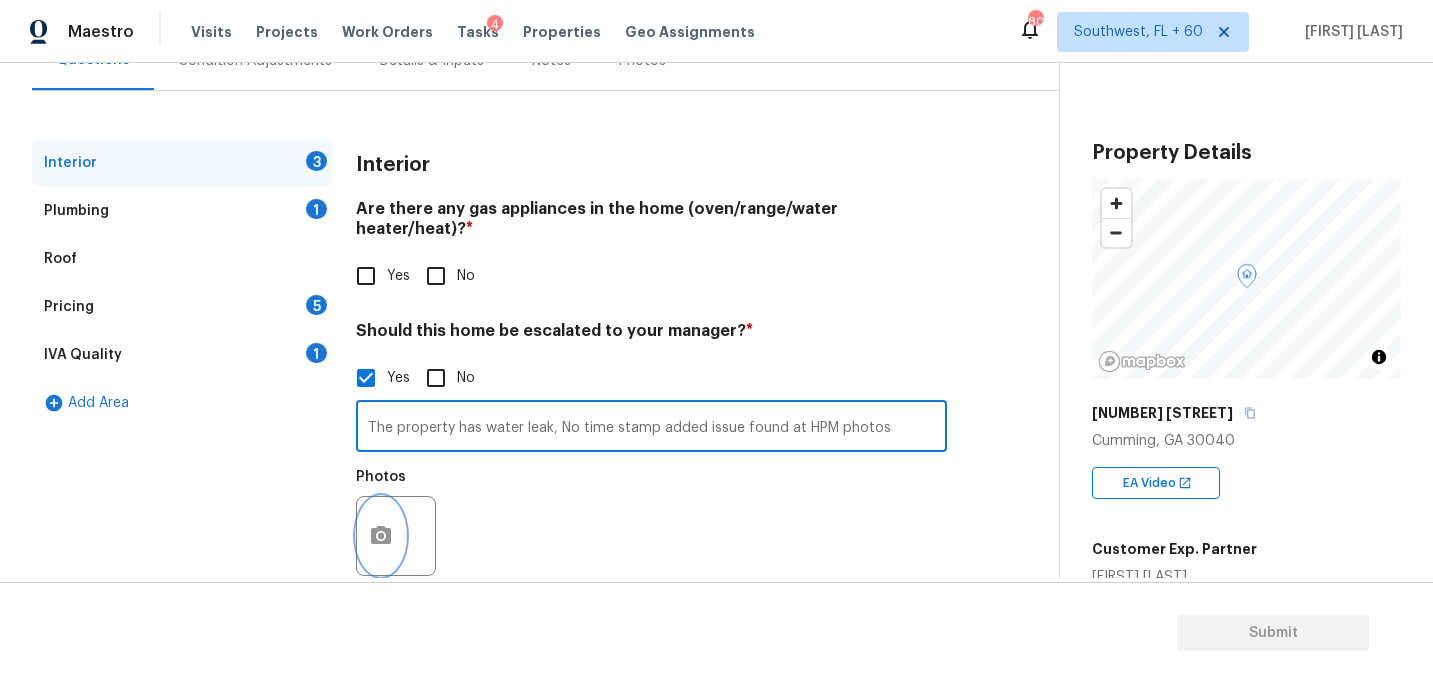 click at bounding box center (381, 536) 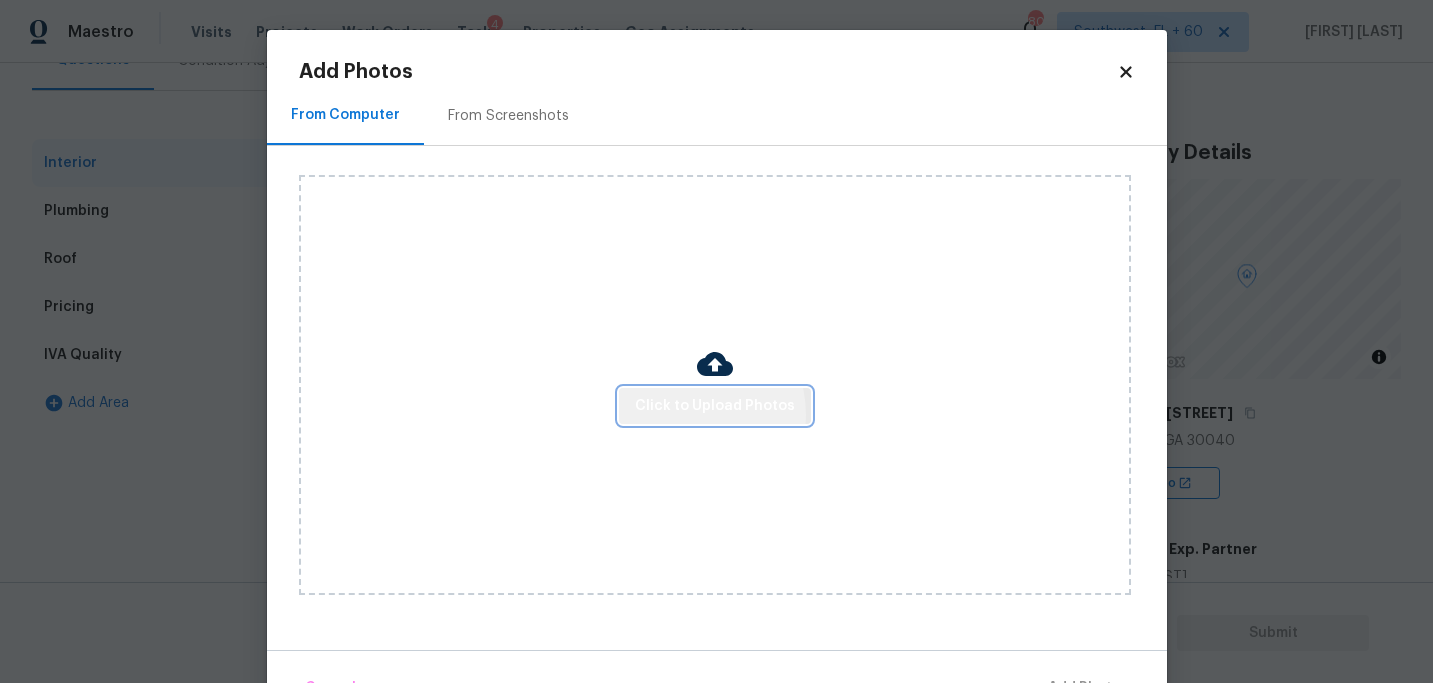 click on "Click to Upload Photos" at bounding box center [715, 406] 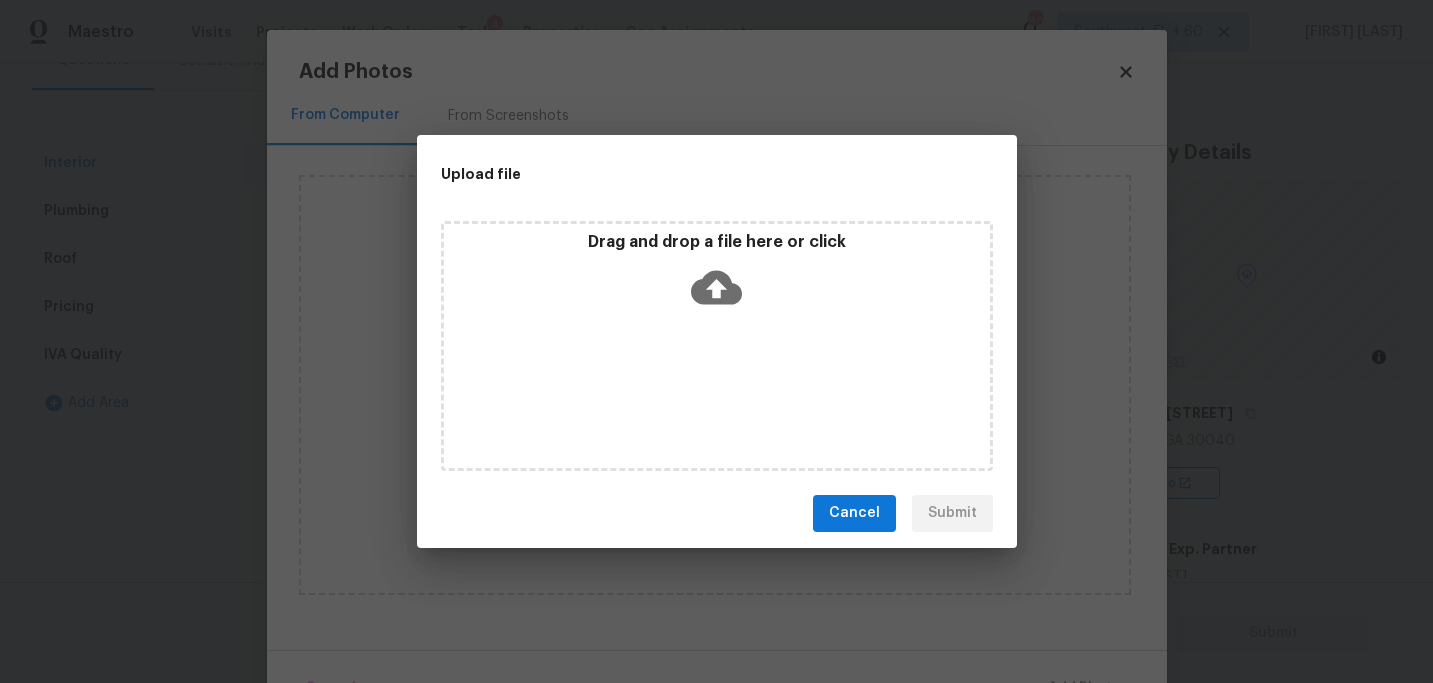 click on "Drag and drop a file here or click" at bounding box center [717, 275] 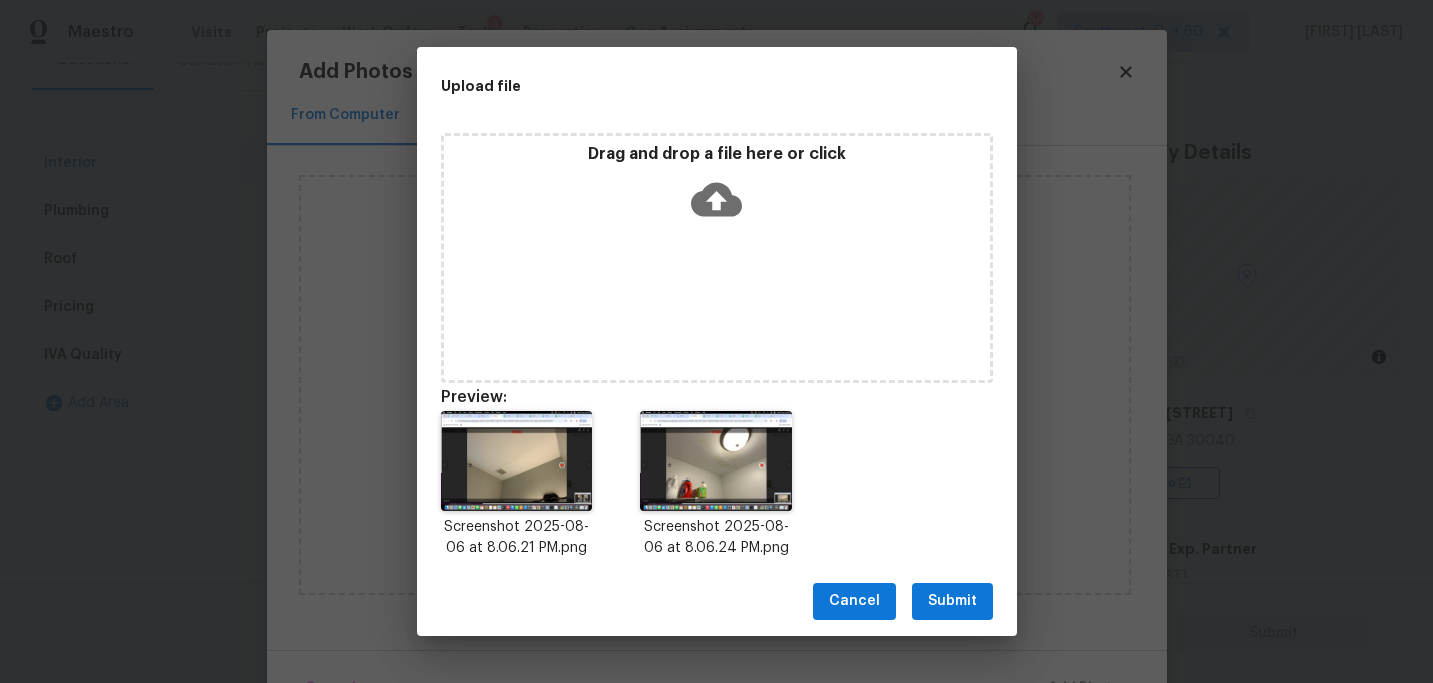 click on "Submit" at bounding box center (952, 601) 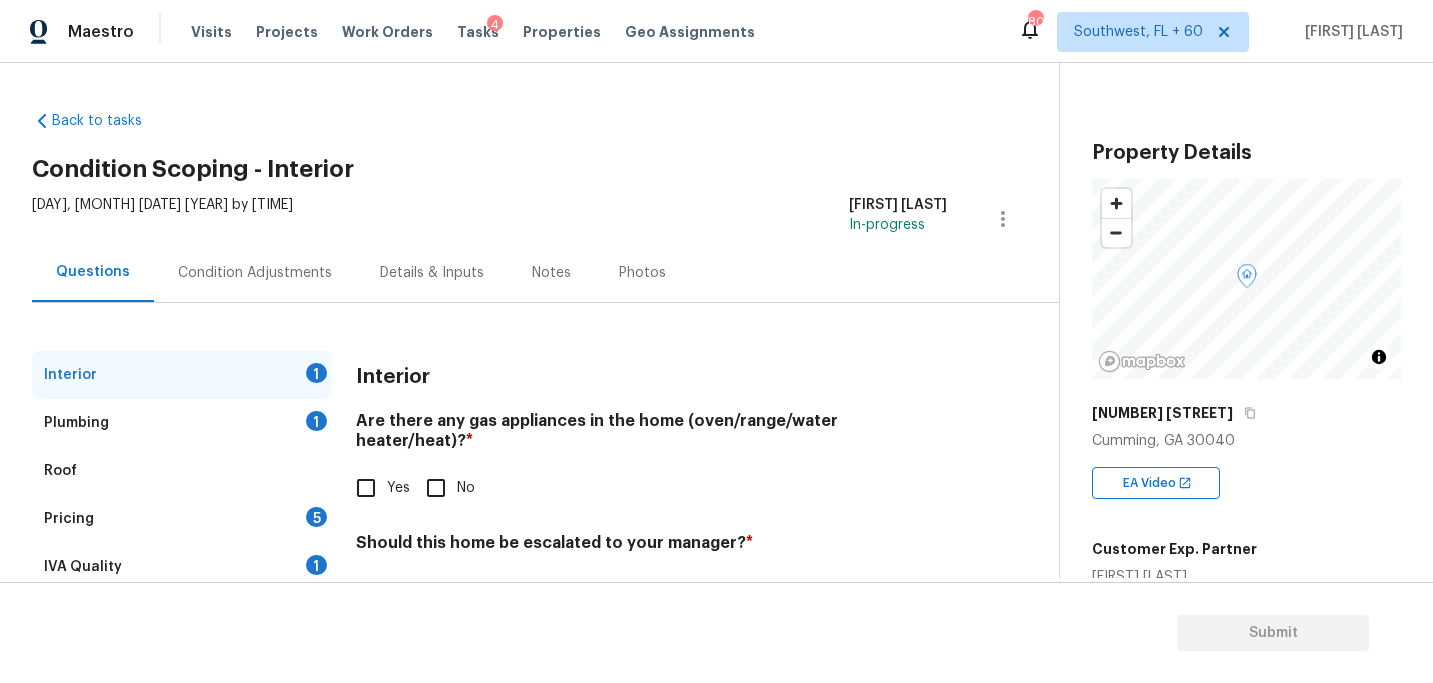 scroll, scrollTop: 0, scrollLeft: 0, axis: both 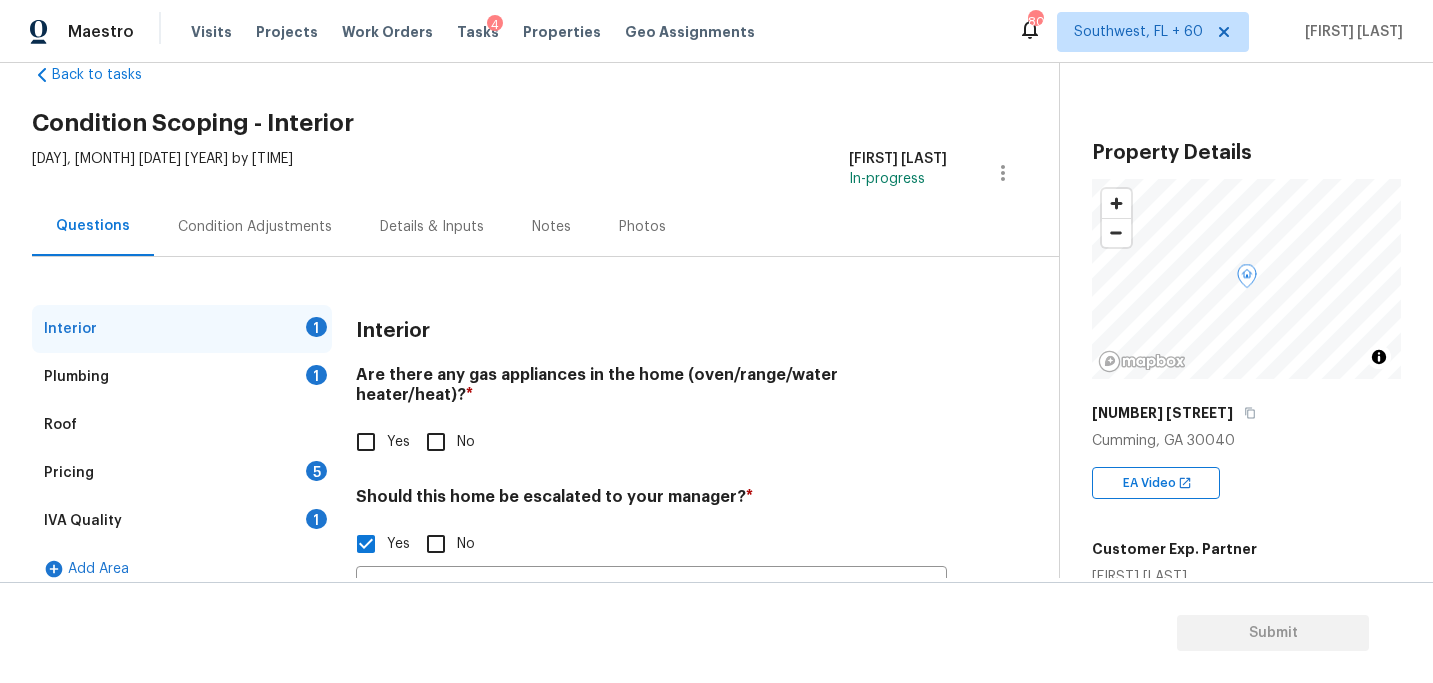 click on "Condition Adjustments" at bounding box center [255, 227] 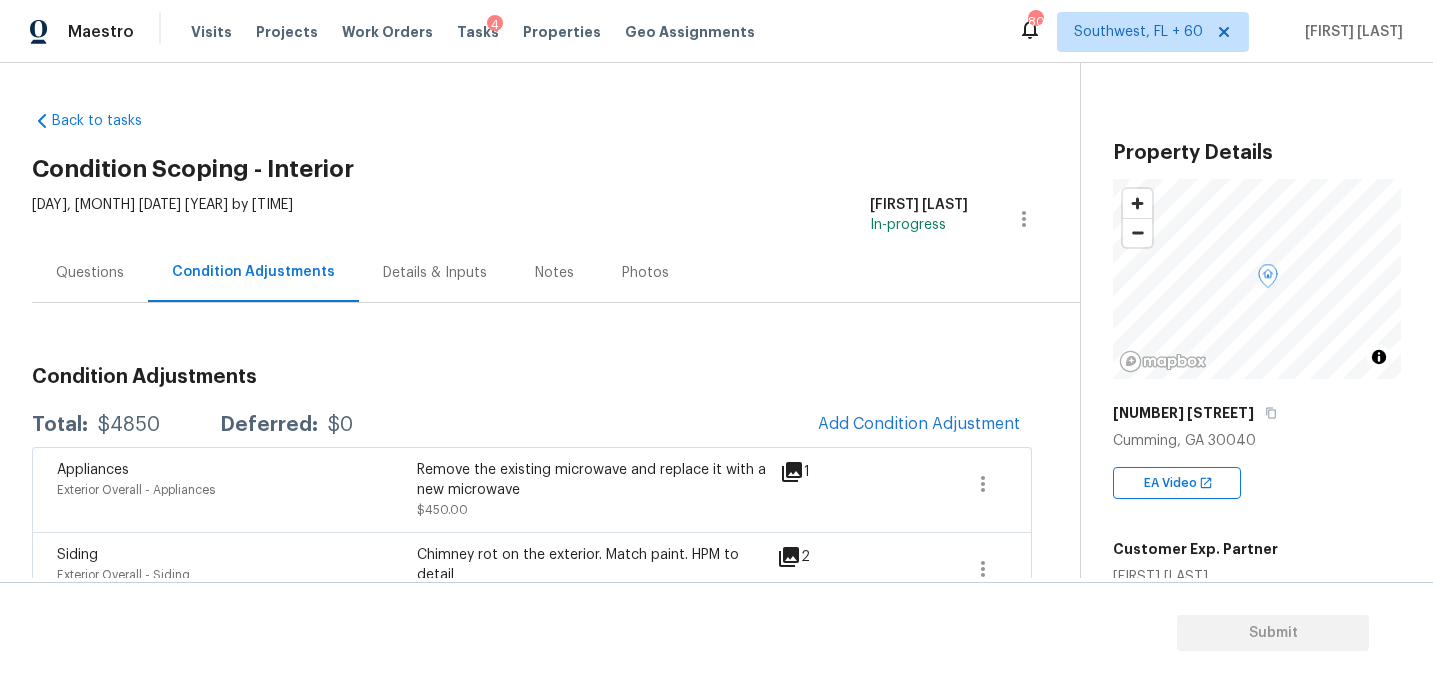 scroll, scrollTop: 94, scrollLeft: 0, axis: vertical 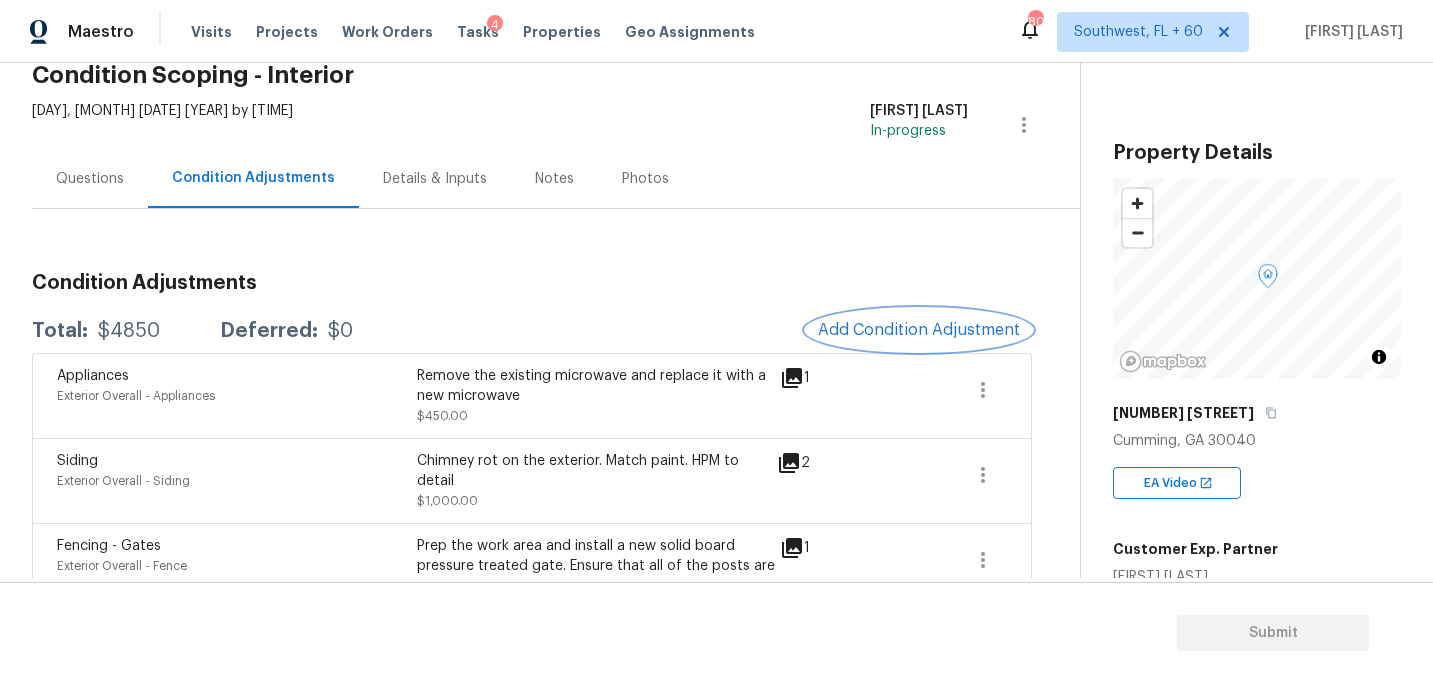 click on "Add Condition Adjustment" at bounding box center (919, 330) 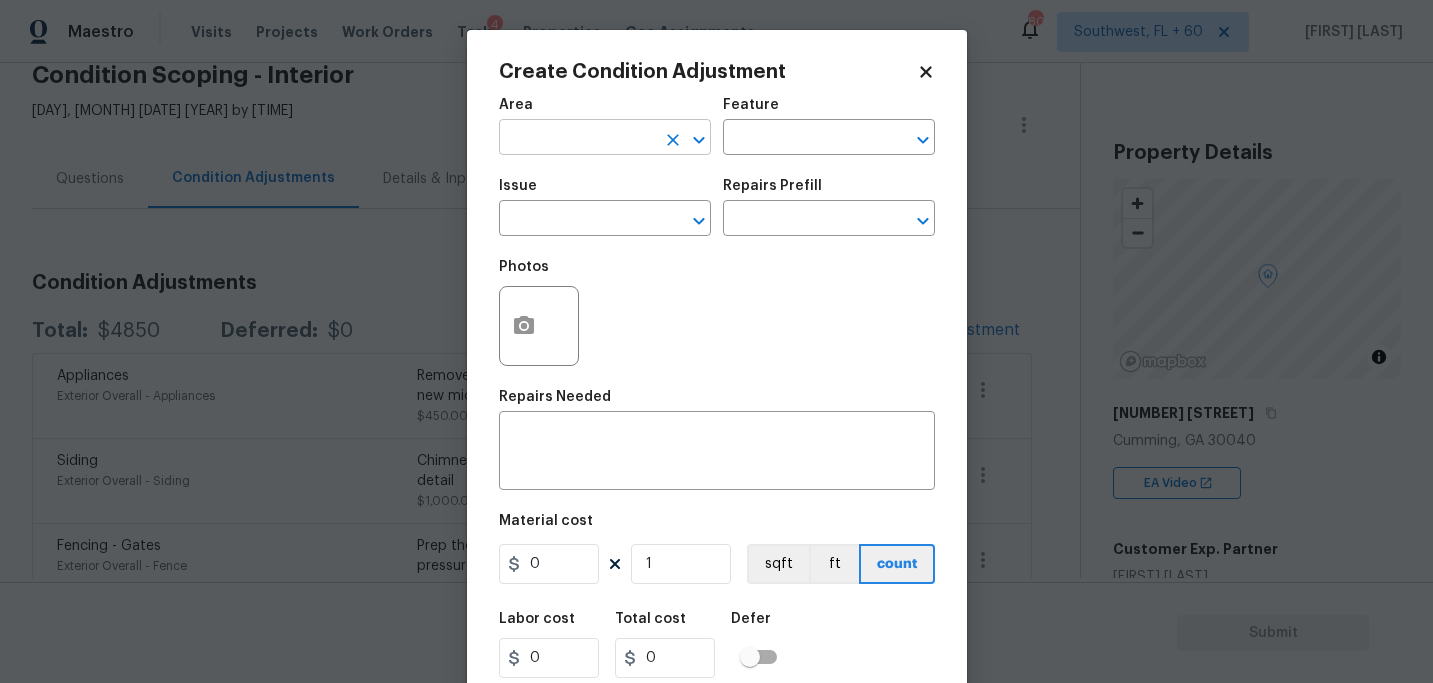 click at bounding box center [577, 139] 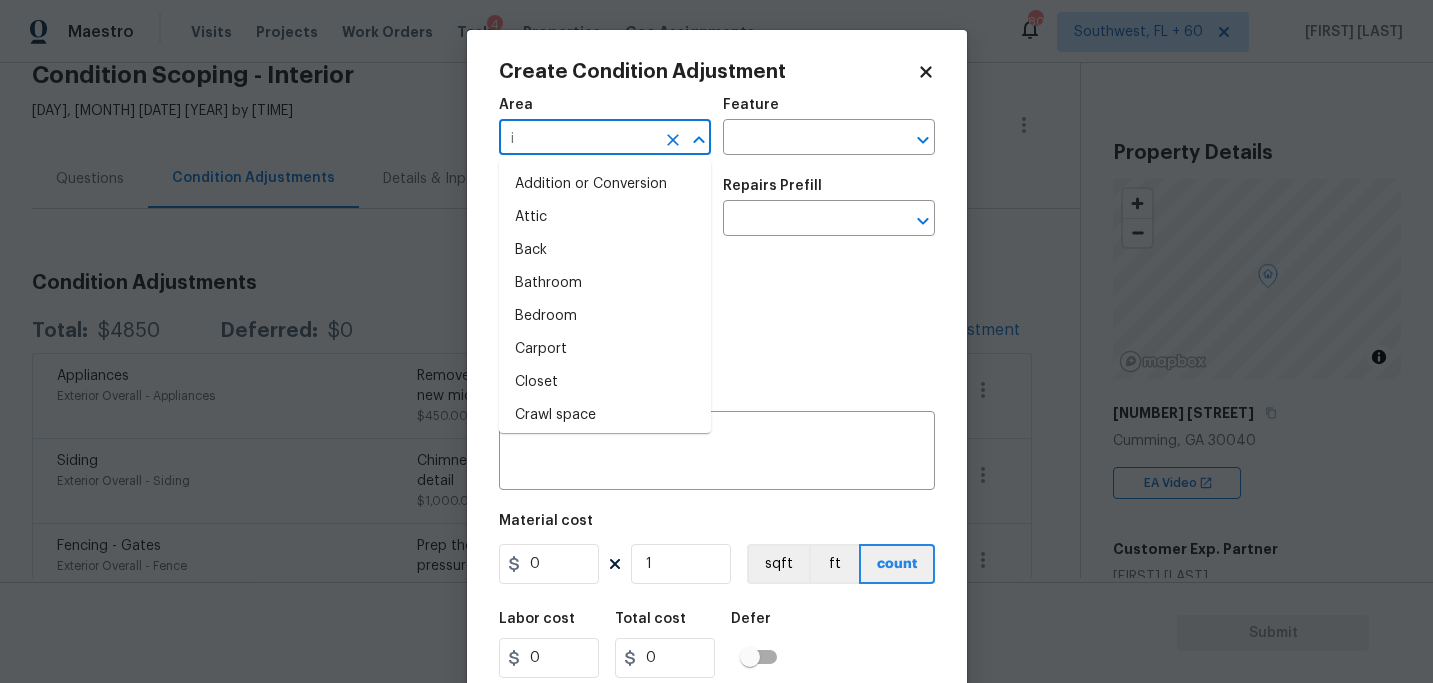 type on "in" 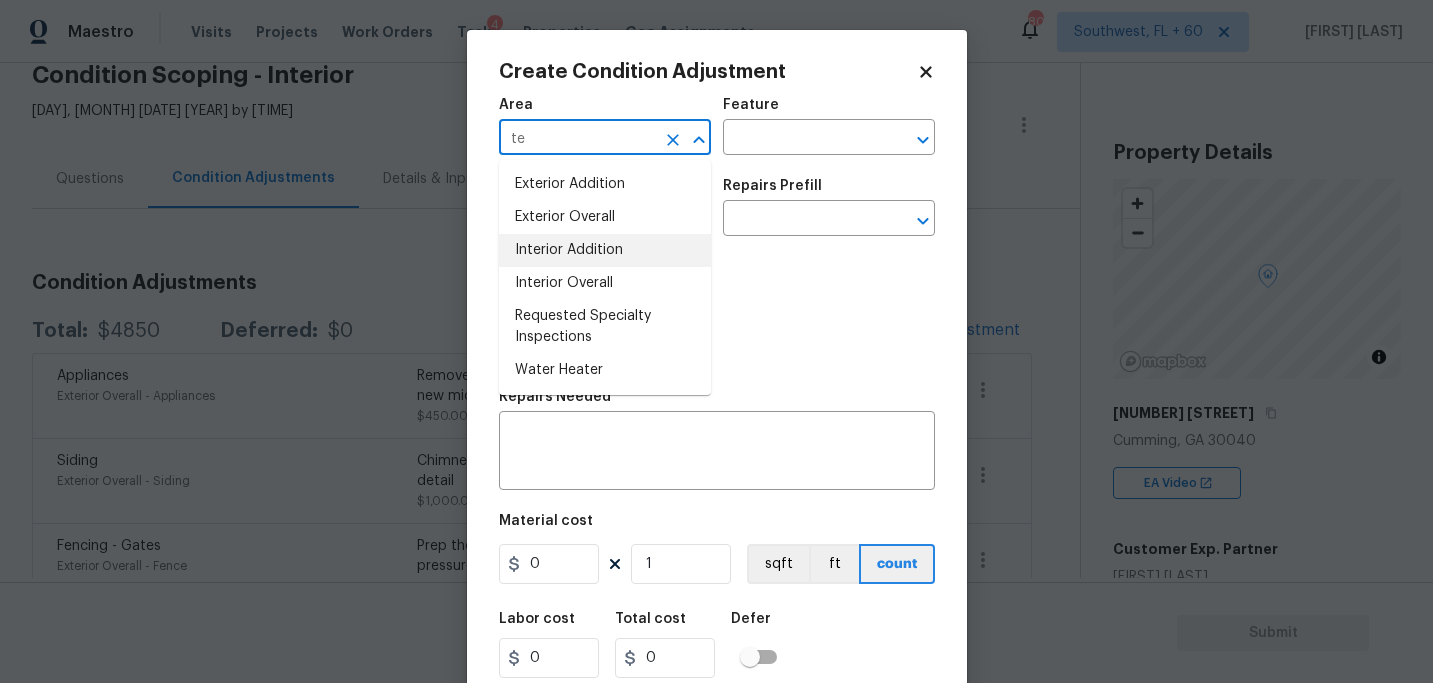 type on "te" 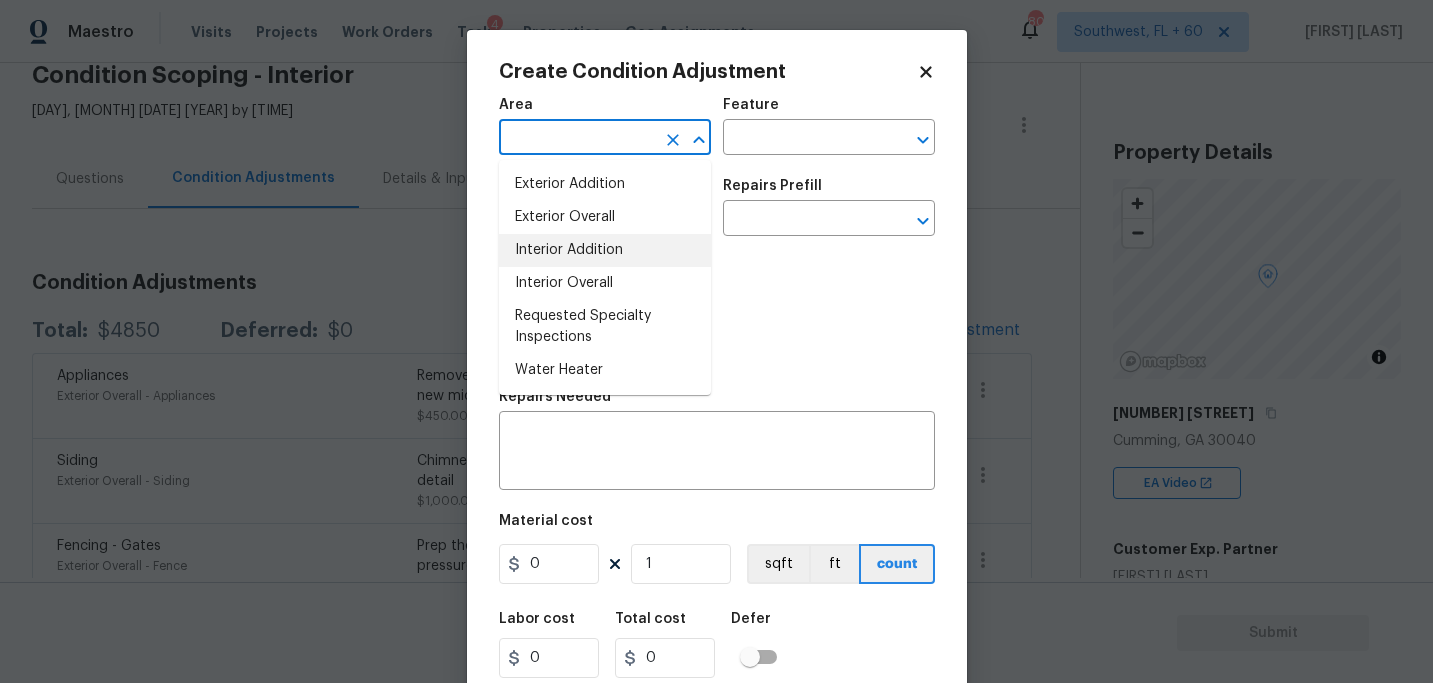 click on "Photos" at bounding box center [717, 313] 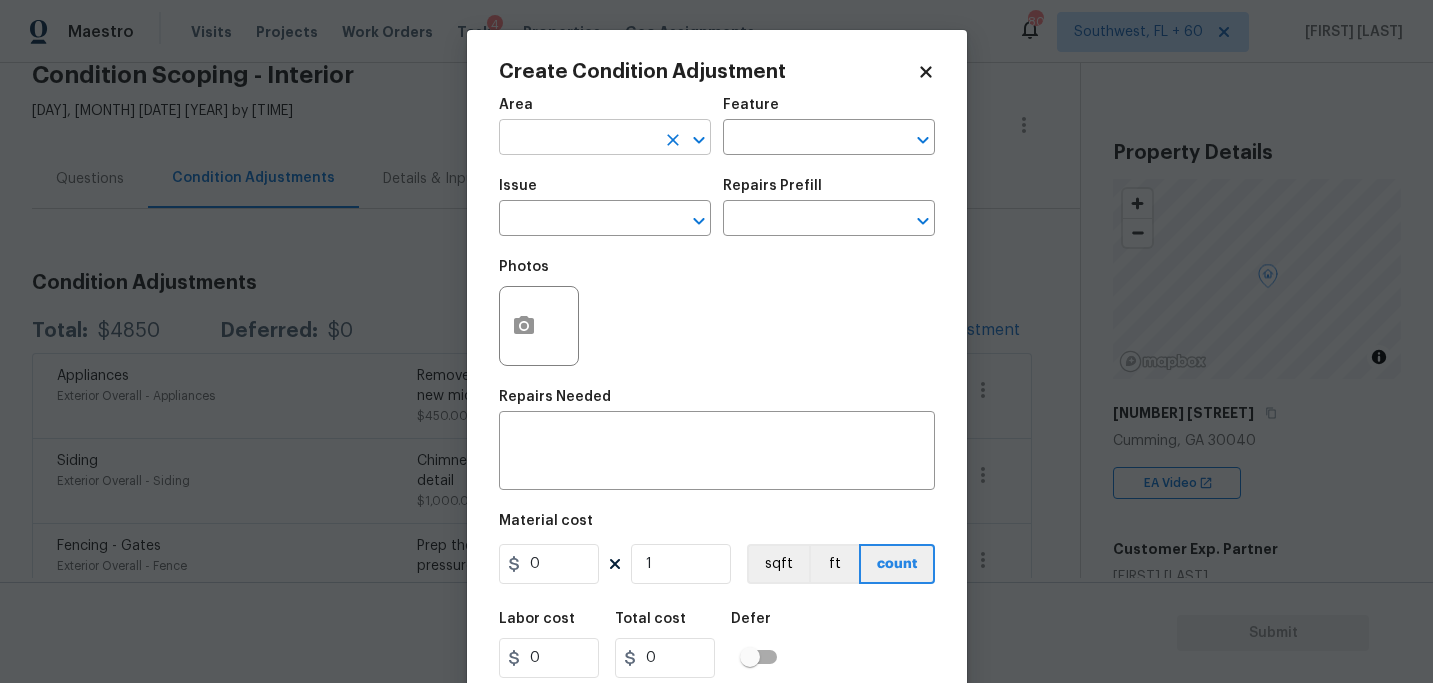 click at bounding box center (577, 139) 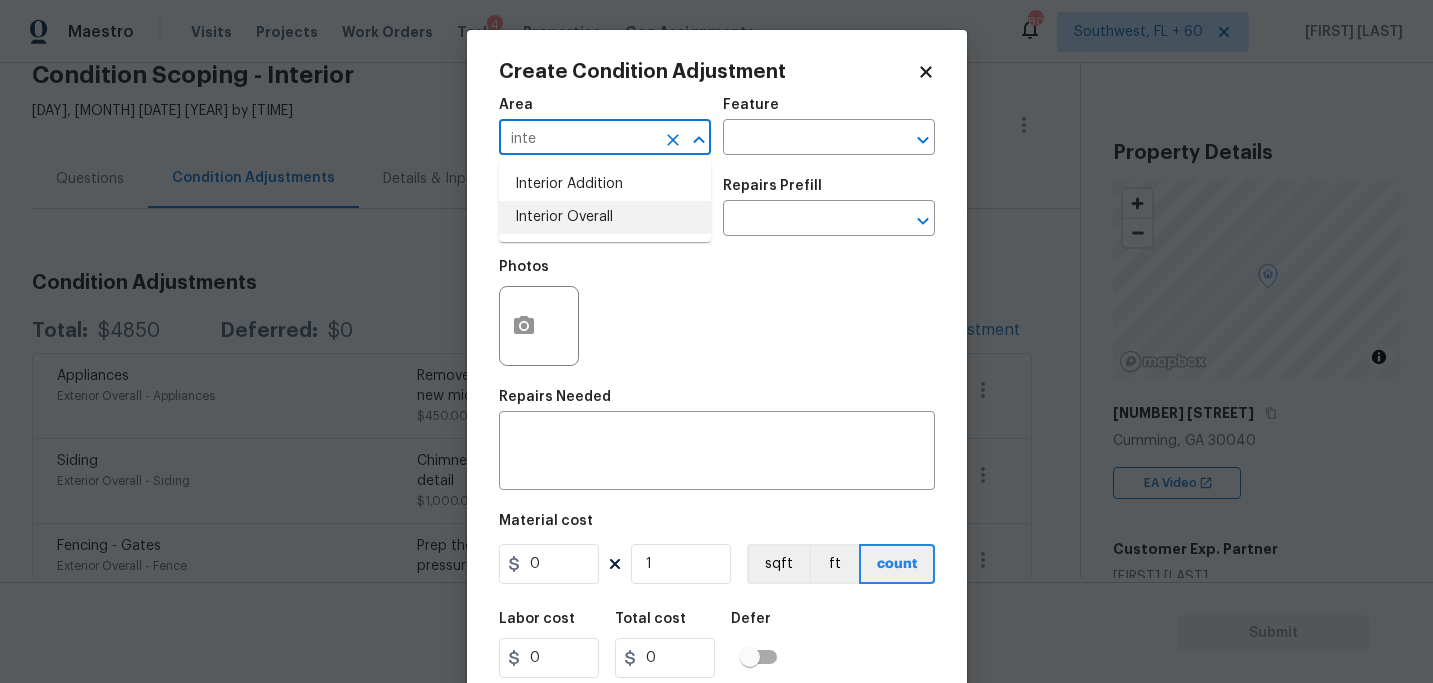 click on "Interior Overall" at bounding box center [605, 217] 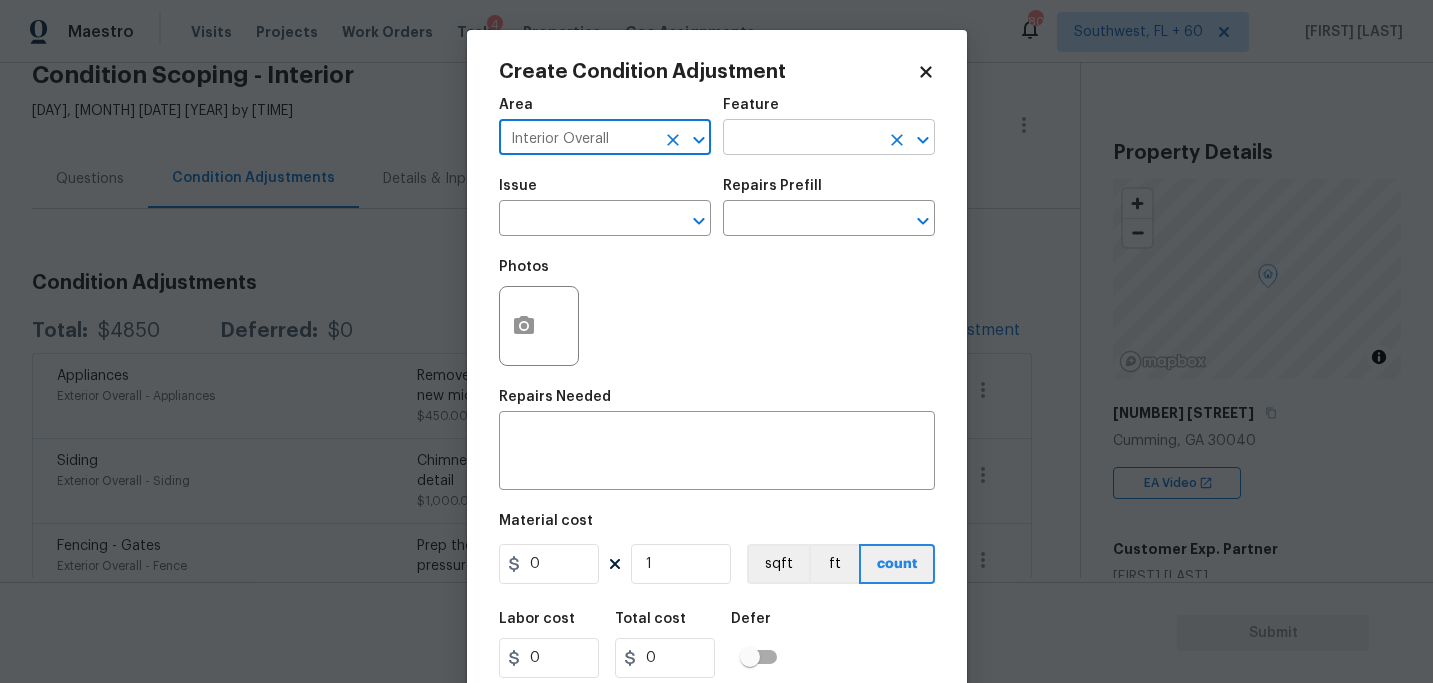 type on "Interior Overall" 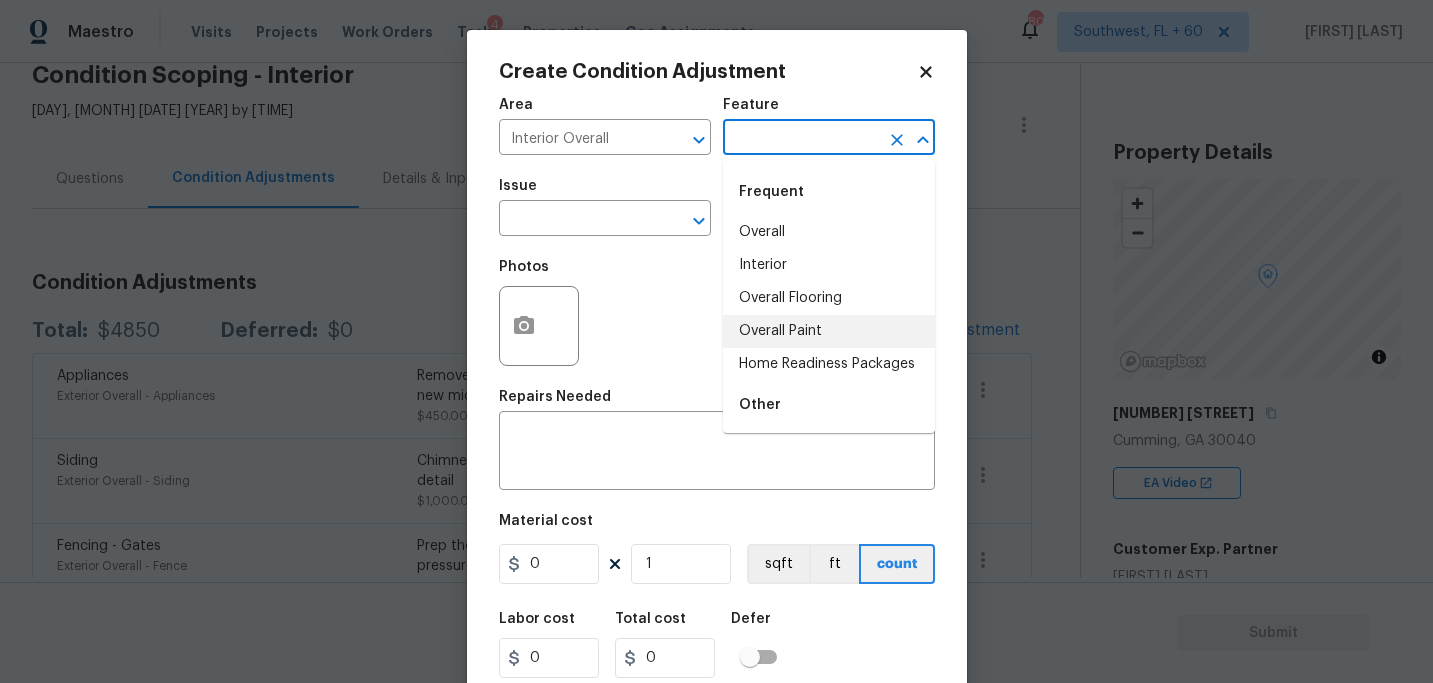 click on "Overall Paint" at bounding box center [829, 331] 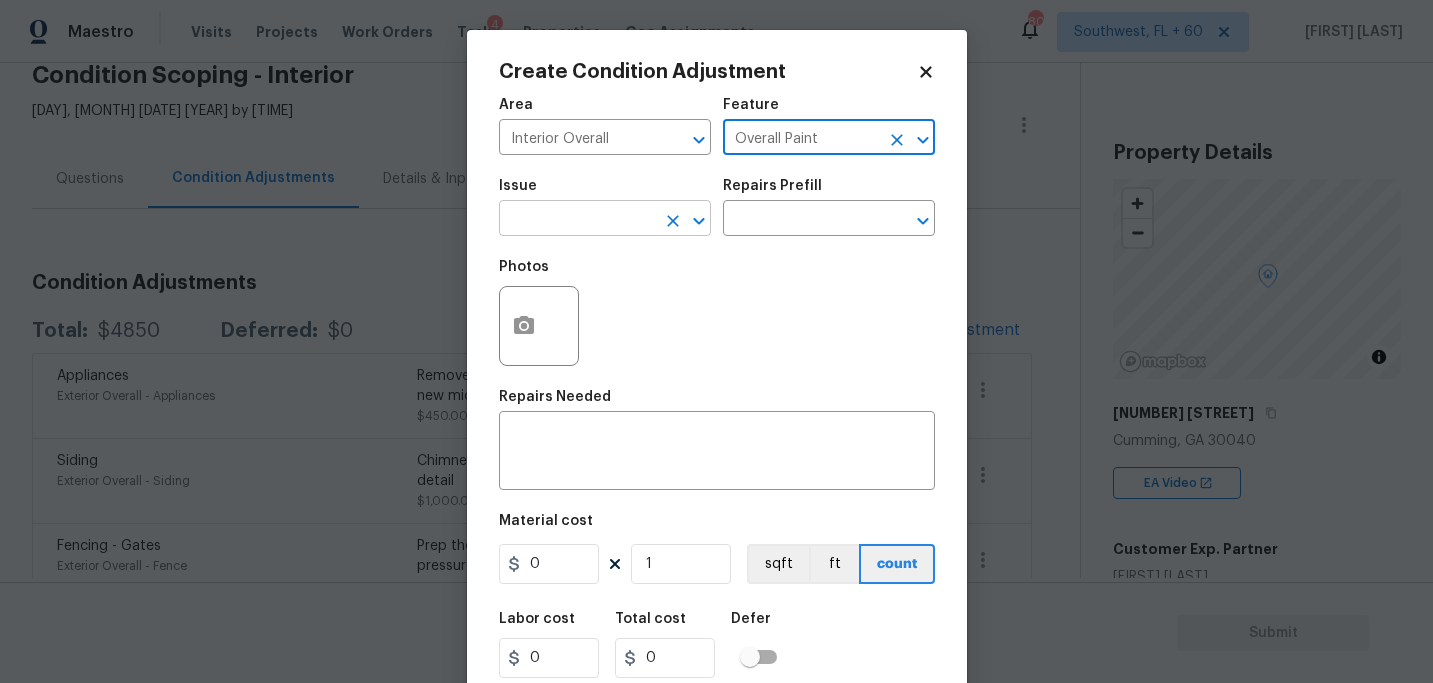 click at bounding box center (577, 220) 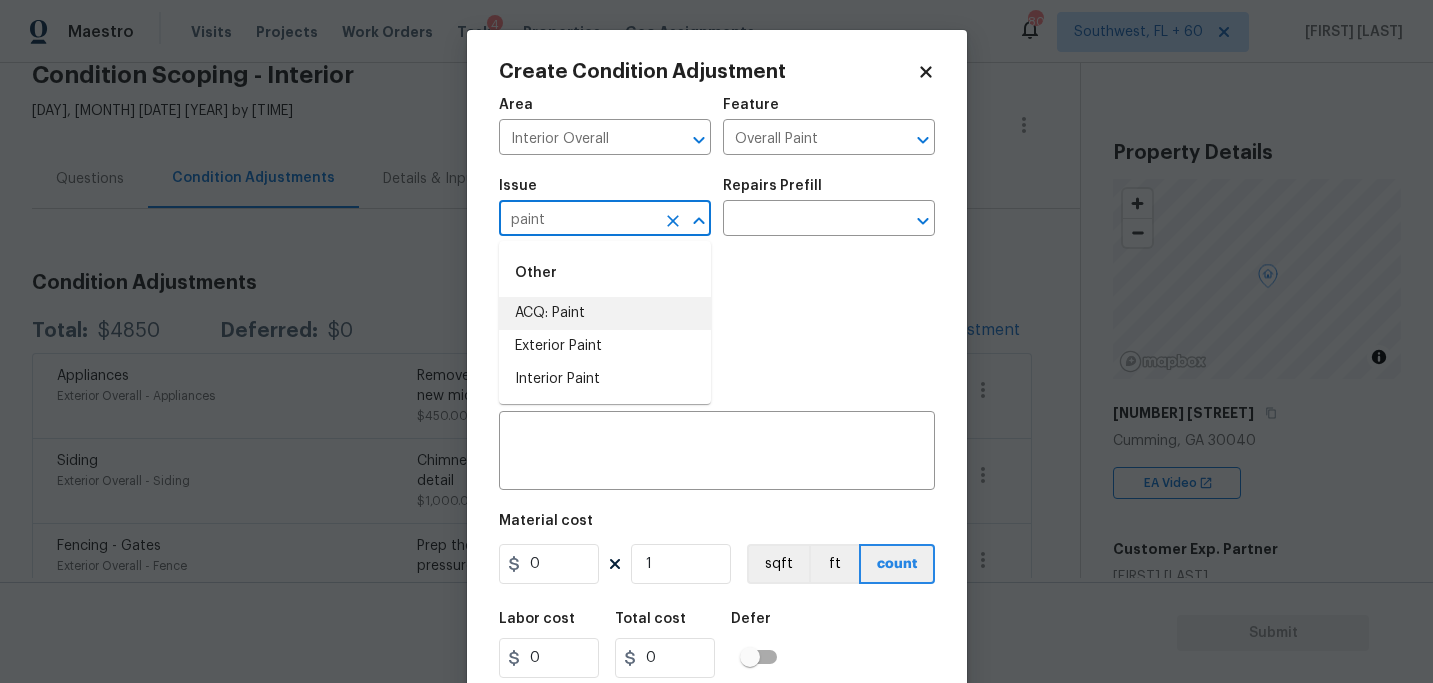 click on "ACQ: Paint" at bounding box center [605, 313] 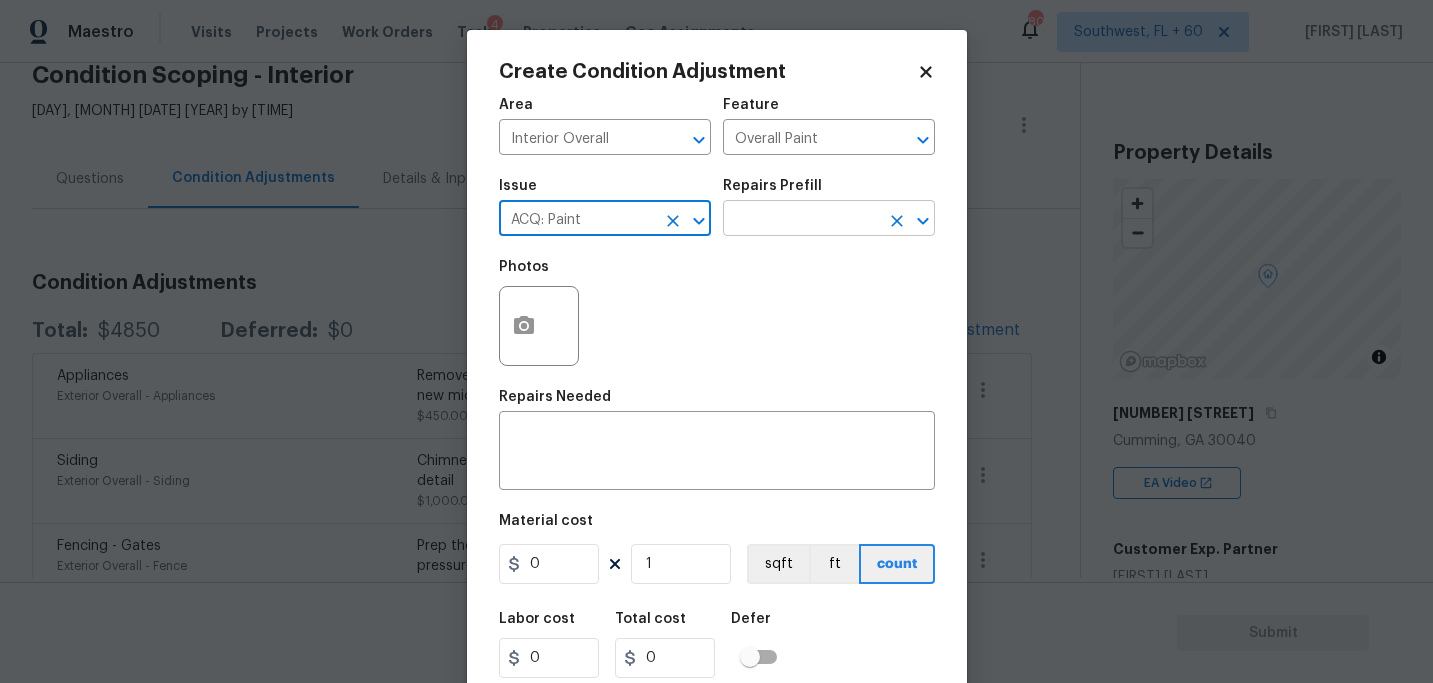 type on "ACQ: Paint" 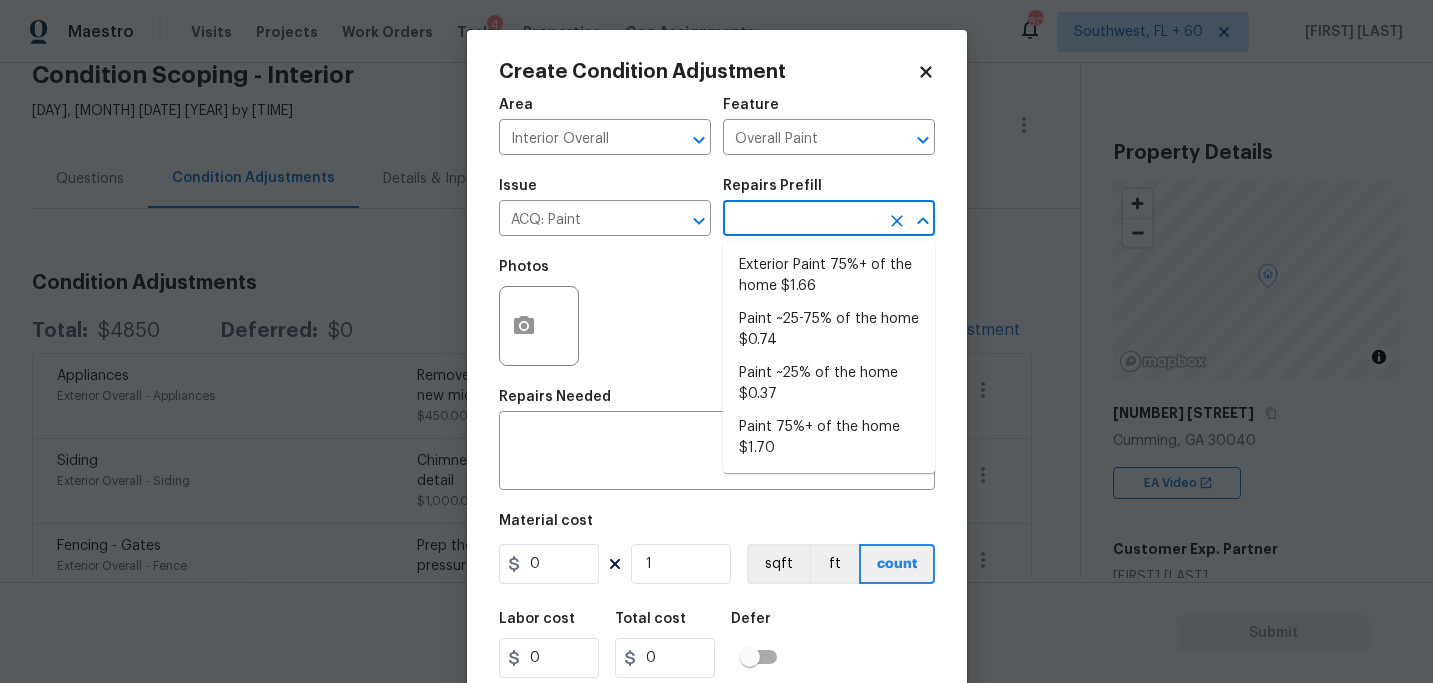 click on "Maestro Visits Projects Work Orders Tasks 4 Properties Geo Assignments 809 Southwest, [STATE] + 60 [PERSON] Back to tasks Condition Scoping - Interior [DAY], [MONTH] [DATE] [YEAR] by [TIME]   [PERSON] In-progress Questions Condition Adjustments Details & Inputs Notes Photos Condition Adjustments Total:  $4850 Deferred:  $0 Add Condition Adjustment Appliances Exterior Overall - Appliances Remove the existing microwave and replace it with a new microwave $450.00   1 Siding Exterior Overall - Siding Chimney rot on the exterior. Match paint.   HPM to detail $1,000.00   2 Fencing - Gates Exterior Overall - Fence Prep the work area and install a new solid board pressure treated gate. Ensure that all of the posts are level & plumb, all gate rails are level with the proper brackets/fasteners/hardware, that all new gate boards are attached securely to the rails and that the gate operates as intended. Clean up, haul away and dispose of all debris properly. $600.00   1 Drywall Exterior Overall - Walls and Ceiling   5" at bounding box center [716, 341] 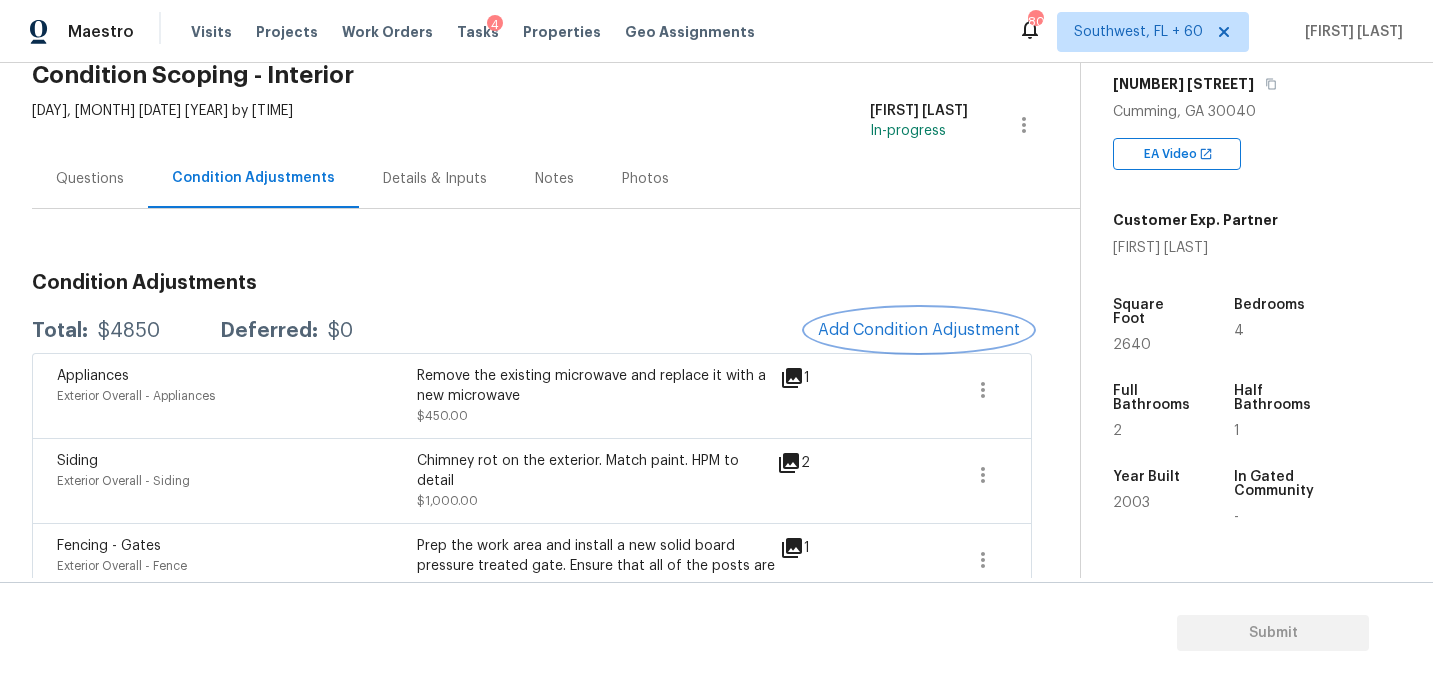 scroll, scrollTop: 346, scrollLeft: 0, axis: vertical 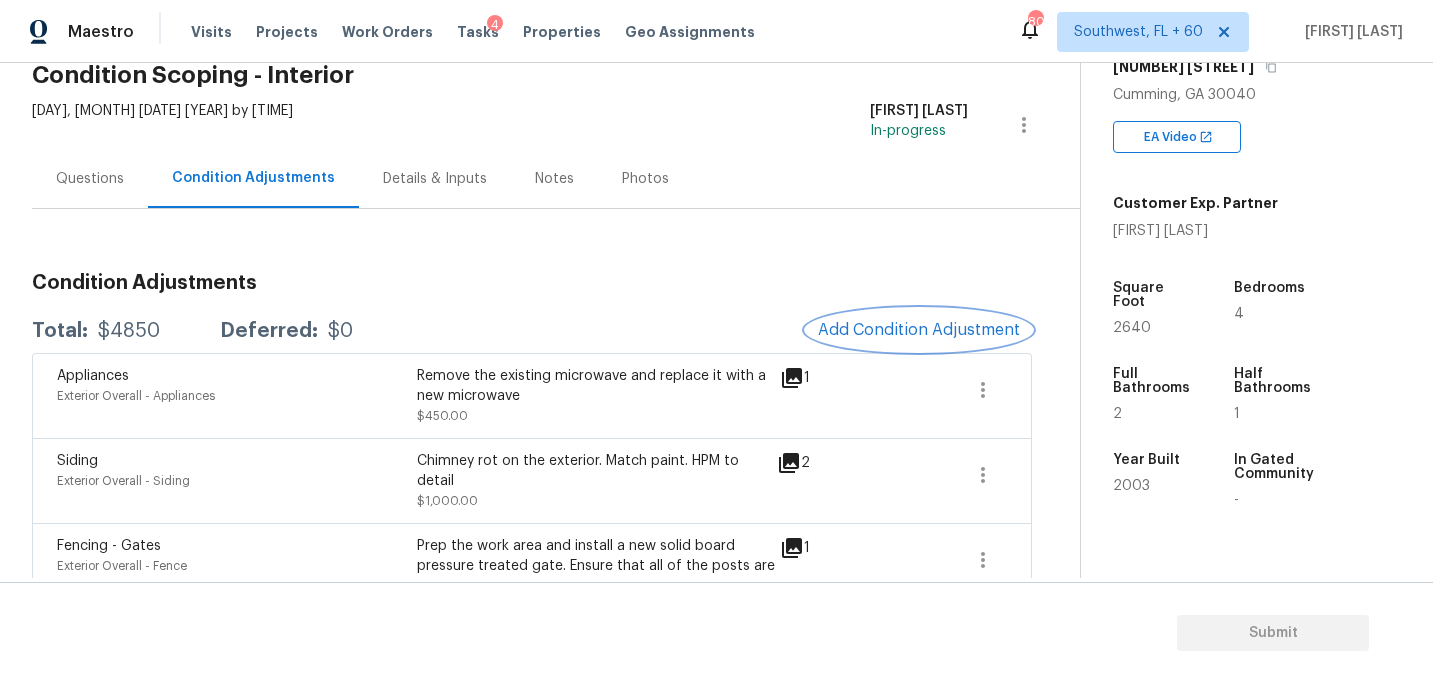 click on "Add Condition Adjustment" at bounding box center (919, 330) 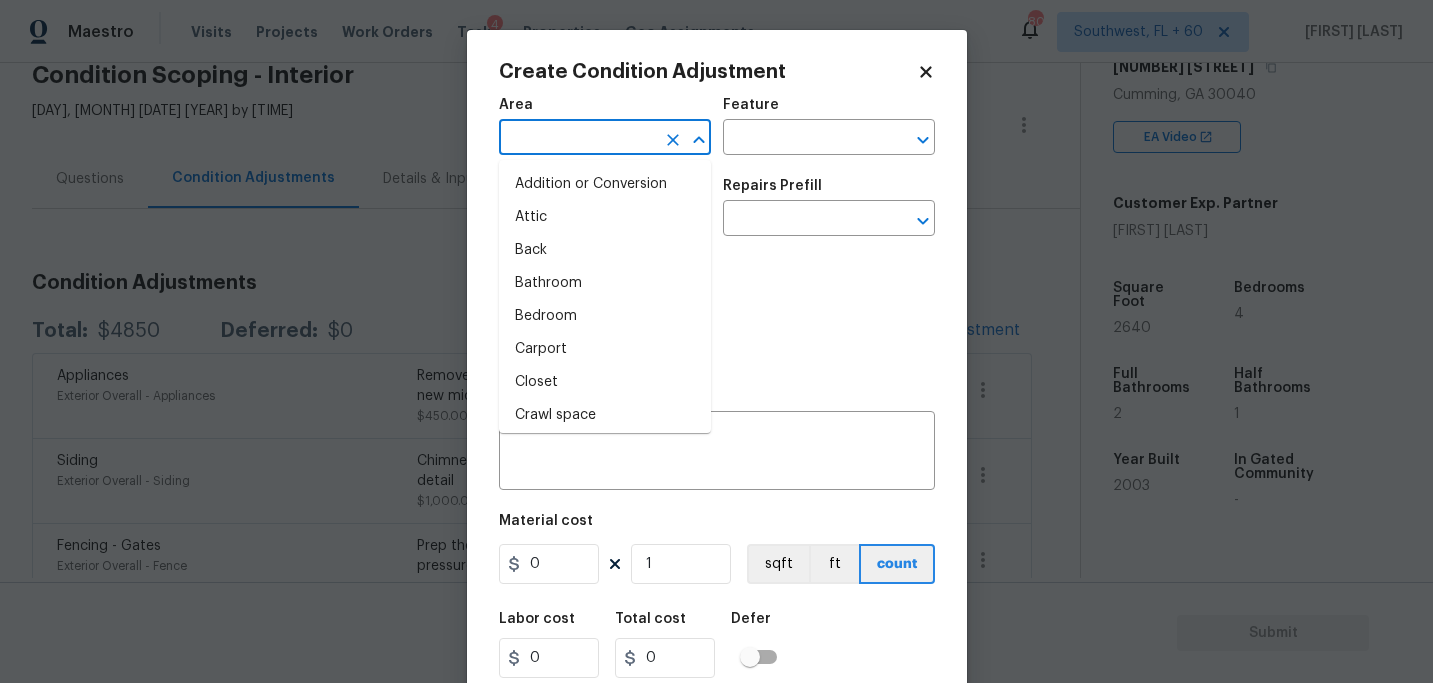 click at bounding box center [577, 139] 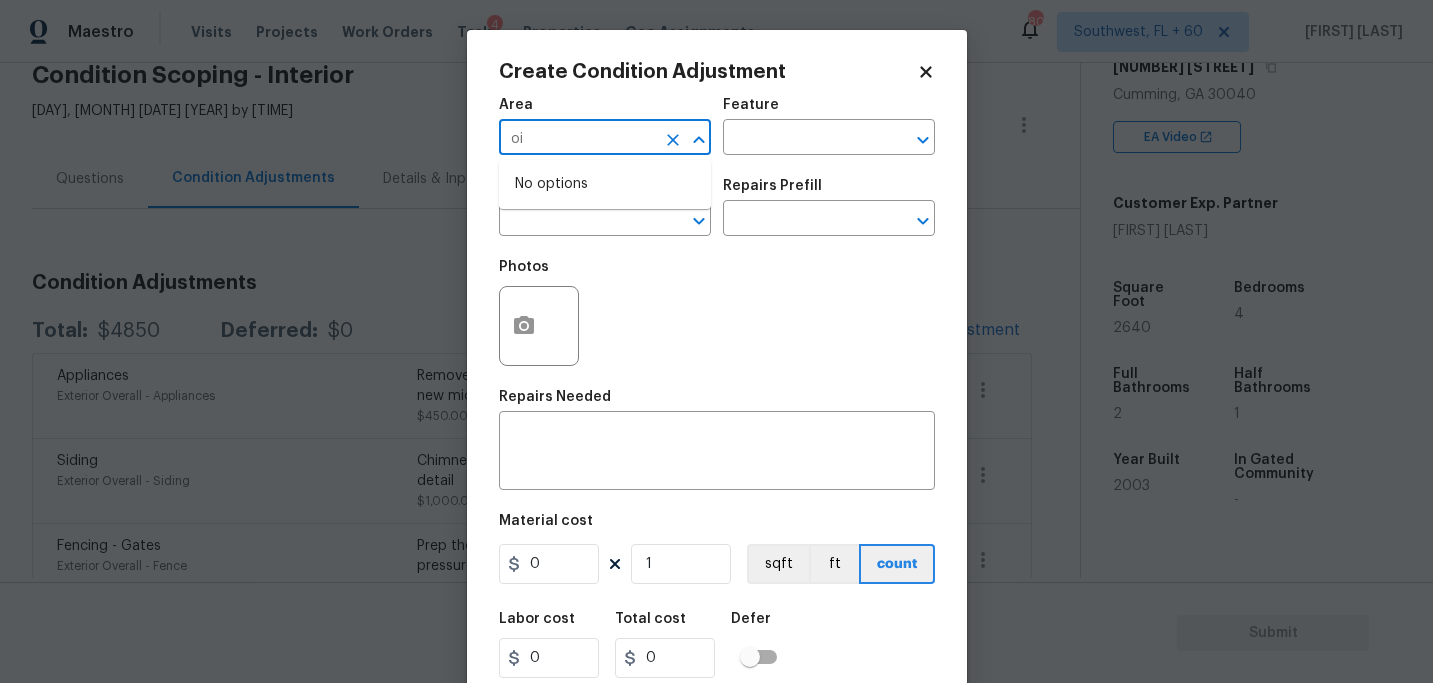 type on "o" 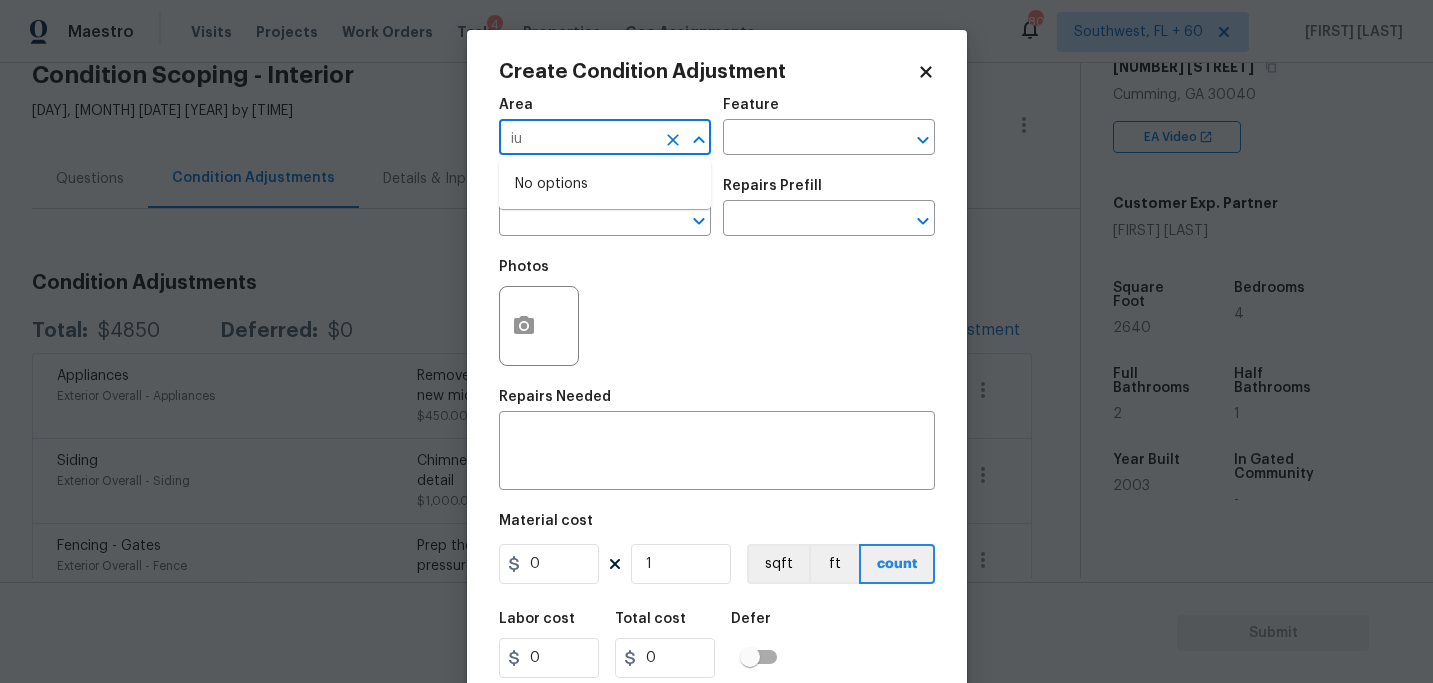 type on "i" 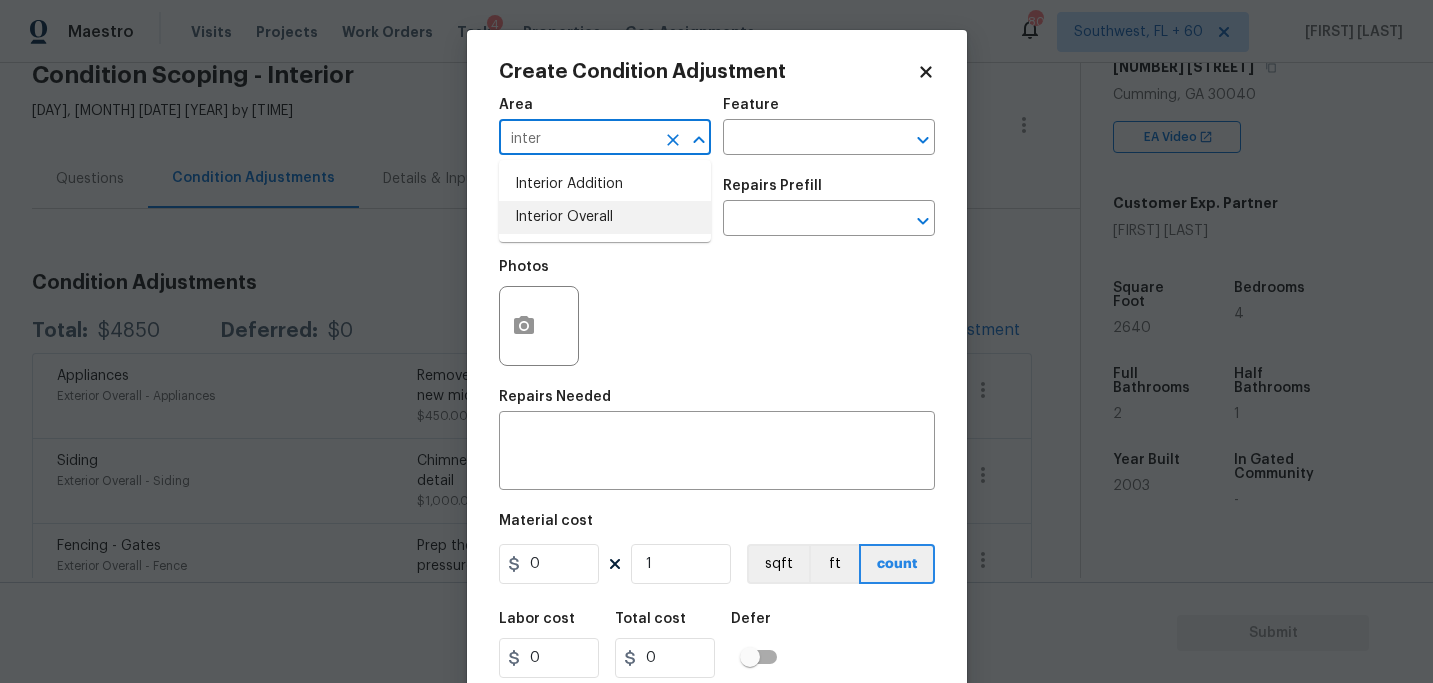 click on "Interior Overall" at bounding box center [605, 217] 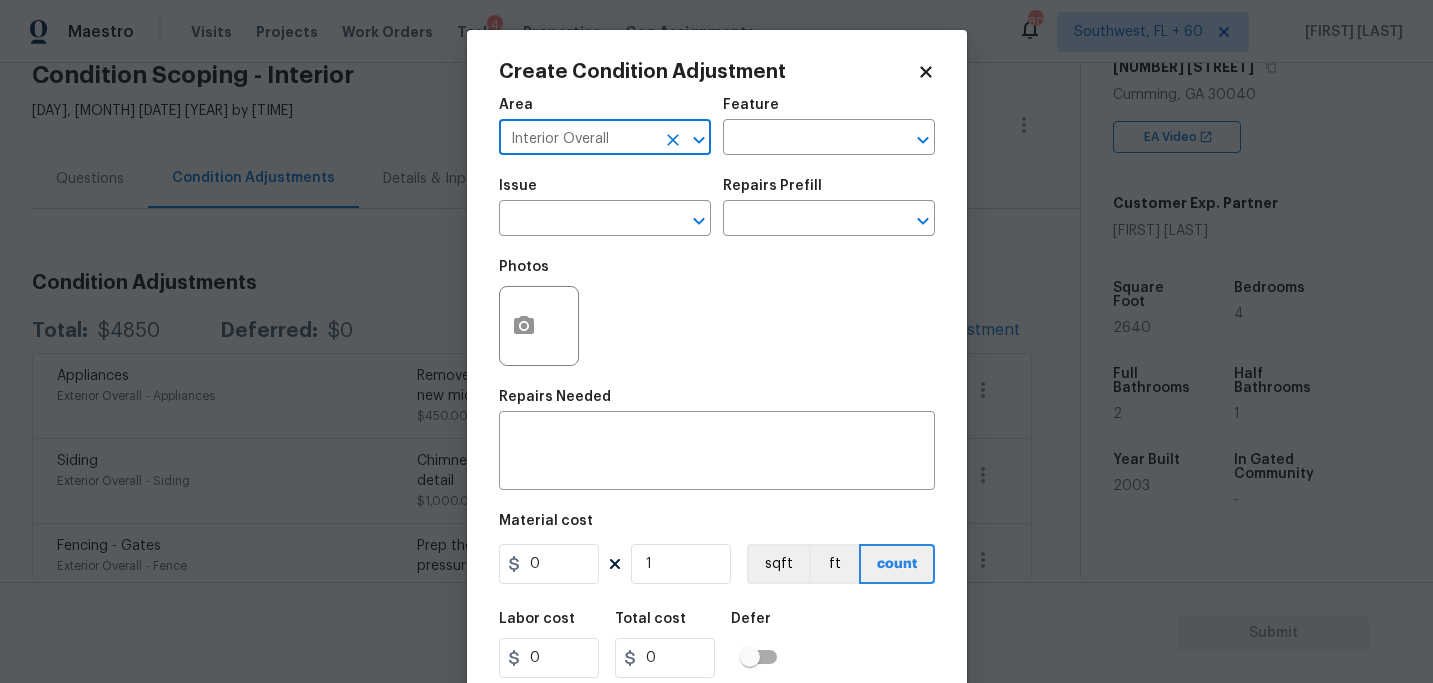 type on "Interior Overall" 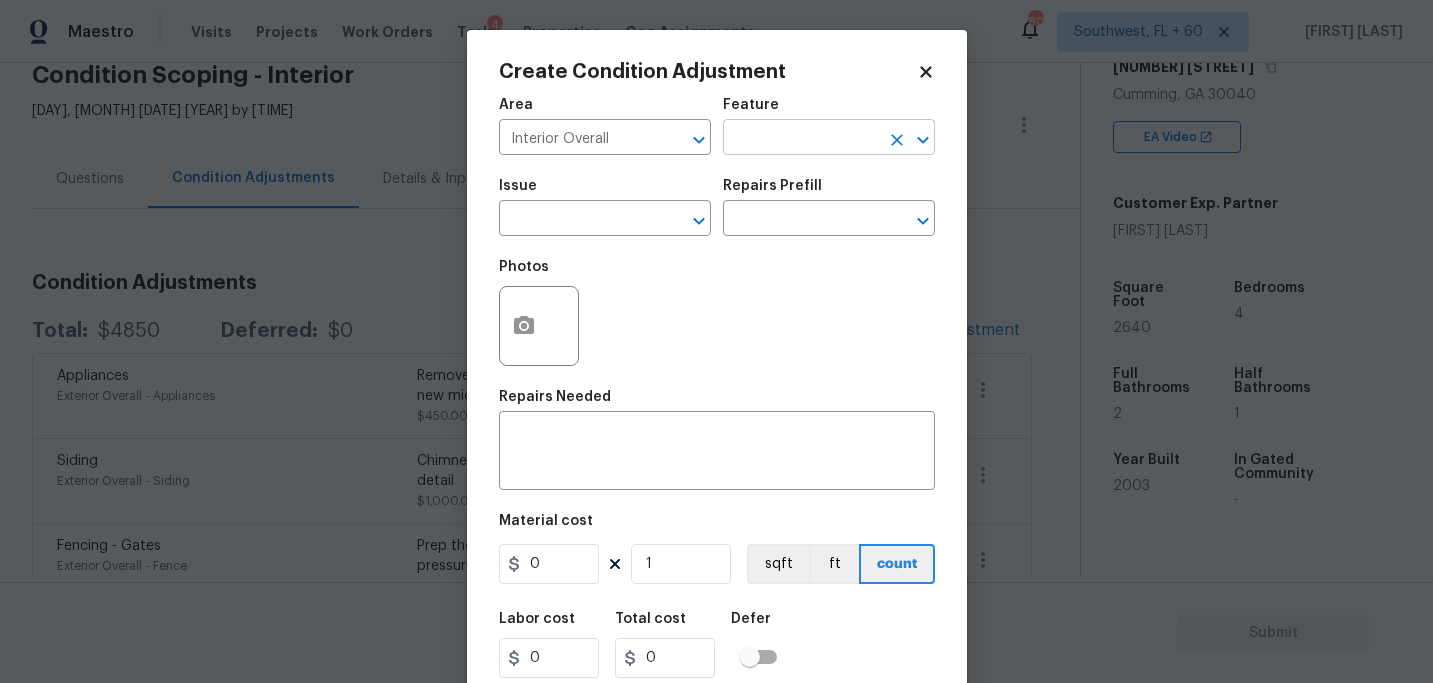 click at bounding box center (801, 139) 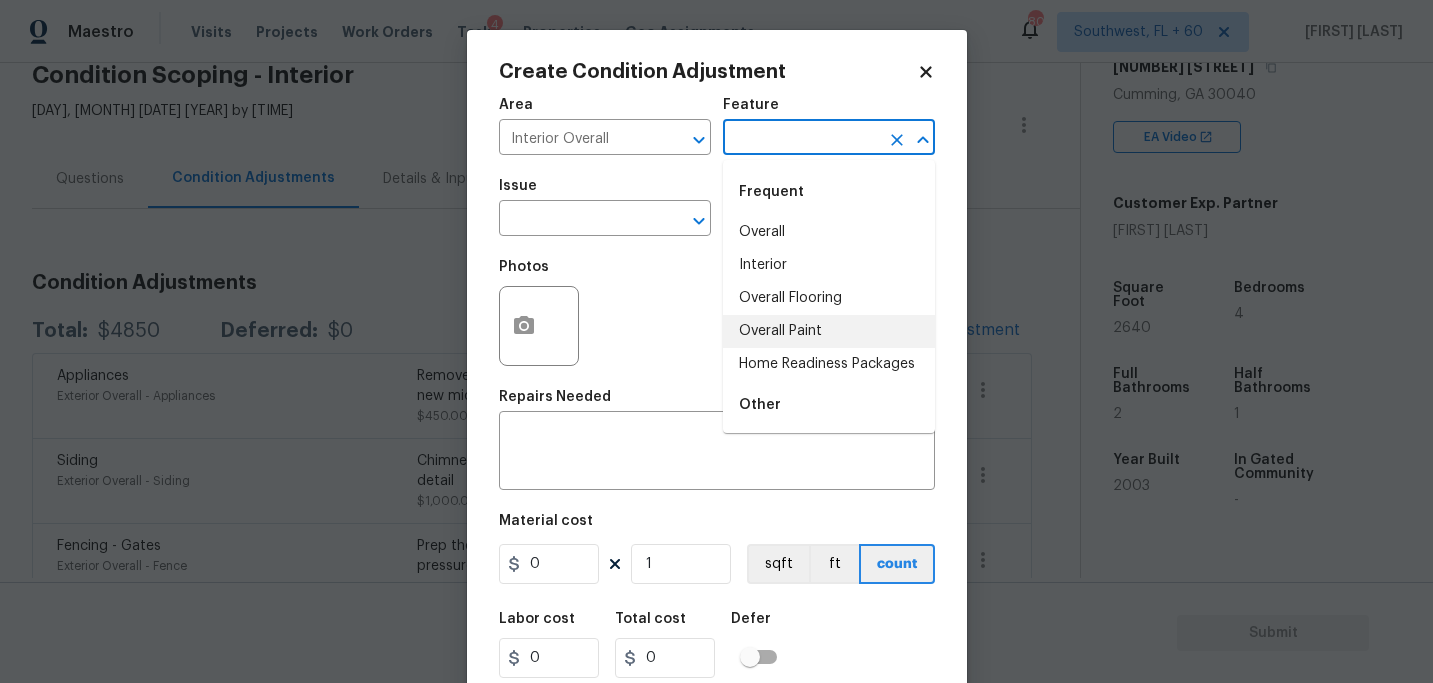 click on "Overall Paint" at bounding box center (829, 331) 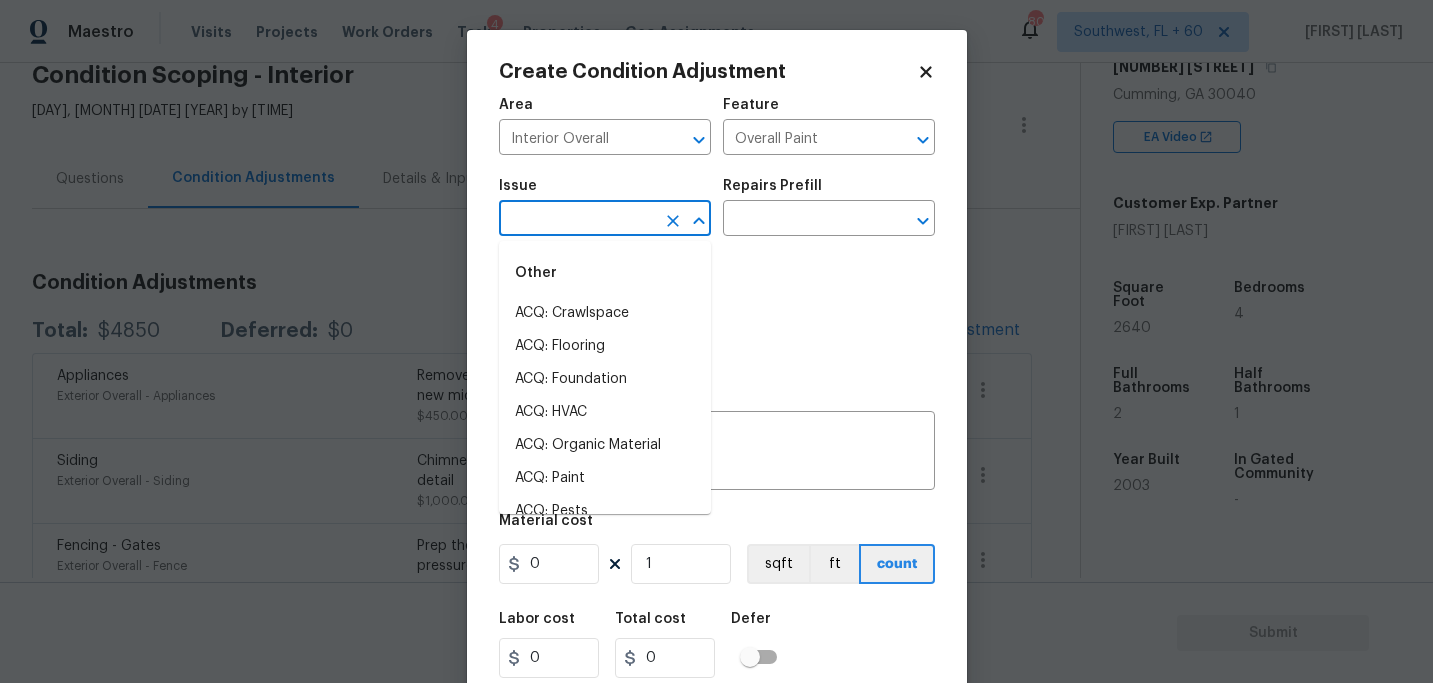 click at bounding box center (577, 220) 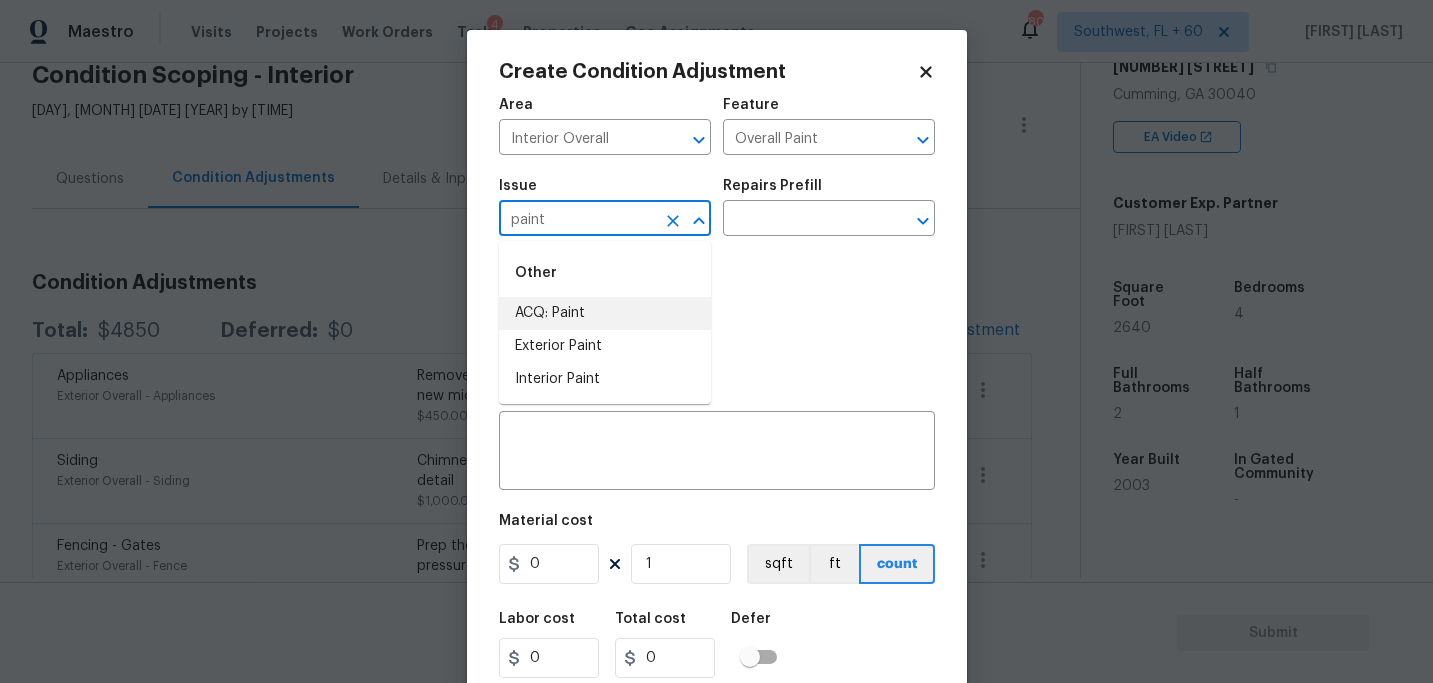 click on "Exterior Paint" at bounding box center (605, 346) 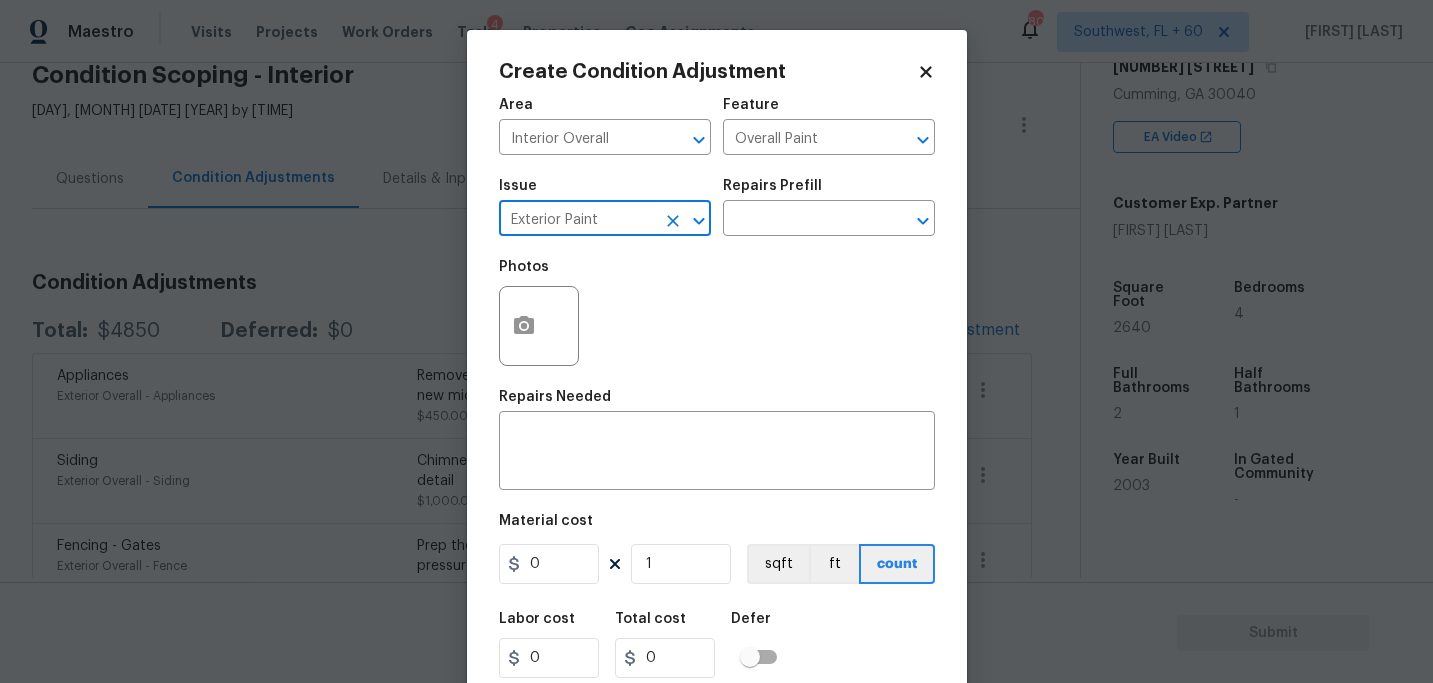 click at bounding box center (673, 221) 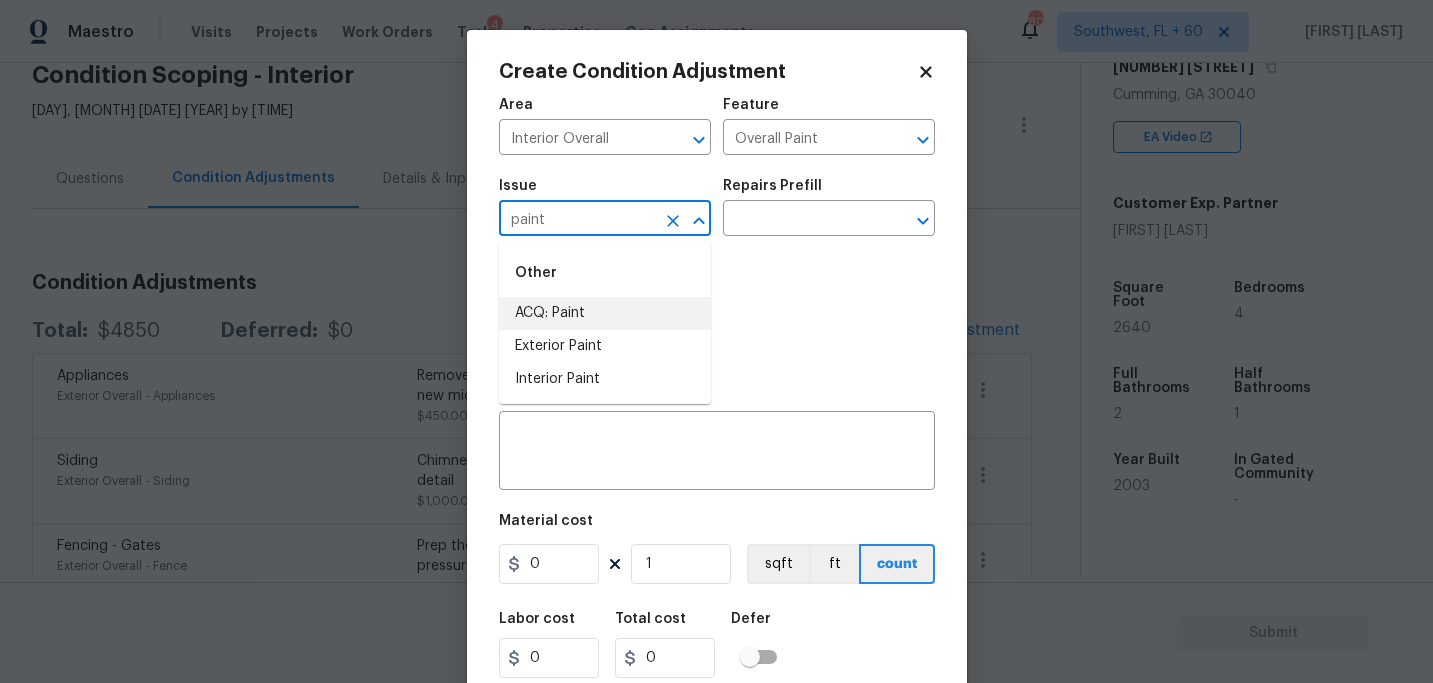 click on "ACQ: Paint" at bounding box center (605, 313) 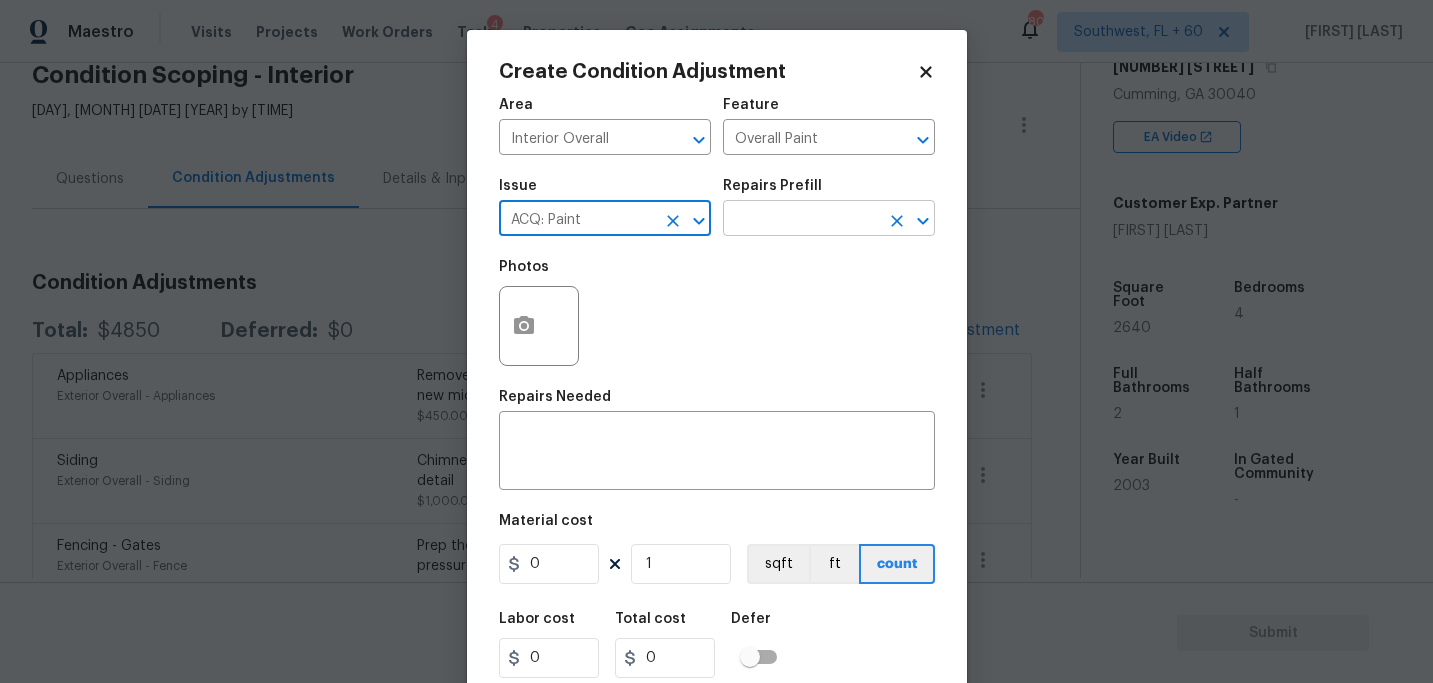 type on "ACQ: Paint" 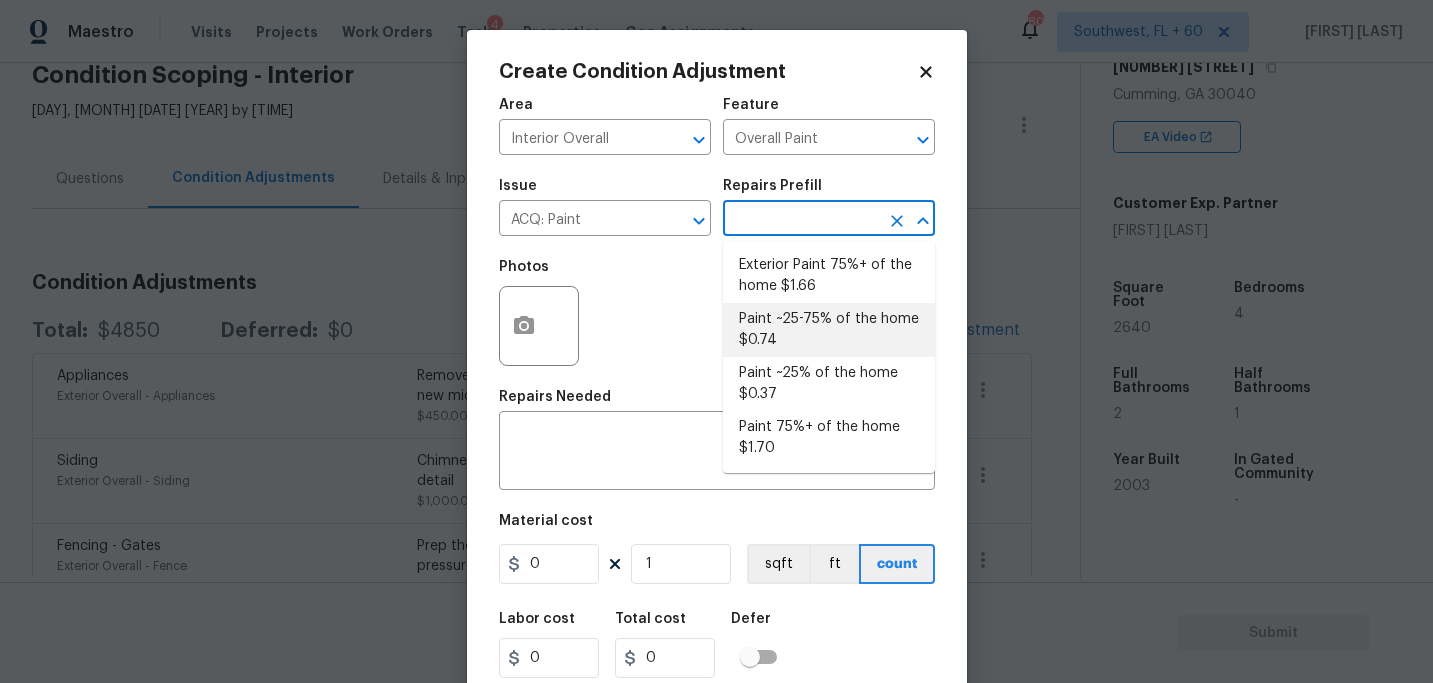 click on "Paint ~25-75% of the home $0.74" at bounding box center (829, 330) 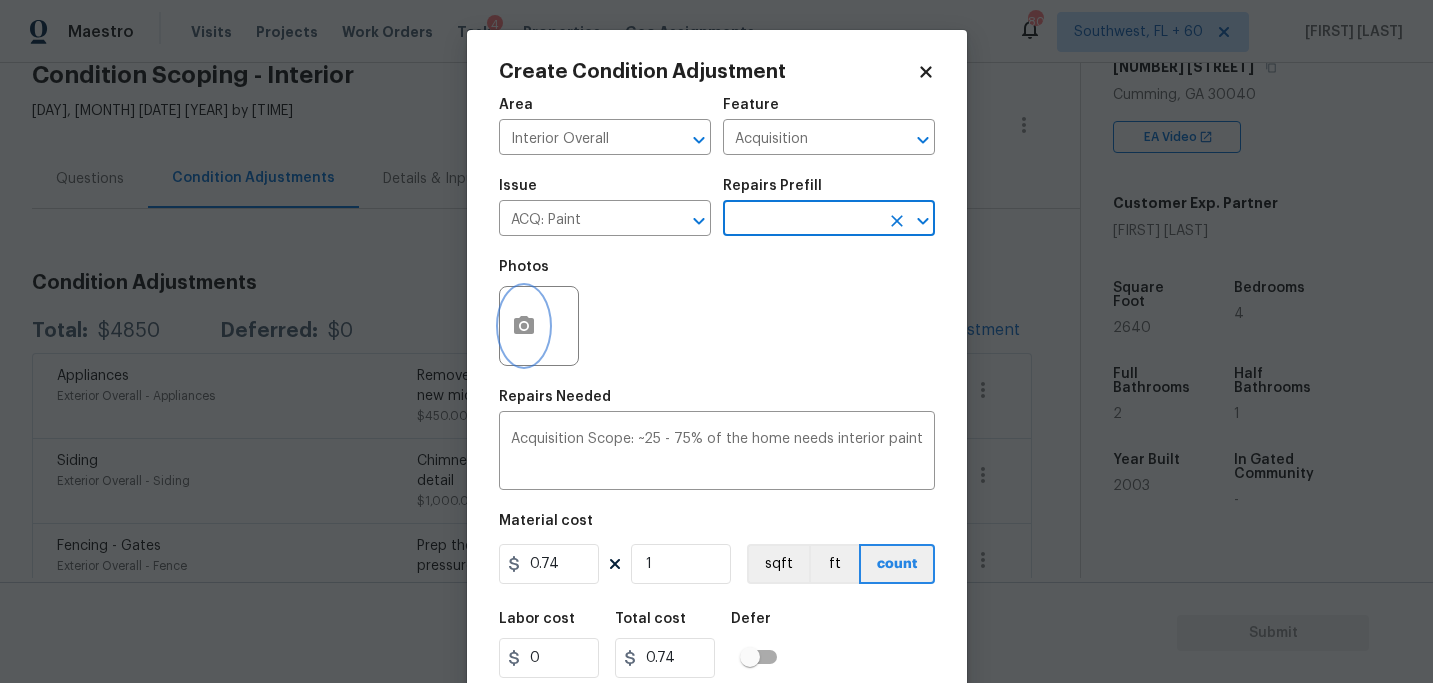 click at bounding box center [524, 326] 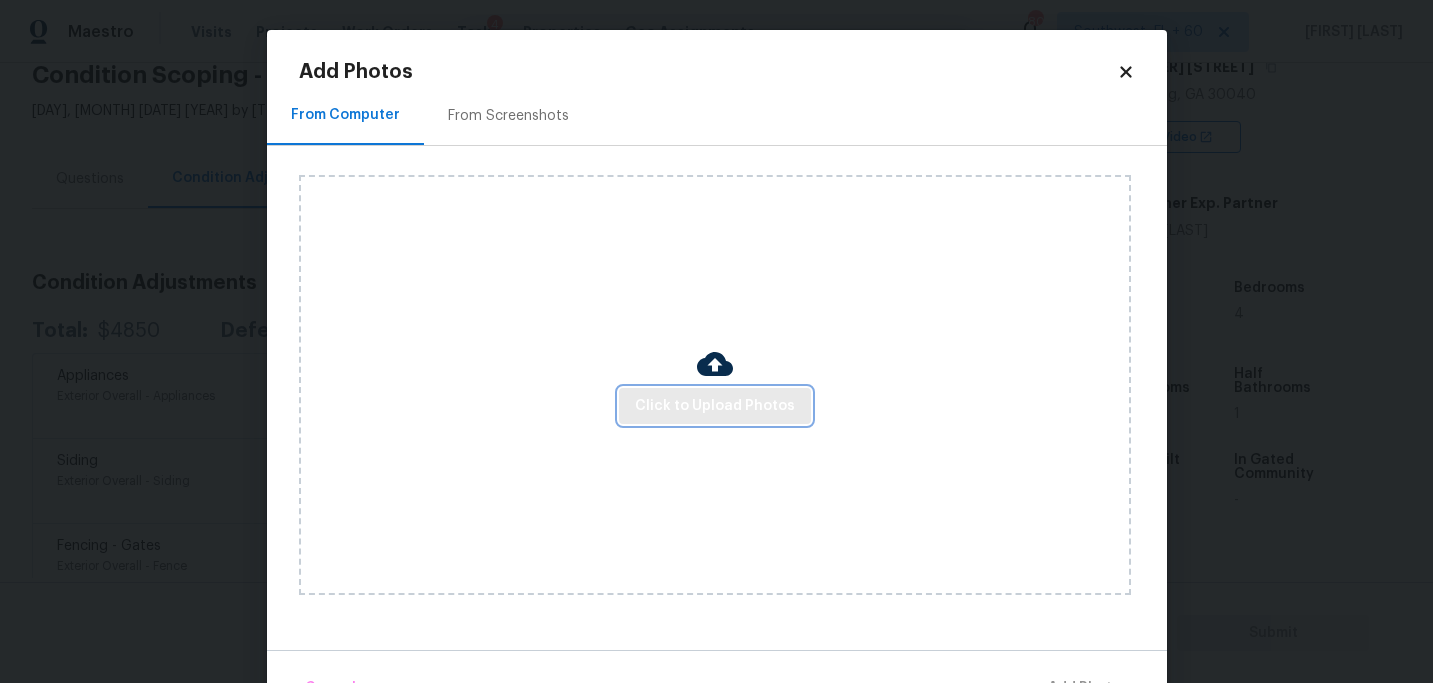 click on "Click to Upload Photos" at bounding box center [715, 406] 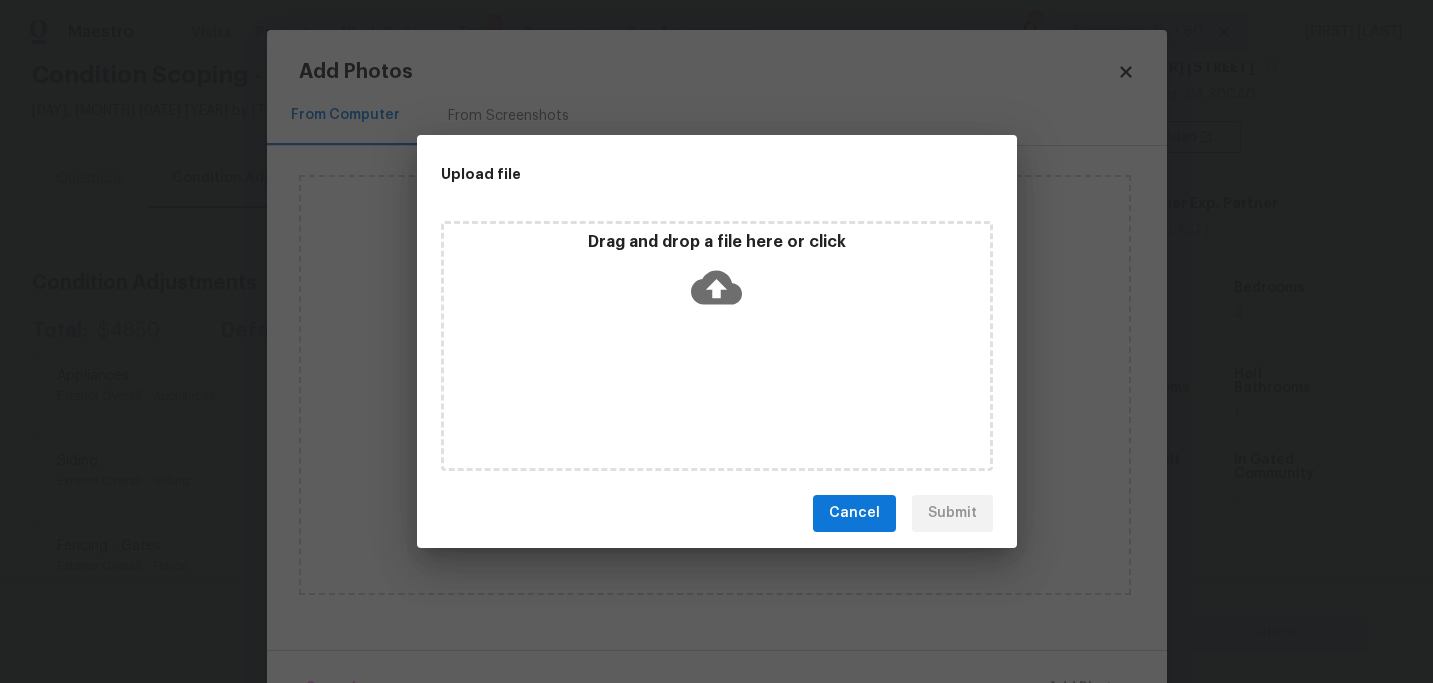 click 